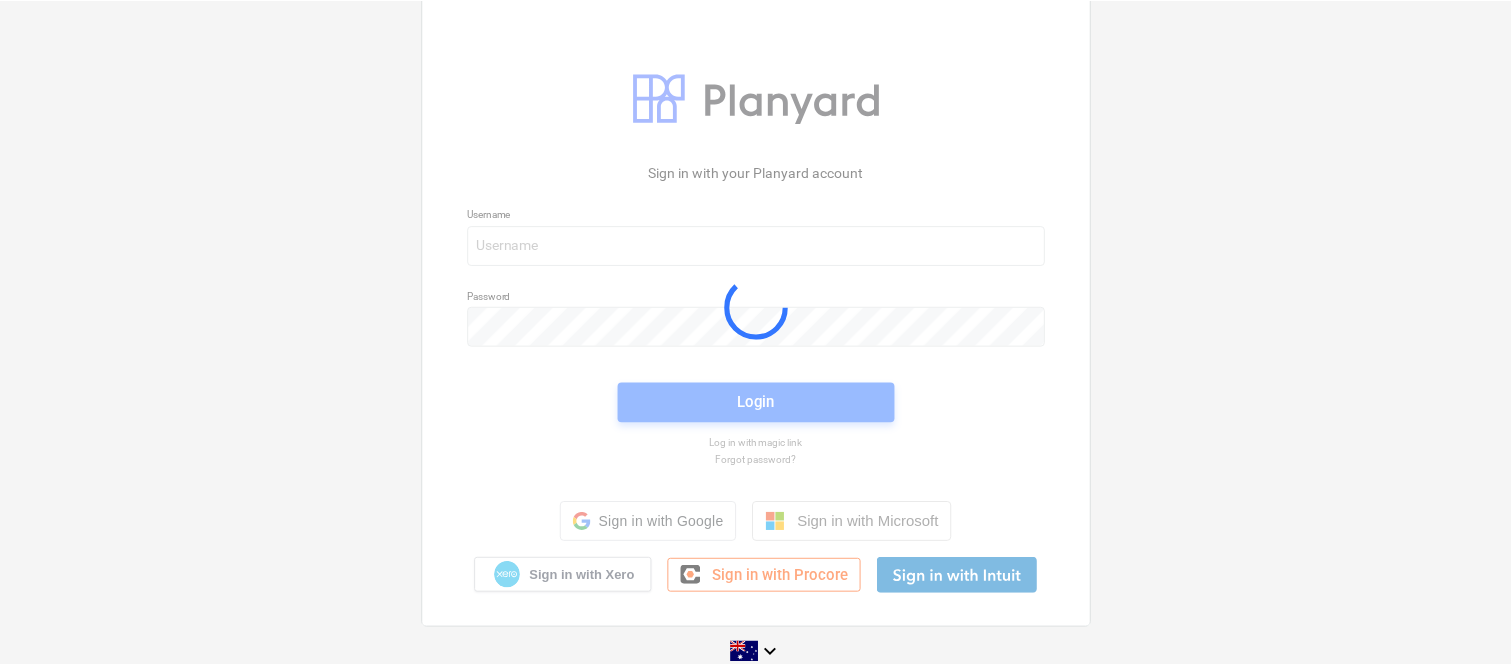 scroll, scrollTop: 0, scrollLeft: 0, axis: both 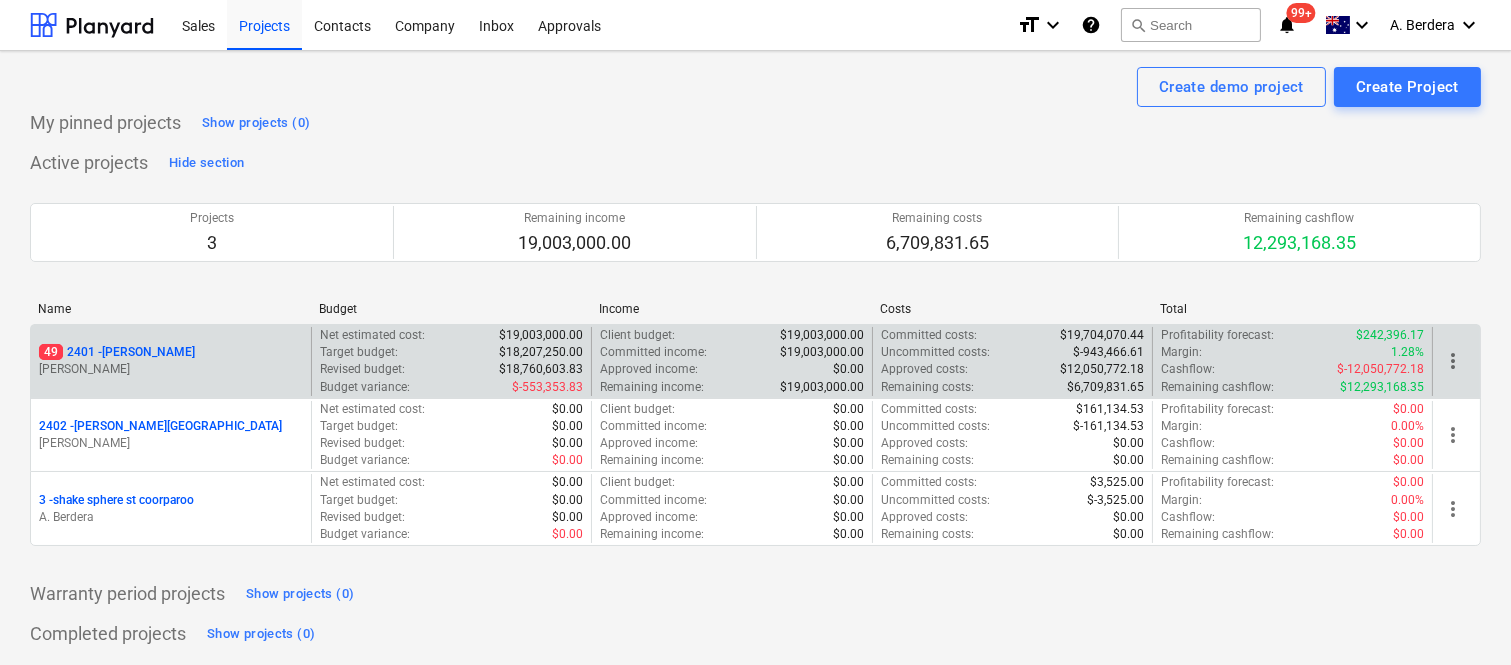 click on "M. Williams" at bounding box center (171, 369) 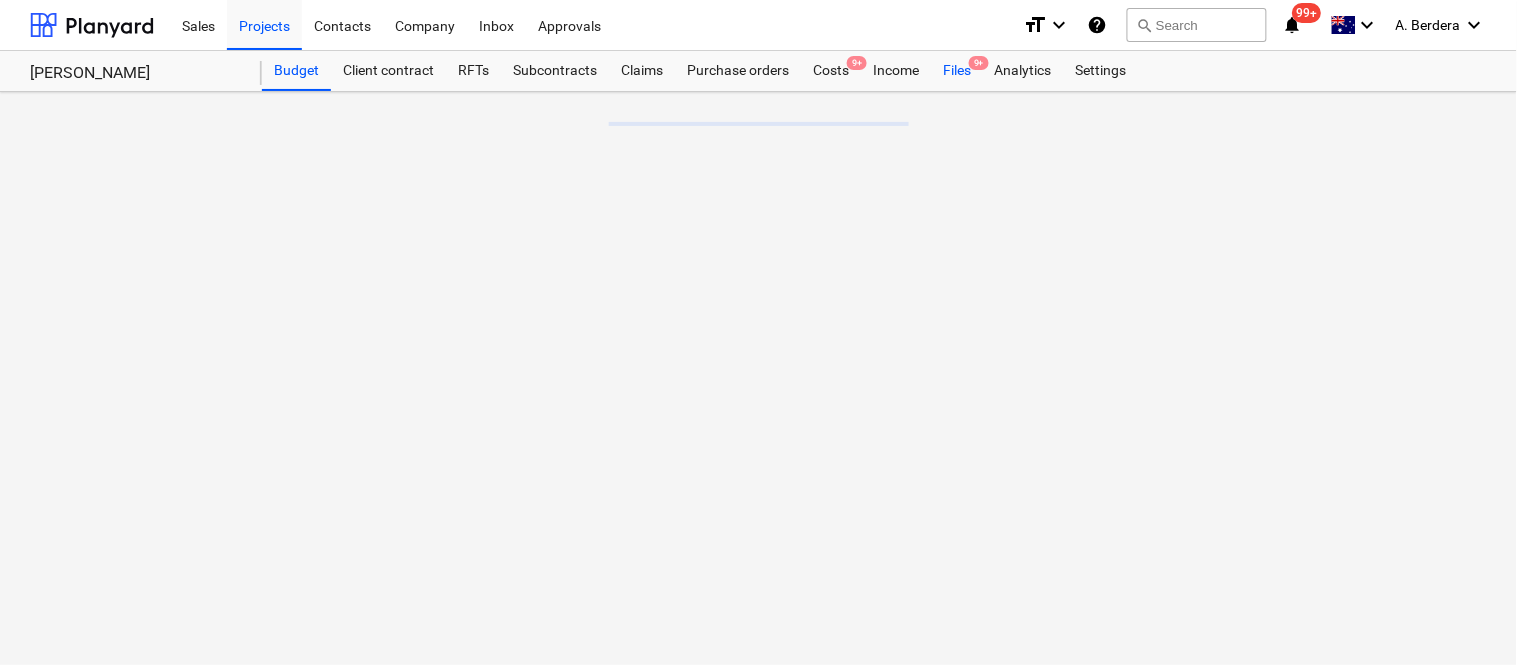 click on "Files 9+" at bounding box center [957, 71] 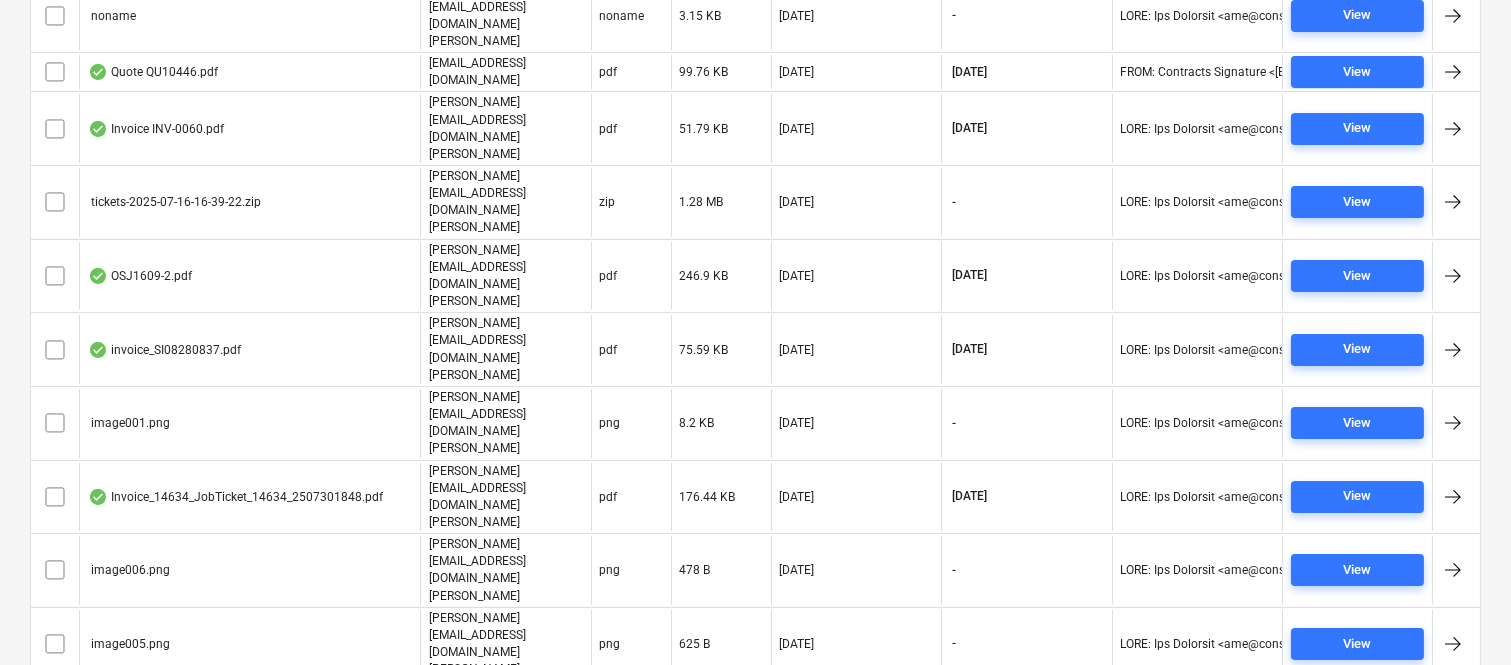 scroll, scrollTop: 0, scrollLeft: 0, axis: both 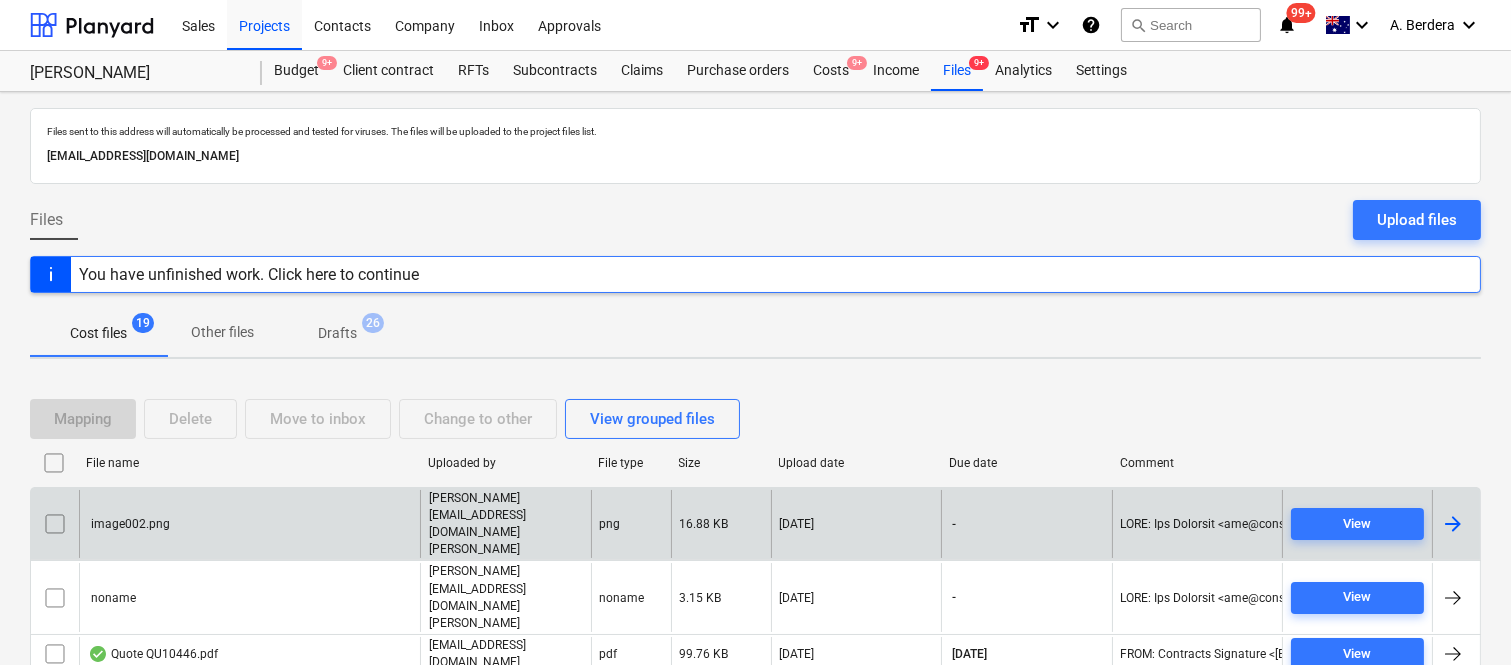 click at bounding box center [55, 524] 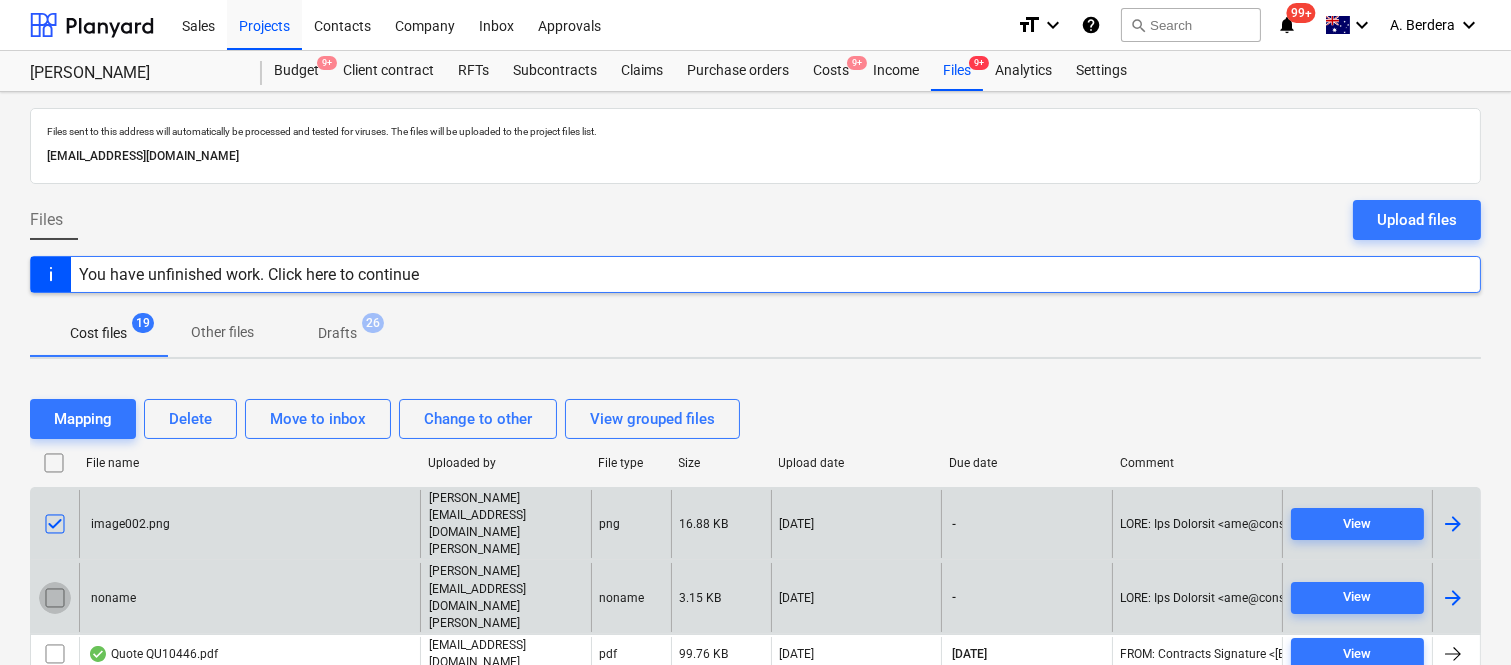 click at bounding box center [55, 598] 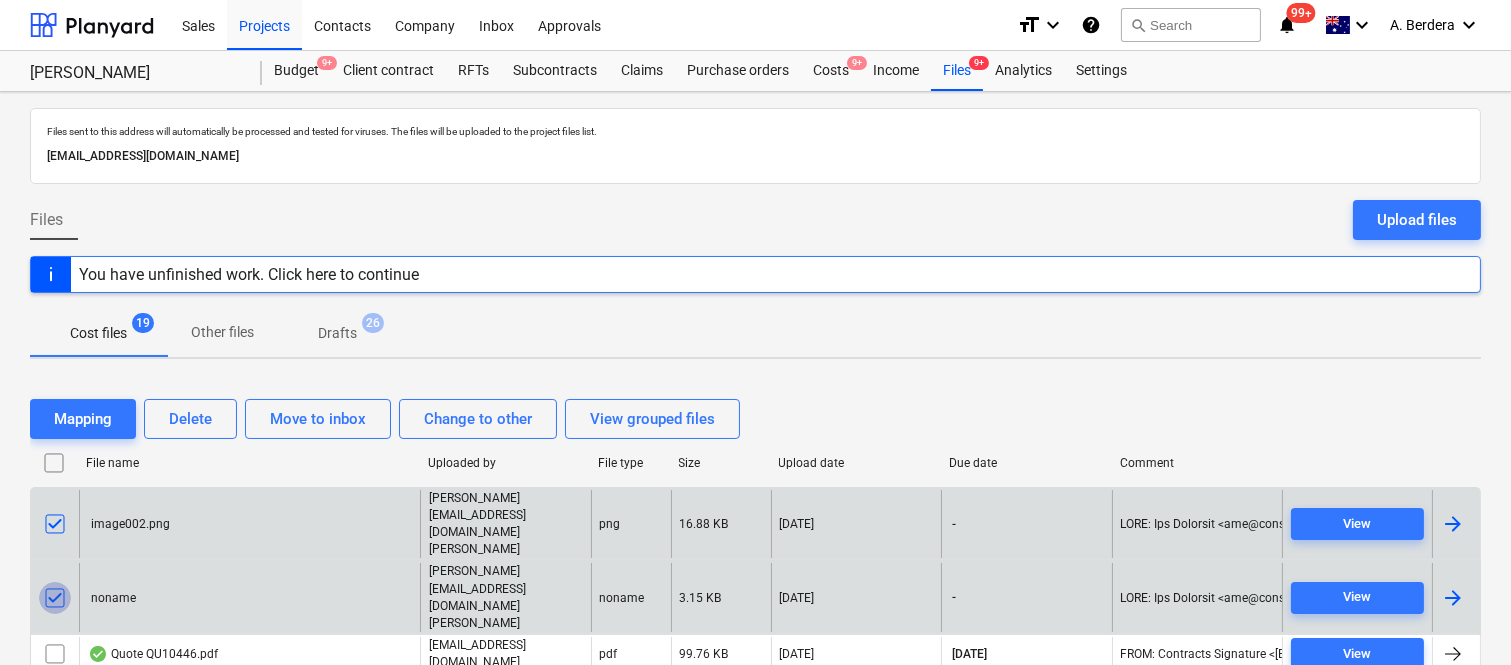 click at bounding box center (55, 598) 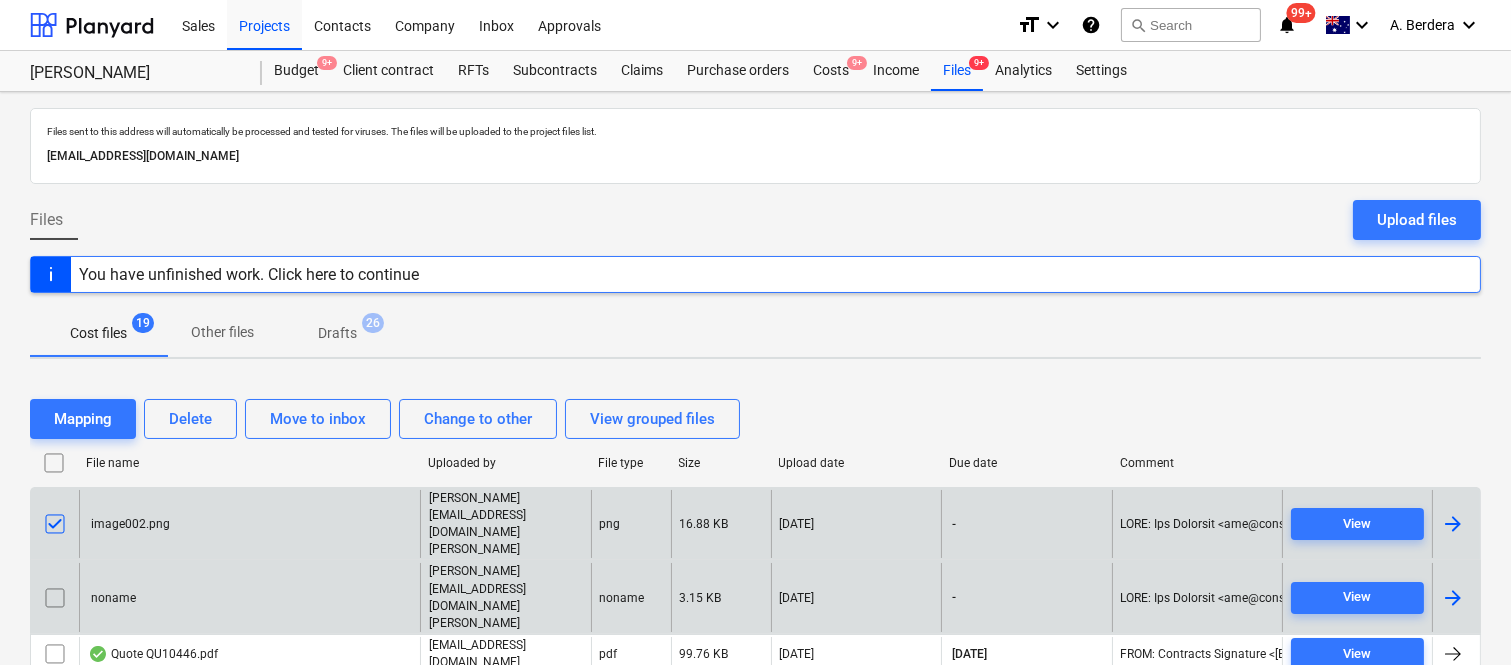 scroll, scrollTop: 582, scrollLeft: 0, axis: vertical 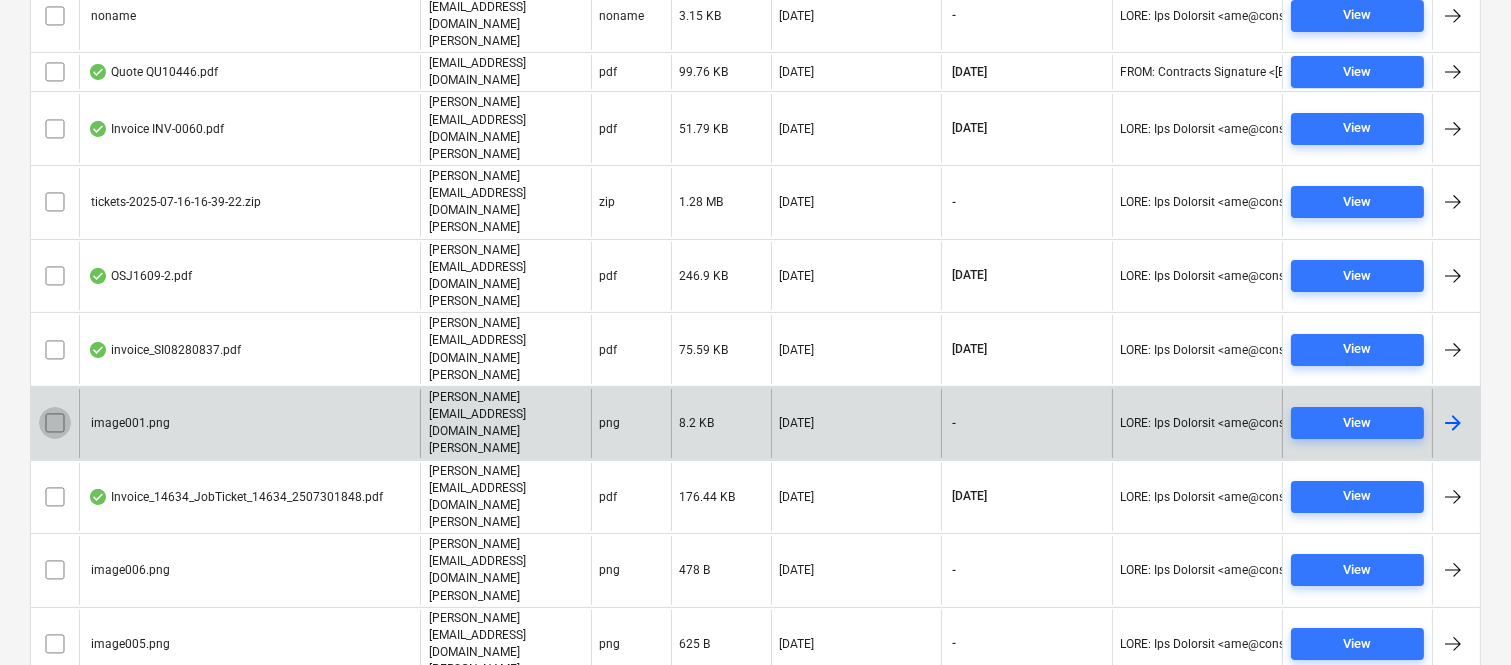 click at bounding box center (55, 423) 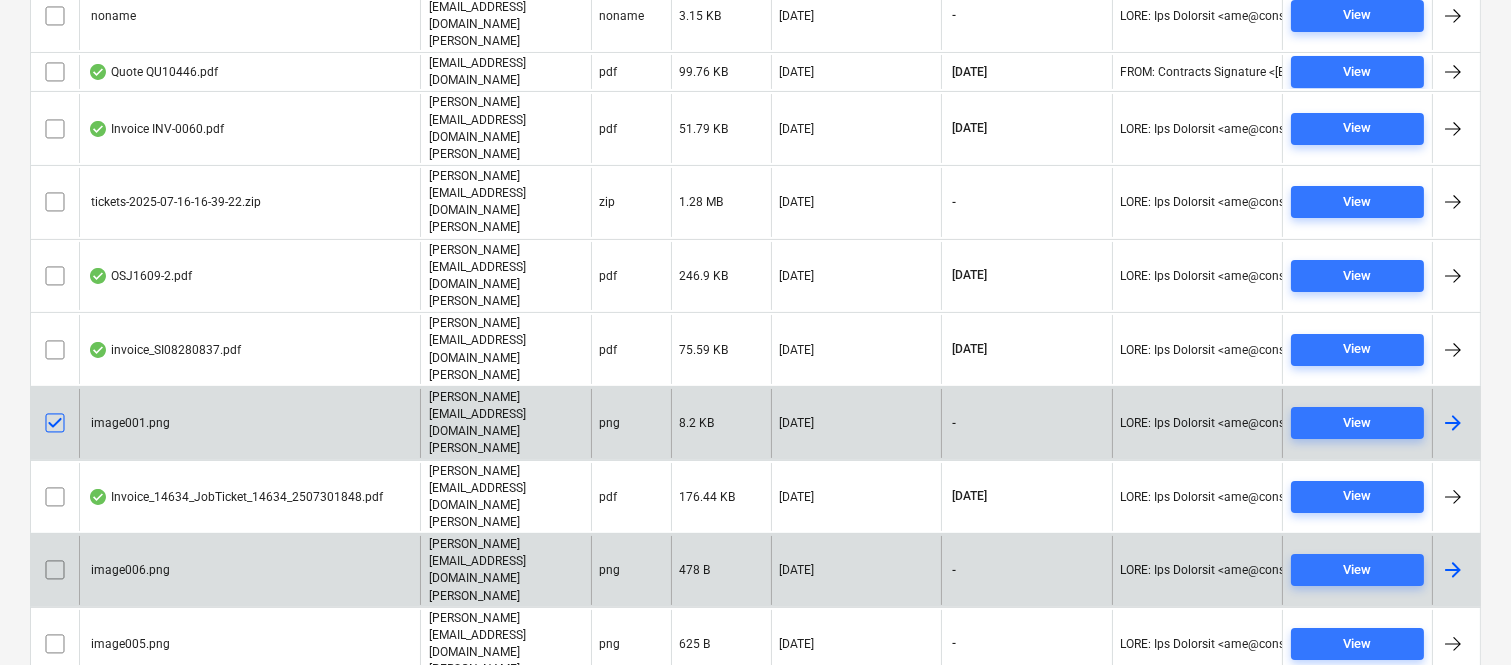 click at bounding box center [55, 570] 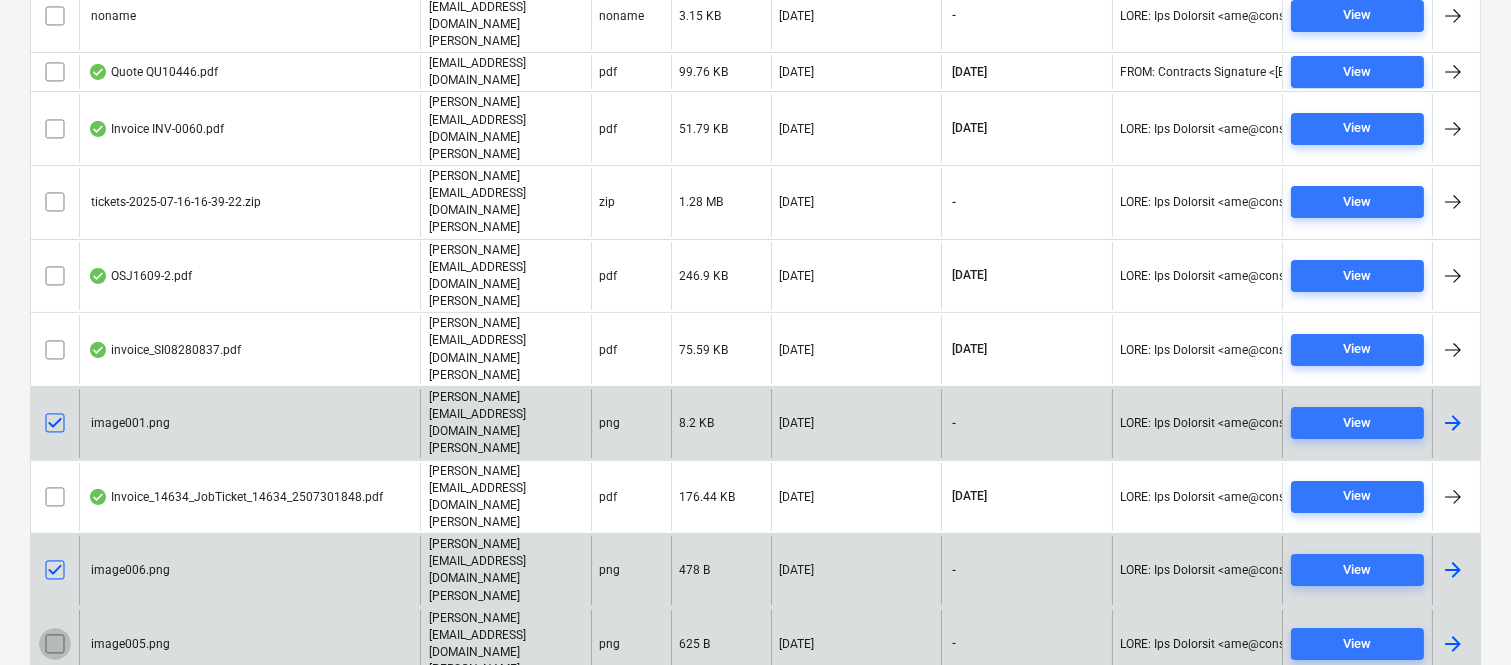 click at bounding box center [55, 644] 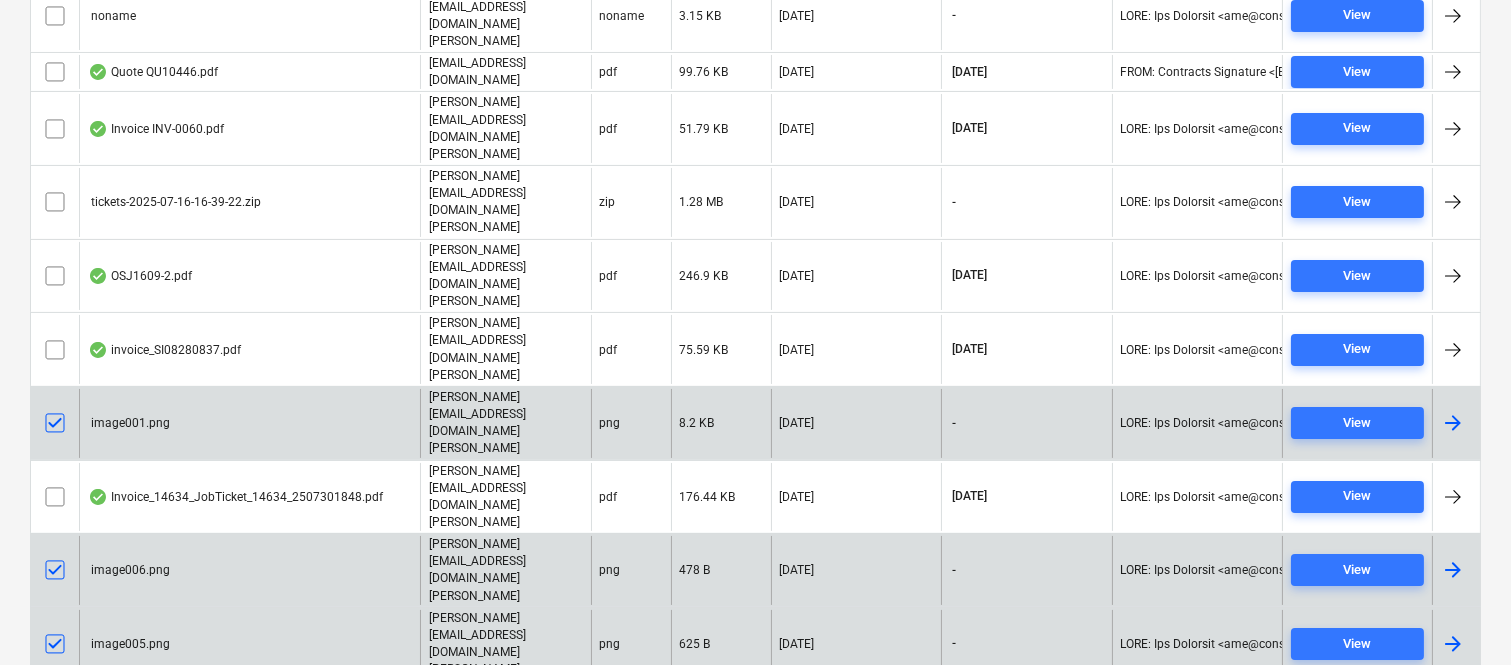 click at bounding box center [55, 718] 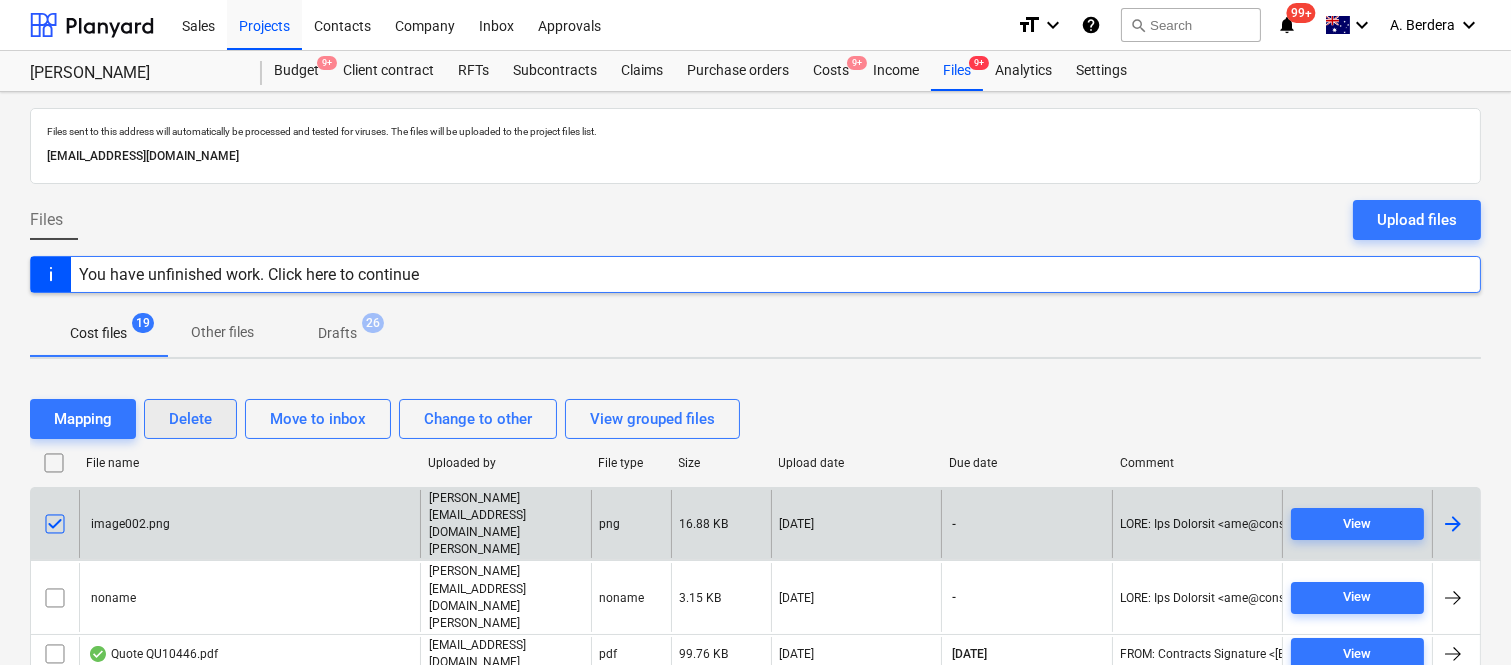 click on "Delete" at bounding box center (190, 419) 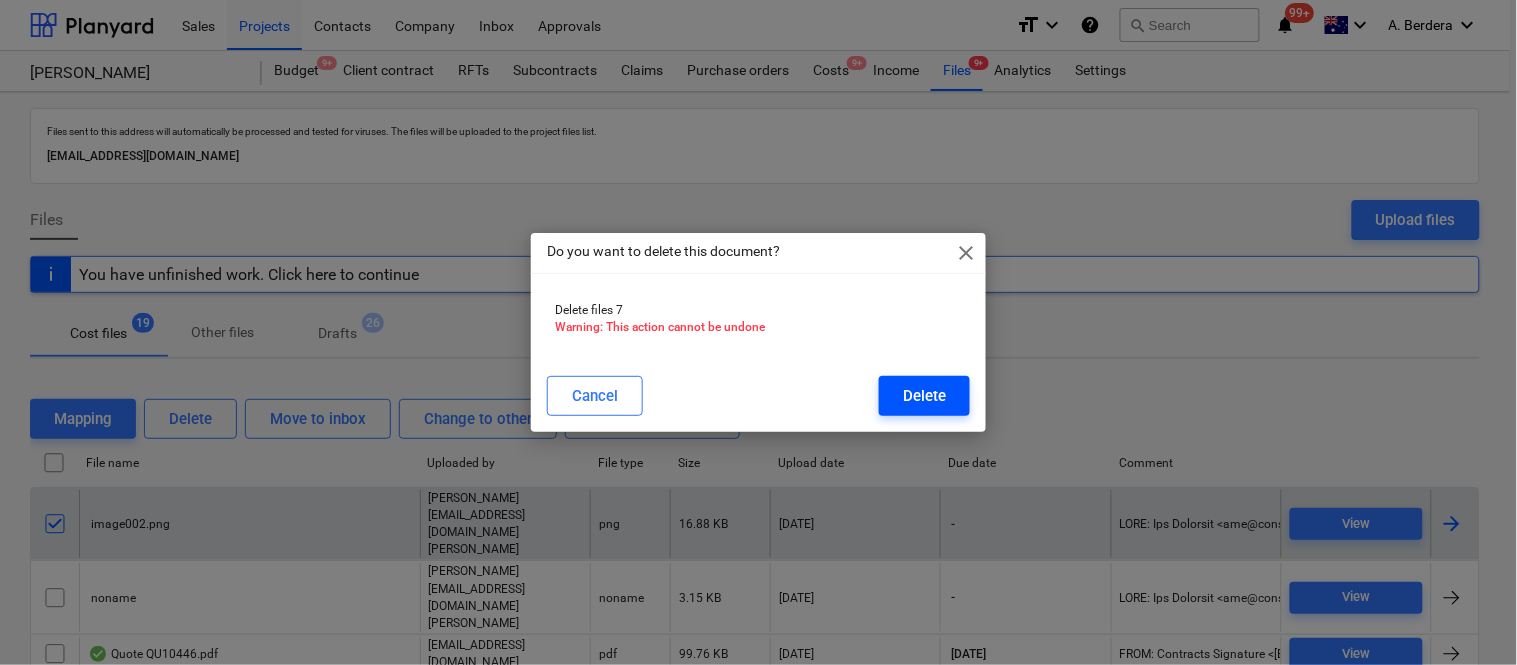 click on "Delete" at bounding box center (924, 396) 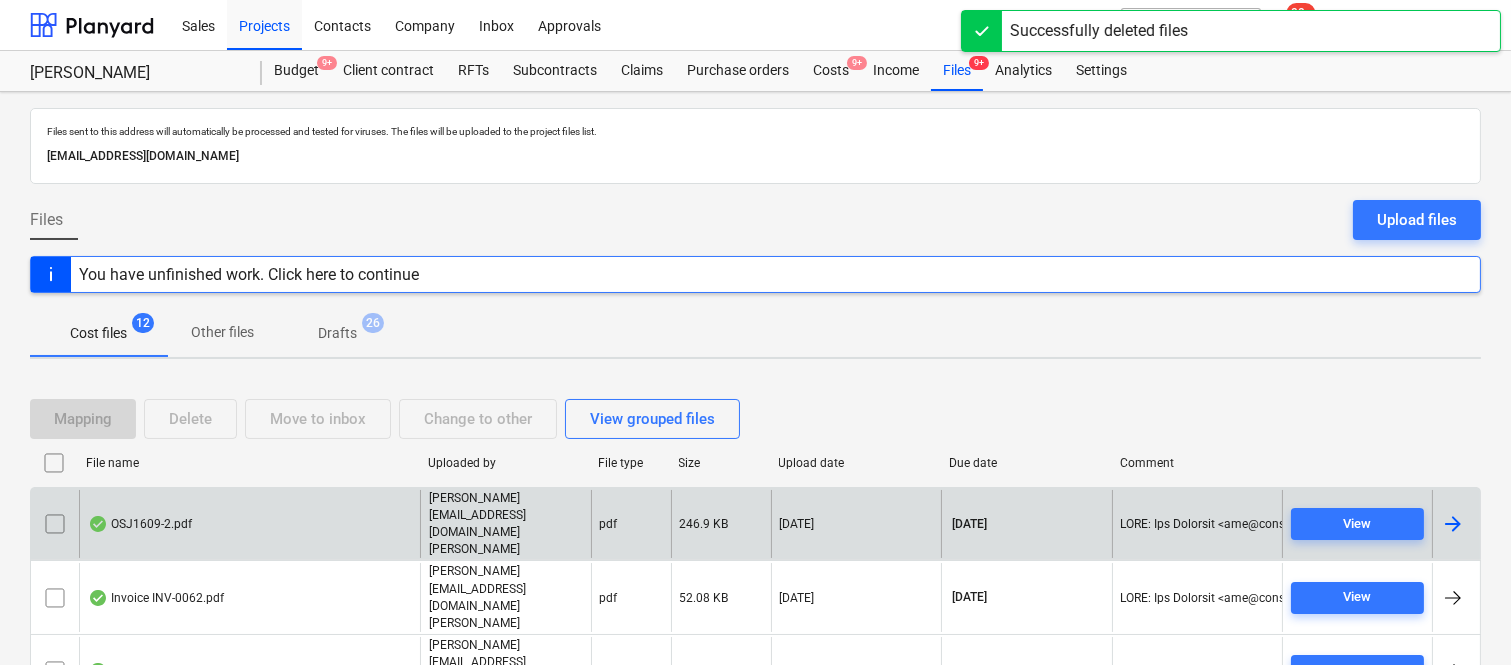 click on "noname" at bounding box center (249, 745) 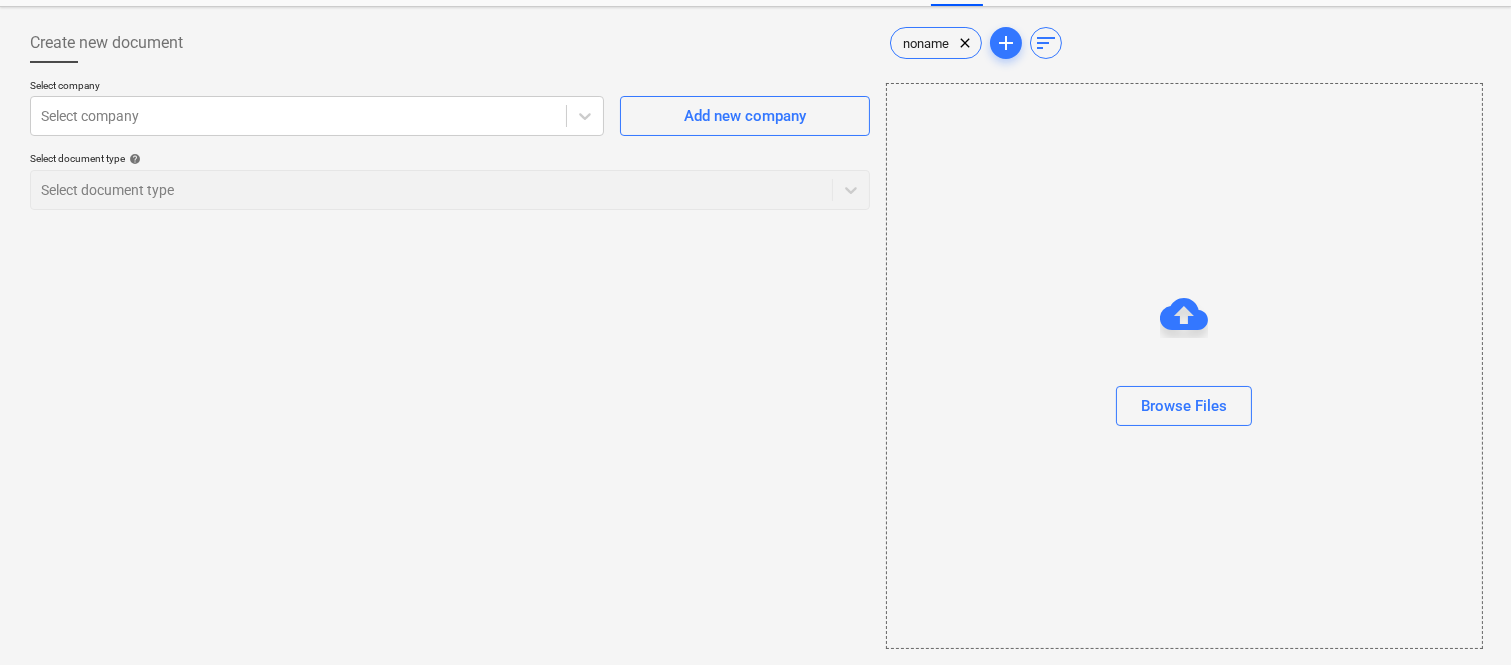 scroll, scrollTop: 0, scrollLeft: 0, axis: both 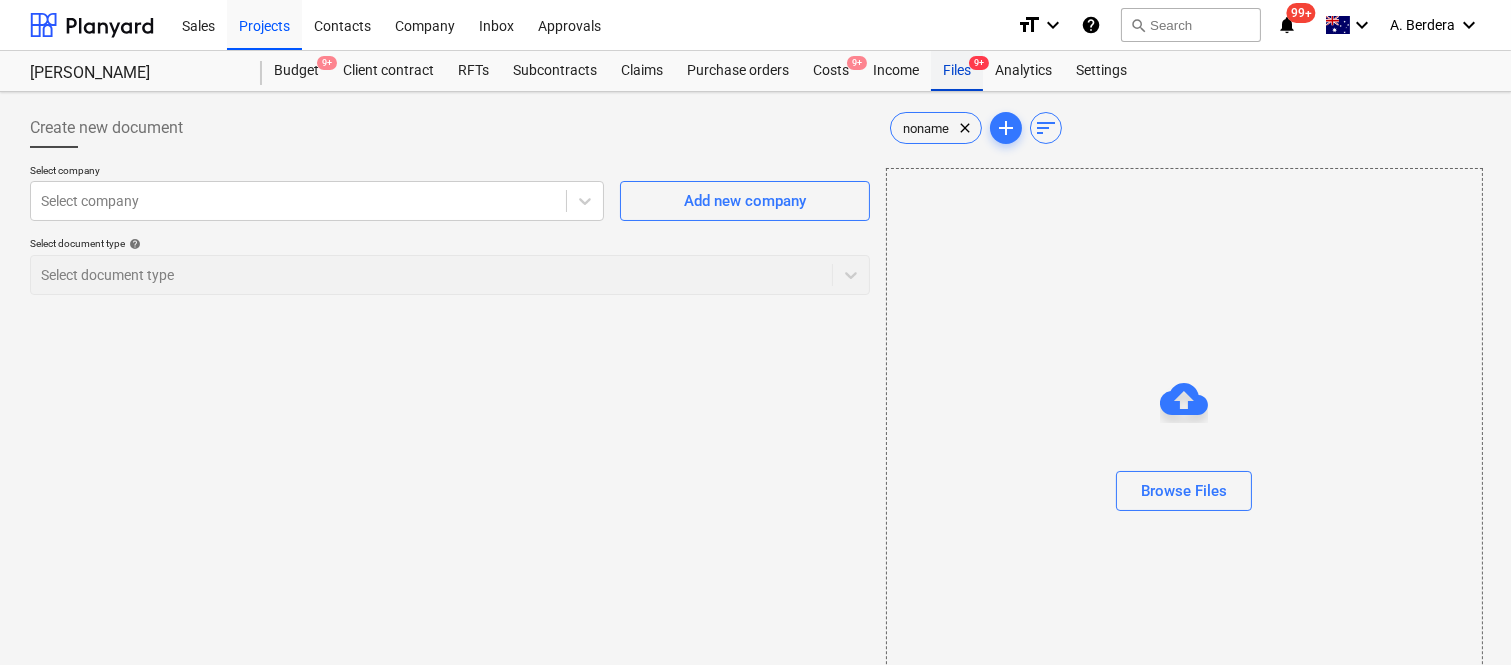 click on "Files 9+" at bounding box center (957, 71) 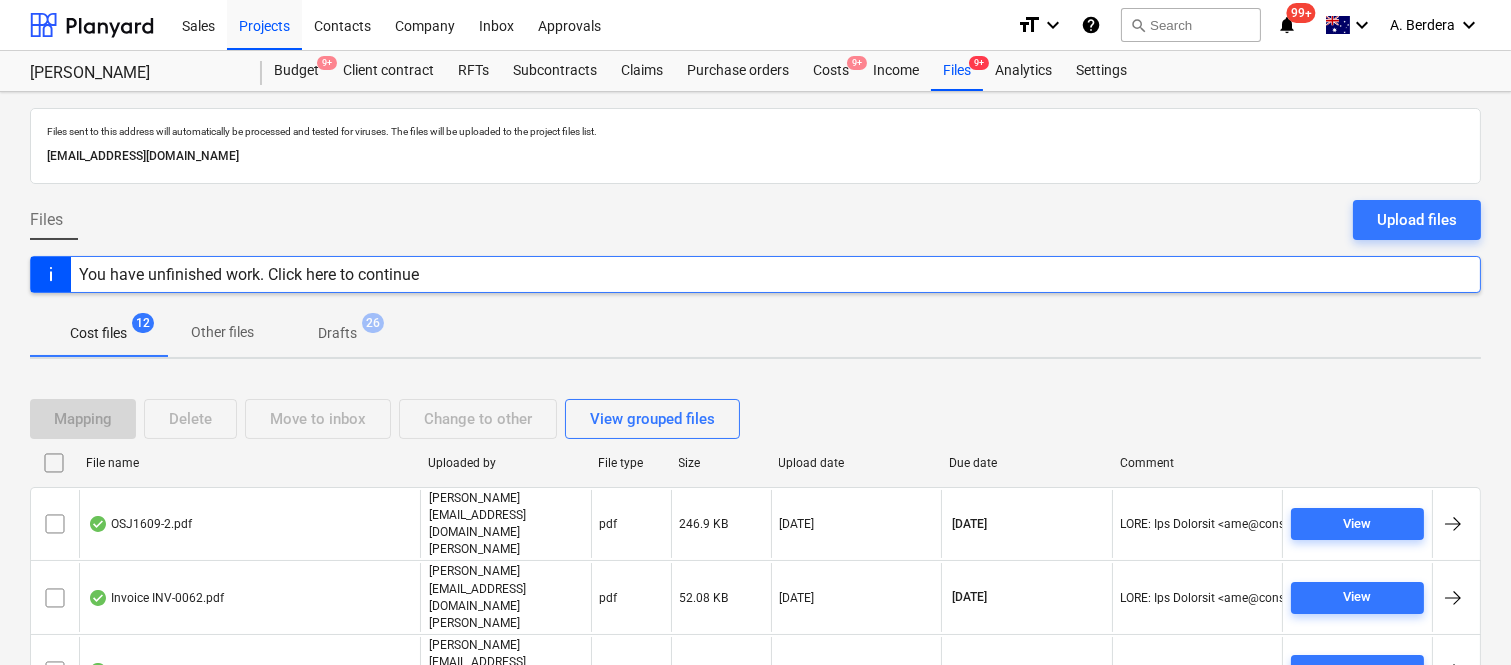 scroll, scrollTop: 340, scrollLeft: 0, axis: vertical 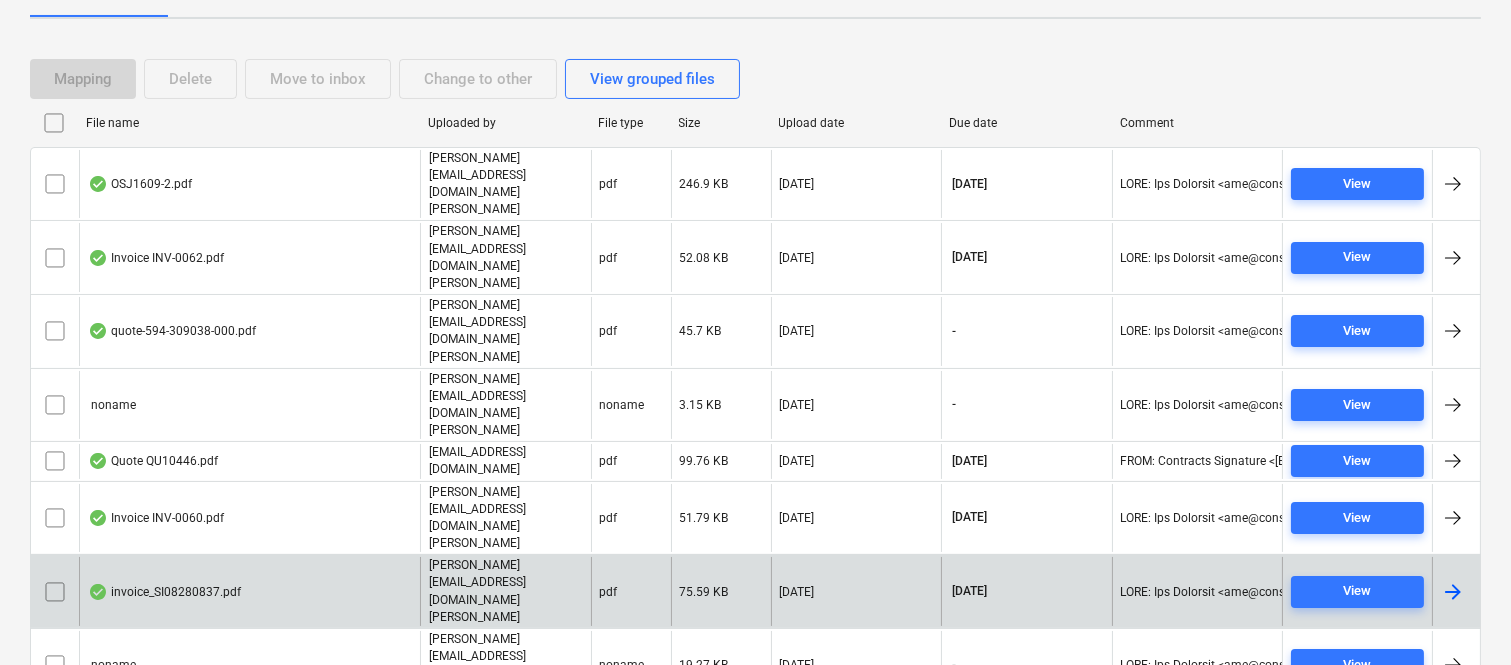 click on "invoice_SI08280837.pdf" at bounding box center (249, 591) 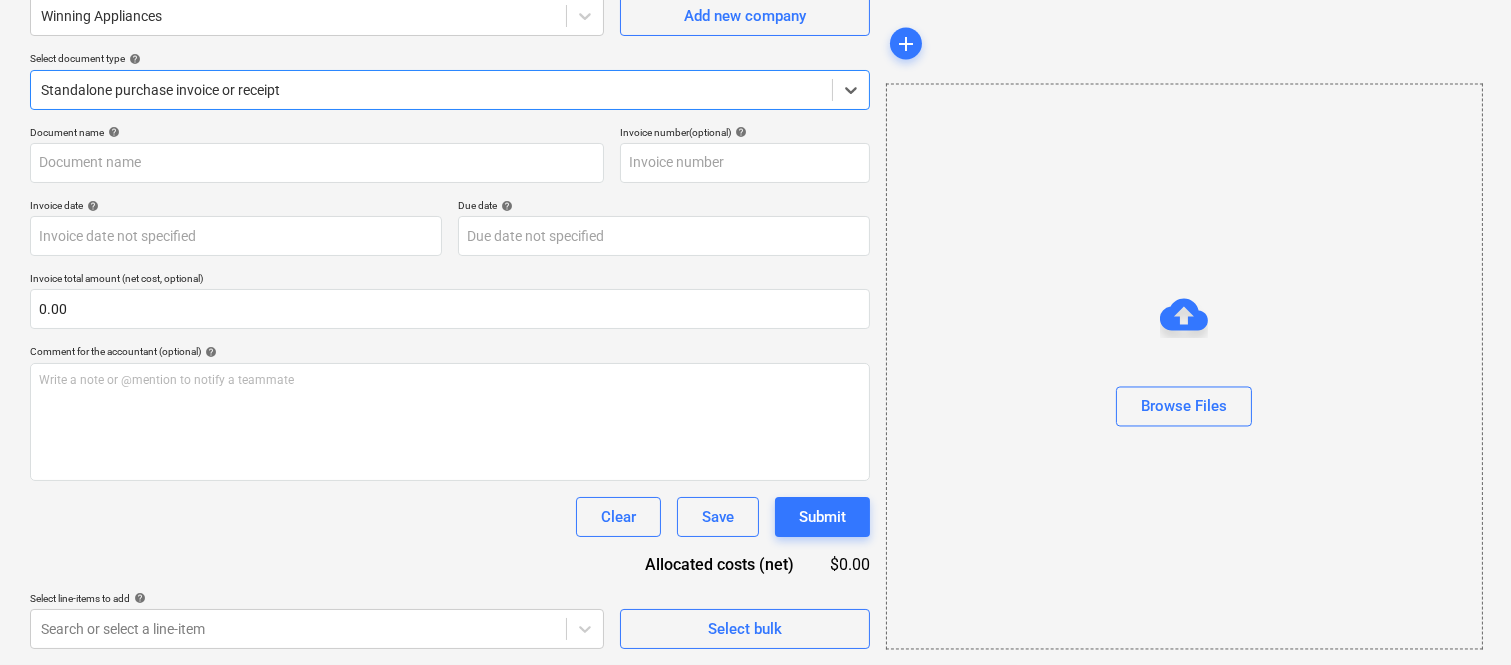 scroll, scrollTop: 31, scrollLeft: 0, axis: vertical 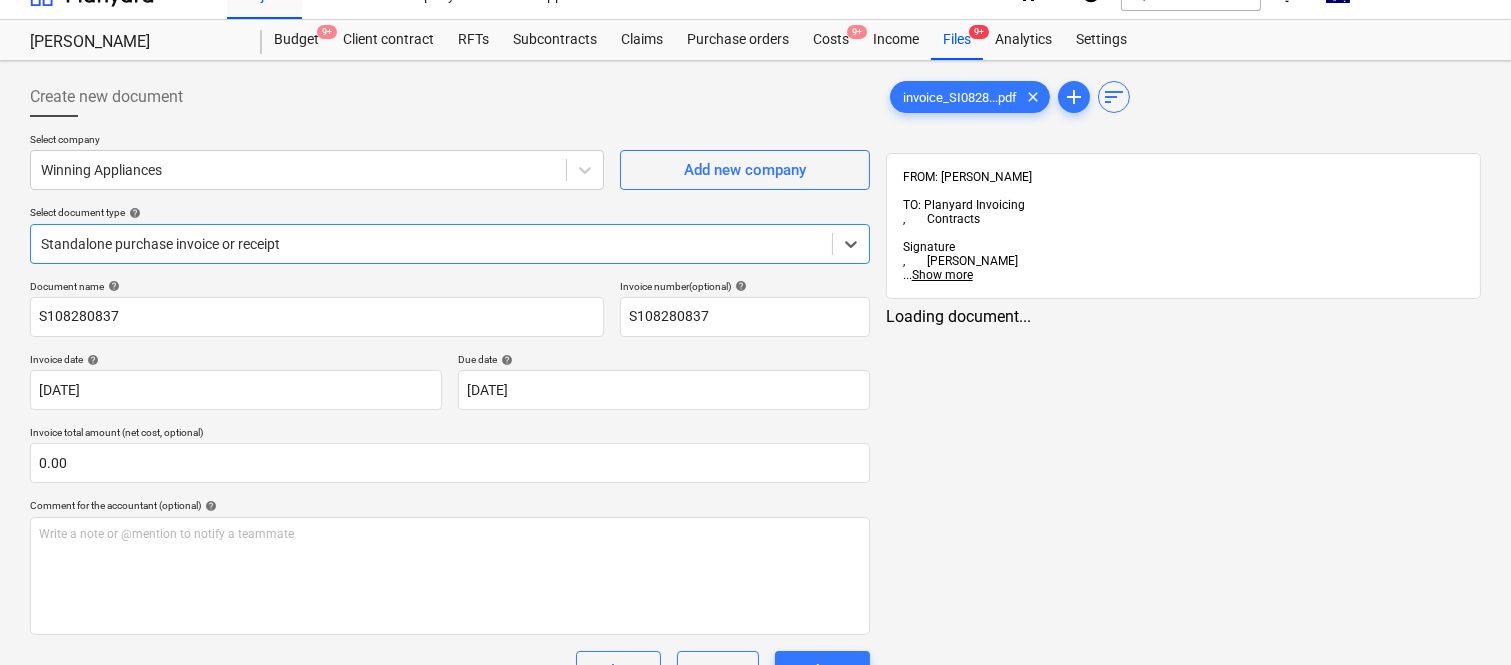 type on "S108280837" 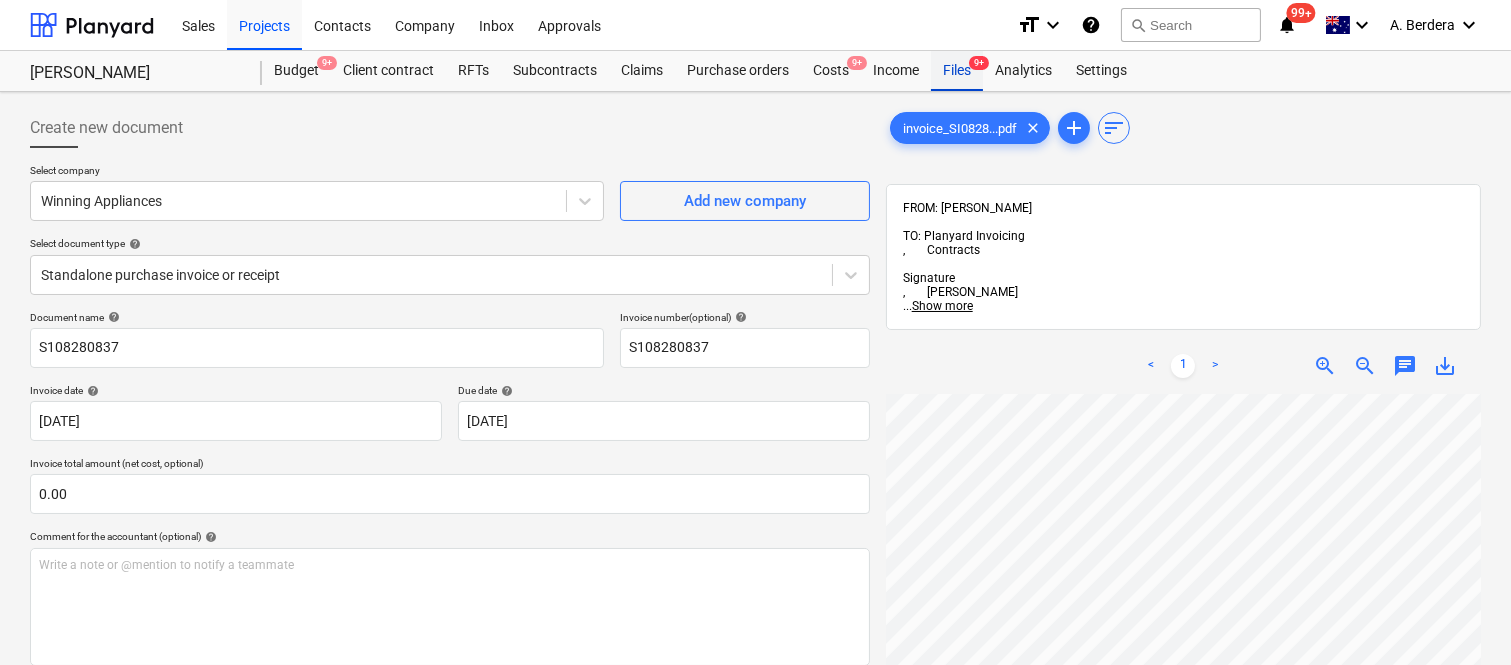 click on "Files 9+" at bounding box center (957, 71) 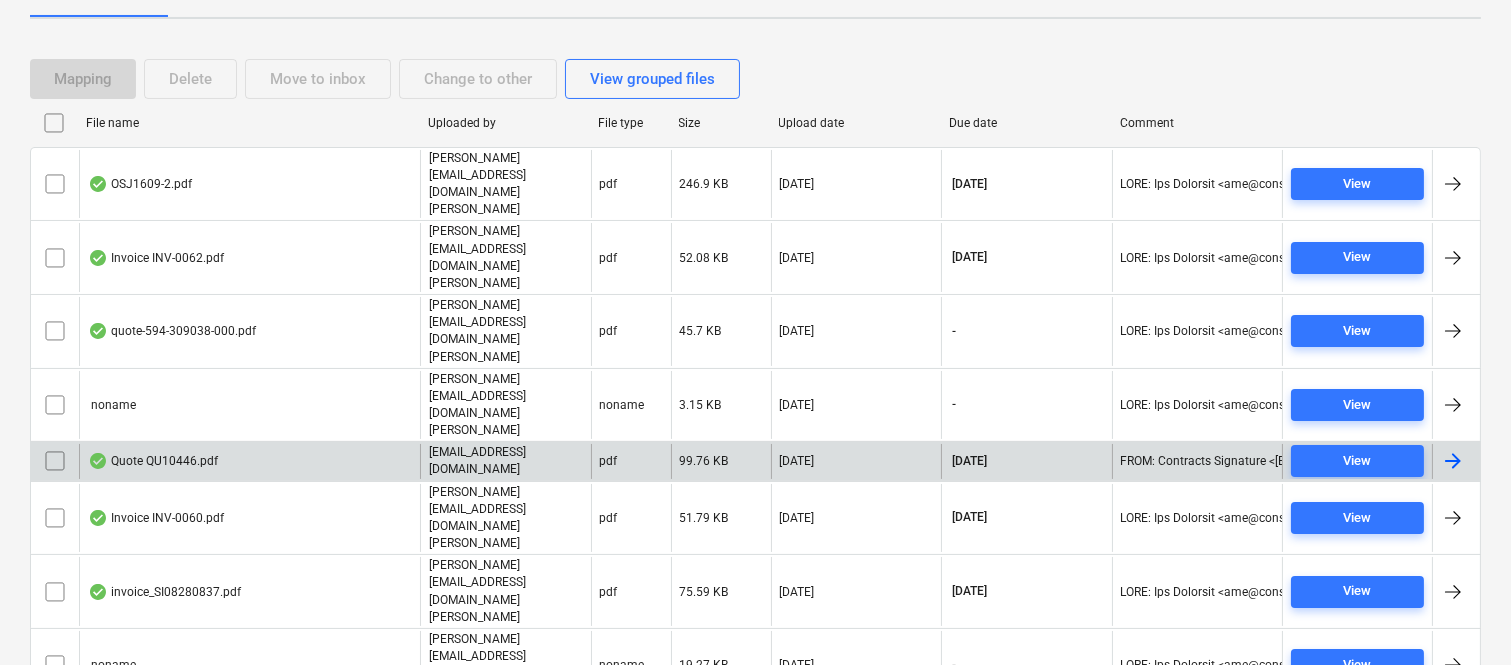 scroll, scrollTop: 0, scrollLeft: 0, axis: both 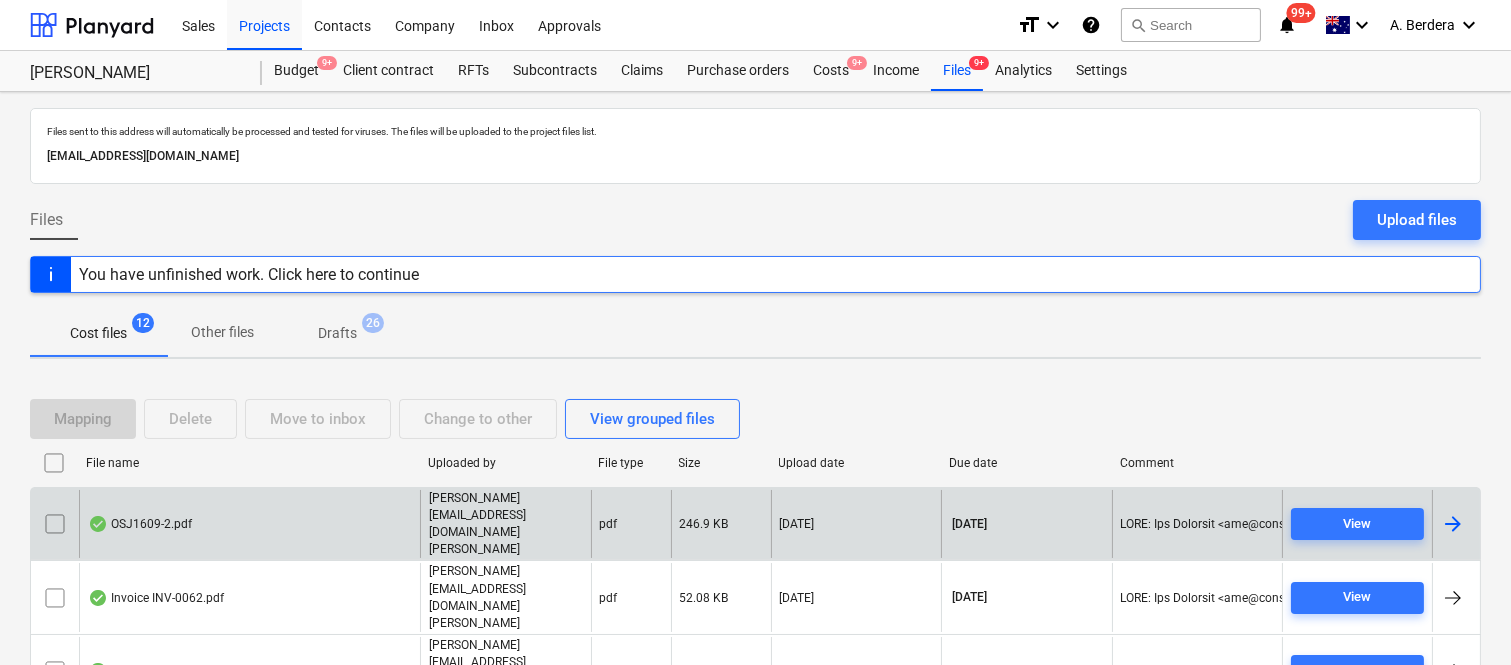 click on "joe@signaturepropertypartners.com.au" at bounding box center (506, 524) 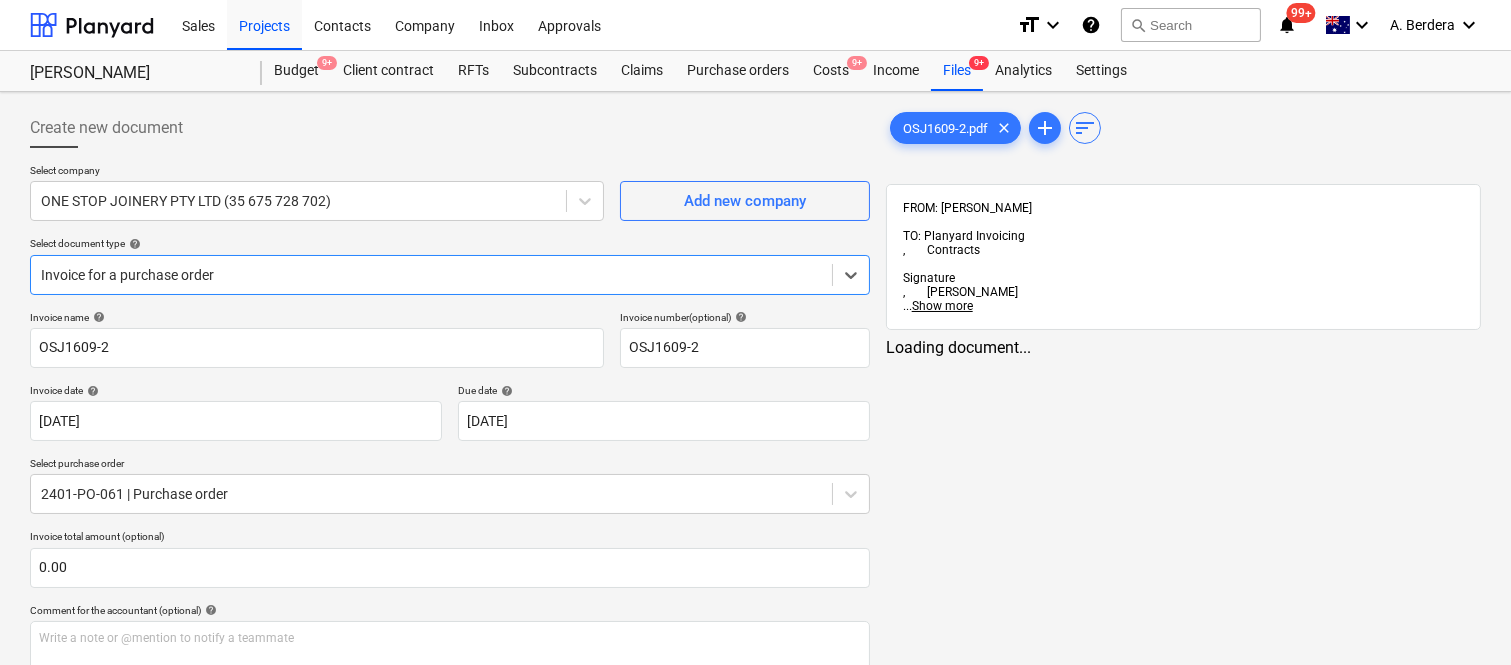 type on "OSJ1609-2" 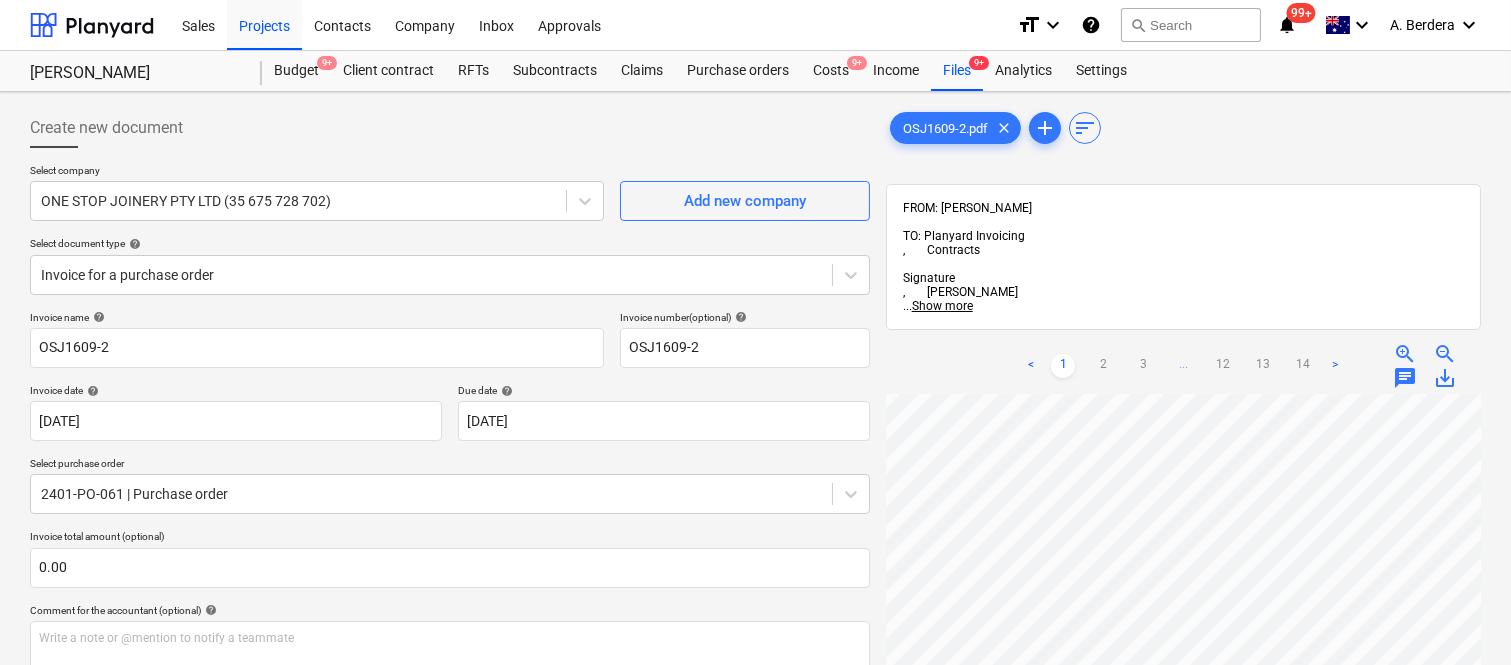scroll, scrollTop: 0, scrollLeft: 215, axis: horizontal 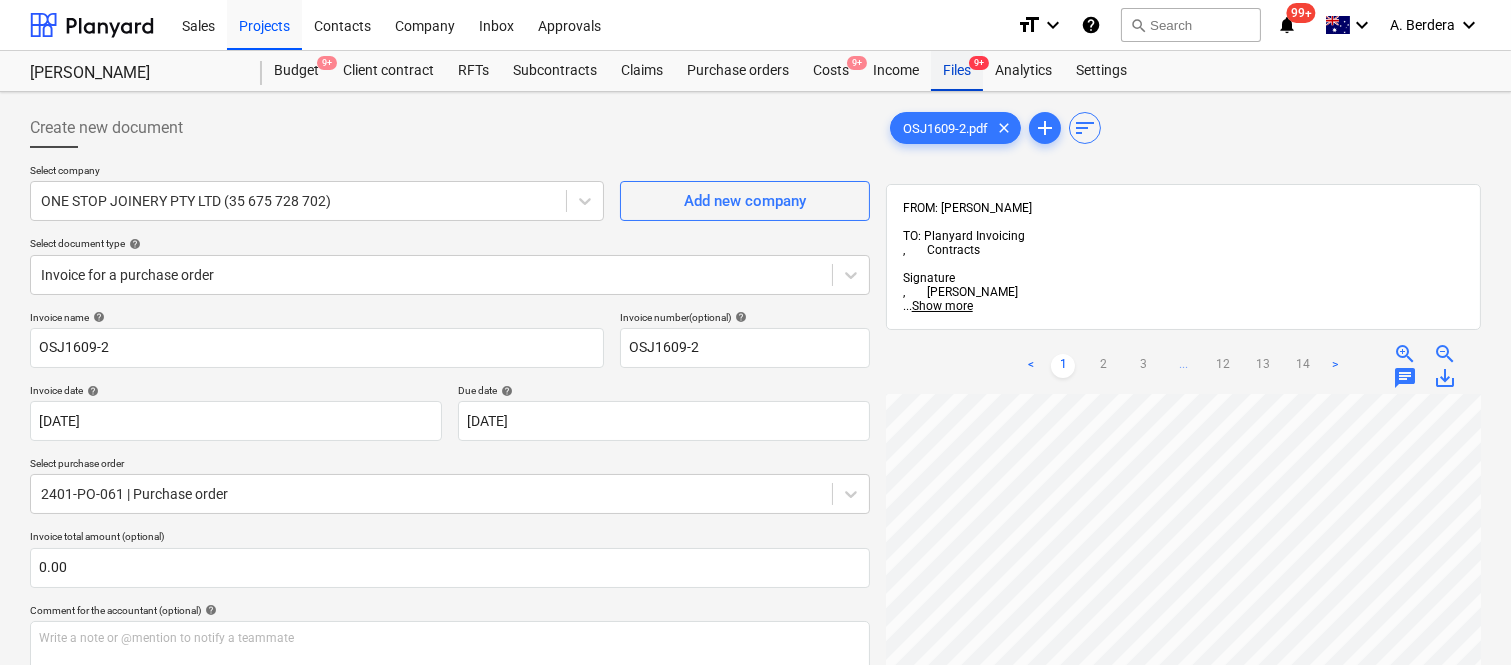 click on "Files 9+" at bounding box center [957, 71] 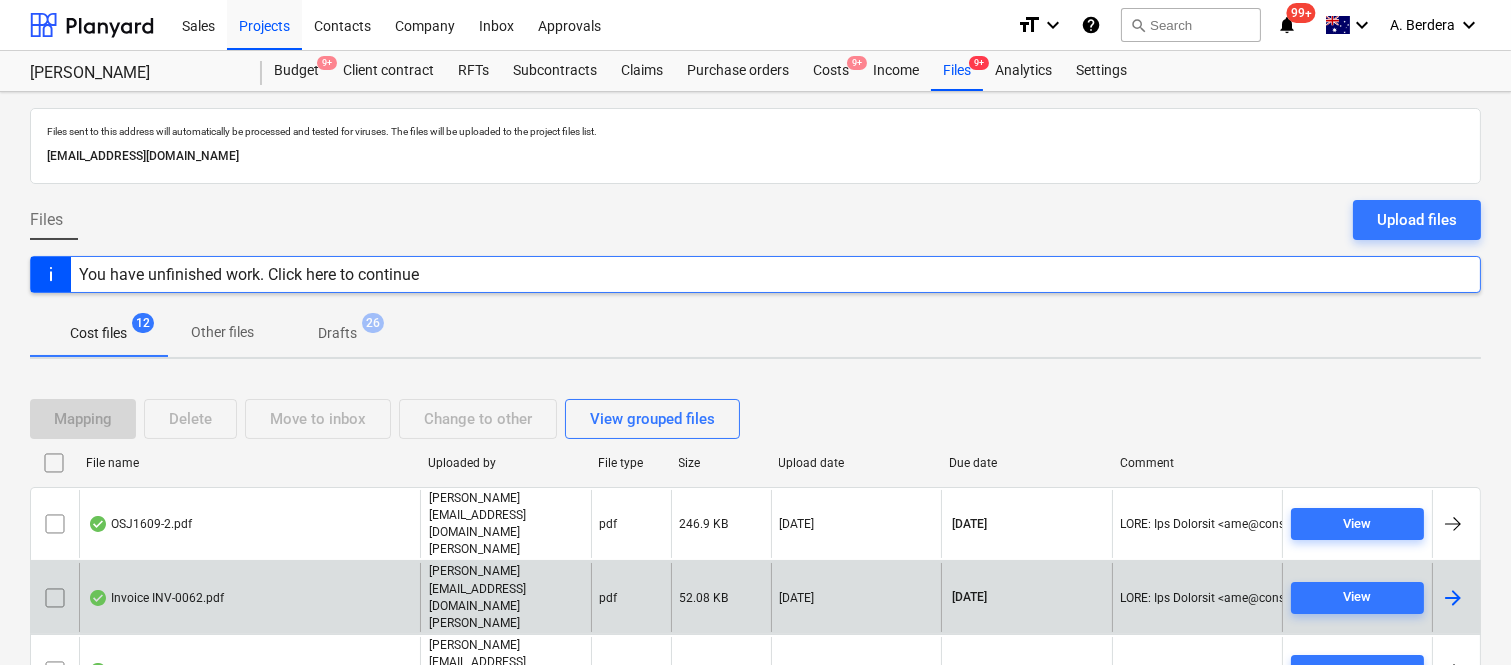 click on "Invoice INV-0062.pdf" at bounding box center (249, 597) 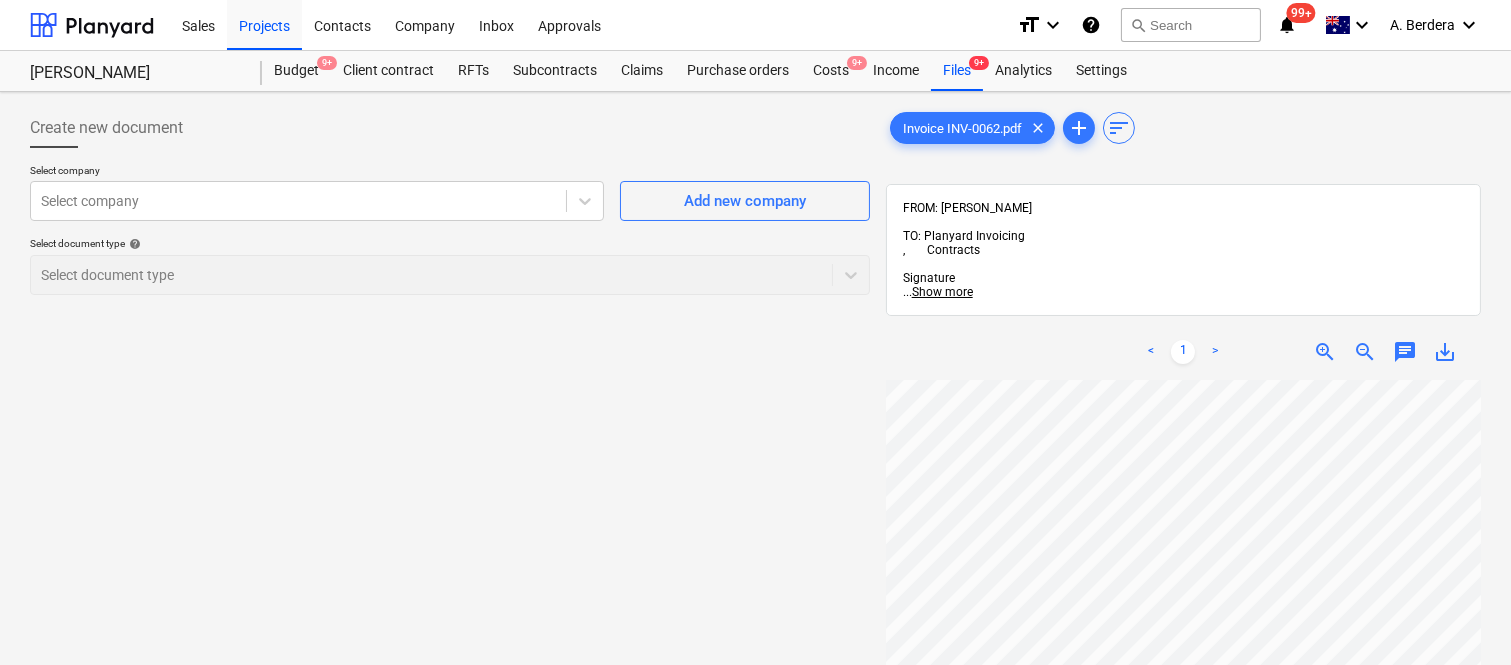 scroll, scrollTop: 0, scrollLeft: 260, axis: horizontal 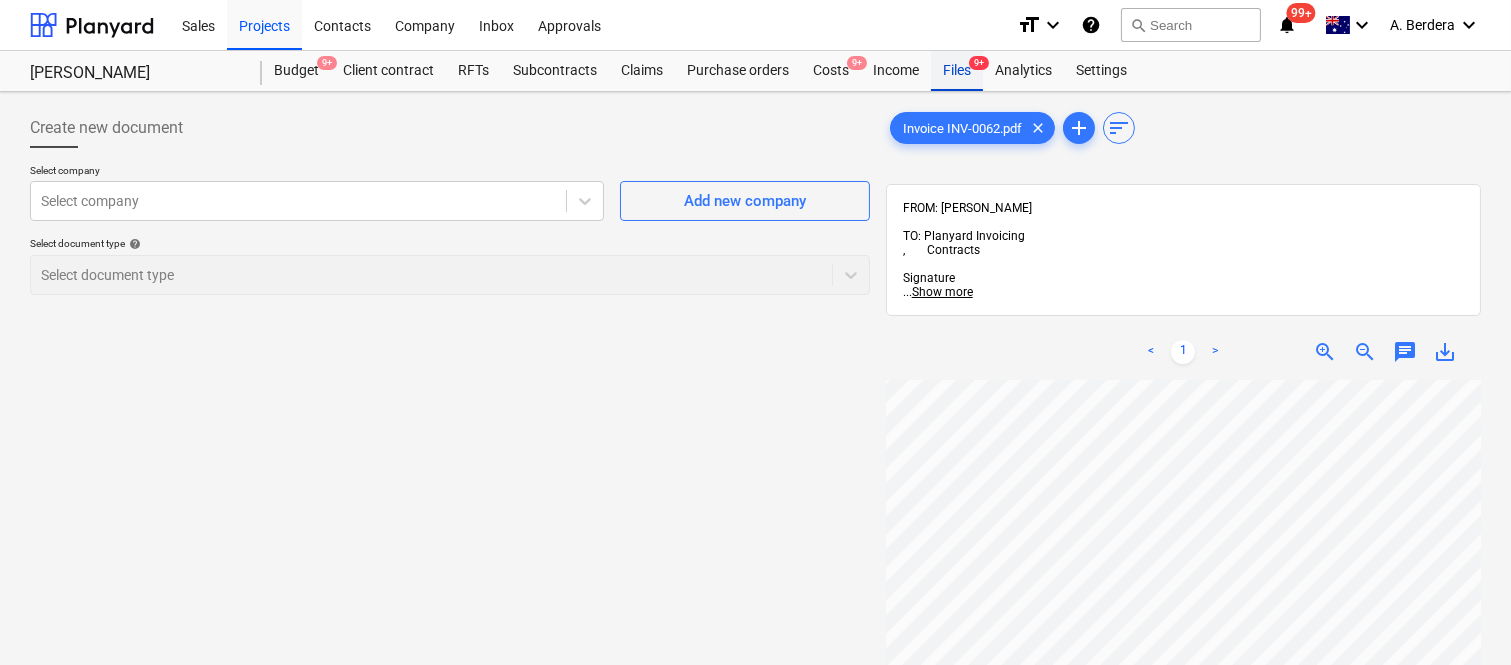 click on "Files 9+" at bounding box center (957, 71) 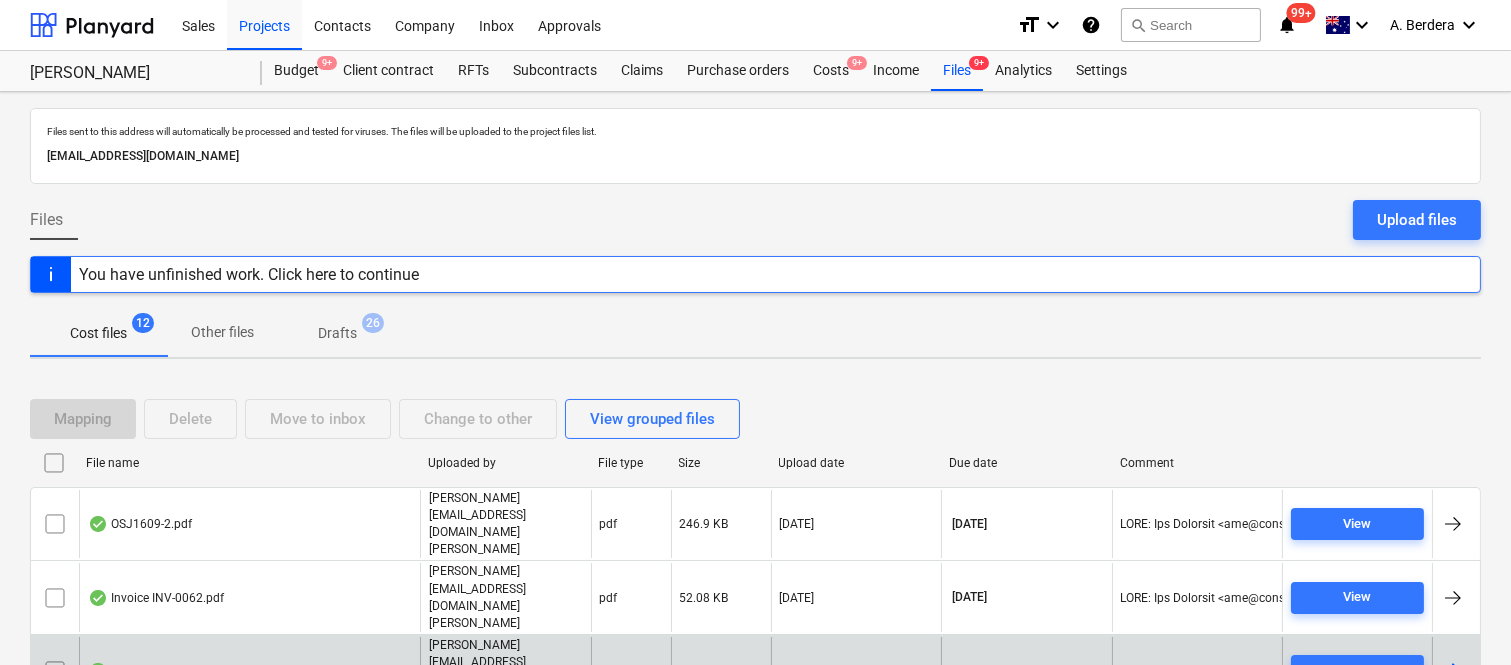 scroll, scrollTop: 340, scrollLeft: 0, axis: vertical 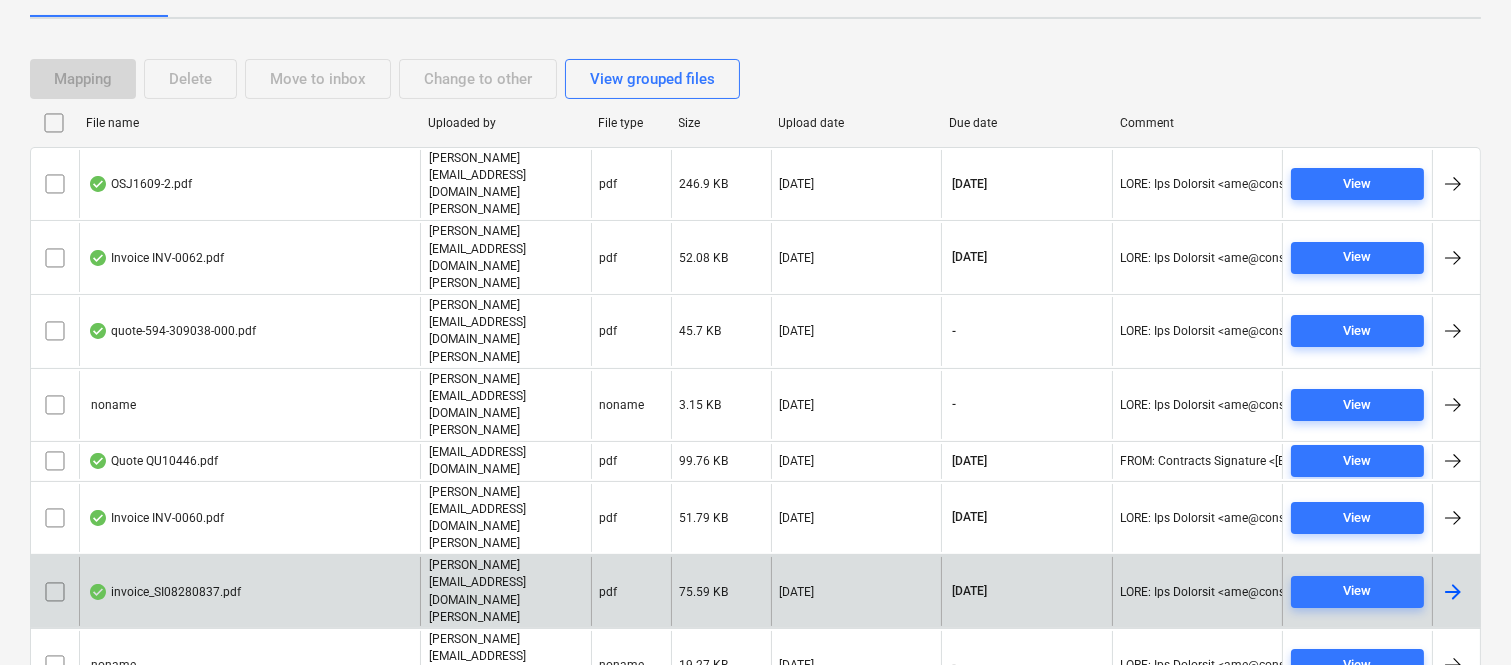 click on "joe@signaturepropertypartners.com.au" at bounding box center [505, 591] 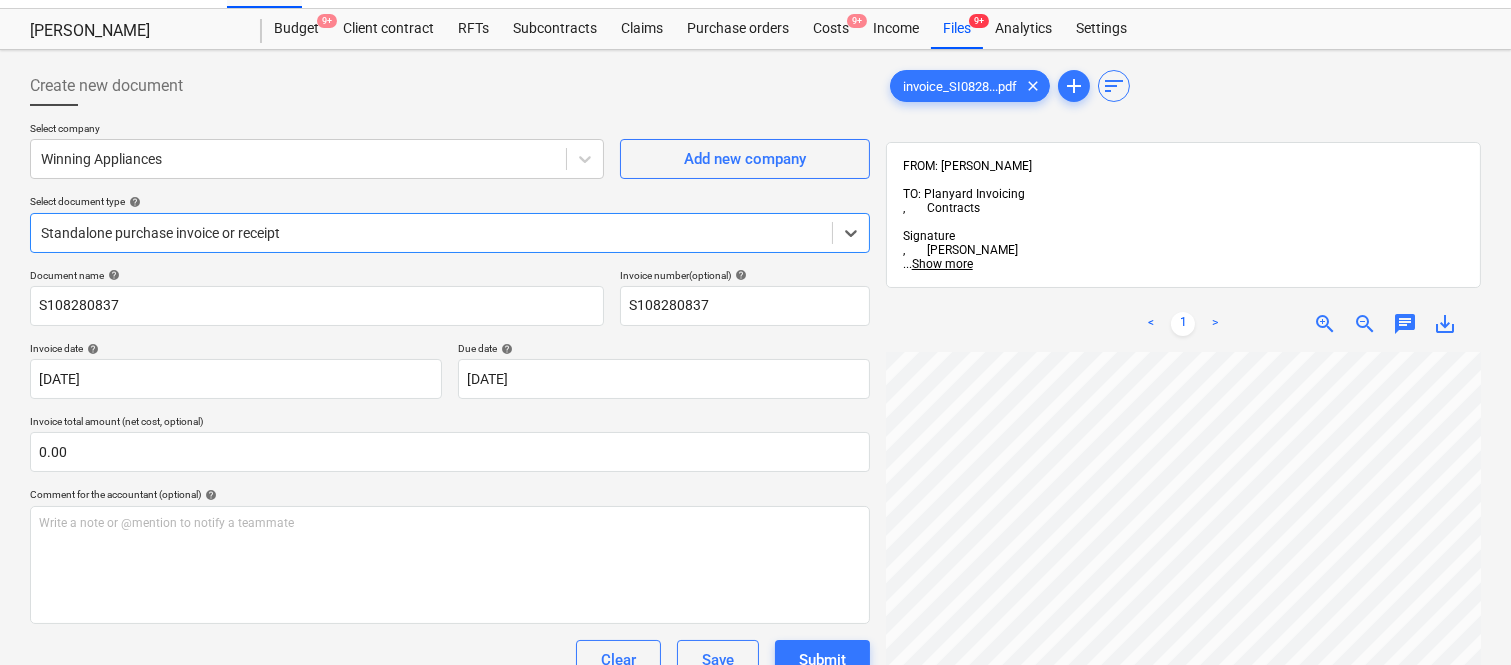 scroll, scrollTop: 0, scrollLeft: 0, axis: both 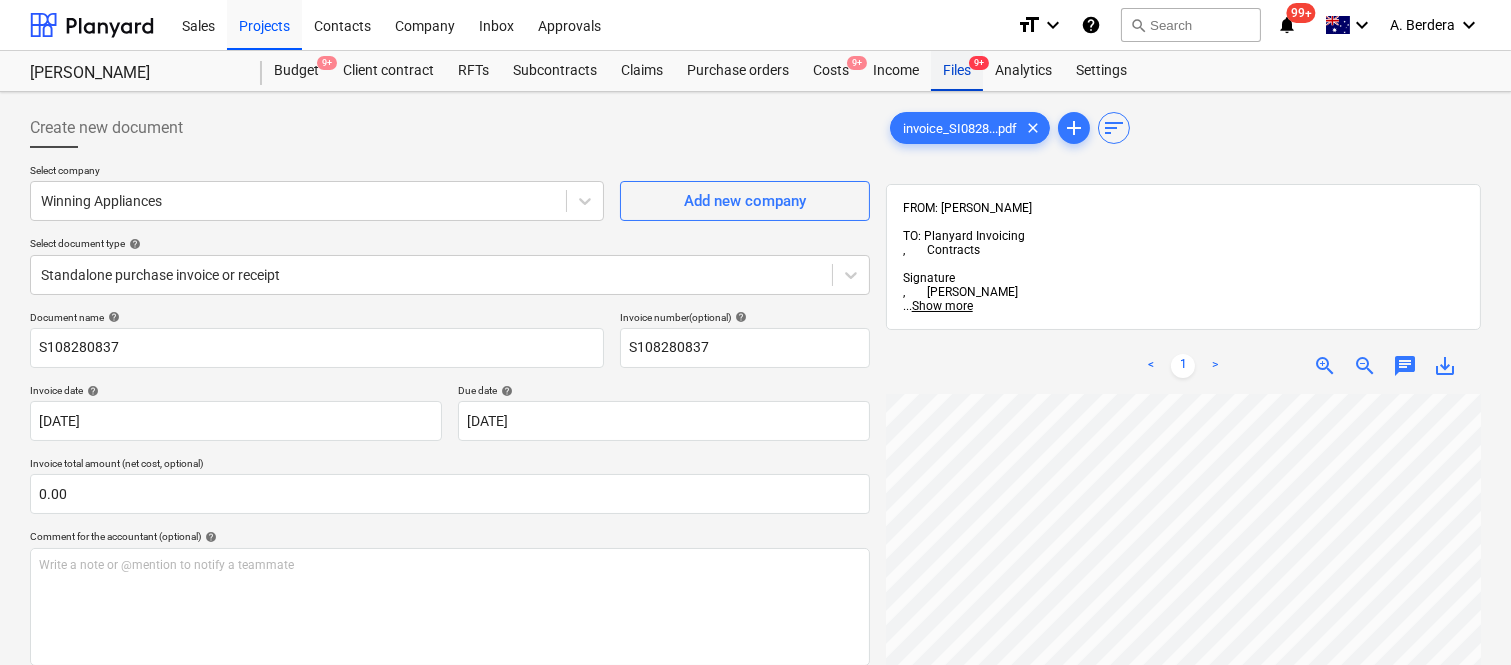 click on "Files 9+" at bounding box center (957, 71) 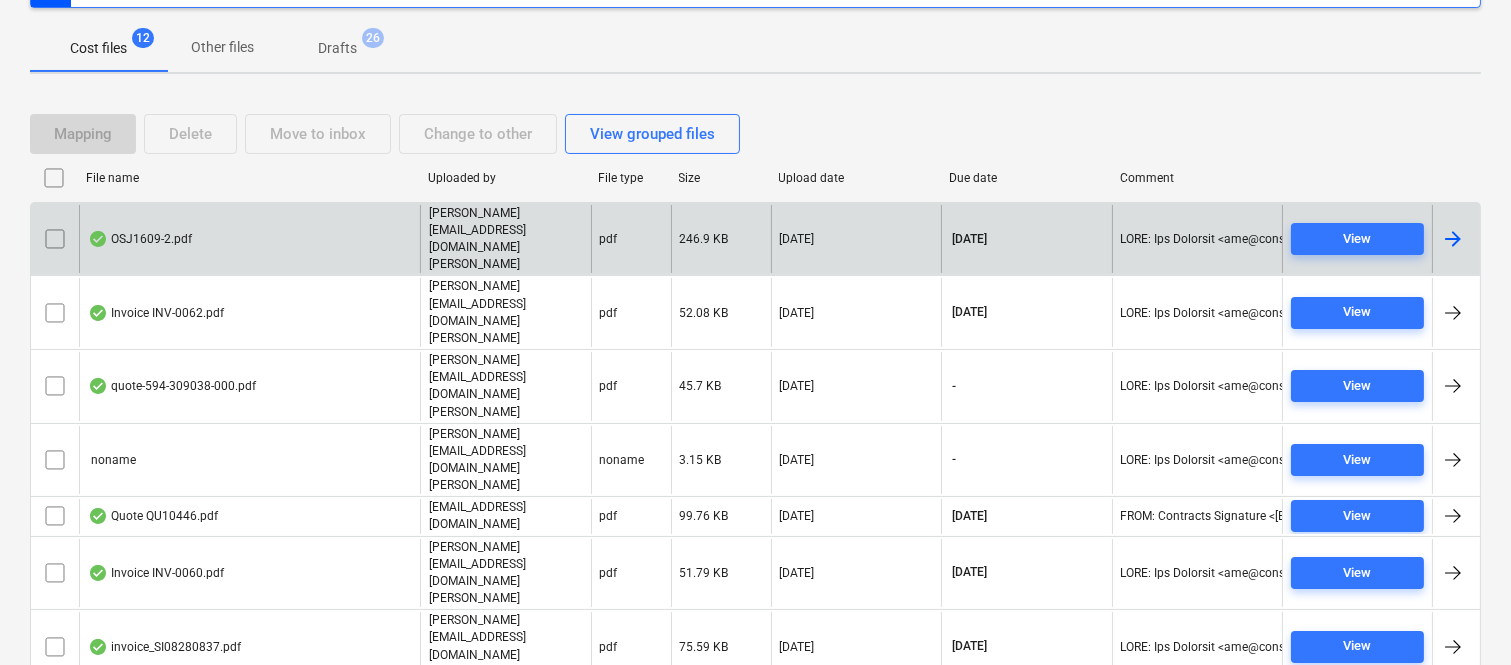 scroll, scrollTop: 340, scrollLeft: 0, axis: vertical 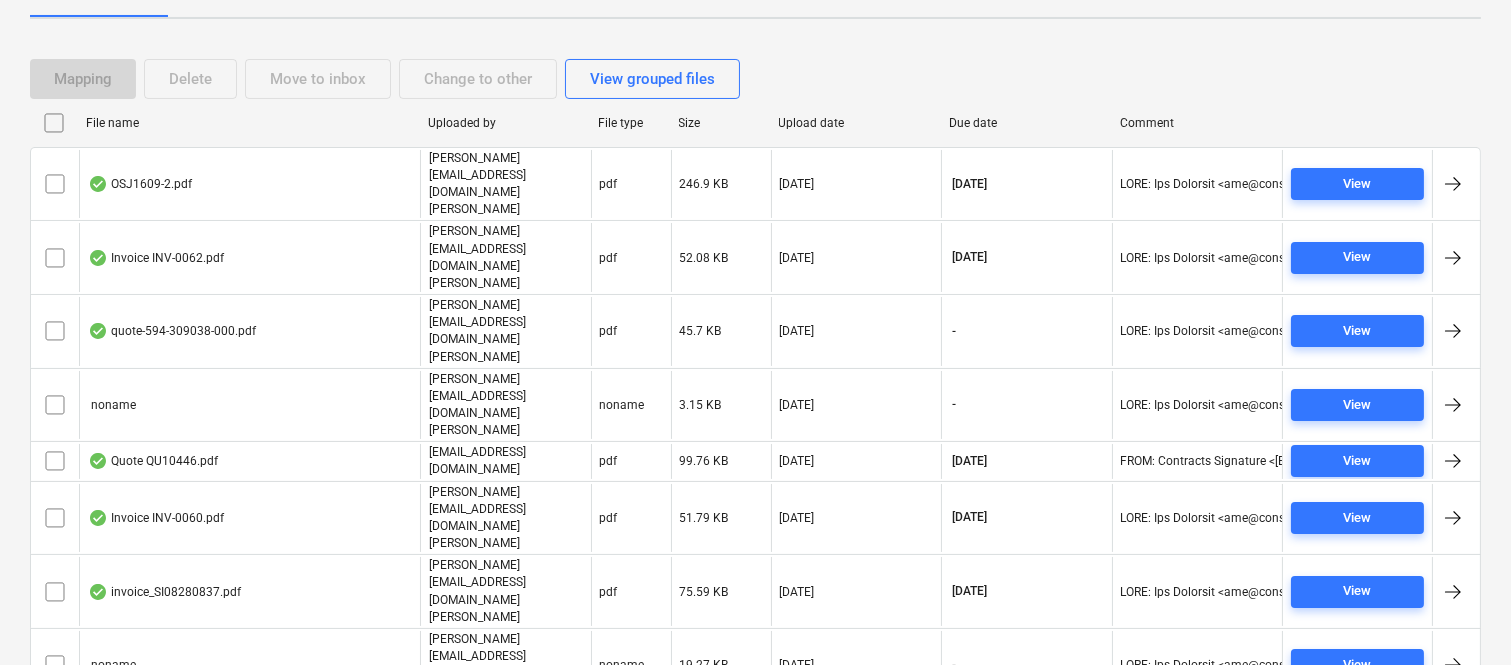 click on "joe@signaturepropertypartners.com.au" at bounding box center [506, 812] 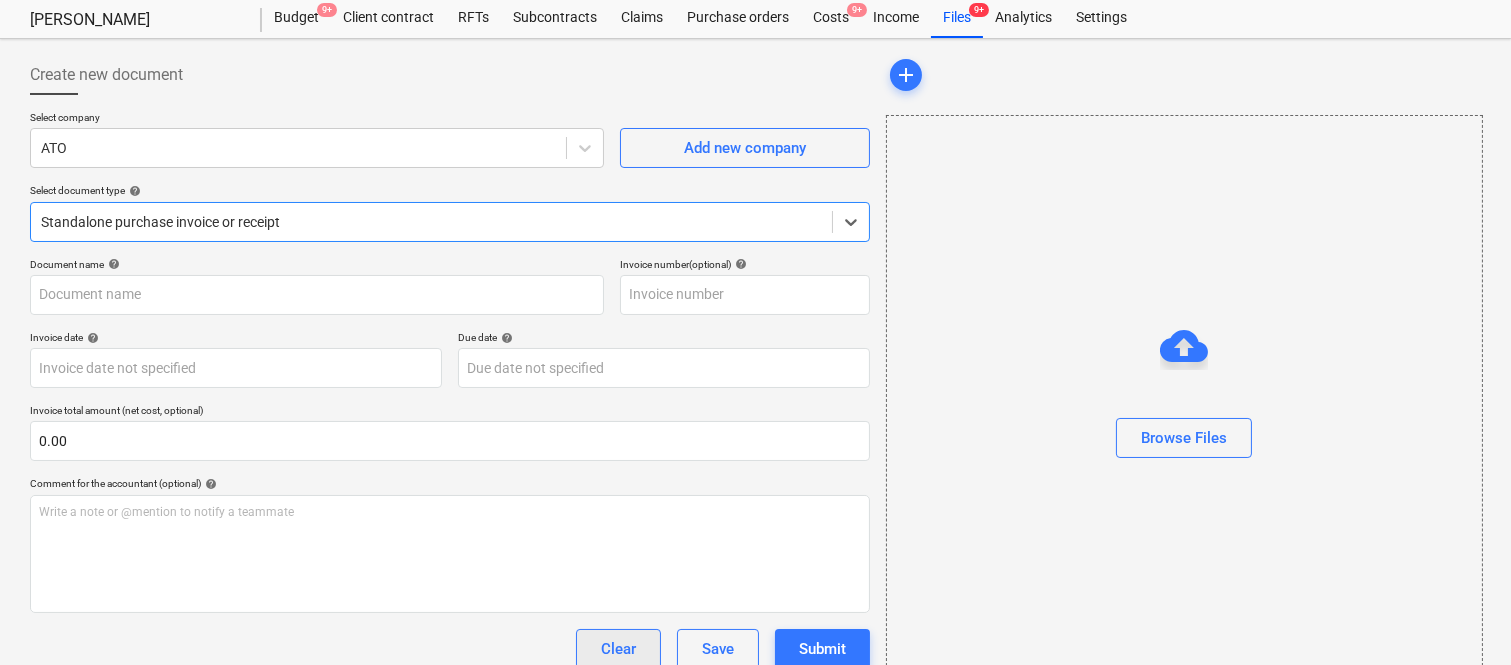 scroll, scrollTop: 0, scrollLeft: 0, axis: both 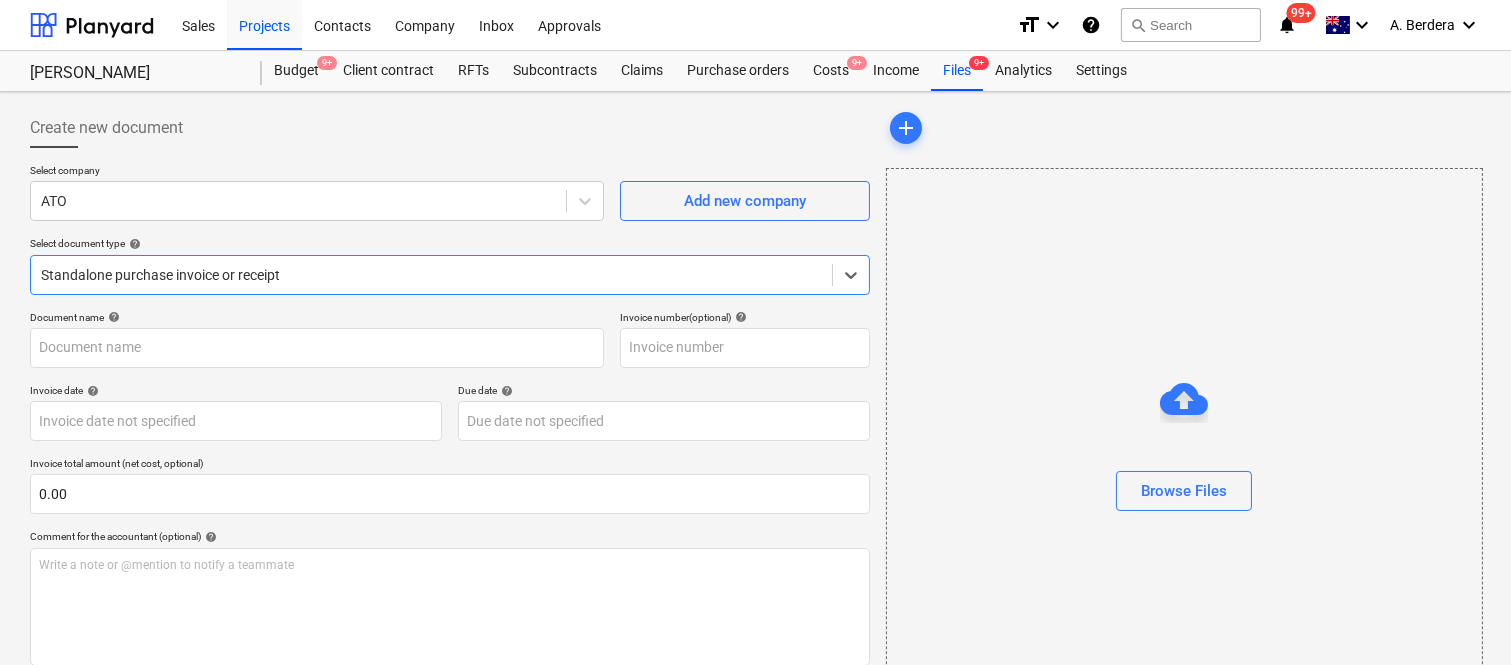 type on "14634" 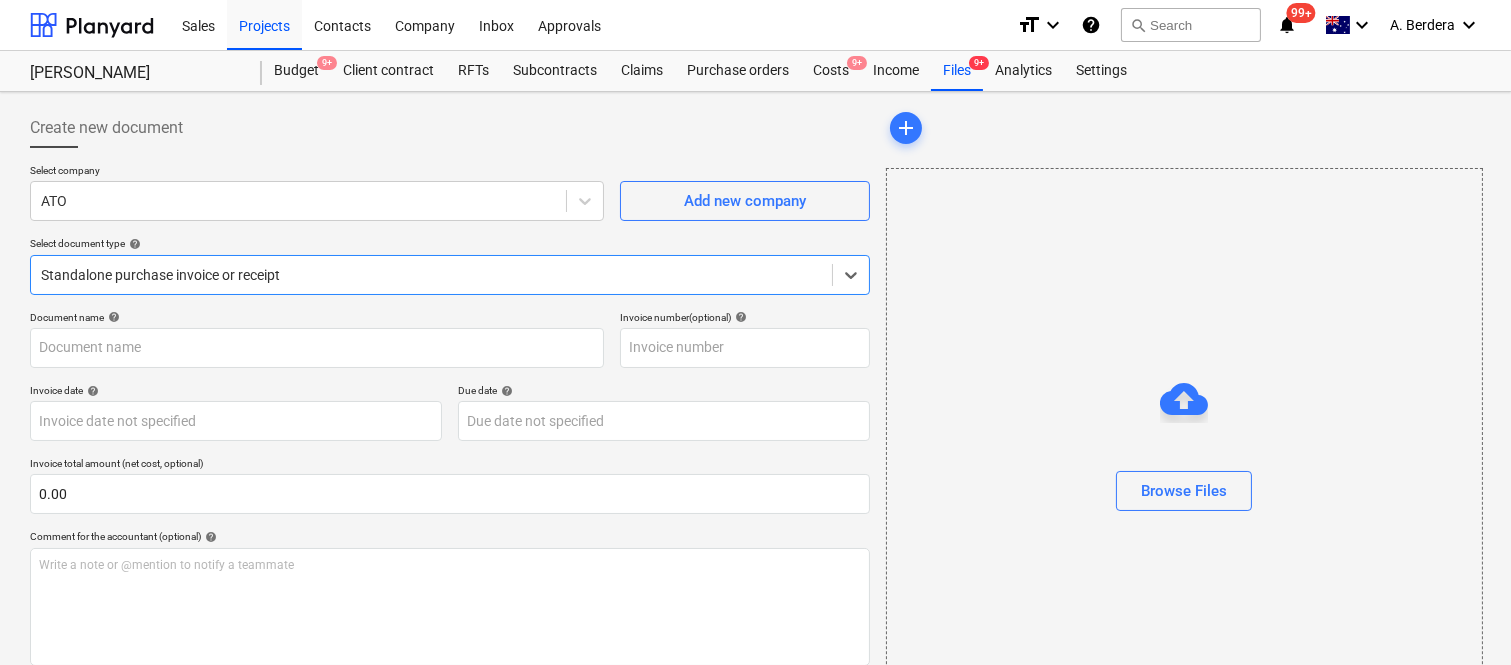 type on "14634" 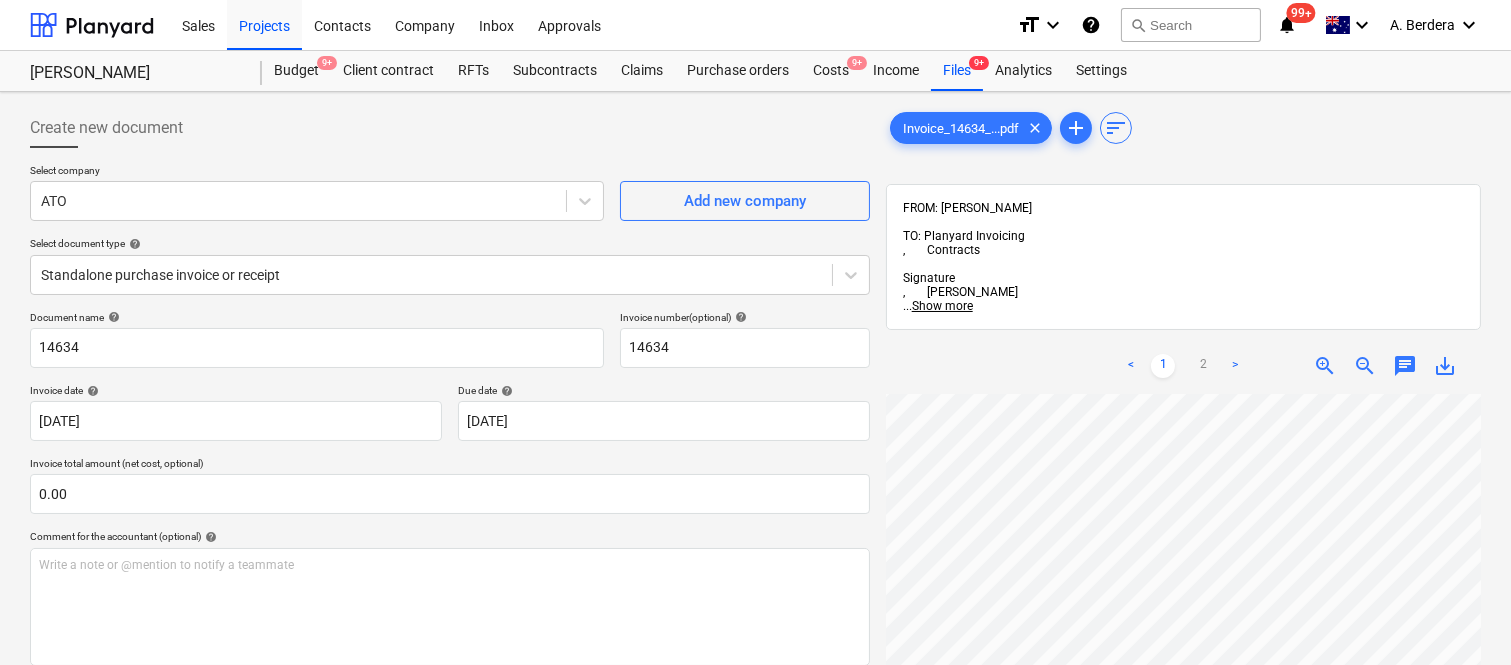 scroll, scrollTop: 0, scrollLeft: 133, axis: horizontal 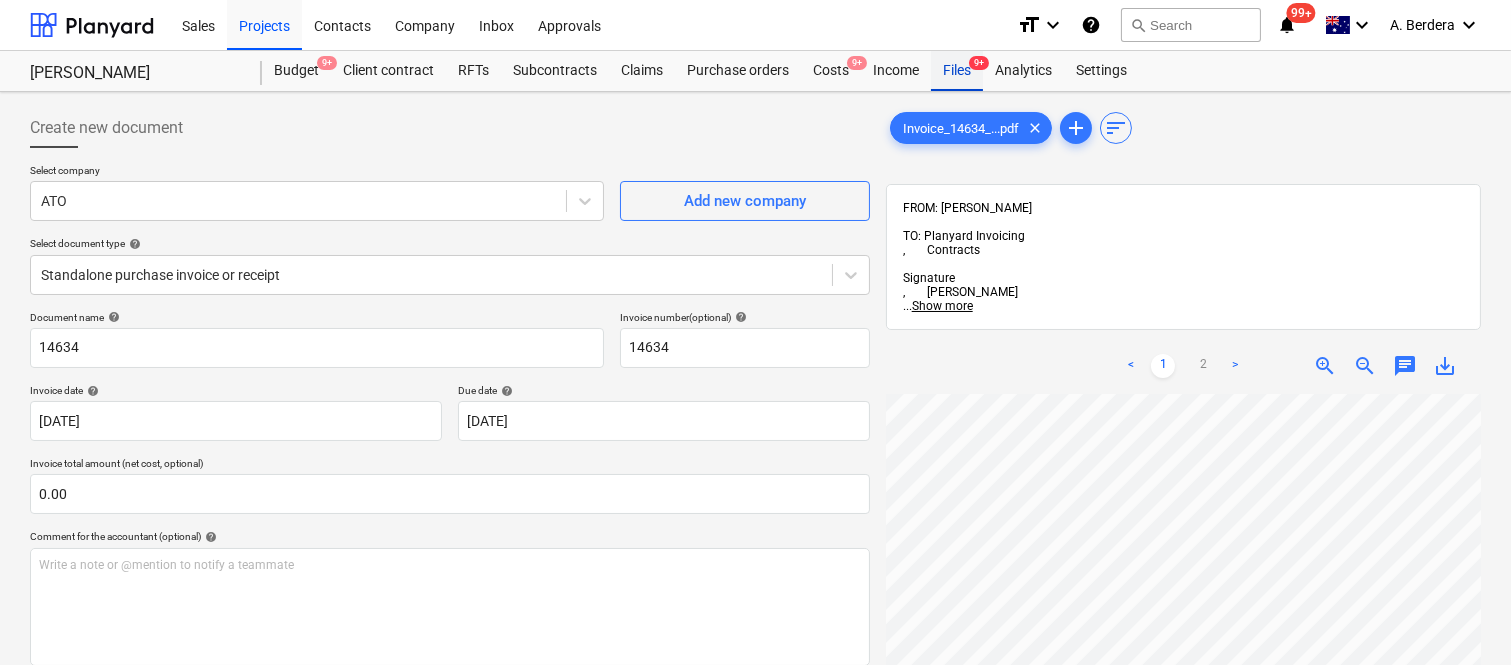 click on "Files 9+" at bounding box center [957, 71] 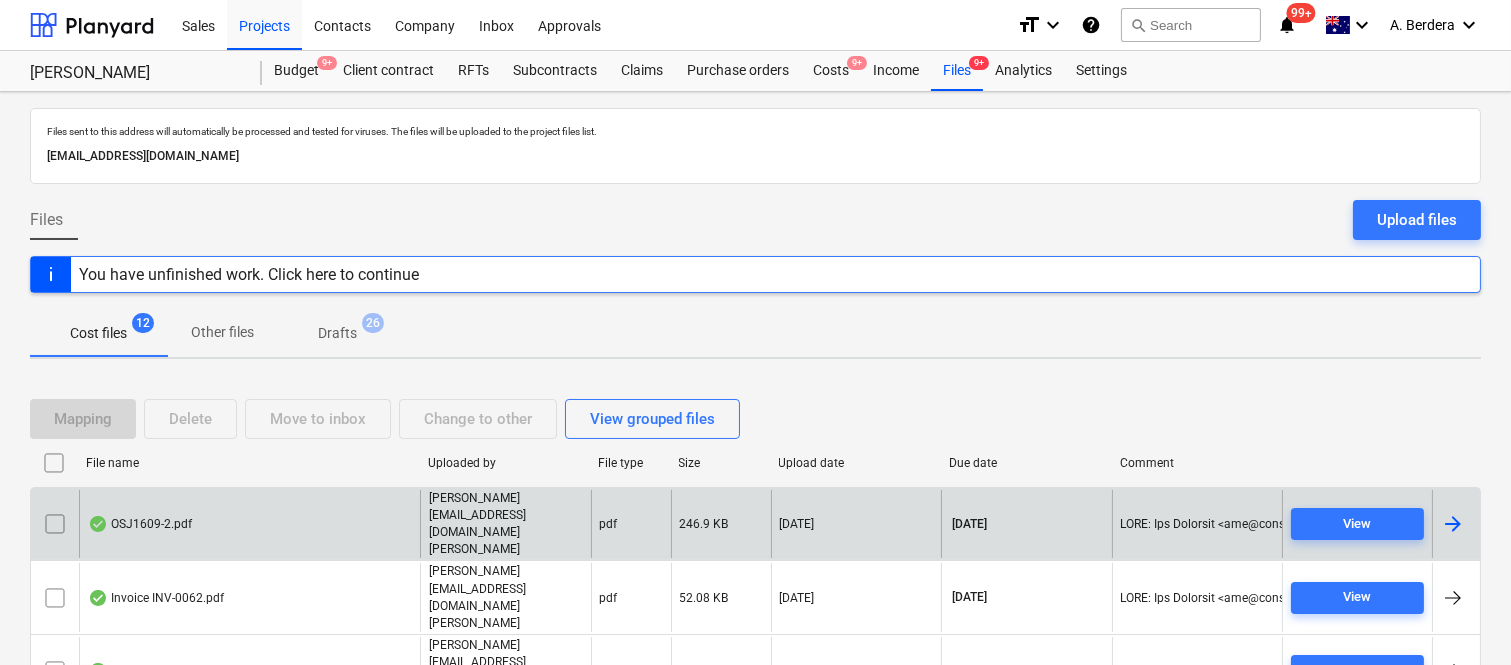 click on "OSJ1609-2.pdf" at bounding box center [249, 524] 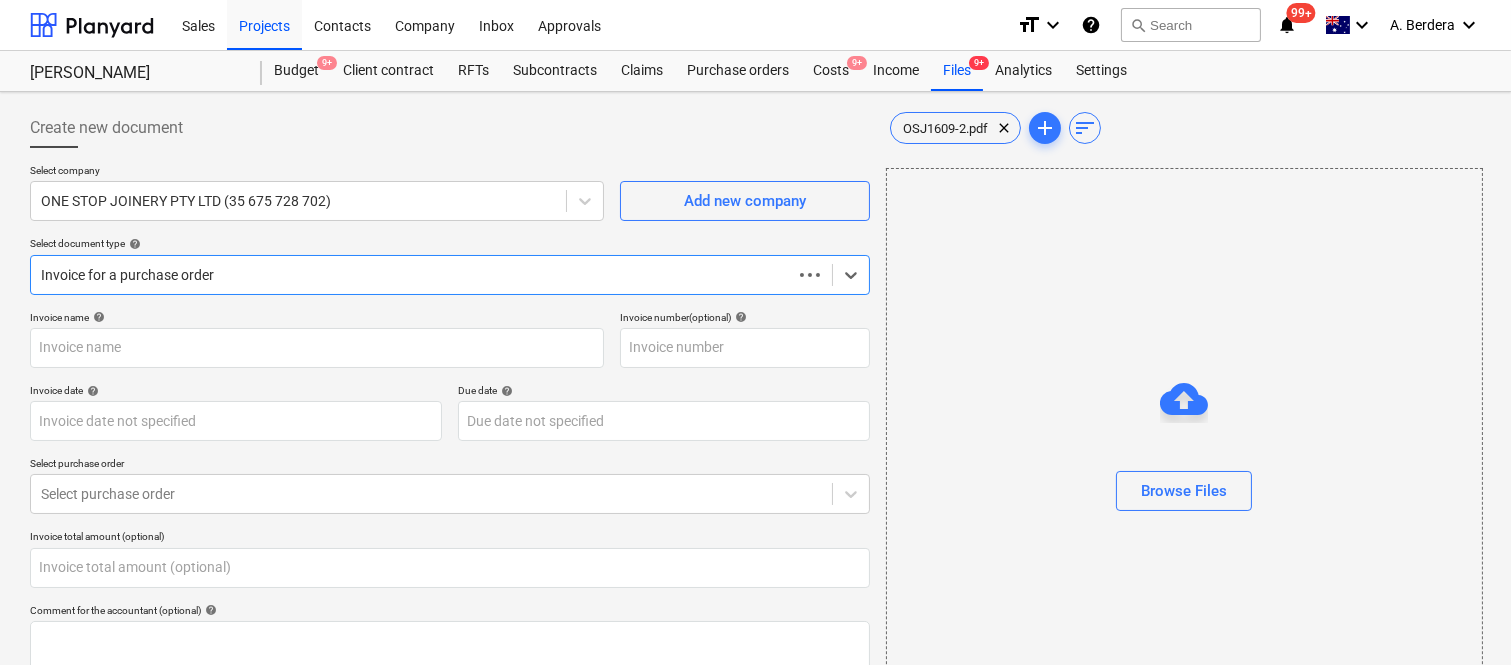 type on "OSJ1609-2" 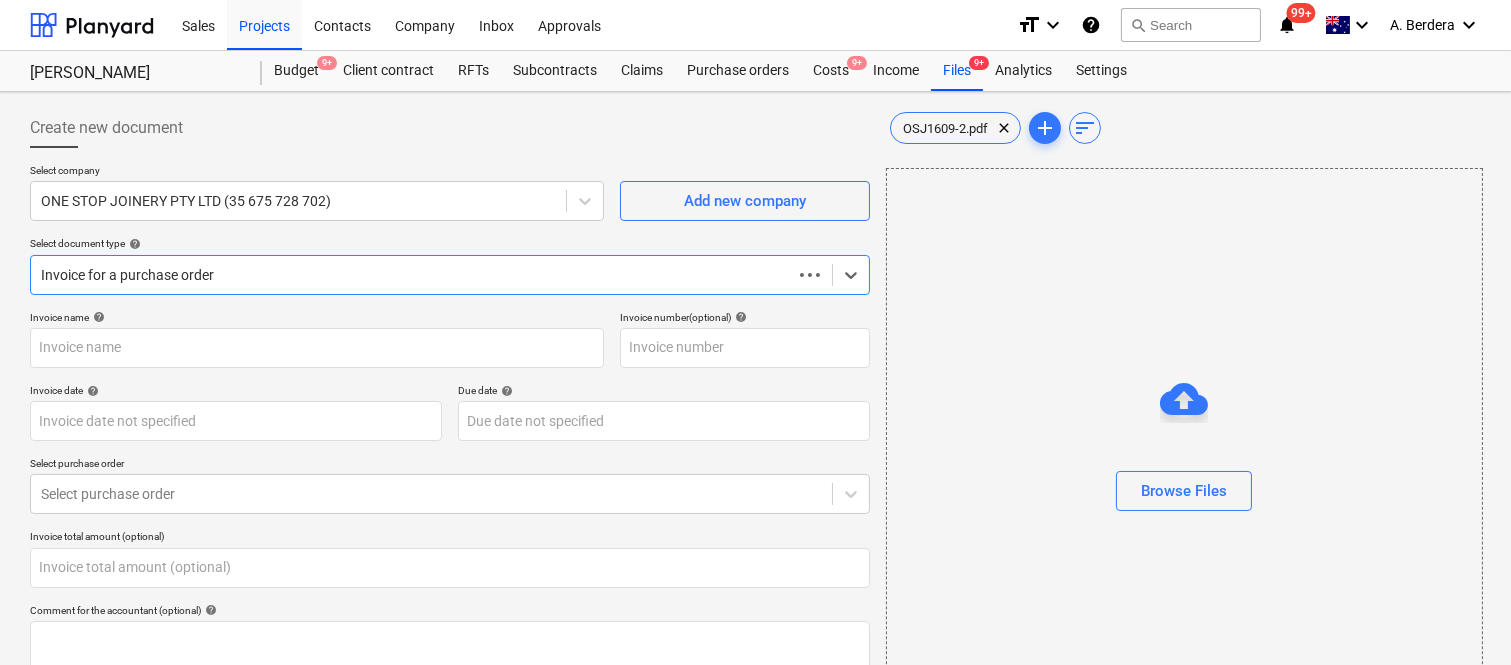 type on "OSJ1609-2" 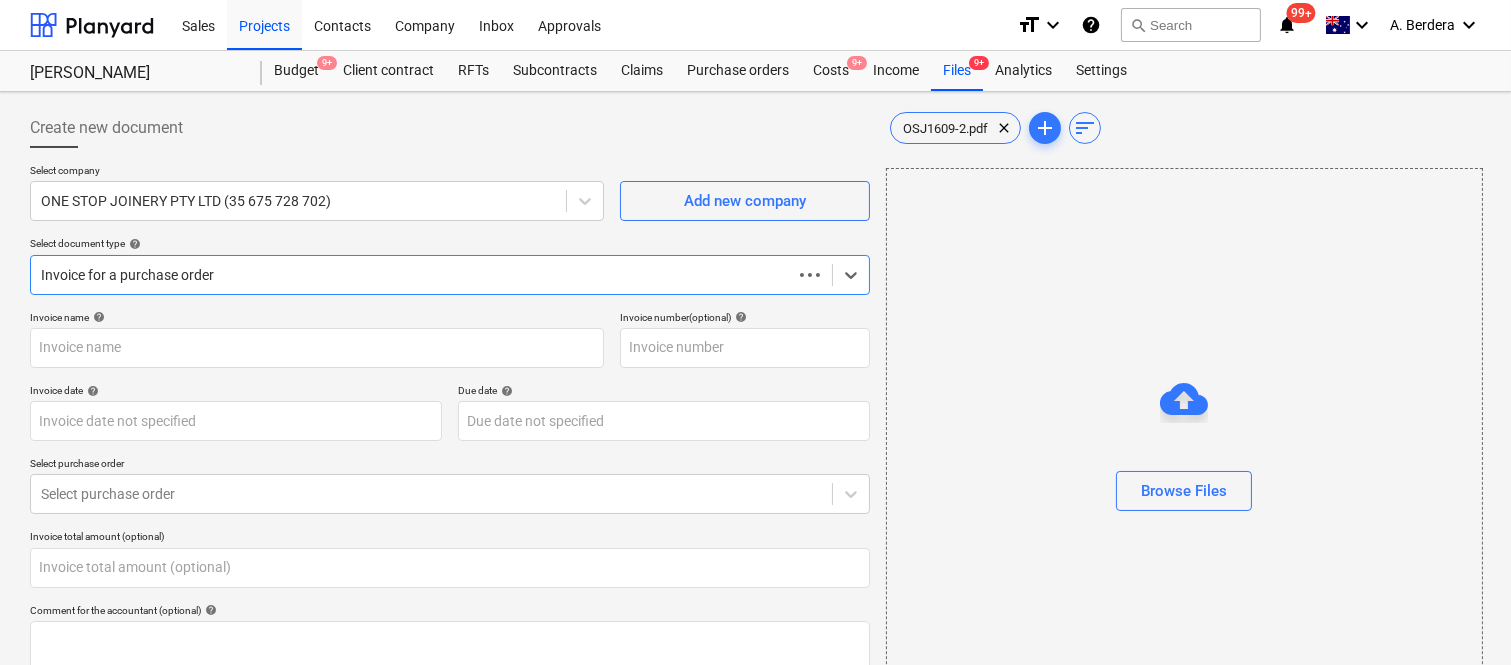 type on "[DATE]" 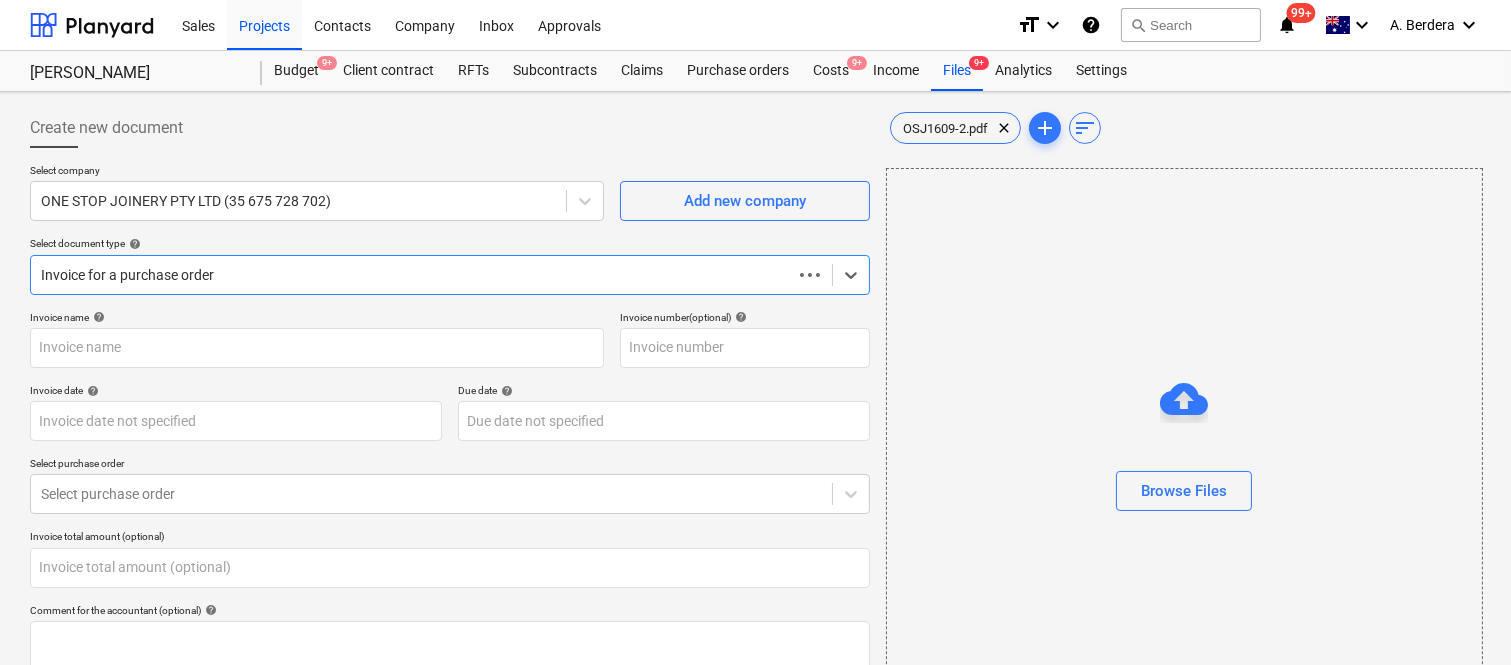 type on "0.00" 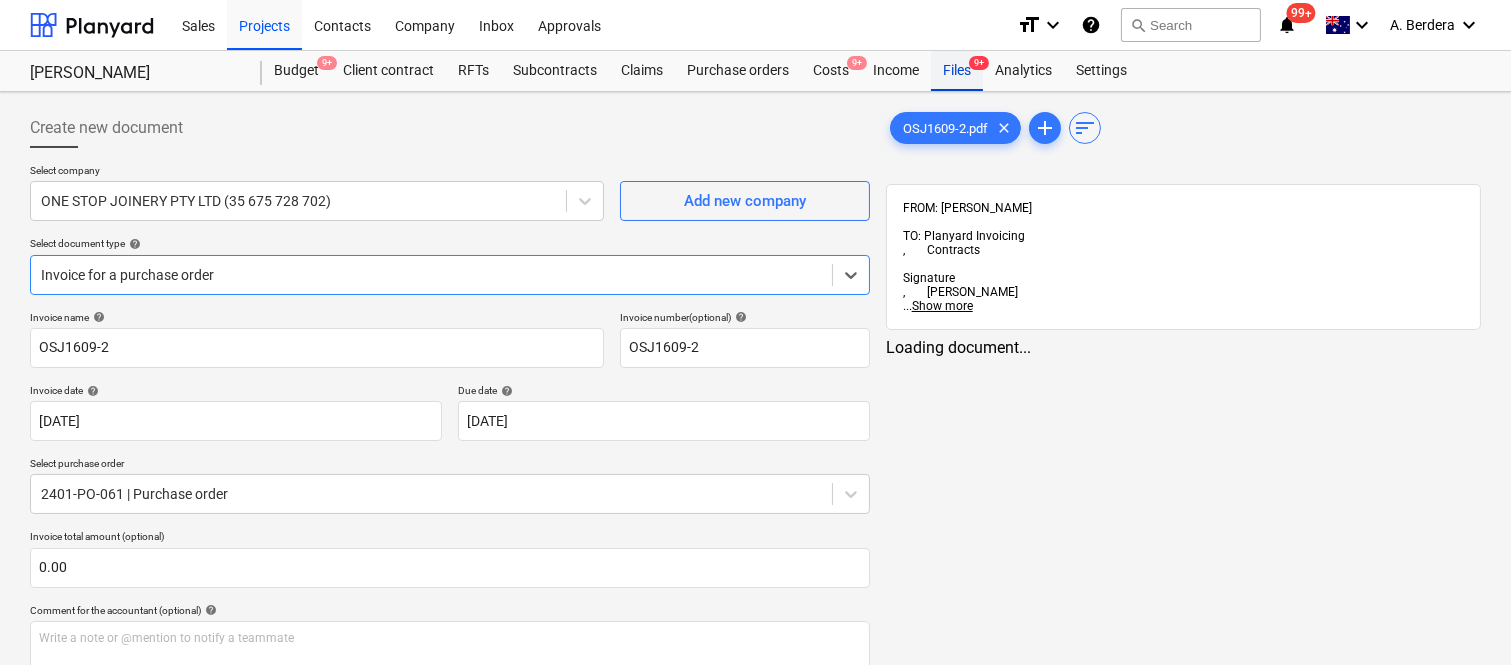 click on "Files 9+" at bounding box center (957, 71) 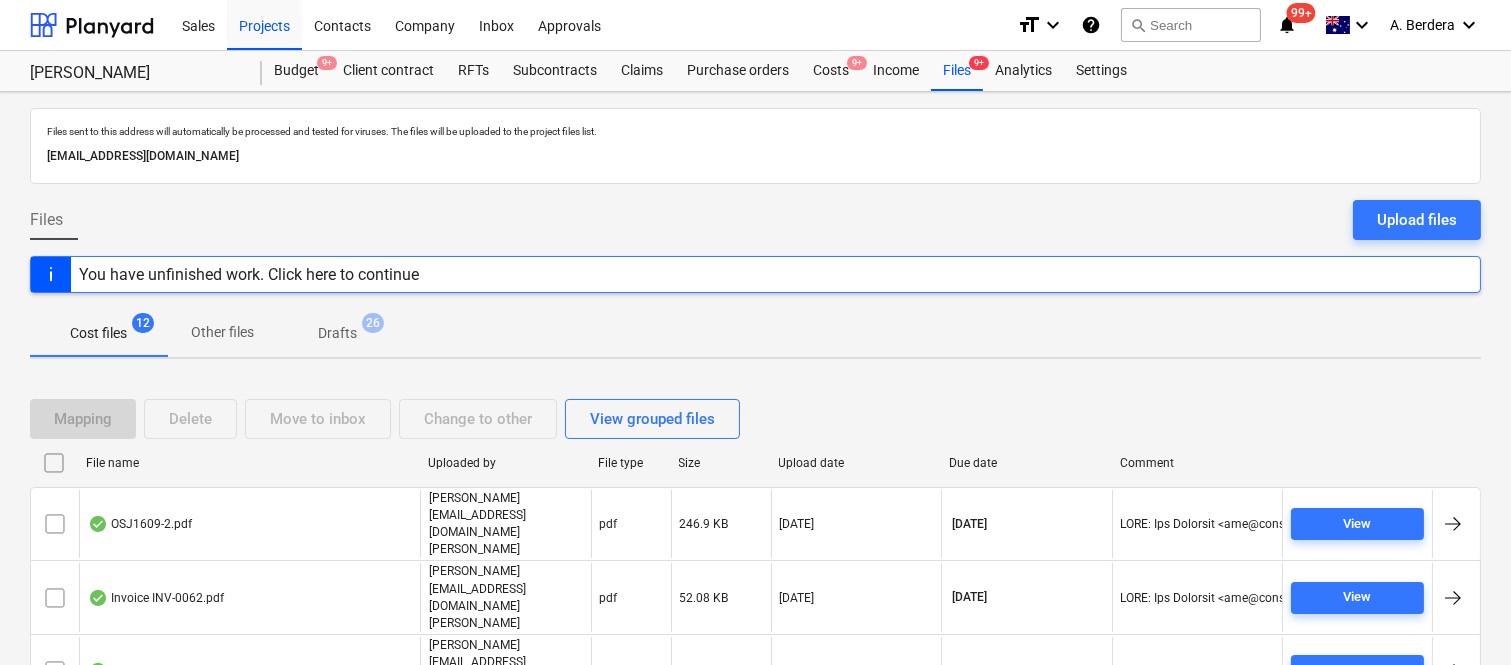 scroll, scrollTop: 340, scrollLeft: 0, axis: vertical 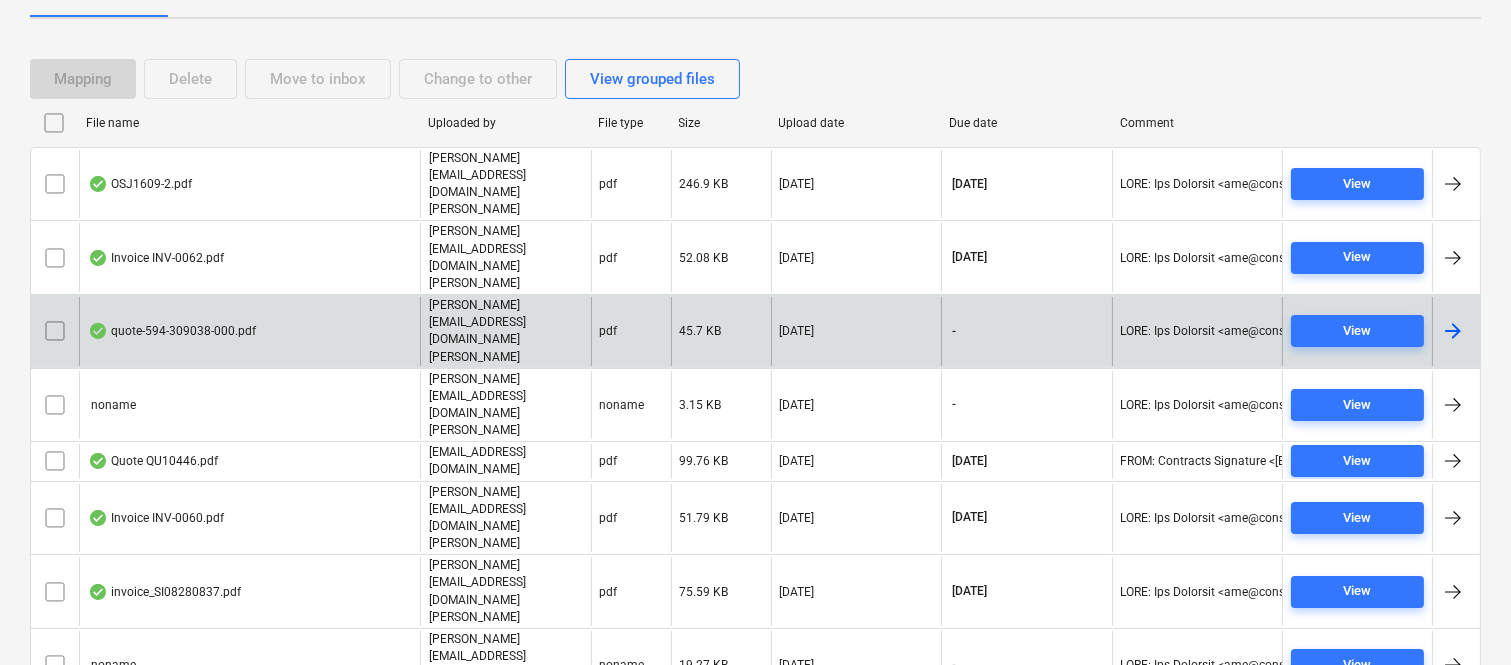 click on "joe@signaturepropertypartners.com.au" at bounding box center [506, 331] 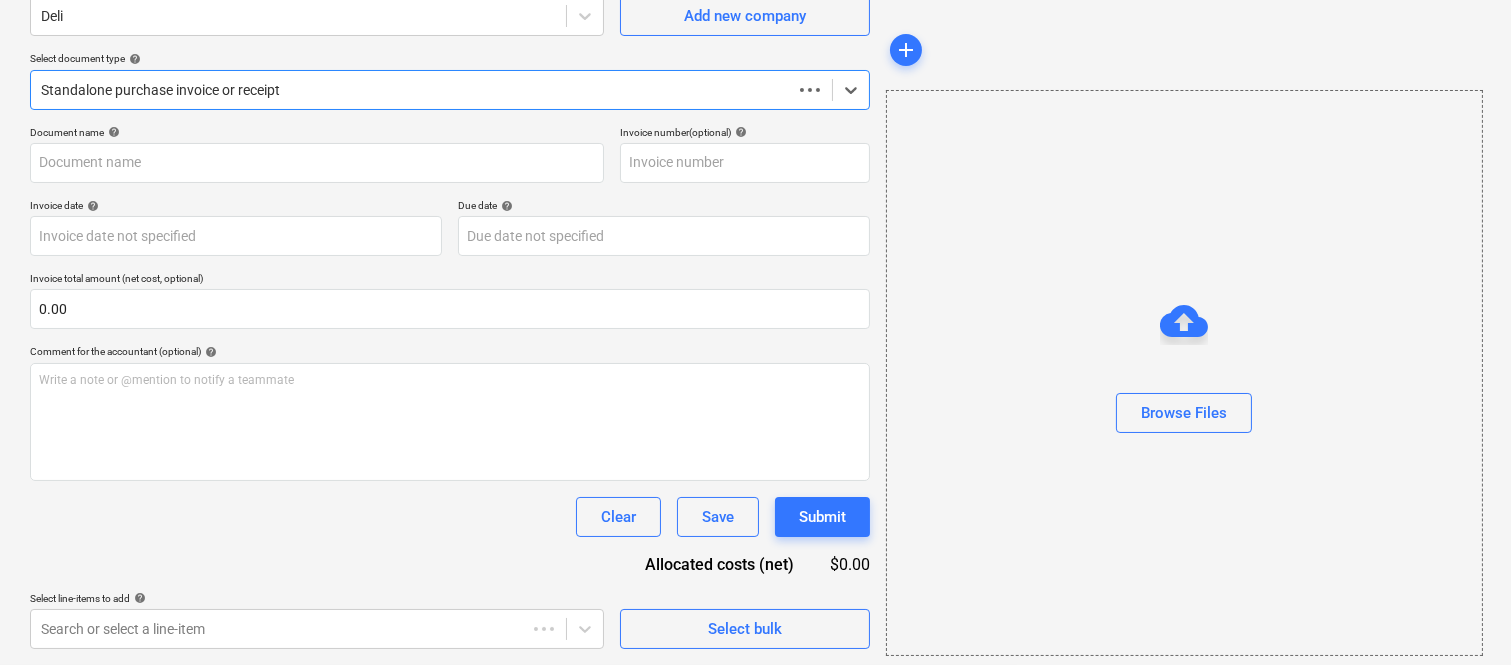 scroll, scrollTop: 185, scrollLeft: 0, axis: vertical 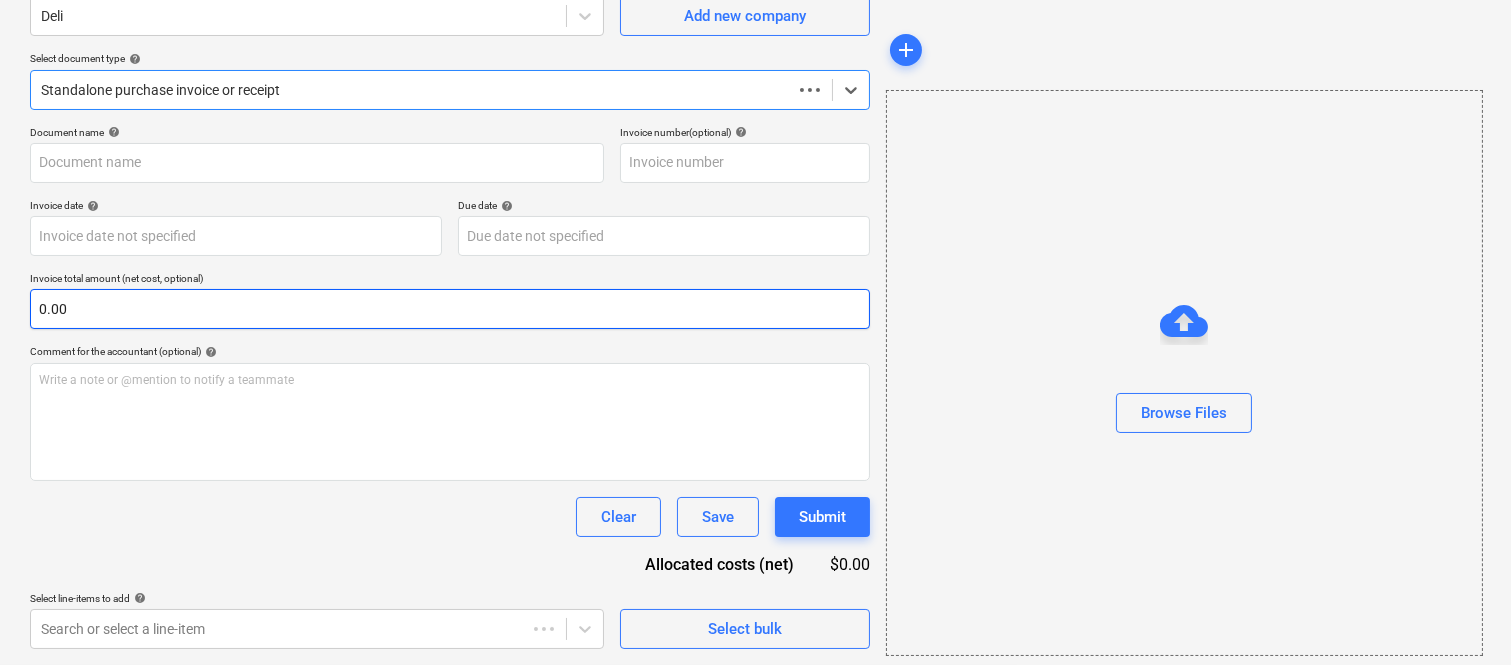 type on "594-309038-000" 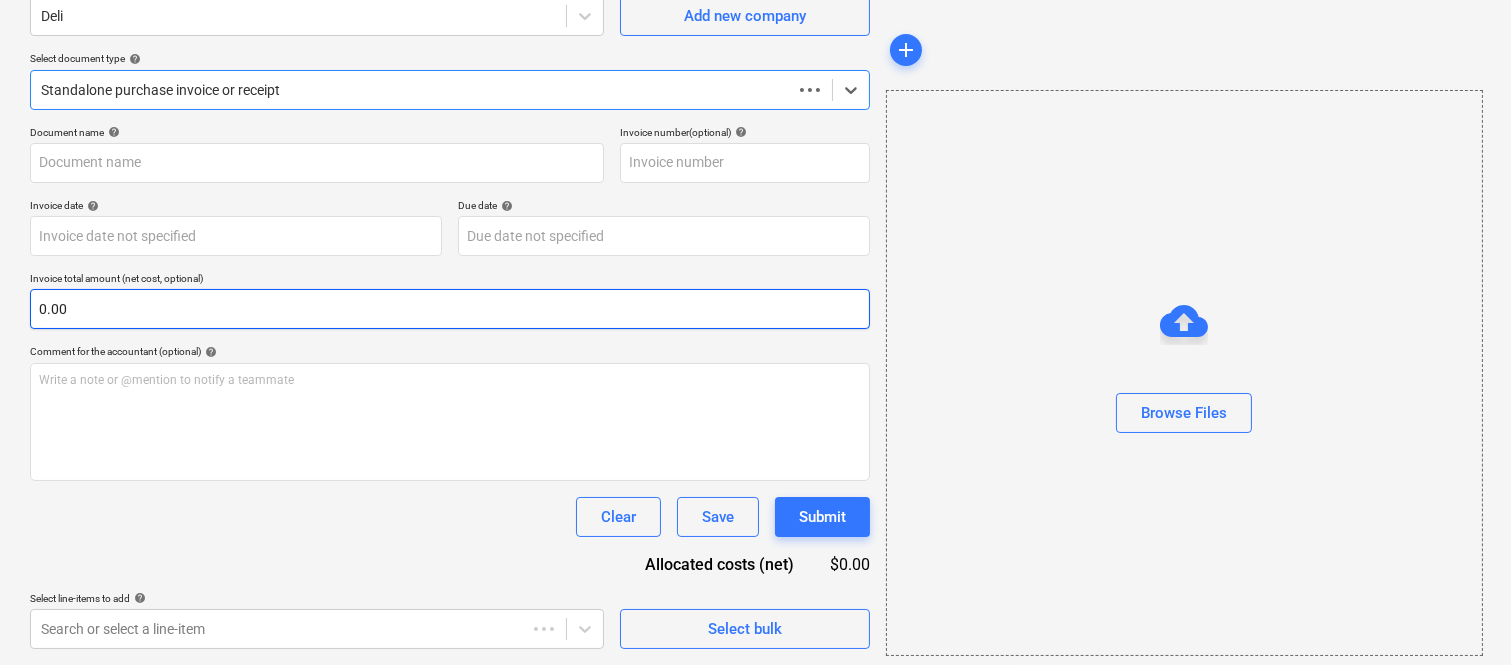 type on "594-309038-000" 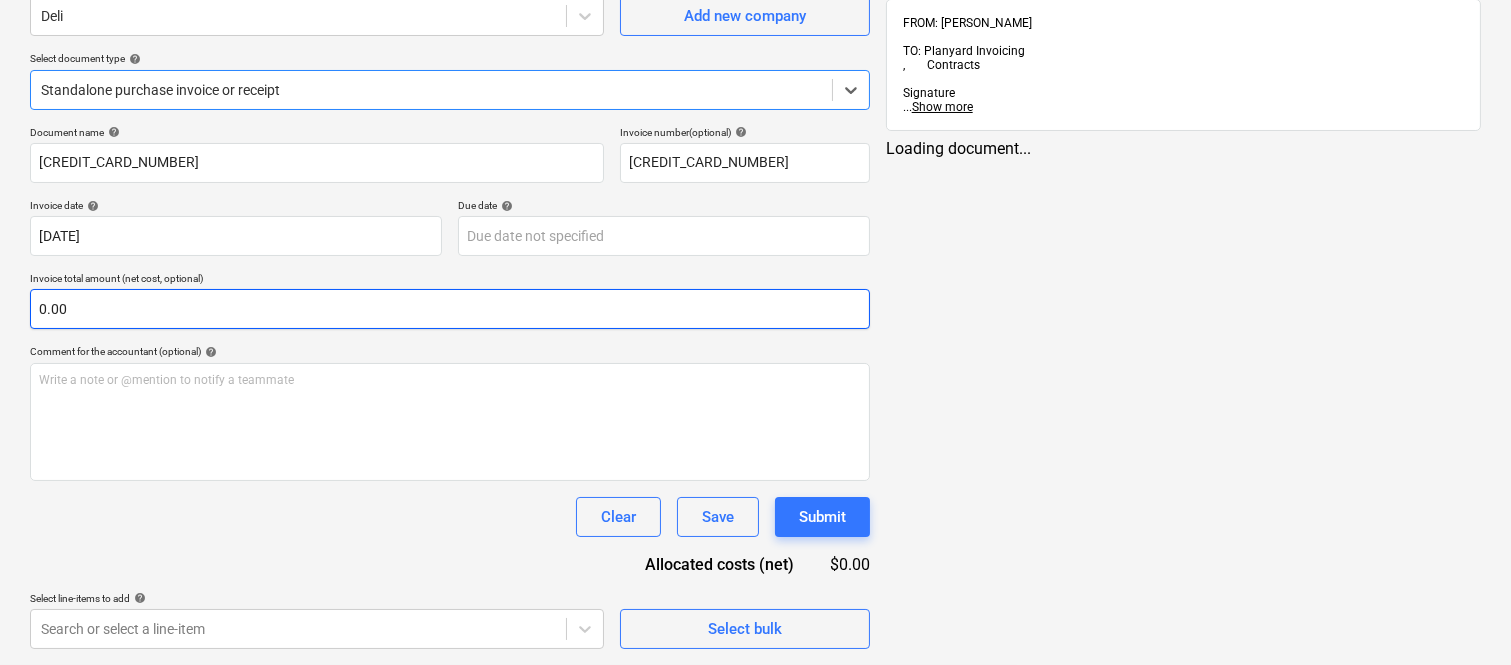 scroll, scrollTop: 0, scrollLeft: 0, axis: both 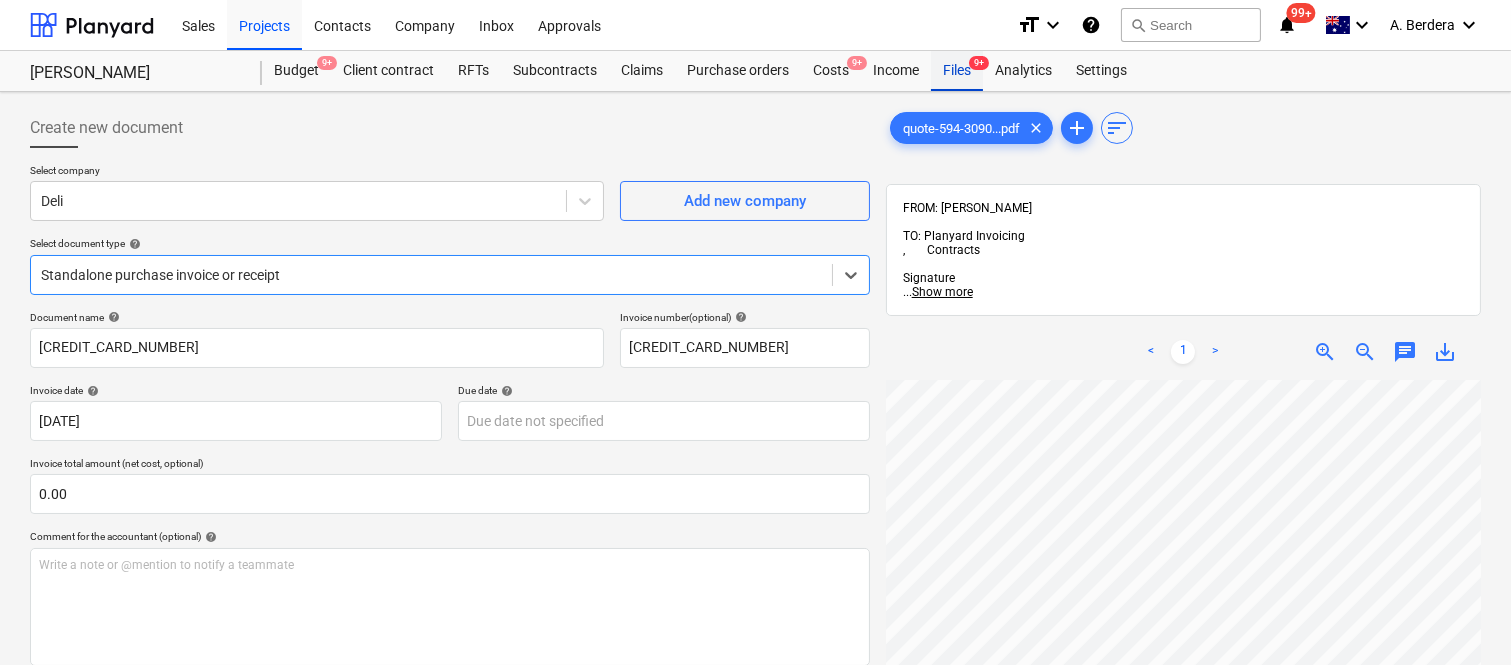 click on "Files 9+" at bounding box center [957, 71] 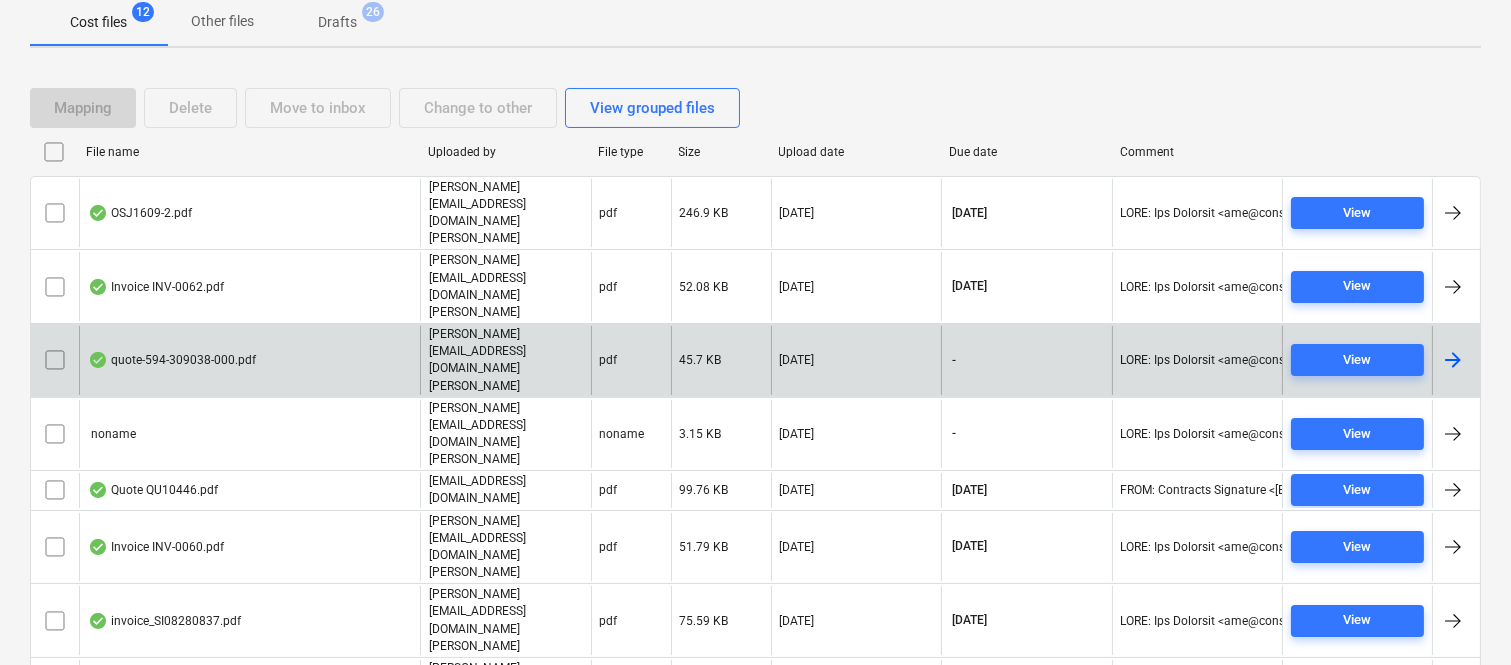 scroll, scrollTop: 340, scrollLeft: 0, axis: vertical 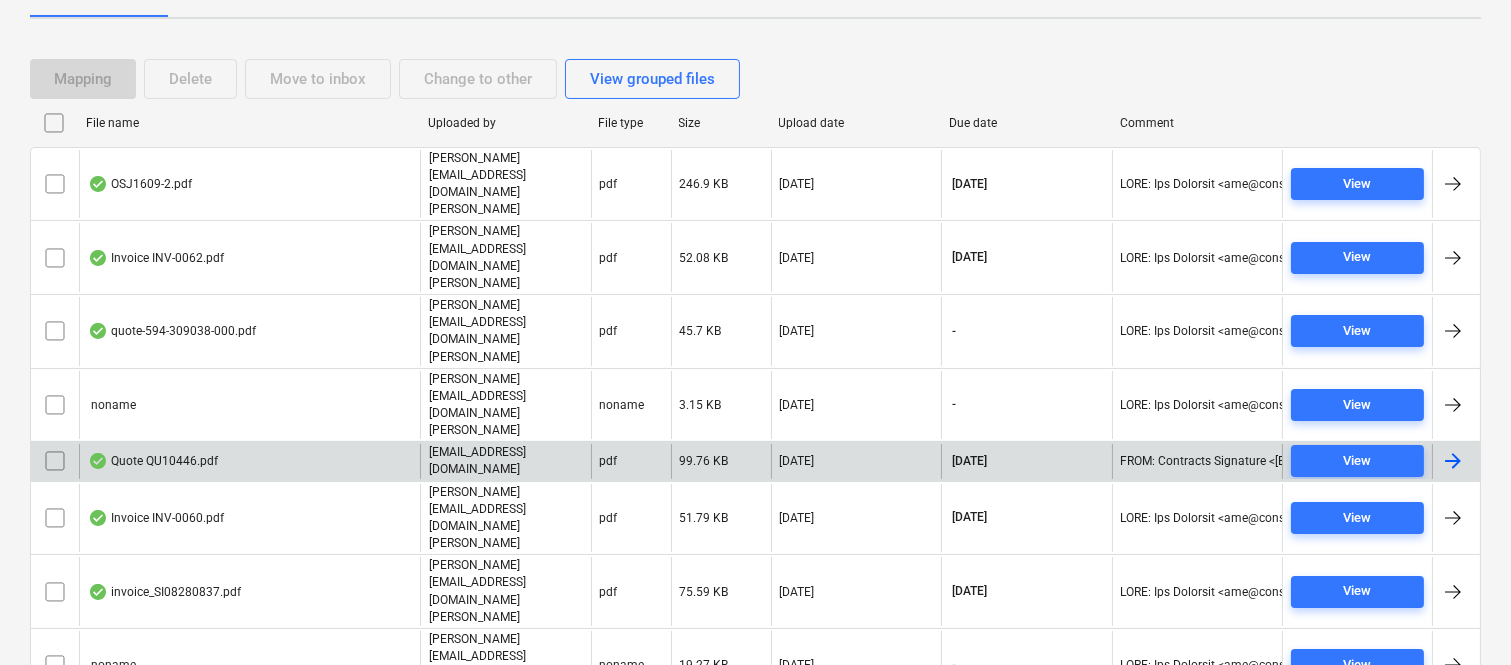 click on "pdf" at bounding box center [631, 461] 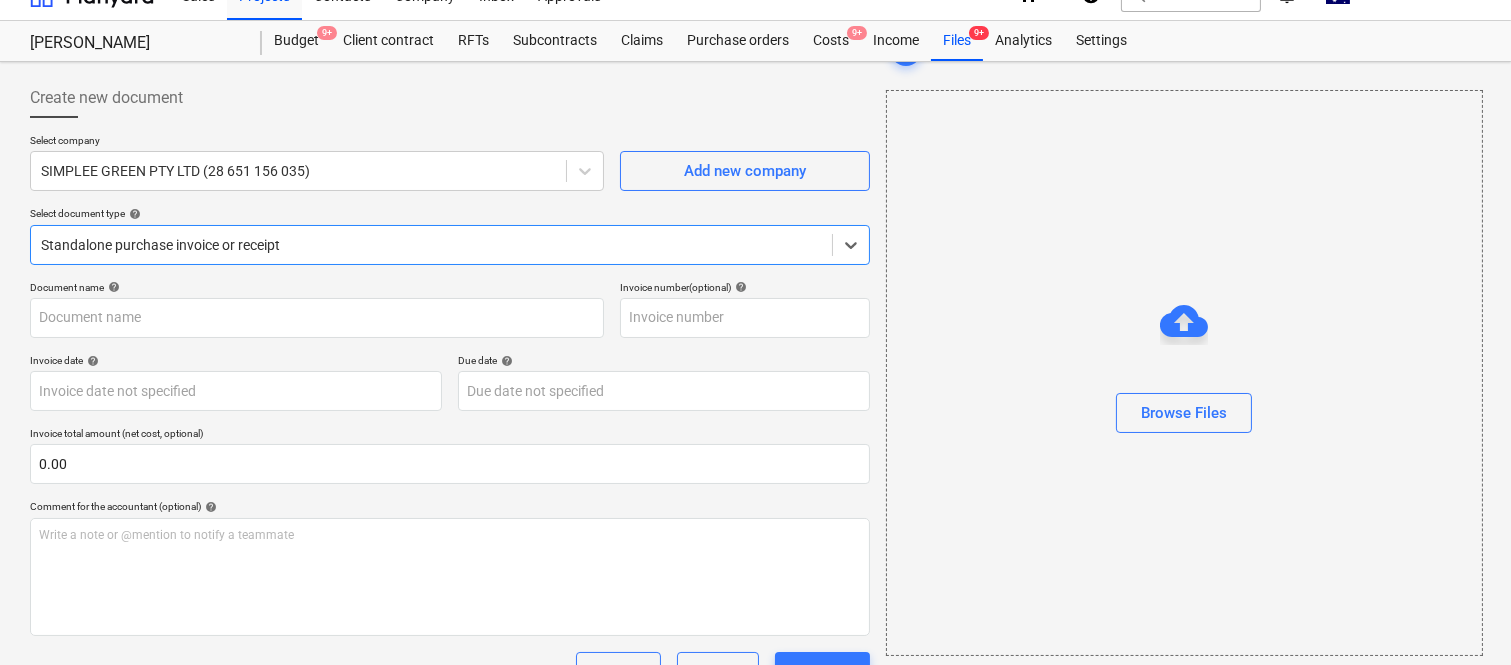 scroll, scrollTop: 0, scrollLeft: 0, axis: both 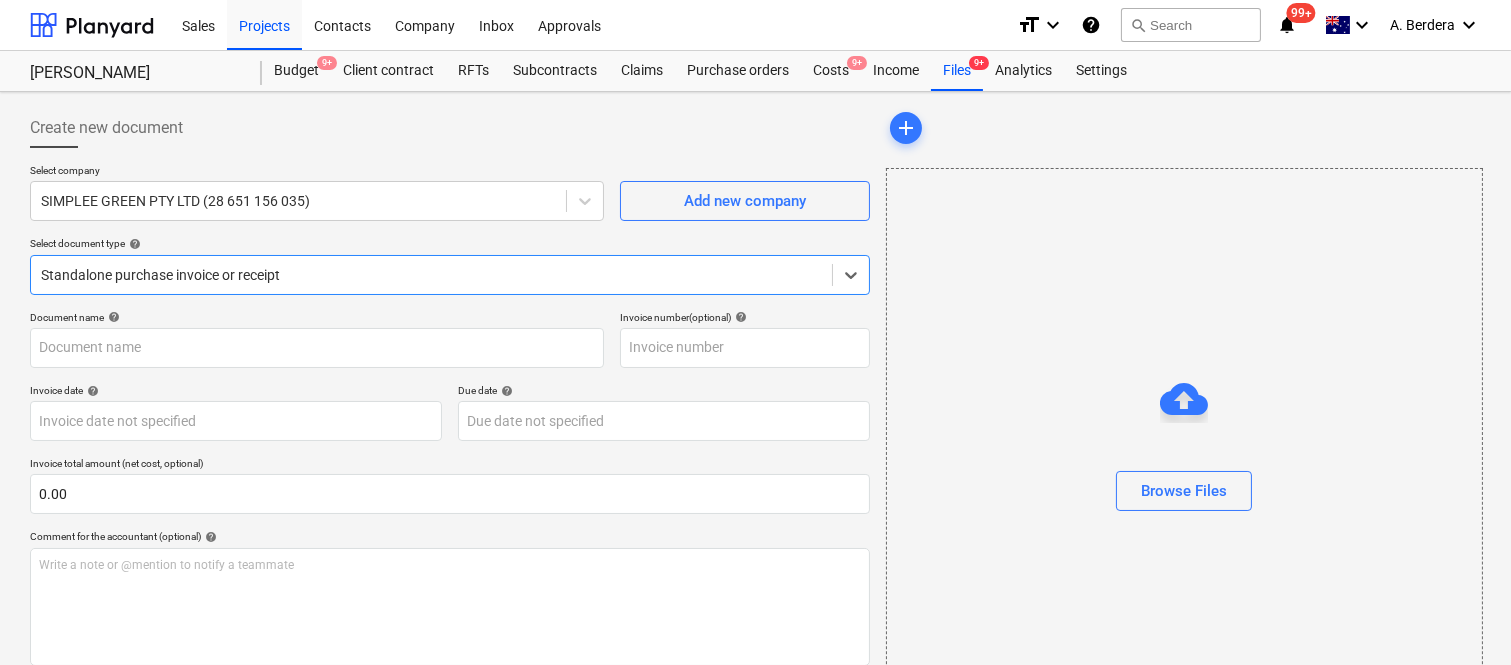 type on "QU-10446" 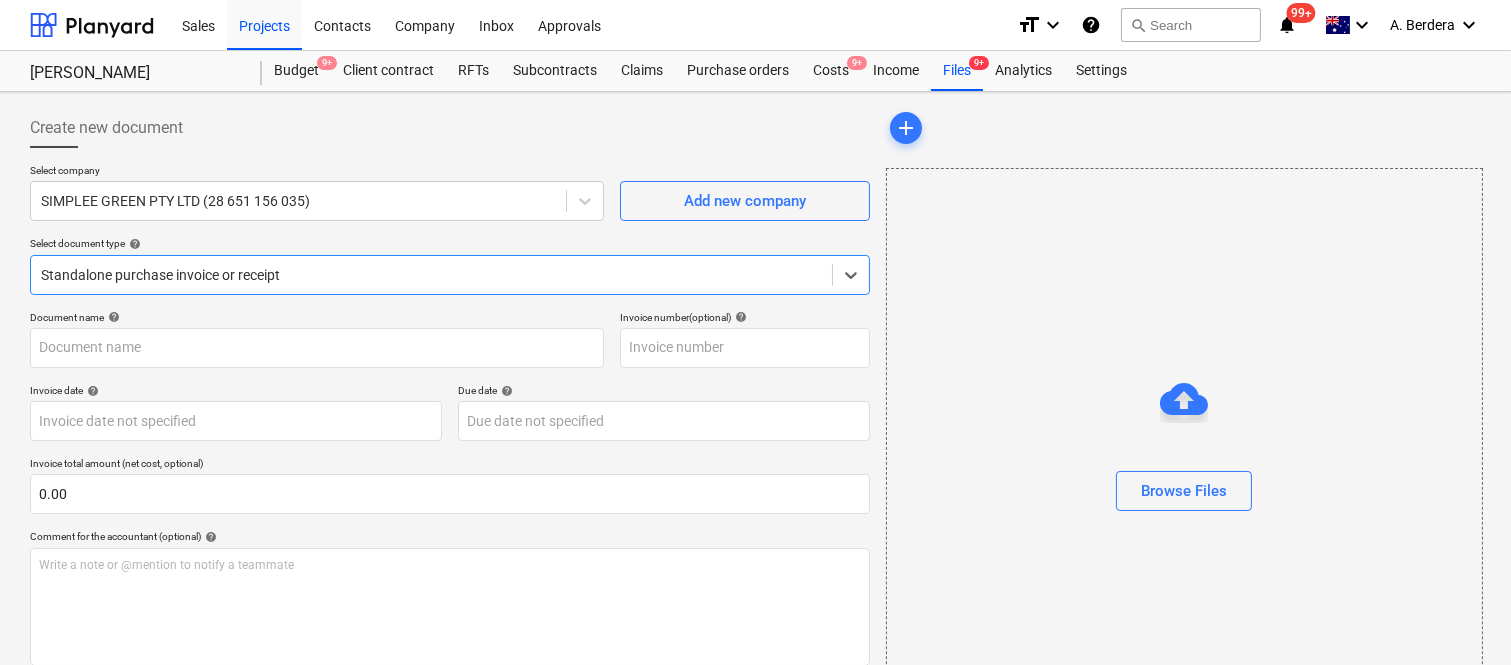 type on "QU-10446" 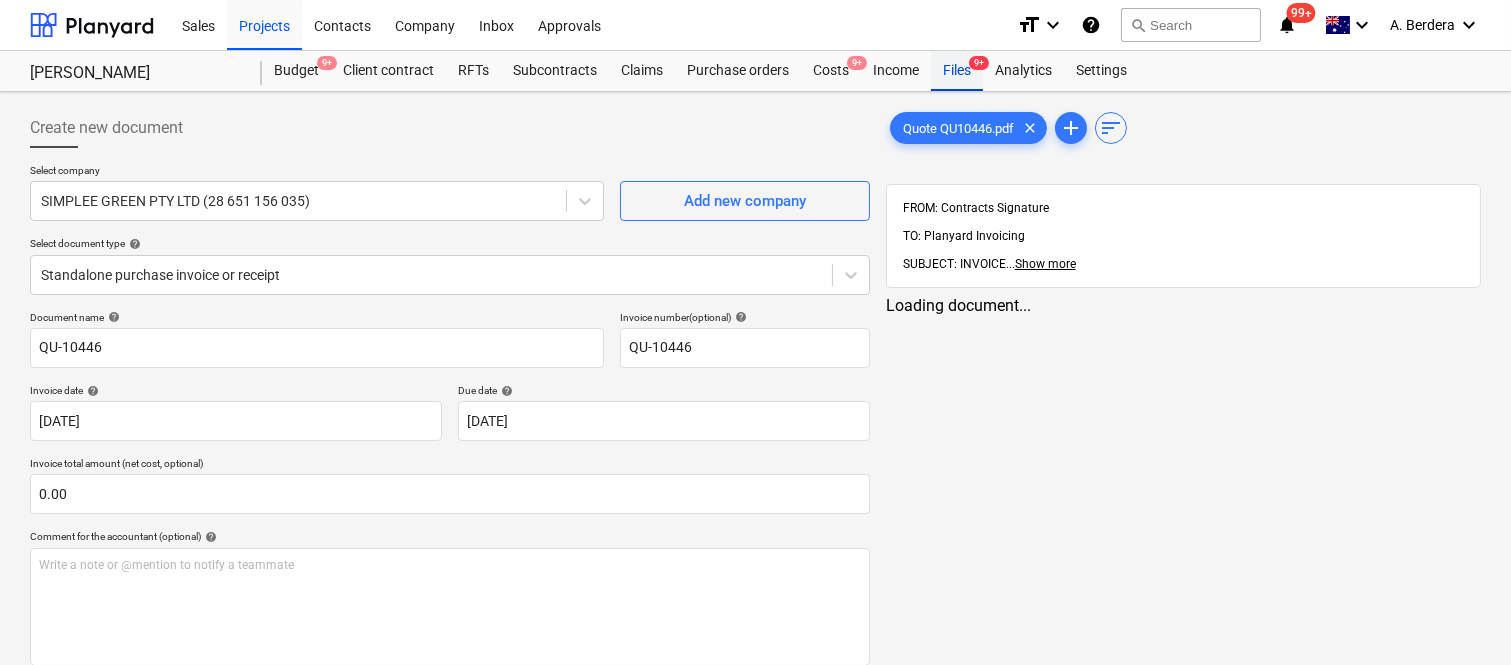 click on "Files 9+" at bounding box center [957, 71] 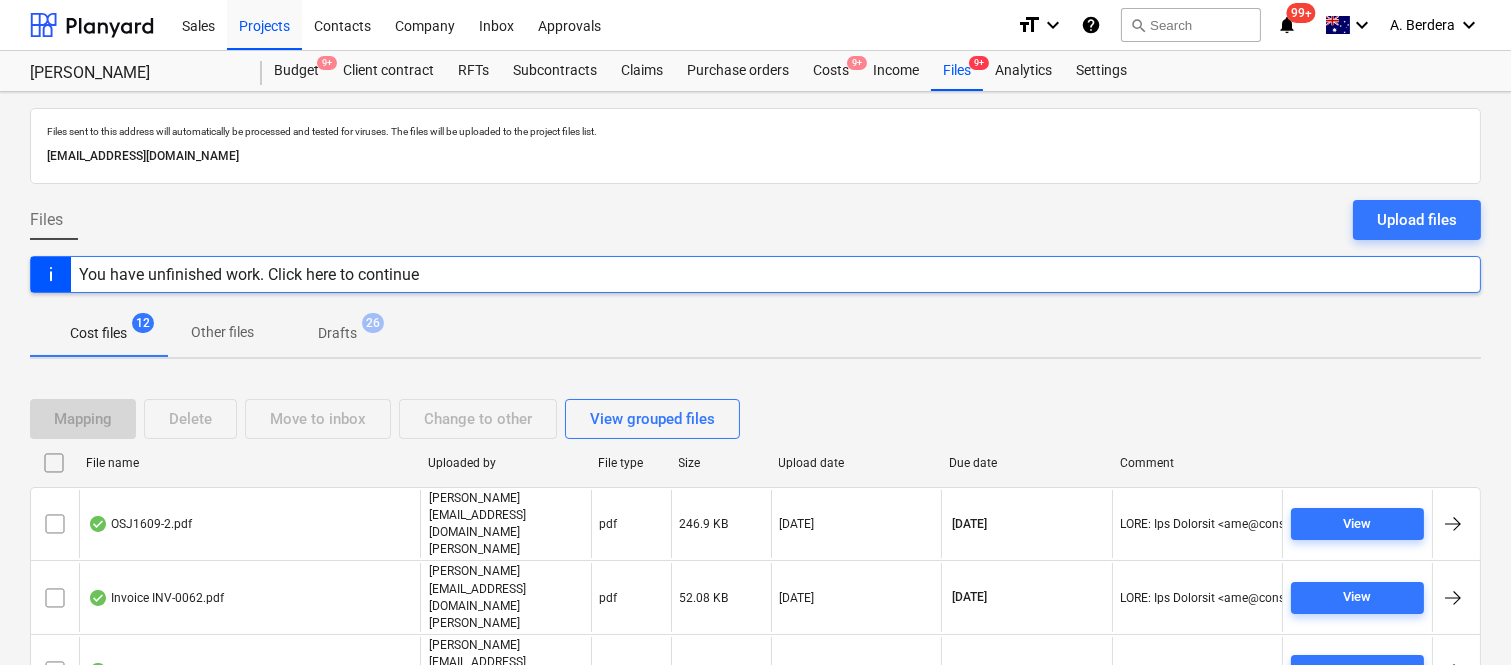 scroll, scrollTop: 340, scrollLeft: 0, axis: vertical 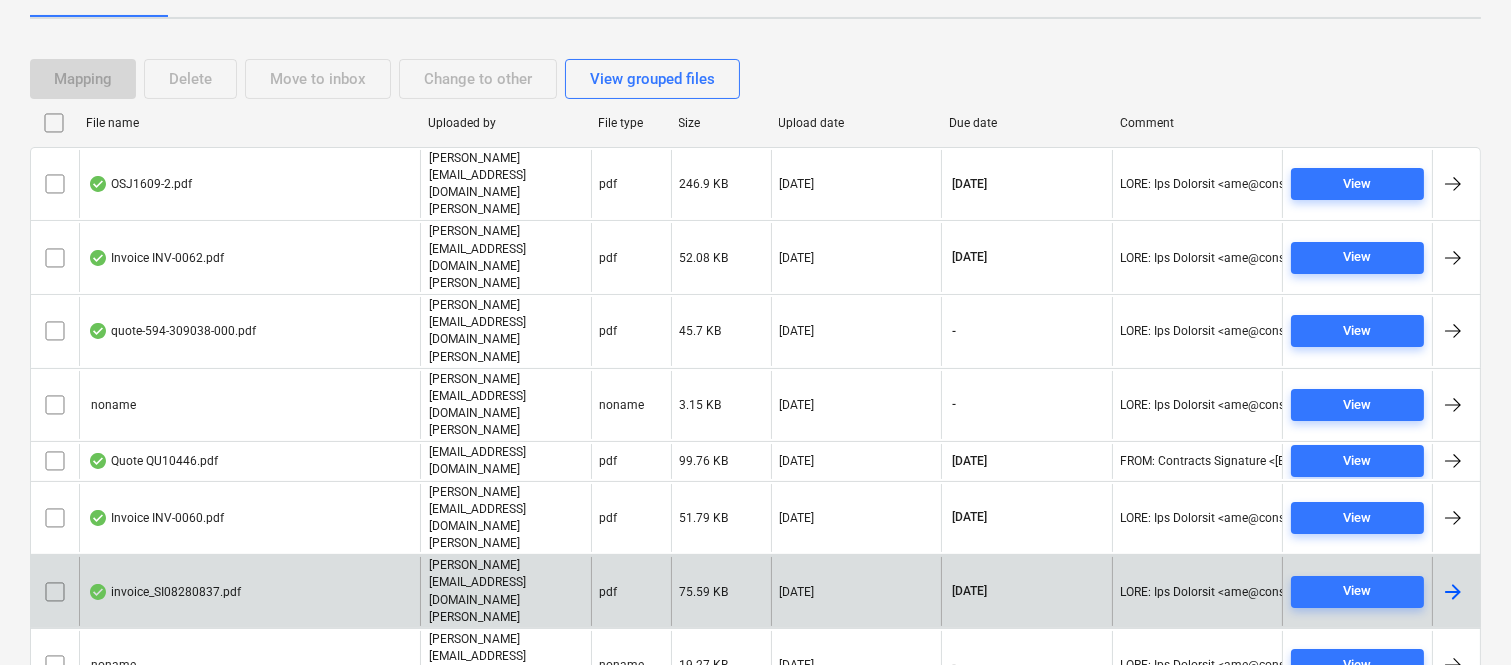 click on "pdf" at bounding box center [631, 591] 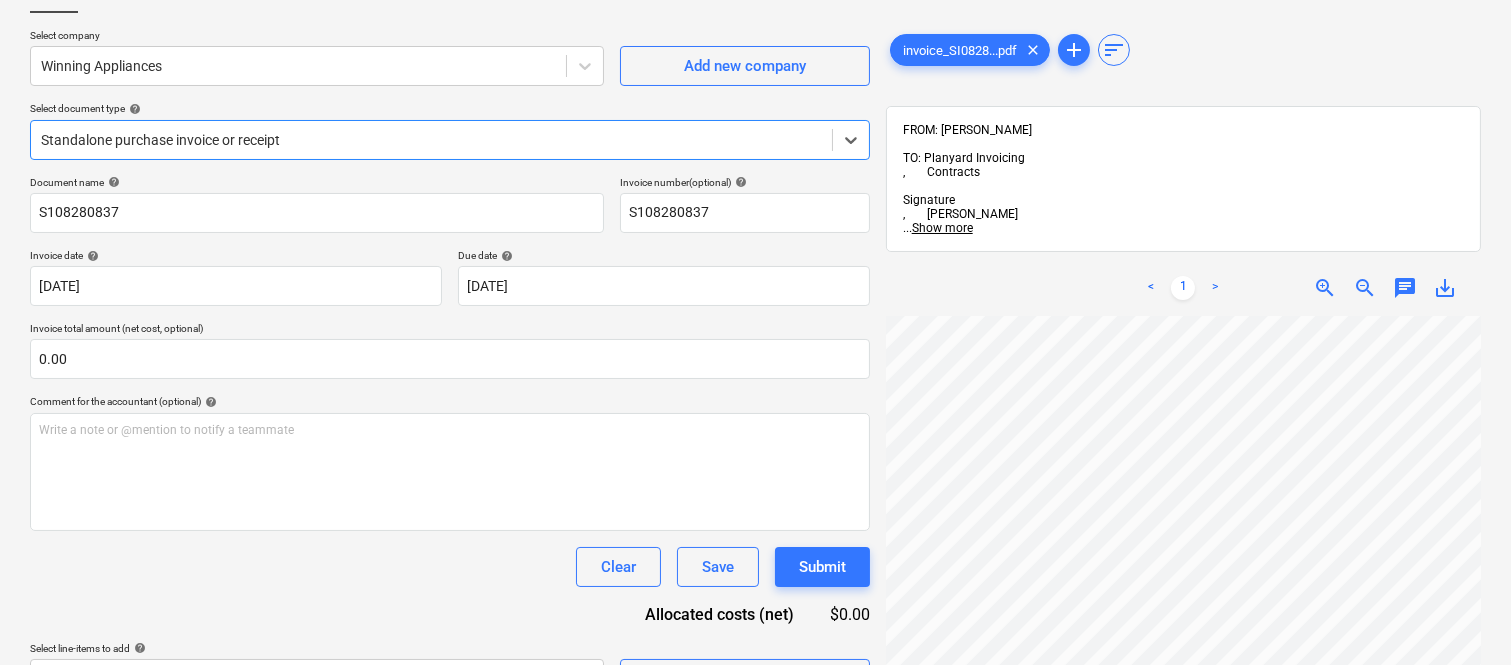 scroll, scrollTop: 0, scrollLeft: 0, axis: both 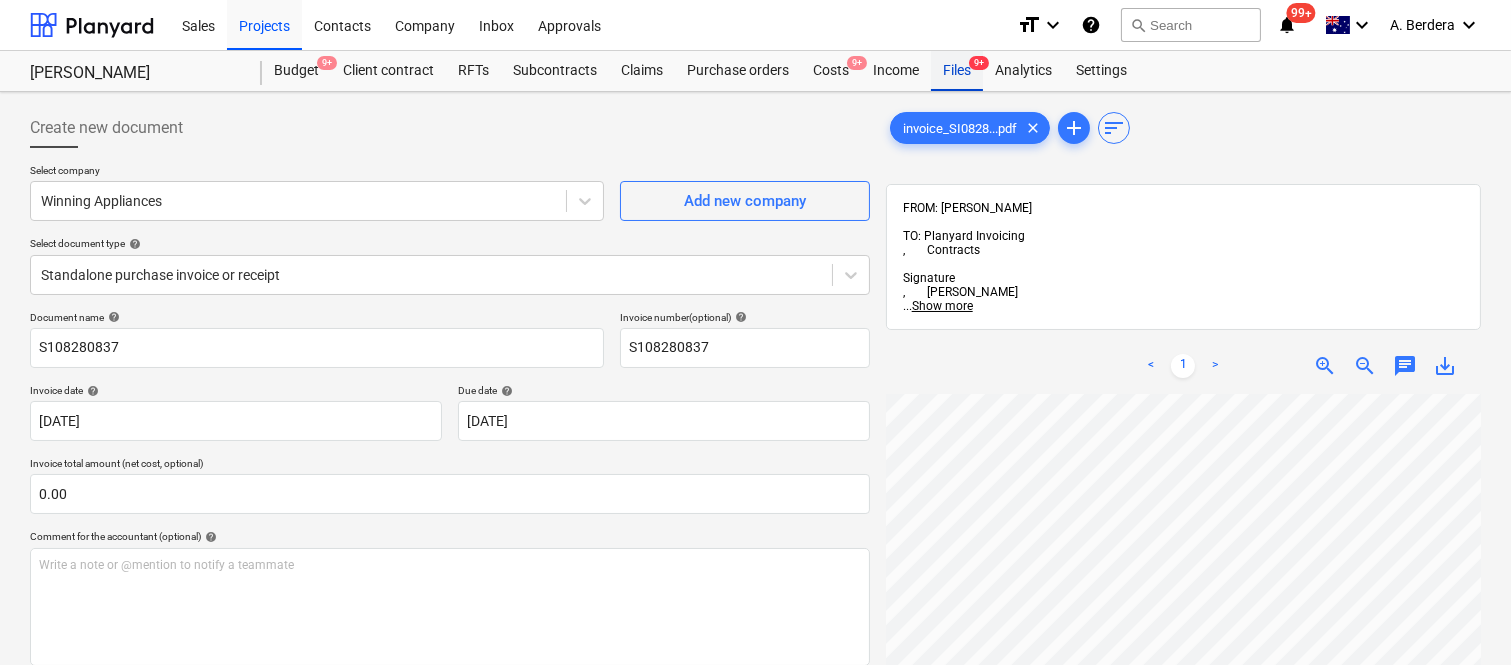 click on "Files 9+" at bounding box center [957, 71] 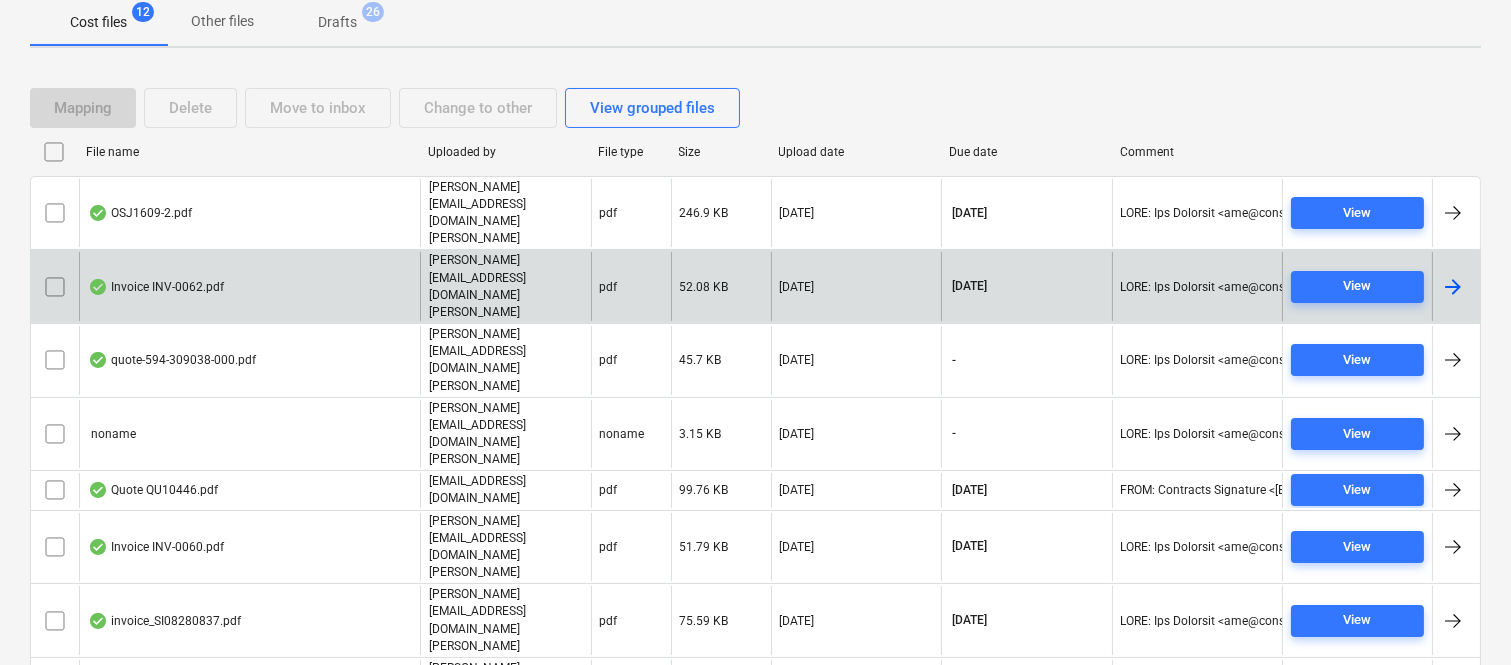 scroll, scrollTop: 340, scrollLeft: 0, axis: vertical 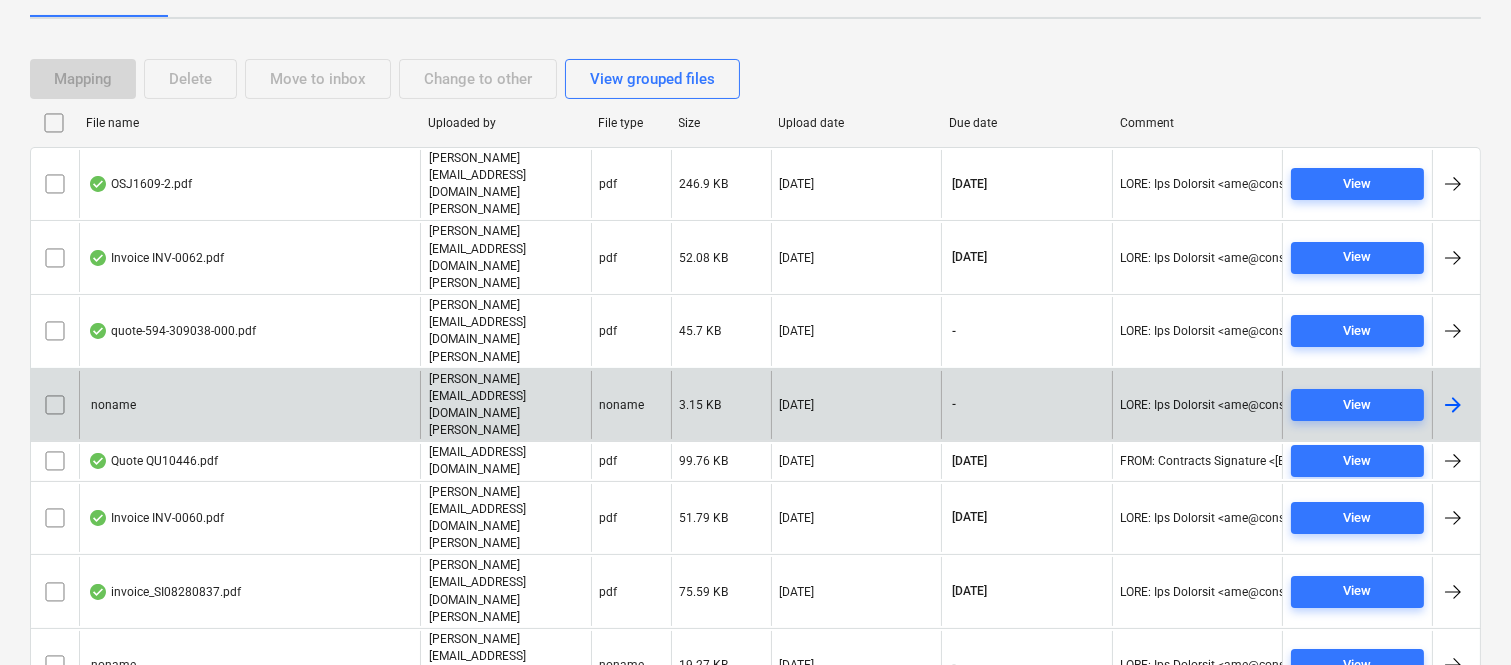 click on "3.15 KB" at bounding box center (721, 405) 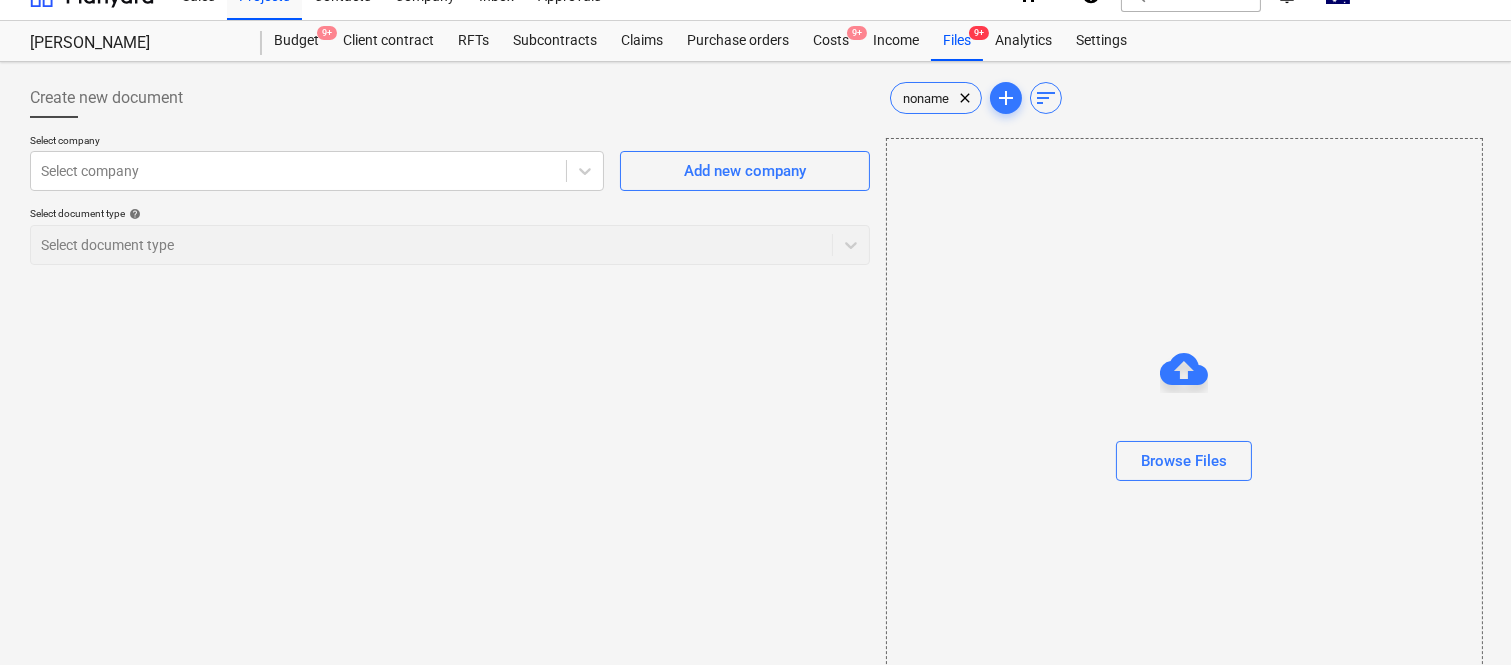 scroll, scrollTop: 0, scrollLeft: 0, axis: both 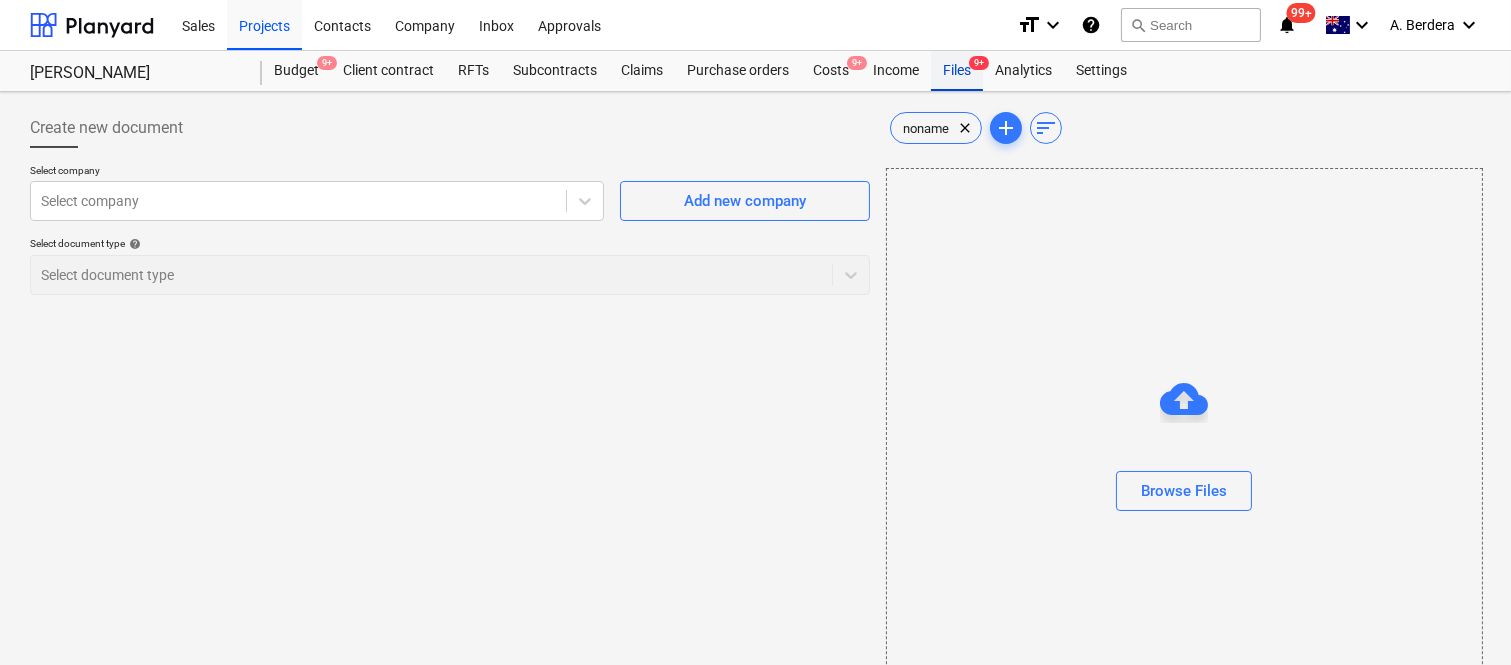 click on "Files 9+" at bounding box center (957, 71) 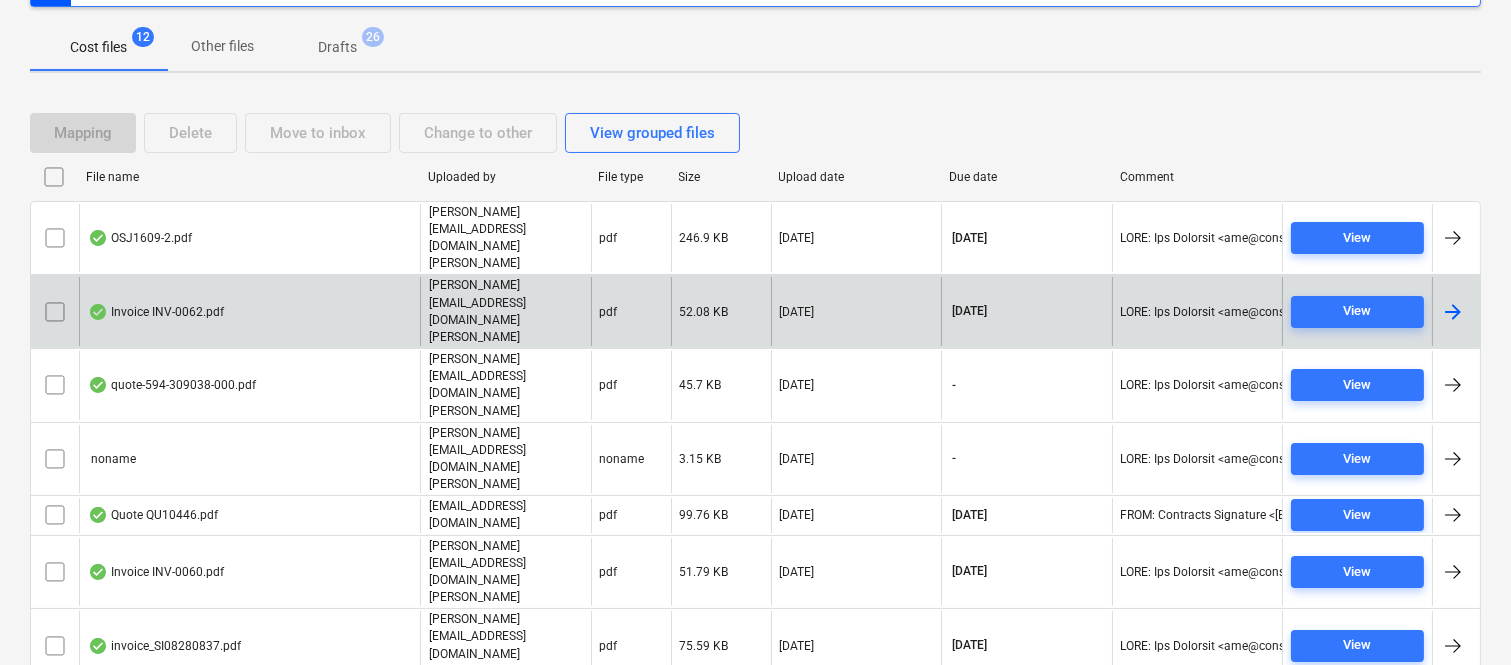 scroll, scrollTop: 340, scrollLeft: 0, axis: vertical 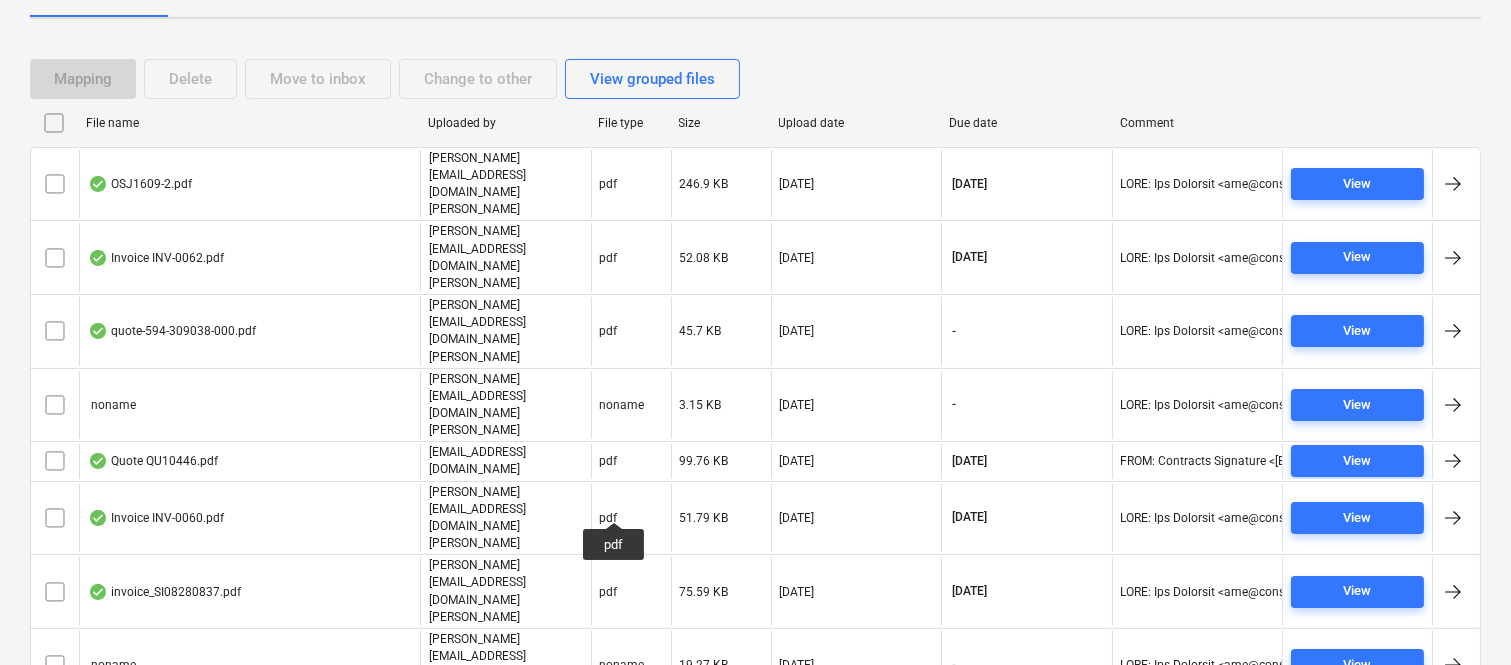 click on "pdf" at bounding box center [609, 812] 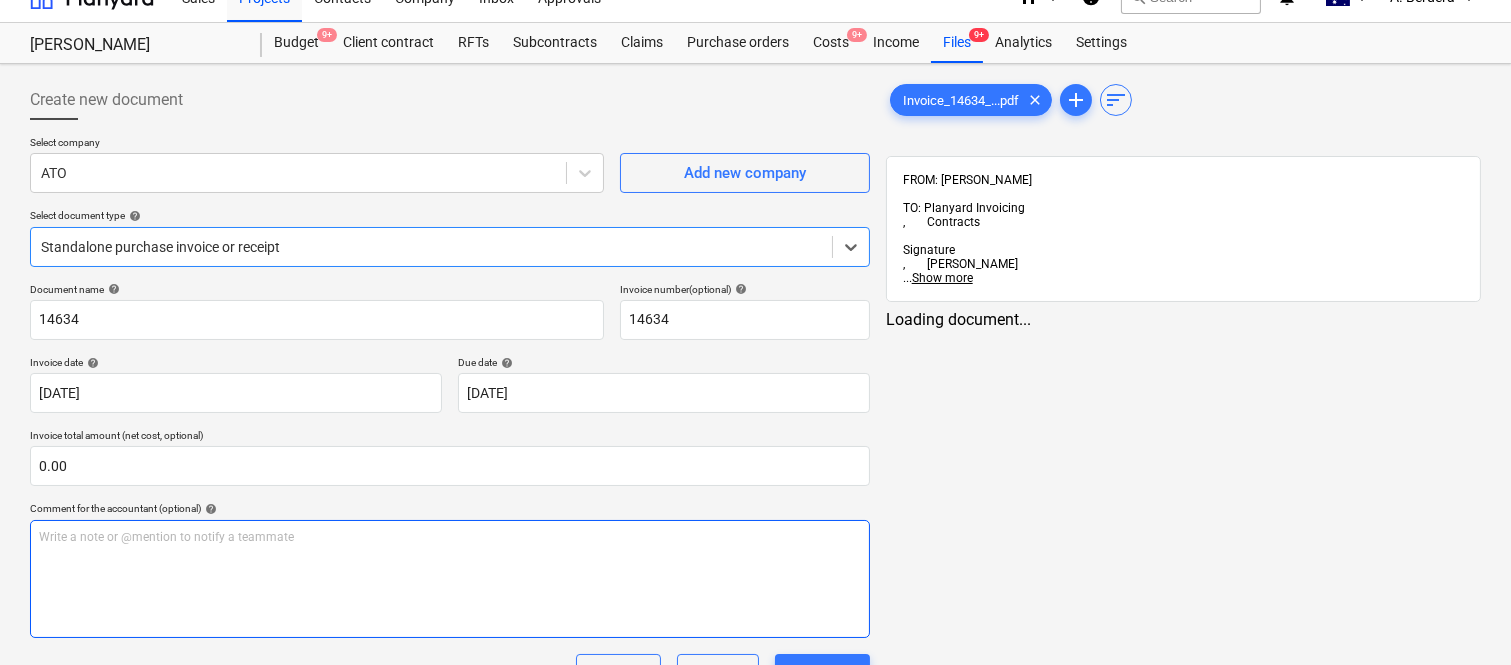 scroll, scrollTop: 0, scrollLeft: 0, axis: both 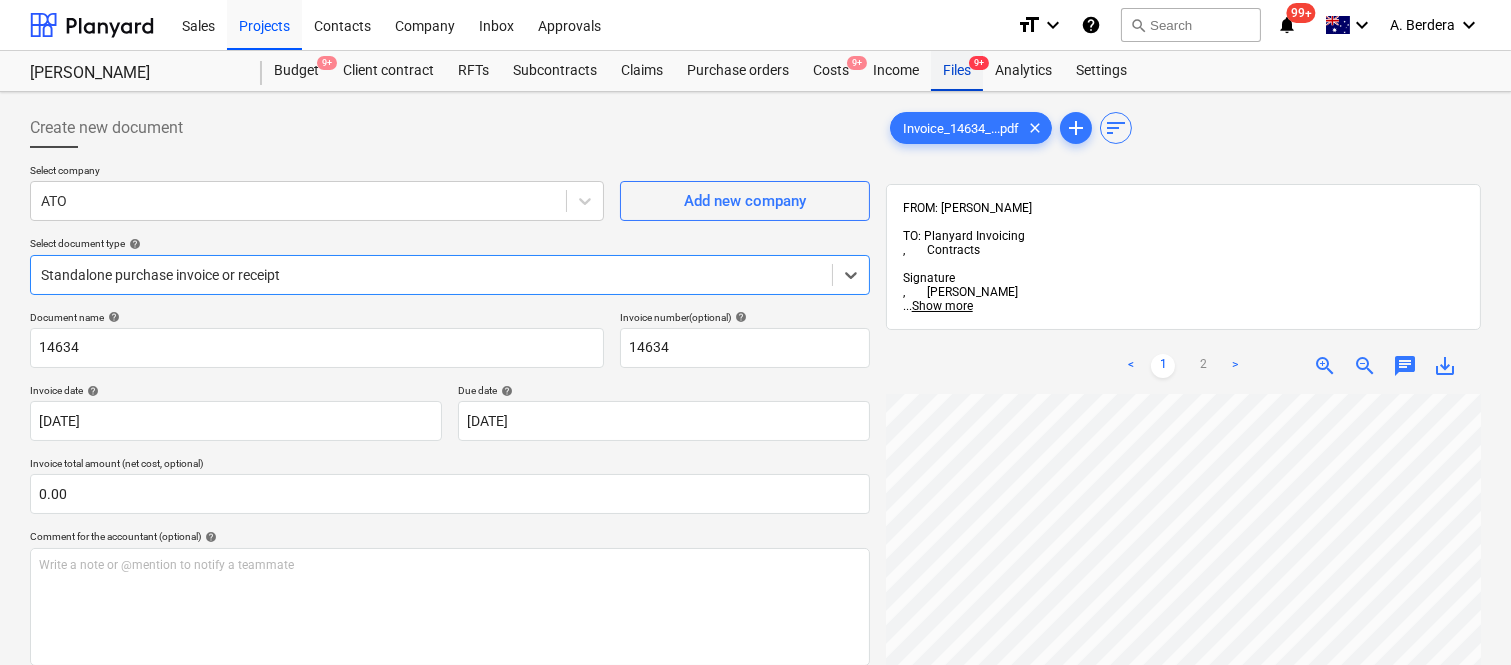 click on "Files 9+" at bounding box center (957, 71) 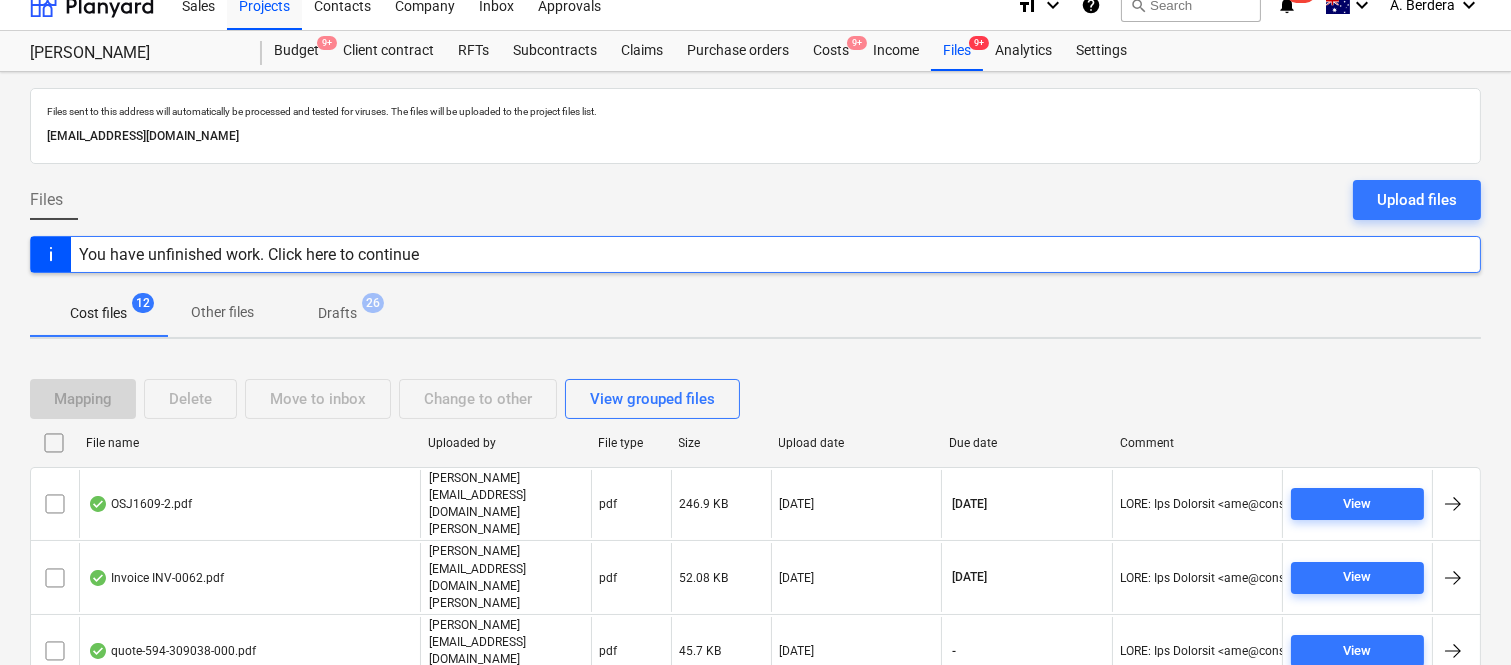 scroll, scrollTop: 0, scrollLeft: 0, axis: both 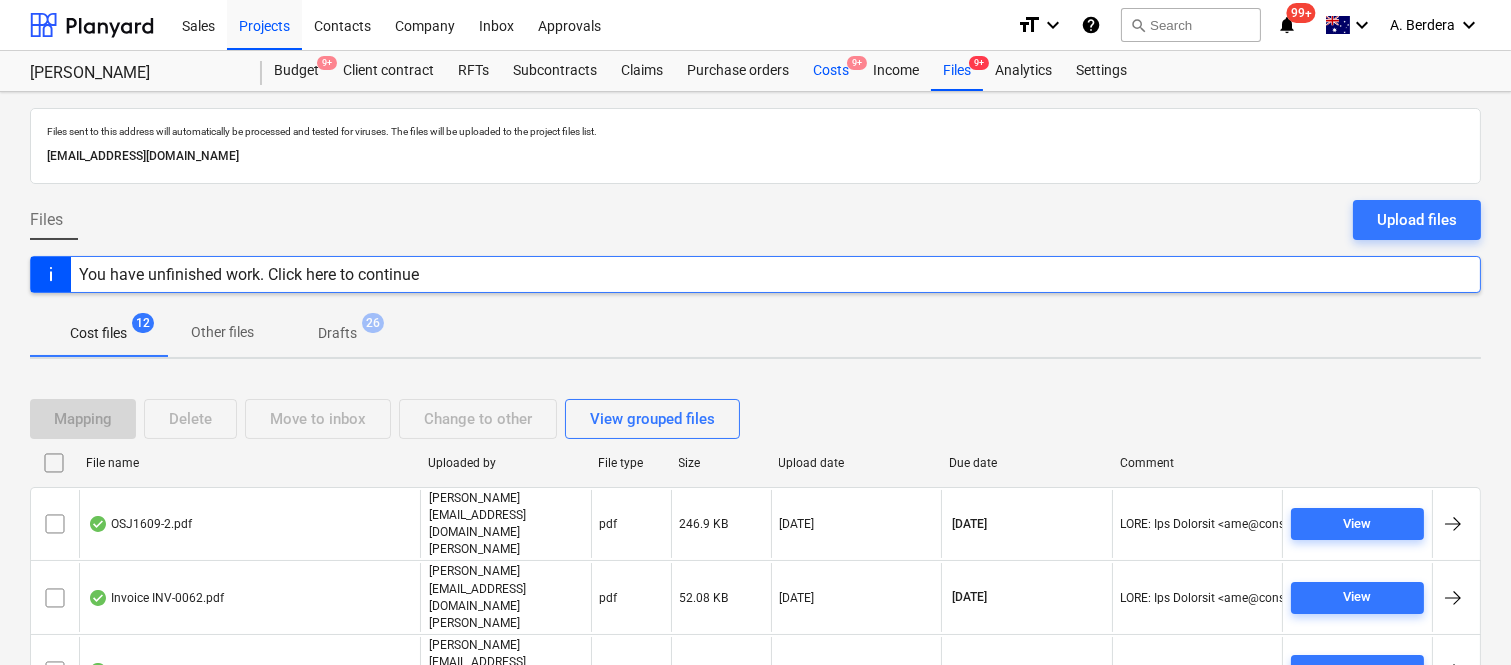 click on "Costs 9+" at bounding box center [831, 71] 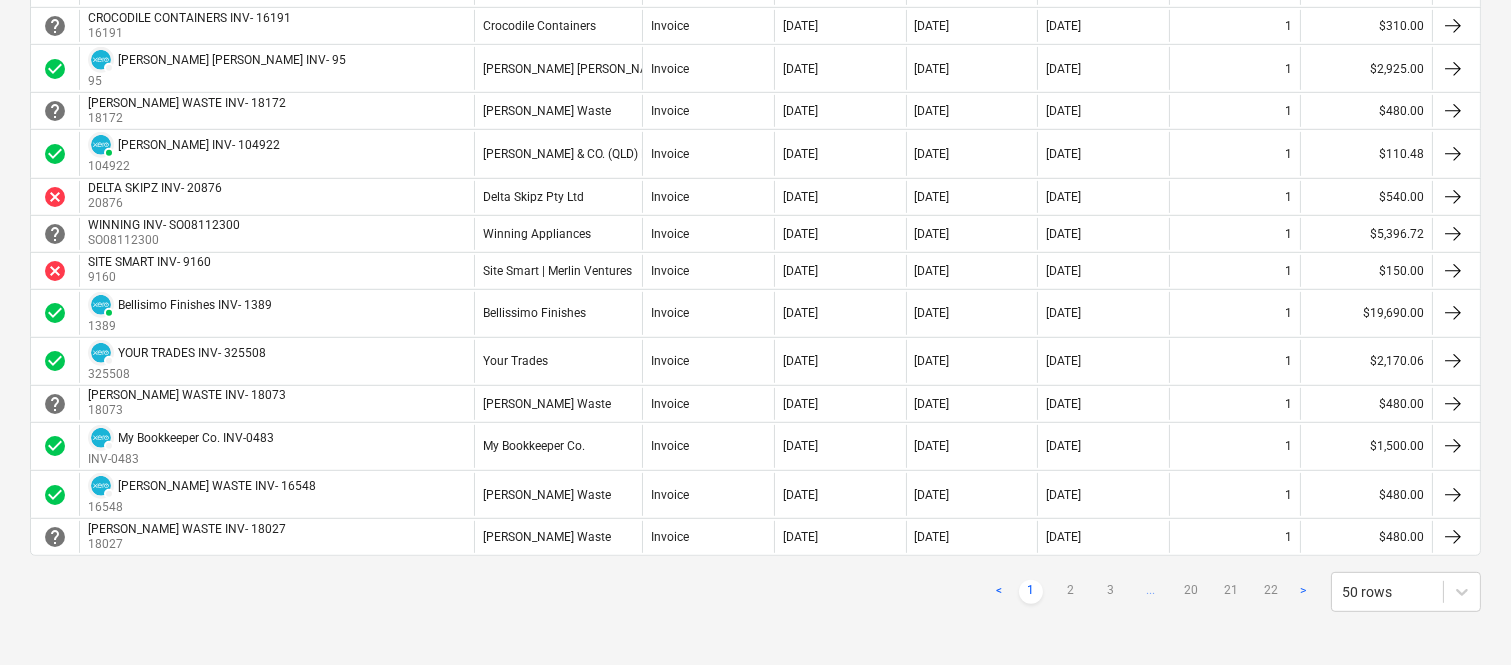 scroll, scrollTop: 1836, scrollLeft: 0, axis: vertical 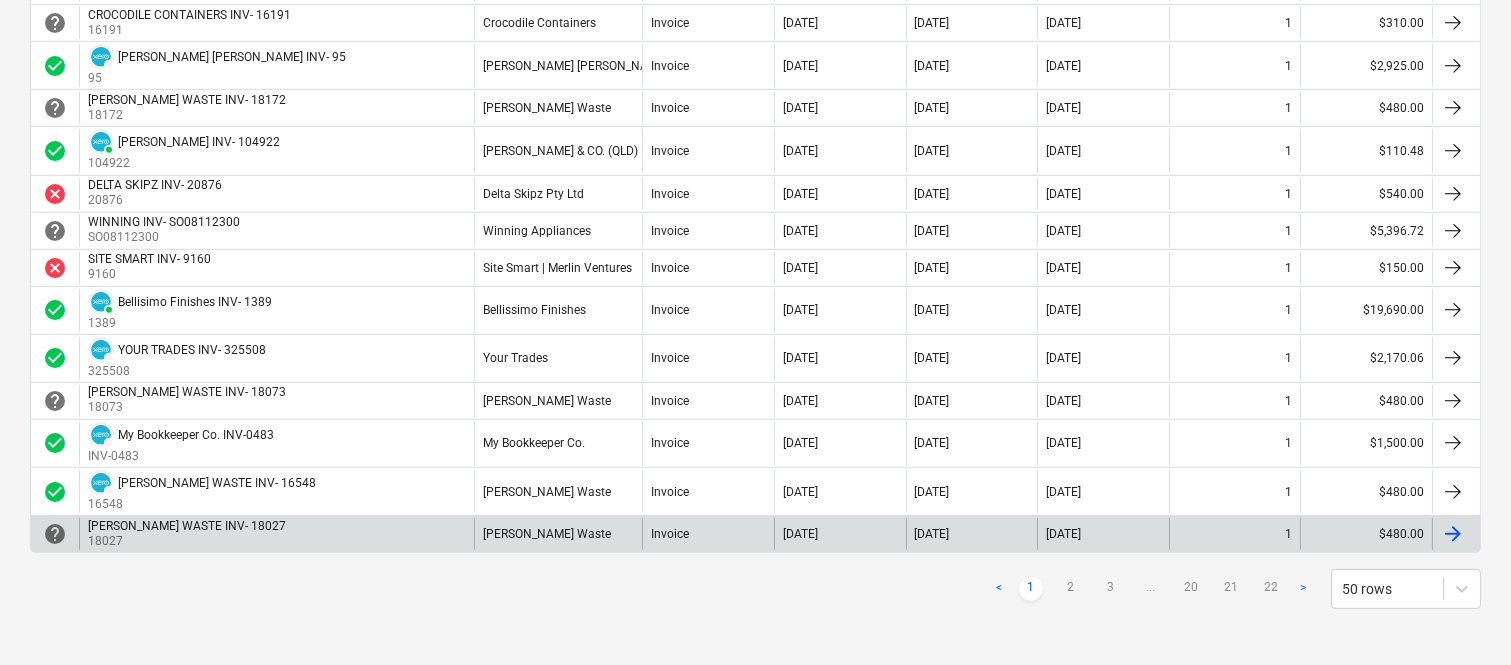 click on "2" at bounding box center (1071, 589) 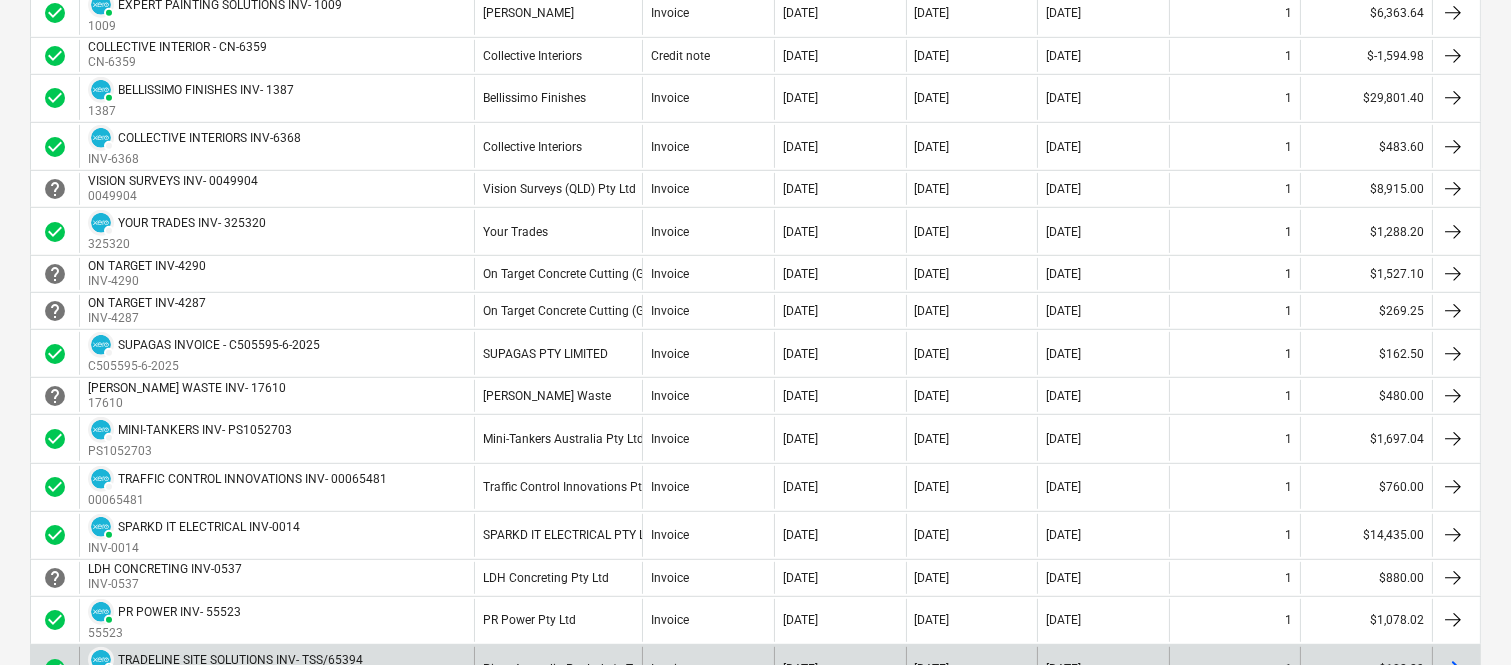scroll, scrollTop: 1947, scrollLeft: 0, axis: vertical 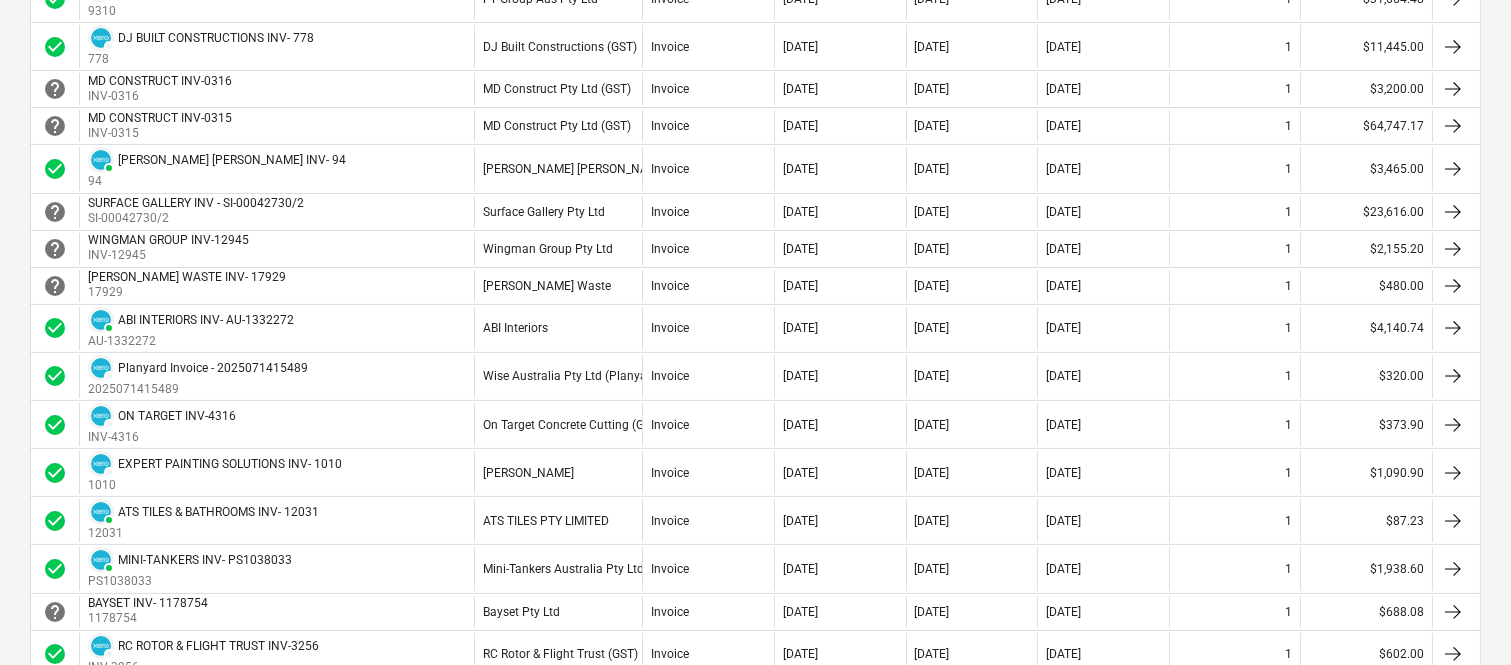 click on "[DATE]" at bounding box center (840, 376) 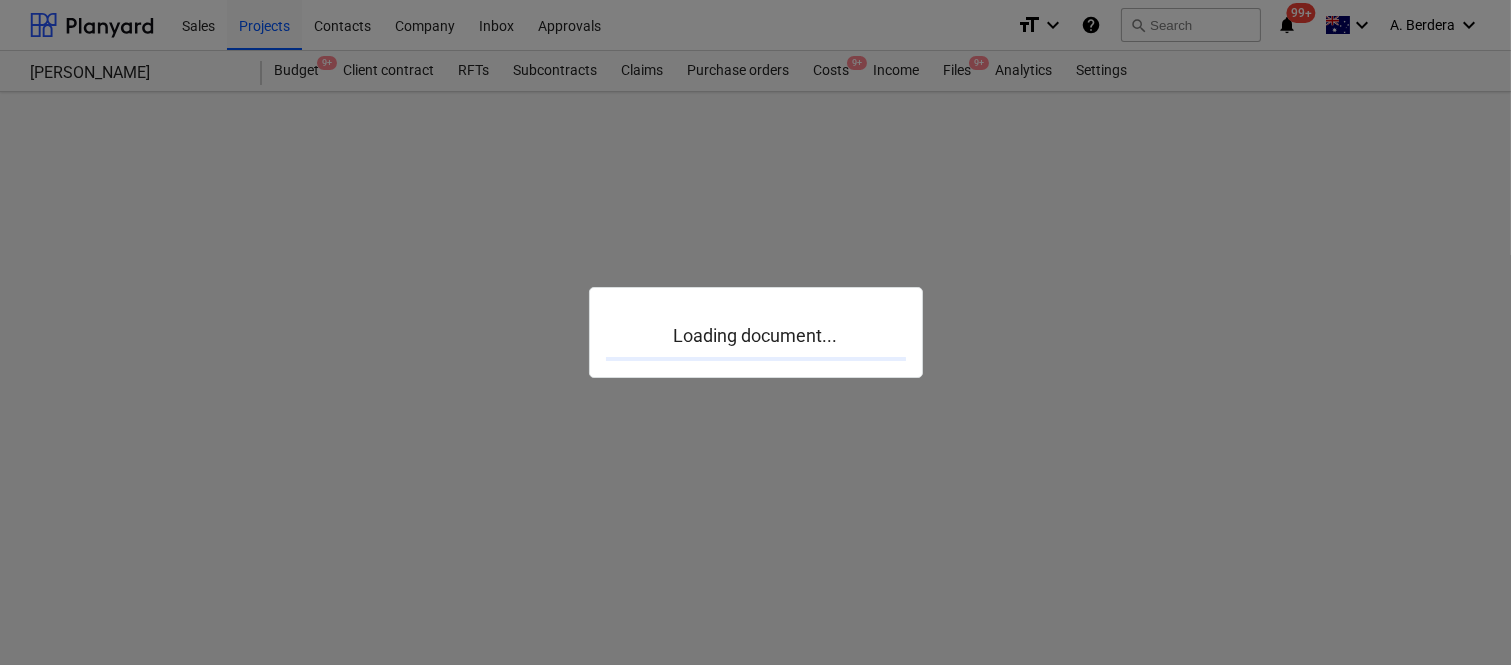 scroll, scrollTop: 0, scrollLeft: 0, axis: both 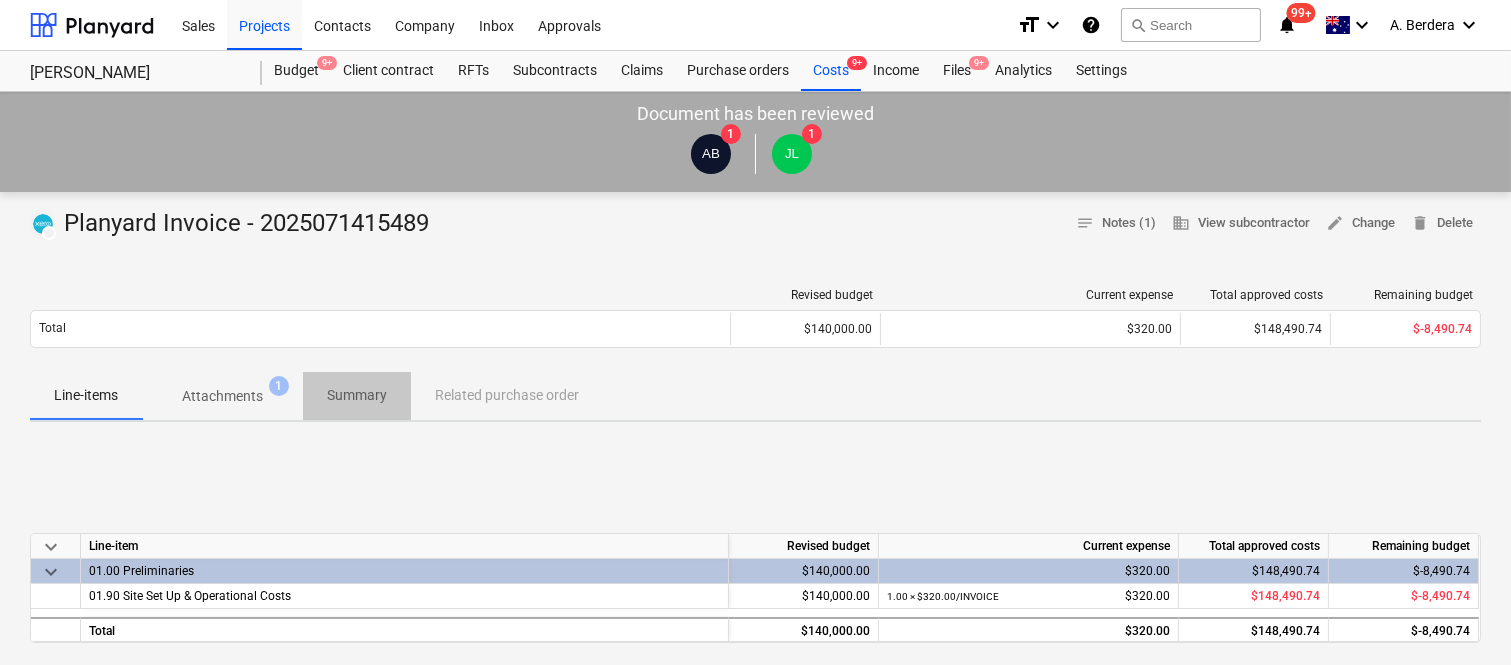 click on "Summary" at bounding box center [357, 395] 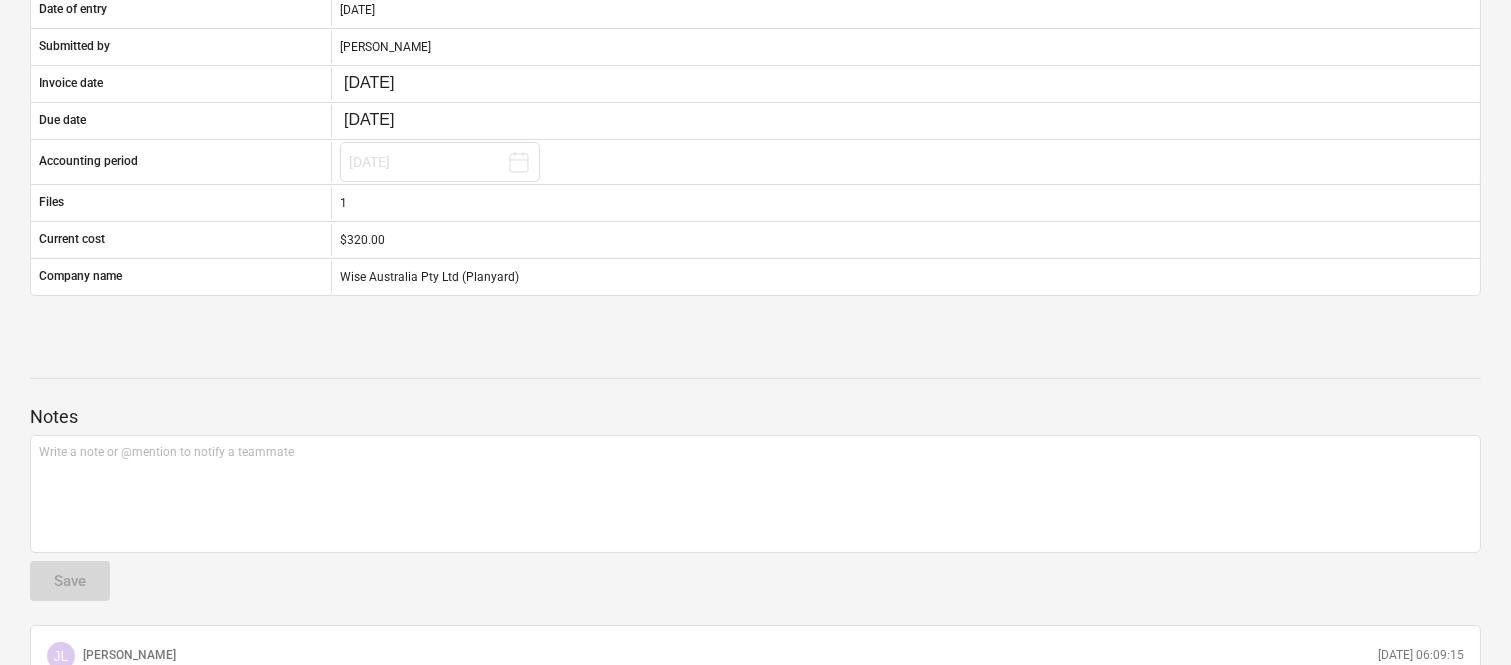 scroll, scrollTop: 0, scrollLeft: 0, axis: both 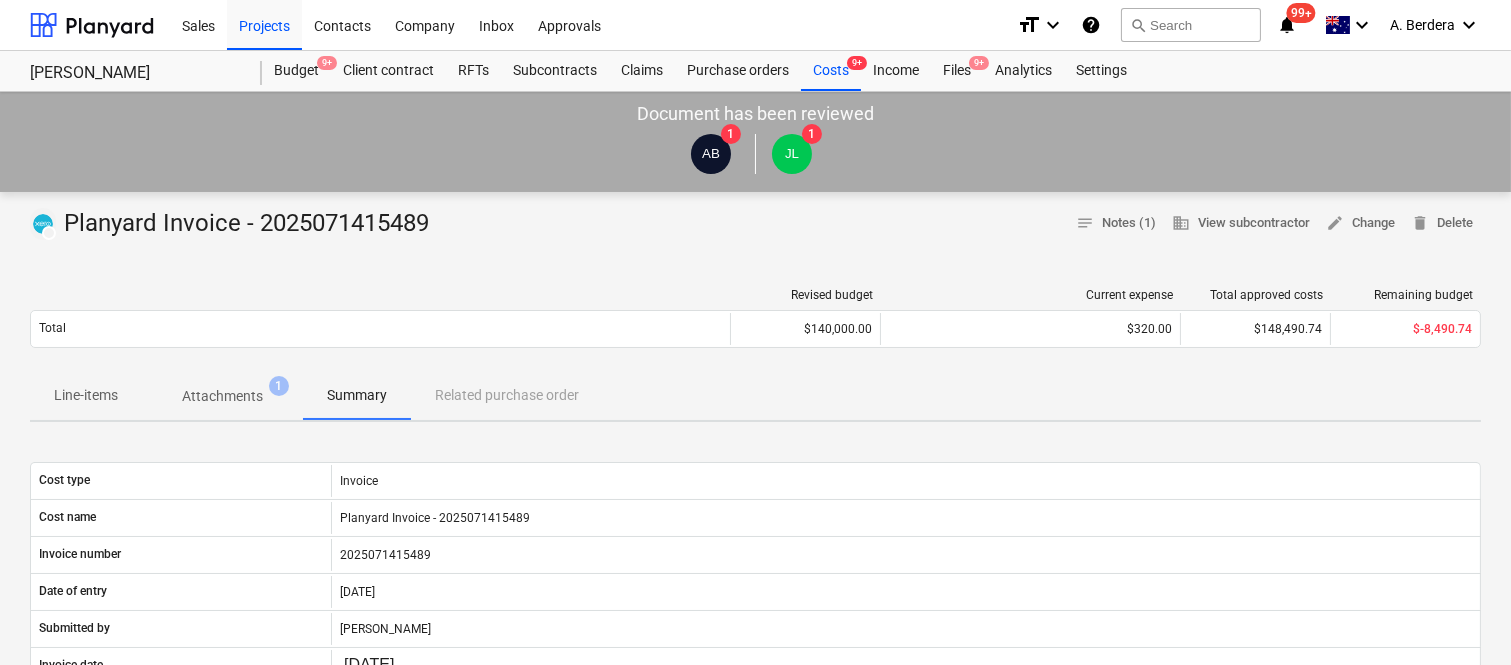 click on "Line-items" at bounding box center (86, 395) 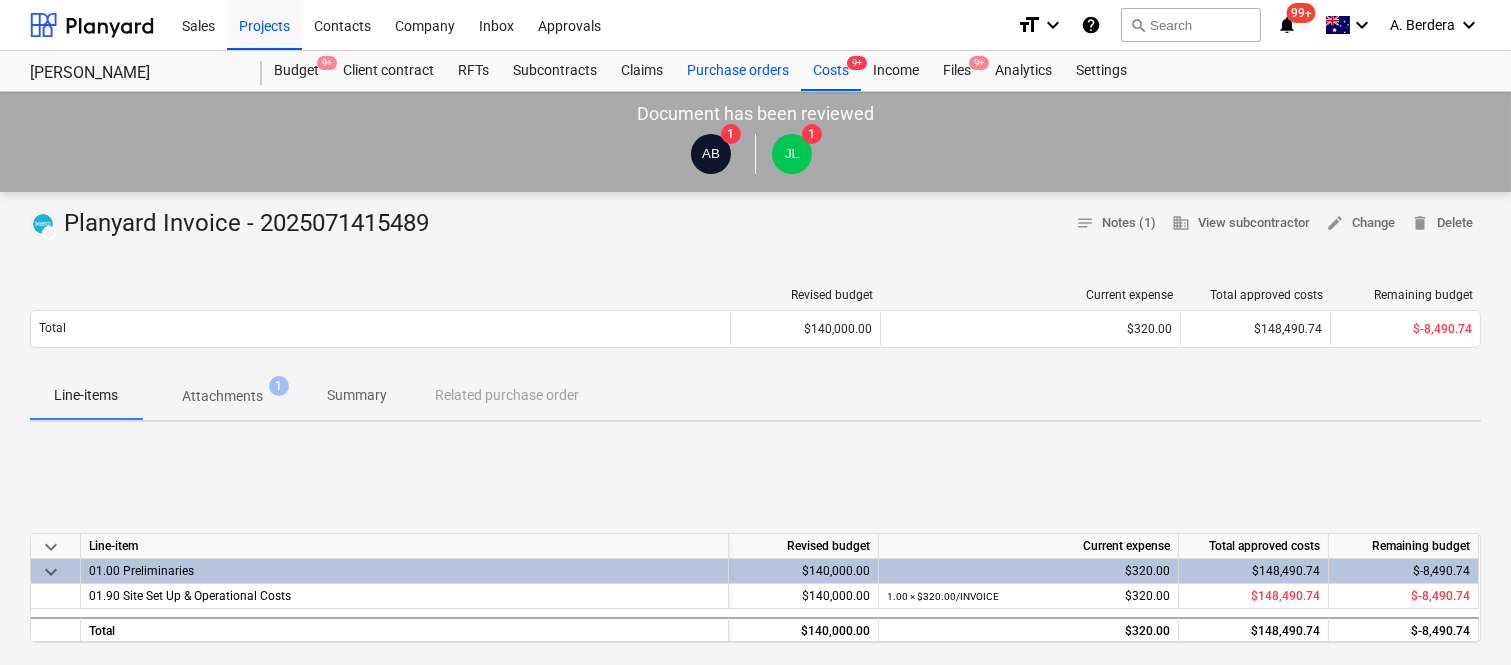 click on "Purchase orders" at bounding box center [738, 71] 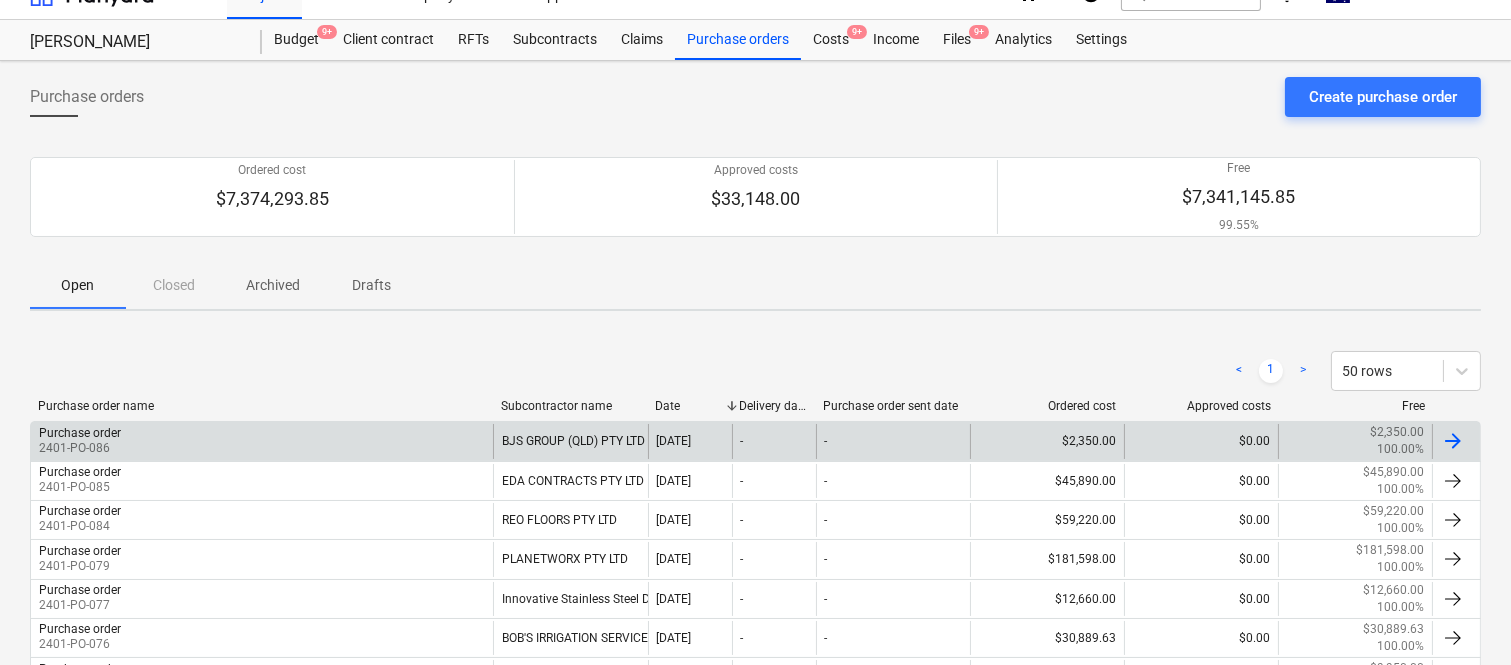 scroll, scrollTop: 0, scrollLeft: 0, axis: both 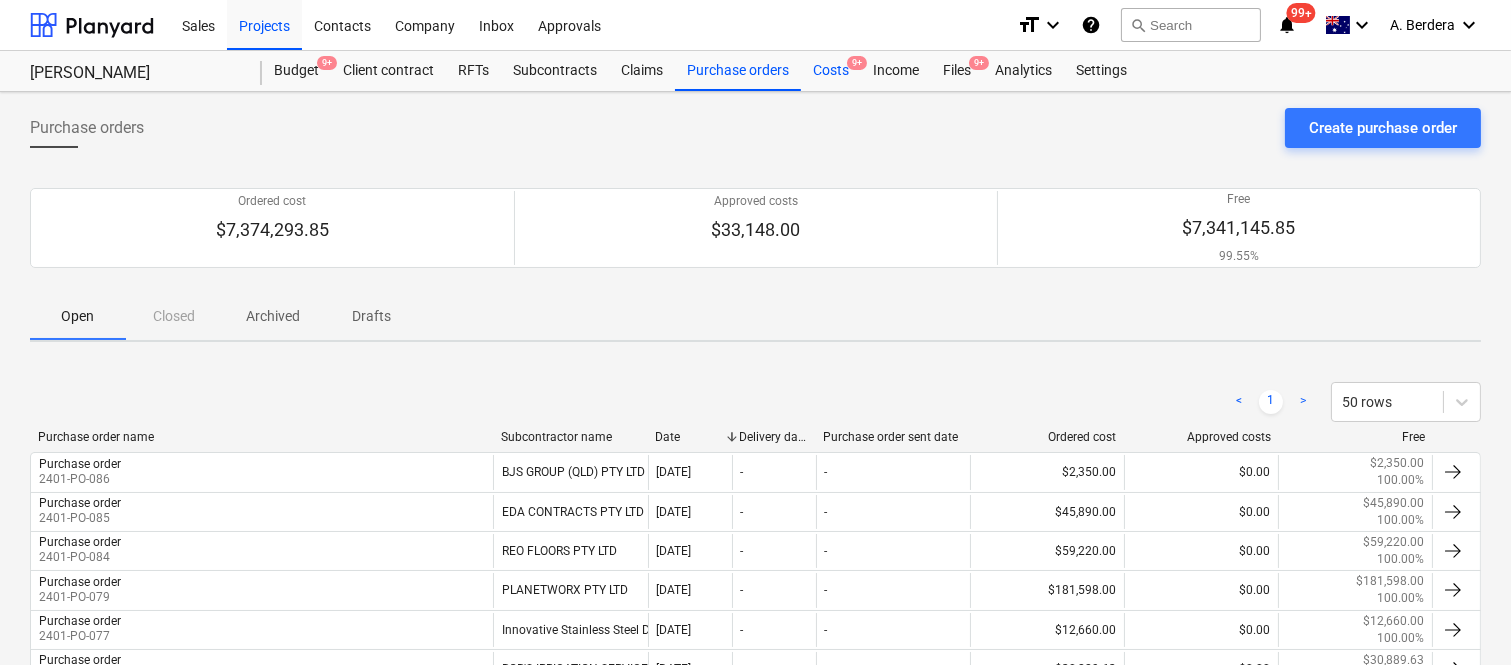 click on "Costs 9+" at bounding box center [831, 71] 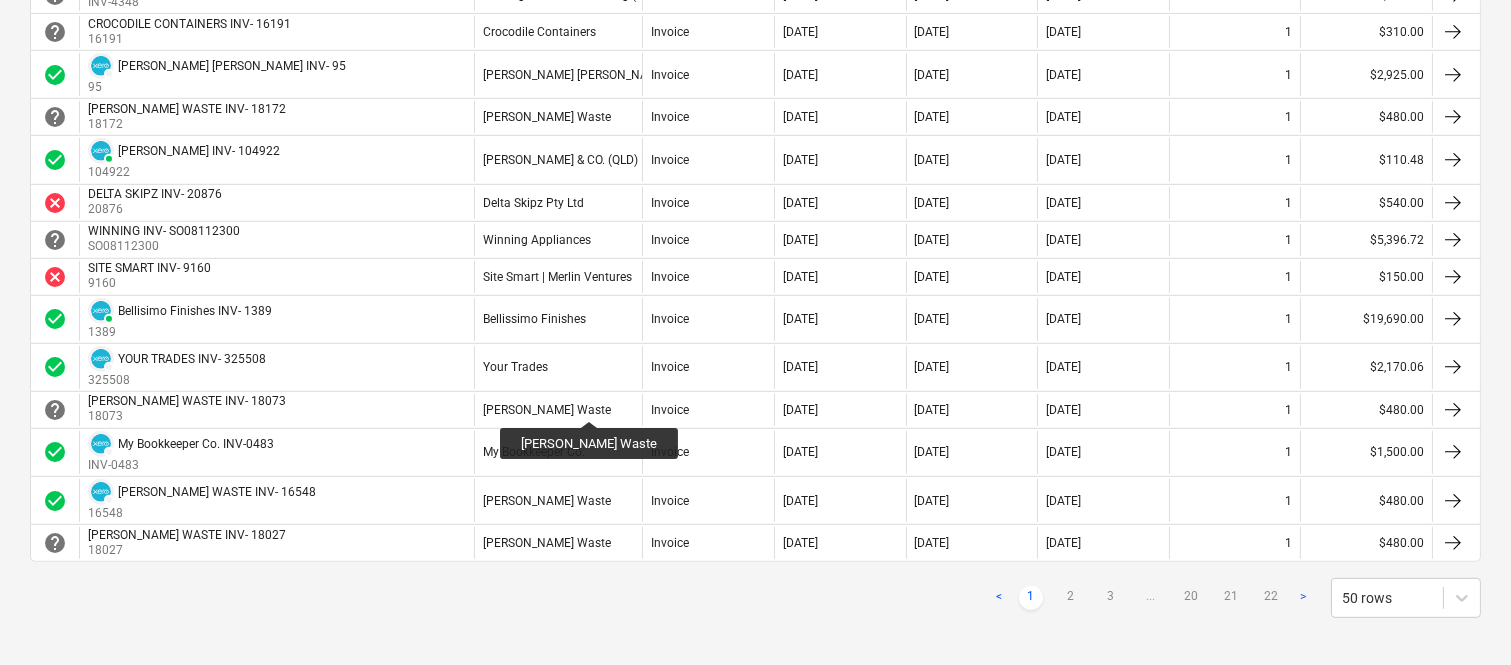 scroll, scrollTop: 1836, scrollLeft: 0, axis: vertical 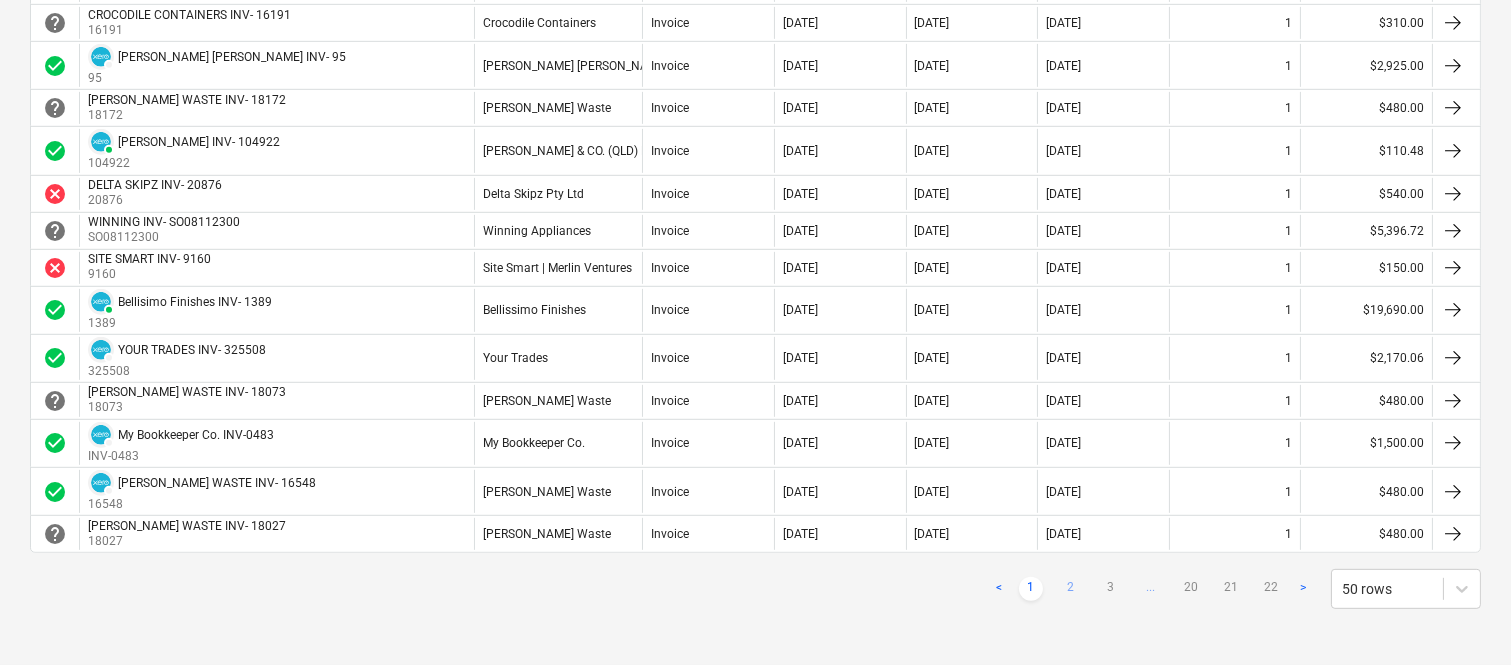 click on "2" at bounding box center [1071, 589] 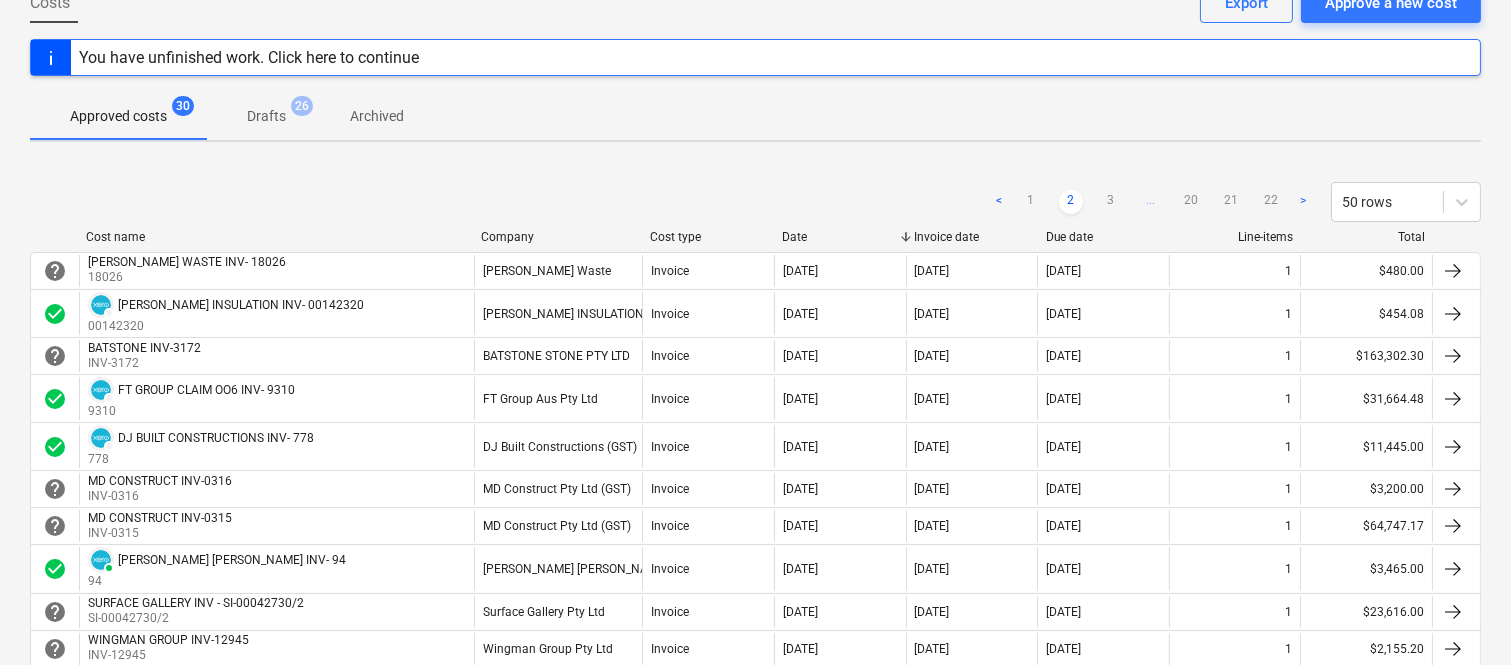 scroll, scrollTop: 81, scrollLeft: 0, axis: vertical 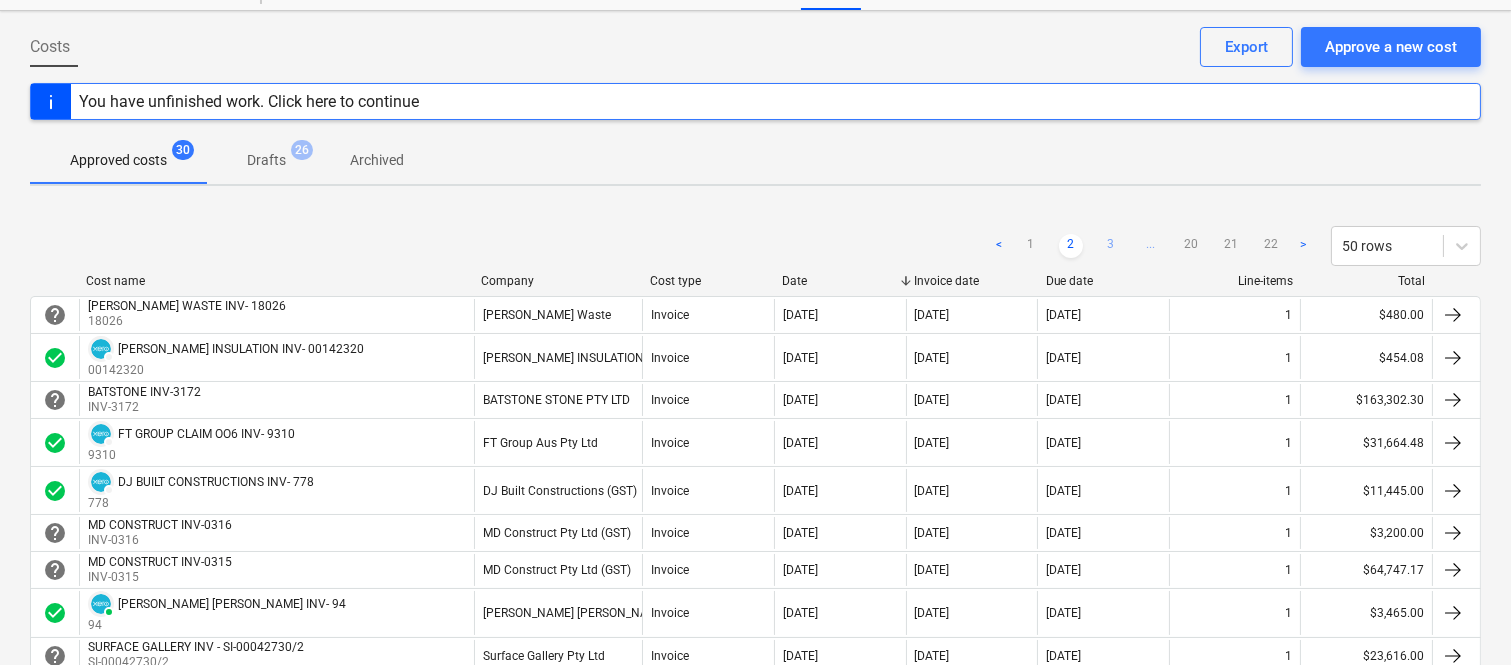 click on "3" at bounding box center (1111, 246) 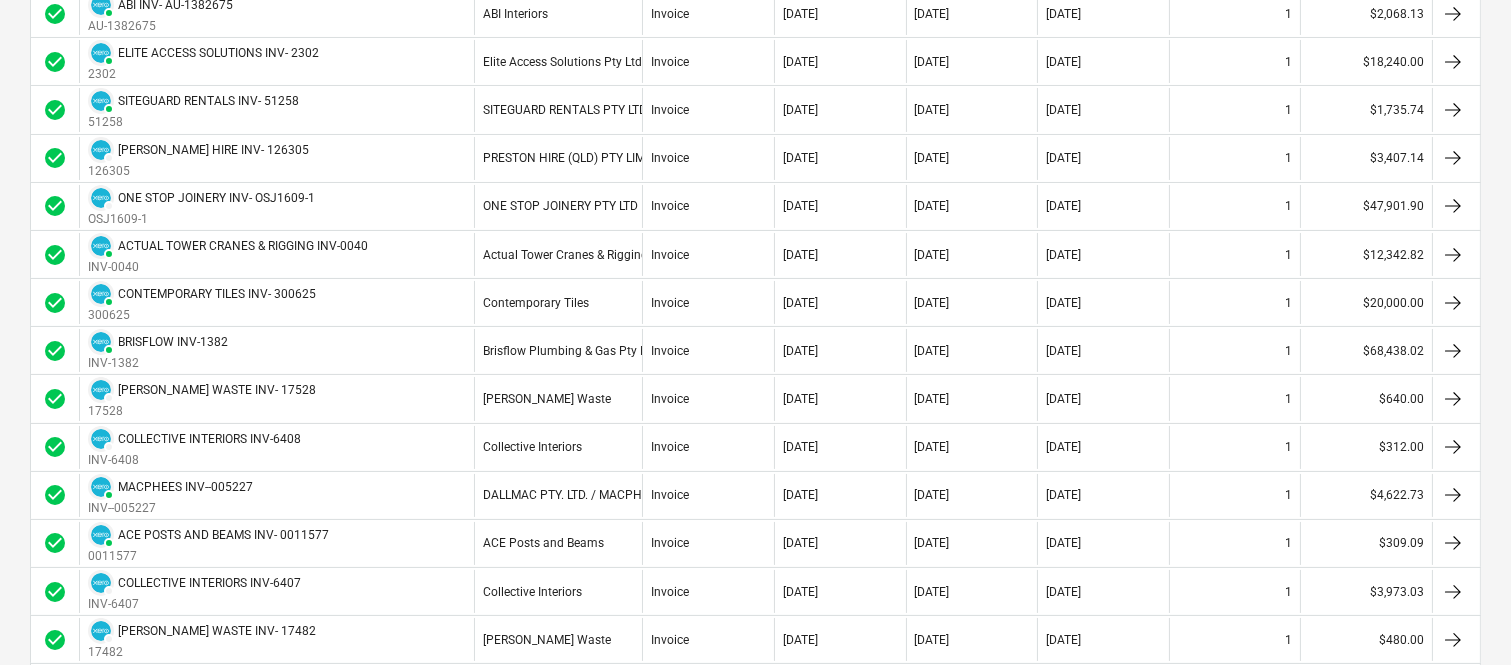 scroll, scrollTop: 392, scrollLeft: 0, axis: vertical 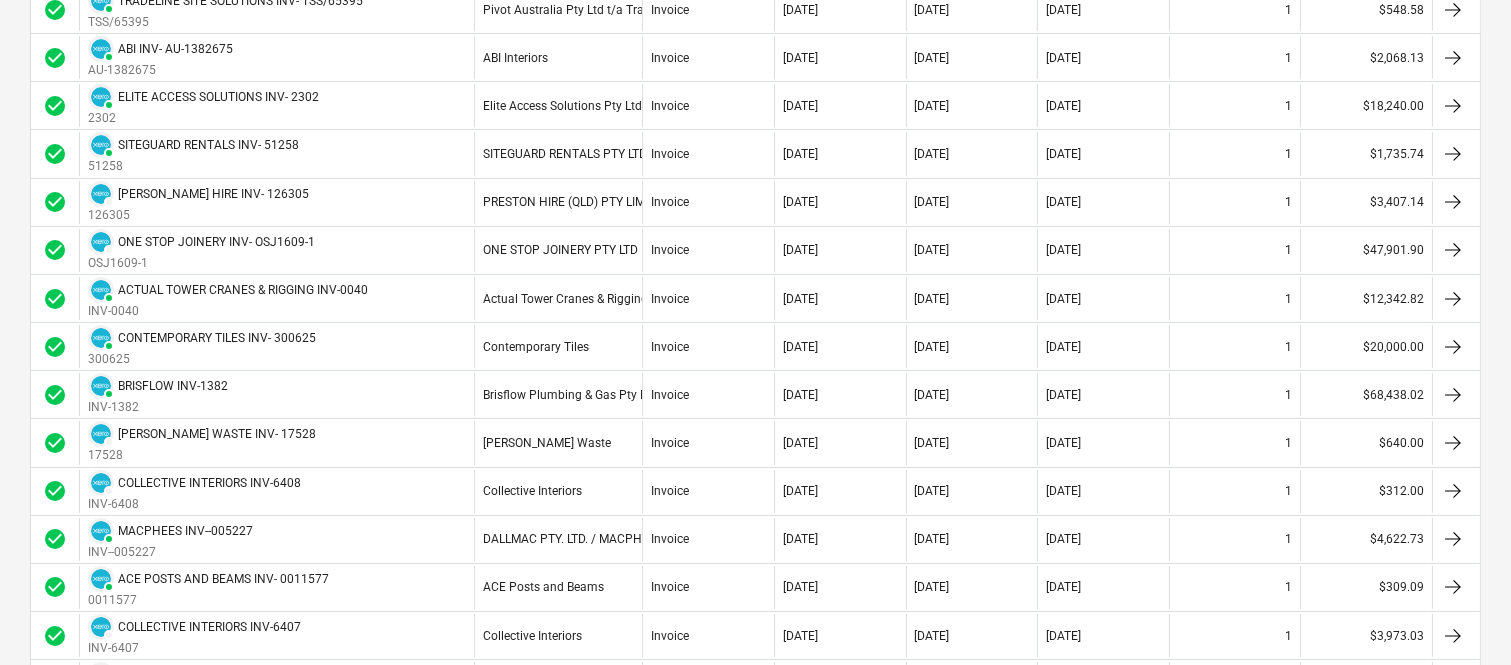 click on "[DATE]" at bounding box center (1103, 250) 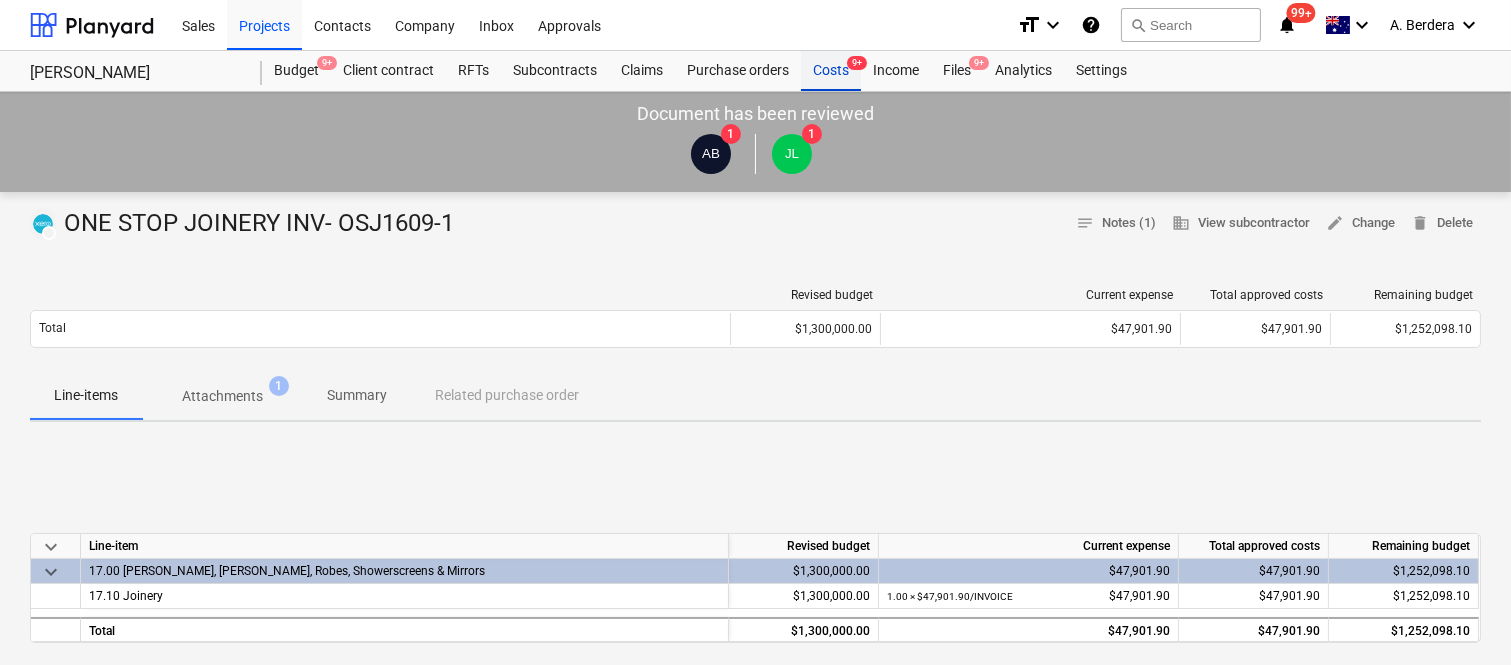 click on "Costs 9+" at bounding box center (831, 71) 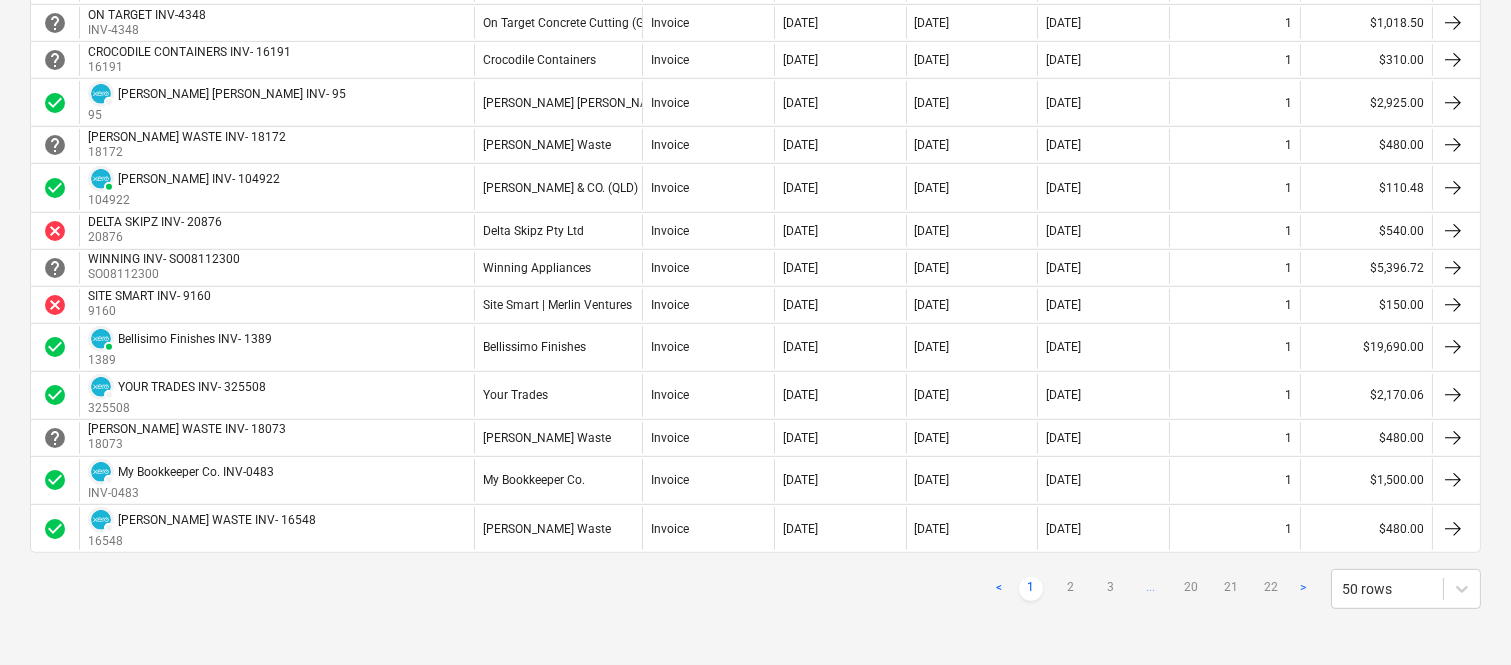 scroll, scrollTop: 1836, scrollLeft: 0, axis: vertical 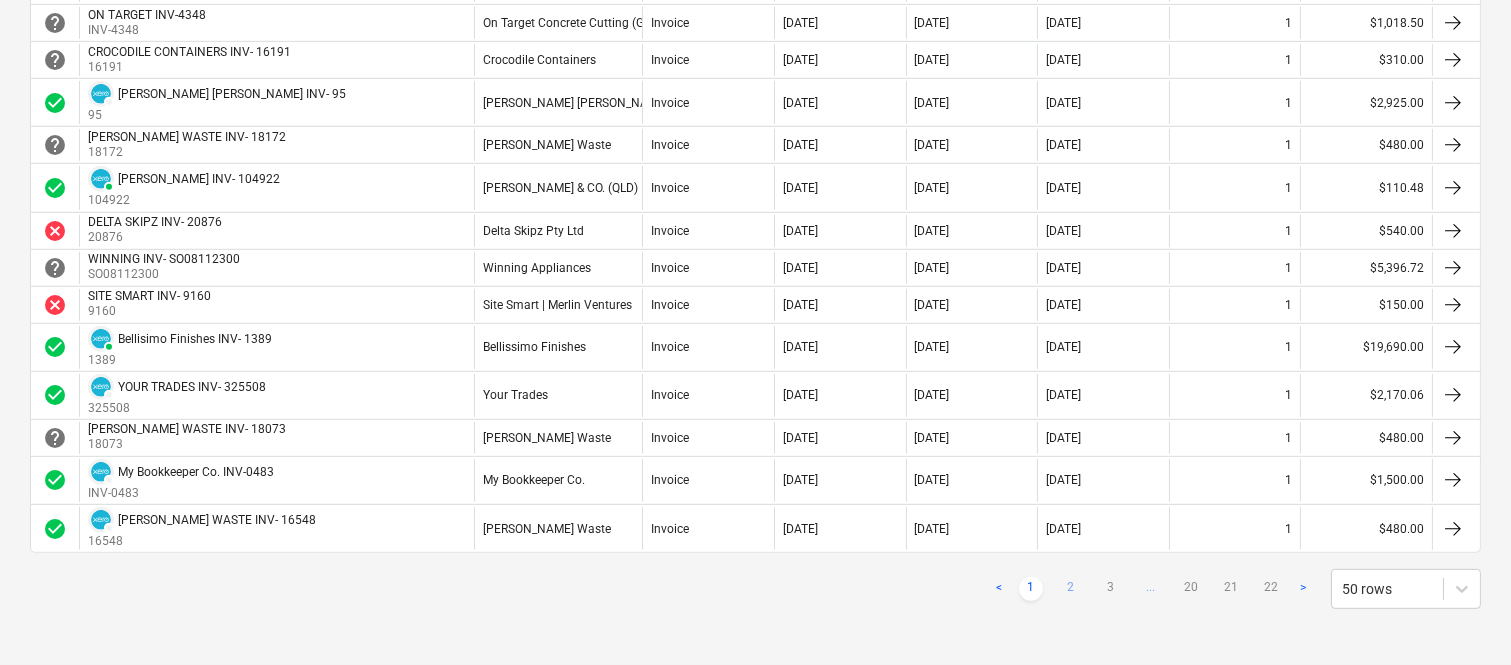 click on "2" at bounding box center [1071, 589] 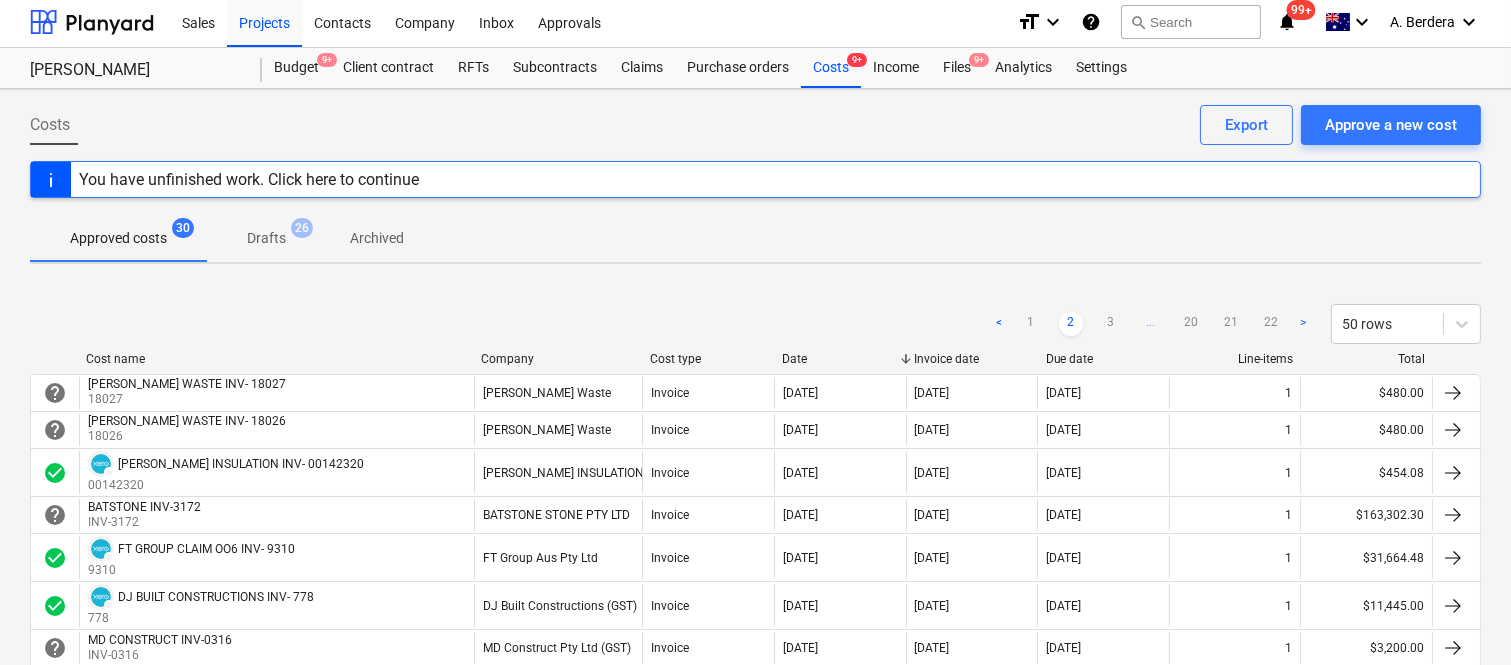 scroll, scrollTop: 0, scrollLeft: 0, axis: both 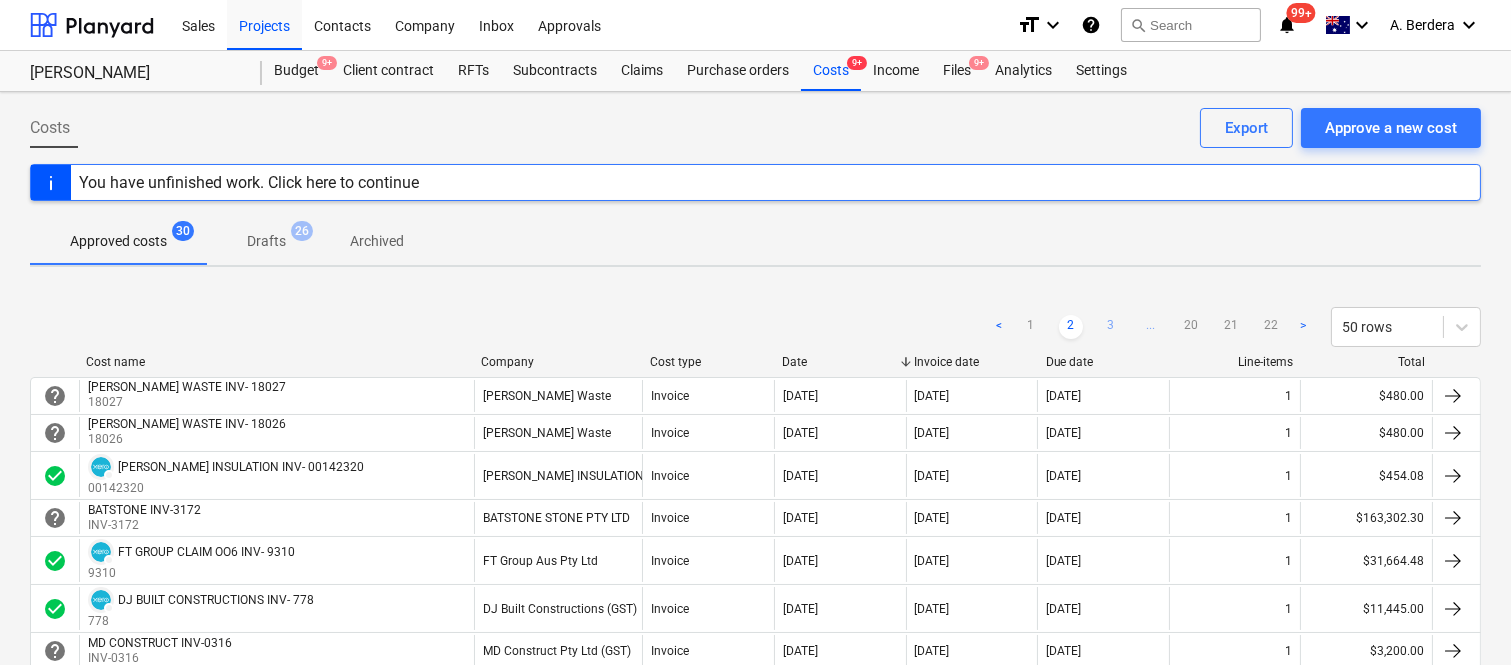 click on "3" at bounding box center (1111, 327) 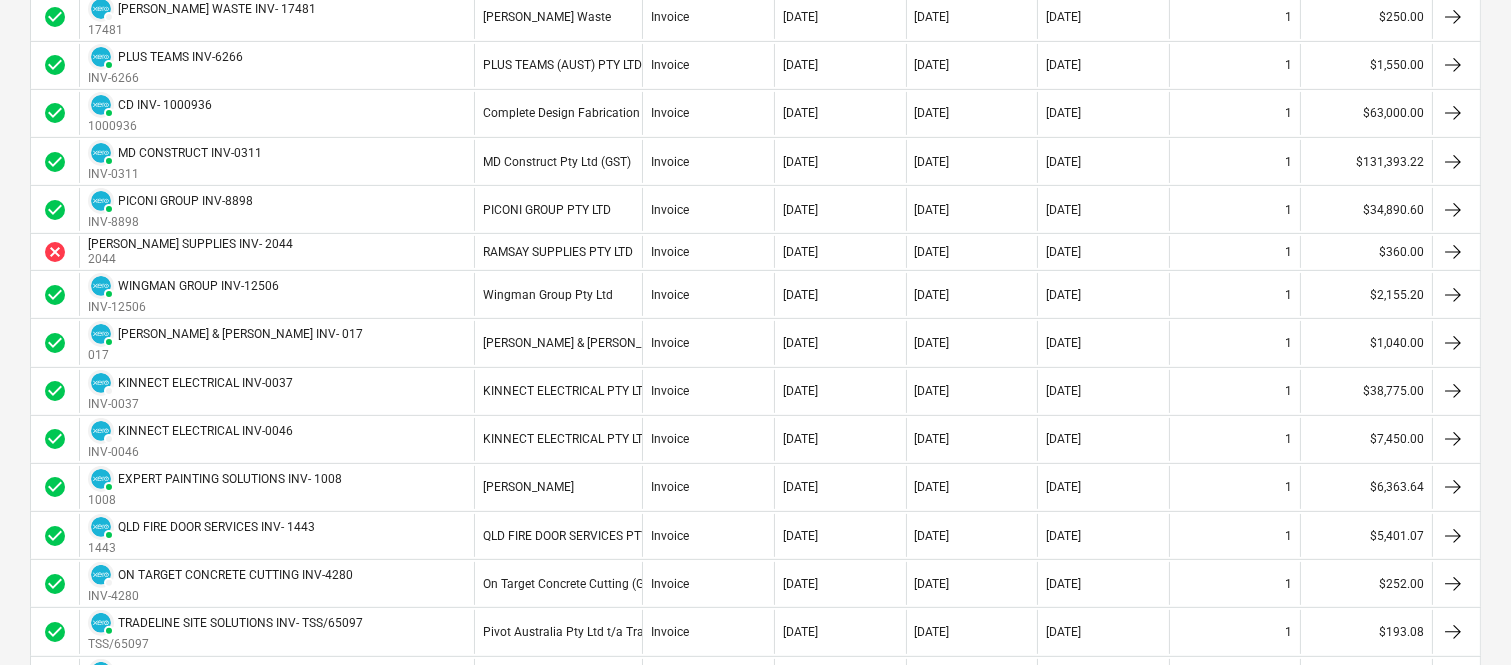 scroll, scrollTop: 1200, scrollLeft: 0, axis: vertical 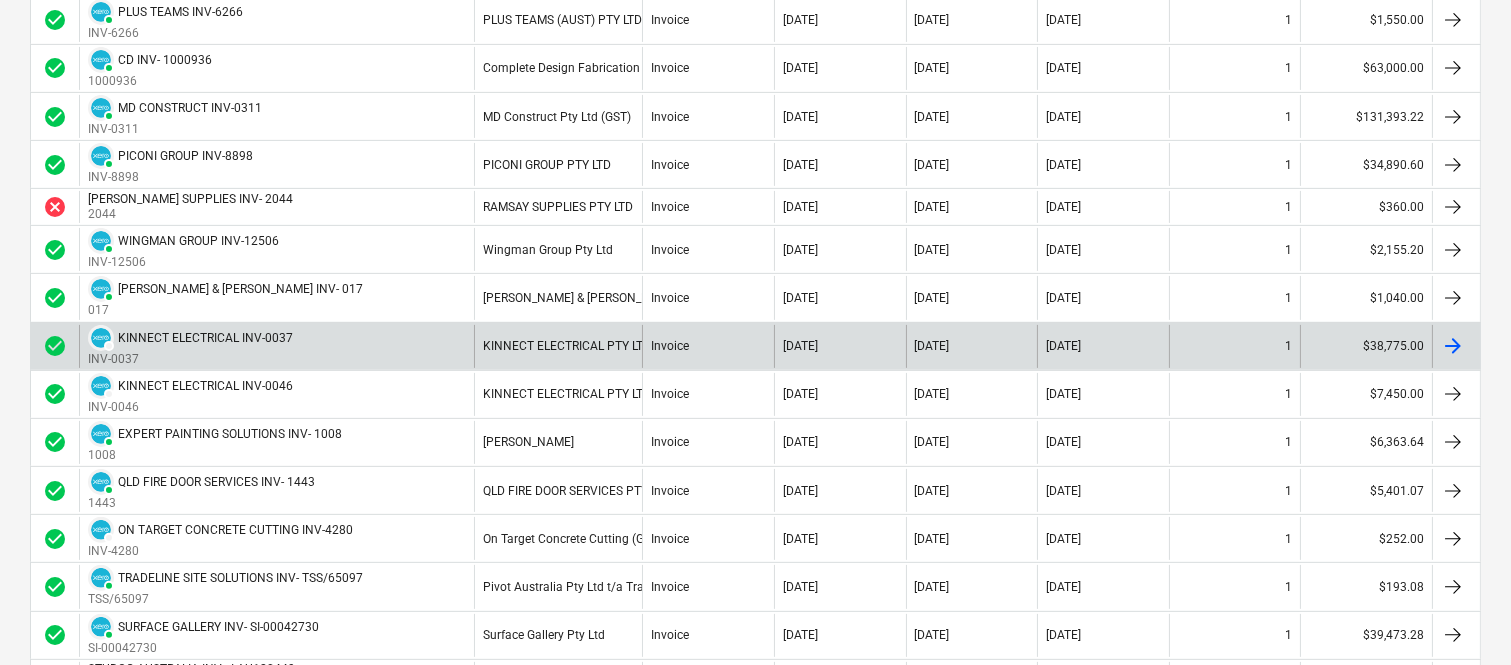 click on "Invoice" at bounding box center [708, 346] 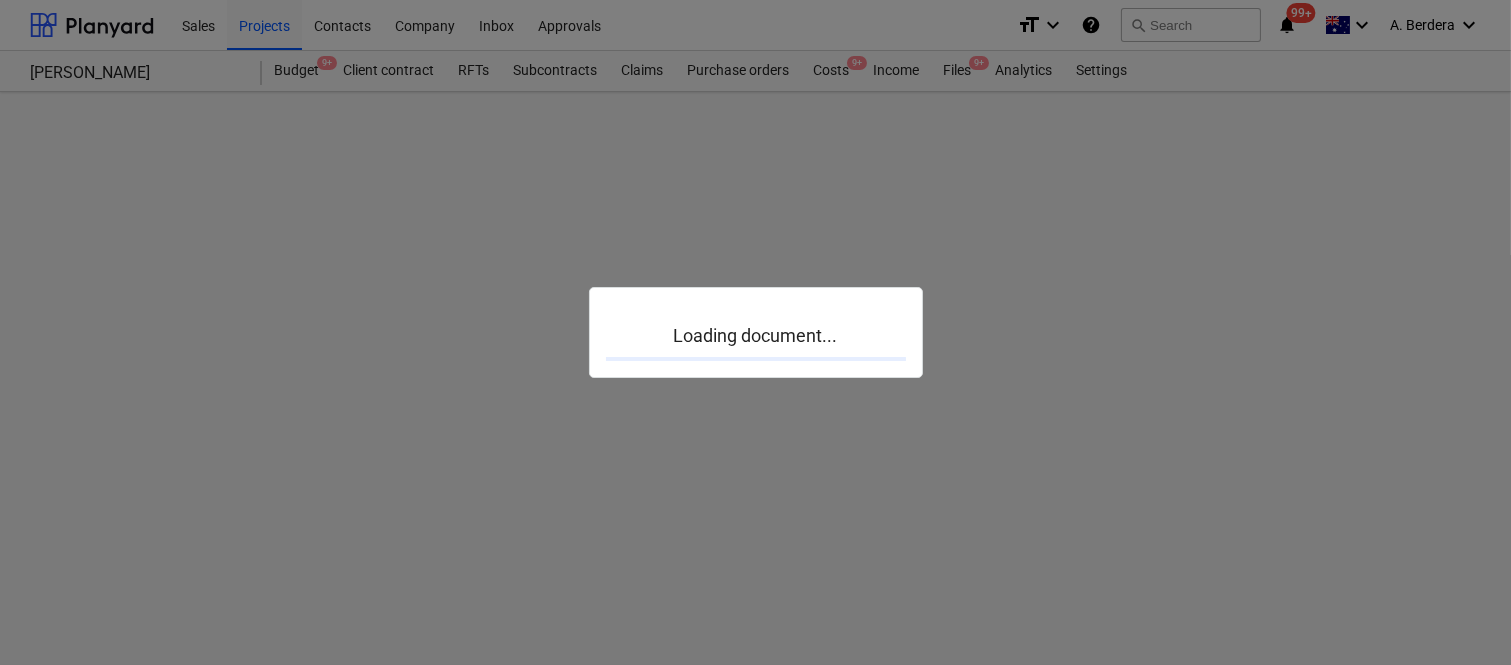 scroll, scrollTop: 0, scrollLeft: 0, axis: both 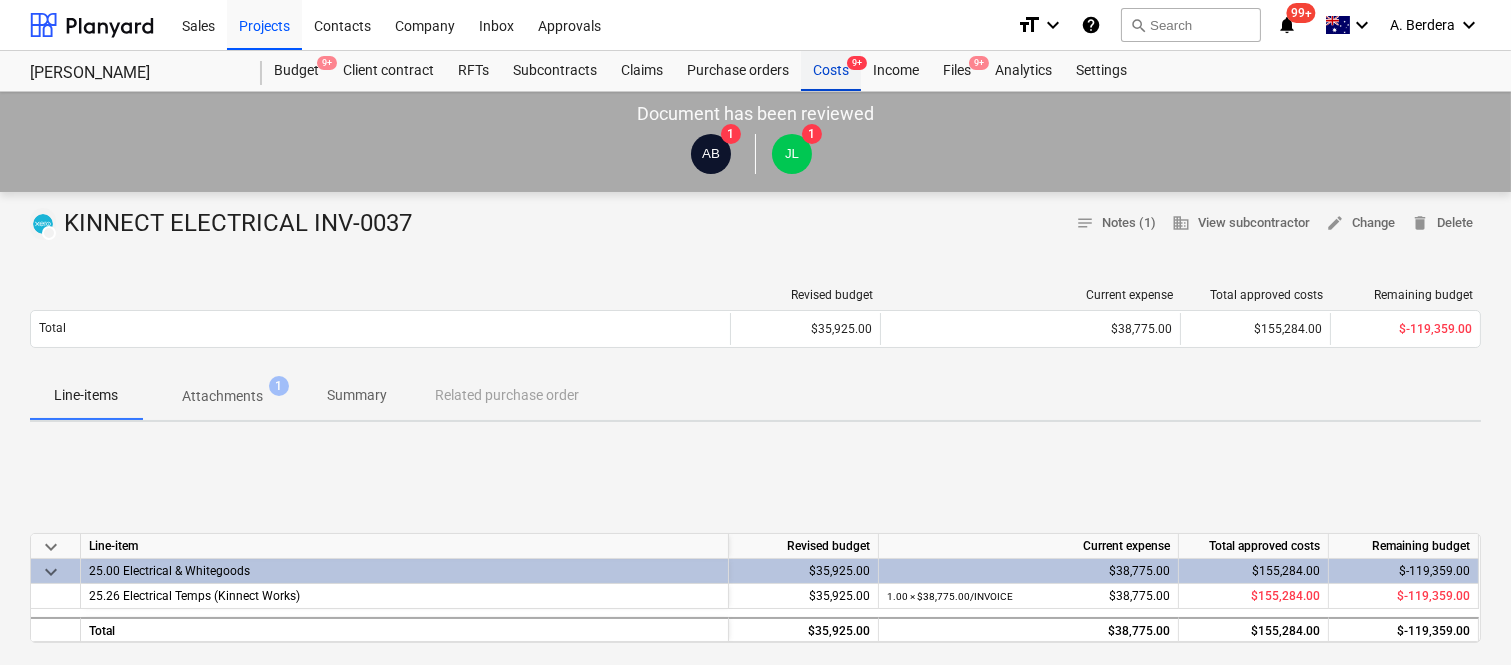 click on "Costs 9+" at bounding box center [831, 71] 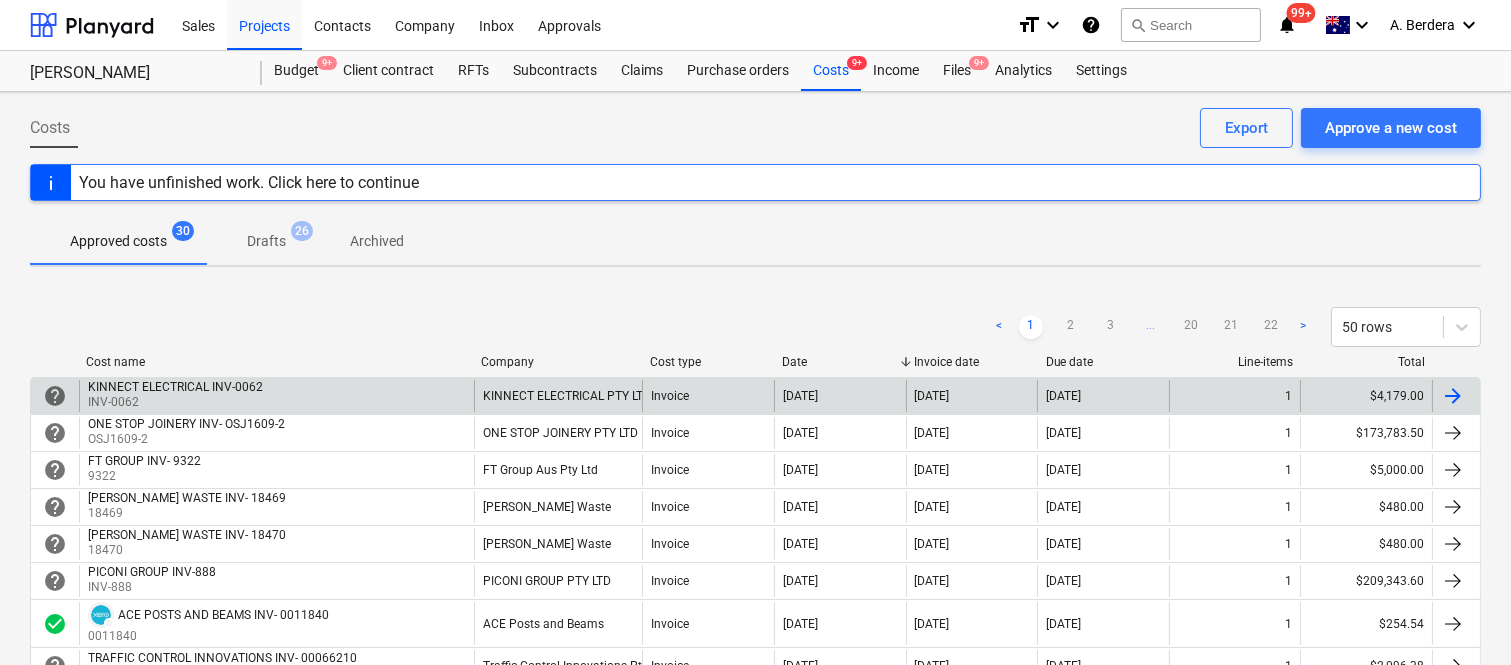 click on "KINNECT ELECTRICAL INV-0062 INV-0062" at bounding box center [276, 396] 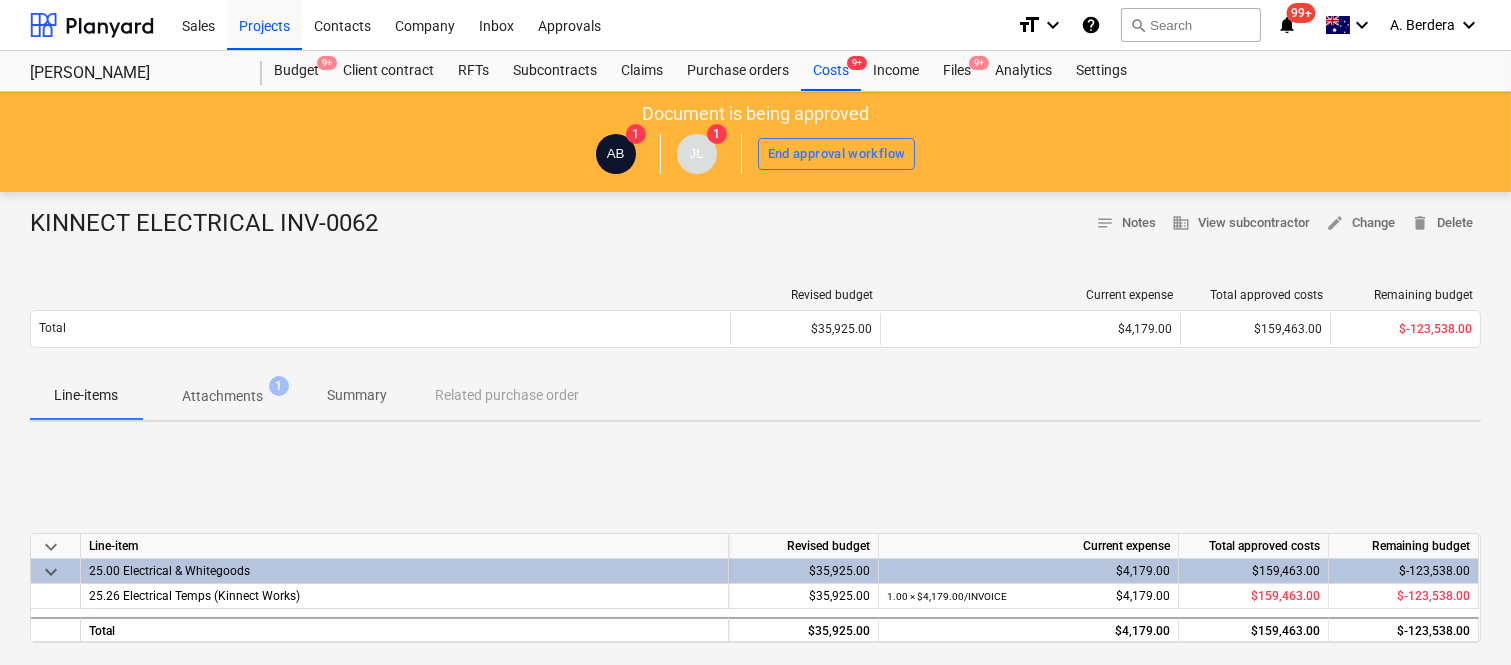 click on "Summary" at bounding box center (357, 395) 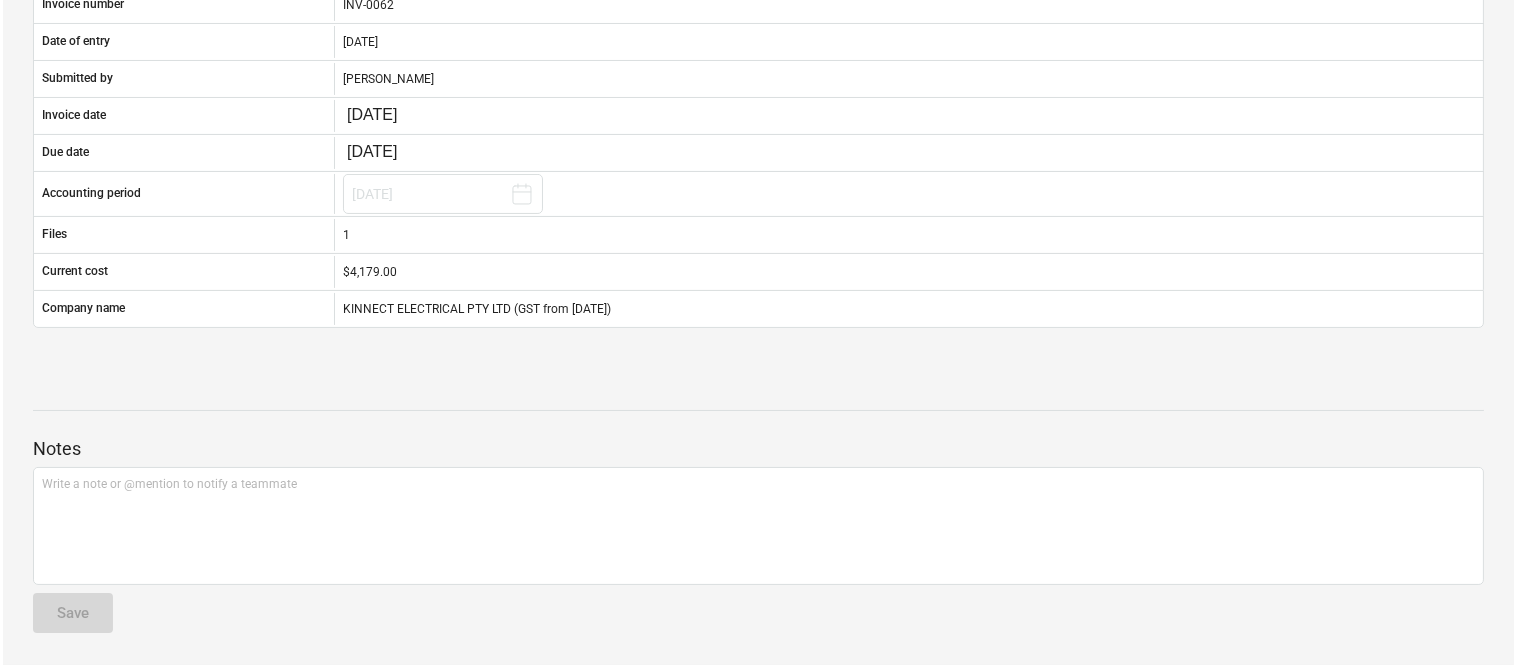 scroll, scrollTop: 0, scrollLeft: 0, axis: both 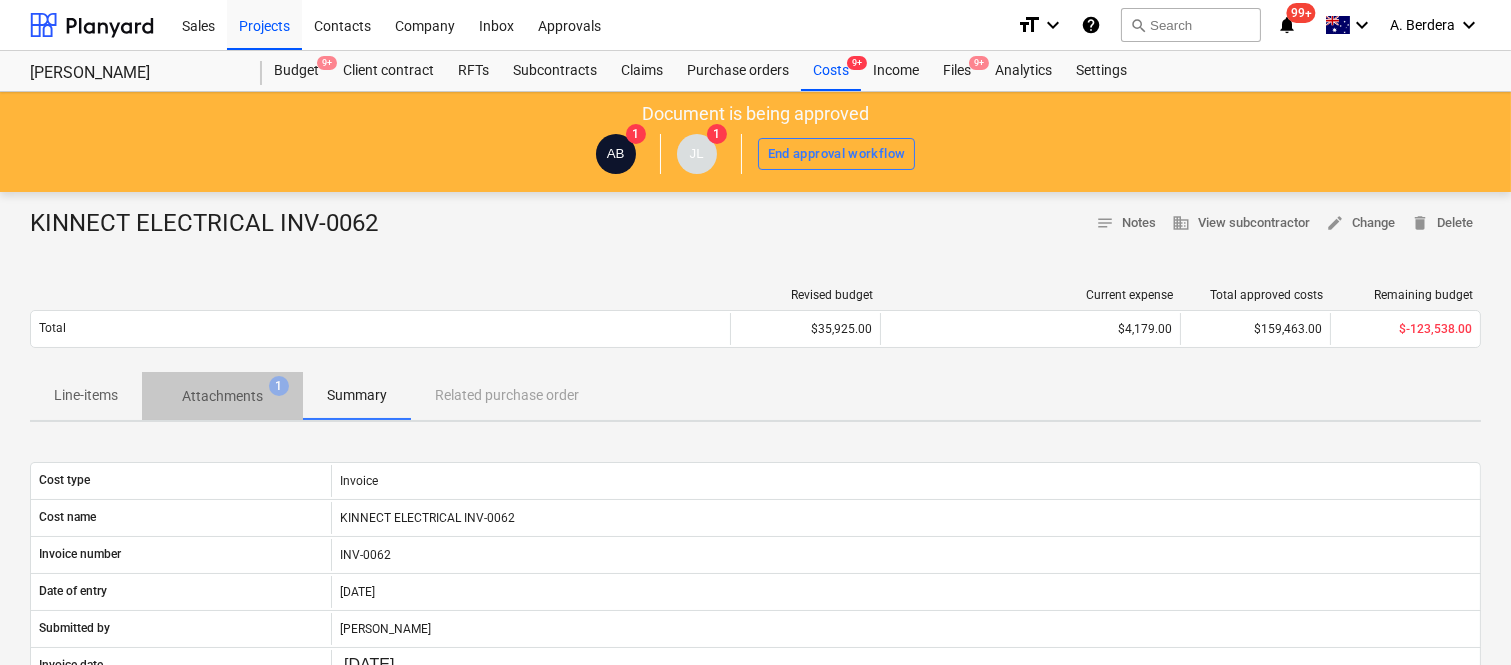 click on "Attachments" at bounding box center [222, 396] 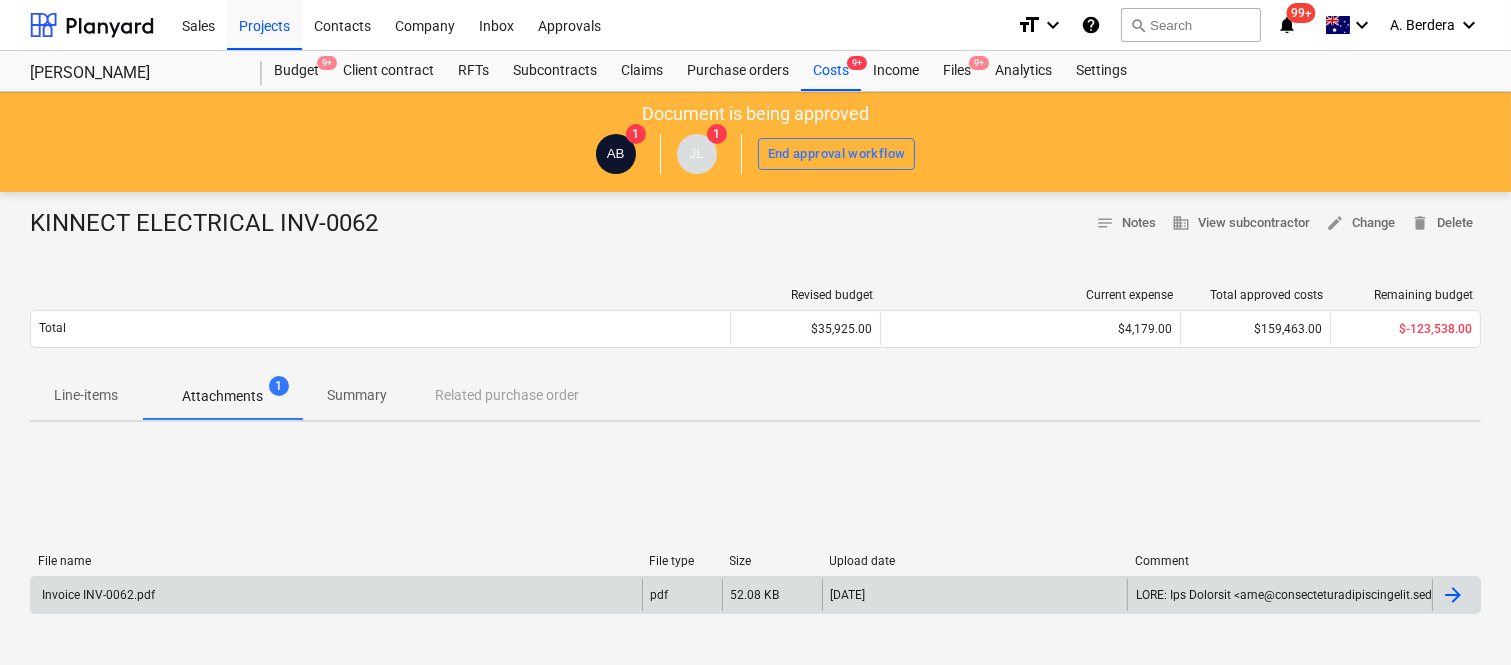 click on "Invoice INV-0062.pdf" at bounding box center [336, 595] 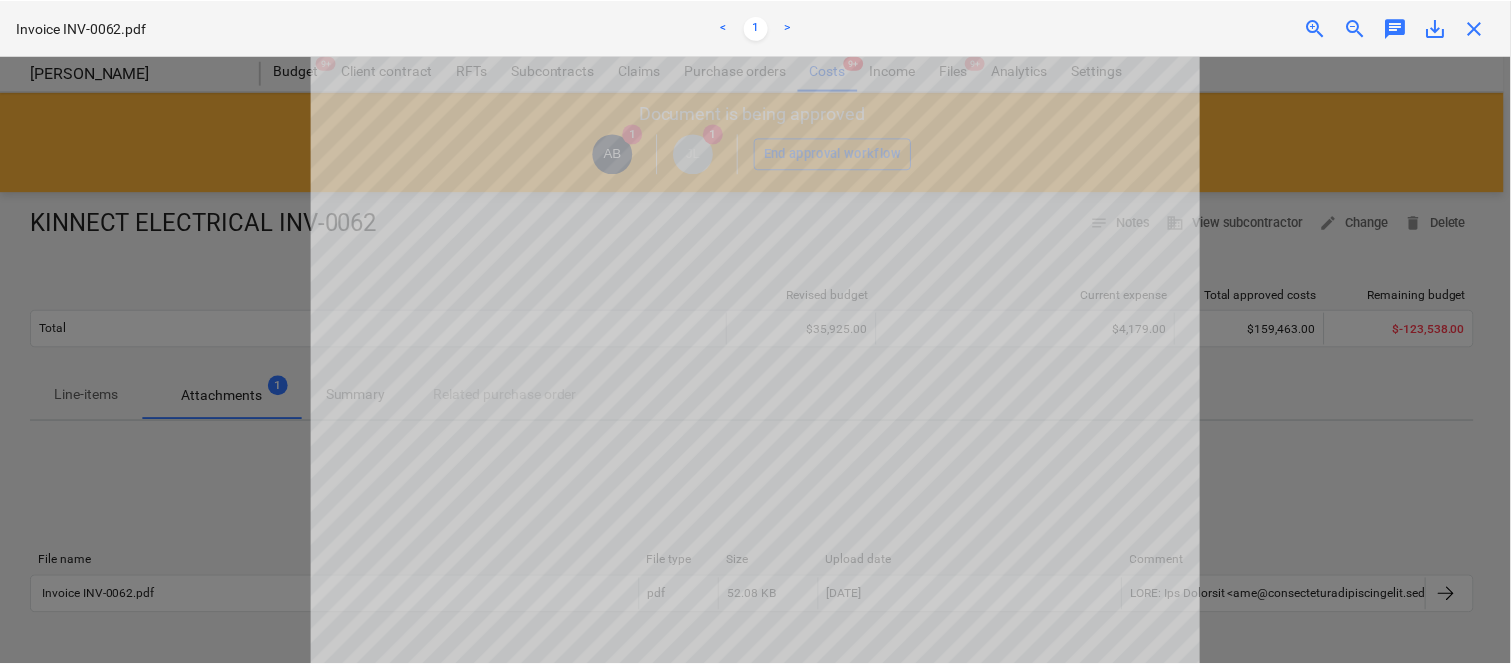 scroll, scrollTop: 0, scrollLeft: 0, axis: both 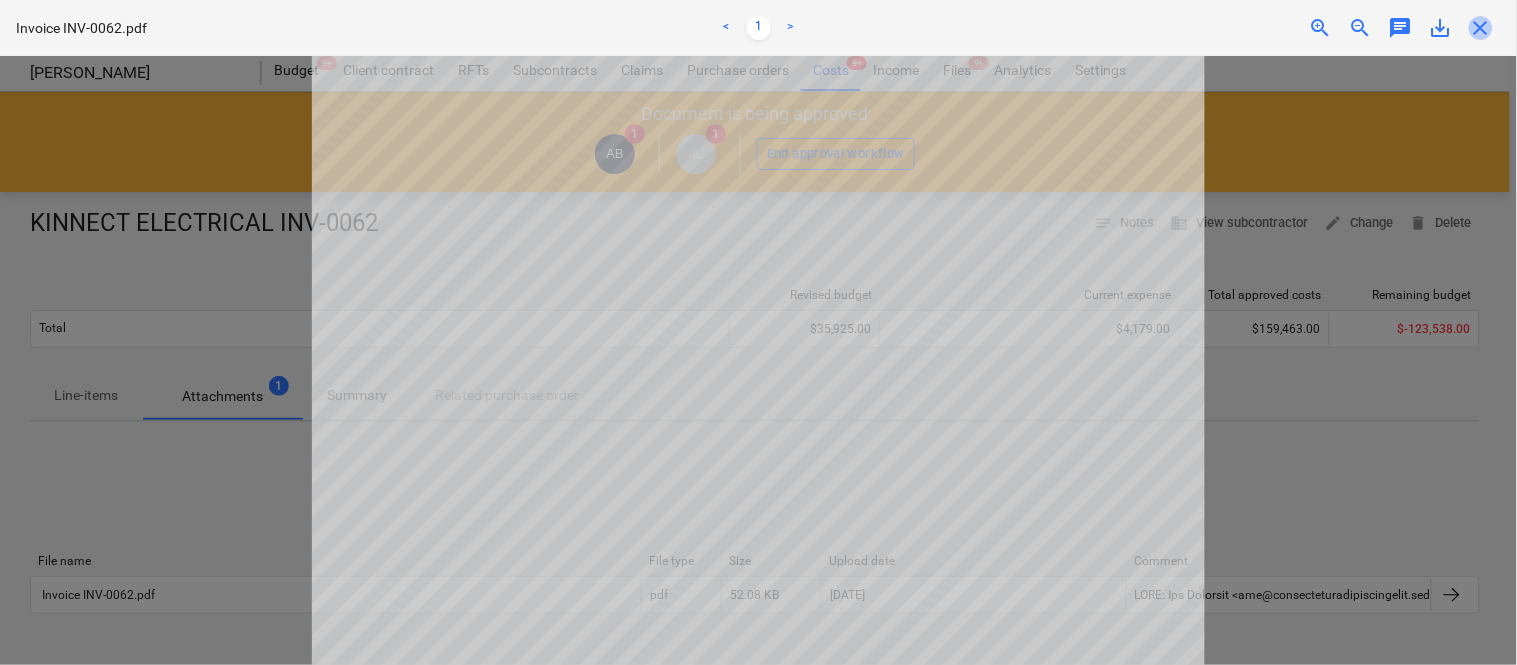 click on "close" at bounding box center [1481, 28] 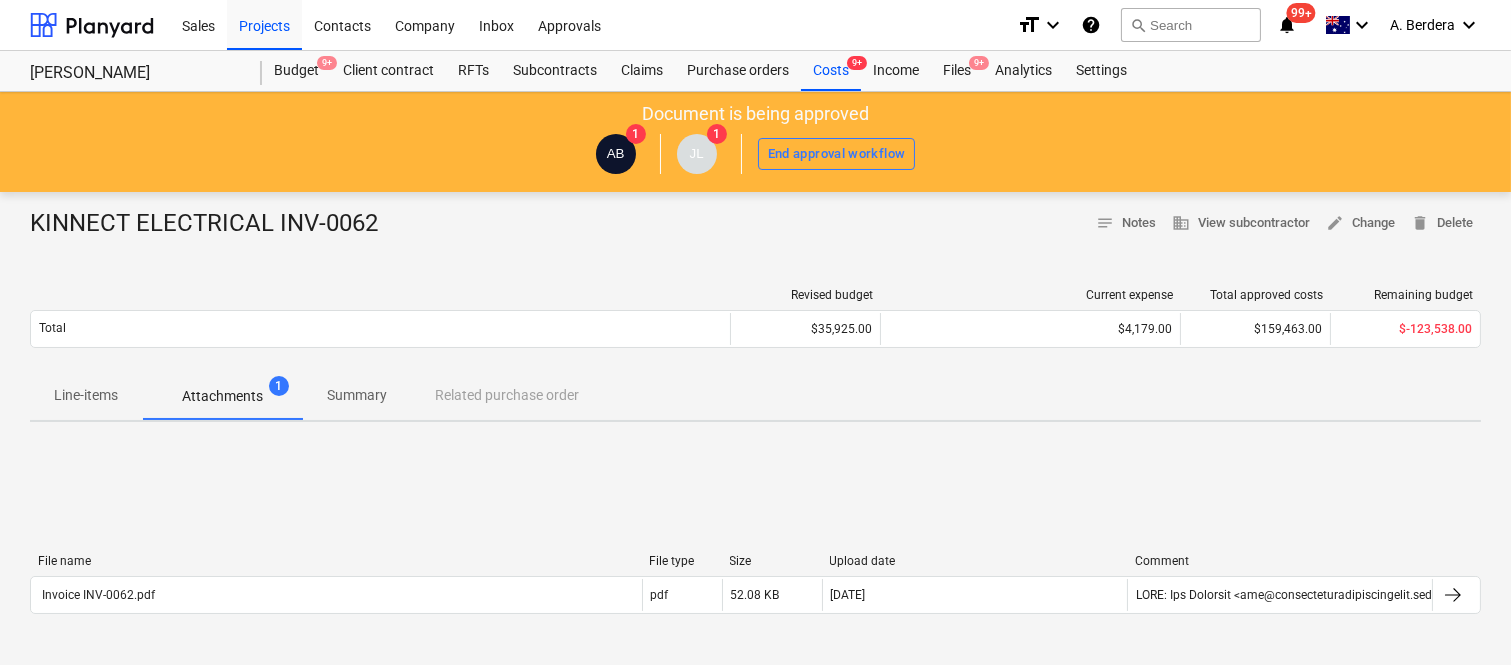 click on "Line-items" at bounding box center [86, 395] 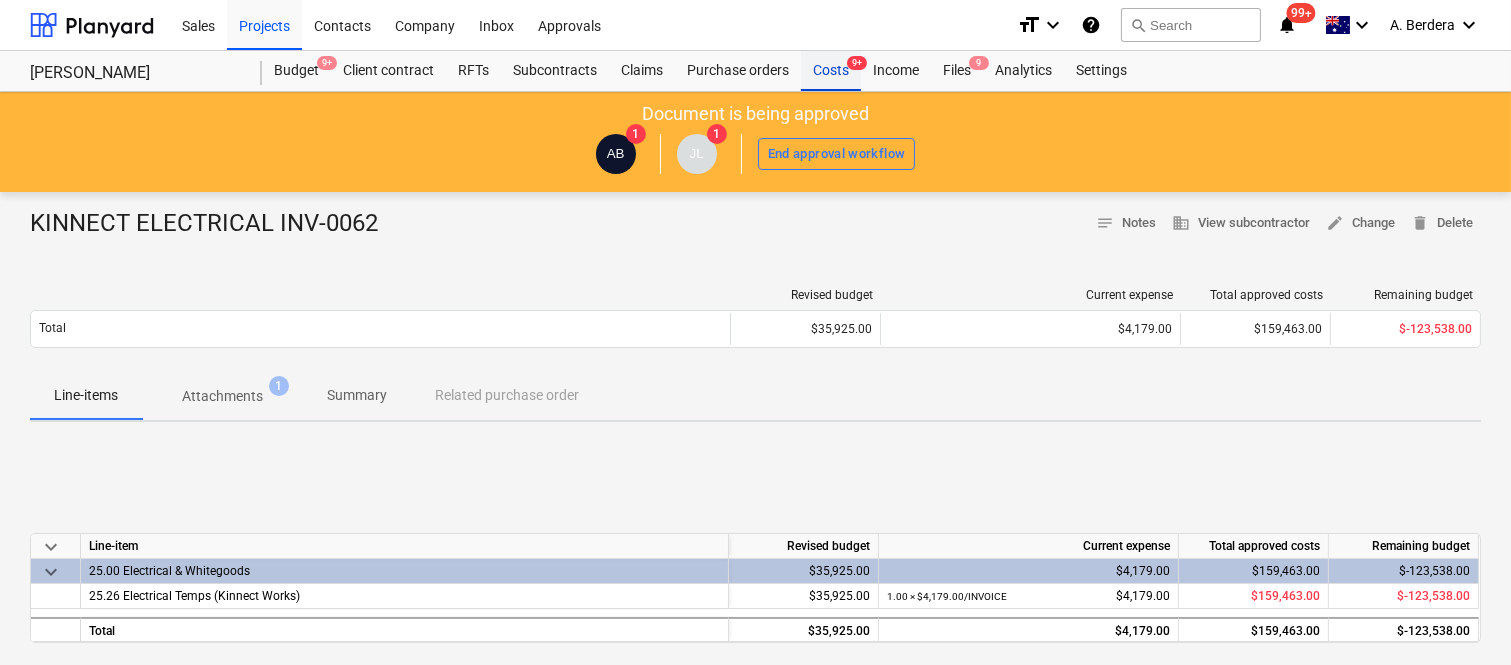 click on "Costs 9+" at bounding box center [831, 71] 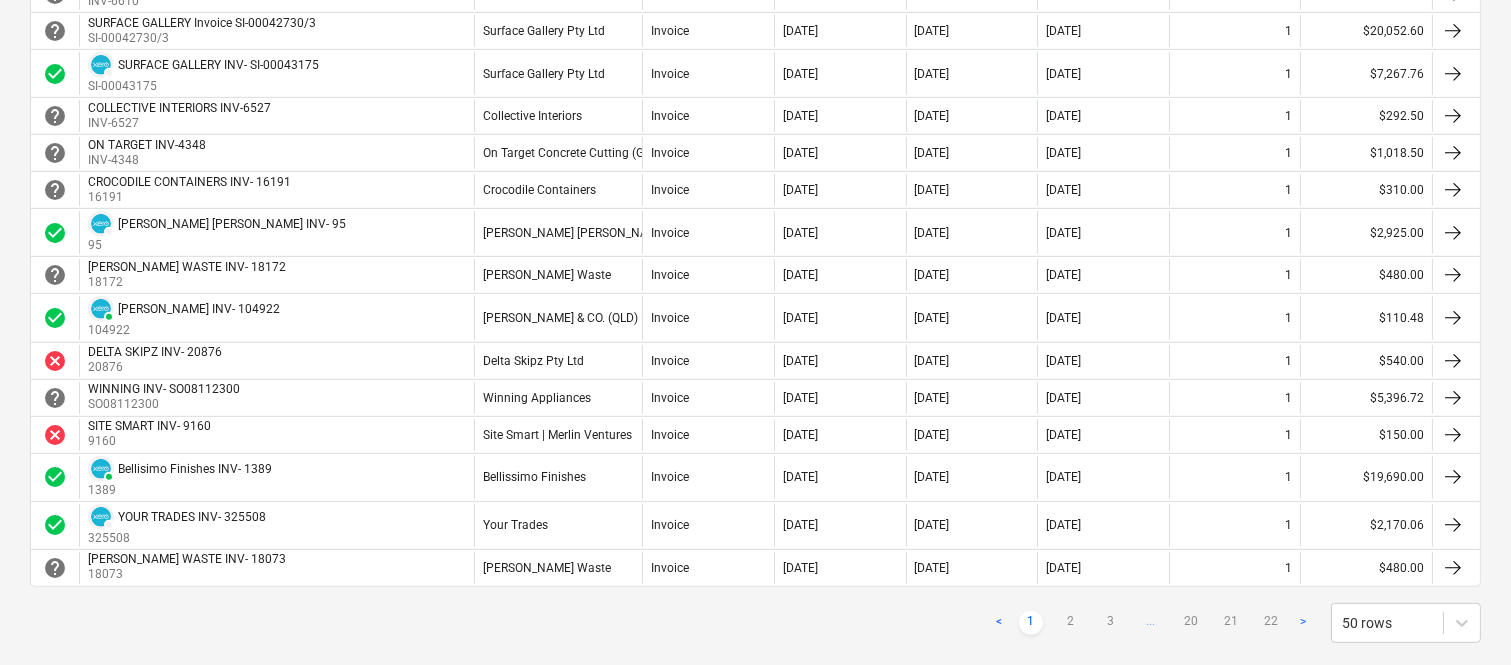 scroll, scrollTop: 1777, scrollLeft: 0, axis: vertical 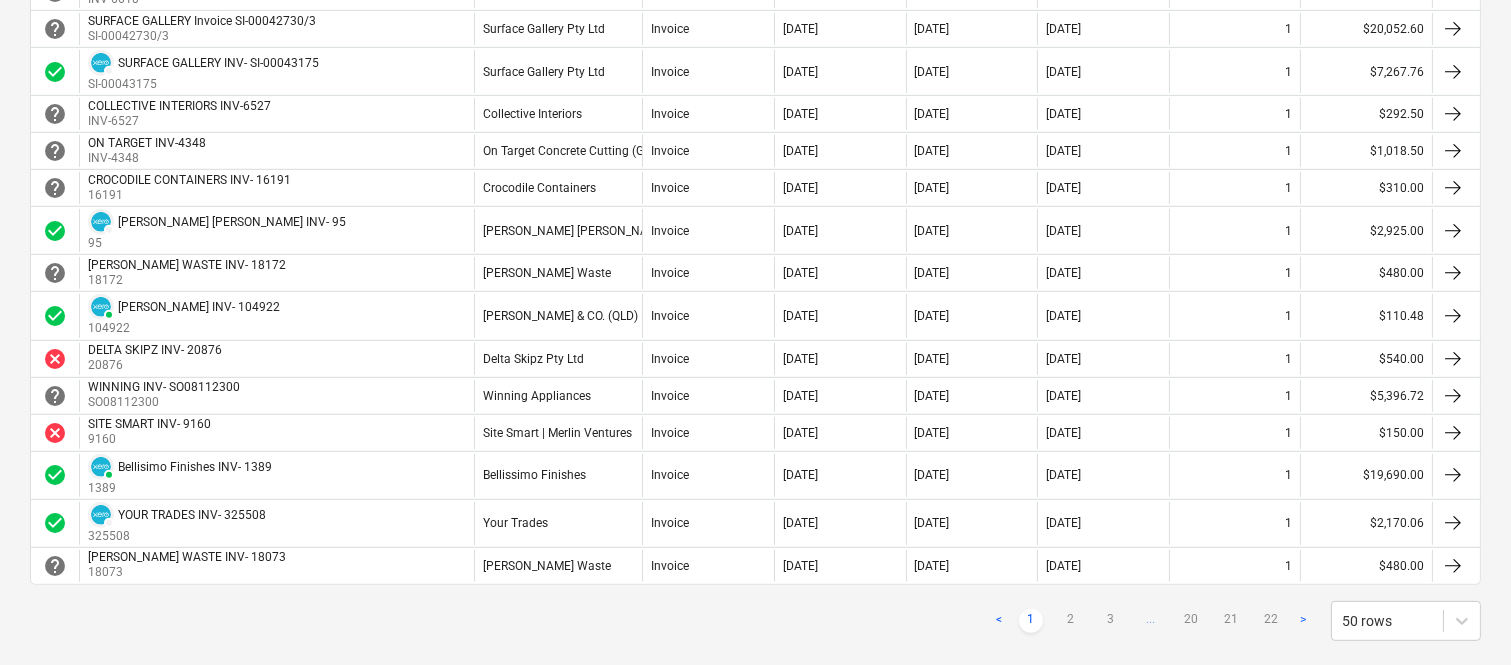 click on "Invoice" at bounding box center [708, 396] 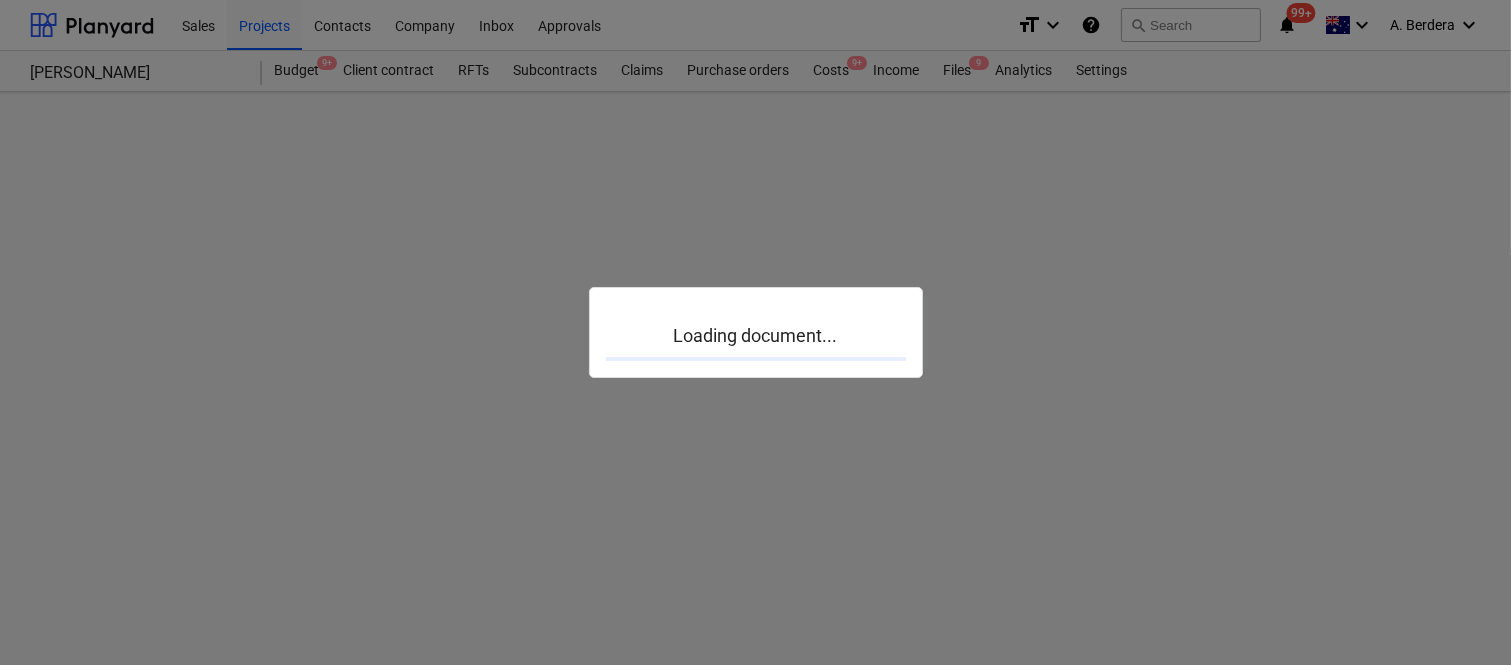 scroll, scrollTop: 0, scrollLeft: 0, axis: both 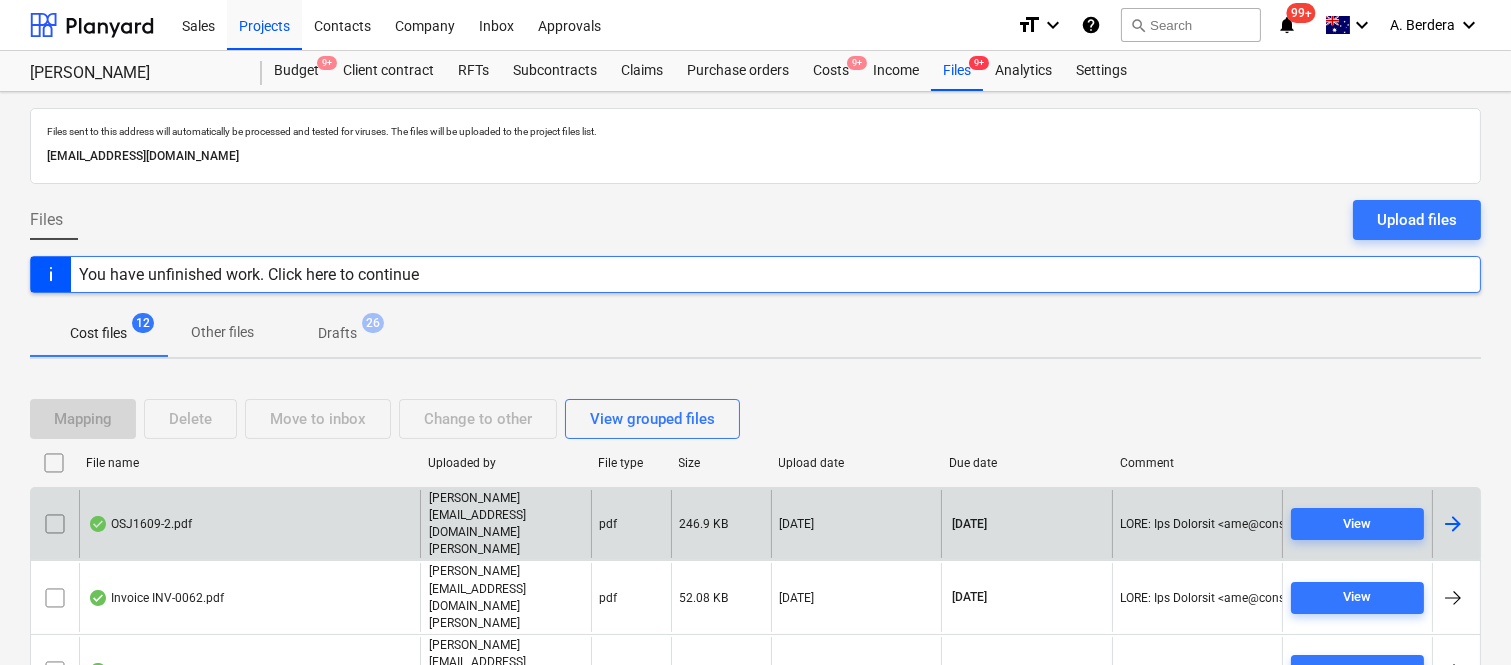 click on "OSJ1609-2.pdf" at bounding box center (249, 524) 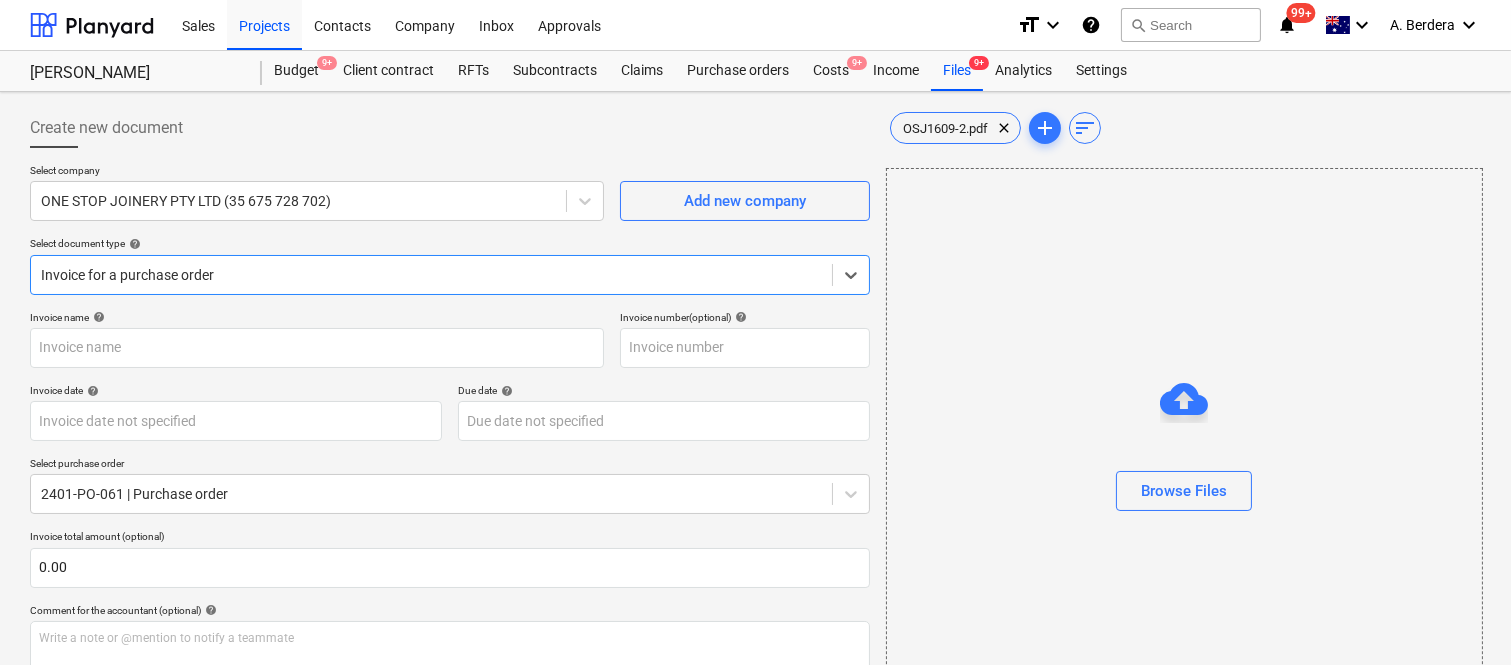 type on "OSJ1609-2" 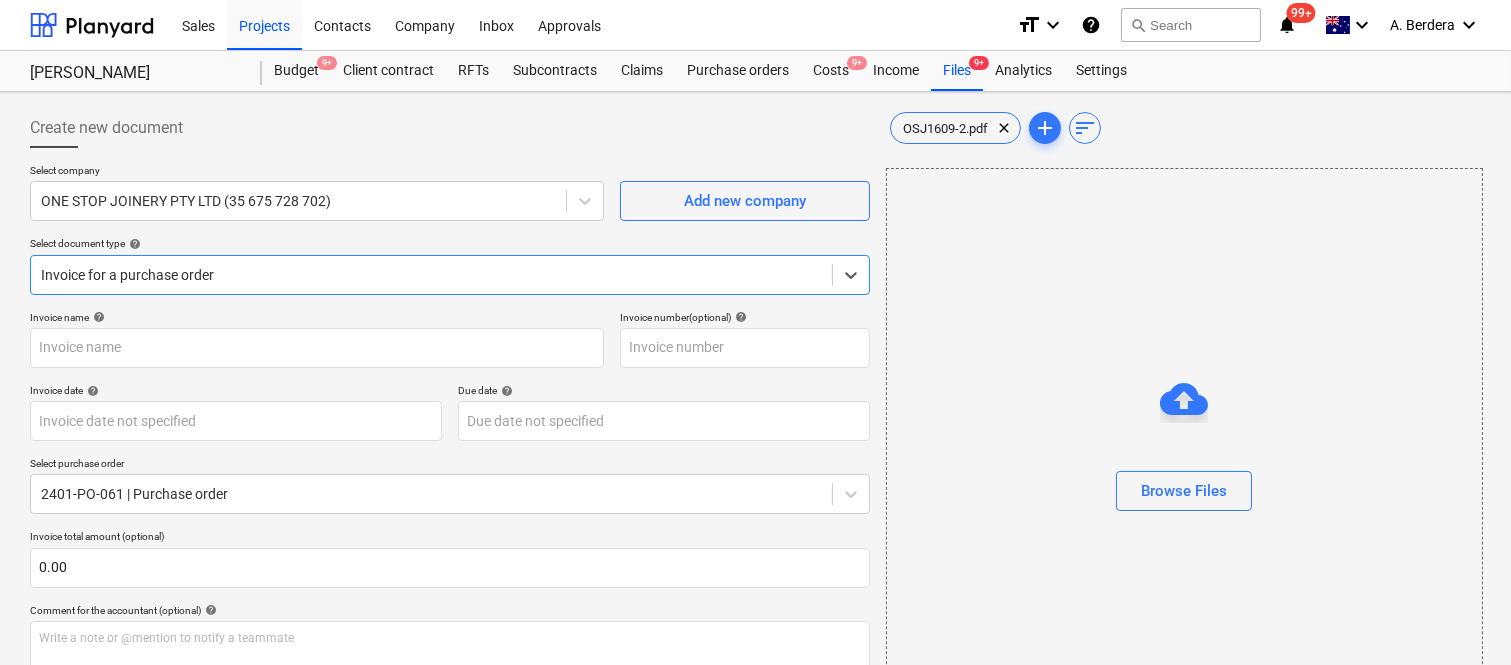 type on "[DATE]" 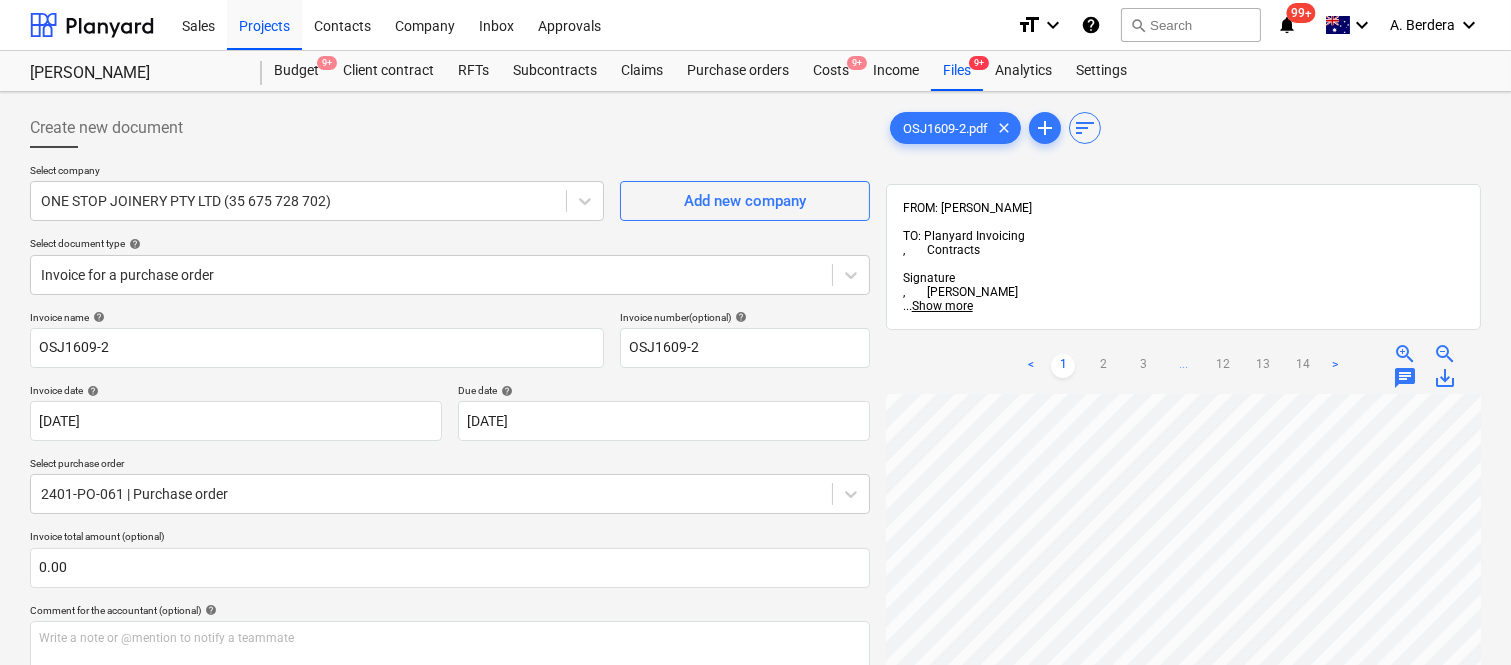 scroll, scrollTop: 24, scrollLeft: 293, axis: both 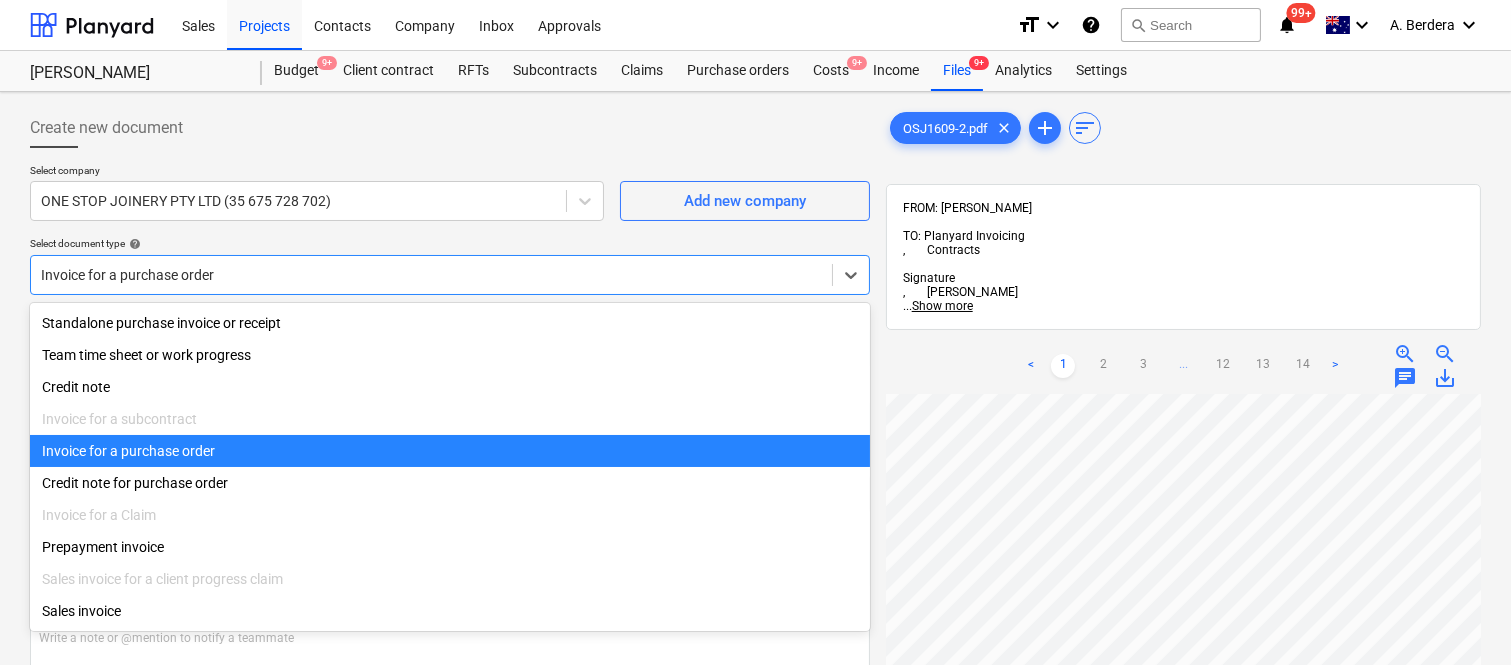 click at bounding box center [431, 275] 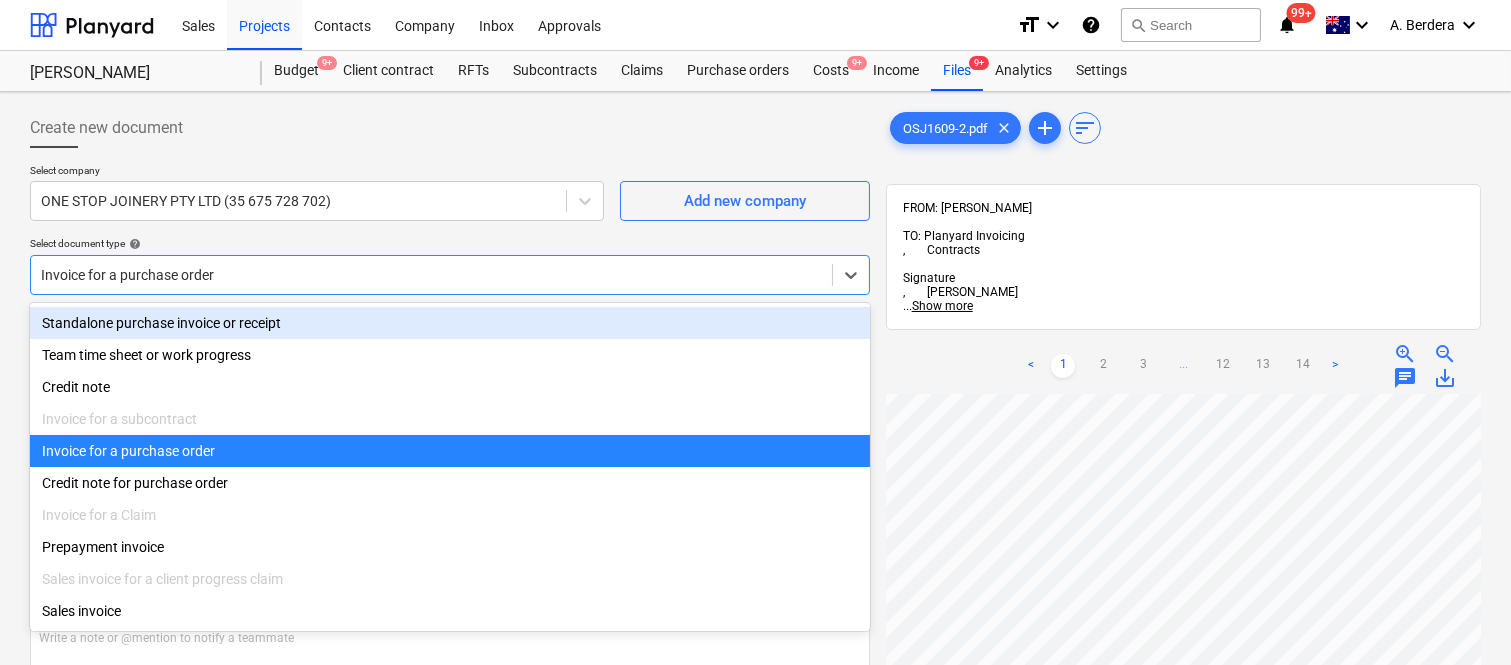 click on "Standalone purchase invoice or receipt" at bounding box center (450, 323) 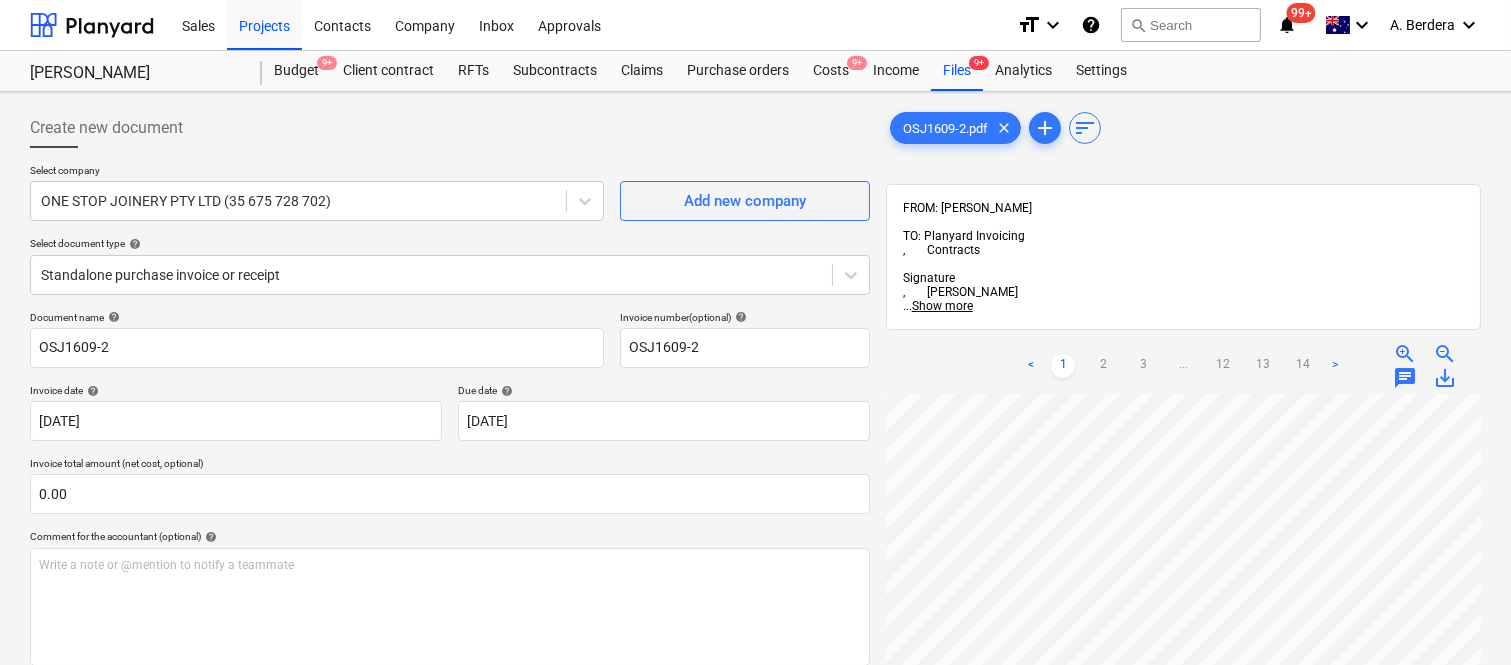 scroll, scrollTop: 80, scrollLeft: 298, axis: both 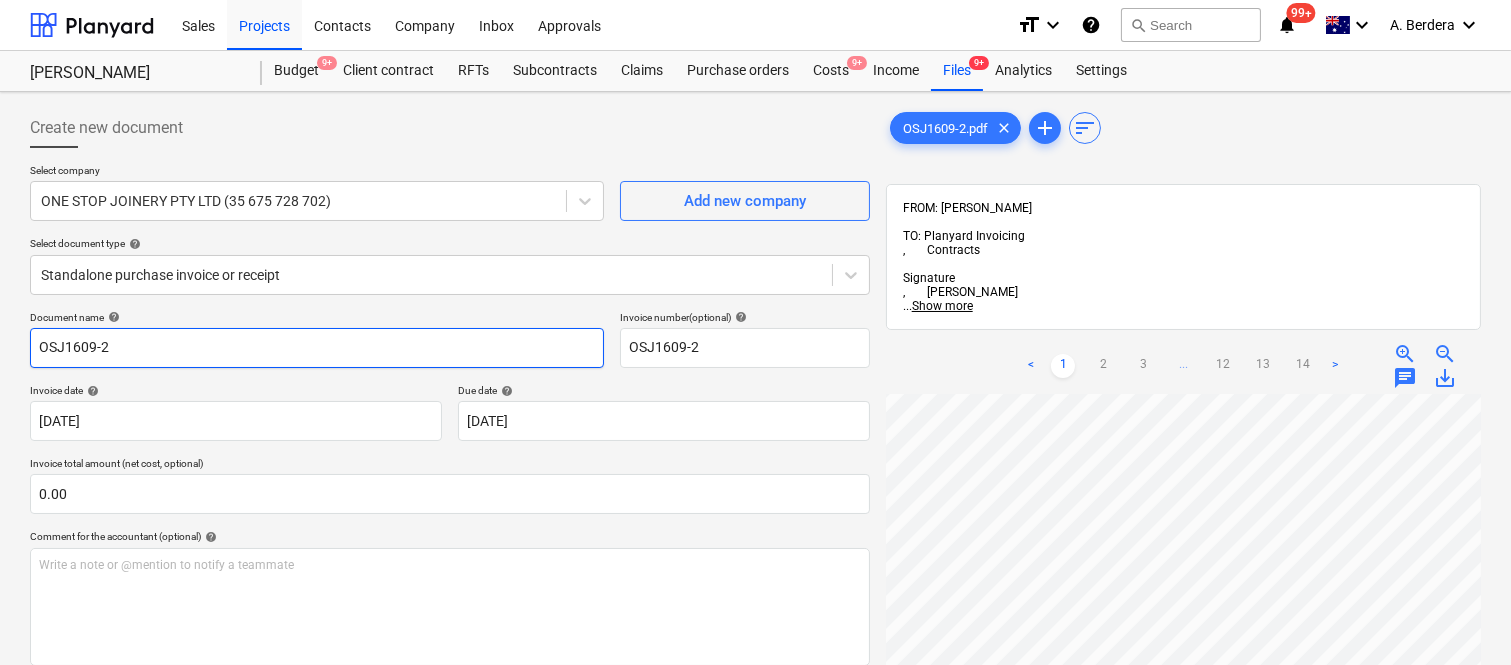 click on "OSJ1609-2" at bounding box center [317, 348] 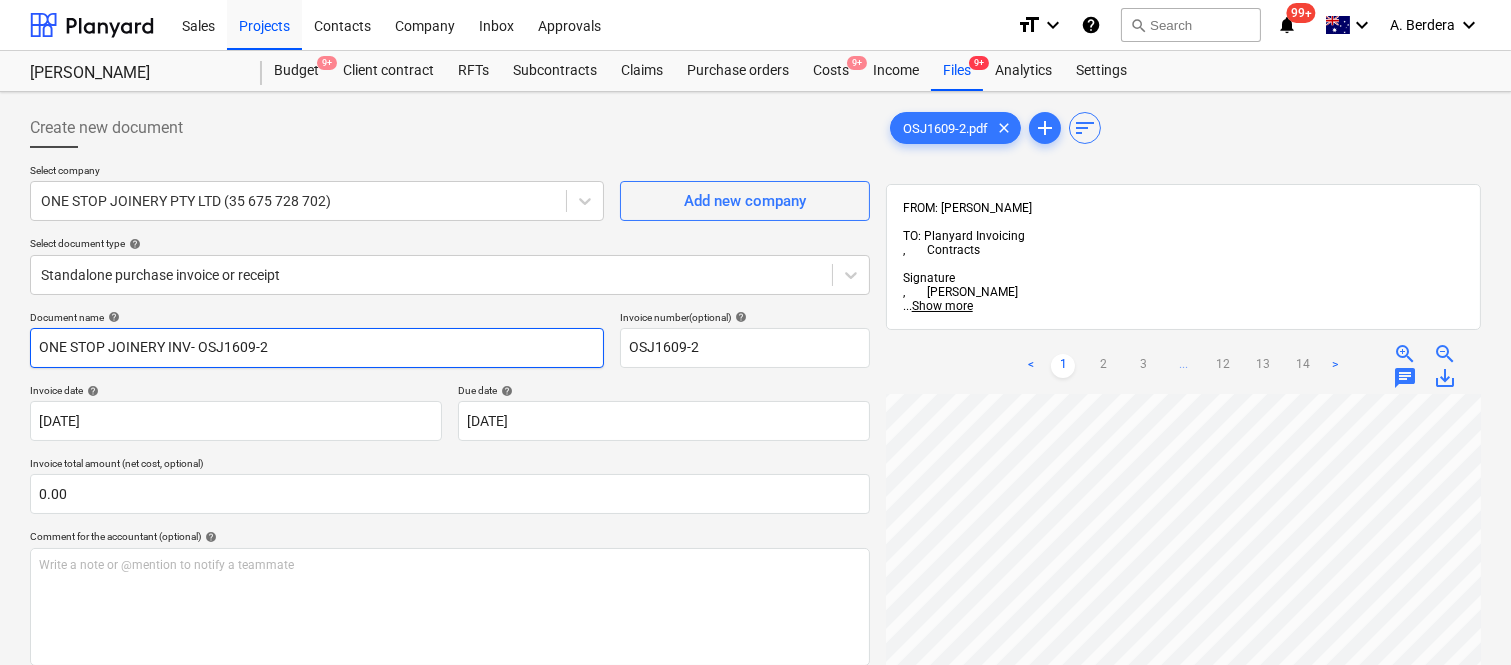 type on "ONE STOP JOINERY INV- OSJ1609-2" 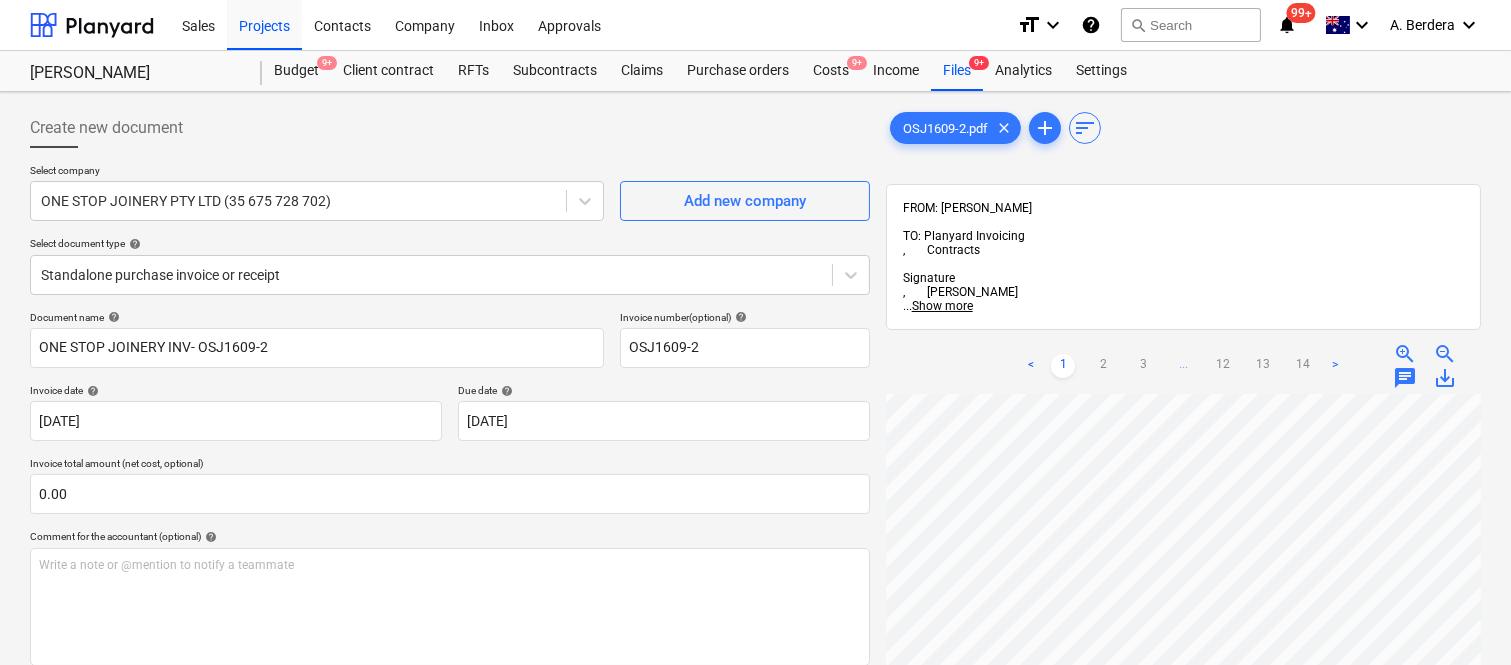 scroll, scrollTop: 483, scrollLeft: 307, axis: both 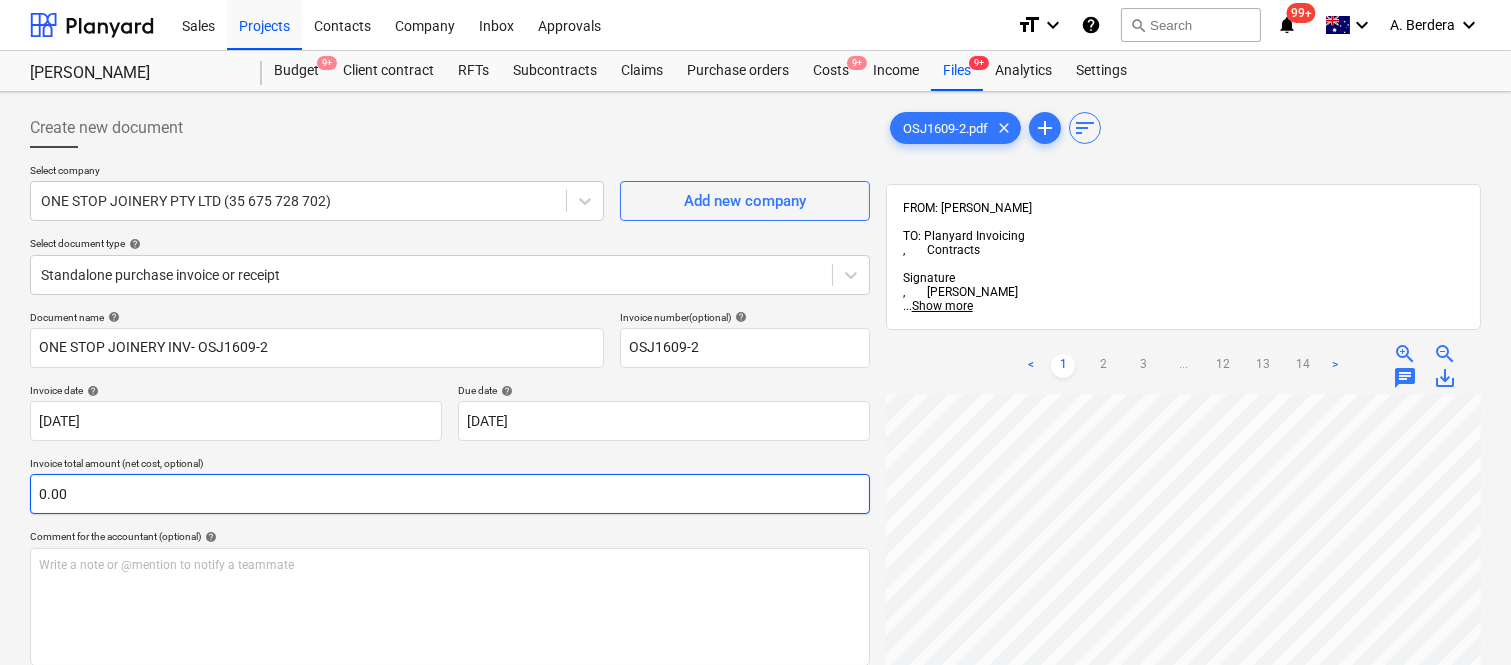 click on "0.00" at bounding box center [450, 494] 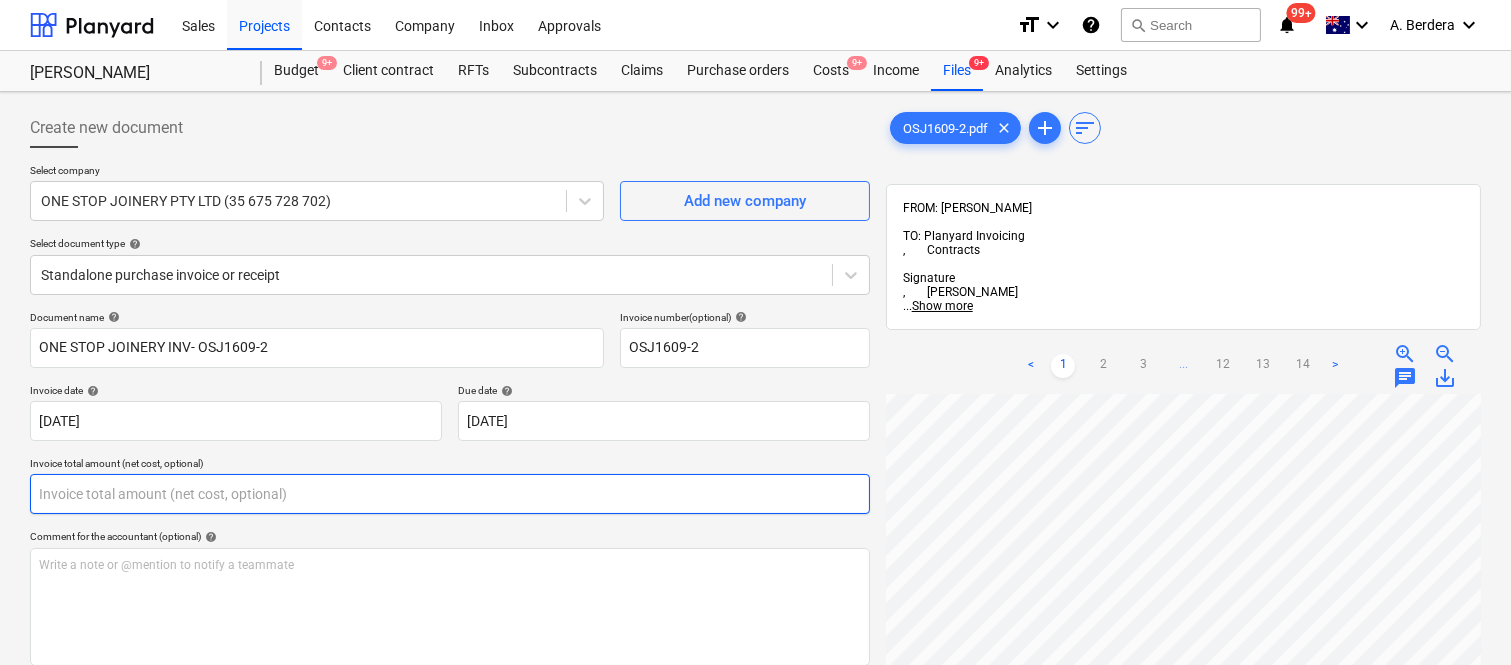 paste on "173,783.5" 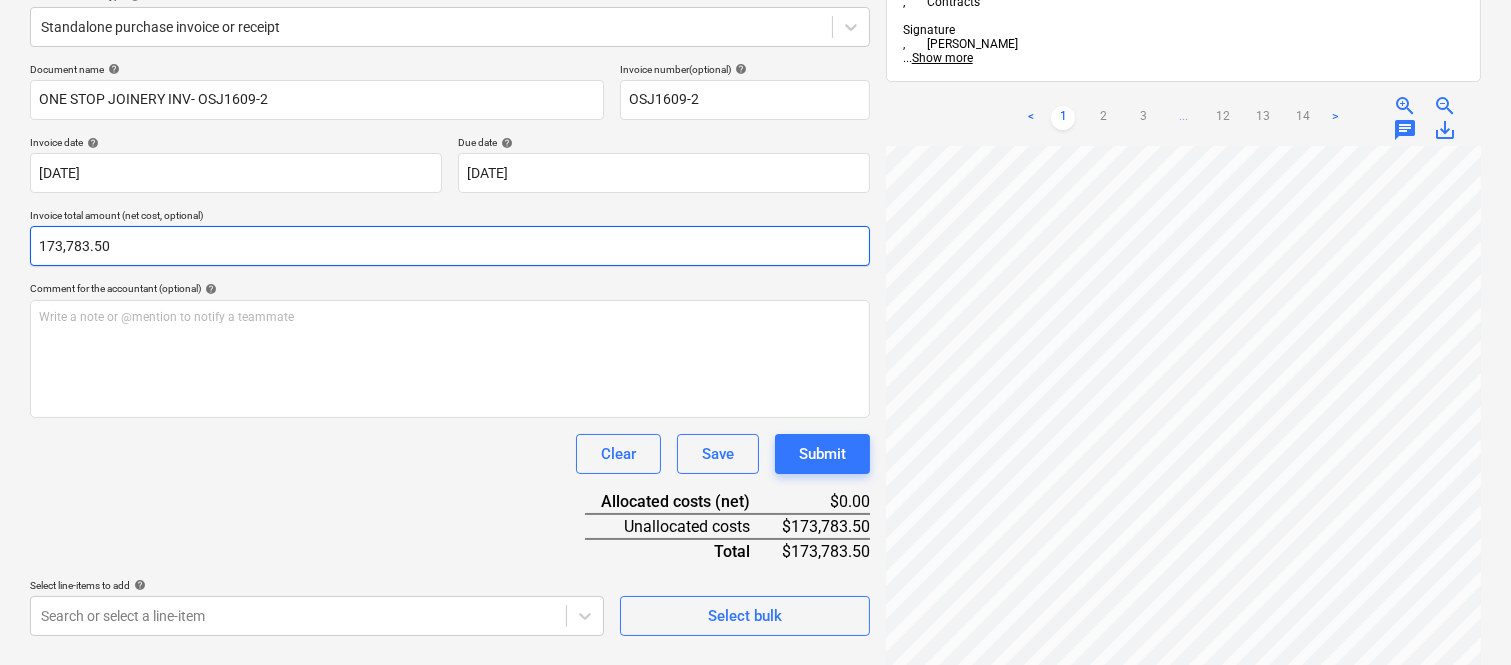 scroll, scrollTop: 285, scrollLeft: 0, axis: vertical 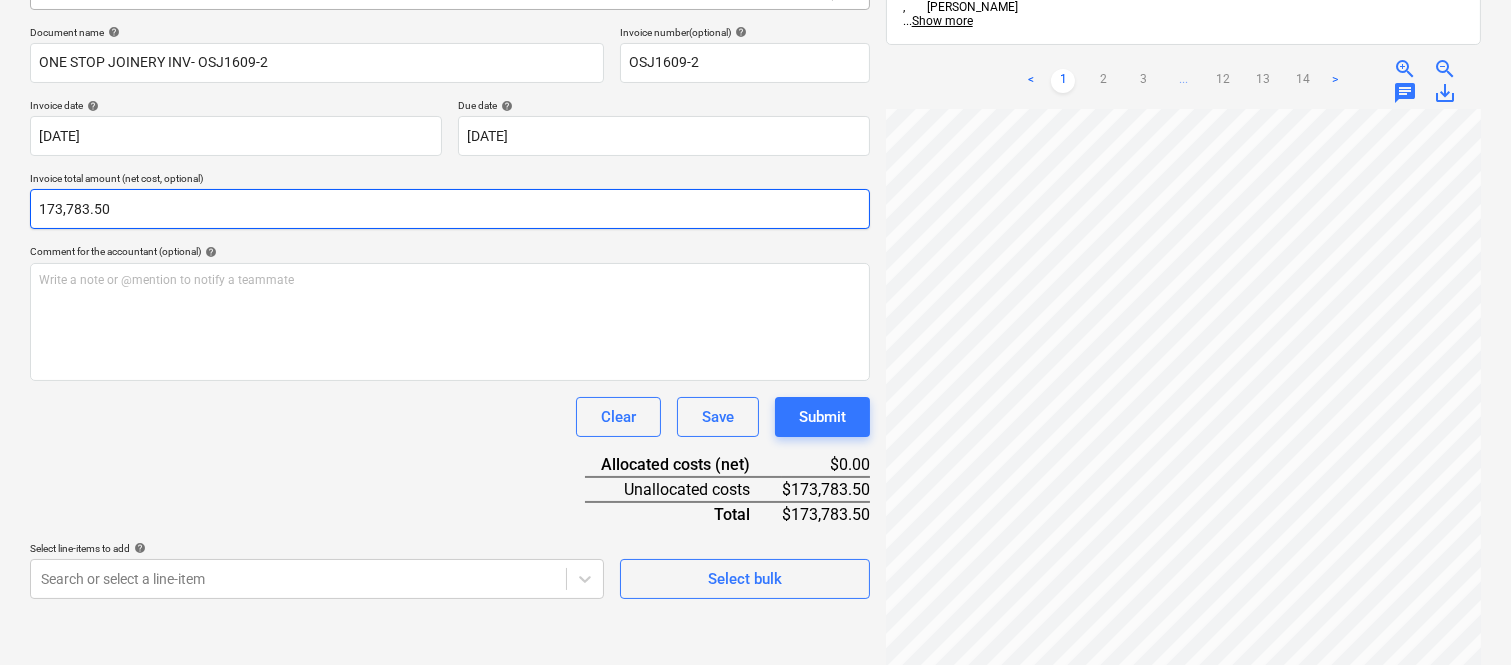 type on "173783.5" 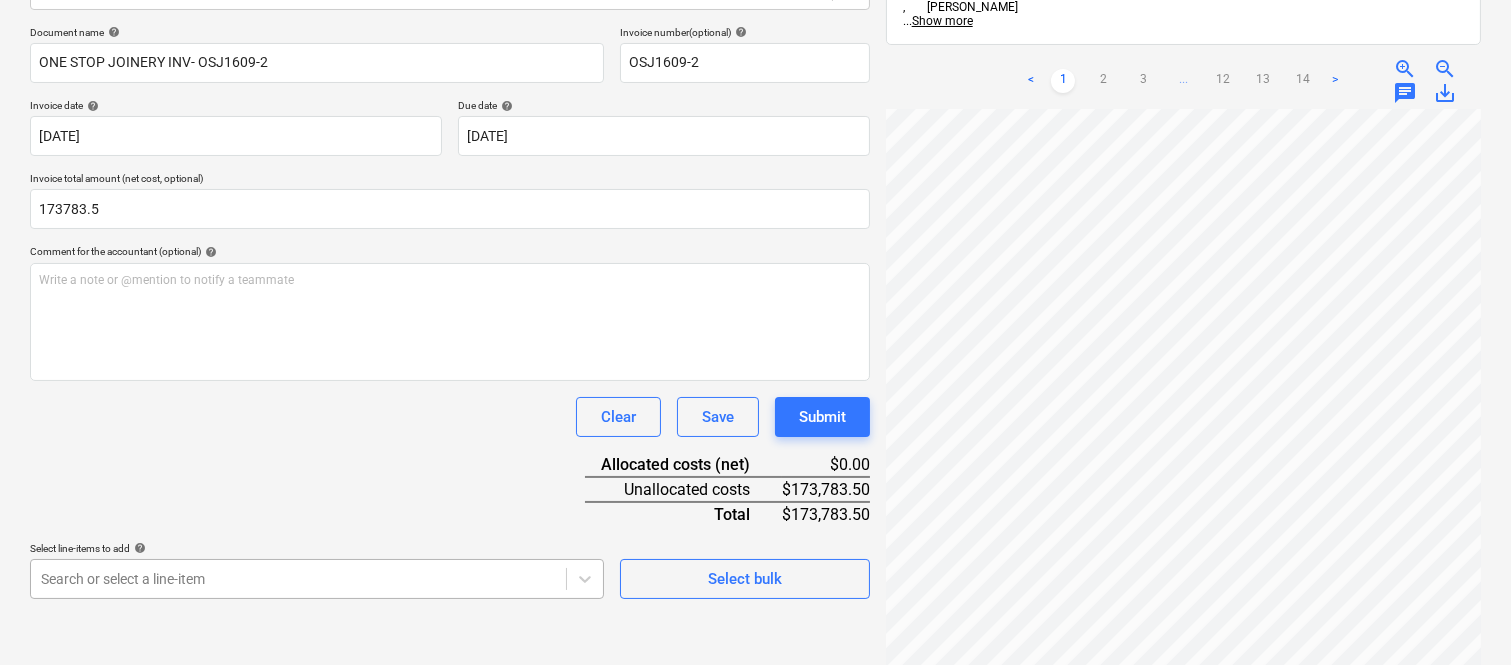 click on "Sales Projects Contacts Company Inbox Approvals format_size keyboard_arrow_down help search Search notifications 99+ keyboard_arrow_down A. Berdera keyboard_arrow_down [PERSON_NAME] Budget 9+ Client contract RFTs Subcontracts Claims Purchase orders Costs 9+ Income Files 9+ Analytics Settings Create new document Select company ONE STOP JOINERY PTY LTD (35 675 728 702)  Add new company Select document type help Standalone purchase invoice or receipt Document name help ONE STOP JOINERY INV- OSJ1609-2 Invoice number  (optional) help OSJ1609-2 Invoice date help [DATE] [DATE] Press the down arrow key to interact with the calendar and
select a date. Press the question mark key to get the keyboard shortcuts for changing dates. Due date help [DATE] [DATE] Press the down arrow key to interact with the calendar and
select a date. Press the question mark key to get the keyboard shortcuts for changing dates. Invoice total amount (net cost, optional) 173783.5 Comment for the accountant (optional) <" at bounding box center [755, 47] 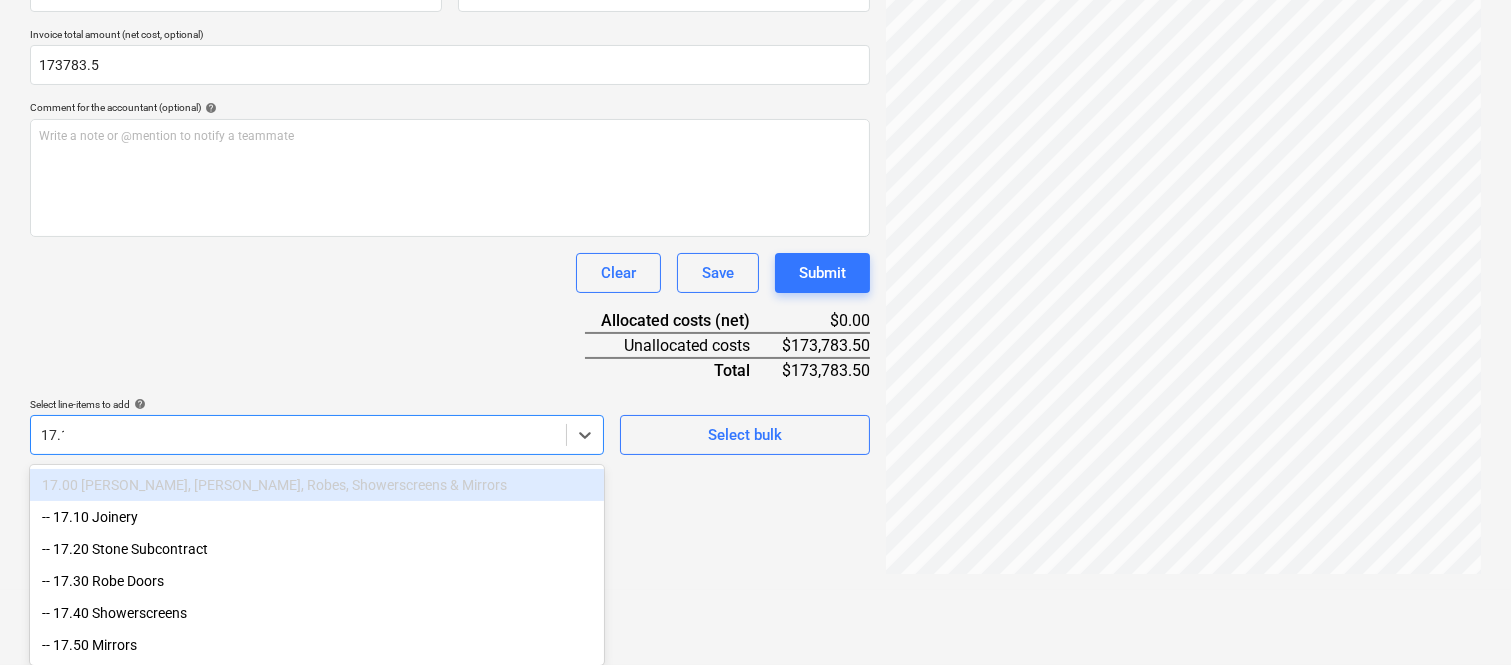 scroll, scrollTop: 285, scrollLeft: 0, axis: vertical 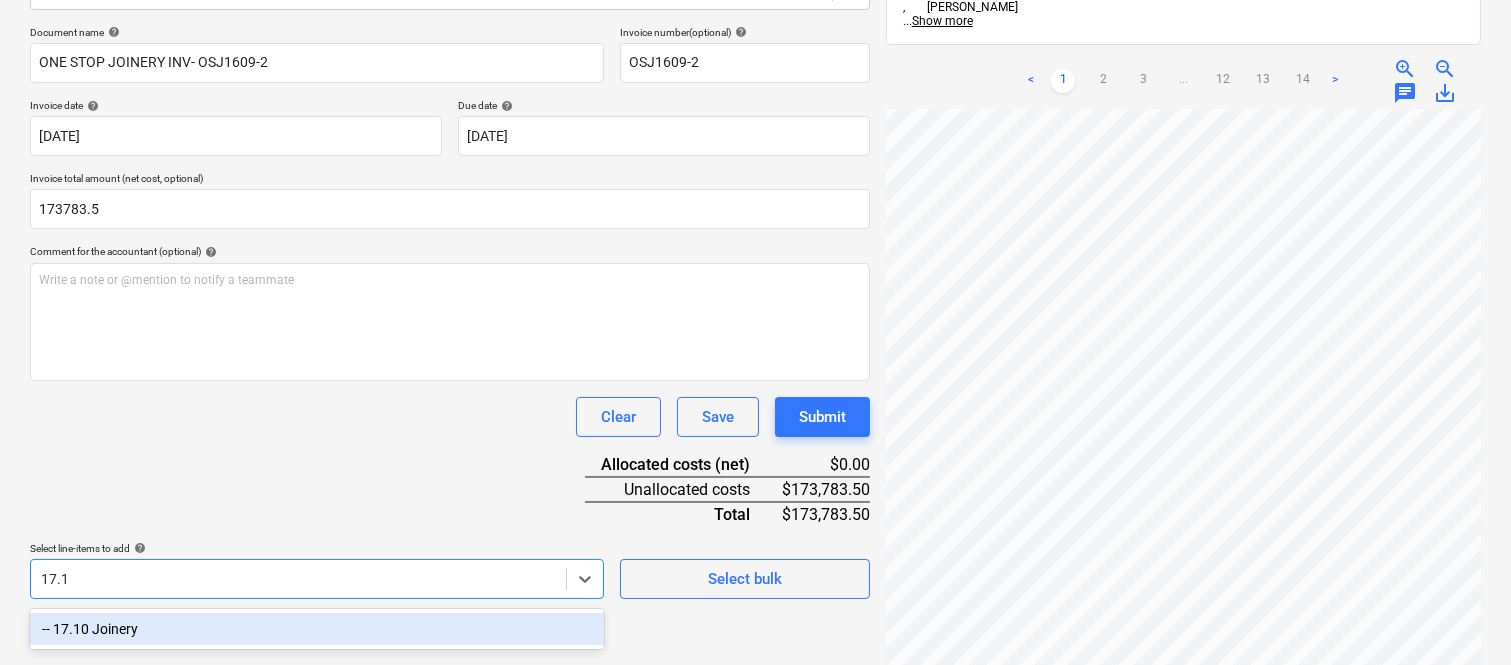 type on "17.10" 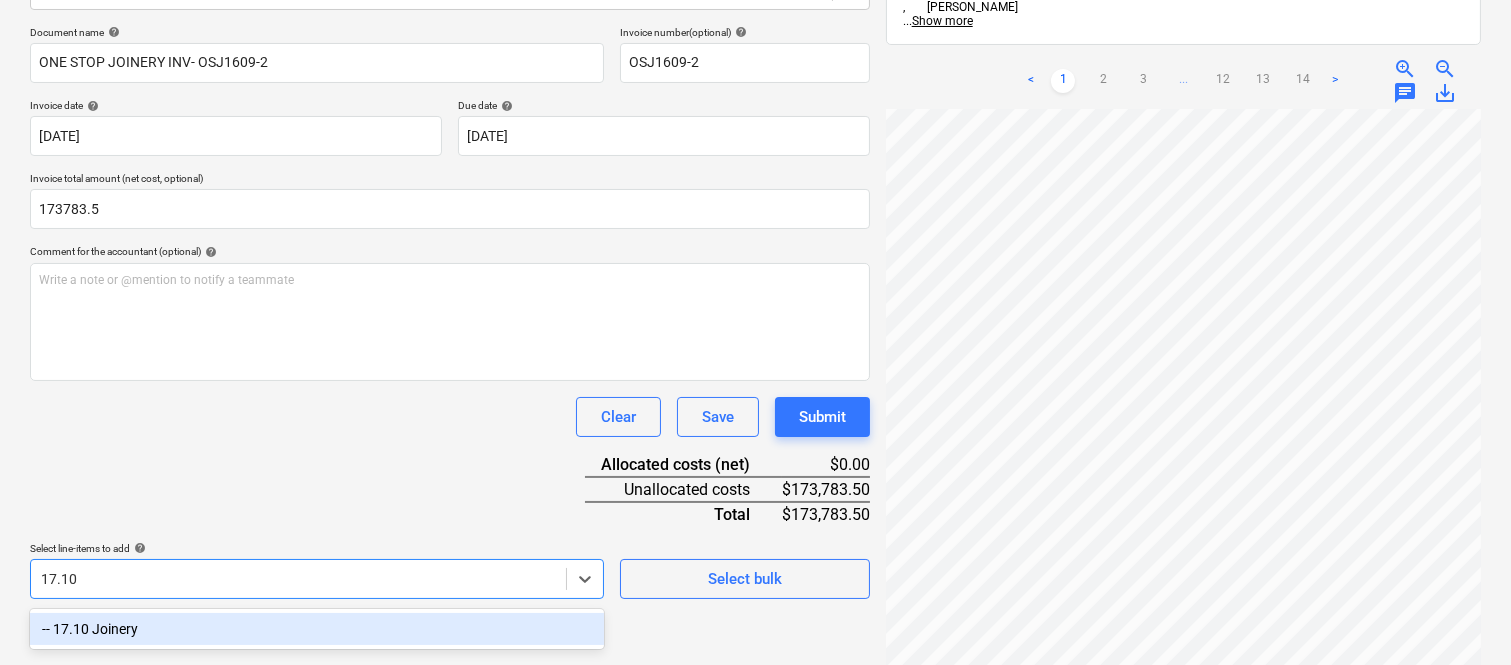 drag, startPoint x: 187, startPoint y: 625, endPoint x: 211, endPoint y: 492, distance: 135.14807 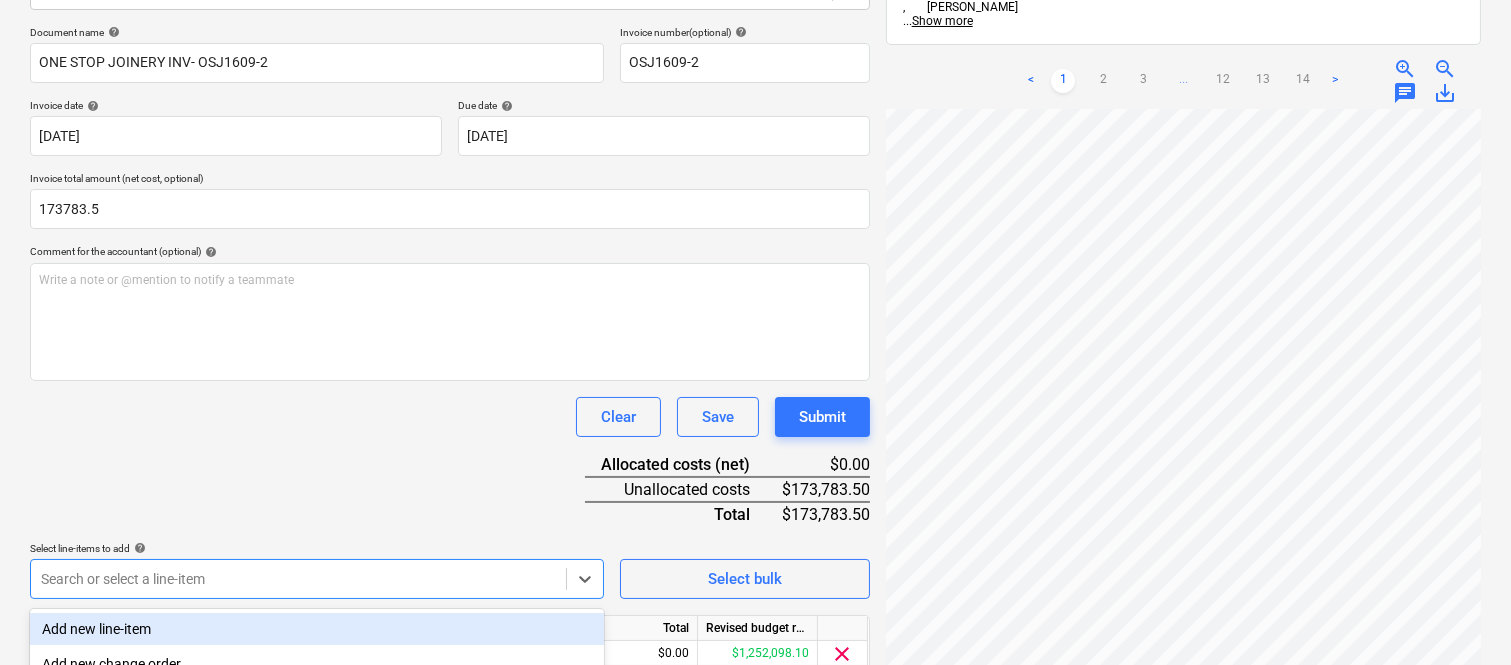 click on "Document name help ONE STOP JOINERY INV- OSJ1609-2 Invoice number  (optional) help OSJ1609-2 Invoice date help 31 Jul 2025 31.07.2025 Press the down arrow key to interact with the calendar and
select a date. Press the question mark key to get the keyboard shortcuts for changing dates. Due date help 31 Aug 2025 31.08.2025 Press the down arrow key to interact with the calendar and
select a date. Press the question mark key to get the keyboard shortcuts for changing dates. Invoice total amount (net cost, optional) 173783.5 Comment for the accountant (optional) help Write a note or @mention to notify a teammate ﻿ Clear Save Submit Allocated costs (net) $0.00 Unallocated costs $173,783.50 Total $173,783.50 Select line-items to add help option --  17.10 Joinery, selected. option Add new line-item focused, 1 of 185. 185 results available. Use Up and Down to choose options, press Enter to select the currently focused option, press Escape to exit the menu, press Tab to select the option and exit the menu. Unit" at bounding box center (450, 378) 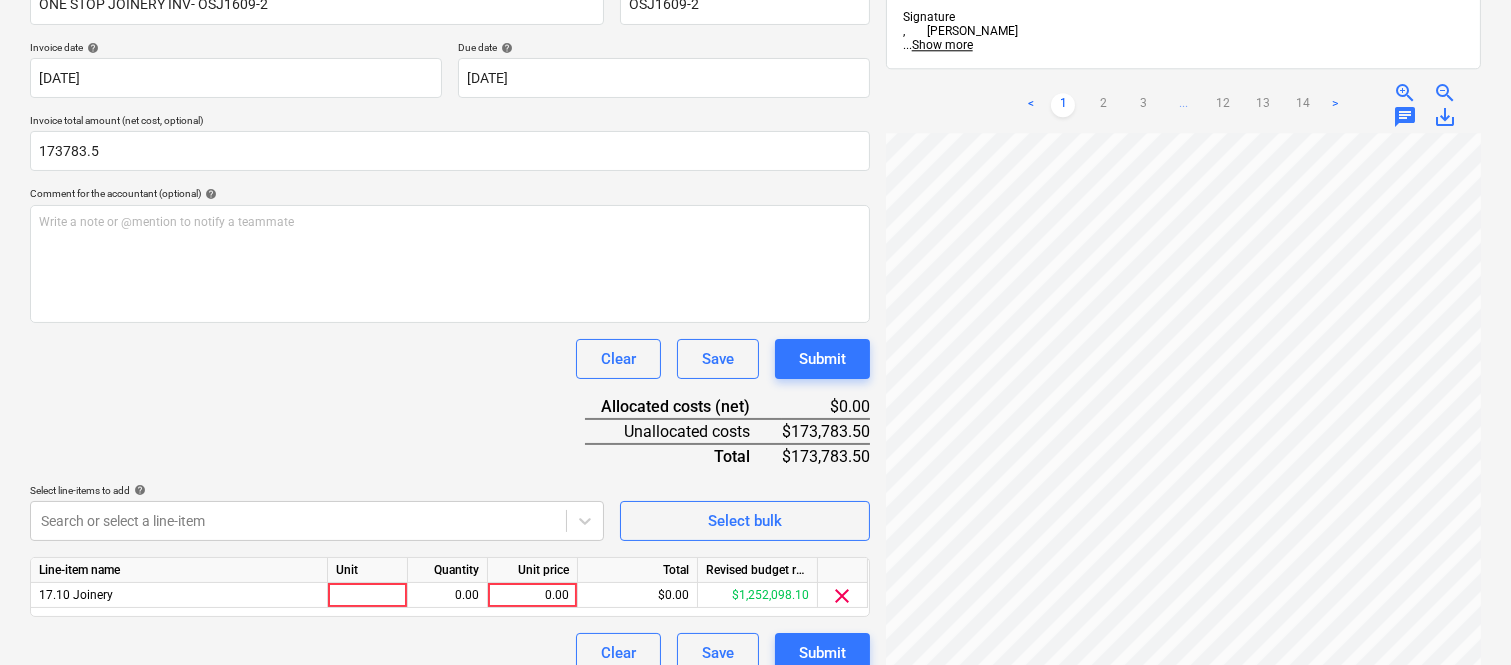 scroll, scrollTop: 367, scrollLeft: 0, axis: vertical 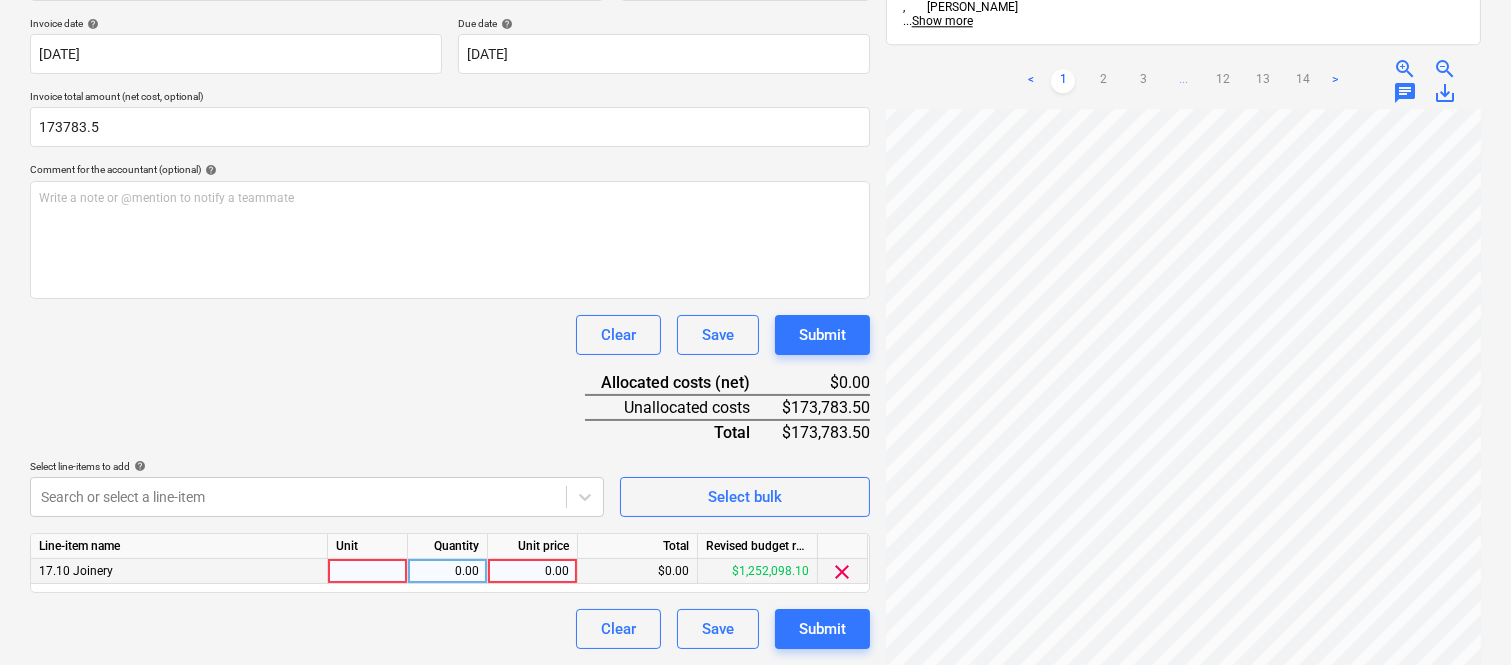 click at bounding box center (368, 571) 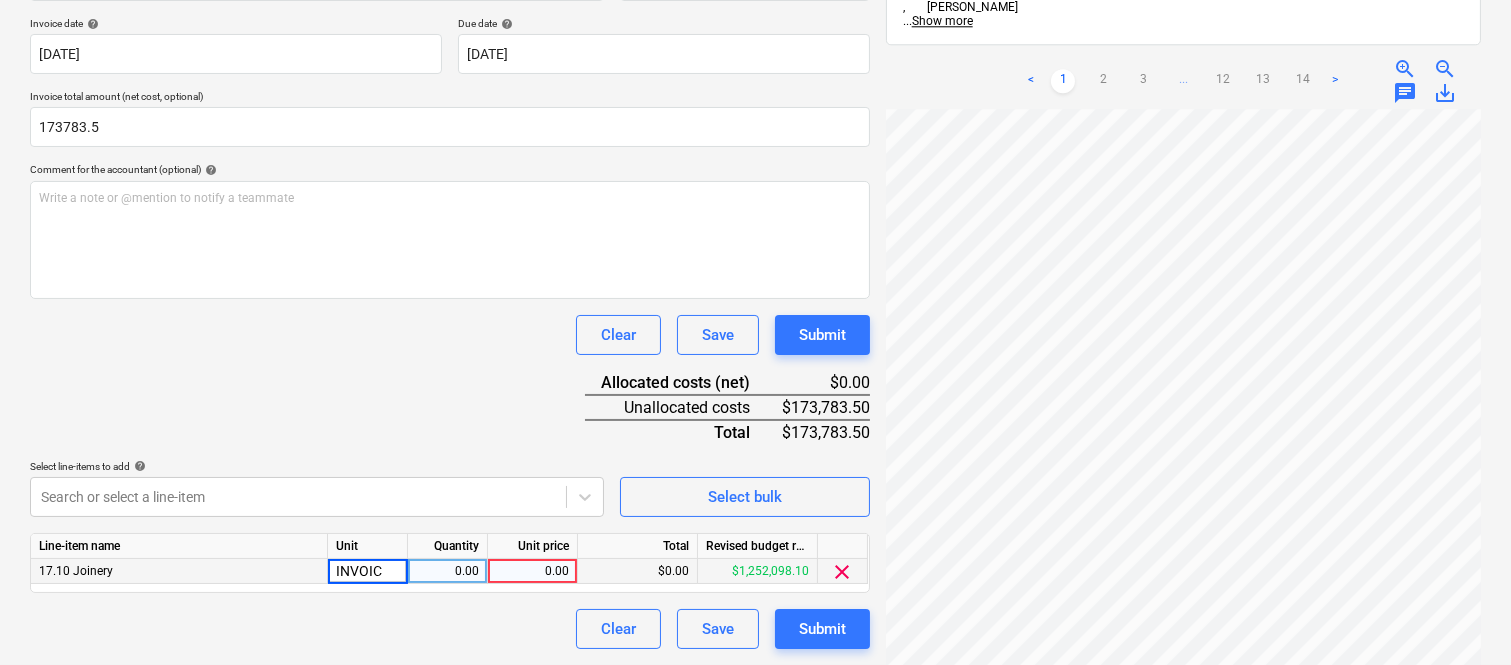 type on "INVOICE" 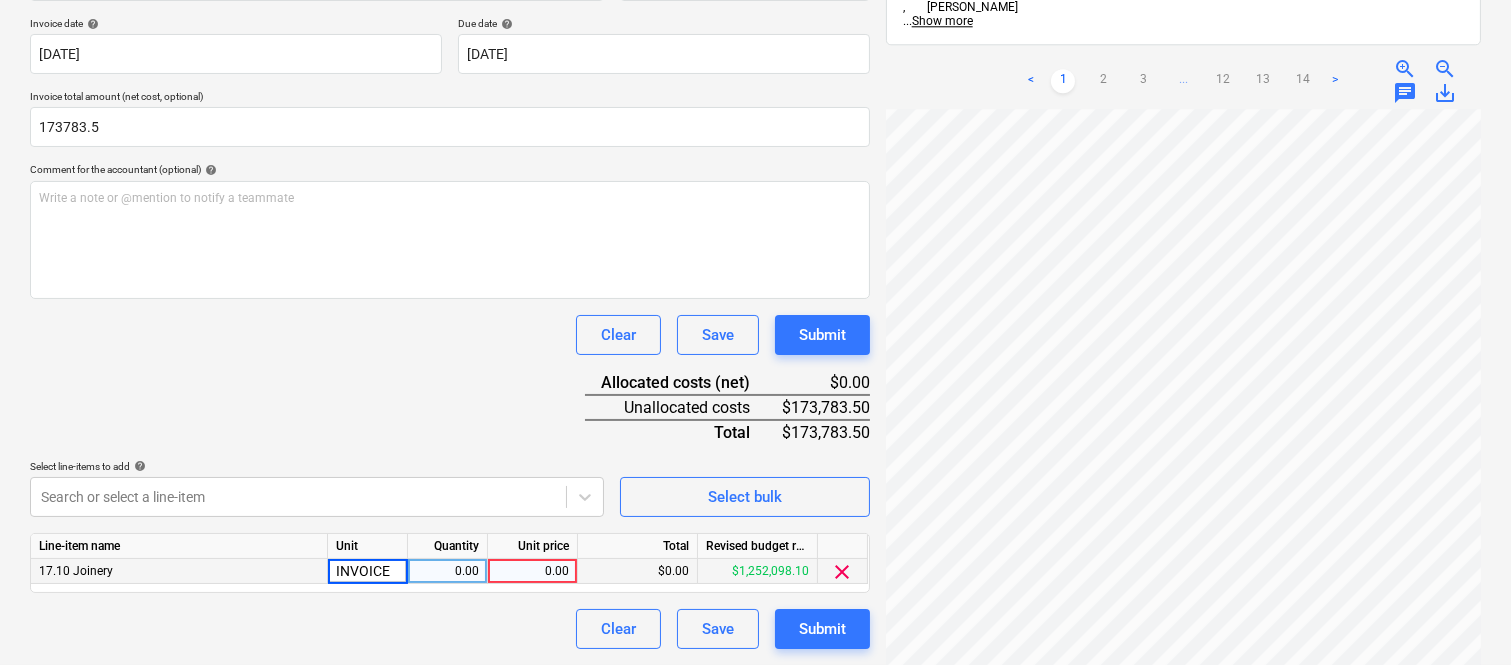 click on "0.00" at bounding box center (447, 571) 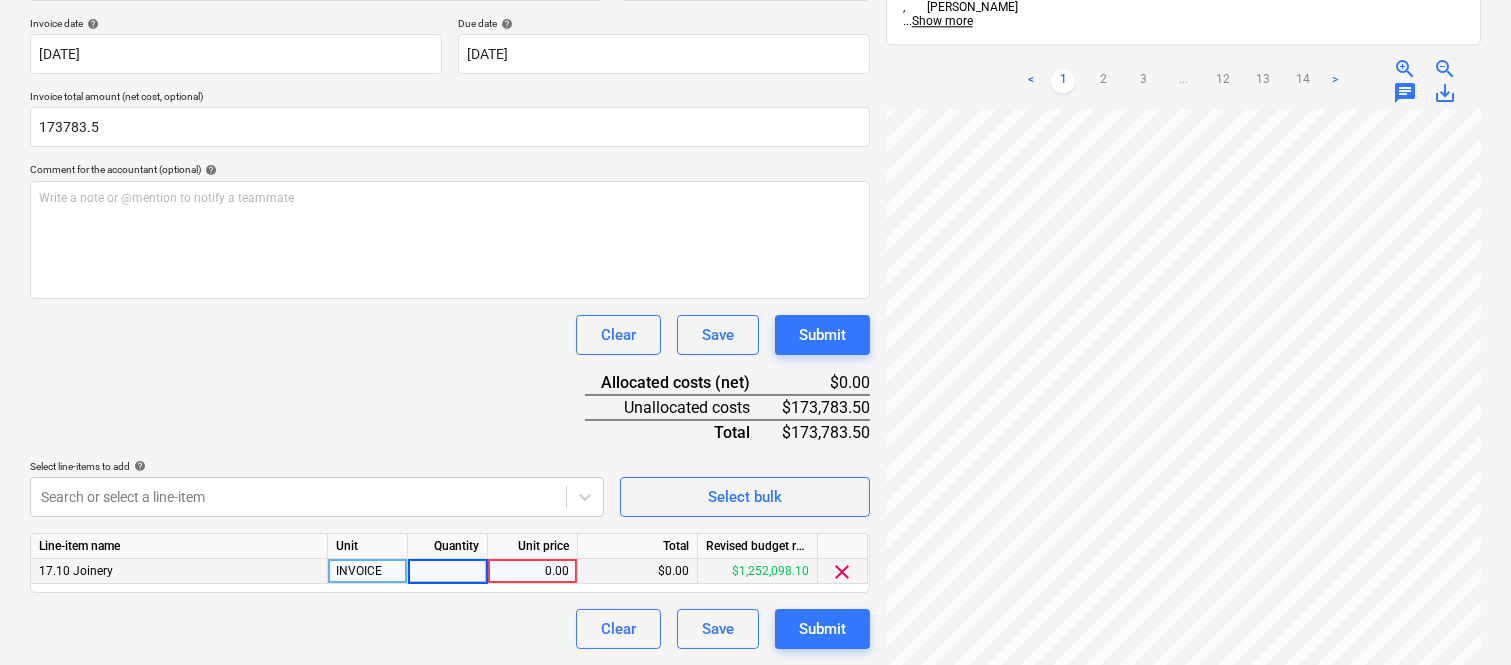 type on "1" 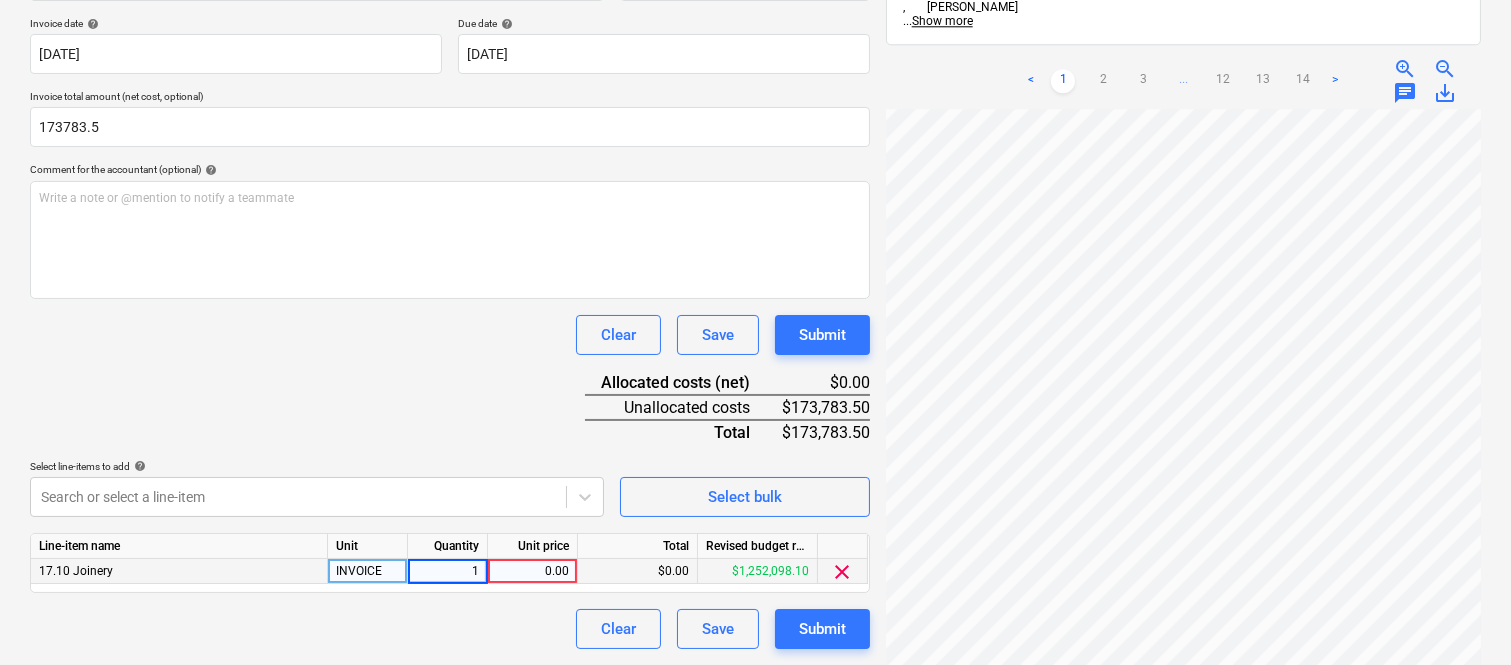 click on "0.00" at bounding box center [532, 571] 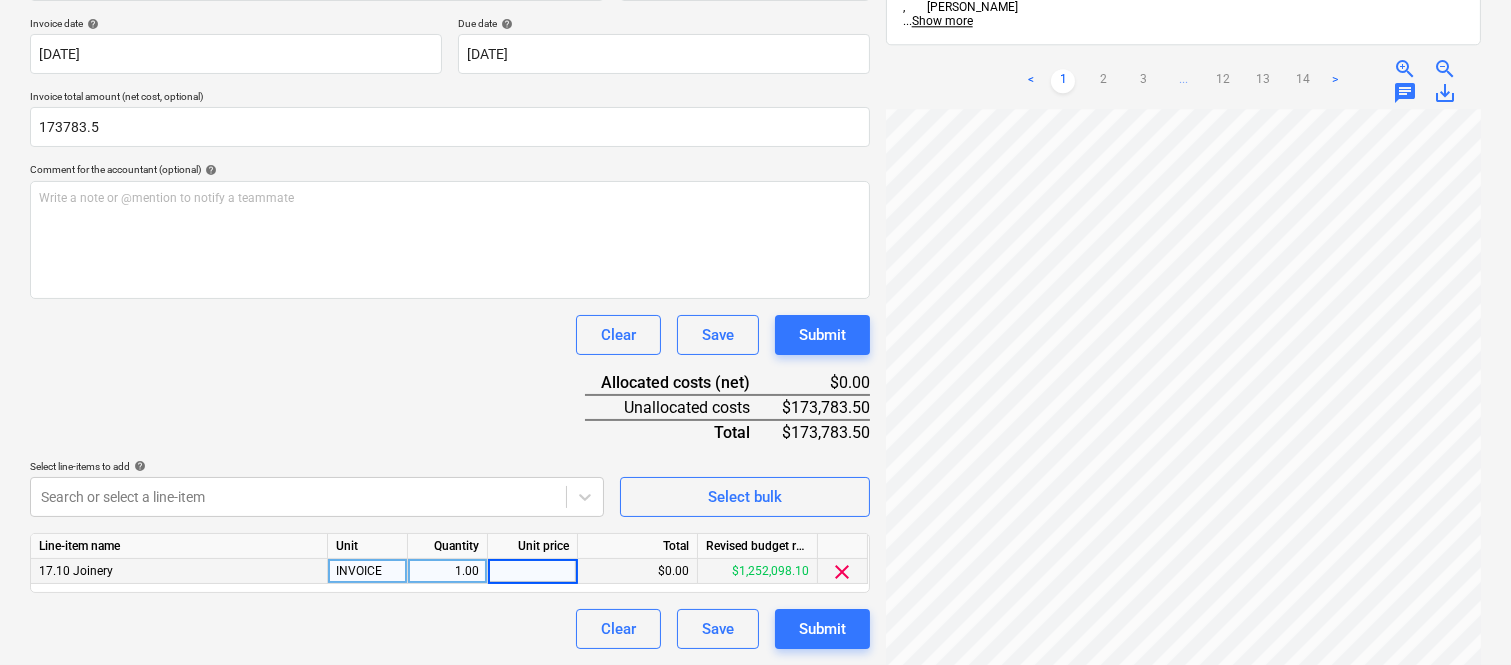 type on "173,783.5" 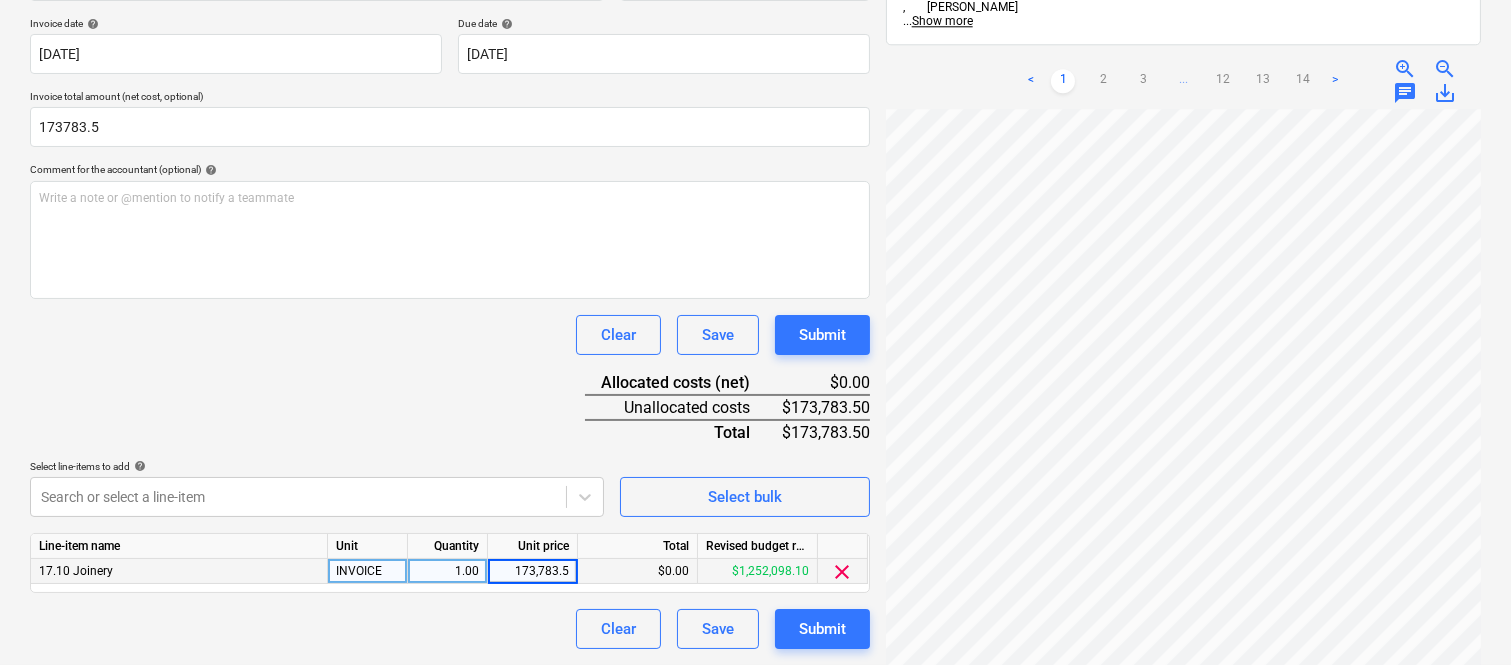 click on "Clear Save Submit" at bounding box center (450, 629) 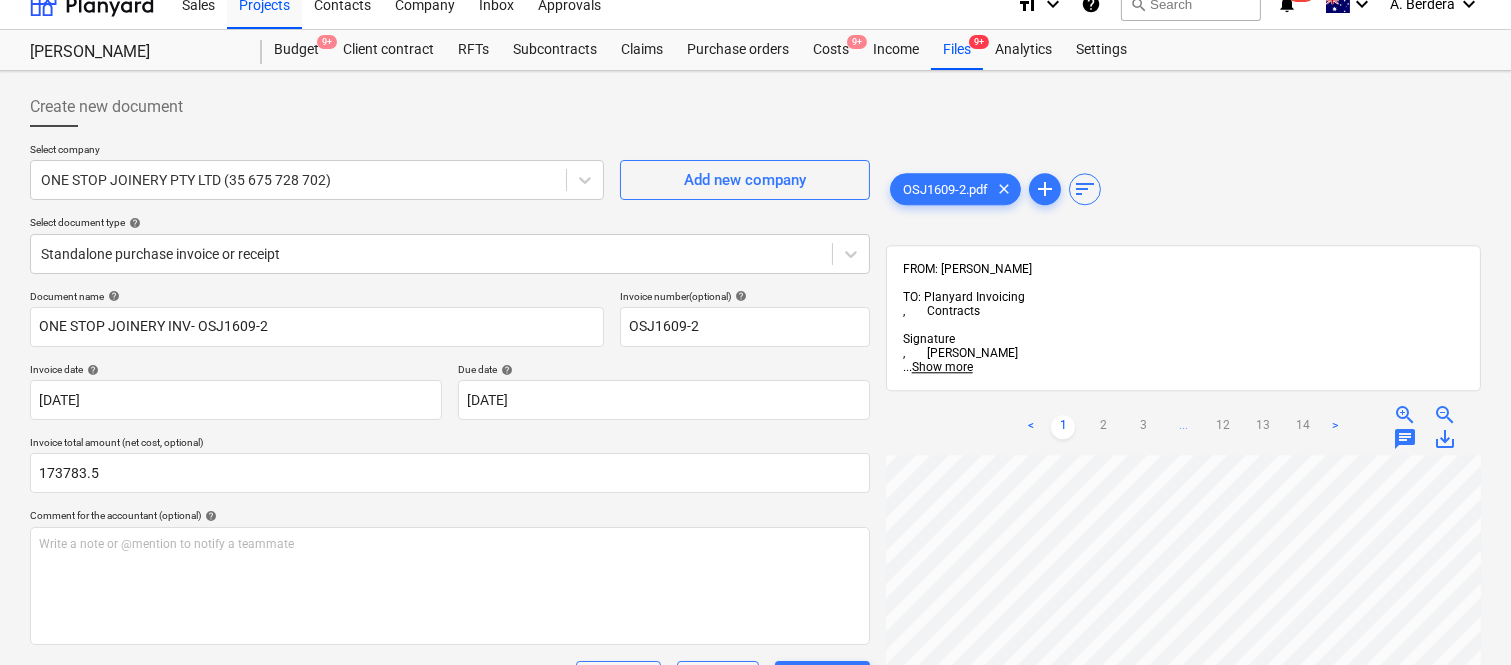 scroll, scrollTop: 0, scrollLeft: 0, axis: both 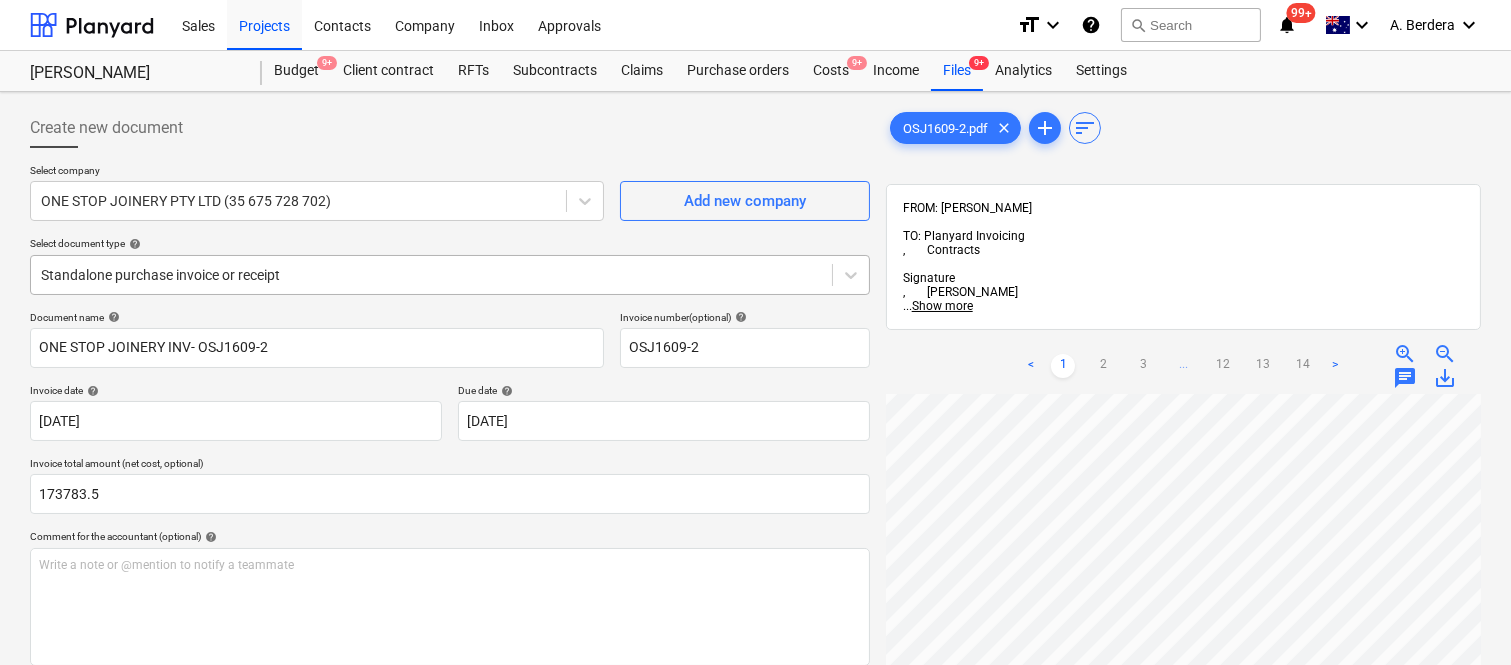 click at bounding box center [431, 275] 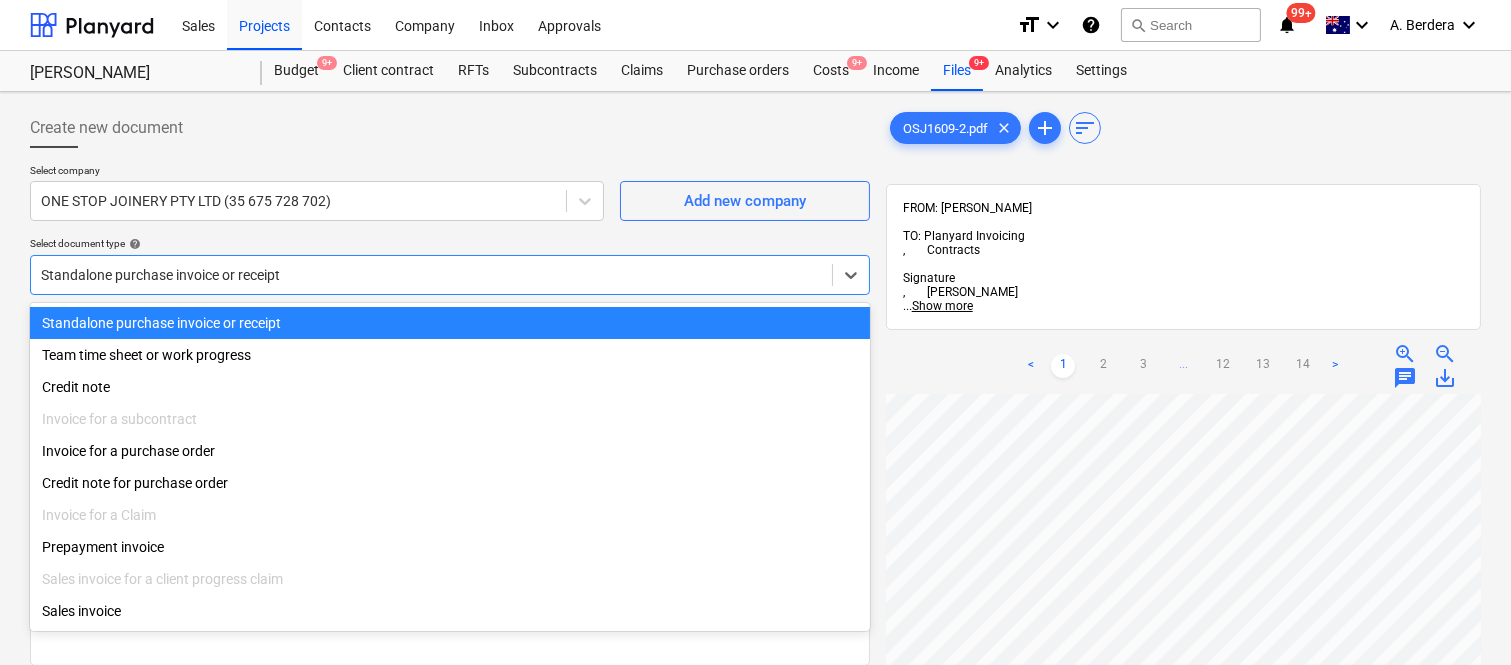 click on "Standalone purchase invoice or receipt" at bounding box center [450, 323] 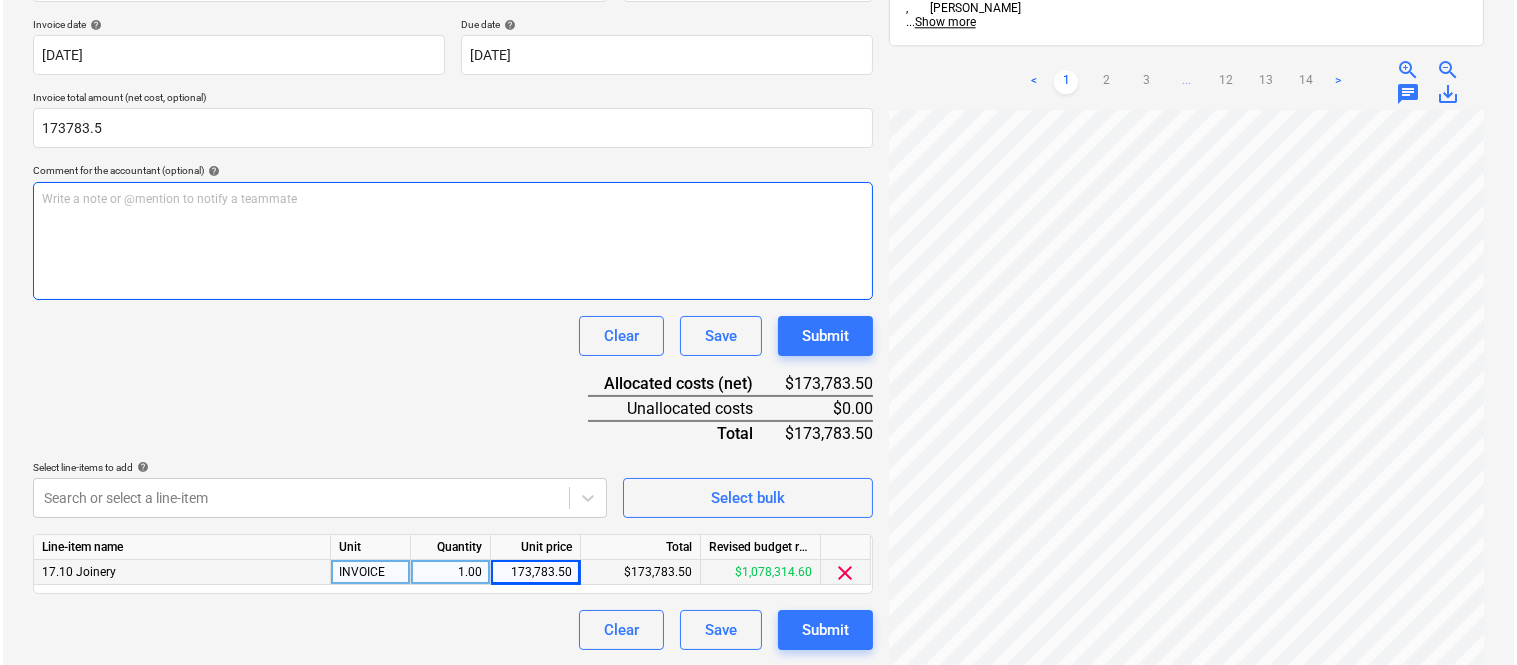 scroll, scrollTop: 367, scrollLeft: 0, axis: vertical 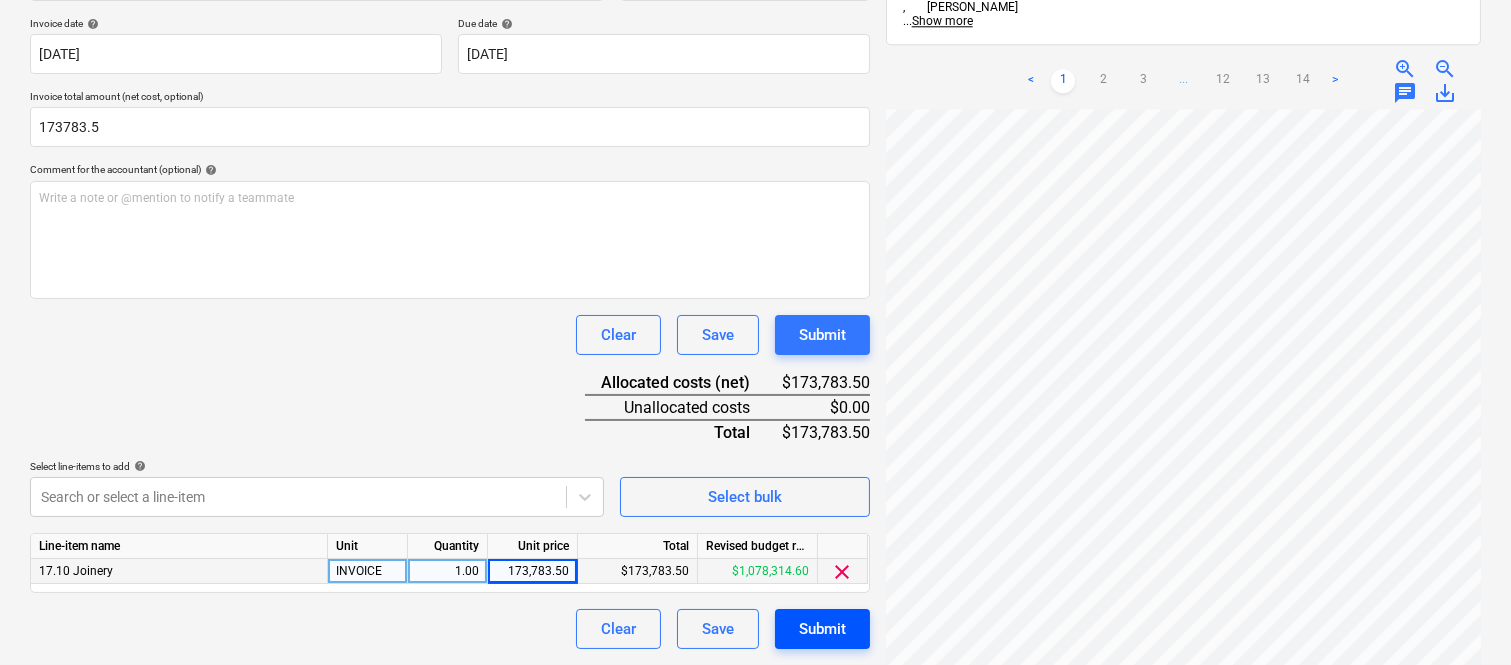 click on "Submit" at bounding box center (822, 629) 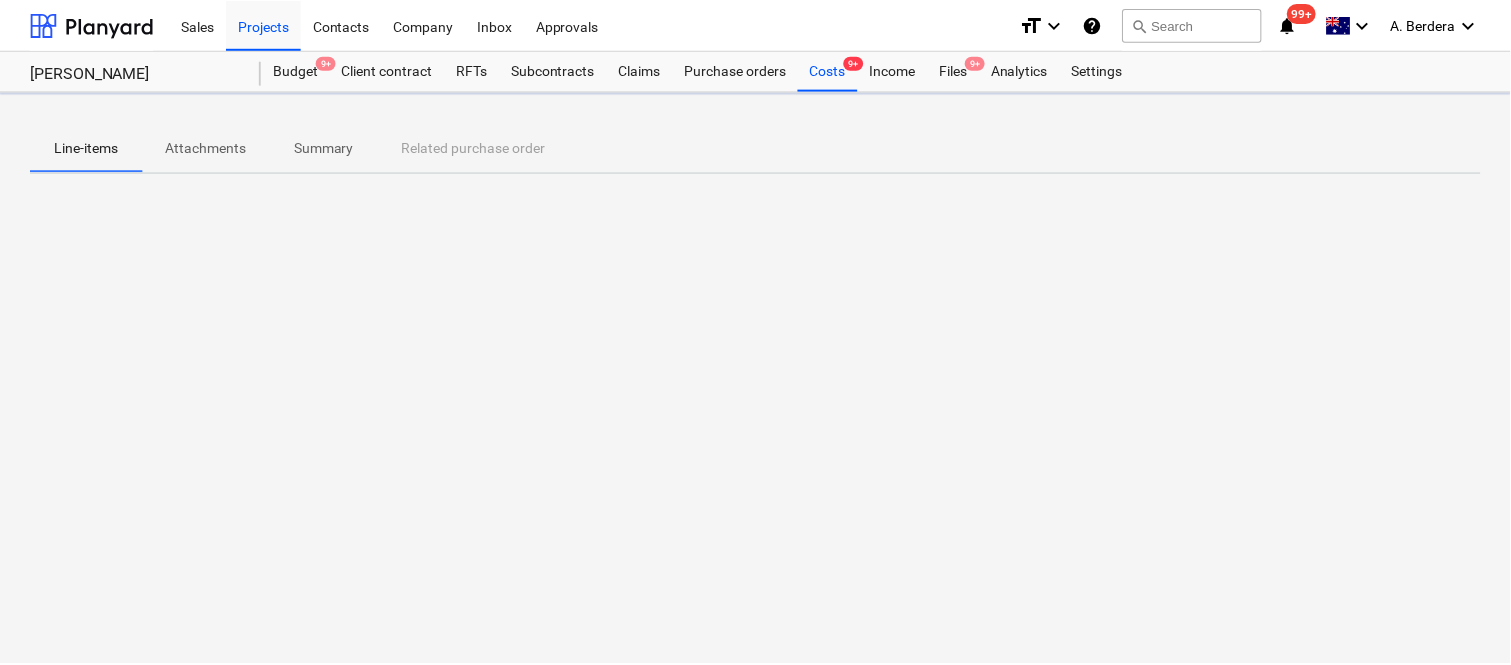 scroll, scrollTop: 0, scrollLeft: 0, axis: both 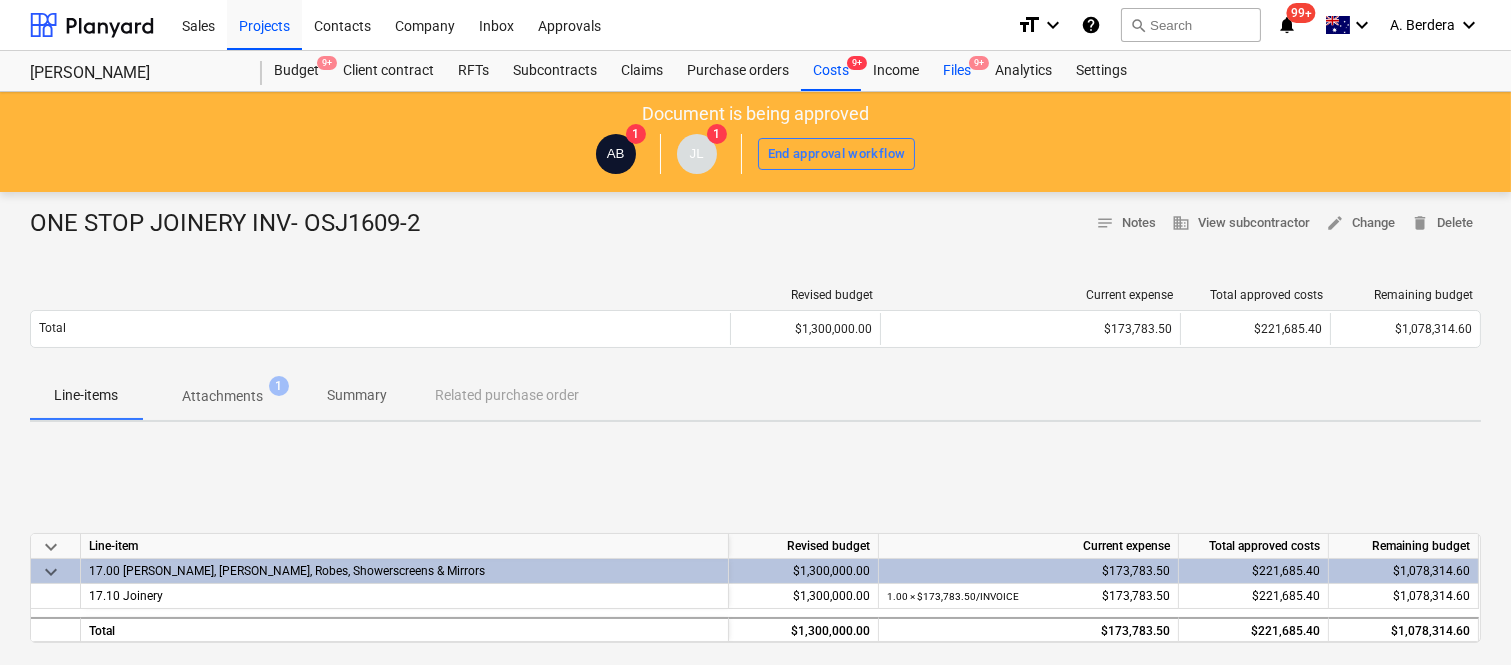 click on "Files 9+" at bounding box center (957, 71) 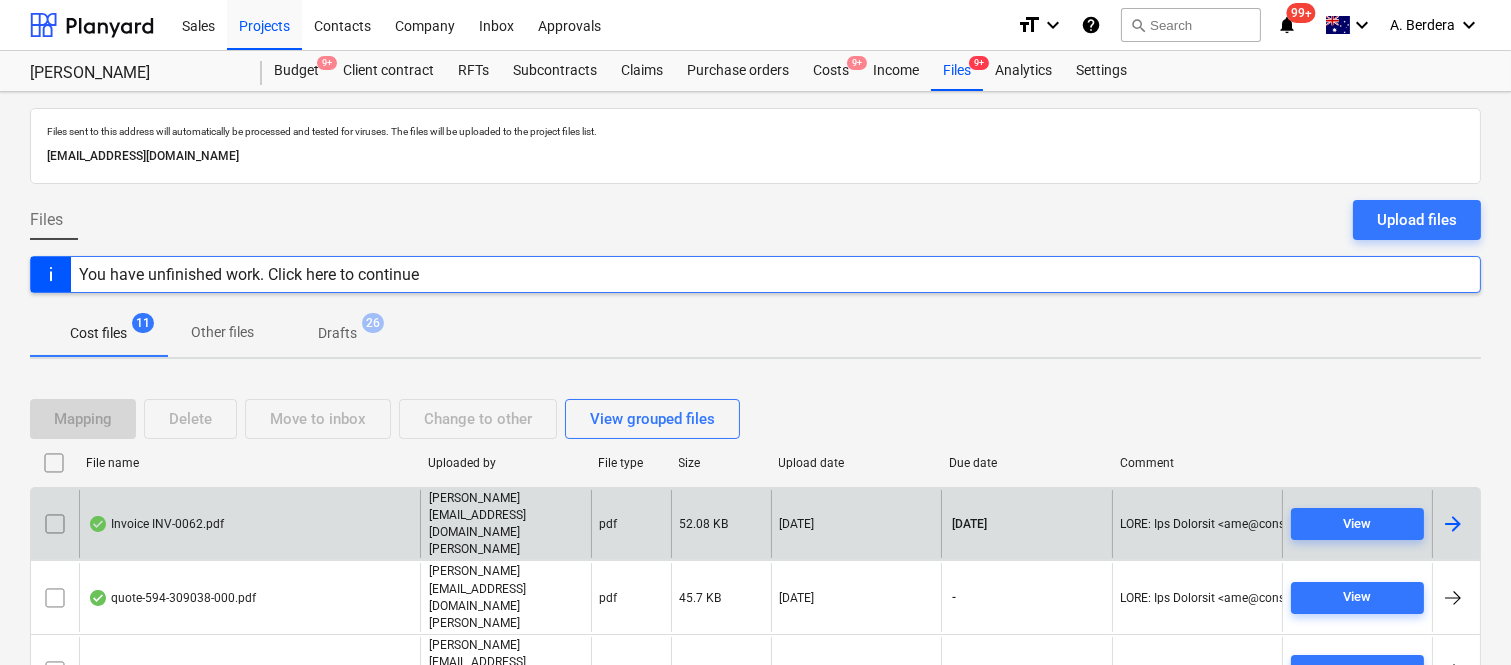 click on "Invoice INV-0062.pdf" at bounding box center (249, 524) 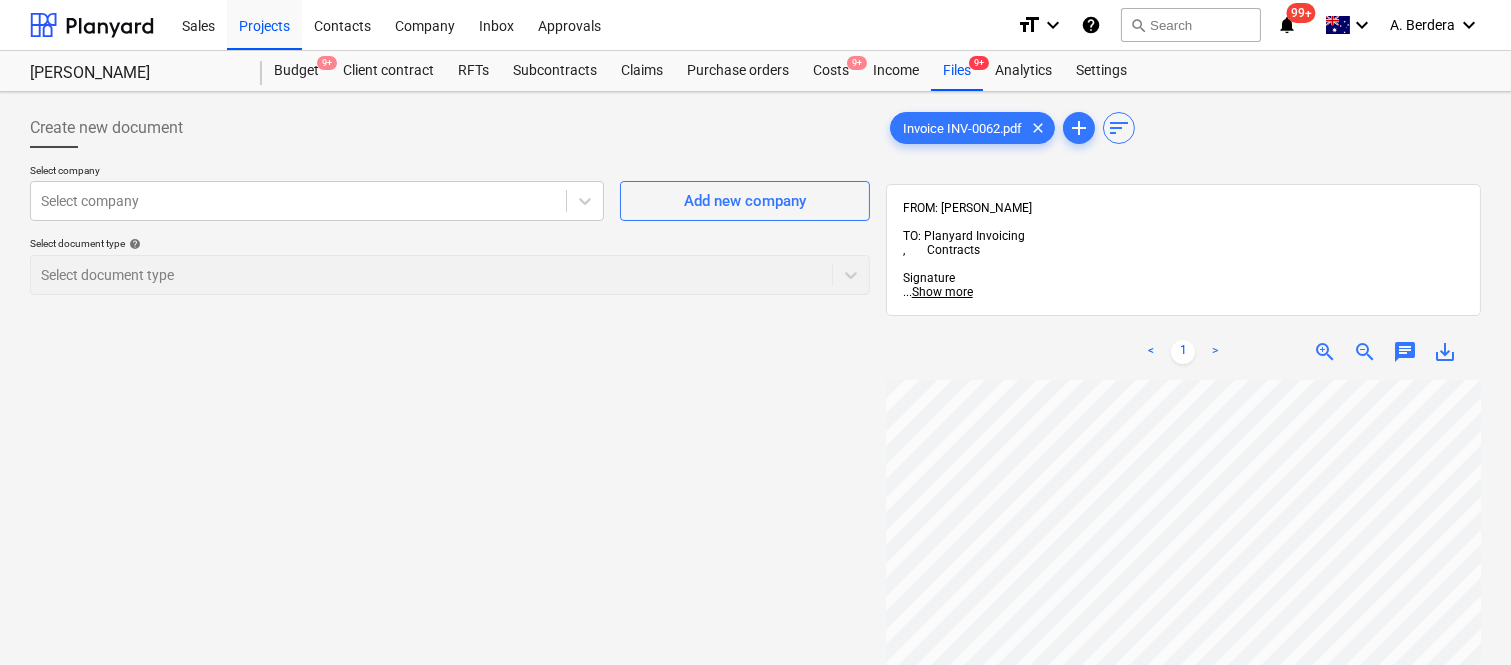 scroll, scrollTop: 0, scrollLeft: 307, axis: horizontal 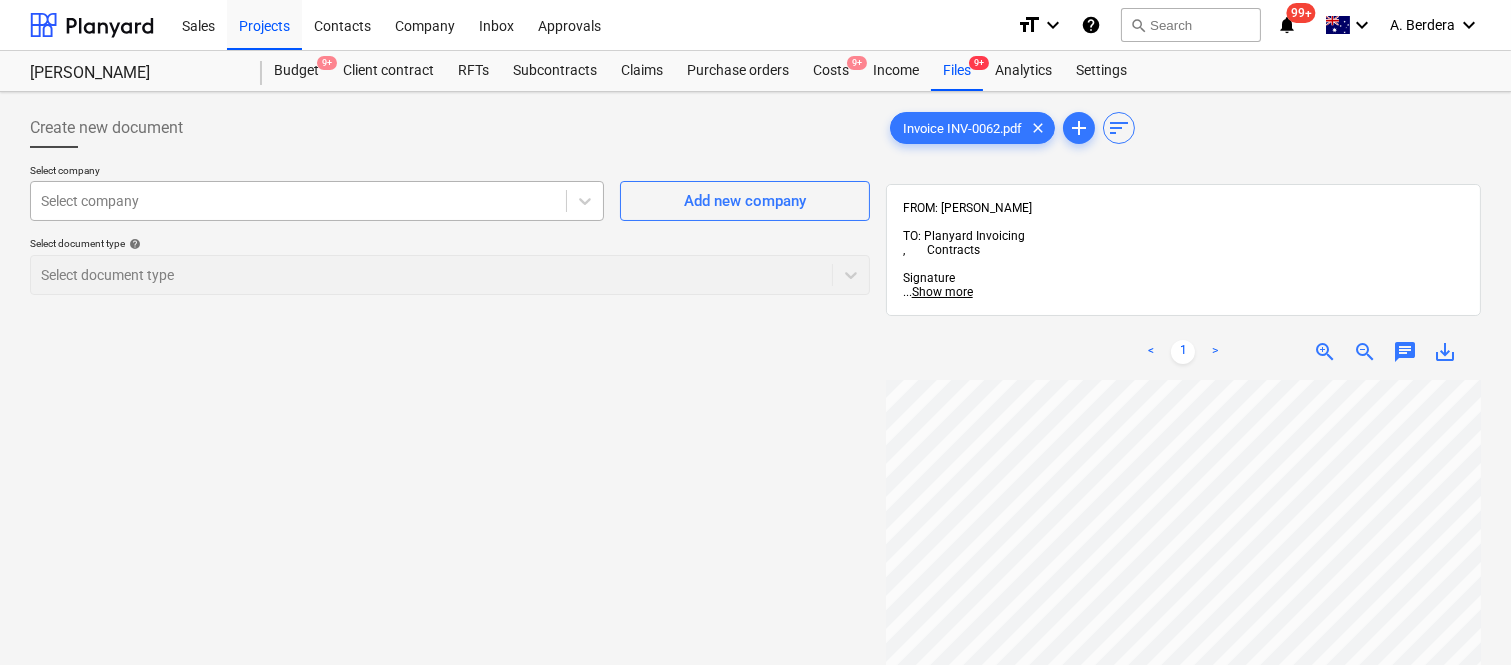 click at bounding box center [298, 201] 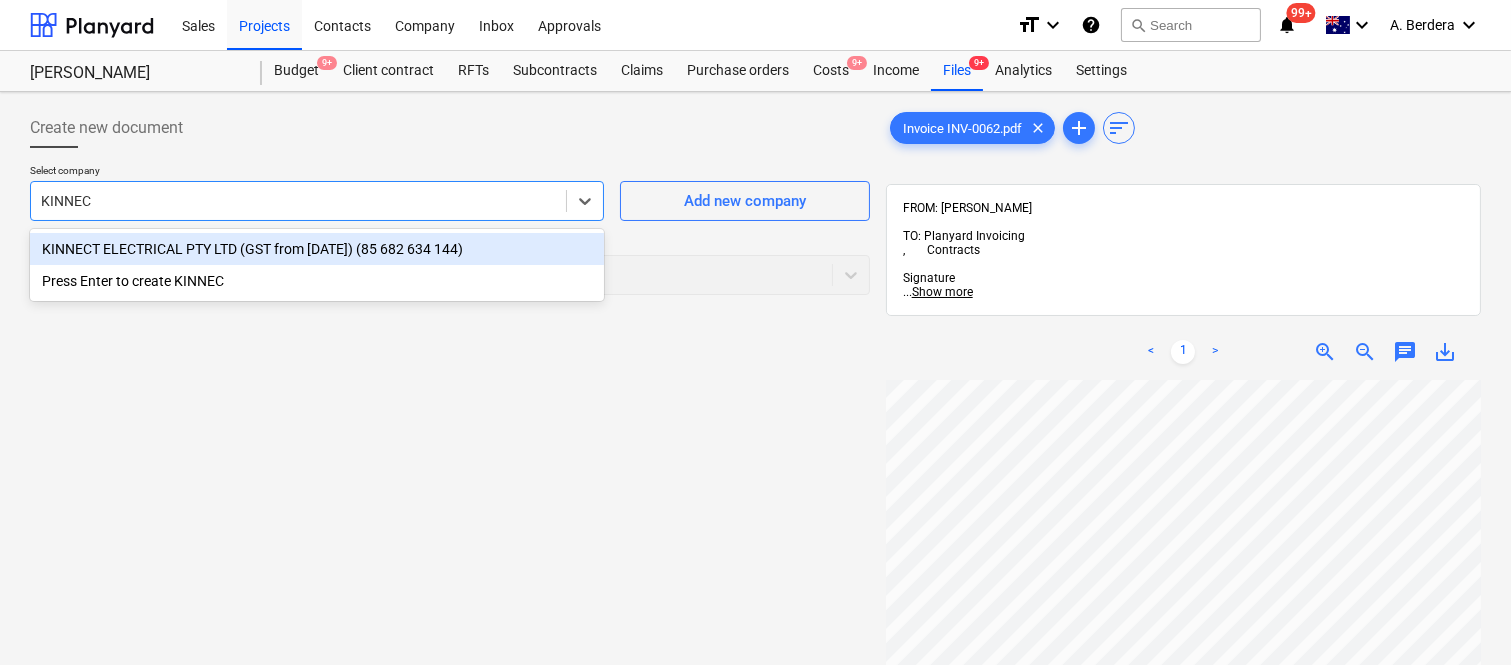 type on "KINNECT" 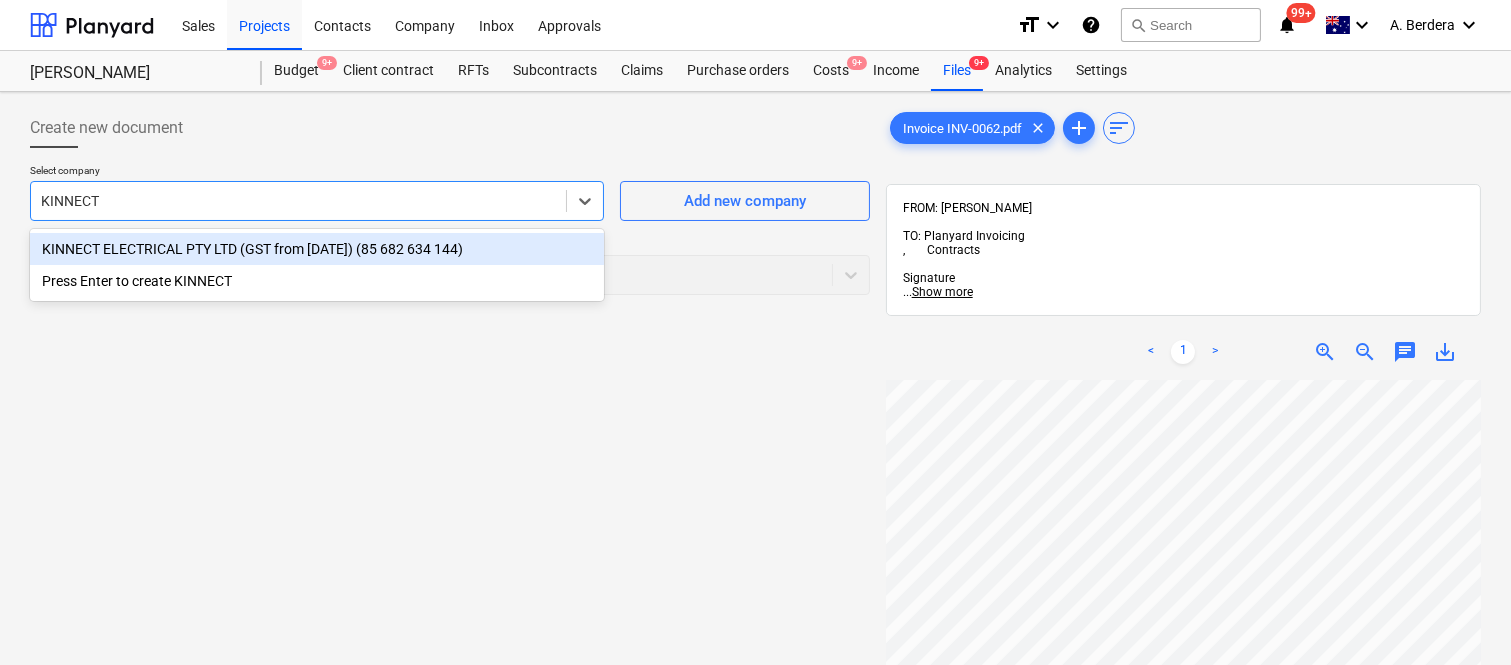 click on "KINNECT ELECTRICAL PTY LTD (GST from 1/1/25) (85 682 634 144)" at bounding box center (317, 249) 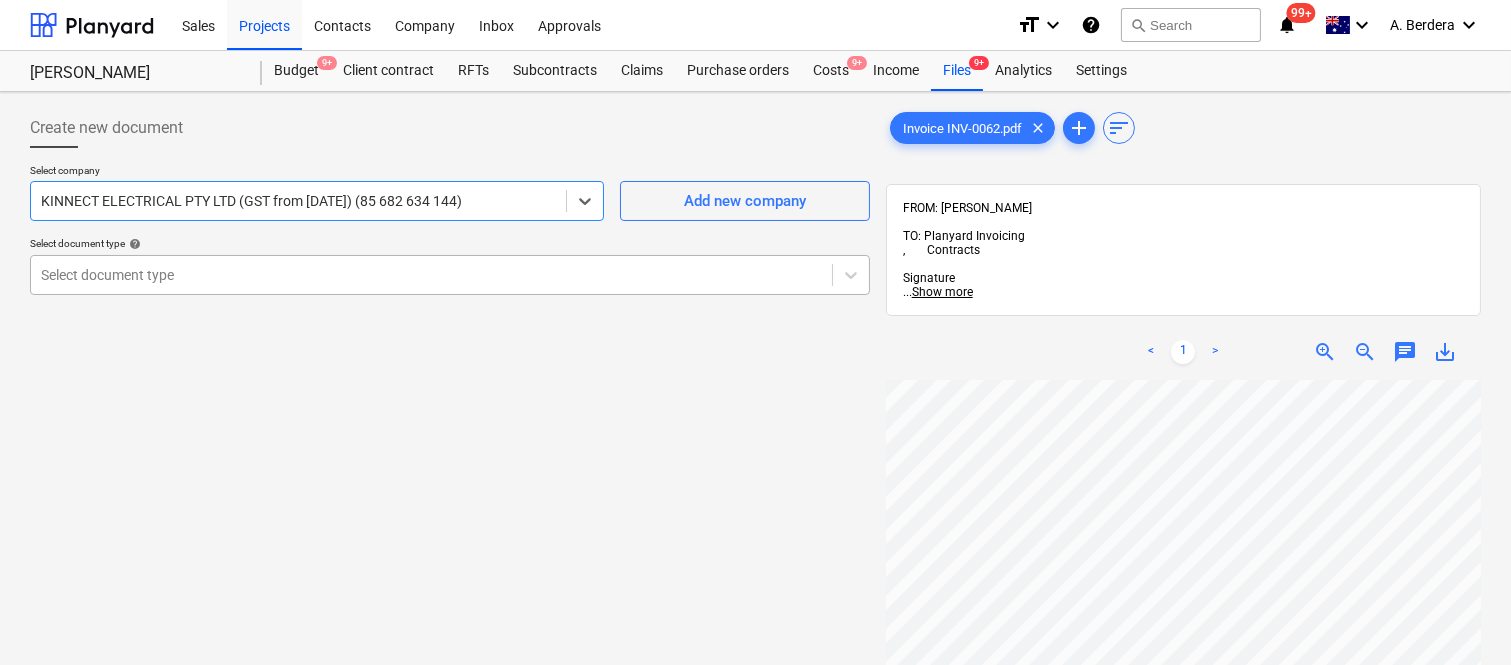 click at bounding box center [431, 275] 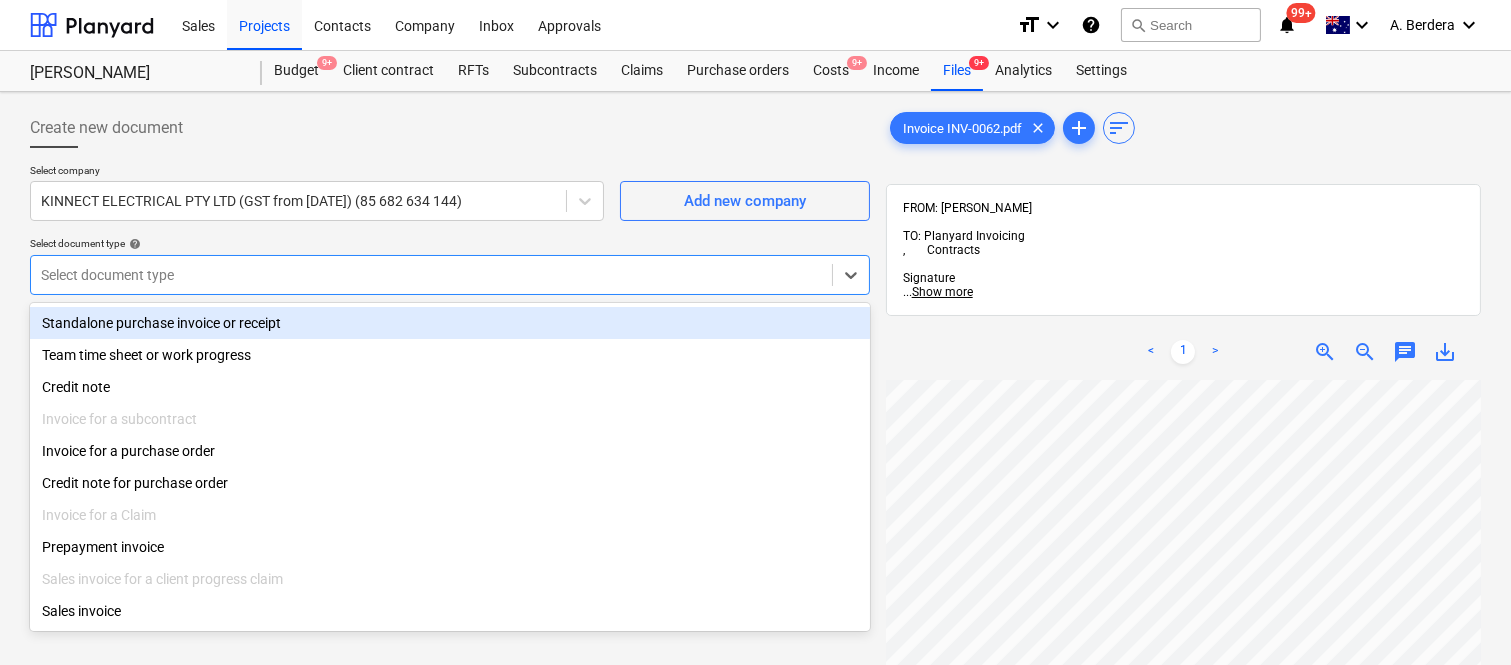 click on "Standalone purchase invoice or receipt" at bounding box center (450, 323) 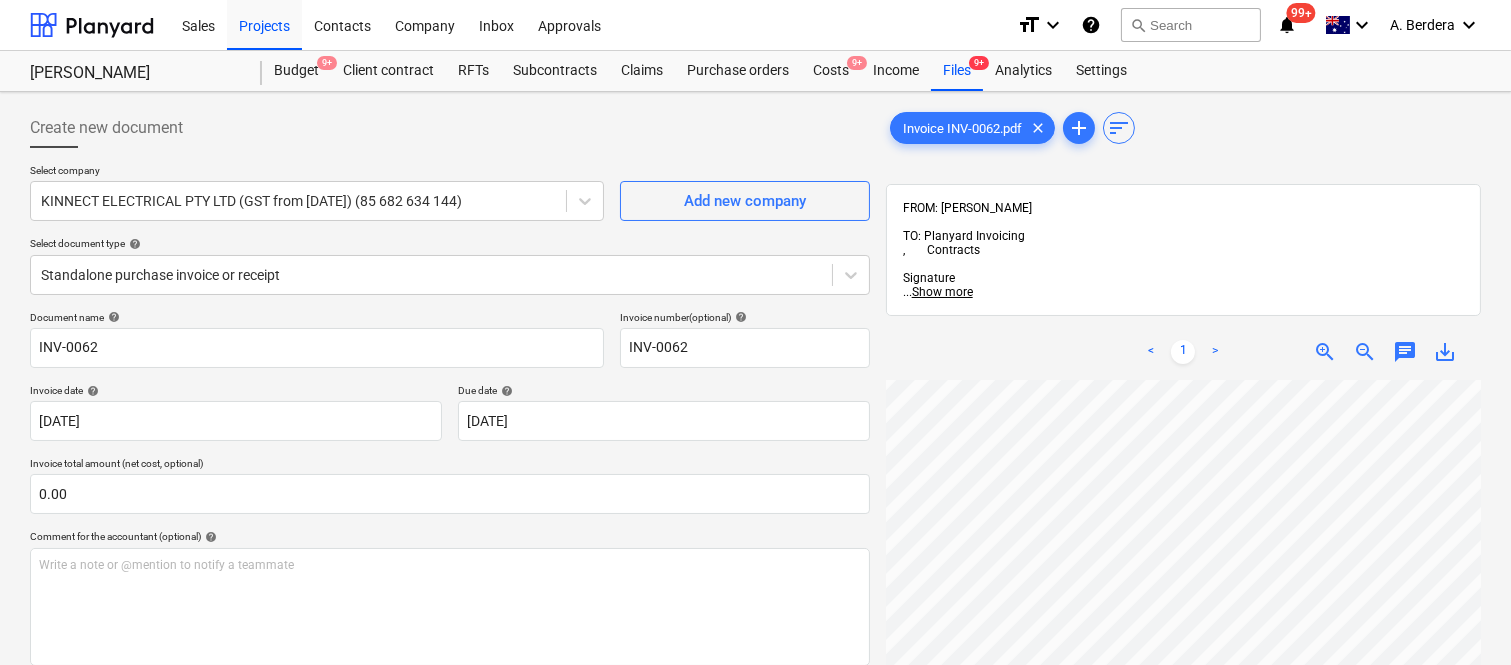 scroll, scrollTop: 86, scrollLeft: 271, axis: both 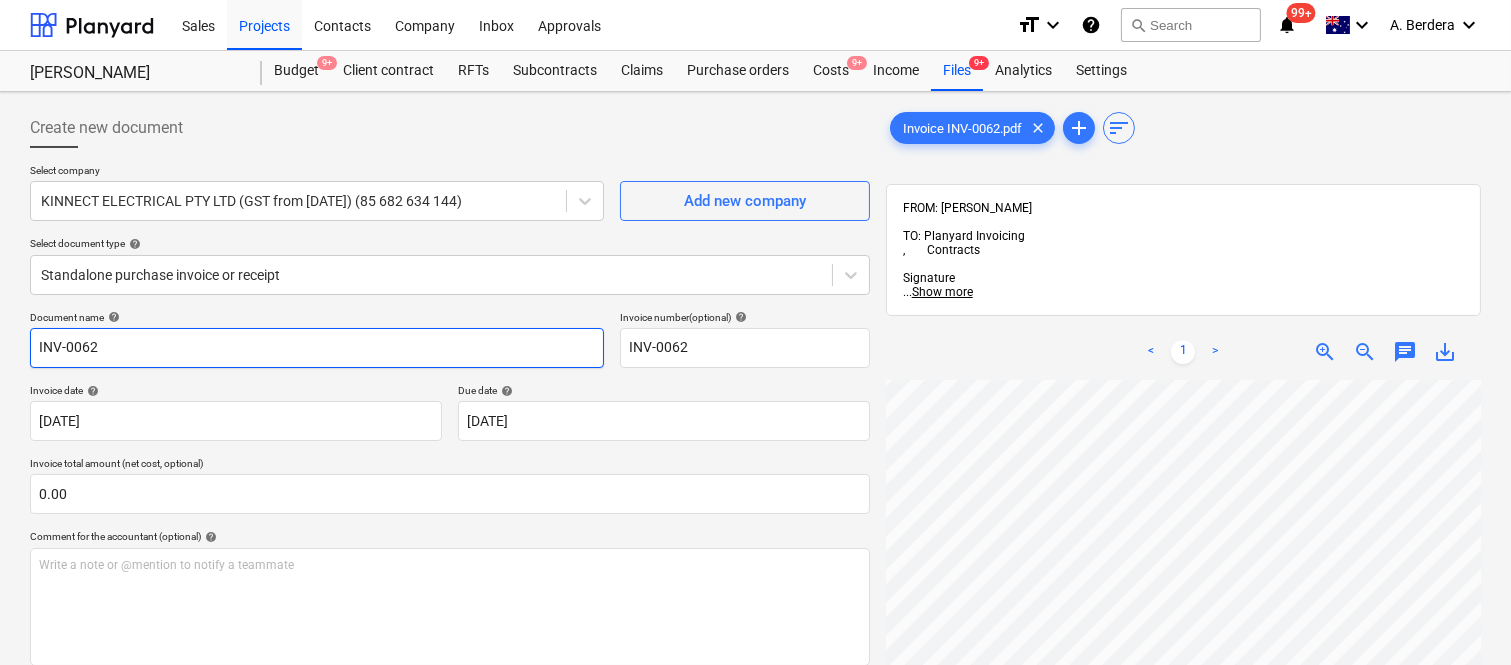 click on "INV-0062" at bounding box center (317, 348) 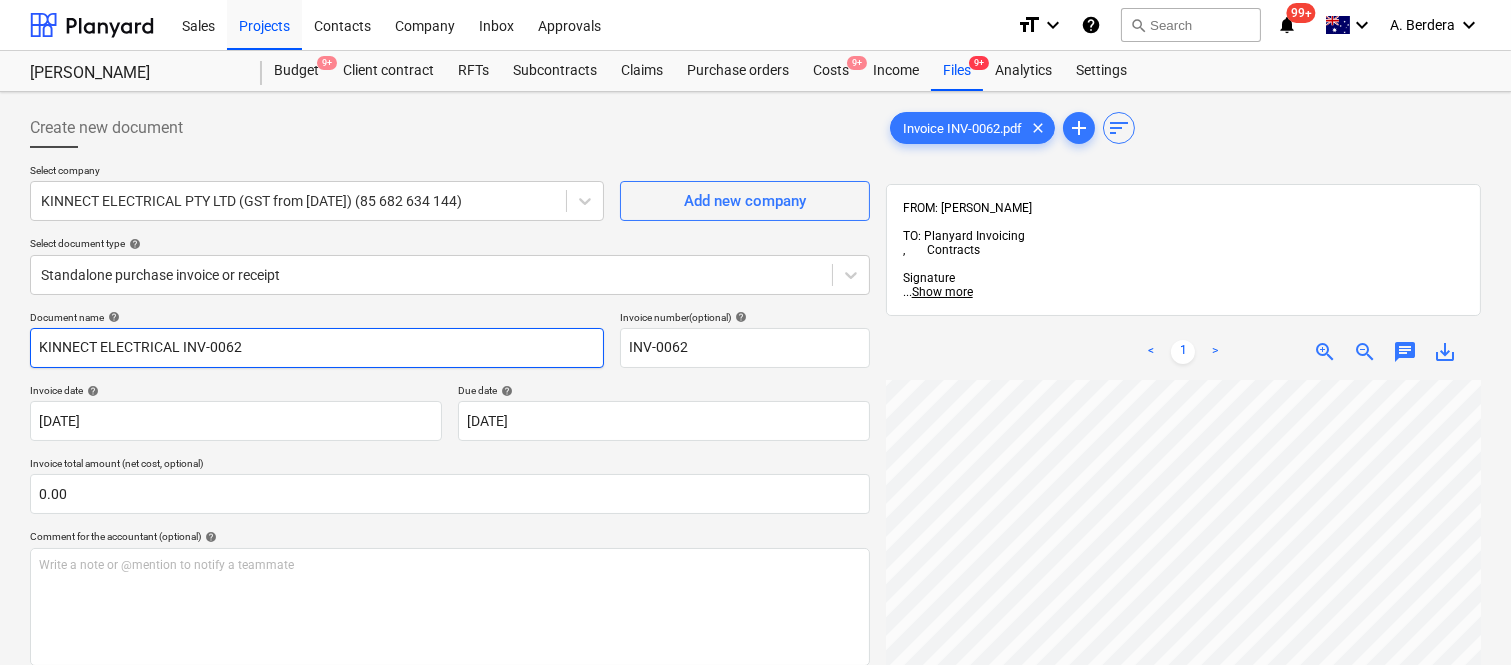 type on "KINNECT ELECTRICAL INV-0062" 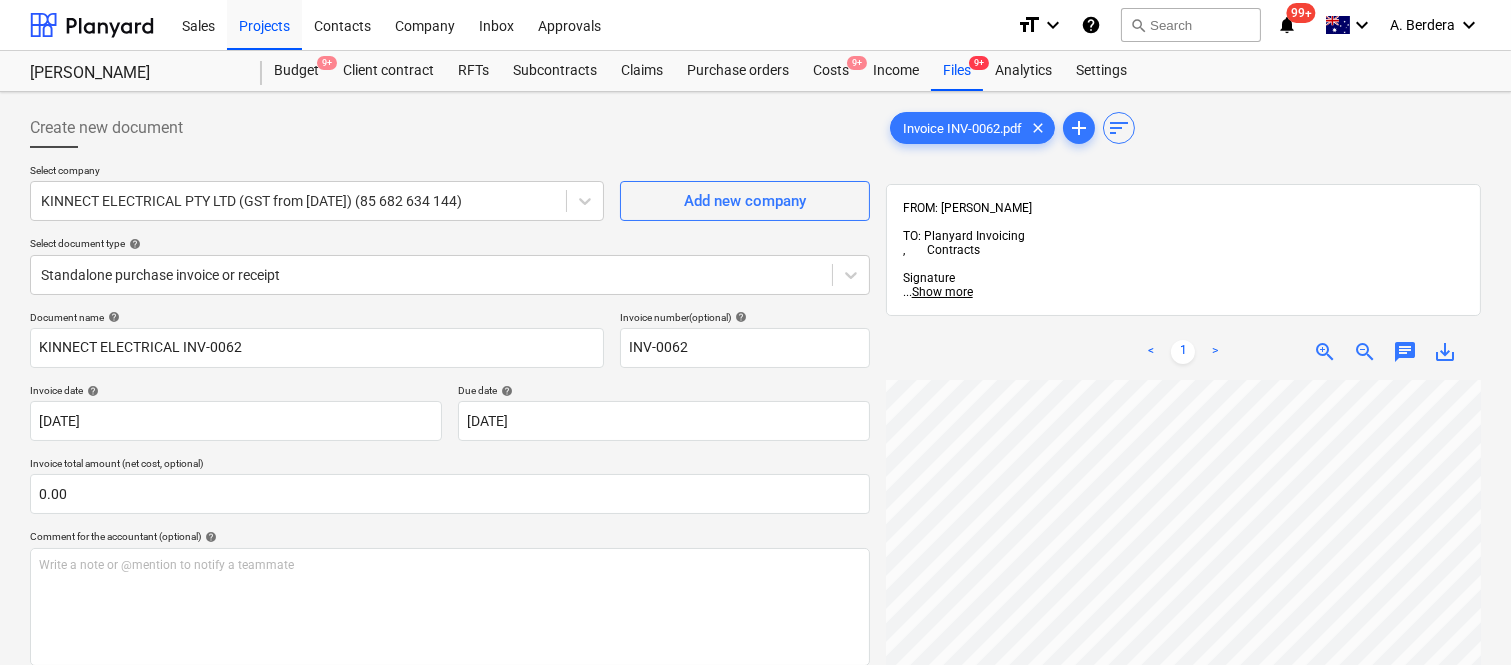 scroll, scrollTop: 484, scrollLeft: 307, axis: both 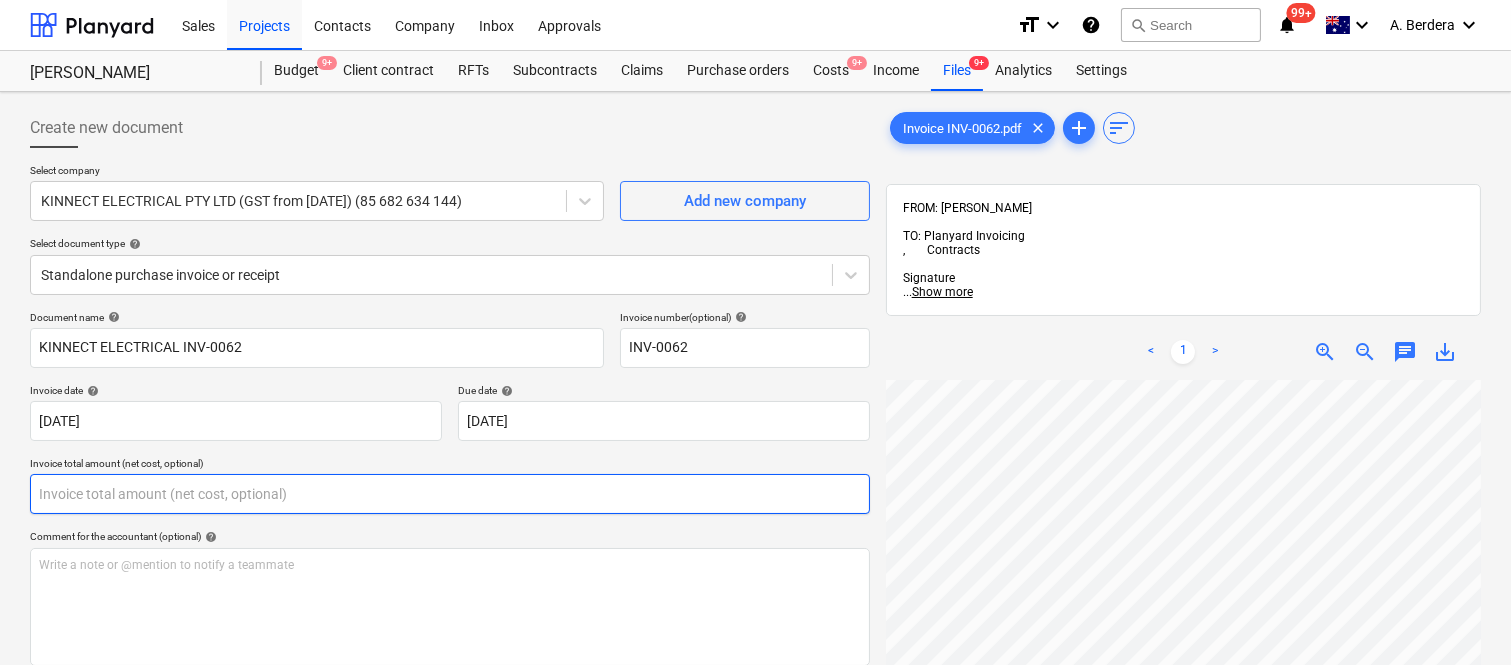 click at bounding box center (450, 494) 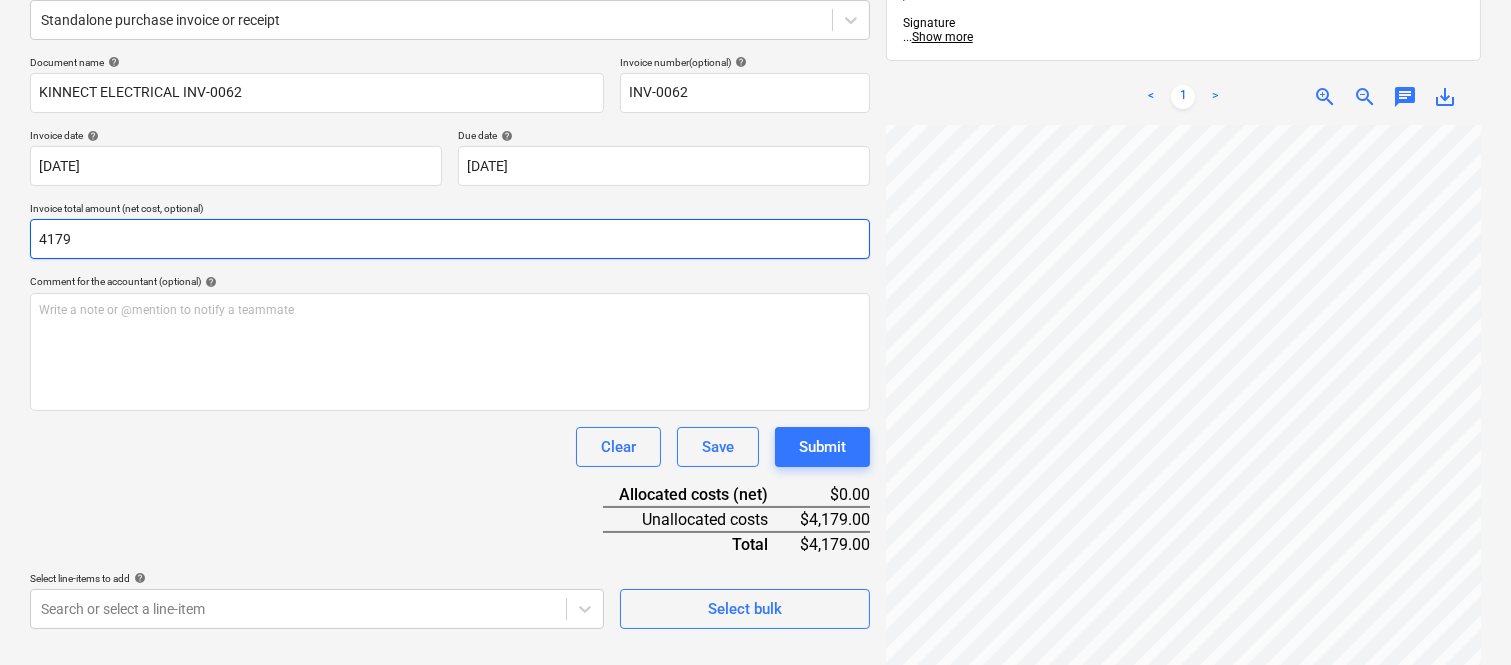 scroll, scrollTop: 285, scrollLeft: 0, axis: vertical 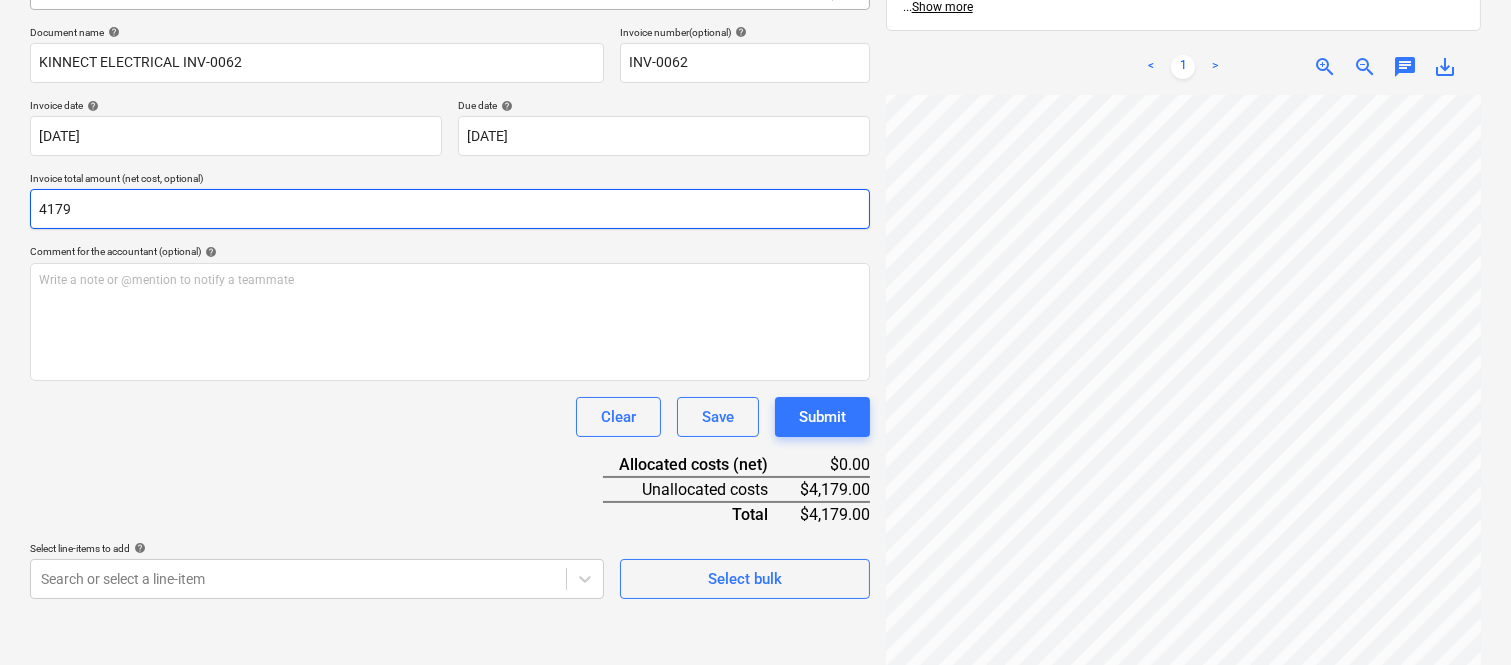 type on "4179" 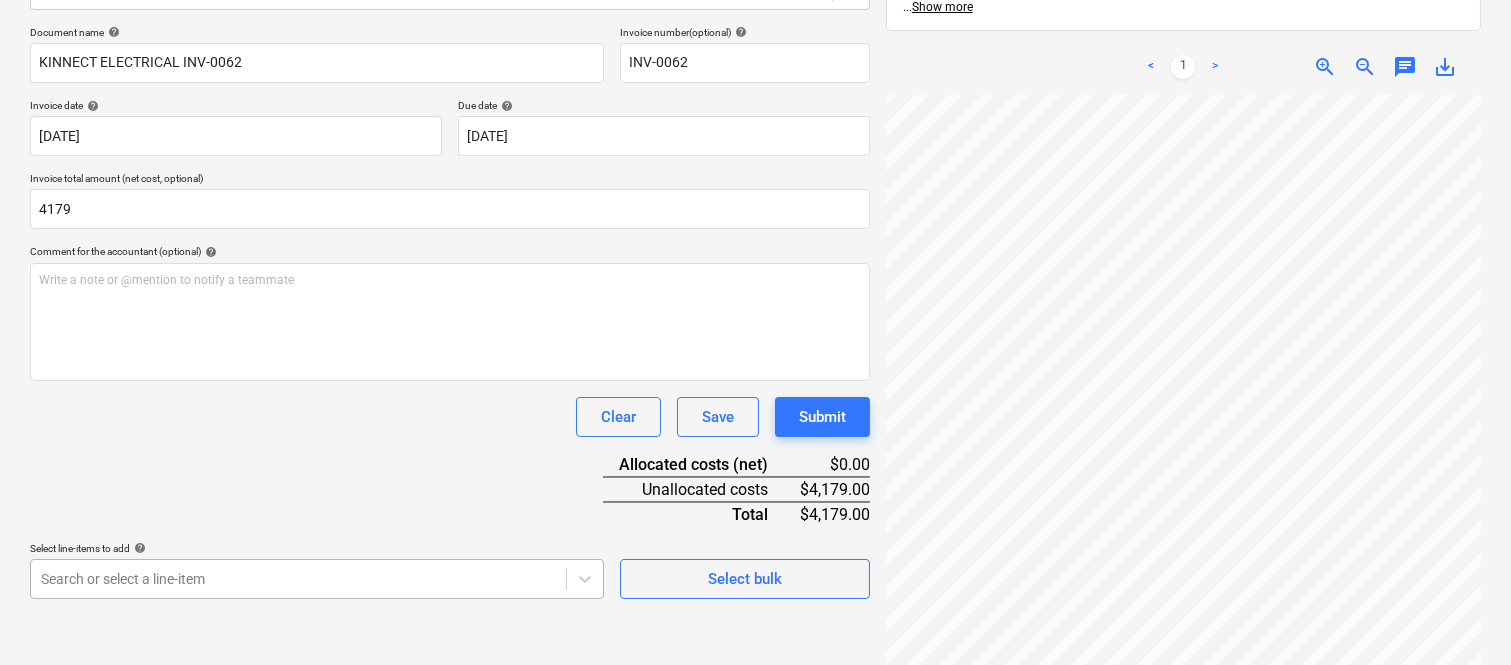 click on "Sales Projects Contacts Company Inbox Approvals format_size keyboard_arrow_down help search Search notifications 99+ keyboard_arrow_down A. Berdera keyboard_arrow_down Della Rosa Budget 9+ Client contract RFTs Subcontracts Claims Purchase orders Costs 9+ Income Files 9+ Analytics Settings Create new document Select company KINNECT ELECTRICAL PTY LTD (GST from 1/1/25) (85 682 634 144)  Add new company Select document type help Standalone purchase invoice or receipt Document name help KINNECT ELECTRICAL INV-0062 Invoice number  (optional) help INV-0062 Invoice date help 31 Jul 2025 31.07.2025 Press the down arrow key to interact with the calendar and
select a date. Press the question mark key to get the keyboard shortcuts for changing dates. Due date help 30 Aug 2025 30.08.2025 Press the down arrow key to interact with the calendar and
select a date. Press the question mark key to get the keyboard shortcuts for changing dates. Invoice total amount (net cost, optional) 4179 help ﻿ Clear Save Submit <" at bounding box center [755, 47] 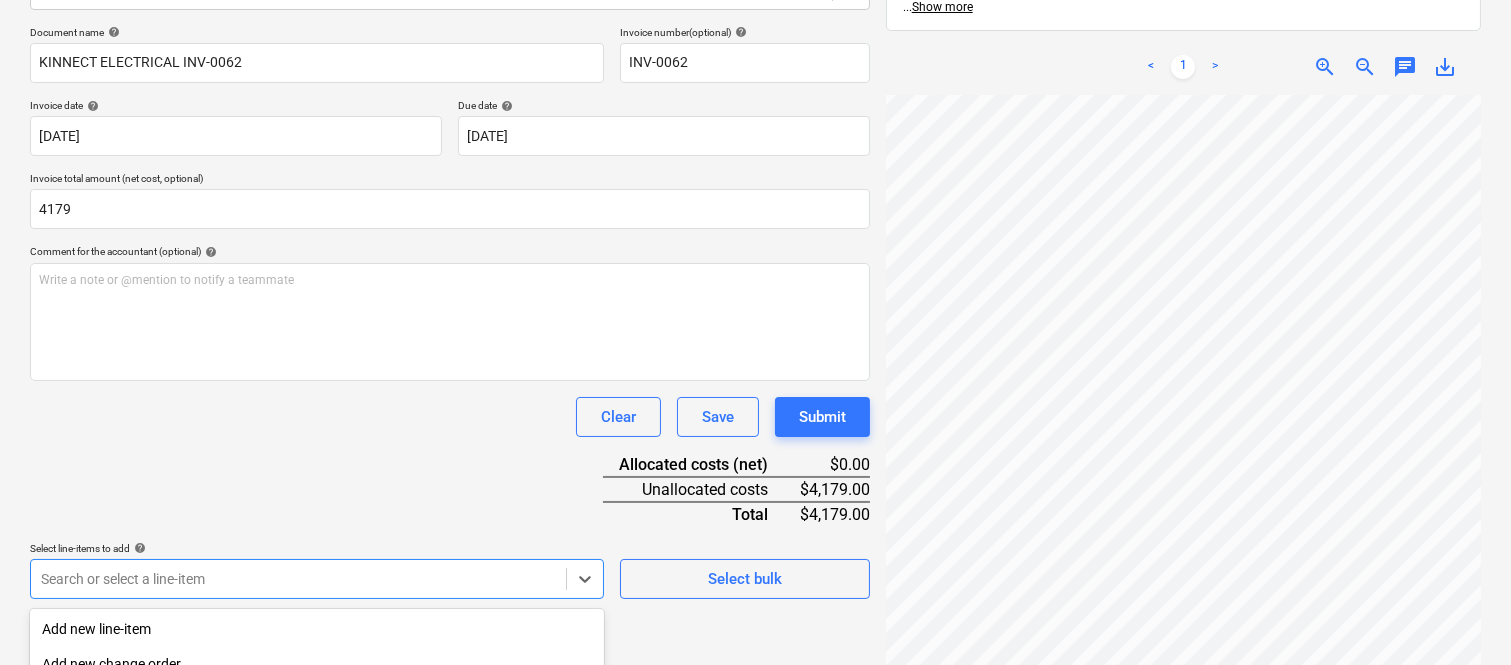scroll, scrollTop: 532, scrollLeft: 0, axis: vertical 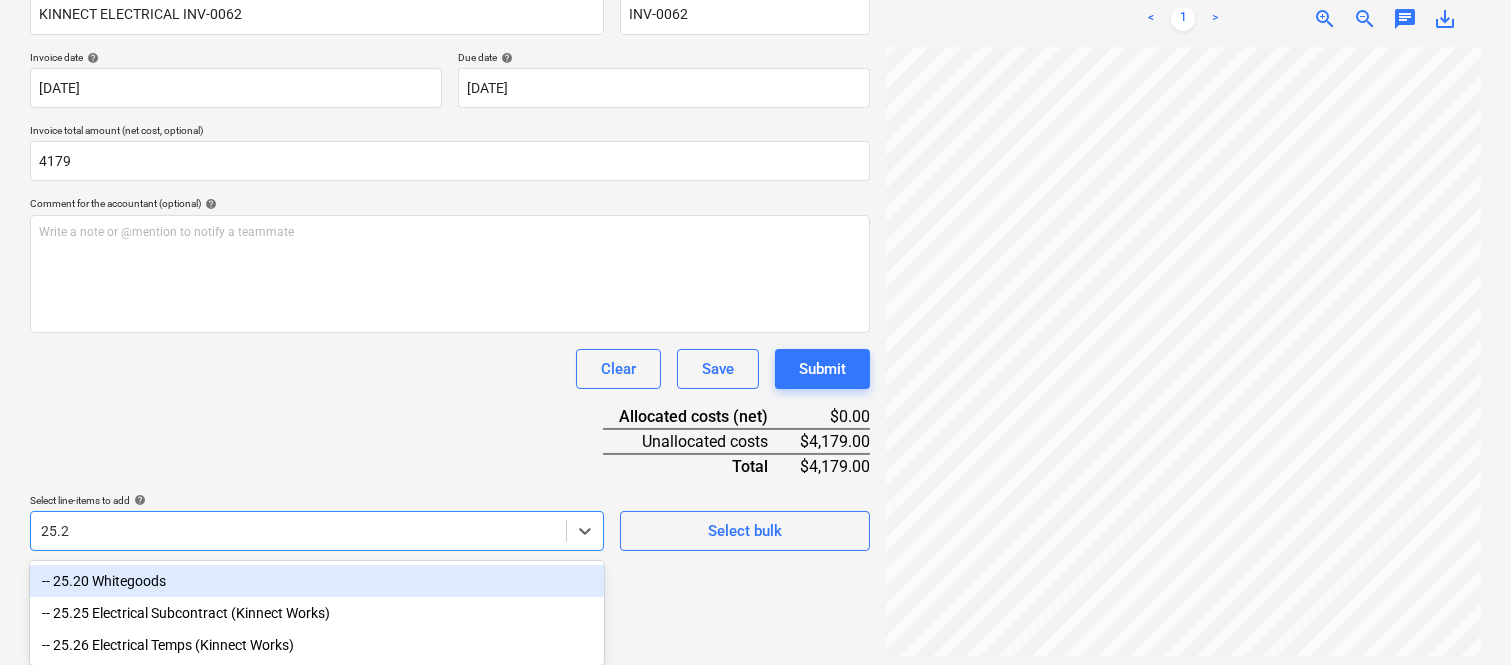 type on "25.26" 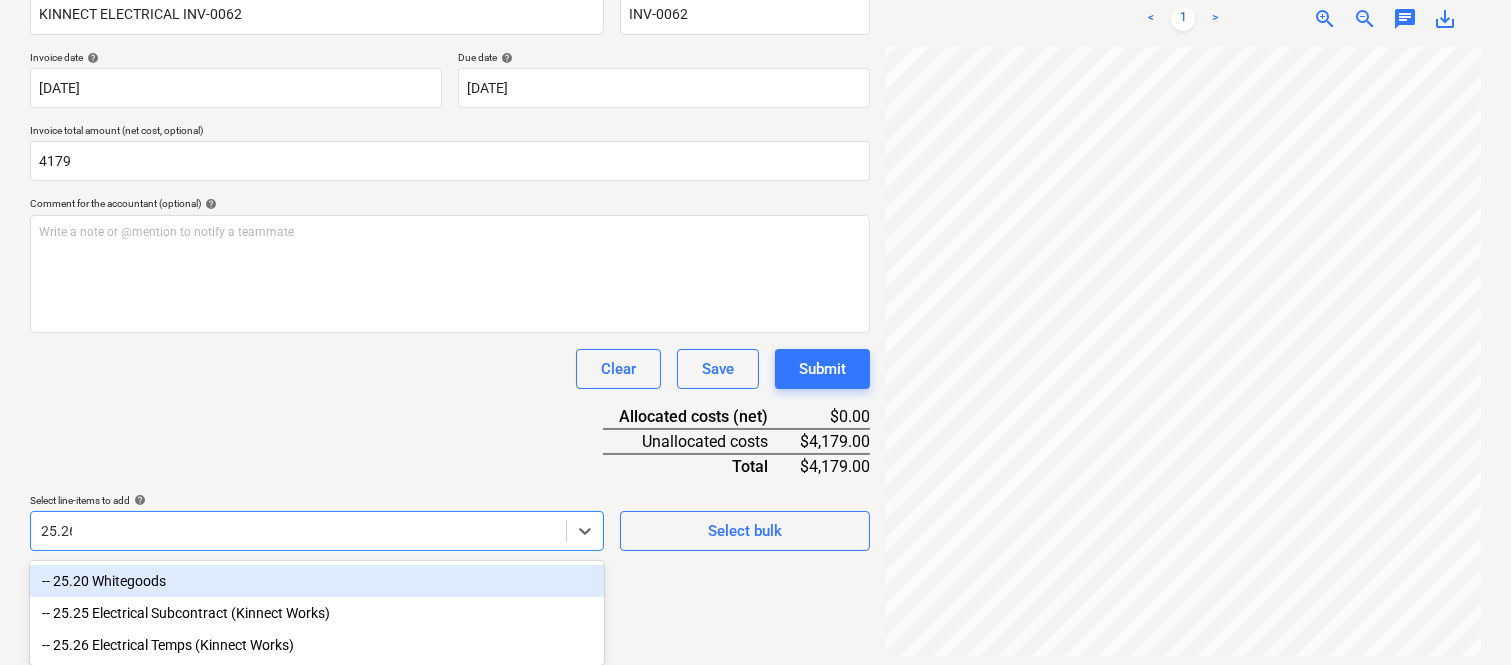 scroll, scrollTop: 285, scrollLeft: 0, axis: vertical 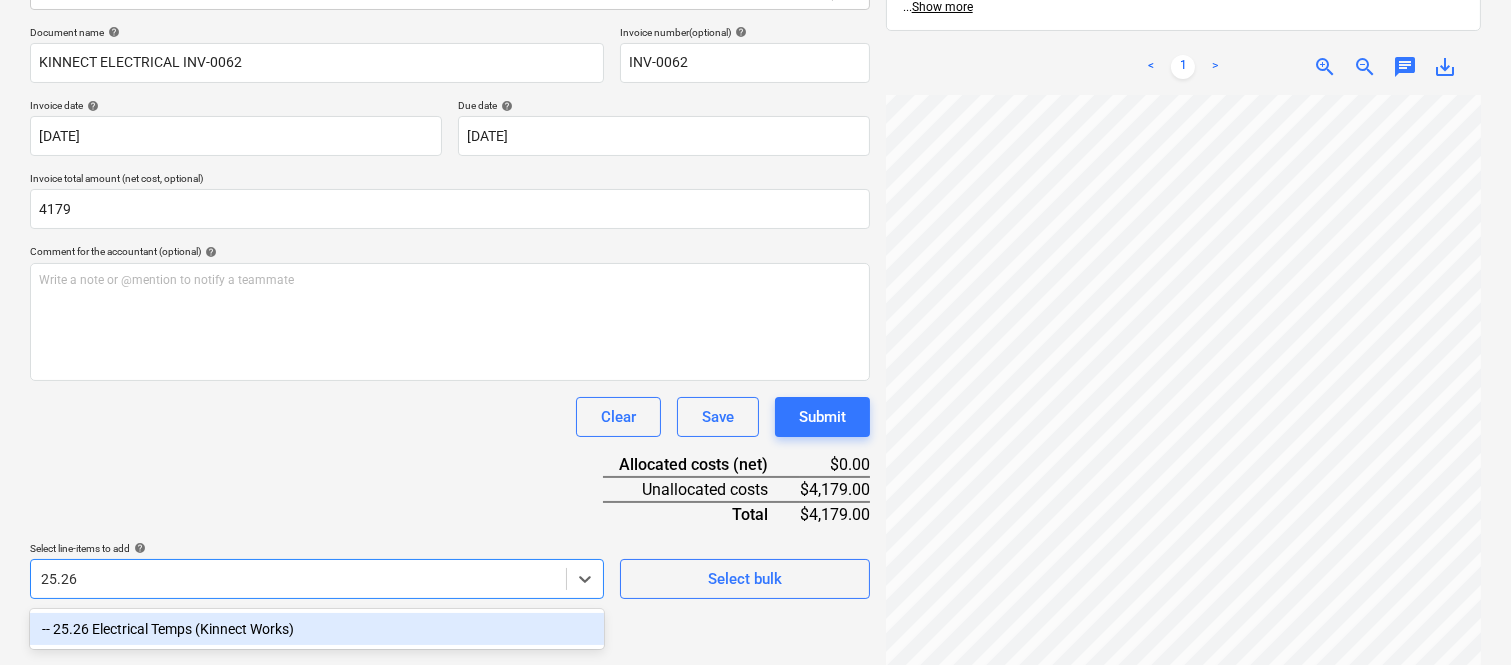 drag, startPoint x: 136, startPoint y: 620, endPoint x: 176, endPoint y: 513, distance: 114.232216 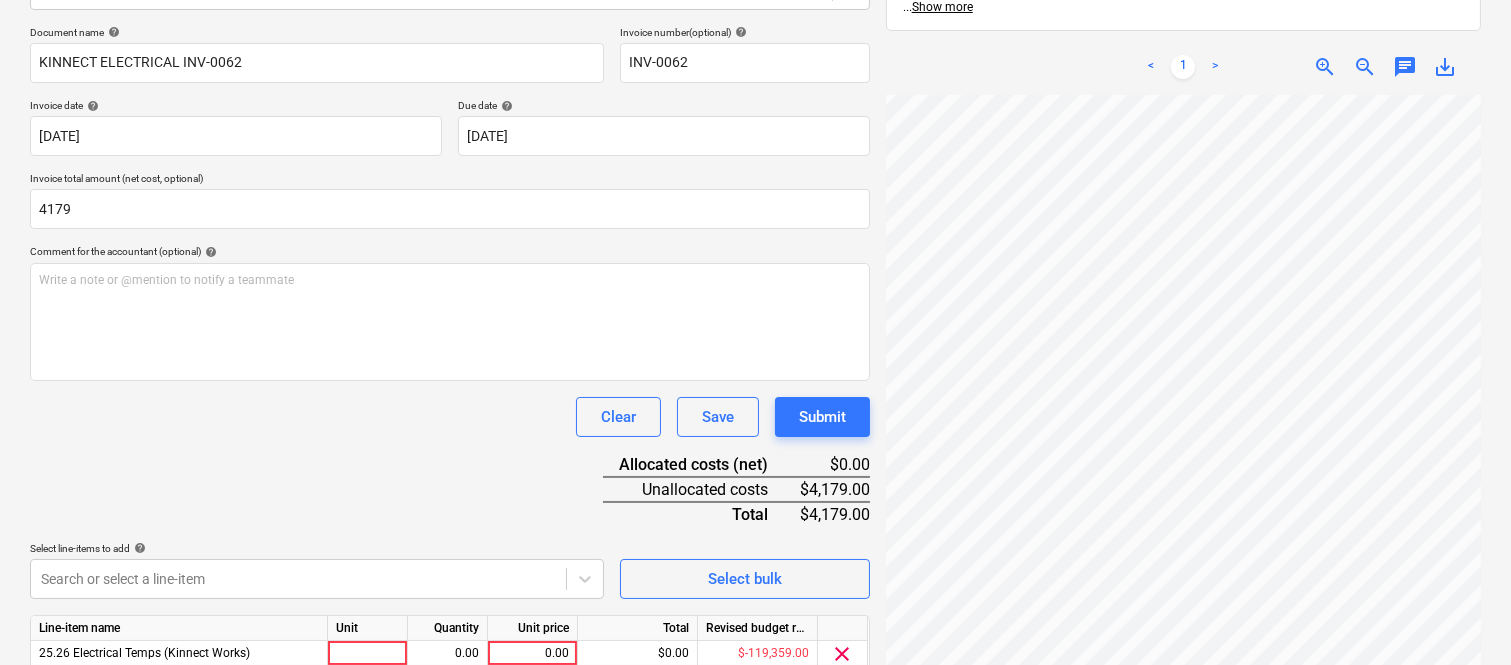 click on "Document name help KINNECT ELECTRICAL INV-0062 Invoice number  (optional) help INV-0062 Invoice date help 31 Jul 2025 31.07.2025 Press the down arrow key to interact with the calendar and
select a date. Press the question mark key to get the keyboard shortcuts for changing dates. Due date help 30 Aug 2025 30.08.2025 Press the down arrow key to interact with the calendar and
select a date. Press the question mark key to get the keyboard shortcuts for changing dates. Invoice total amount (net cost, optional) 4179 Comment for the accountant (optional) help Write a note or @mention to notify a teammate ﻿ Clear Save Submit Allocated costs (net) $0.00 Unallocated costs $4,179.00 Total $4,179.00 Select line-items to add help Search or select a line-item Select bulk Line-item name Unit Quantity Unit price Total Revised budget remaining 25.26 Electrical Temps (Kinnect Works) 0.00 0.00 $0.00 $-119,359.00 clear Clear Save Submit" at bounding box center (450, 378) 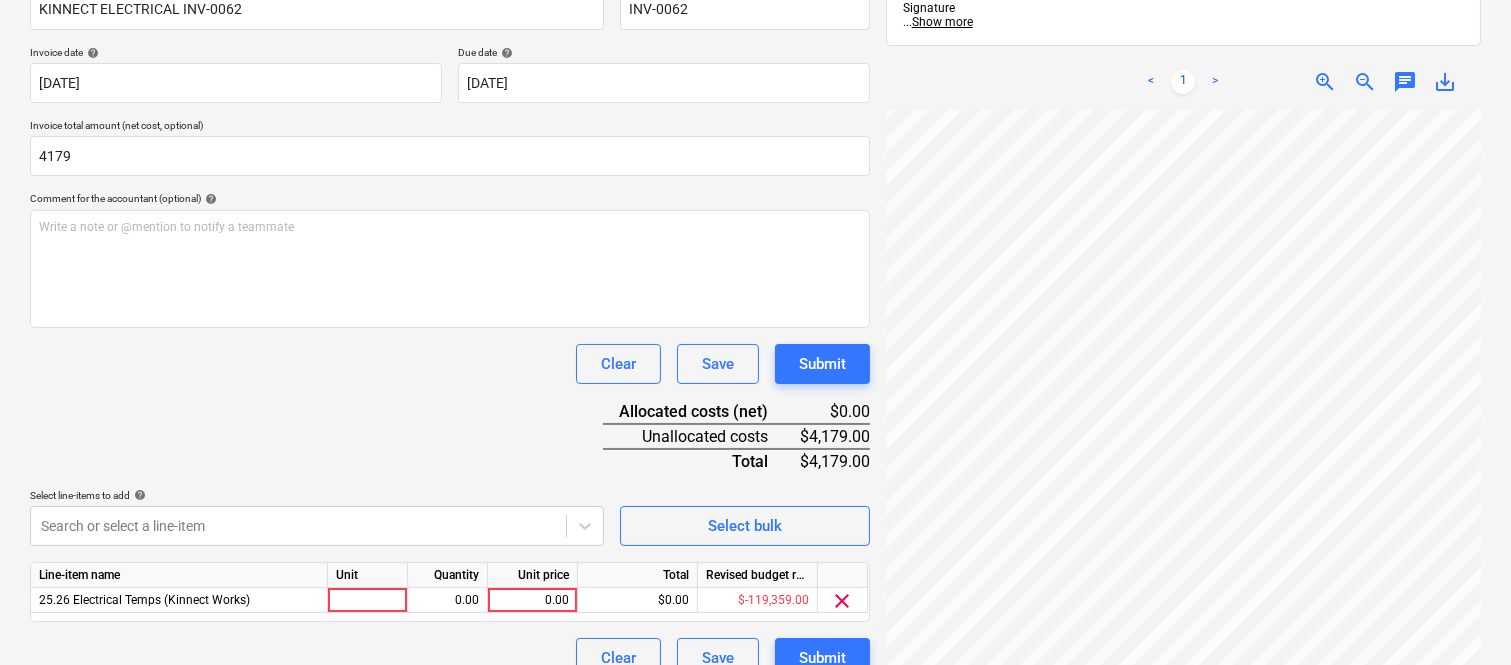scroll, scrollTop: 367, scrollLeft: 0, axis: vertical 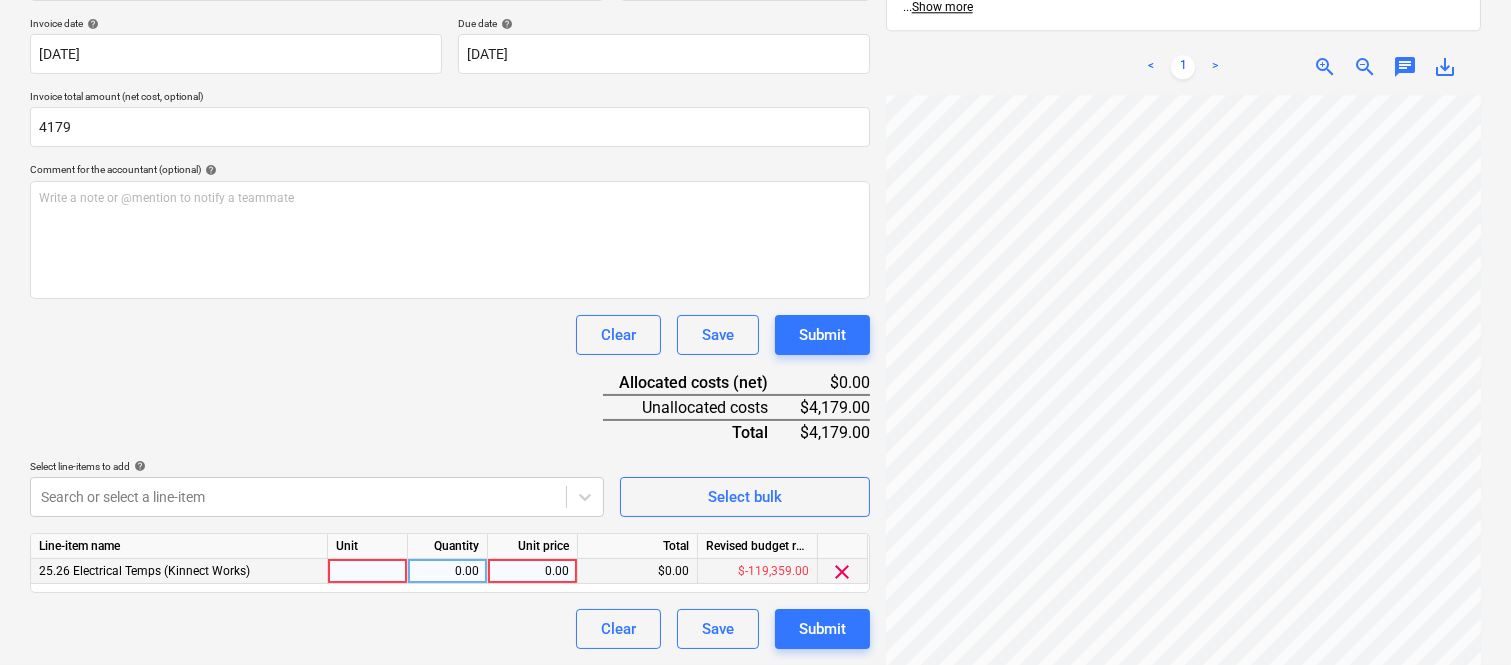 click on "0.00" at bounding box center [448, 571] 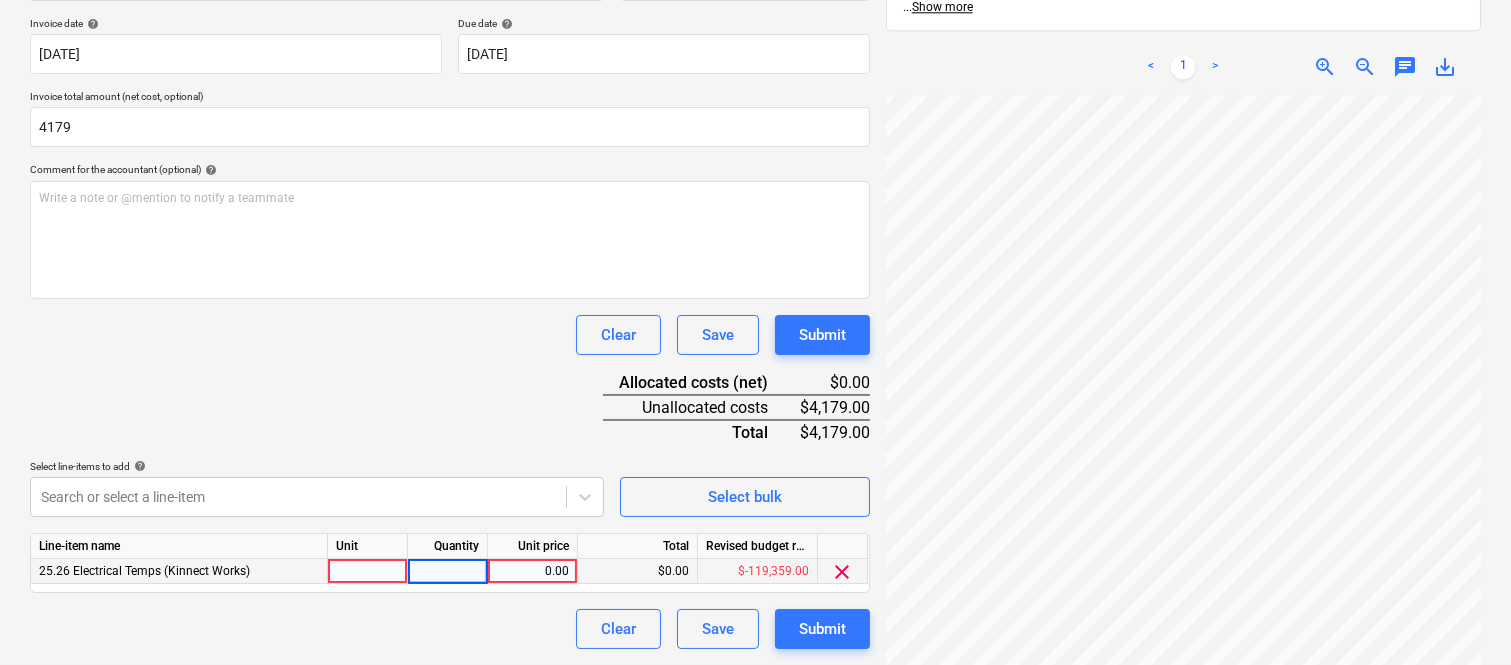 click at bounding box center [368, 571] 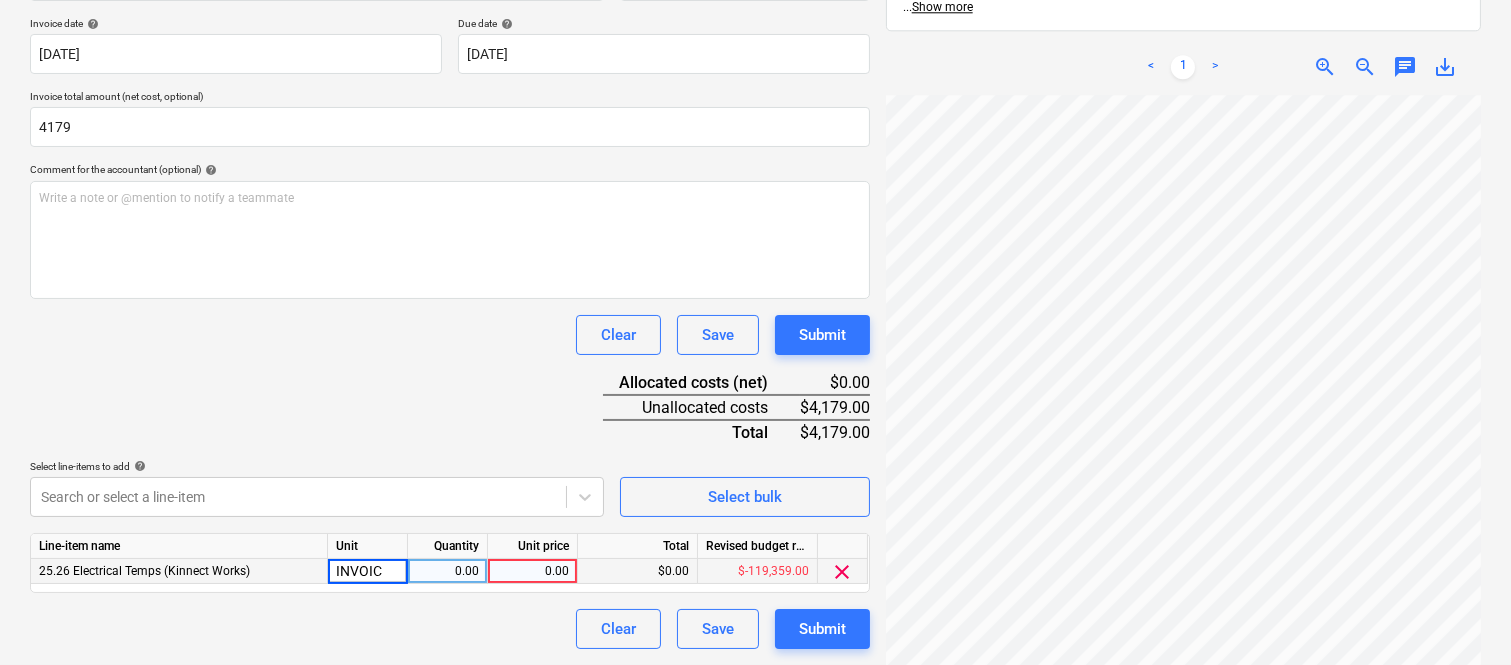 type on "INVOICE" 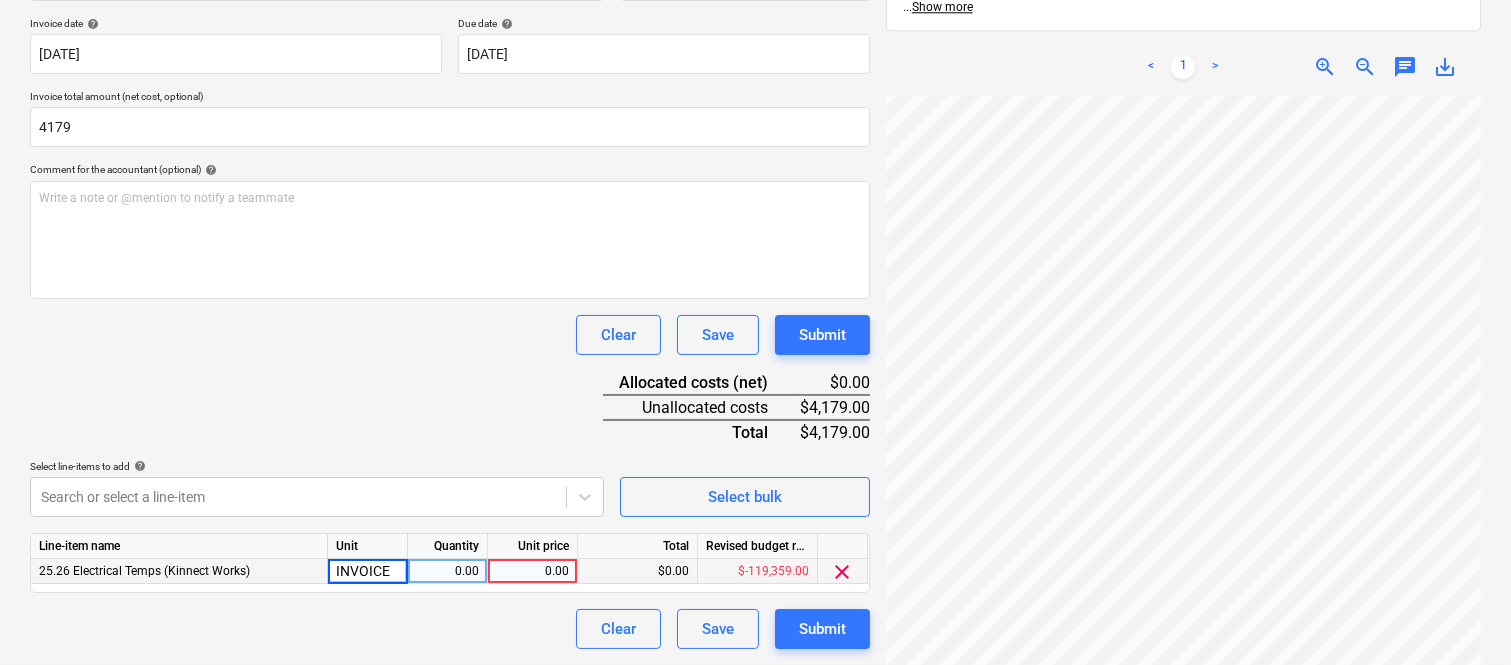 click on "0.00" at bounding box center (447, 571) 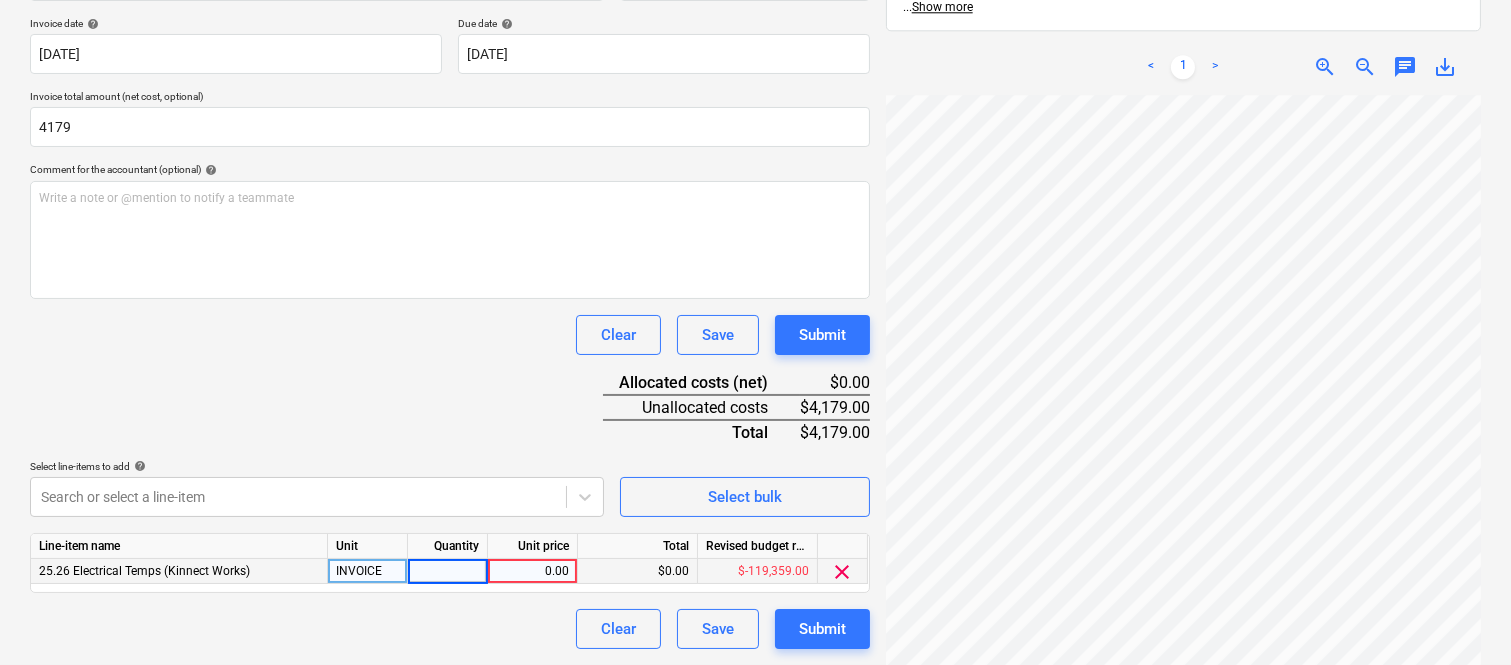 type on "1" 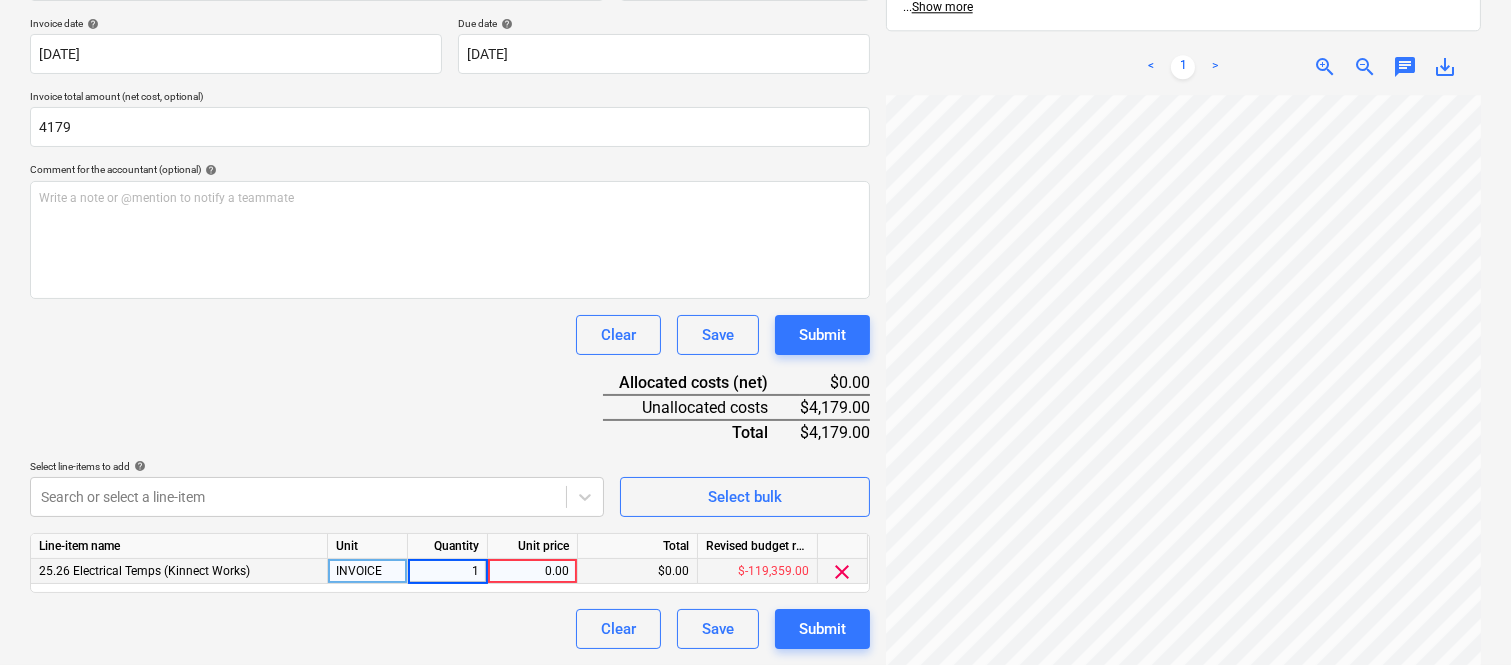 click on "0.00" at bounding box center (532, 571) 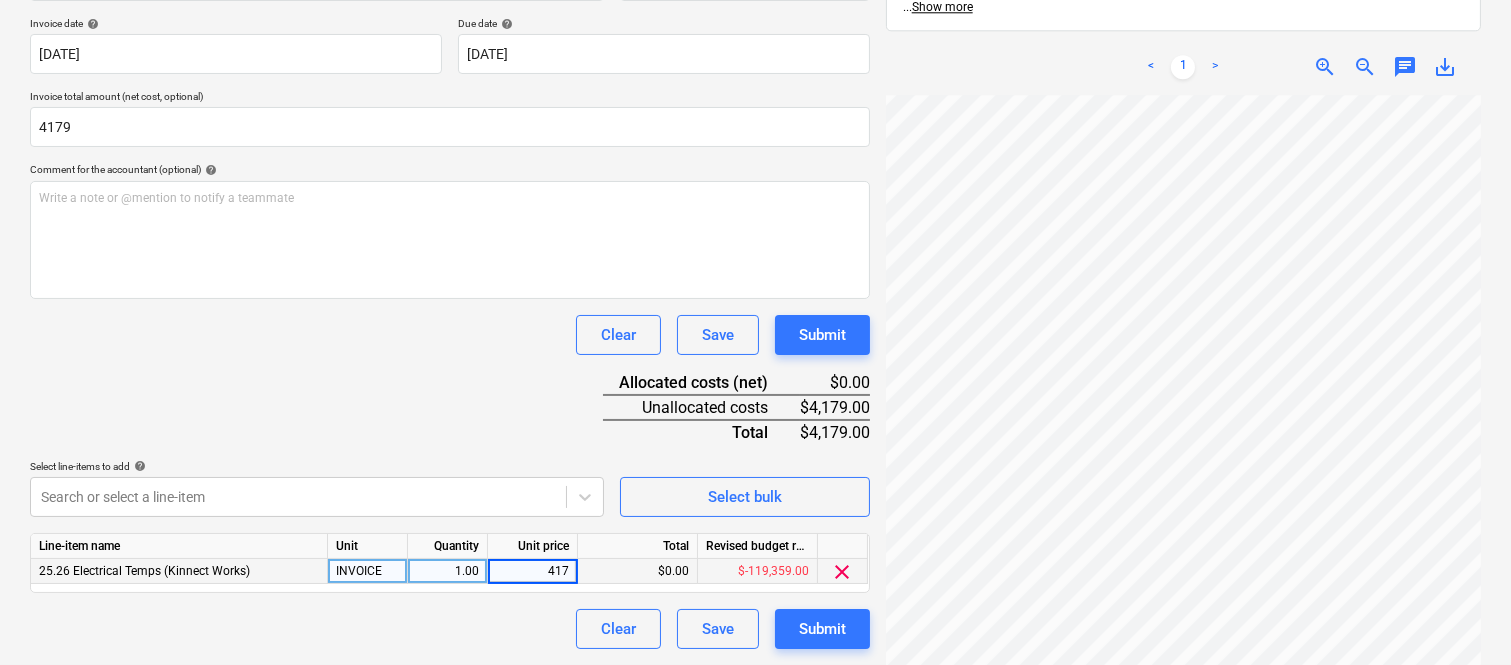 type on "4179" 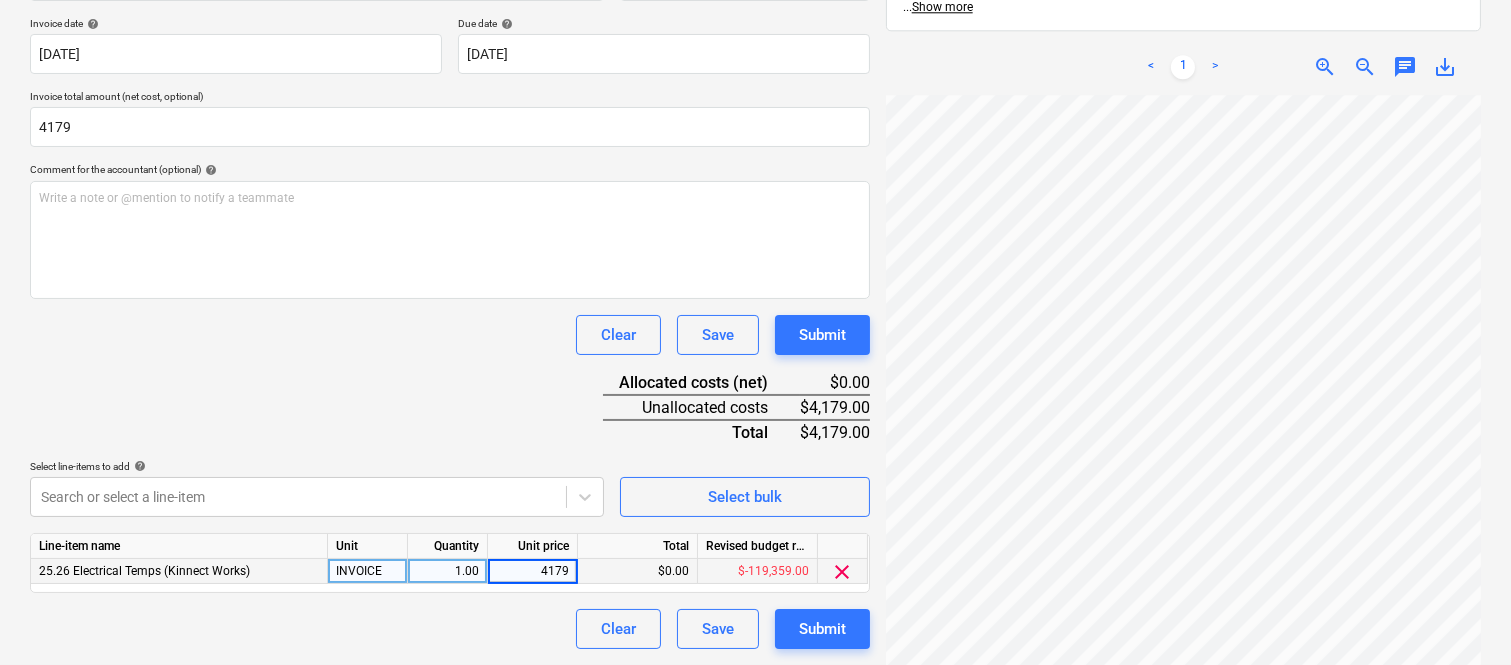 click on "Clear Save Submit" at bounding box center (450, 629) 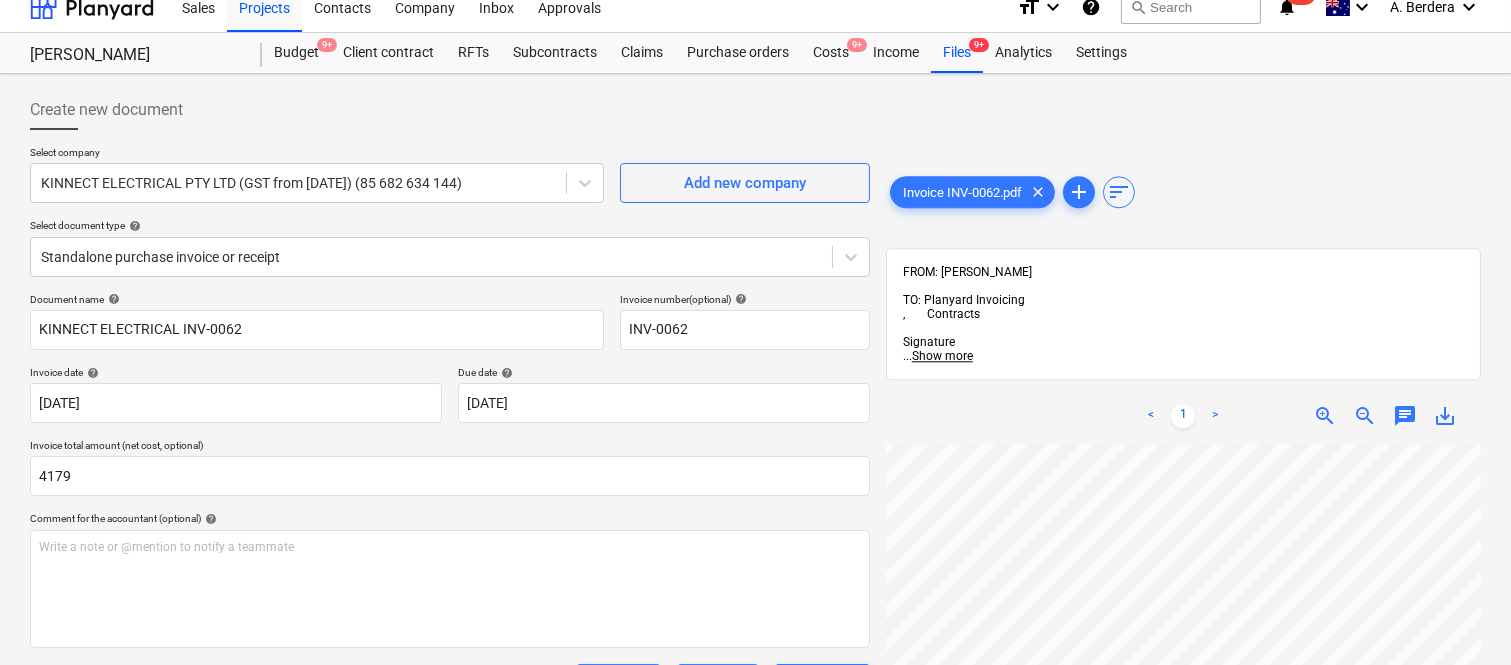scroll, scrollTop: 0, scrollLeft: 0, axis: both 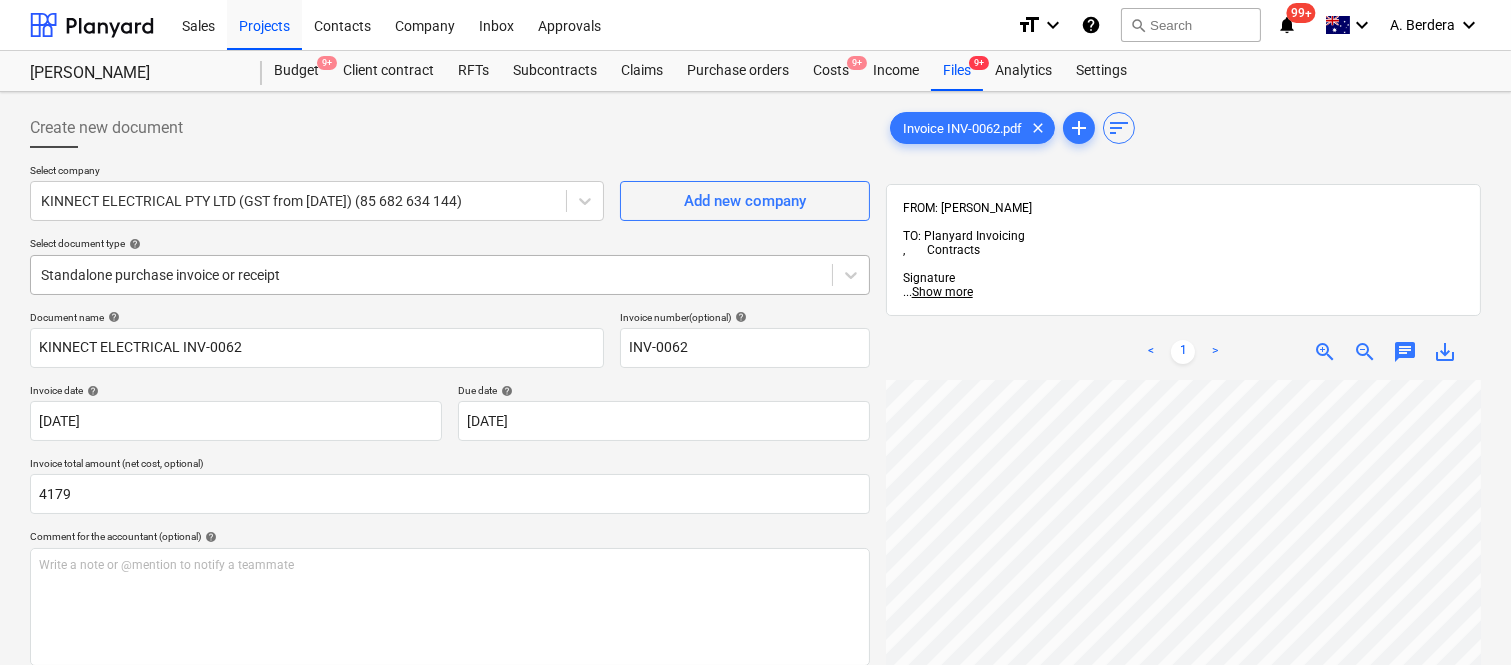 click at bounding box center (431, 275) 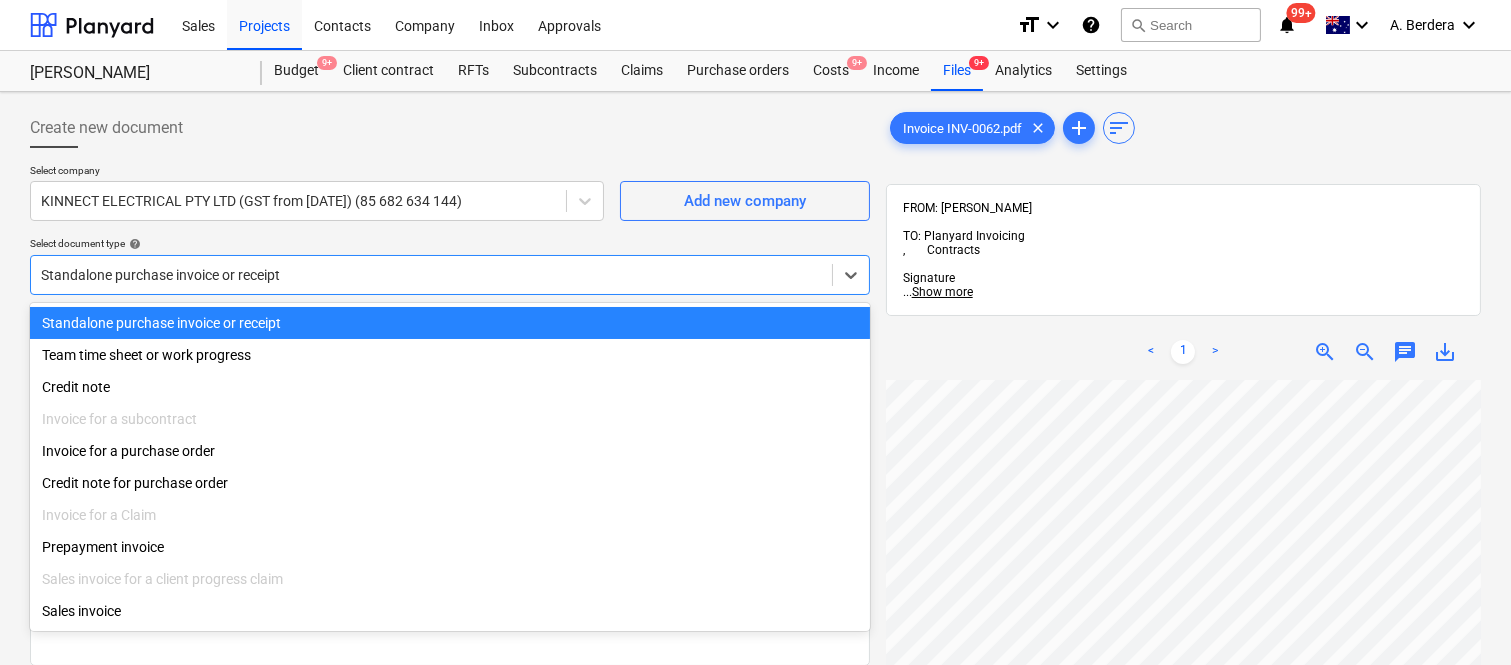 click on "Standalone purchase invoice or receipt" at bounding box center [450, 323] 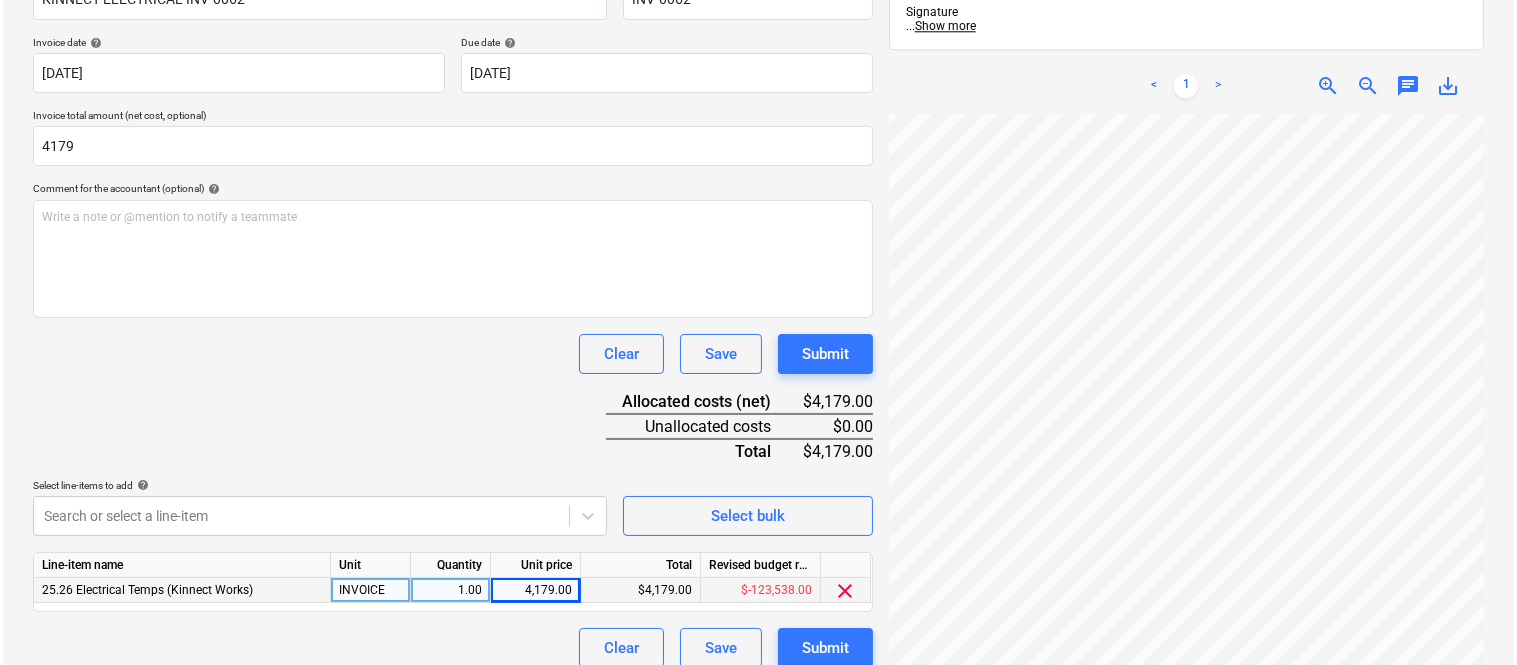 scroll, scrollTop: 367, scrollLeft: 0, axis: vertical 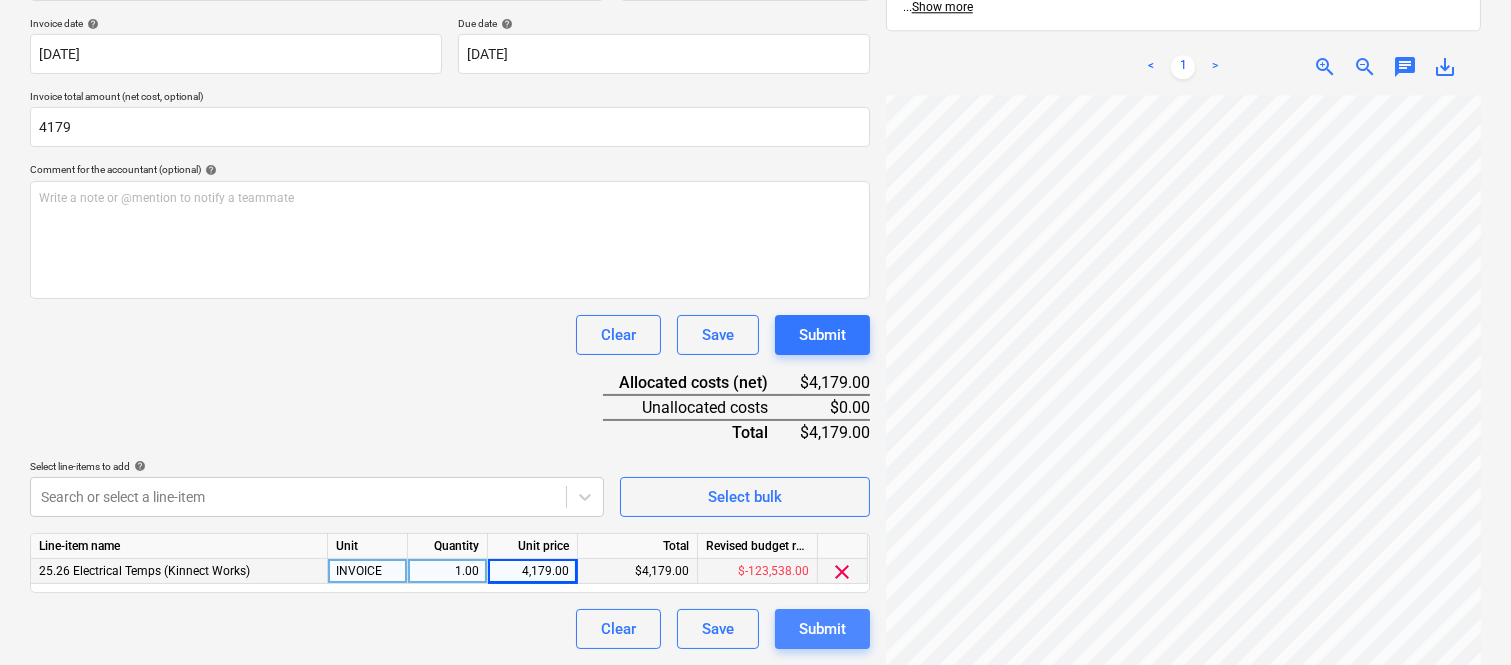 click on "Submit" at bounding box center (822, 629) 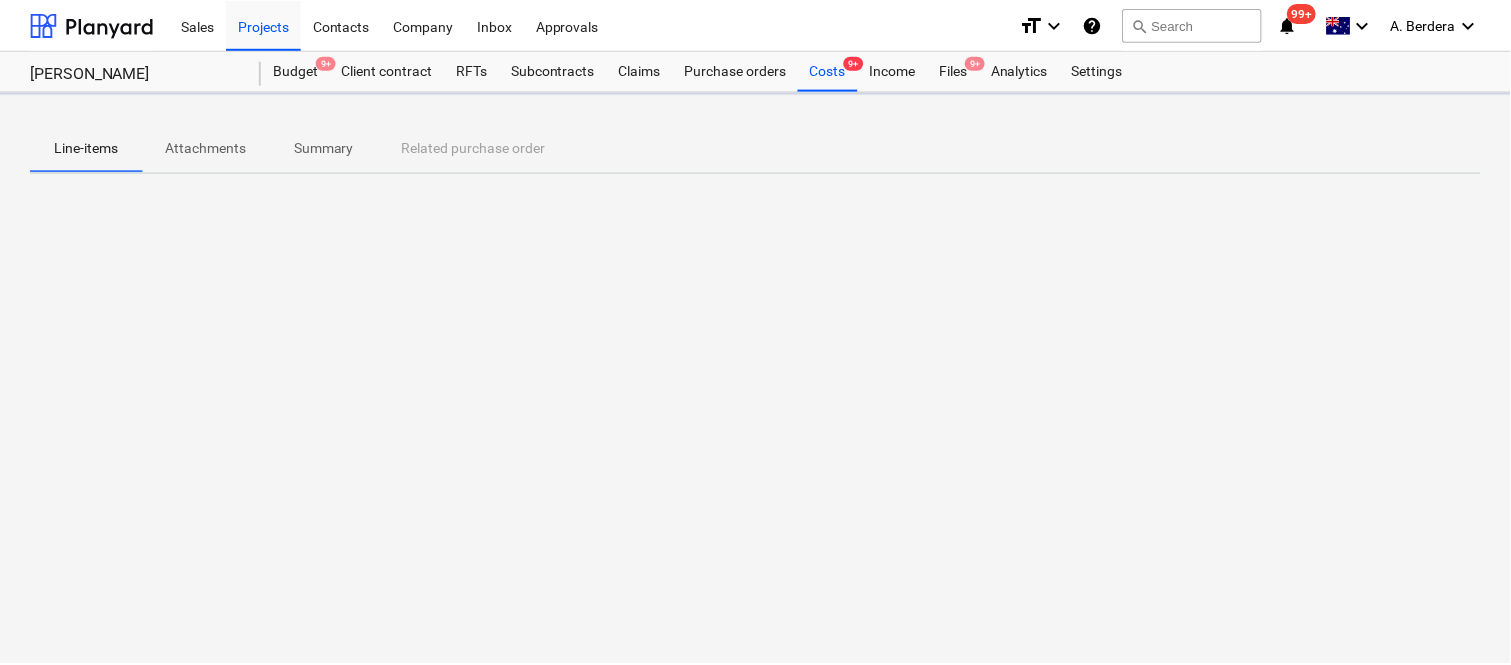 scroll, scrollTop: 0, scrollLeft: 0, axis: both 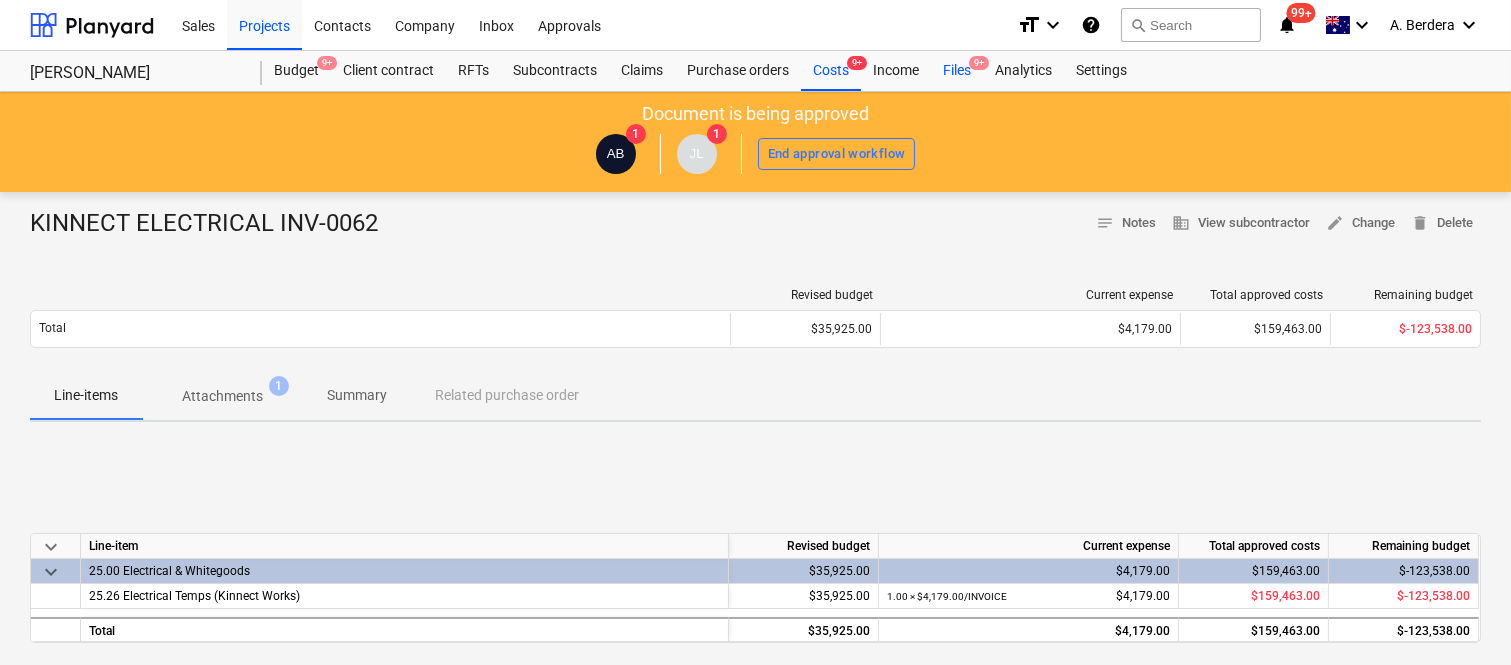 click on "Files 9+" at bounding box center [957, 71] 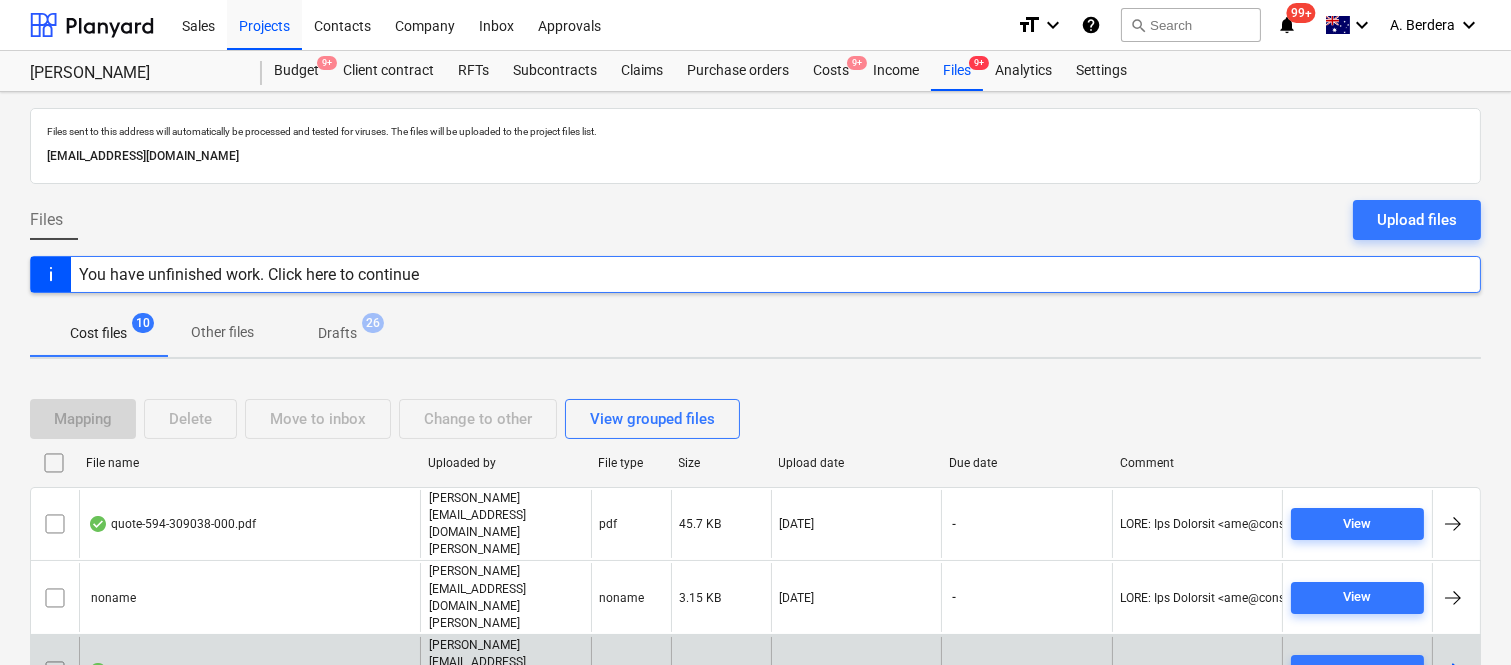 click on "Invoice INV-0060.pdf" at bounding box center [249, 671] 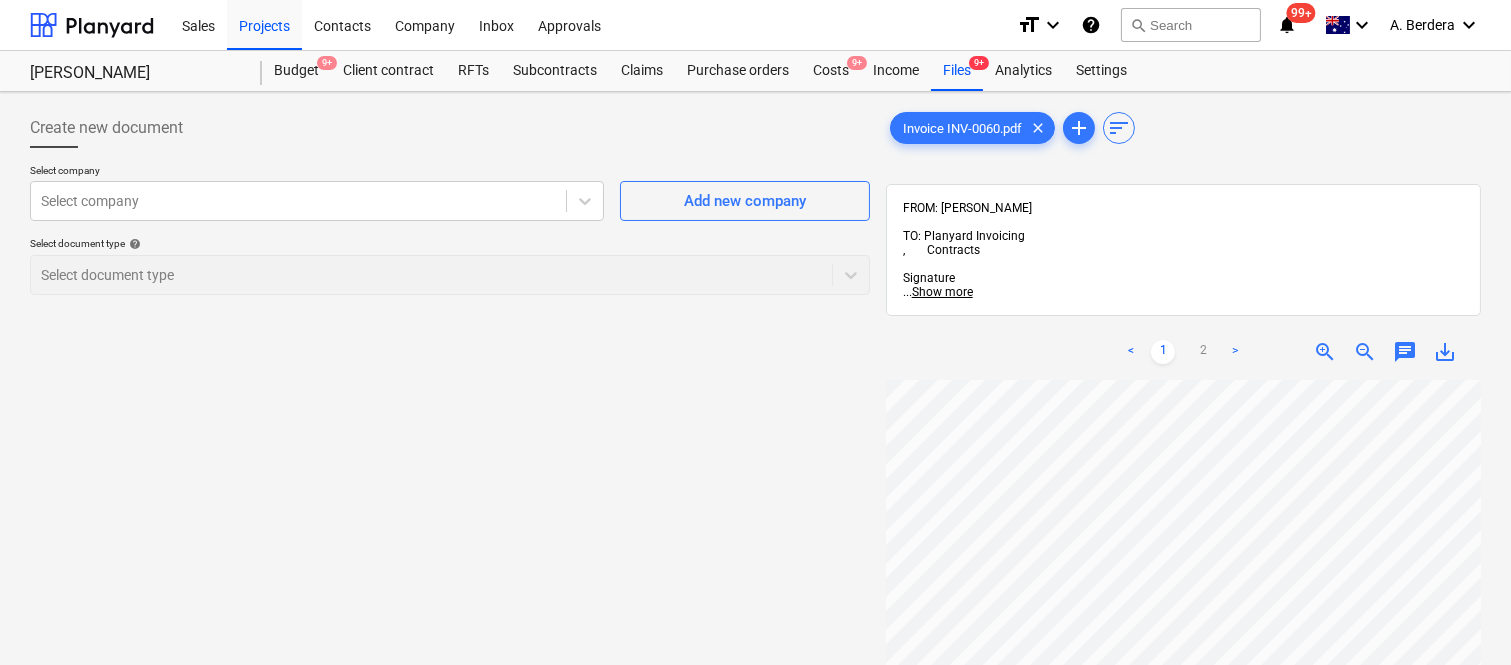 scroll, scrollTop: 10, scrollLeft: 307, axis: both 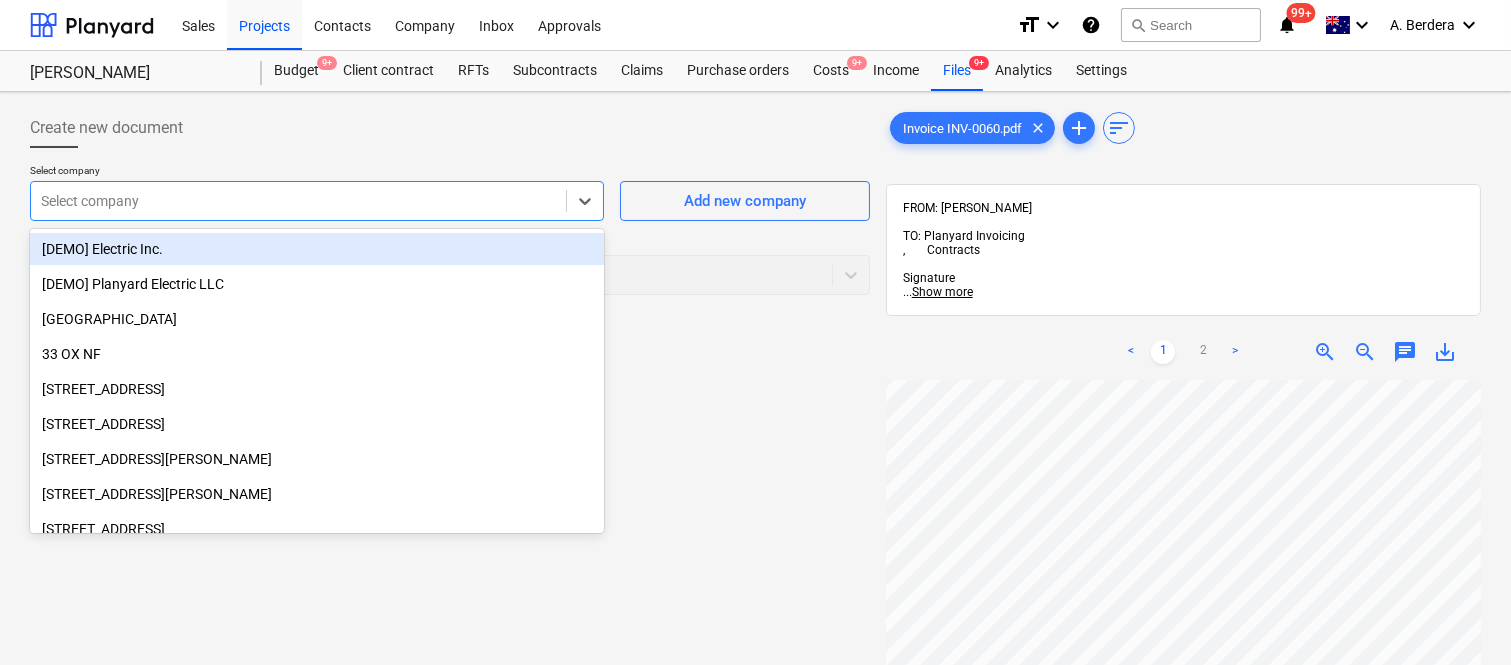 click at bounding box center (298, 201) 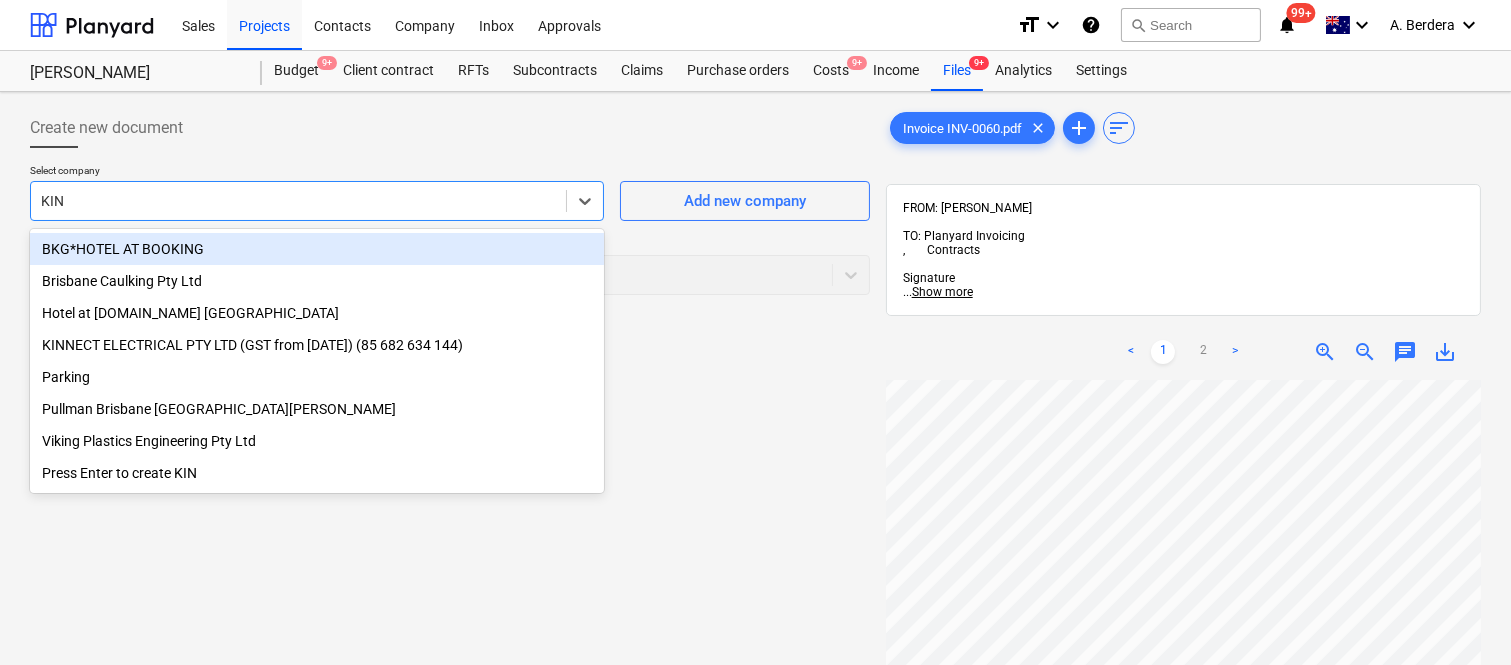 type on "KINN" 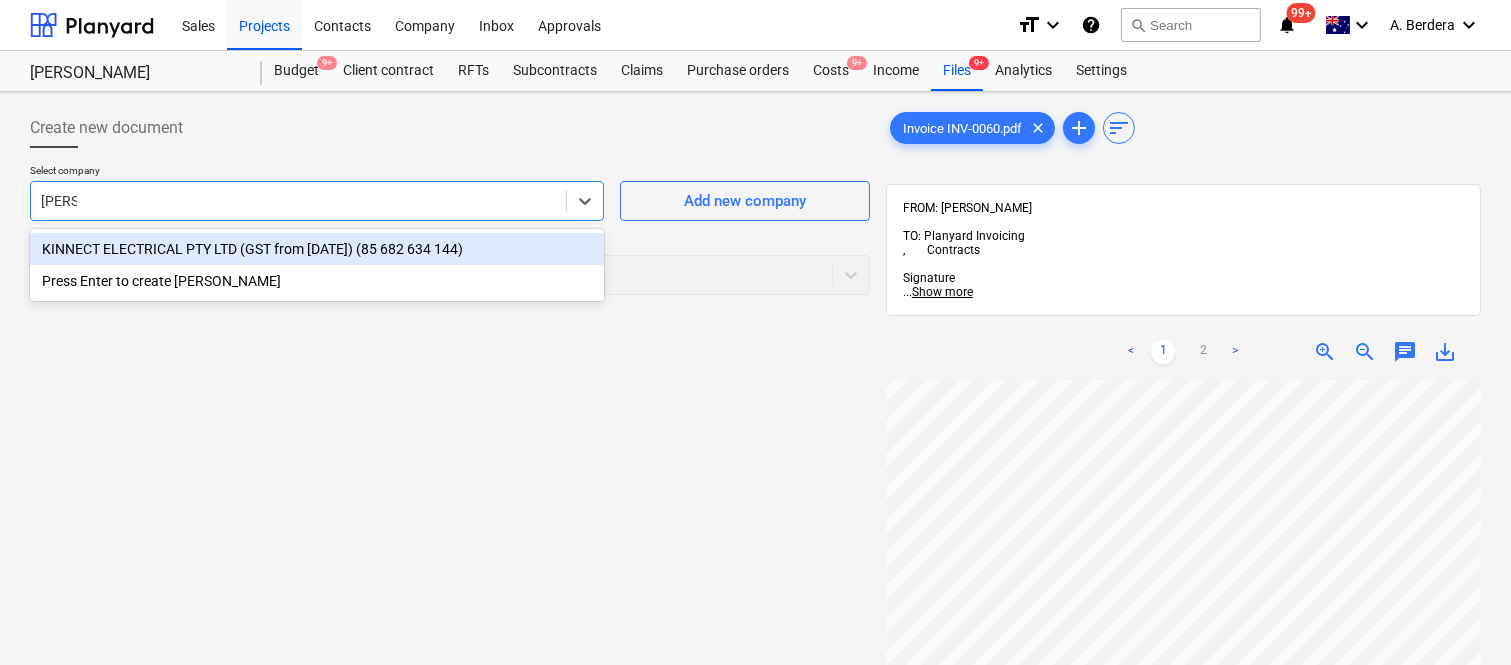 click on "KINNECT ELECTRICAL PTY LTD (GST from 1/1/25) (85 682 634 144)" at bounding box center [317, 249] 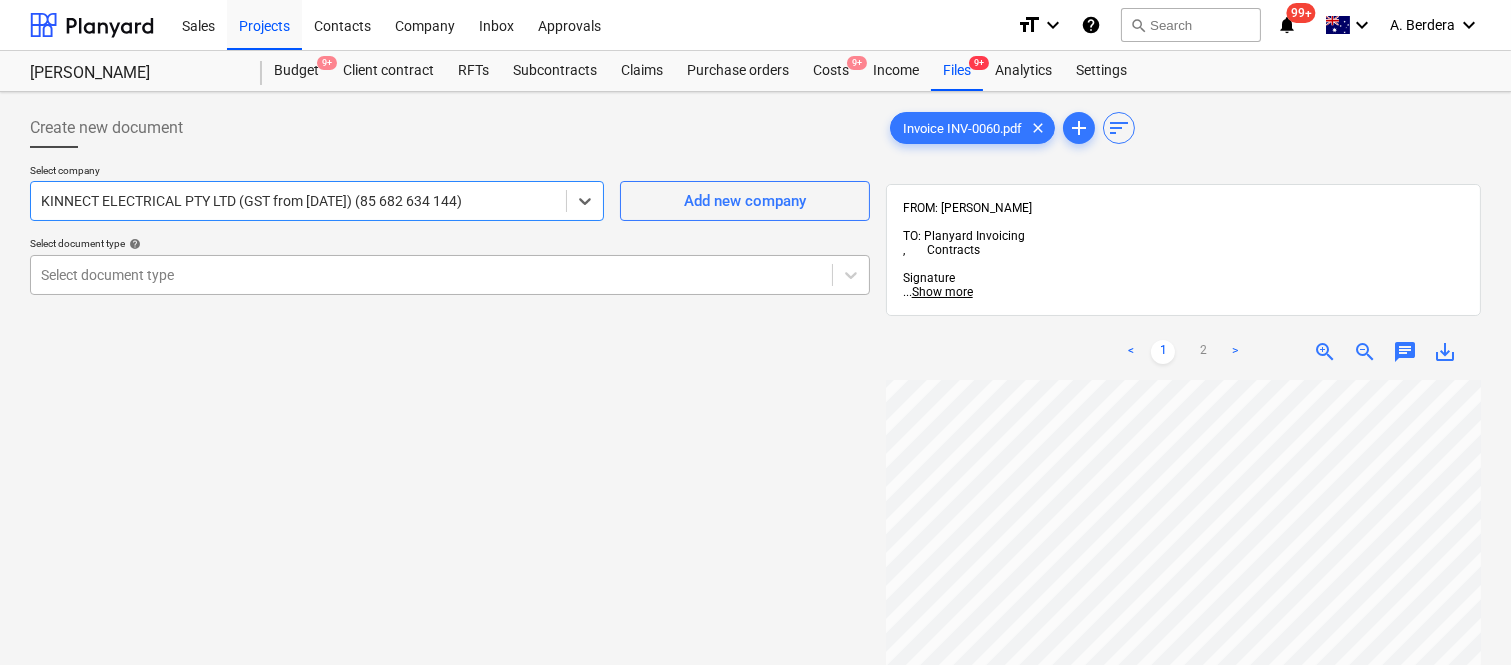 click at bounding box center (431, 275) 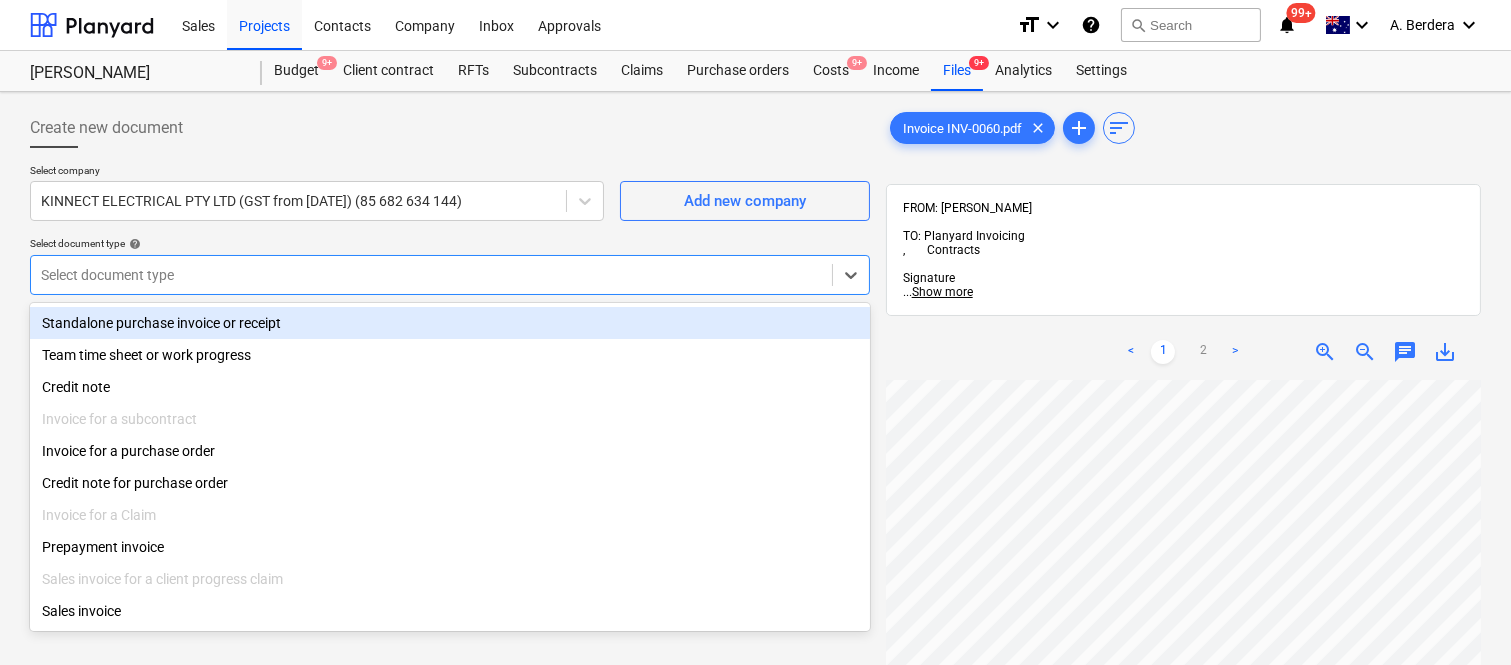 click on "Standalone purchase invoice or receipt" at bounding box center [450, 323] 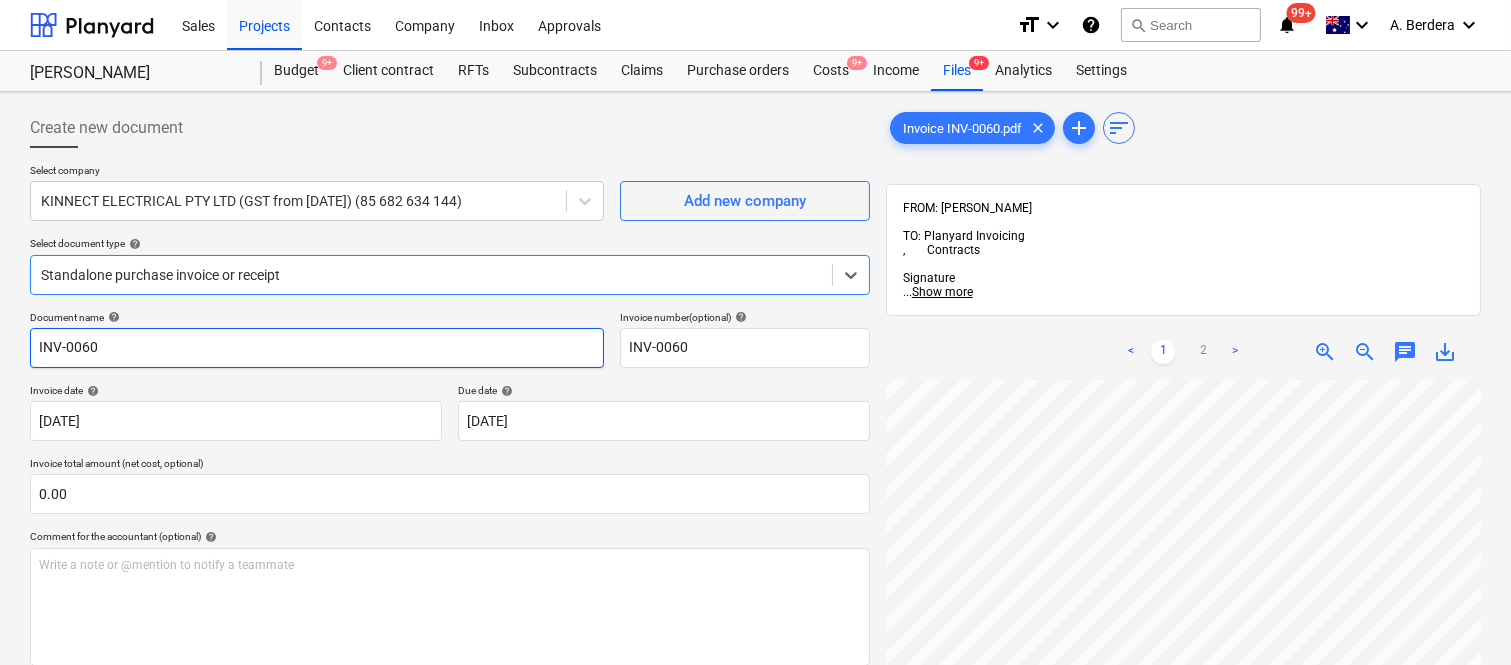 click on "INV-0060" at bounding box center (317, 348) 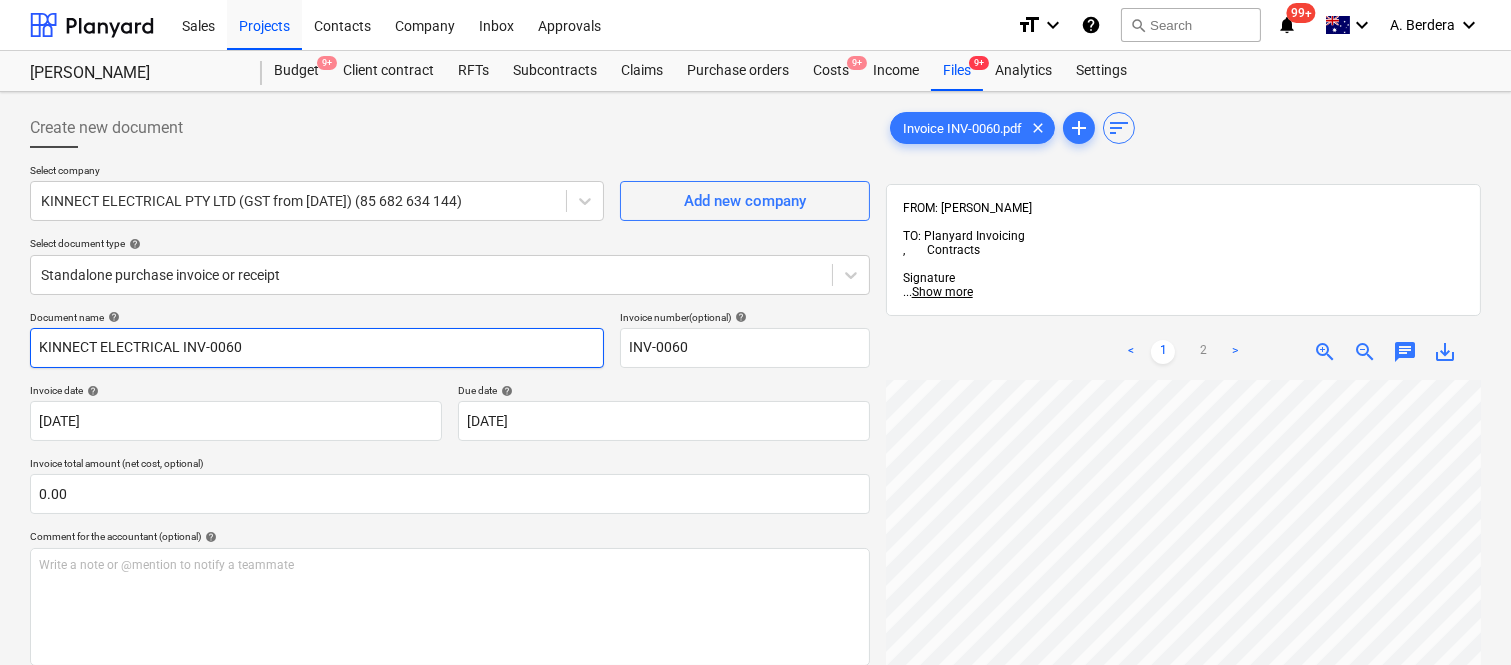 type on "KINNECT ELECTRICAL INV-0060" 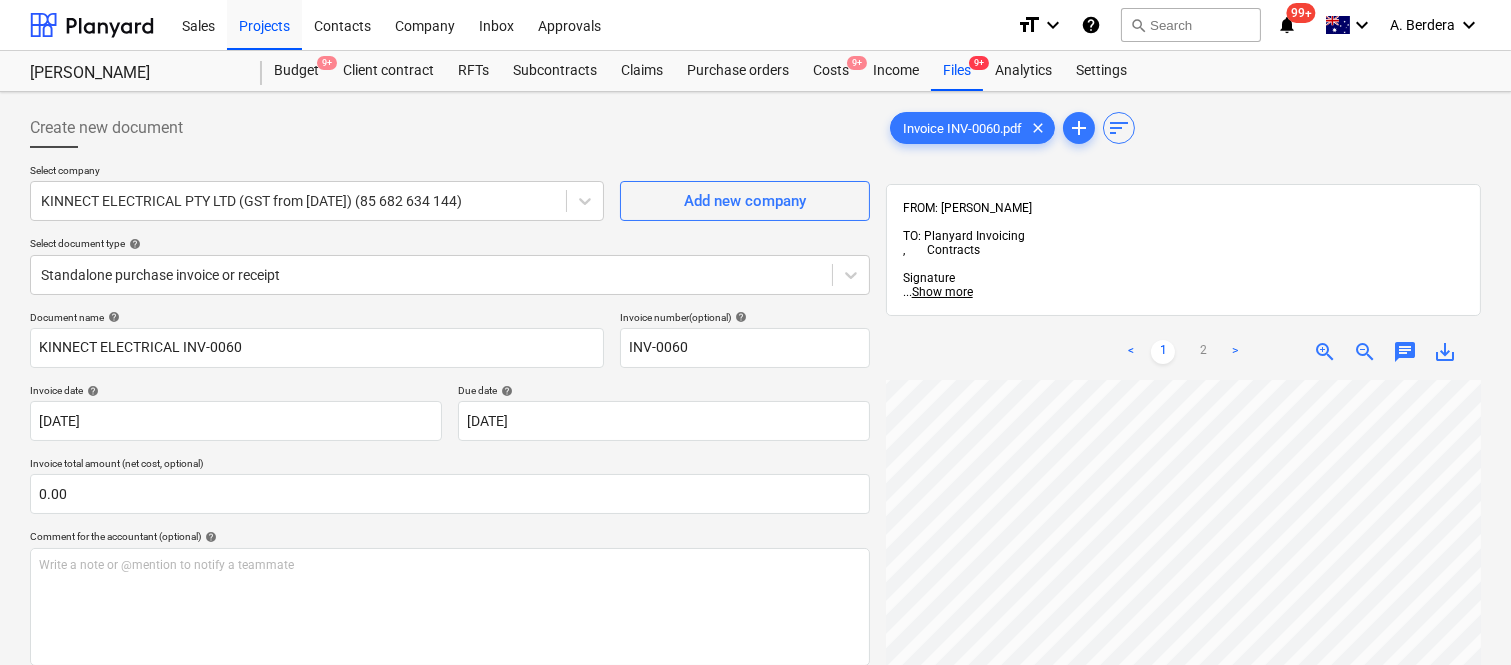 scroll, scrollTop: 614, scrollLeft: 307, axis: both 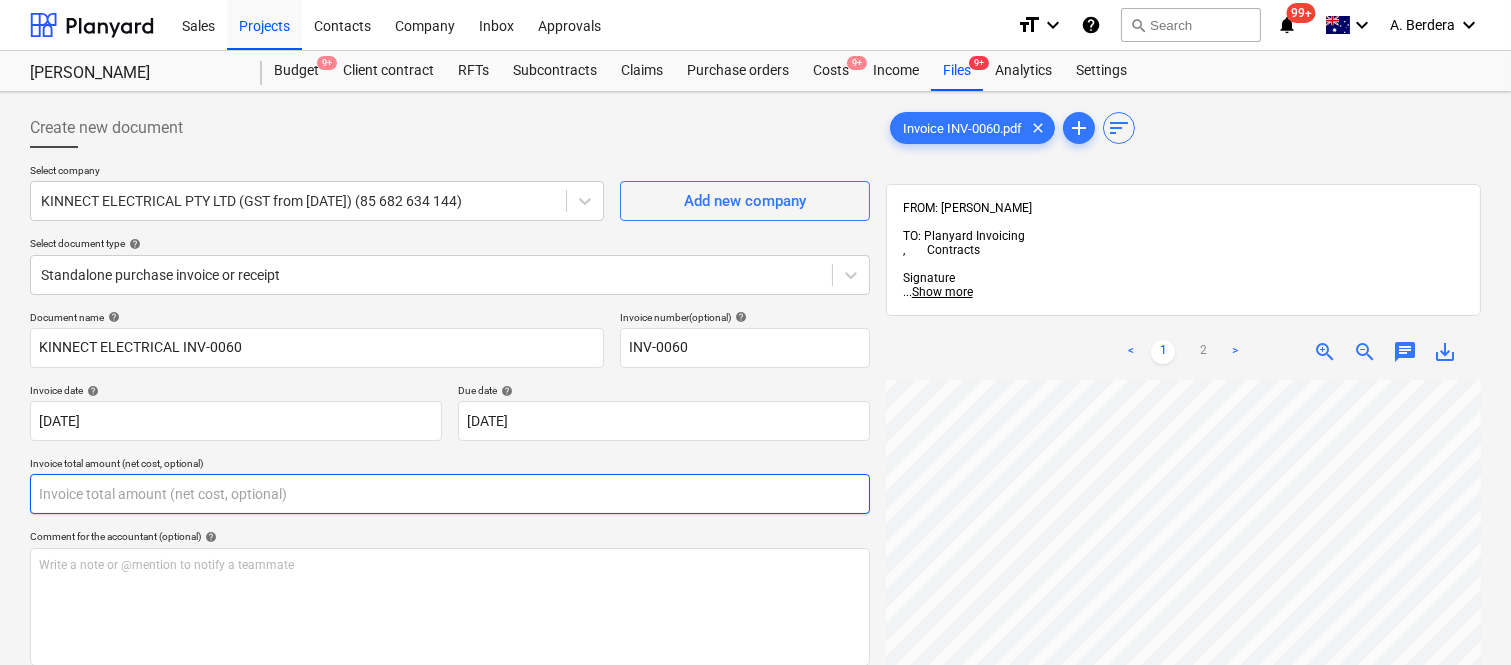 click at bounding box center [450, 494] 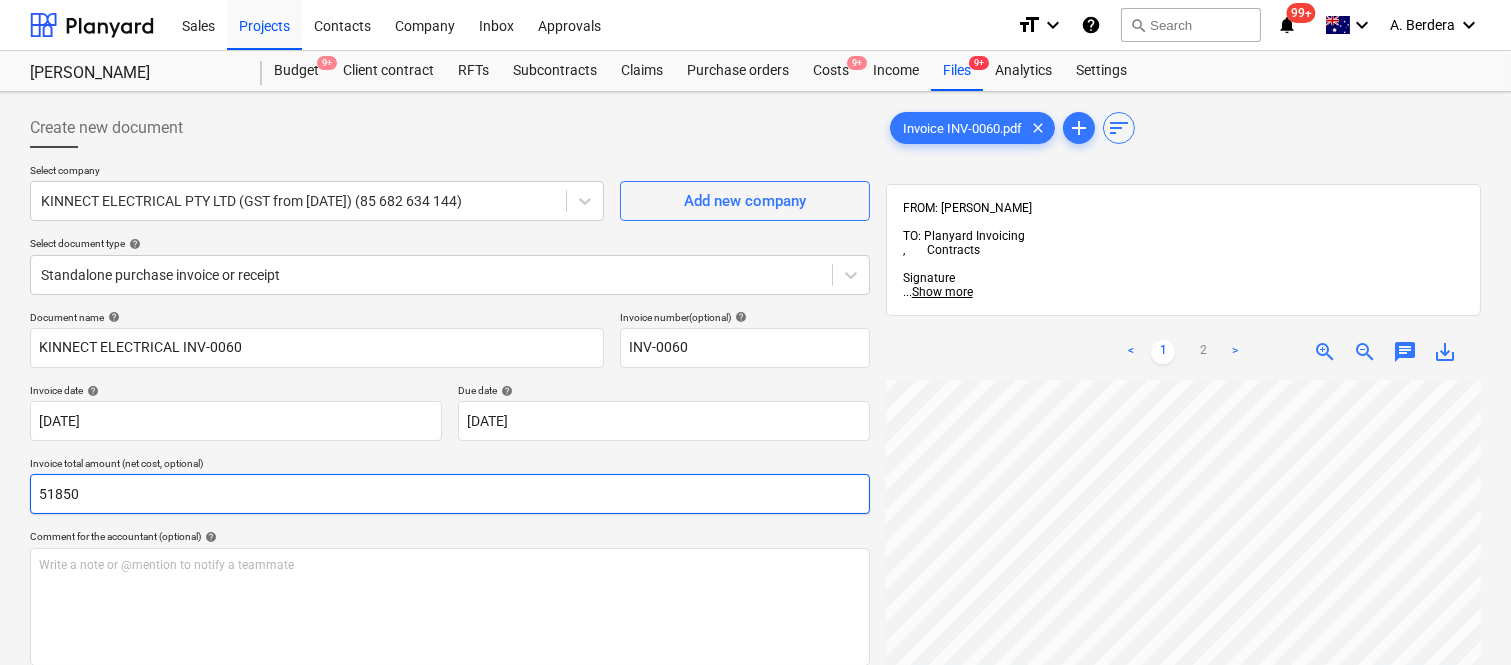 scroll, scrollTop: 285, scrollLeft: 0, axis: vertical 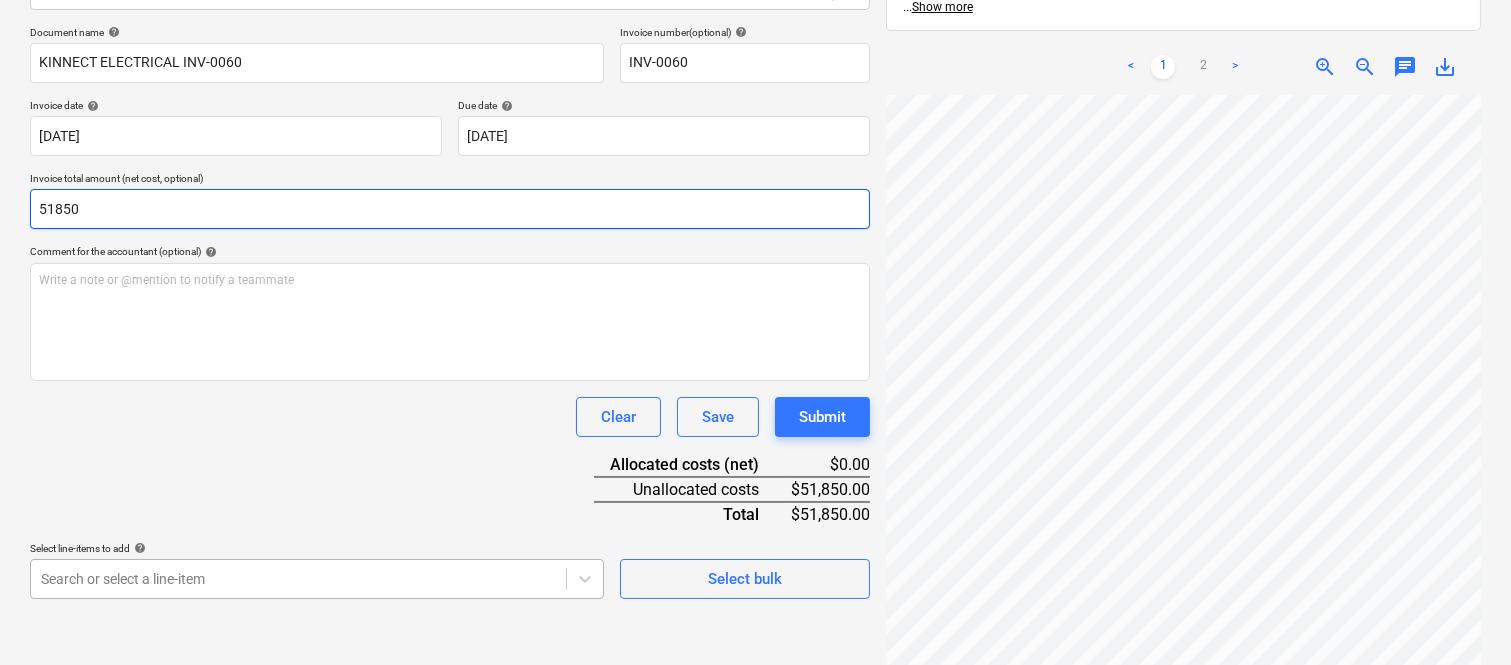 type on "51850" 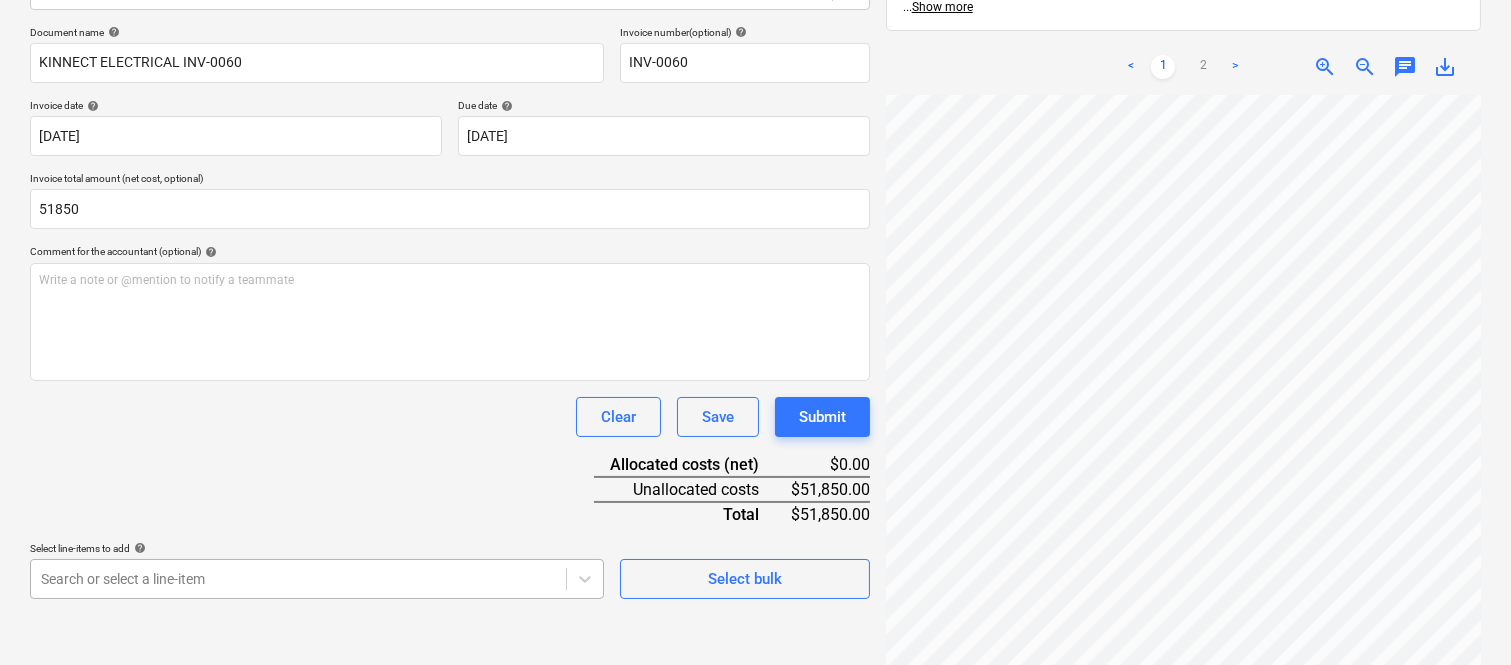 scroll, scrollTop: 532, scrollLeft: 0, axis: vertical 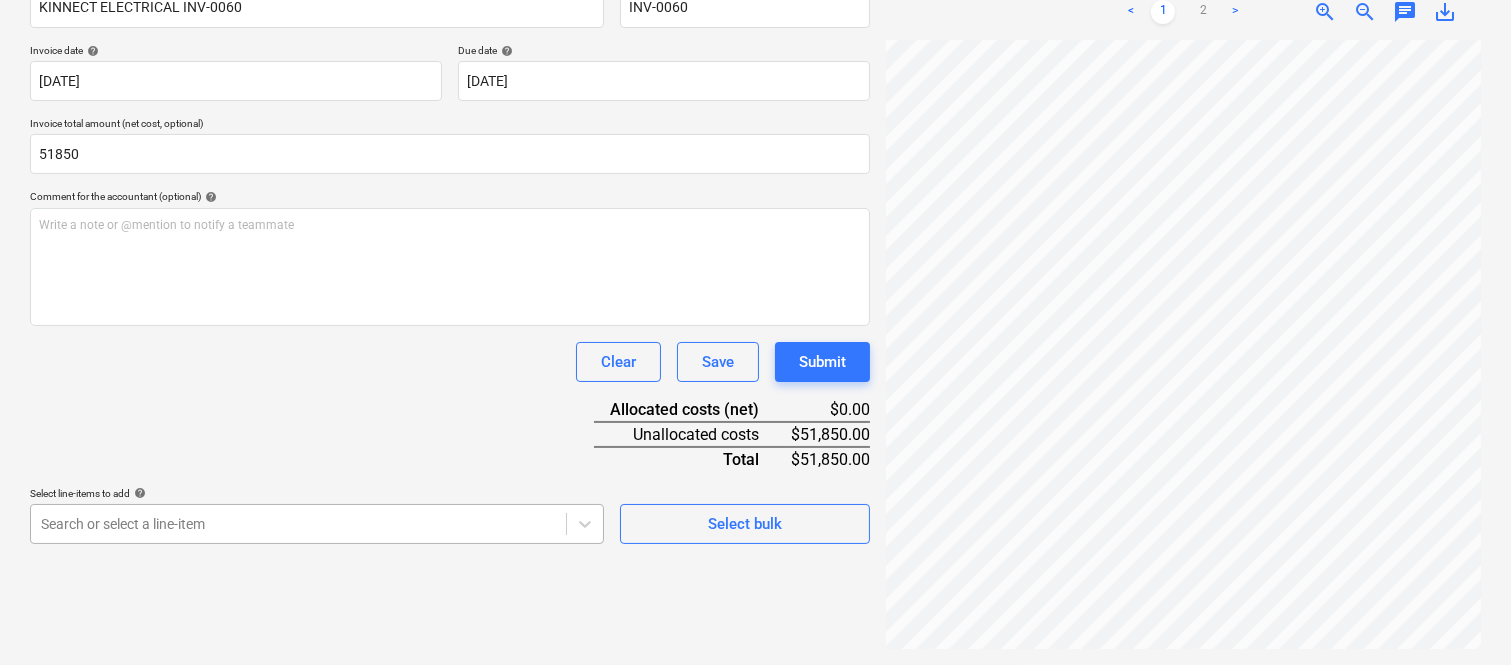 click on "Sales Projects Contacts Company Inbox Approvals format_size keyboard_arrow_down help search Search notifications 99+ keyboard_arrow_down A. Berdera keyboard_arrow_down Della Rosa Budget 9+ Client contract RFTs Subcontracts Claims Purchase orders Costs 9+ Income Files 9+ Analytics Settings Create new document Select company KINNECT ELECTRICAL PTY LTD (GST from 1/1/25) (85 682 634 144)  Add new company Select document type help Standalone purchase invoice or receipt Document name help KINNECT ELECTRICAL INV-0060 Invoice number  (optional) help INV-0060 Invoice date help 31 Jul 2025 31.07.2025 Press the down arrow key to interact with the calendar and
select a date. Press the question mark key to get the keyboard shortcuts for changing dates. Due date help 30 Aug 2025 30.08.2025 Press the down arrow key to interact with the calendar and
select a date. Press the question mark key to get the keyboard shortcuts for changing dates. Invoice total amount (net cost, optional) 51850 help ﻿ Clear Save Submit" at bounding box center [755, -8] 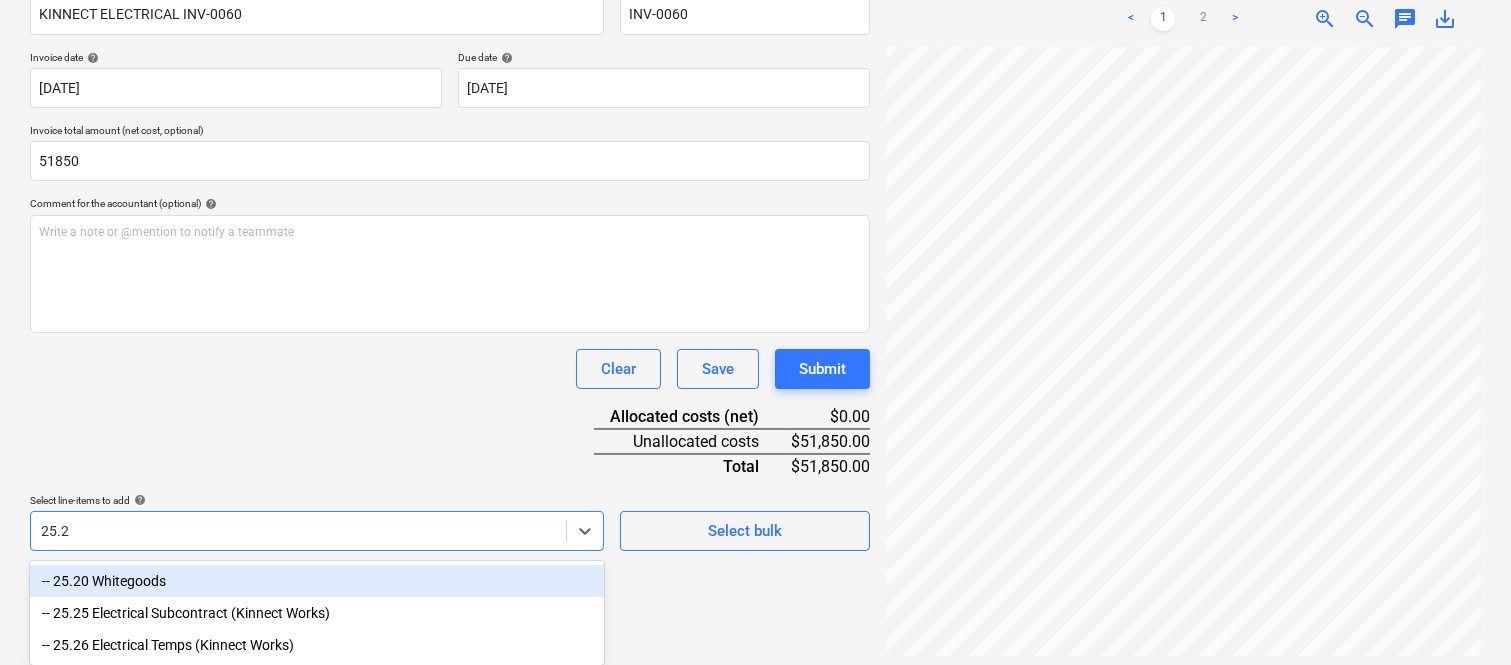type on "25.26" 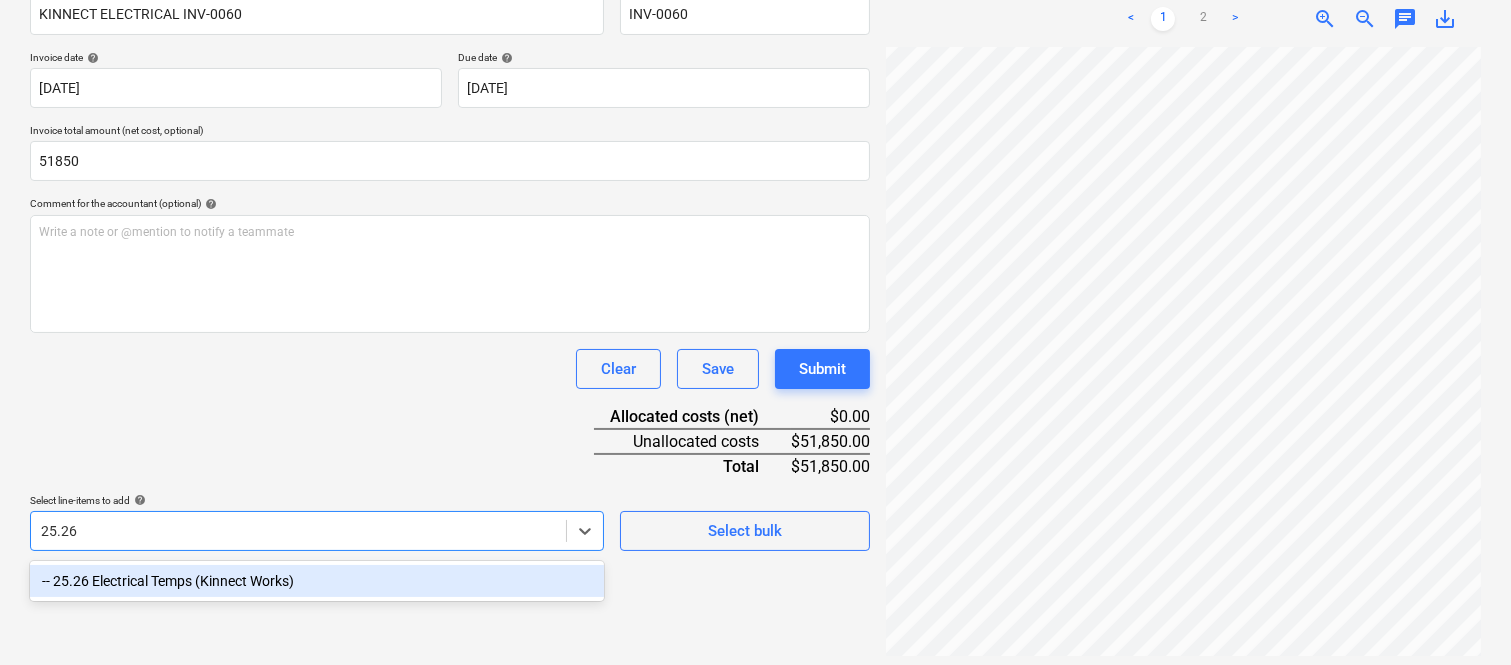 scroll, scrollTop: 285, scrollLeft: 0, axis: vertical 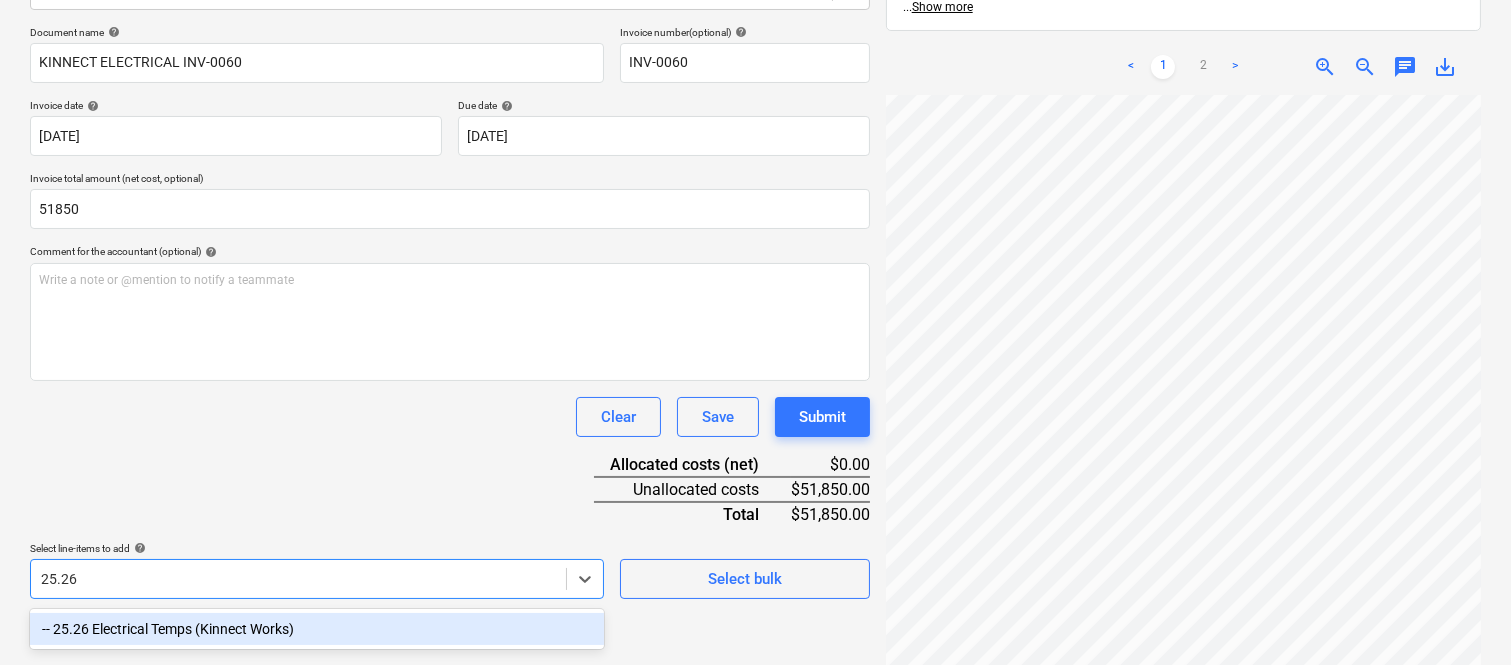drag, startPoint x: 240, startPoint y: 631, endPoint x: 245, endPoint y: 493, distance: 138.09055 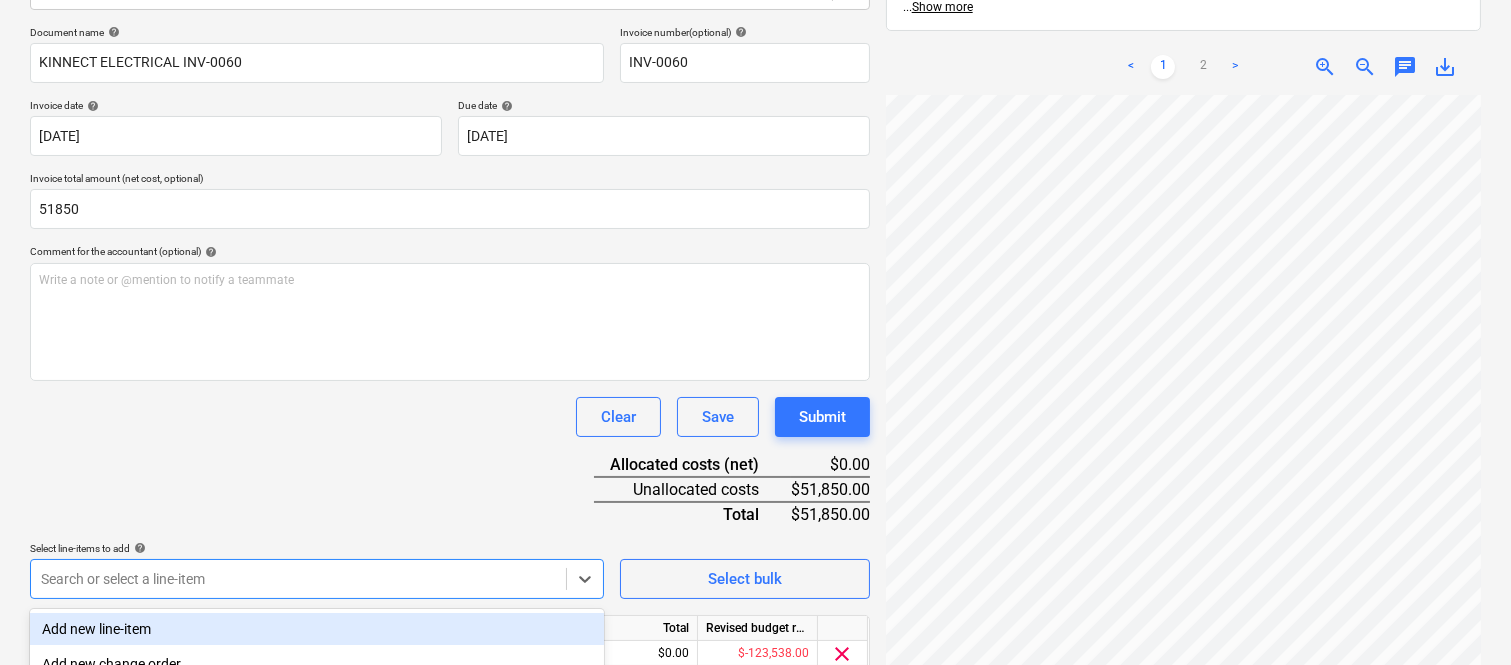 click on "Document name help KINNECT ELECTRICAL INV-0060 Invoice number  (optional) help INV-0060 Invoice date help 31 Jul 2025 31.07.2025 Press the down arrow key to interact with the calendar and
select a date. Press the question mark key to get the keyboard shortcuts for changing dates. Due date help 30 Aug 2025 30.08.2025 Press the down arrow key to interact with the calendar and
select a date. Press the question mark key to get the keyboard shortcuts for changing dates. Invoice total amount (net cost, optional) 51850 Comment for the accountant (optional) help Write a note or @mention to notify a teammate ﻿ Clear Save Submit Allocated costs (net) $0.00 Unallocated costs $51,850.00 Total $51,850.00 Select line-items to add help option --  25.26 Electrical Temps (Kinnect Works), selected. Search or select a line-item Select bulk Line-item name Unit Quantity Unit price Total Revised budget remaining 25.26 Electrical Temps (Kinnect Works) 0.00 0.00 $0.00 $-123,538.00 clear Clear Save Submit" at bounding box center [450, 378] 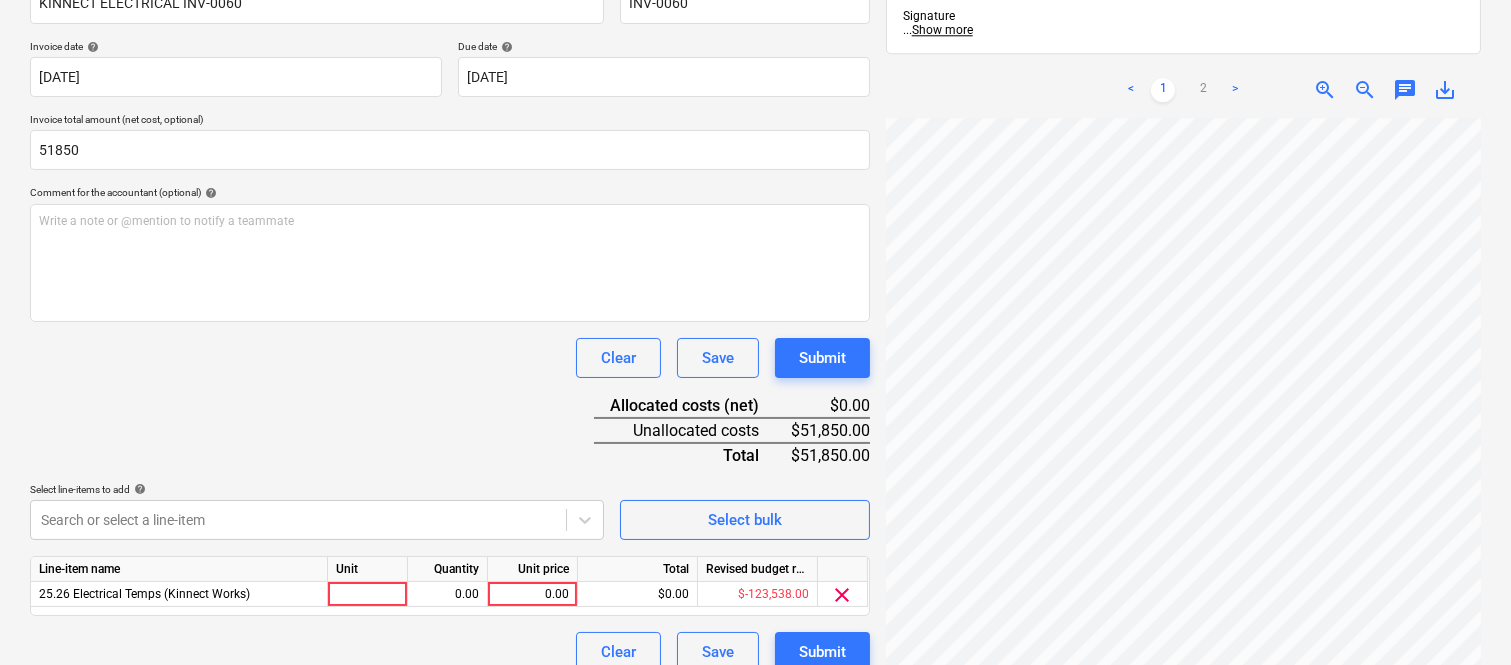 scroll, scrollTop: 367, scrollLeft: 0, axis: vertical 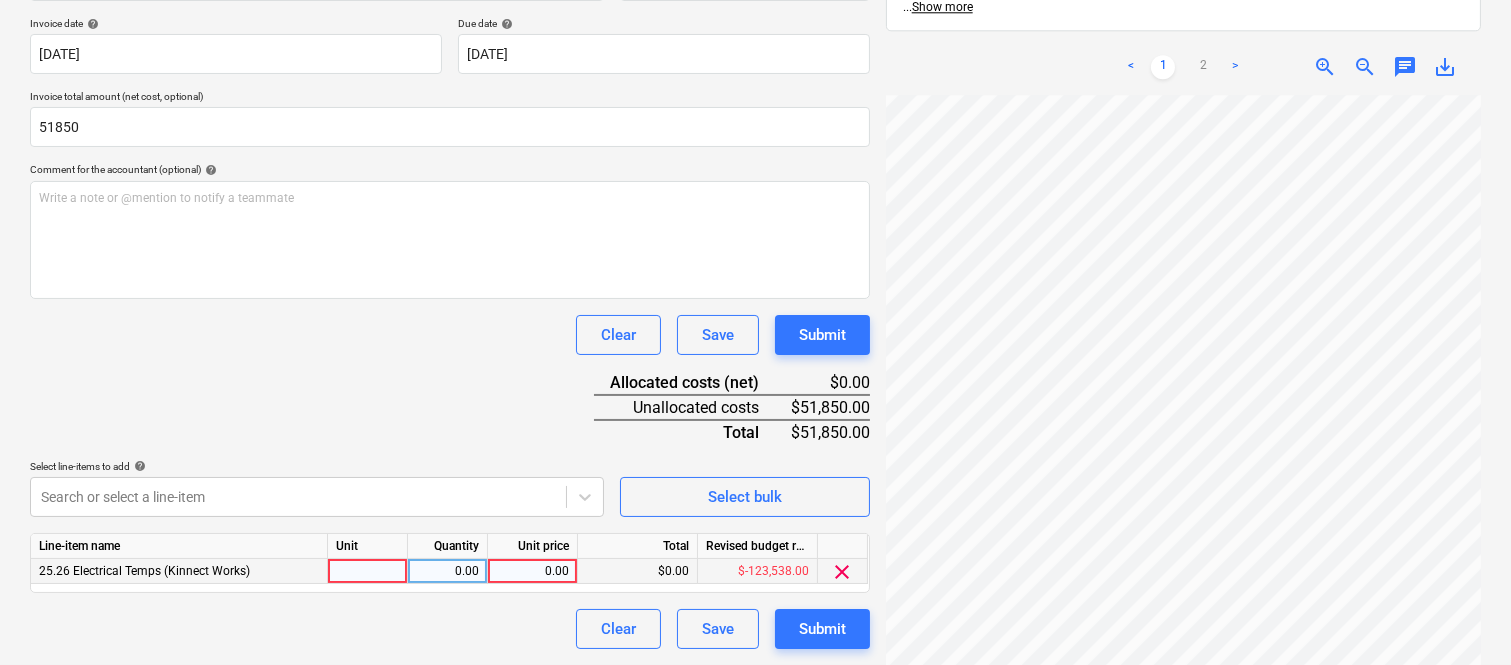 click at bounding box center (368, 571) 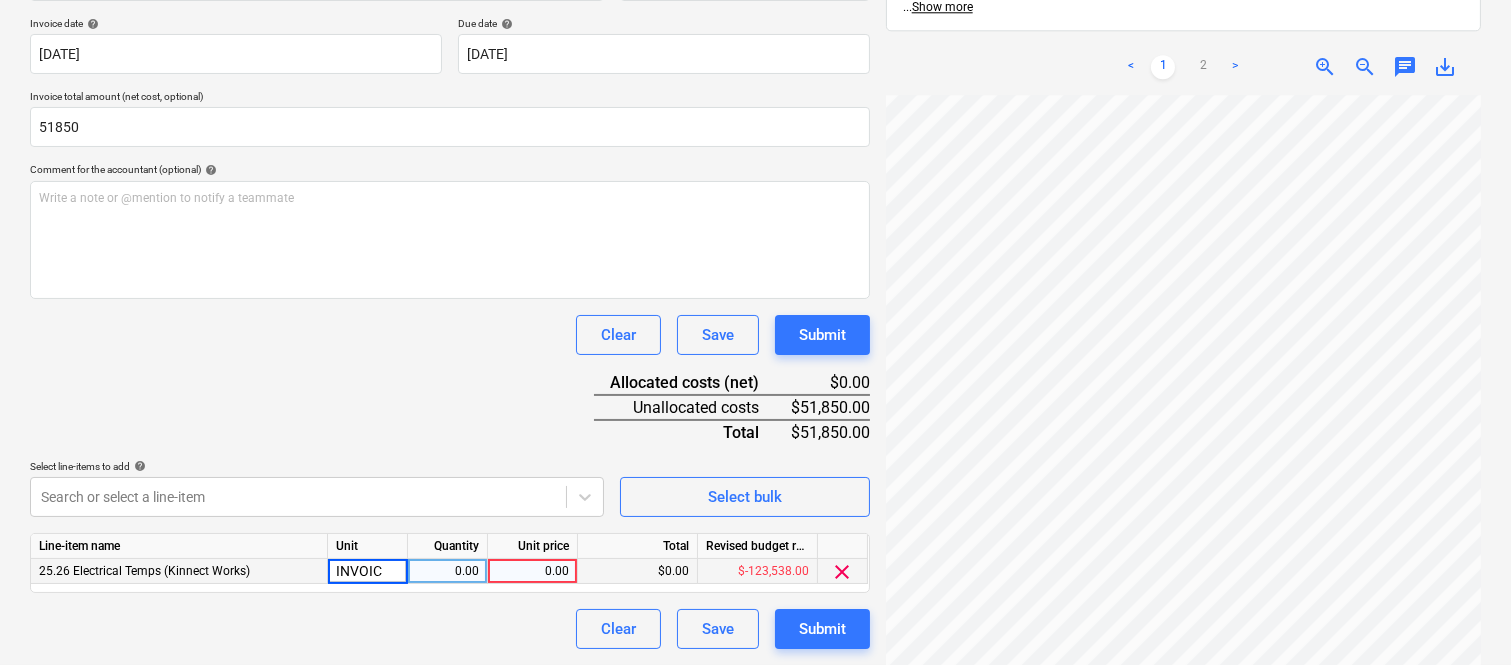 type on "INVOICE" 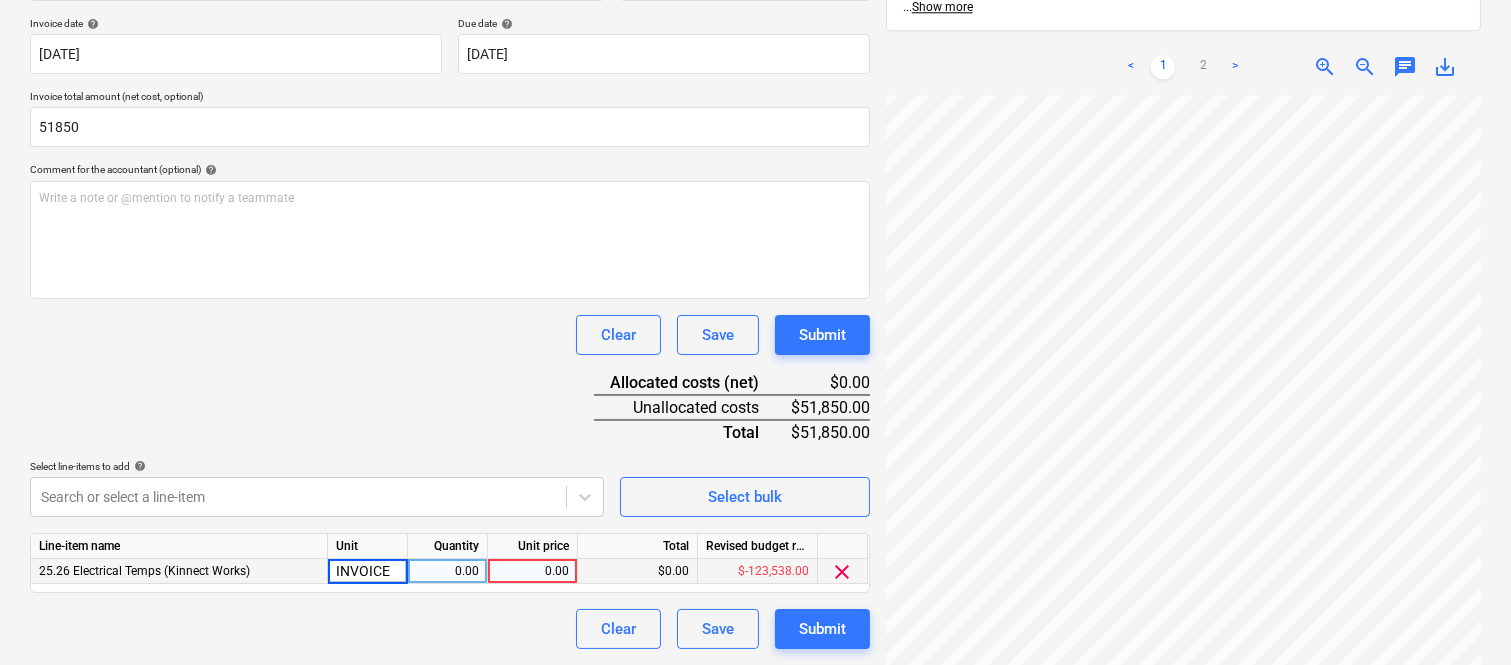 click on "0.00" at bounding box center (447, 571) 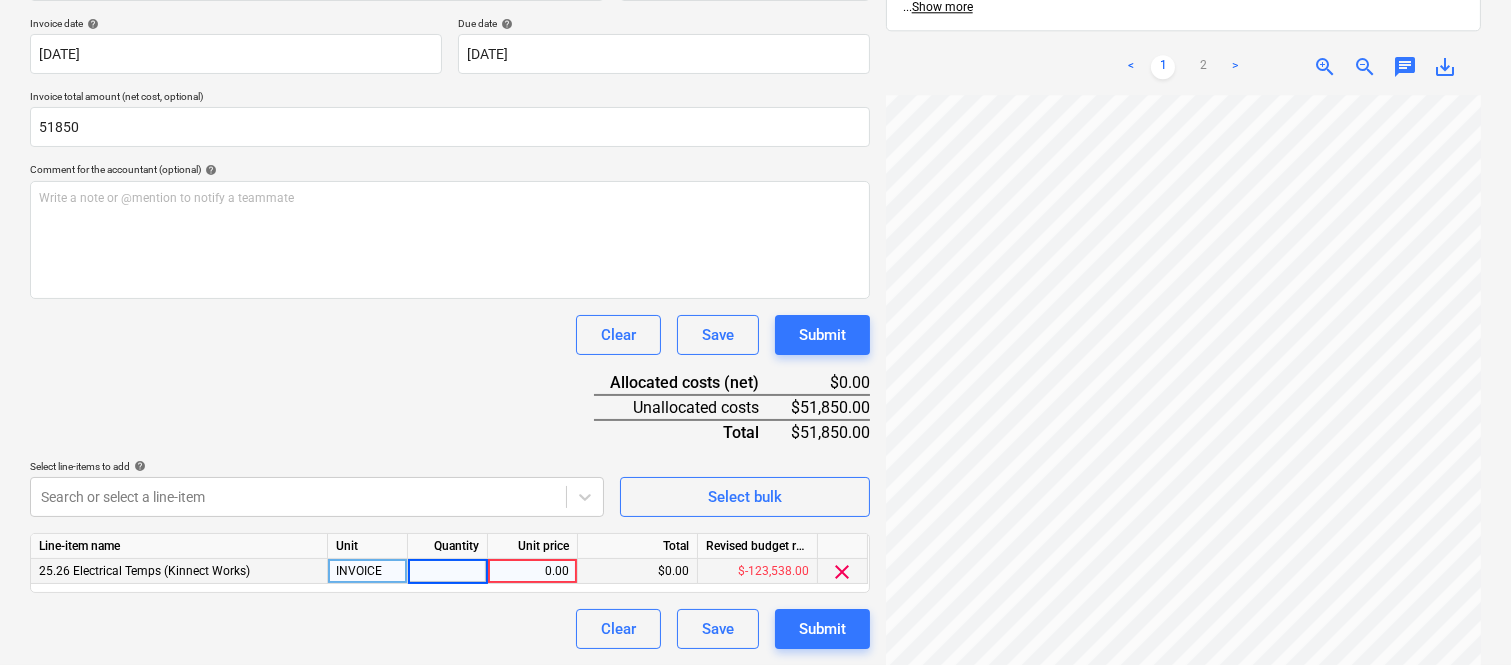 type on "1" 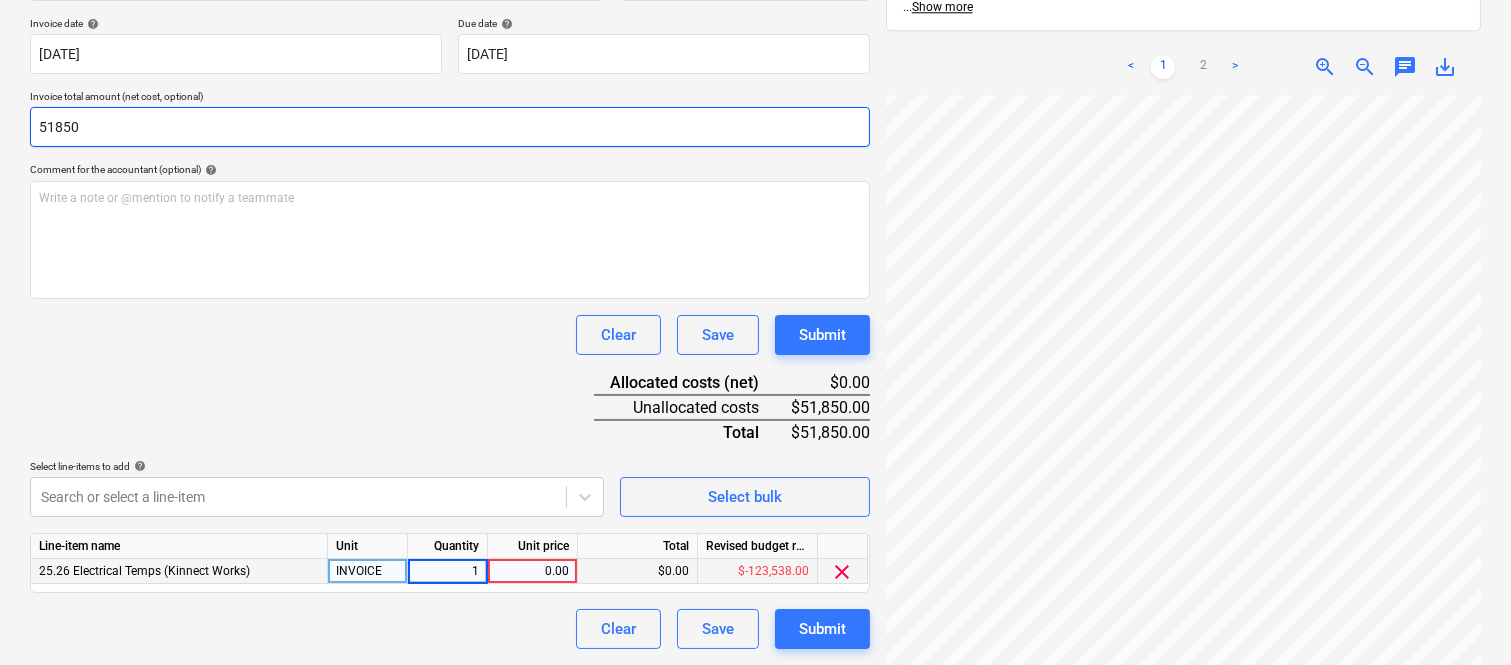 click on "51850" at bounding box center [450, 127] 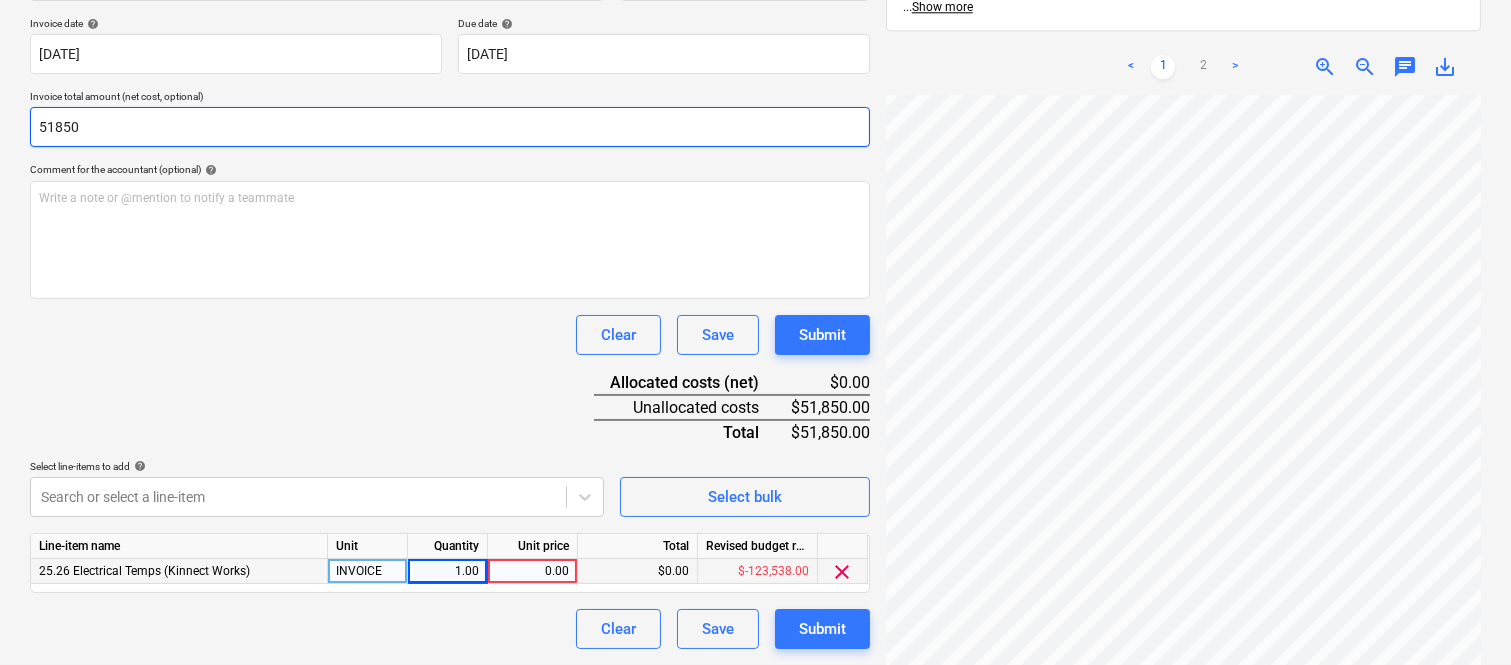 click on "51850" at bounding box center (450, 127) 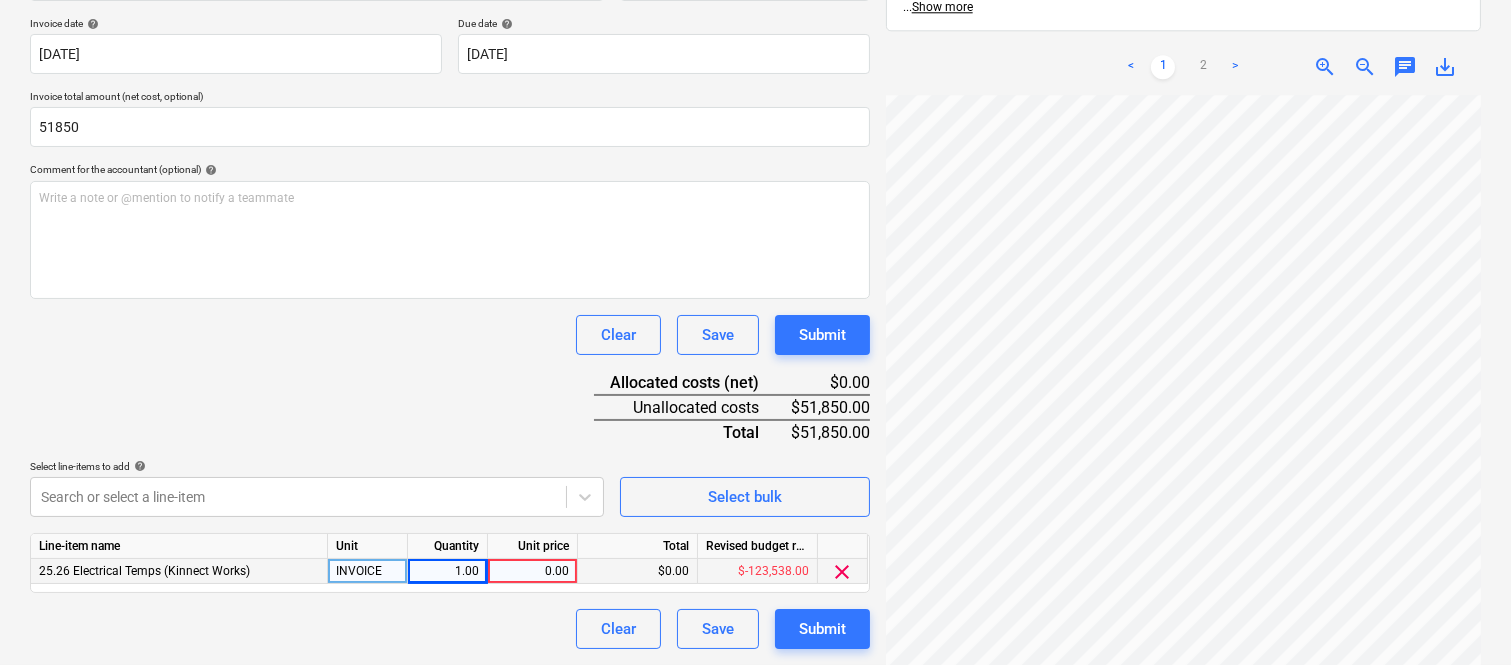 click on "0.00" at bounding box center [532, 571] 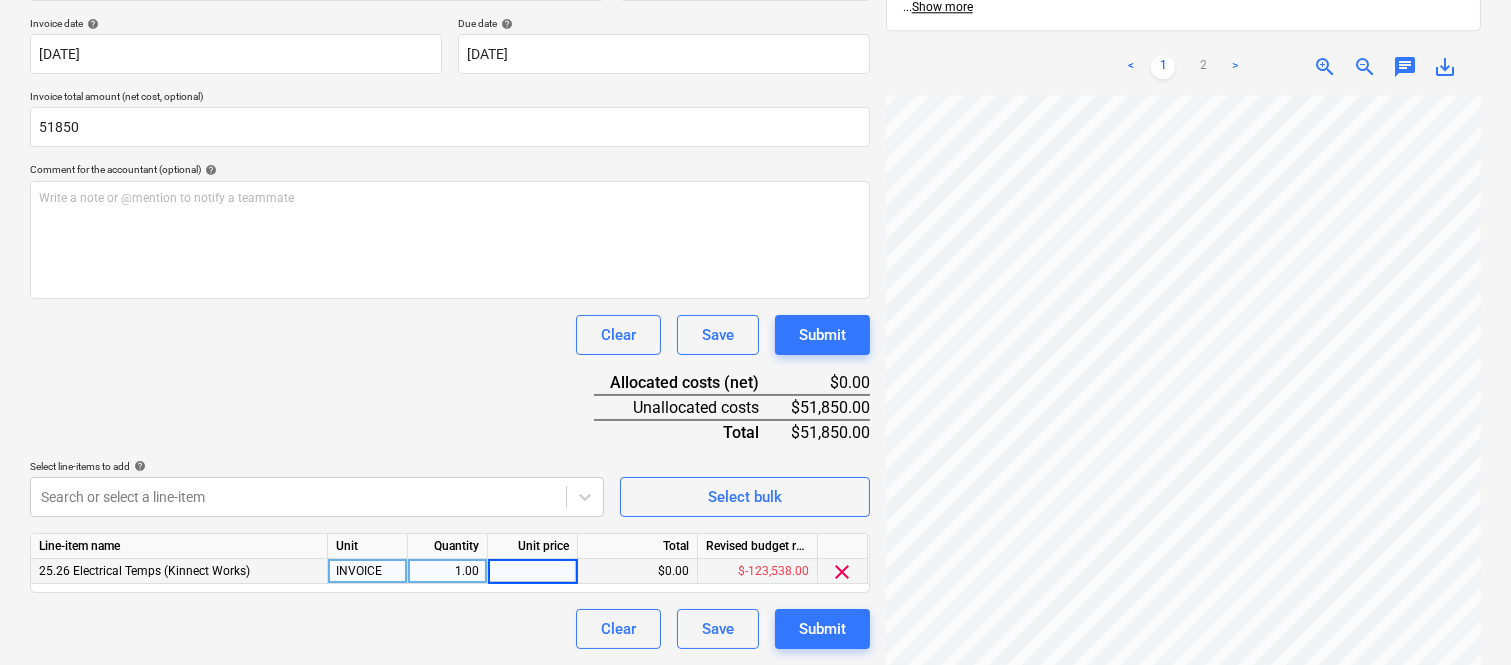 type on "51850" 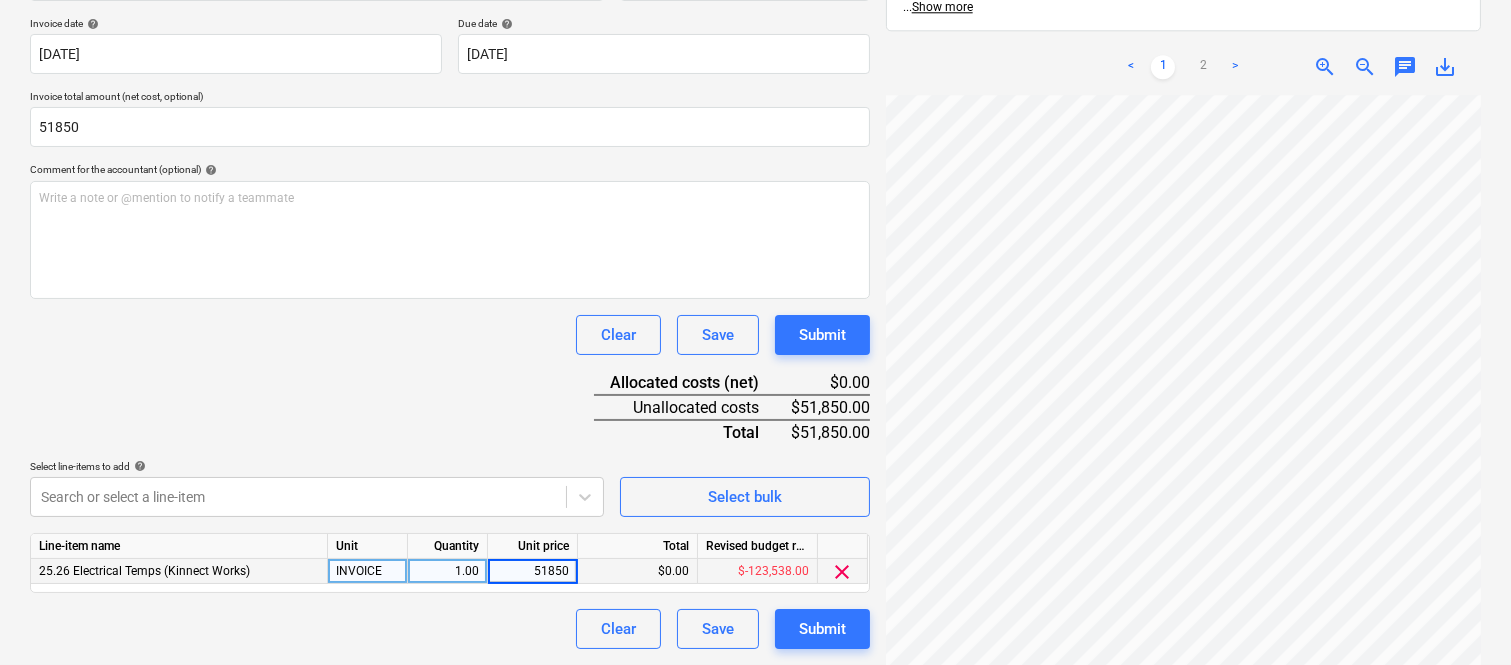 click on "Clear Save Submit" at bounding box center (450, 629) 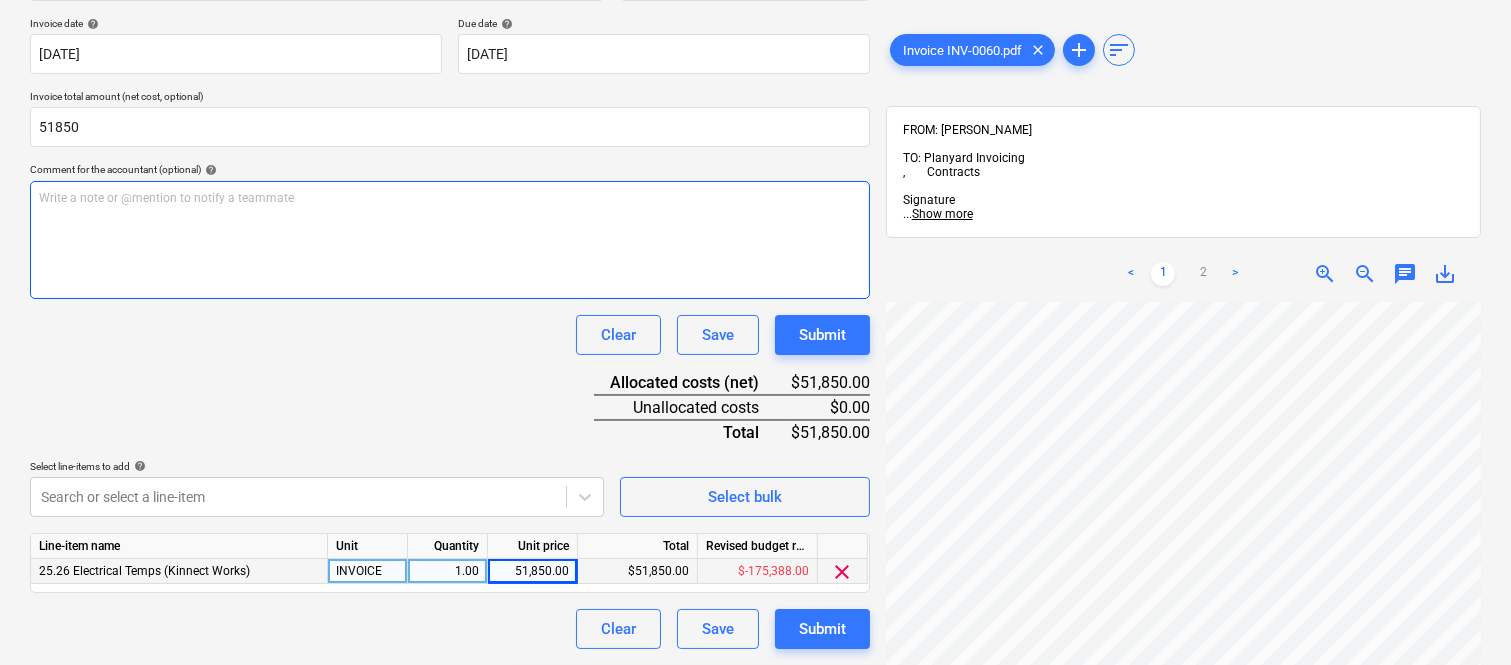 scroll, scrollTop: 0, scrollLeft: 0, axis: both 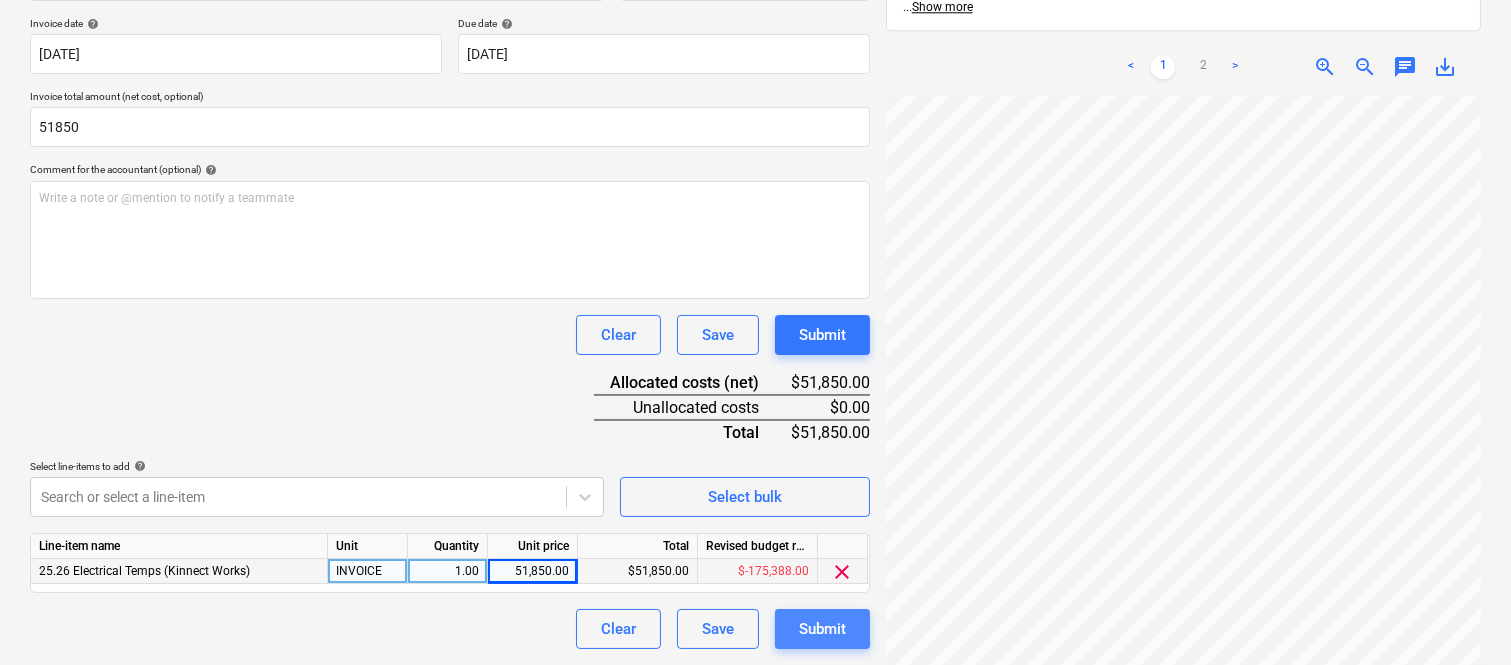 click on "Submit" at bounding box center (822, 629) 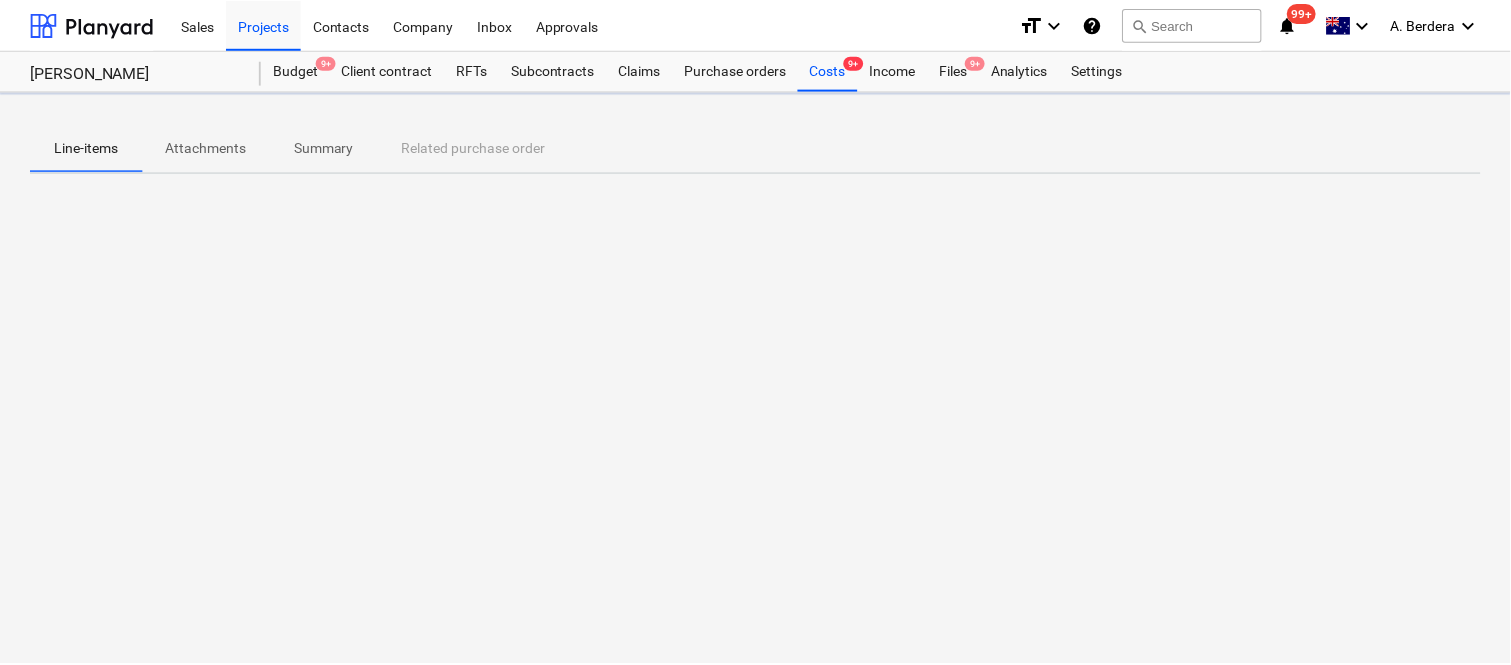 scroll, scrollTop: 0, scrollLeft: 0, axis: both 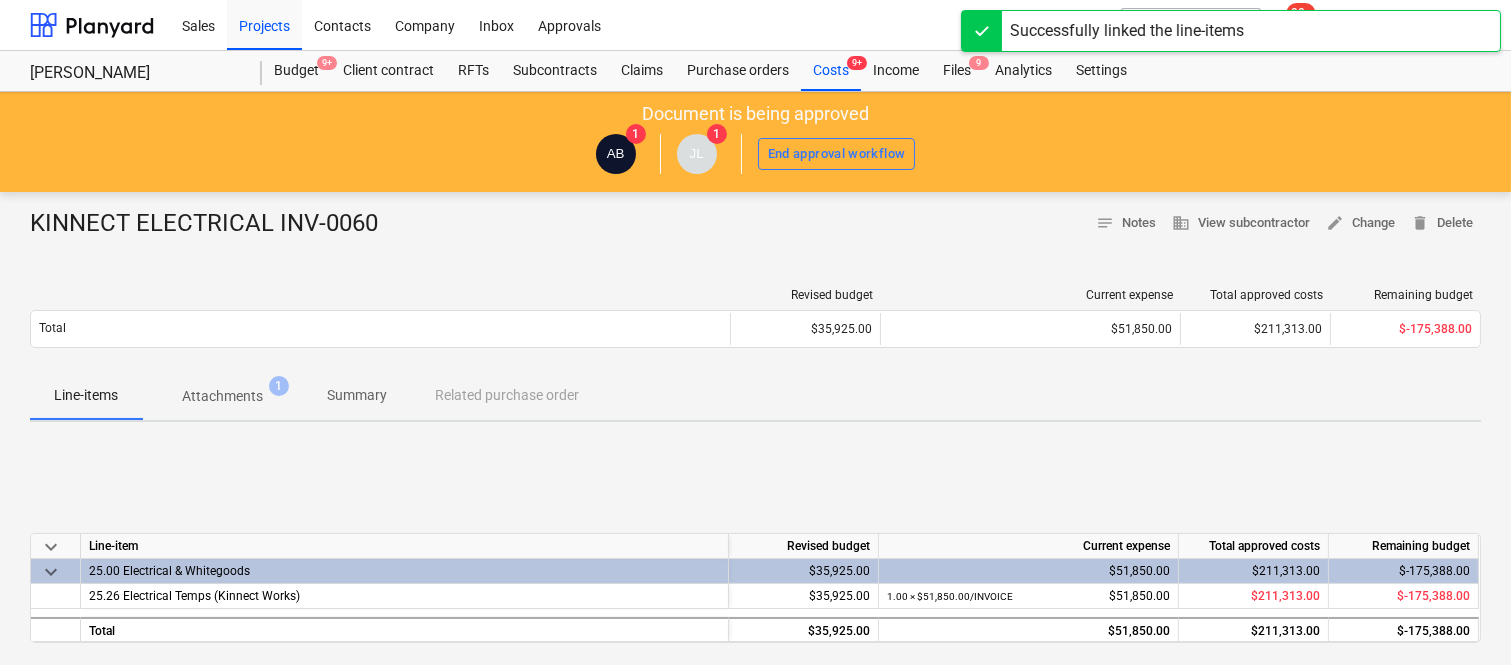 click on "Summary" at bounding box center [357, 395] 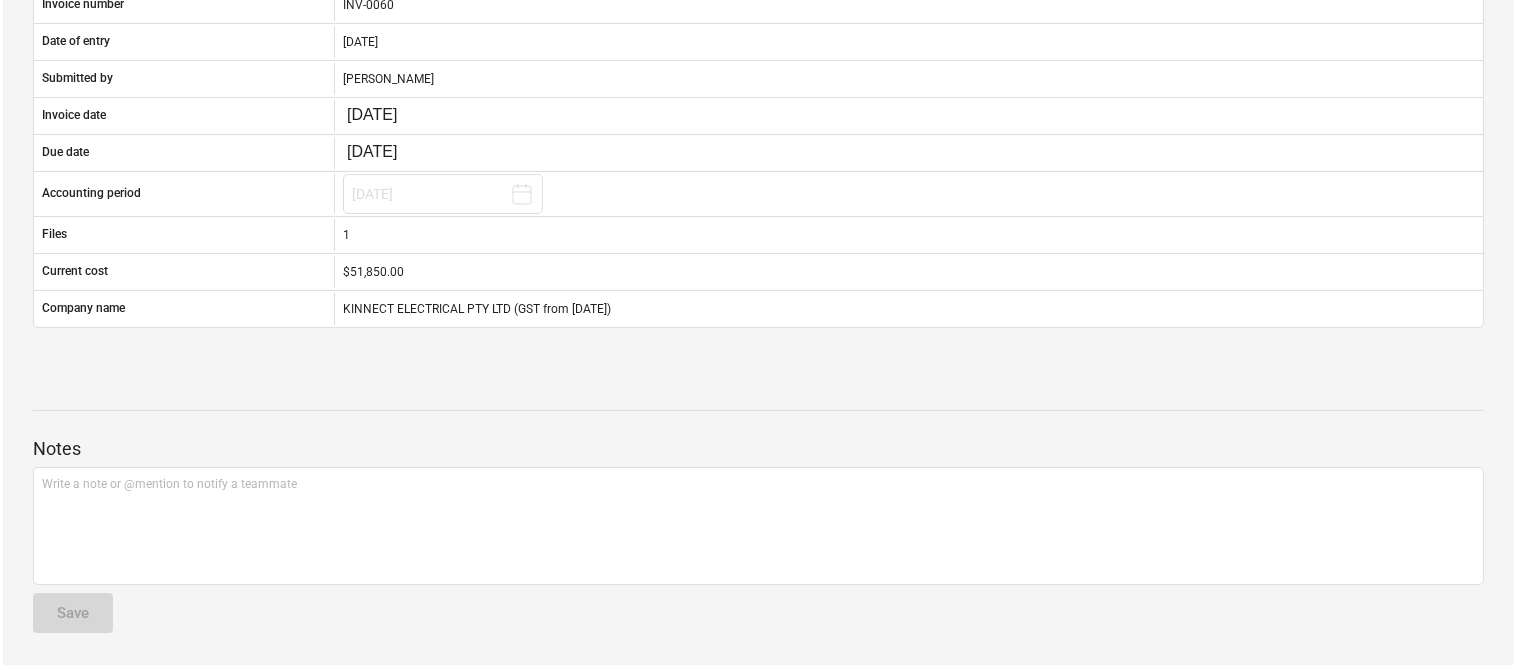 scroll, scrollTop: 0, scrollLeft: 0, axis: both 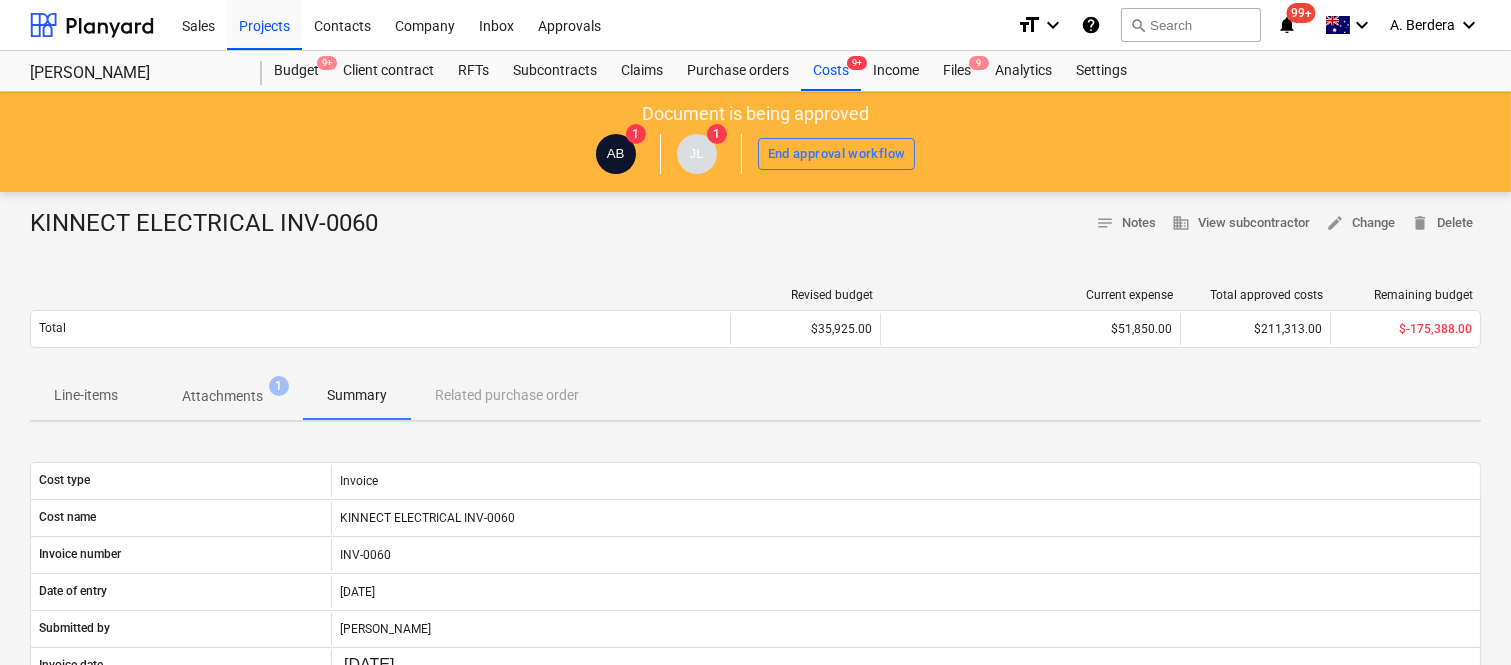 click on "Attachments" at bounding box center [222, 396] 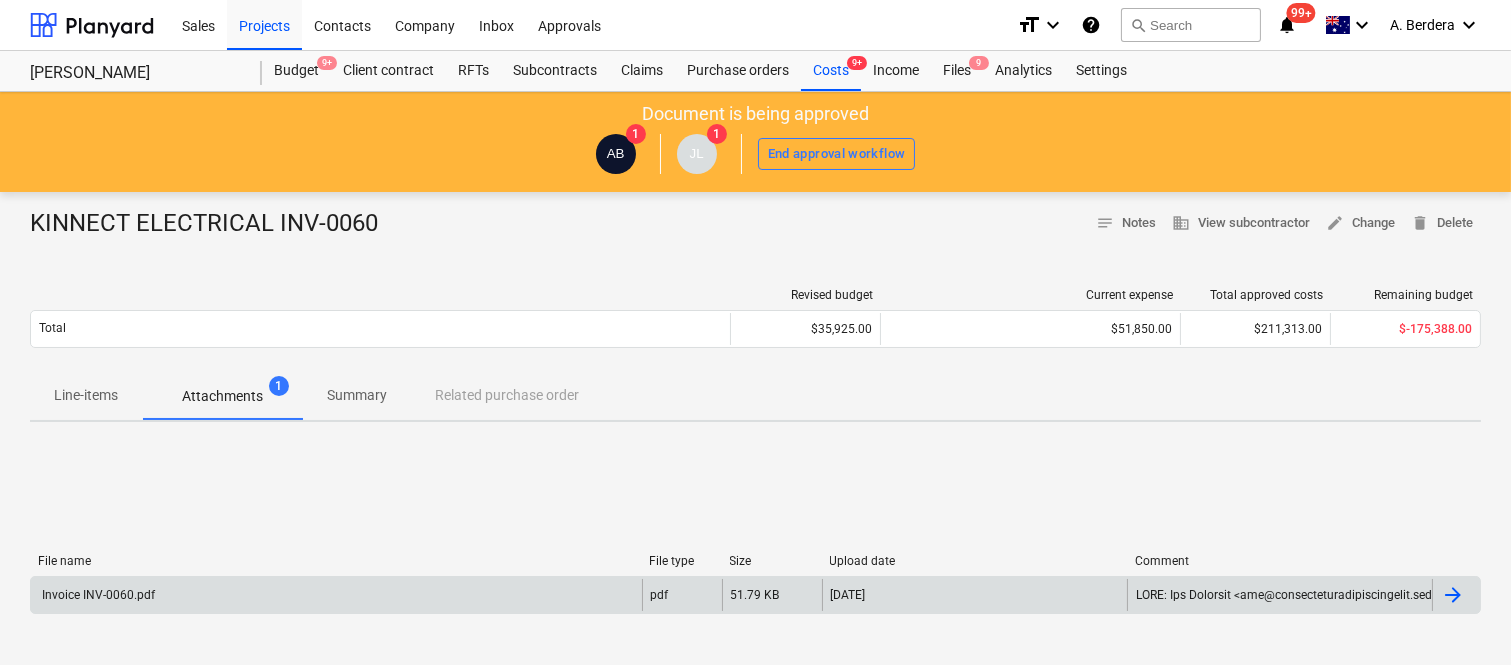 click on "Invoice INV-0060.pdf" at bounding box center [336, 595] 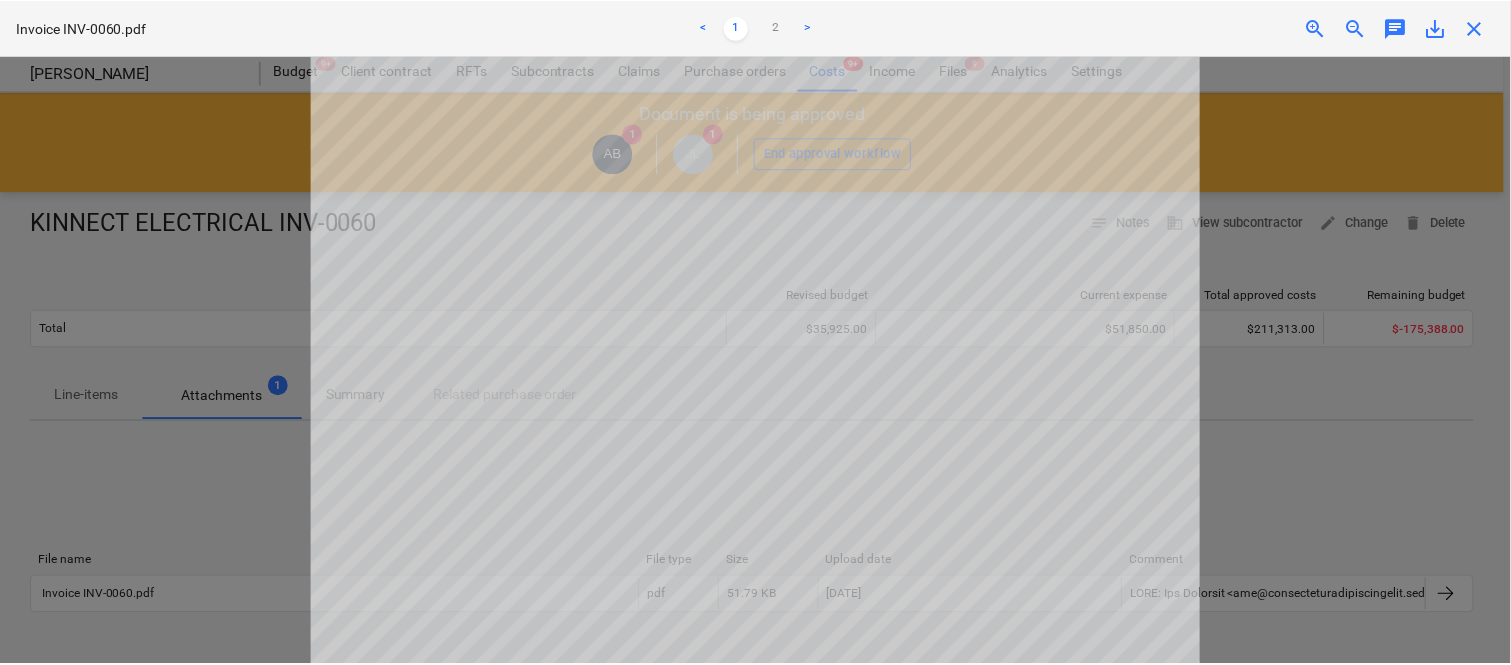 scroll, scrollTop: 0, scrollLeft: 0, axis: both 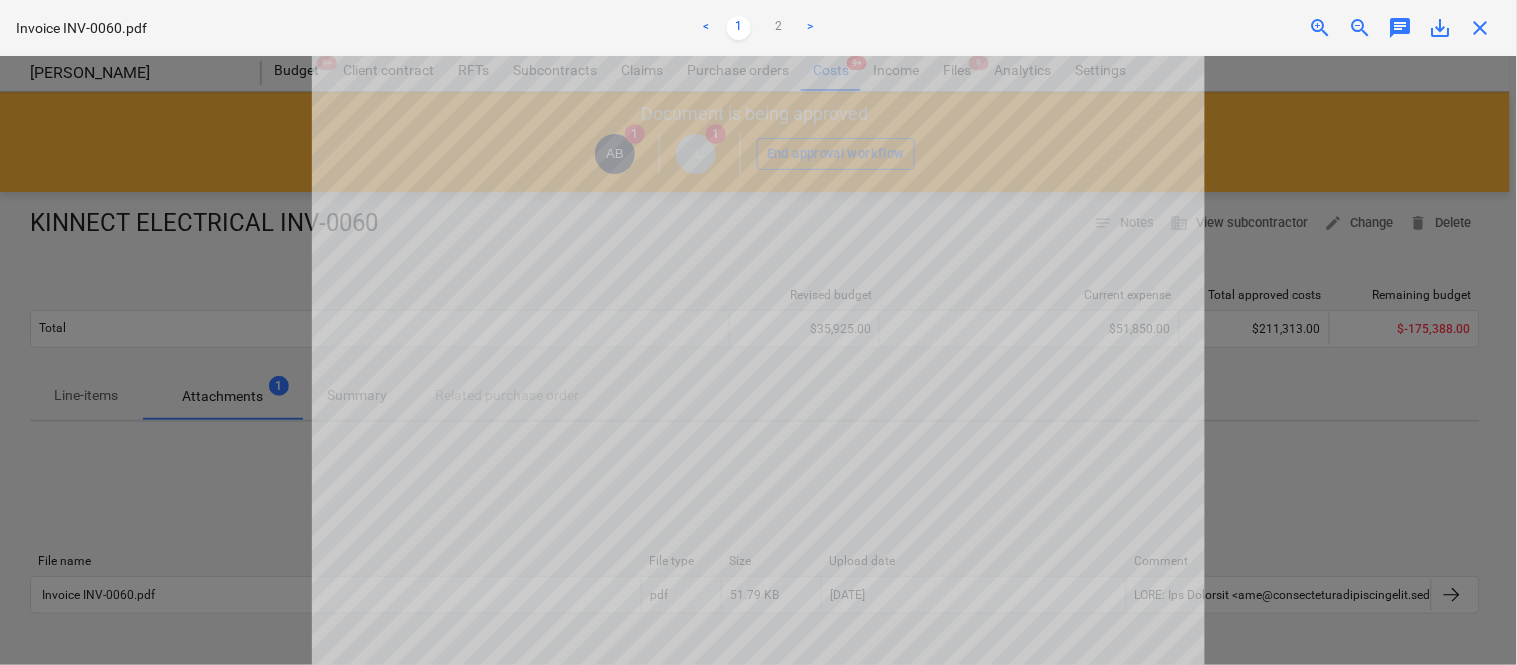 click on "close" at bounding box center (1481, 28) 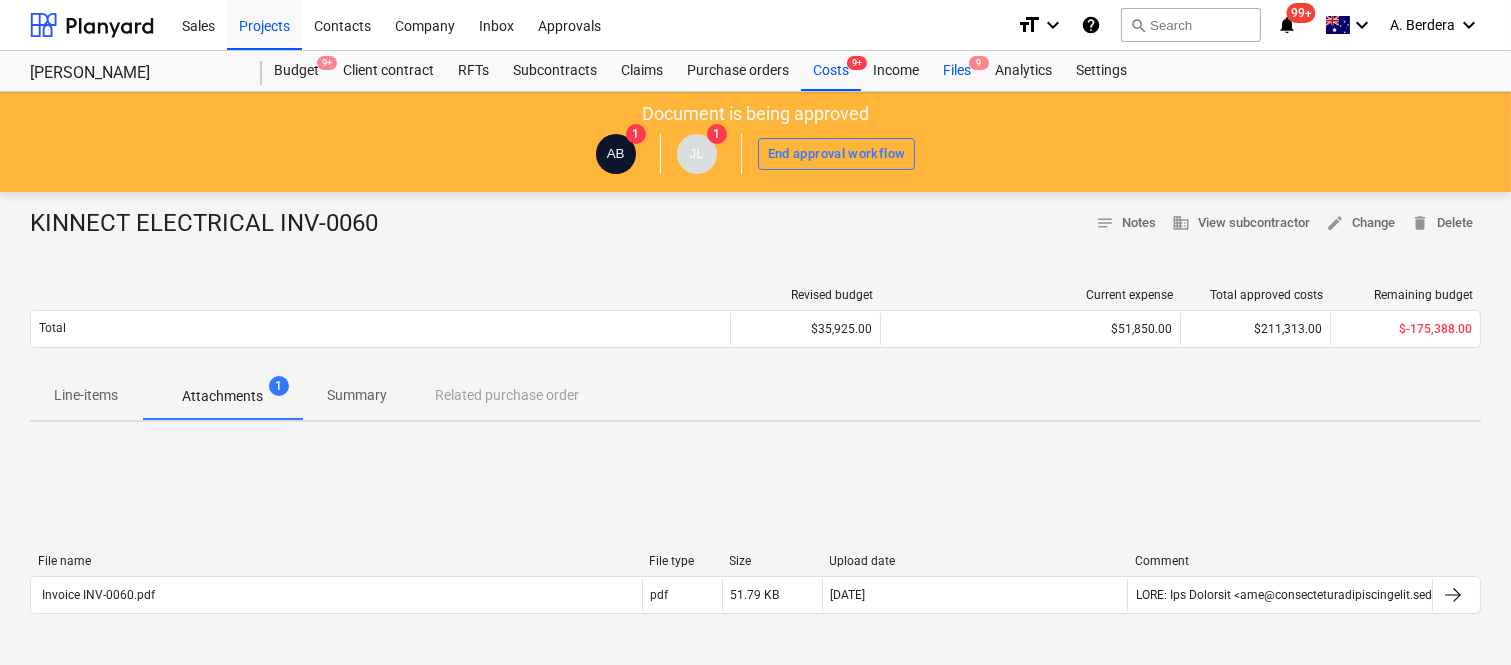 click on "Files 9" at bounding box center (957, 71) 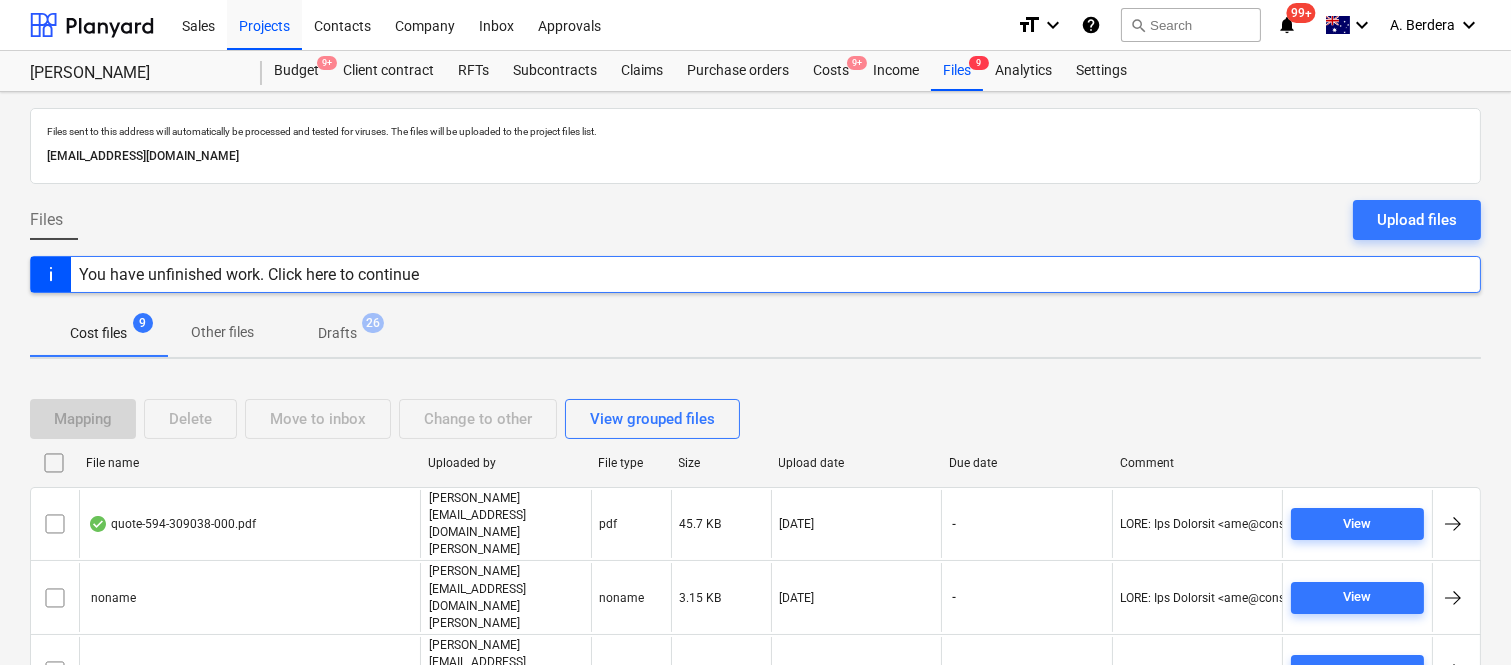 scroll, scrollTop: 228, scrollLeft: 0, axis: vertical 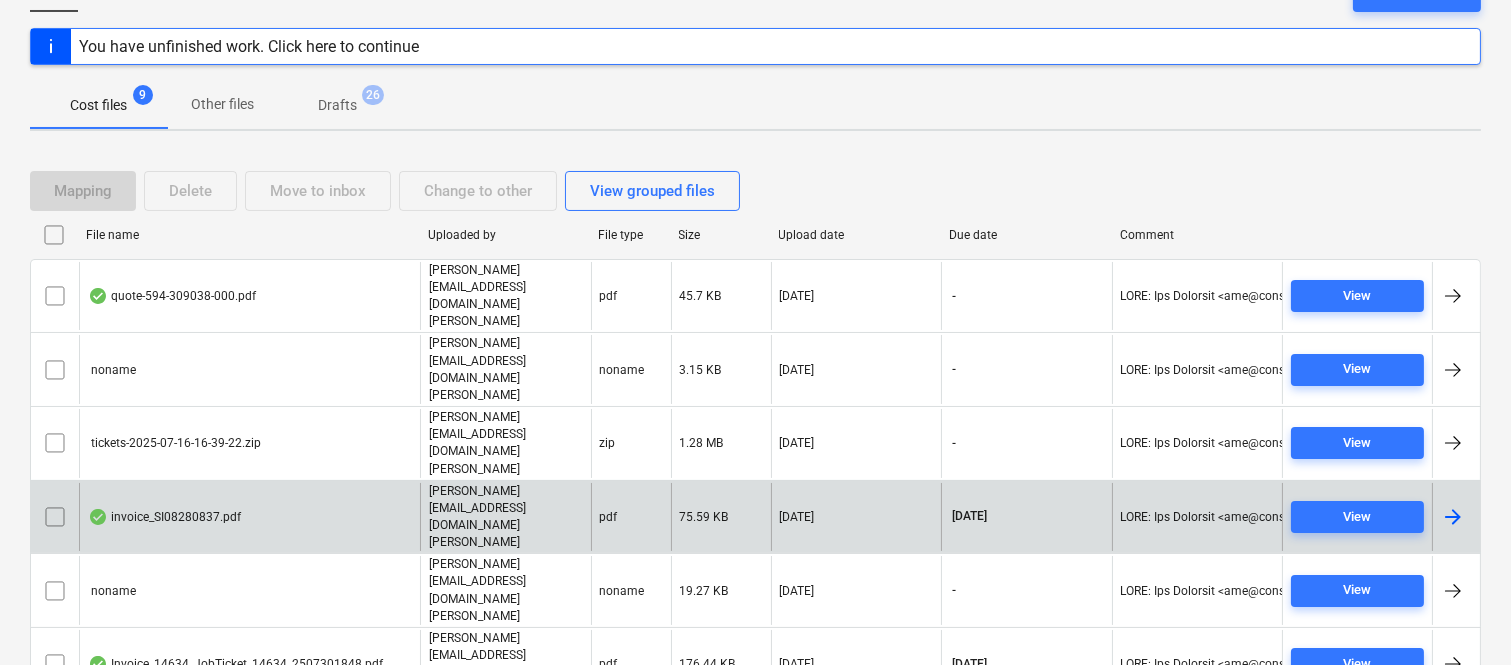 click on "joe@signaturepropertypartners.com.au" at bounding box center [506, 517] 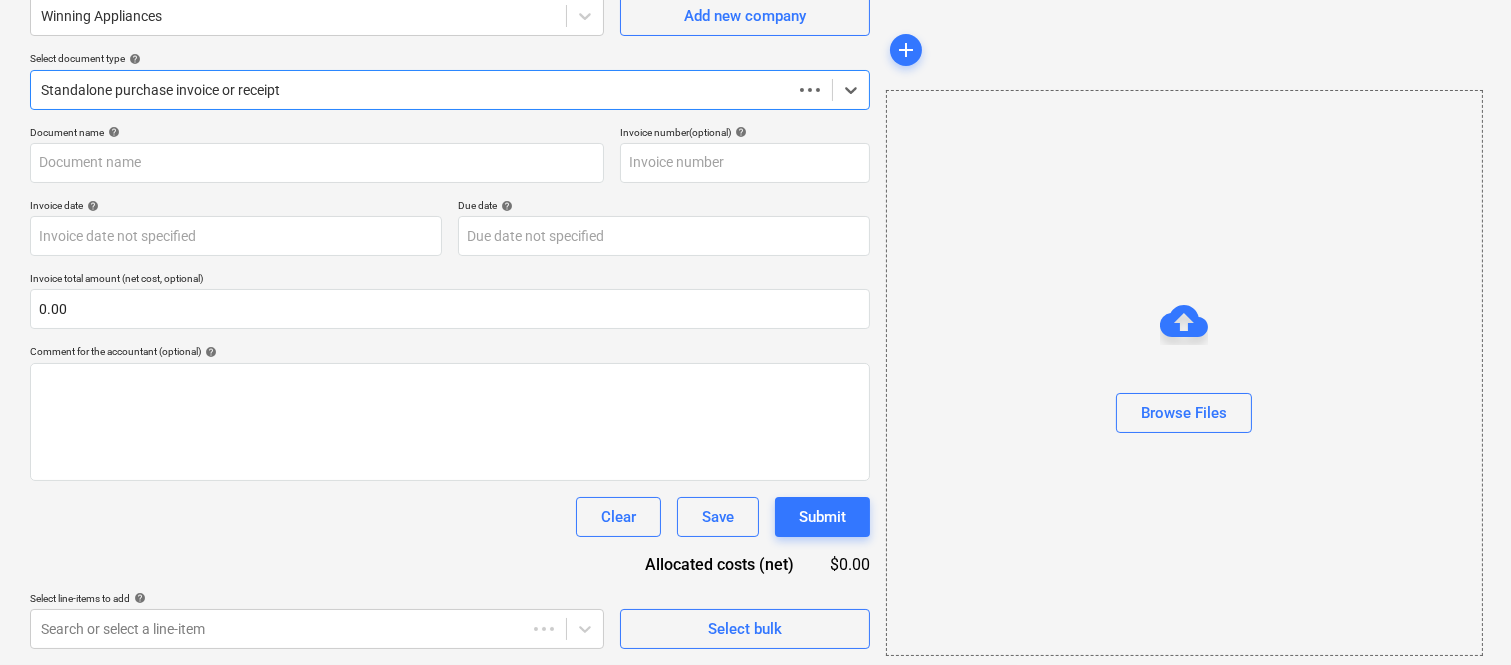 scroll, scrollTop: 185, scrollLeft: 0, axis: vertical 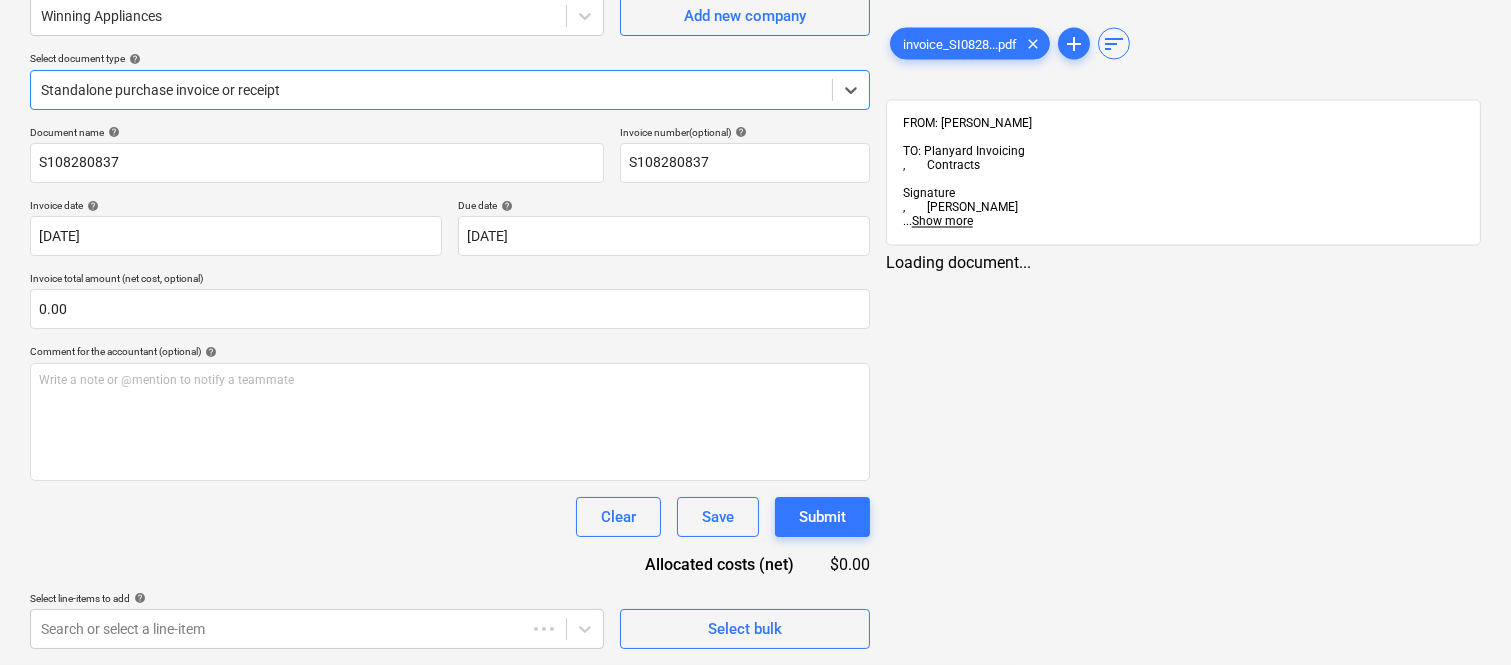 type on "S108280837" 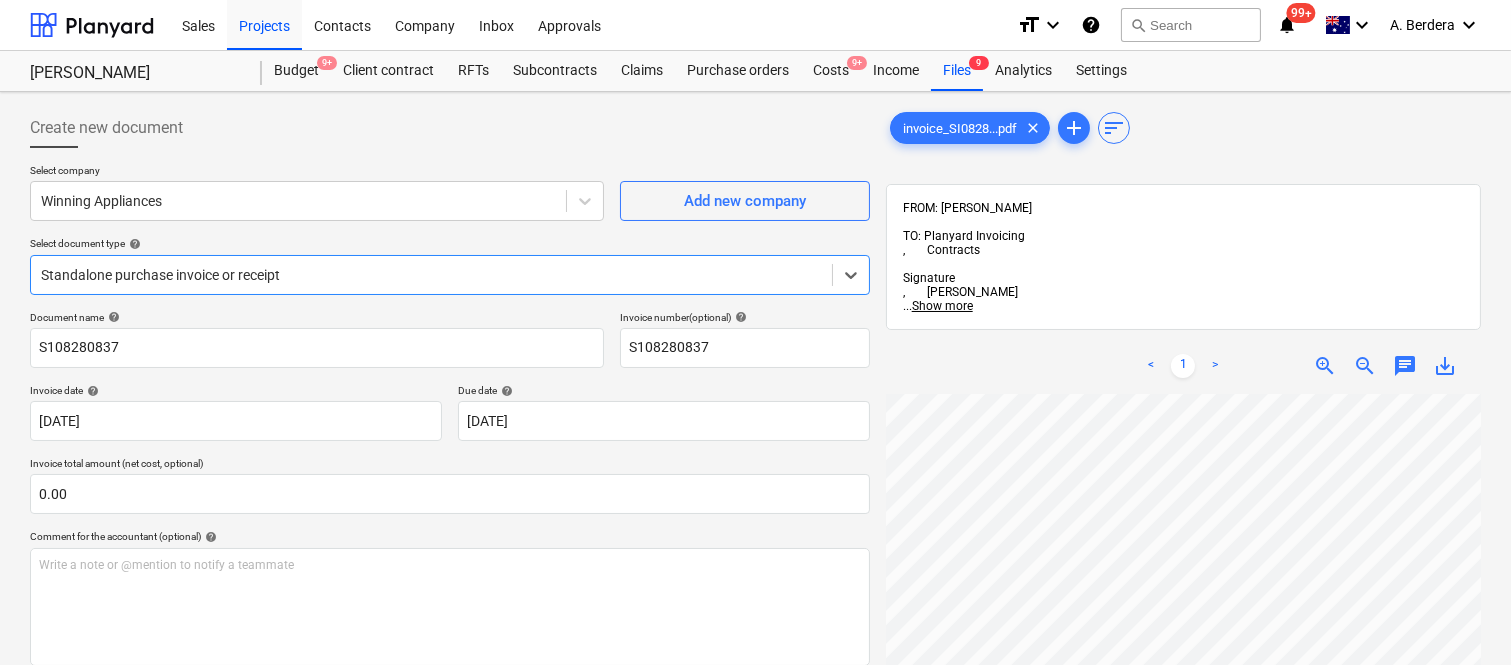 click at bounding box center [431, 275] 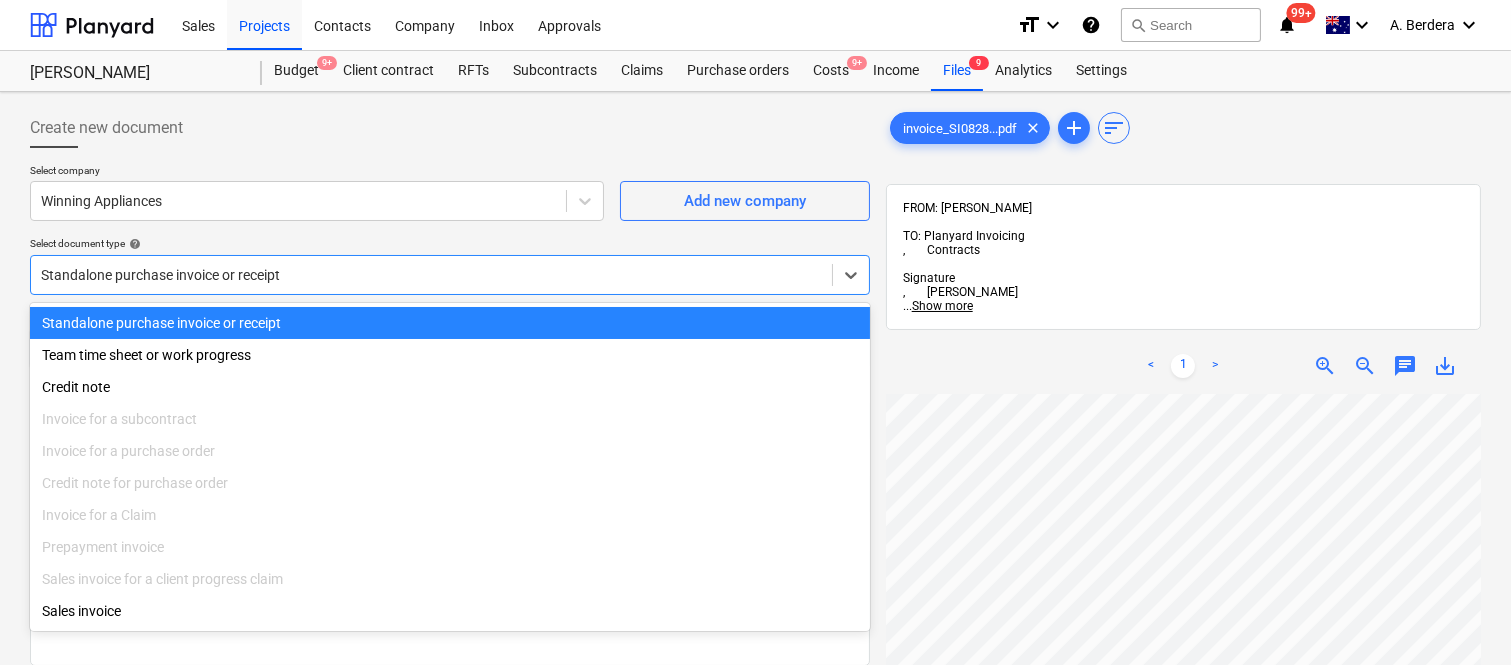 click on "Standalone purchase invoice or receipt" at bounding box center [450, 323] 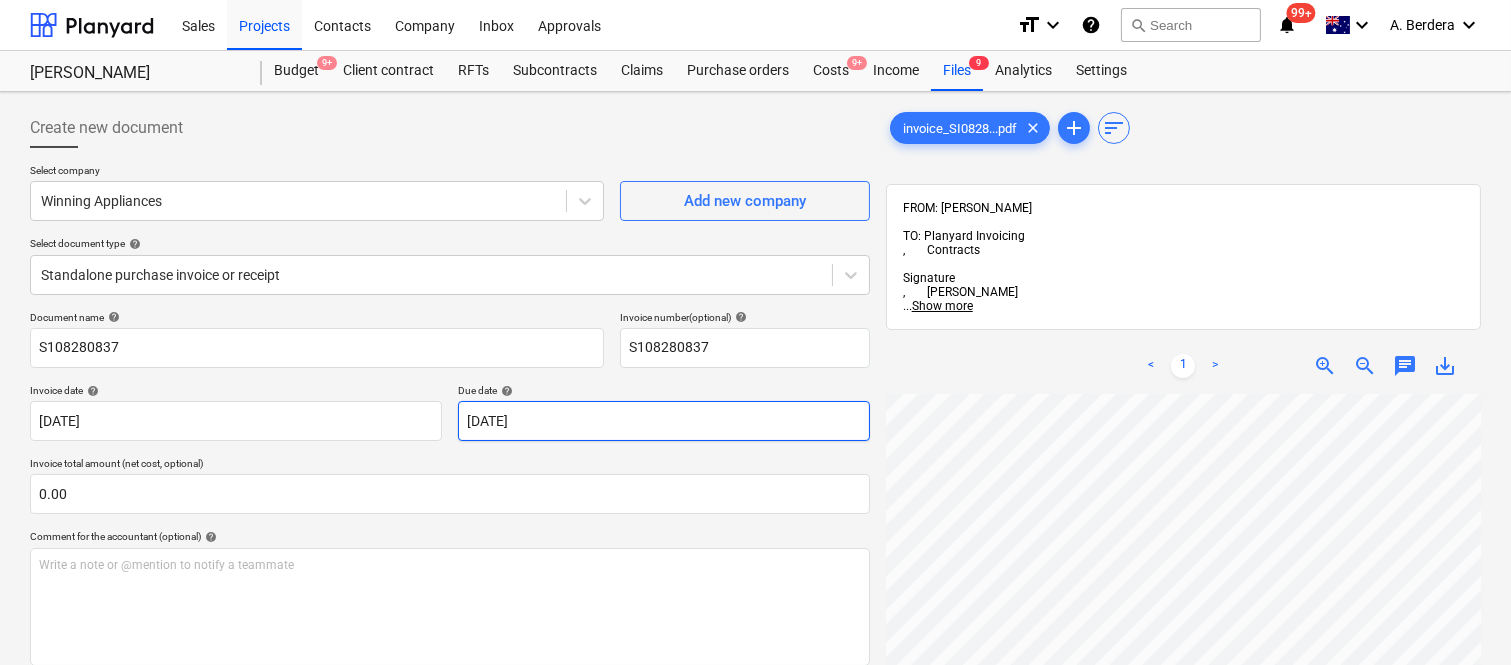 scroll, scrollTop: 3, scrollLeft: 390, axis: both 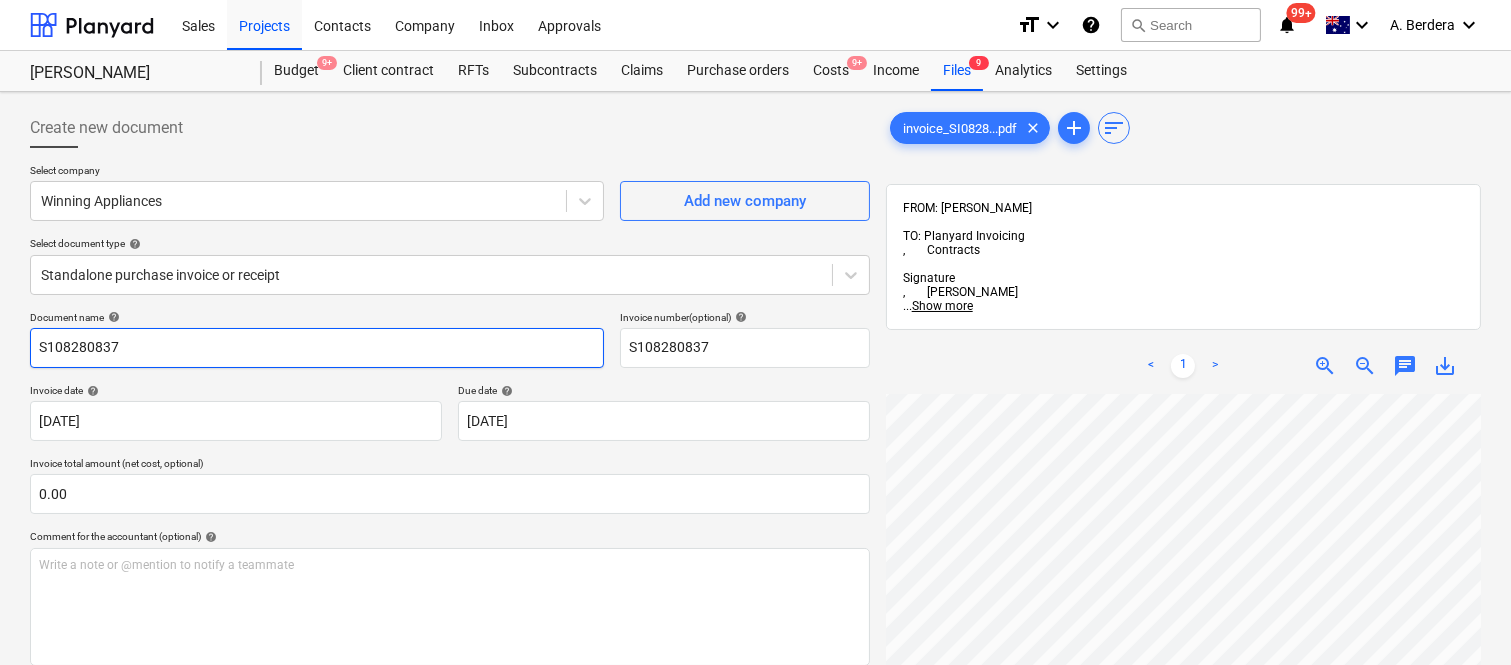click on "S108280837" at bounding box center (317, 348) 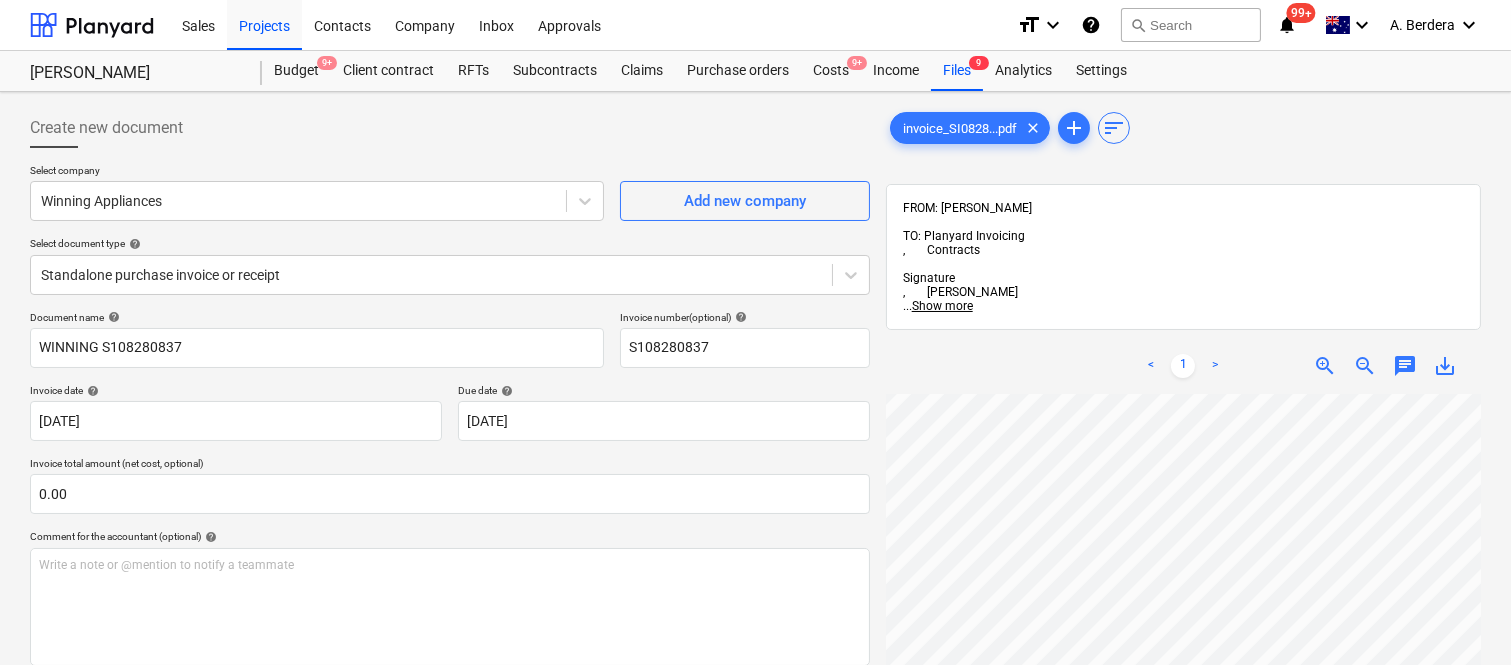 scroll, scrollTop: 0, scrollLeft: 38, axis: horizontal 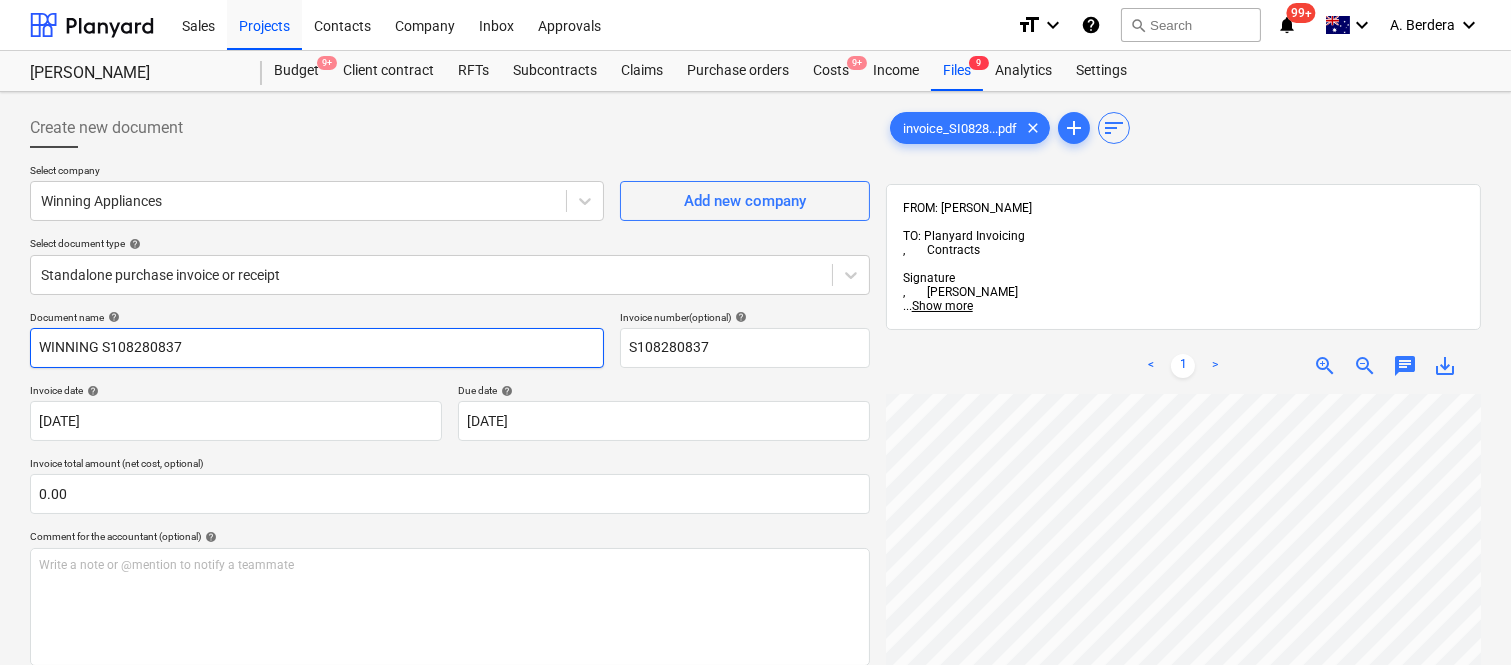click on "WINNING S108280837" at bounding box center [317, 348] 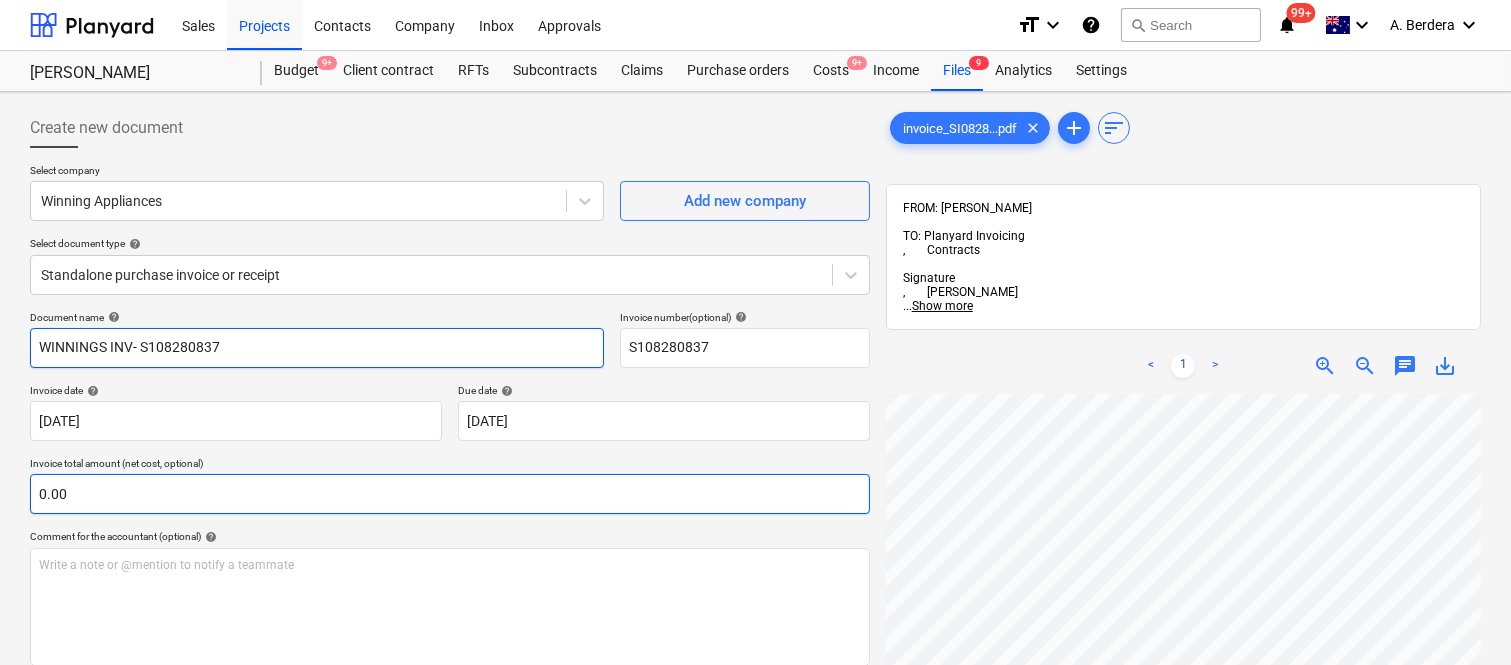 type on "WINNINGS INV- S108280837" 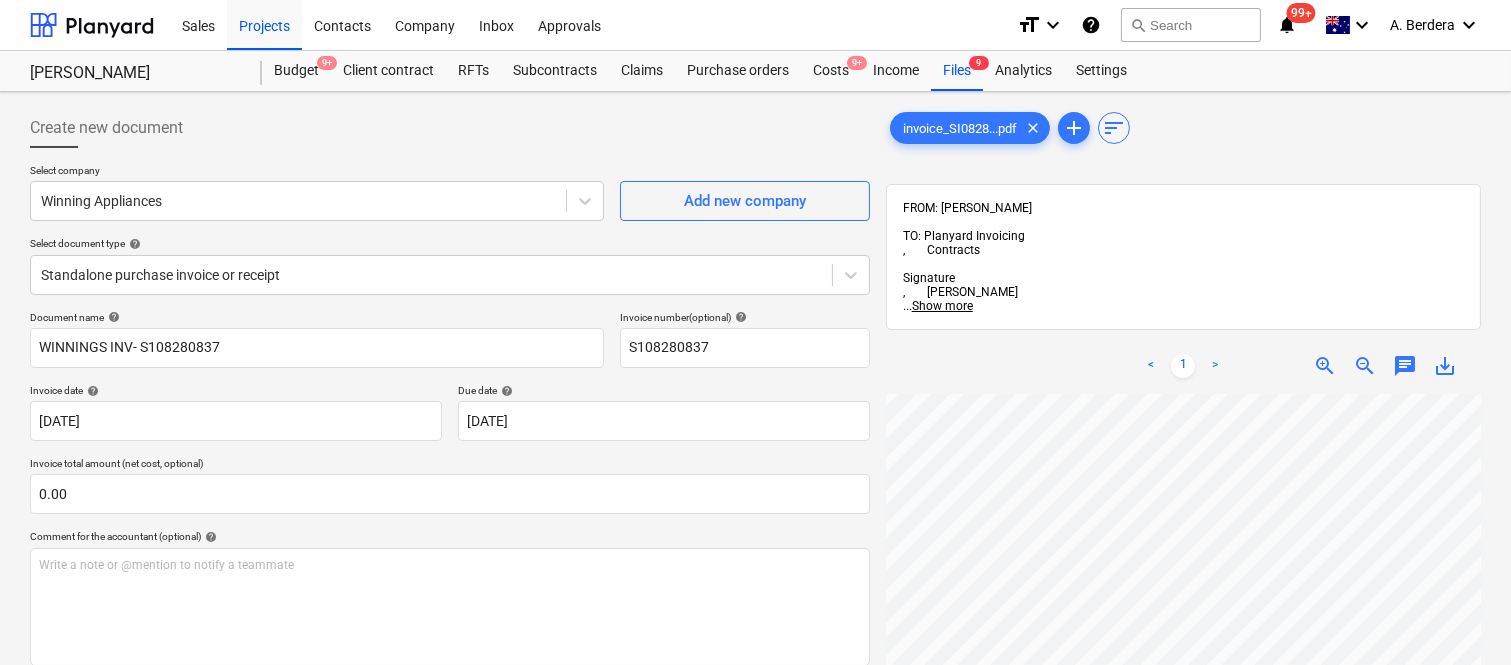 scroll, scrollTop: 125, scrollLeft: 288, axis: both 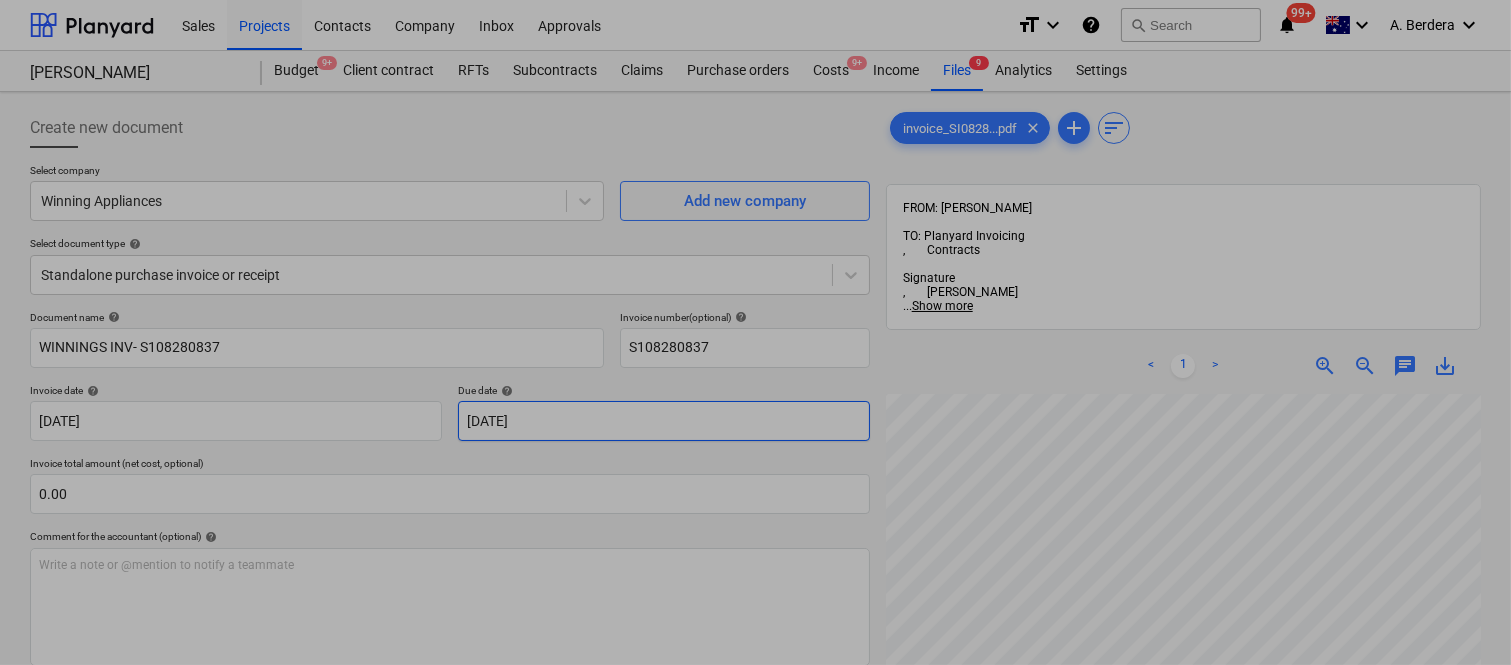 click on "Sales Projects Contacts Company Inbox Approvals format_size keyboard_arrow_down help search Search notifications 99+ keyboard_arrow_down A. Berdera keyboard_arrow_down Della Rosa Della Rosa Budget 9+ Client contract RFTs Subcontracts Claims Purchase orders Costs 9+ Income Files 9 Analytics Settings Create new document Select company Winning Appliances   Add new company Select document type help Standalone purchase invoice or receipt Document name help WINNINGS INV- S108280837 Invoice number  (optional) help S108280837 Invoice date help 31 Jul 2025 31.07.2025 Press the down arrow key to interact with the calendar and
select a date. Press the question mark key to get the keyboard shortcuts for changing dates. Due date help 31 Jul 2025 31.07.2025 Press the down arrow key to interact with the calendar and
select a date. Press the question mark key to get the keyboard shortcuts for changing dates. Invoice total amount (net cost, optional) 0.00 Comment for the accountant (optional) help ﻿ Clear Save add" at bounding box center (755, 332) 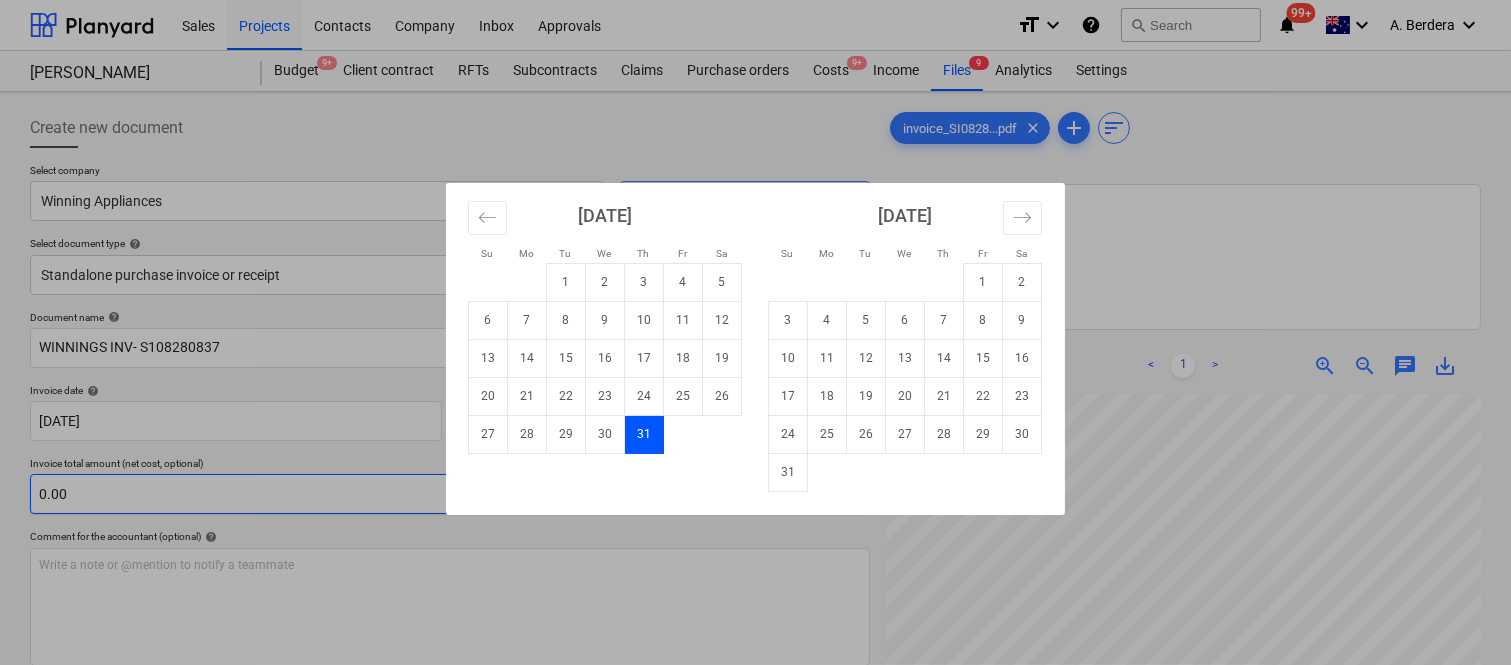click on "31" at bounding box center (788, 472) 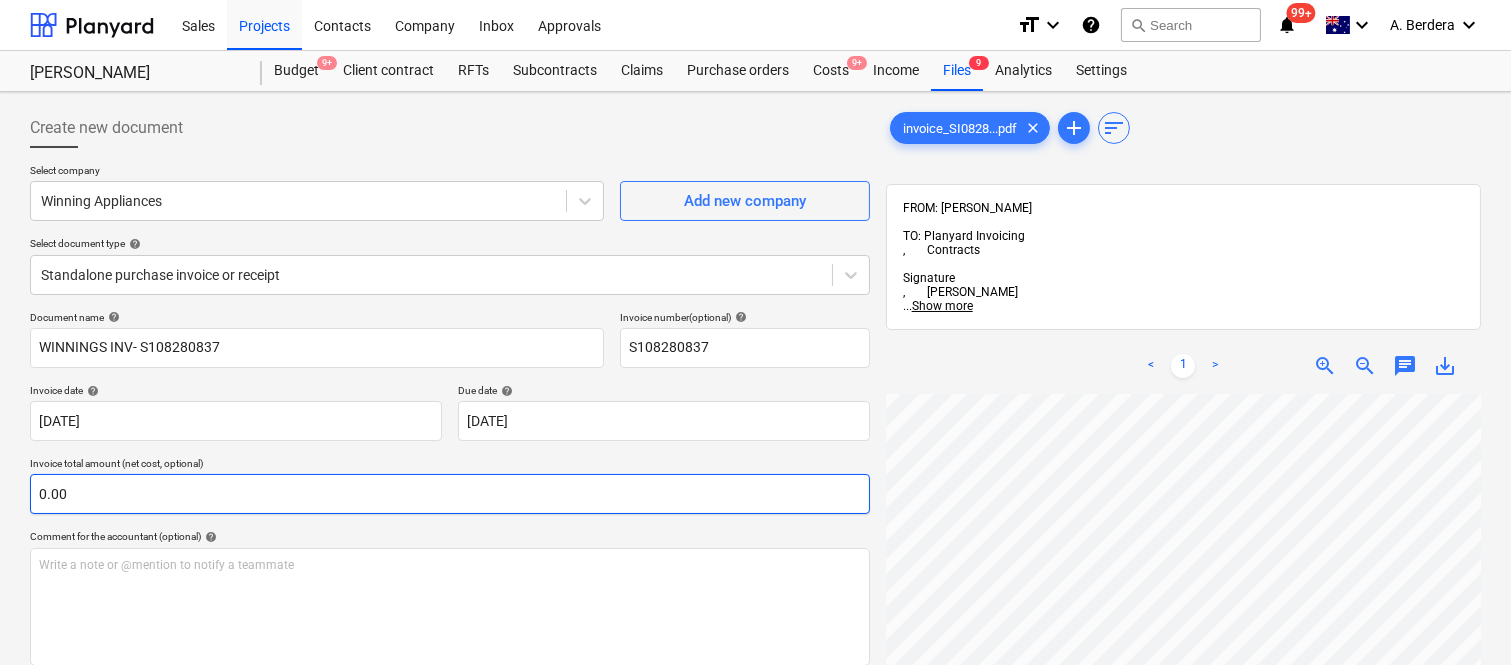 scroll, scrollTop: 297, scrollLeft: 391, axis: both 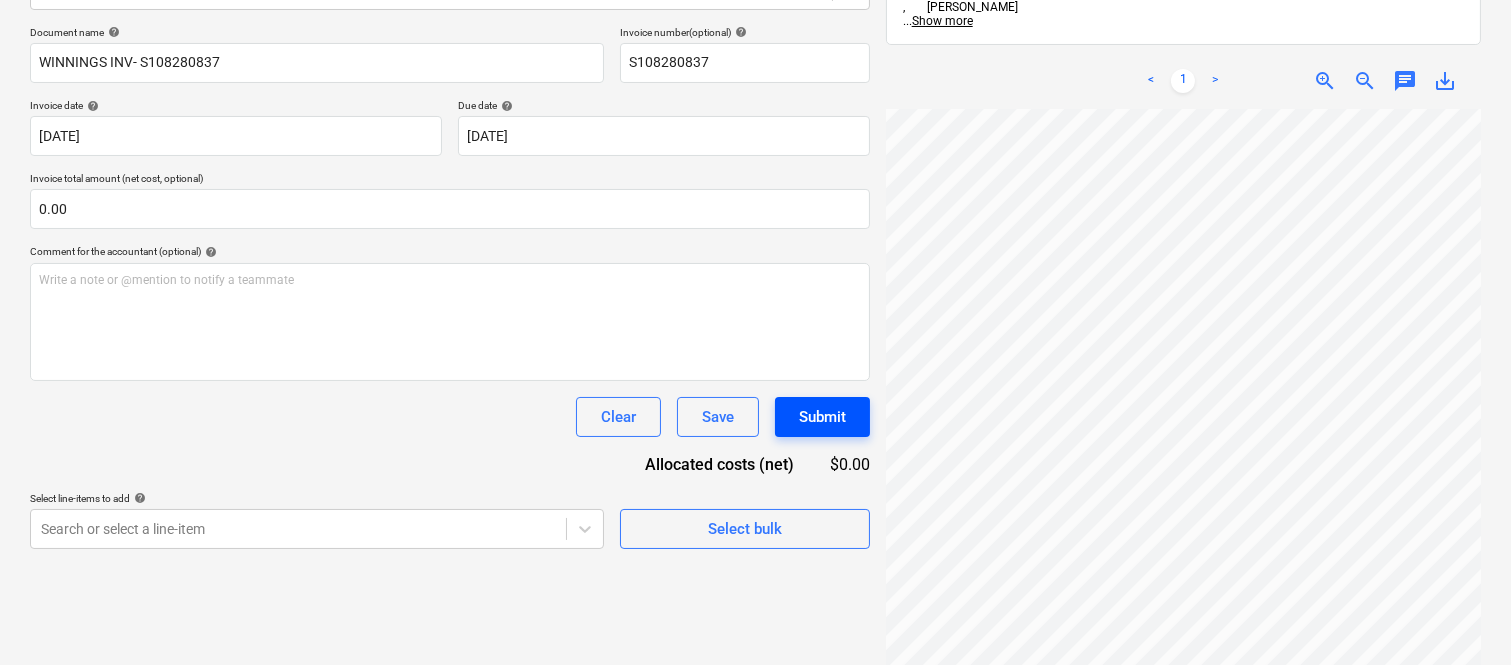click on "Create new document Select company Winning Appliances   Add new company Select document type help Standalone purchase invoice or receipt Document name help WINNINGS INV- S108280837 Invoice number  (optional) help S108280837 Invoice date help 31 Jul 2025 31.07.2025 Press the down arrow key to interact with the calendar and
select a date. Press the question mark key to get the keyboard shortcuts for changing dates. Due date help 31 Aug 2025 31.08.2025 Press the down arrow key to interact with the calendar and
select a date. Press the question mark key to get the keyboard shortcuts for changing dates. Invoice total amount (net cost, optional) 0.00 Comment for the accountant (optional) help Write a note or @mention to notify a teammate ﻿ Clear Save Submit Allocated costs (net) $0.00 Select line-items to add help Search or select a line-item Select bulk invoice_SI0828...pdf clear add sort FROM: Joe Licastro  TO: Planyard Invoicing  , 	Contracts Signature  , 	Matthew Williams  ...  Show more ...  Show more <" at bounding box center [755, 270] 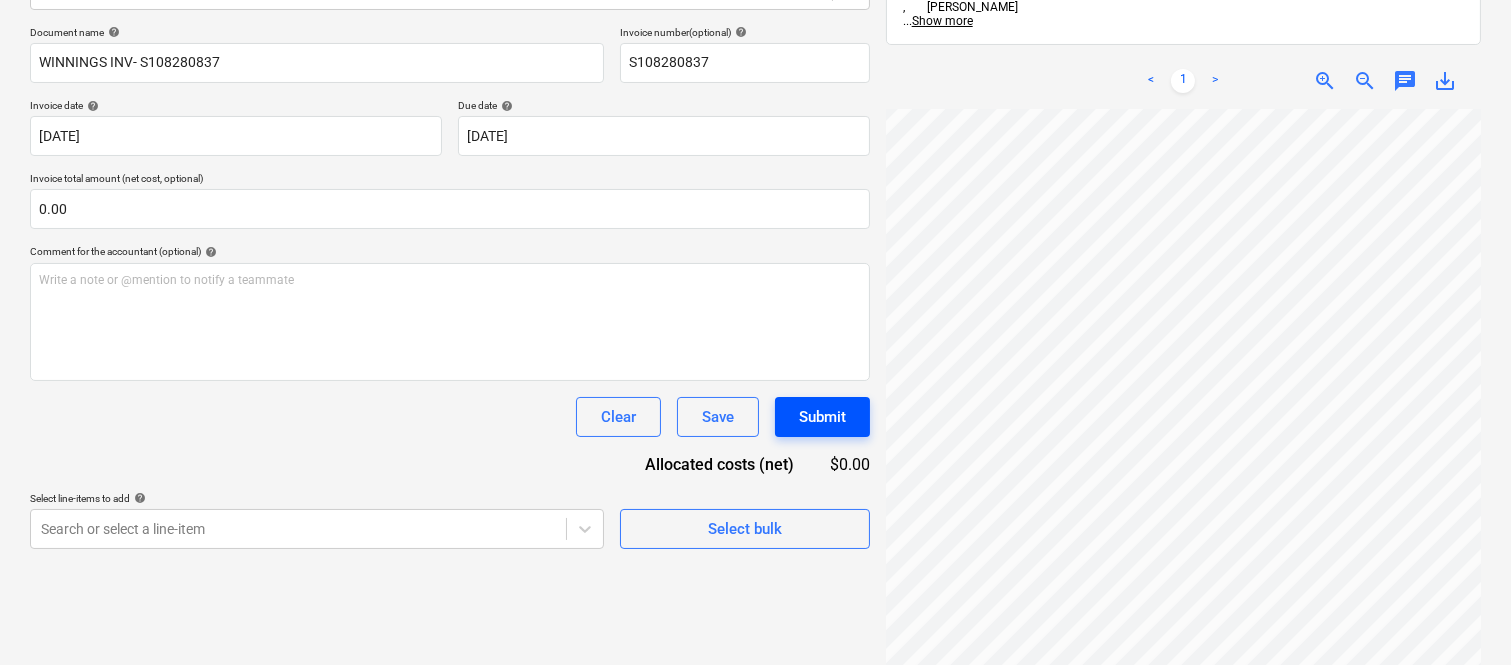 scroll, scrollTop: 297, scrollLeft: 550, axis: both 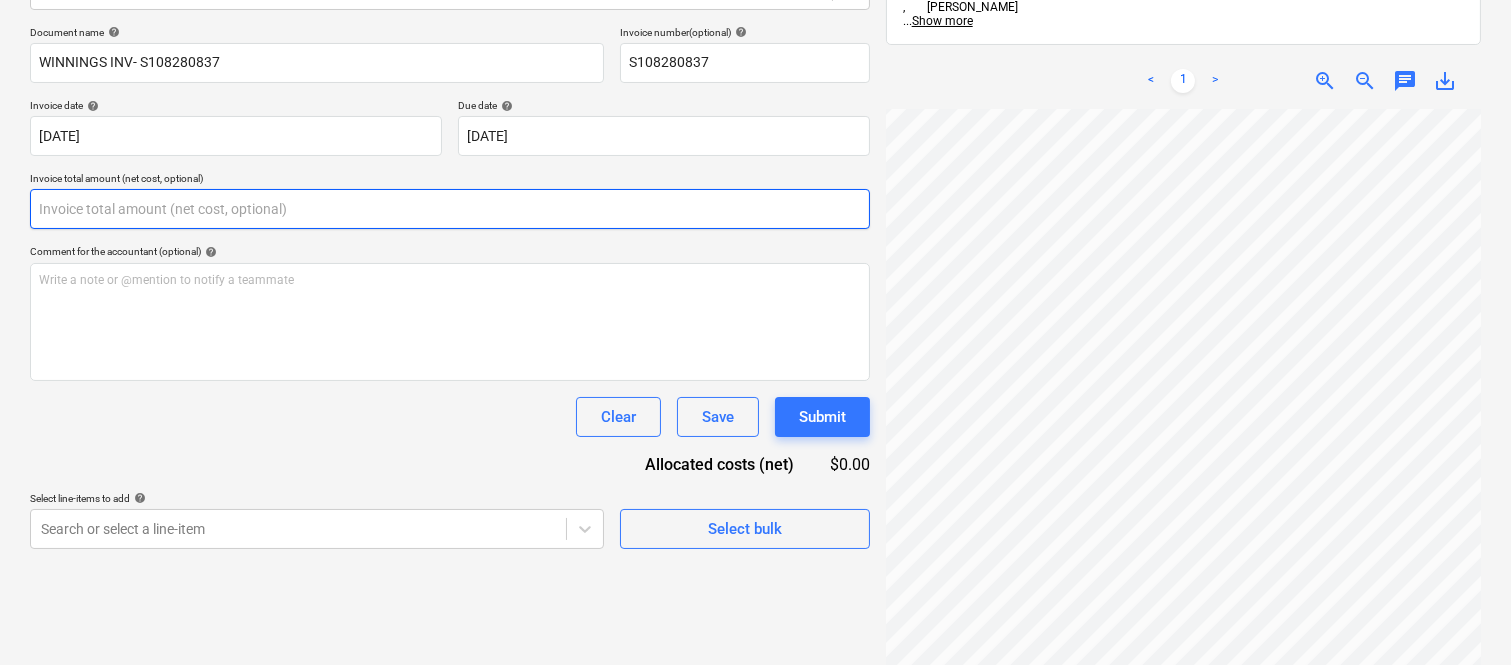 click at bounding box center [450, 209] 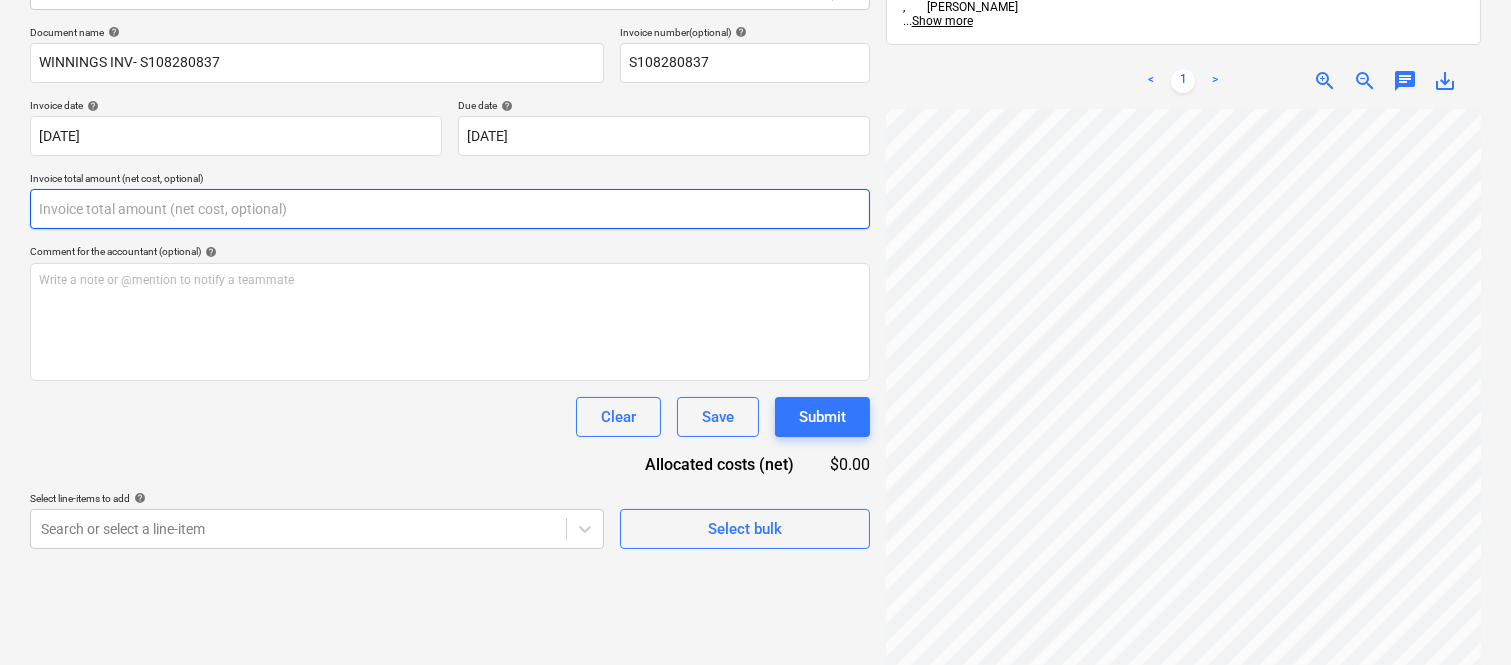 paste on "7,685" 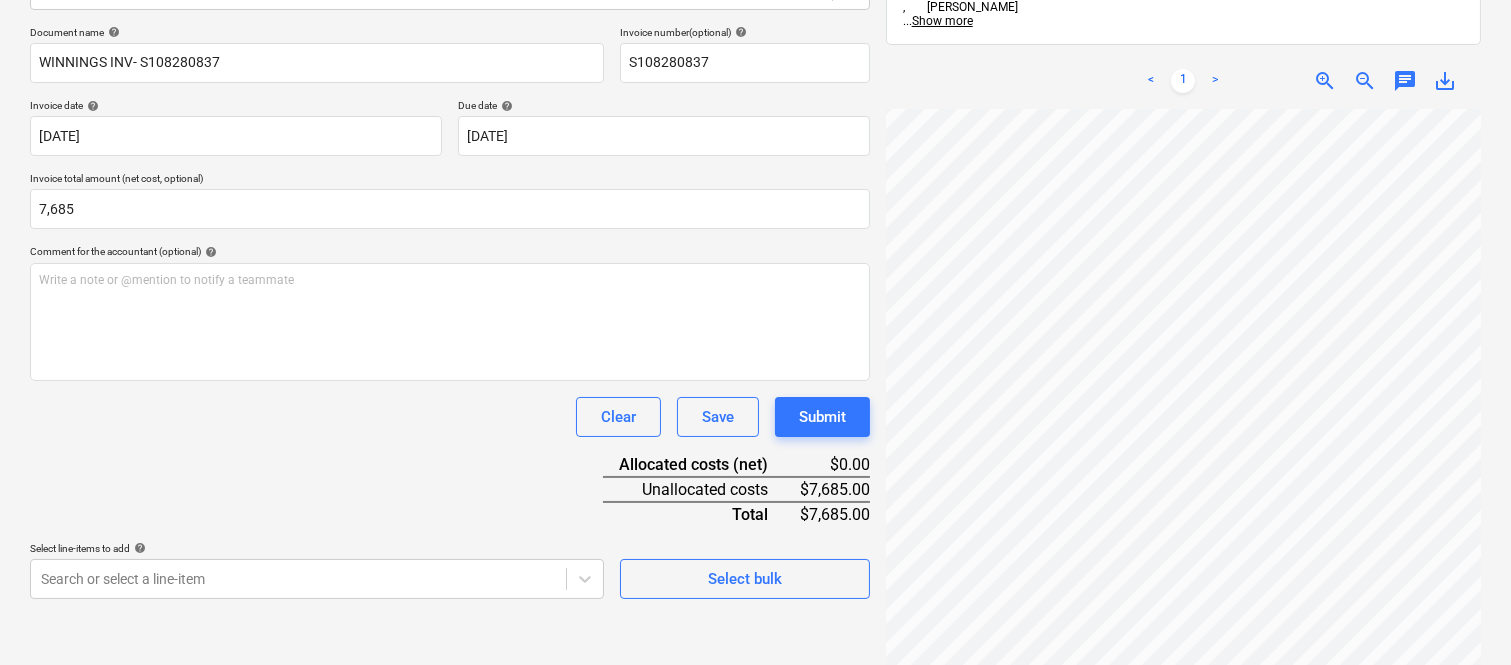 type on "7685" 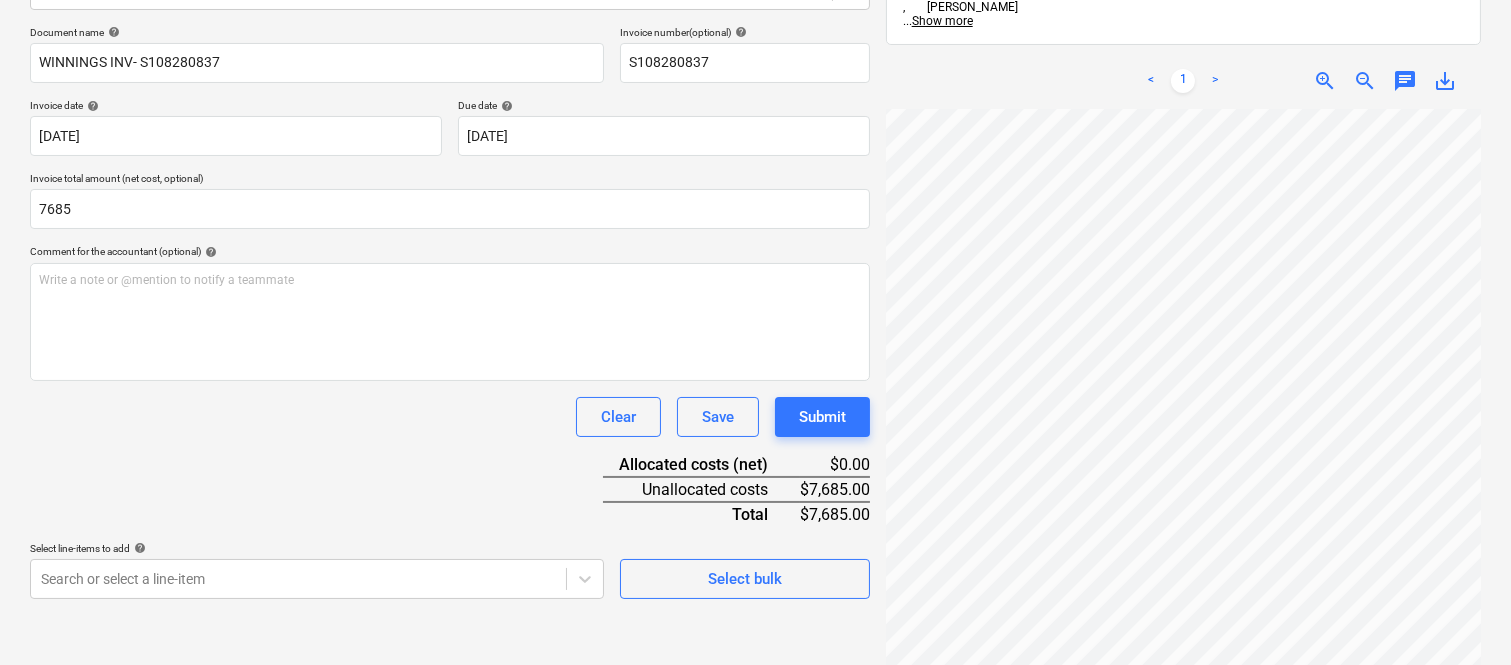 click on "Clear Save Submit" at bounding box center [450, 417] 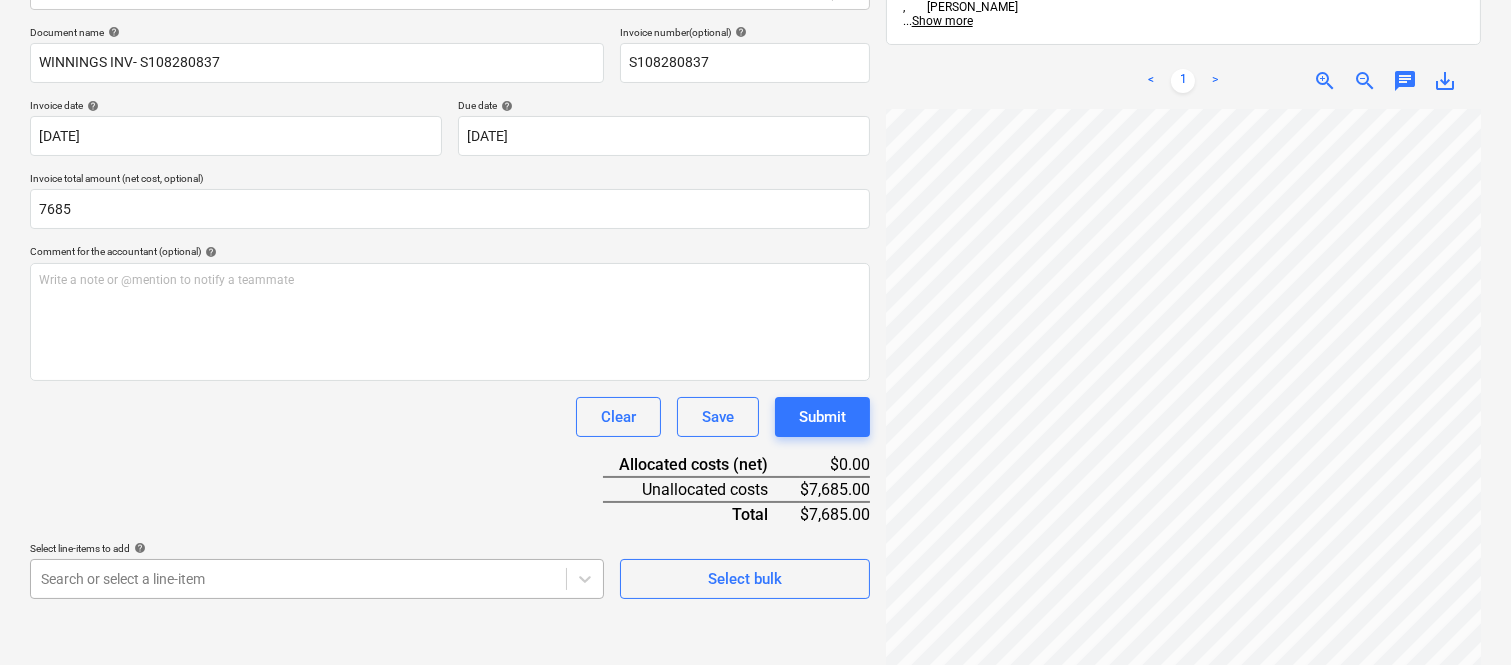 click on "Sales Projects Contacts Company Inbox Approvals format_size keyboard_arrow_down help search Search notifications 99+ keyboard_arrow_down A. Berdera keyboard_arrow_down Della Rosa Della Rosa Budget 9+ Client contract RFTs Subcontracts Claims Purchase orders Costs 9+ Income Files 9 Analytics Settings Create new document Select company Winning Appliances   Add new company Select document type help Standalone purchase invoice or receipt Document name help WINNINGS INV- S108280837 Invoice number  (optional) help S108280837 Invoice date help 31 Jul 2025 31.07.2025 Press the down arrow key to interact with the calendar and
select a date. Press the question mark key to get the keyboard shortcuts for changing dates. Due date help 31 Aug 2025 31.08.2025 Press the down arrow key to interact with the calendar and
select a date. Press the question mark key to get the keyboard shortcuts for changing dates. Invoice total amount (net cost, optional) 7685 Comment for the accountant (optional) help ﻿ Clear Save add" at bounding box center (755, 47) 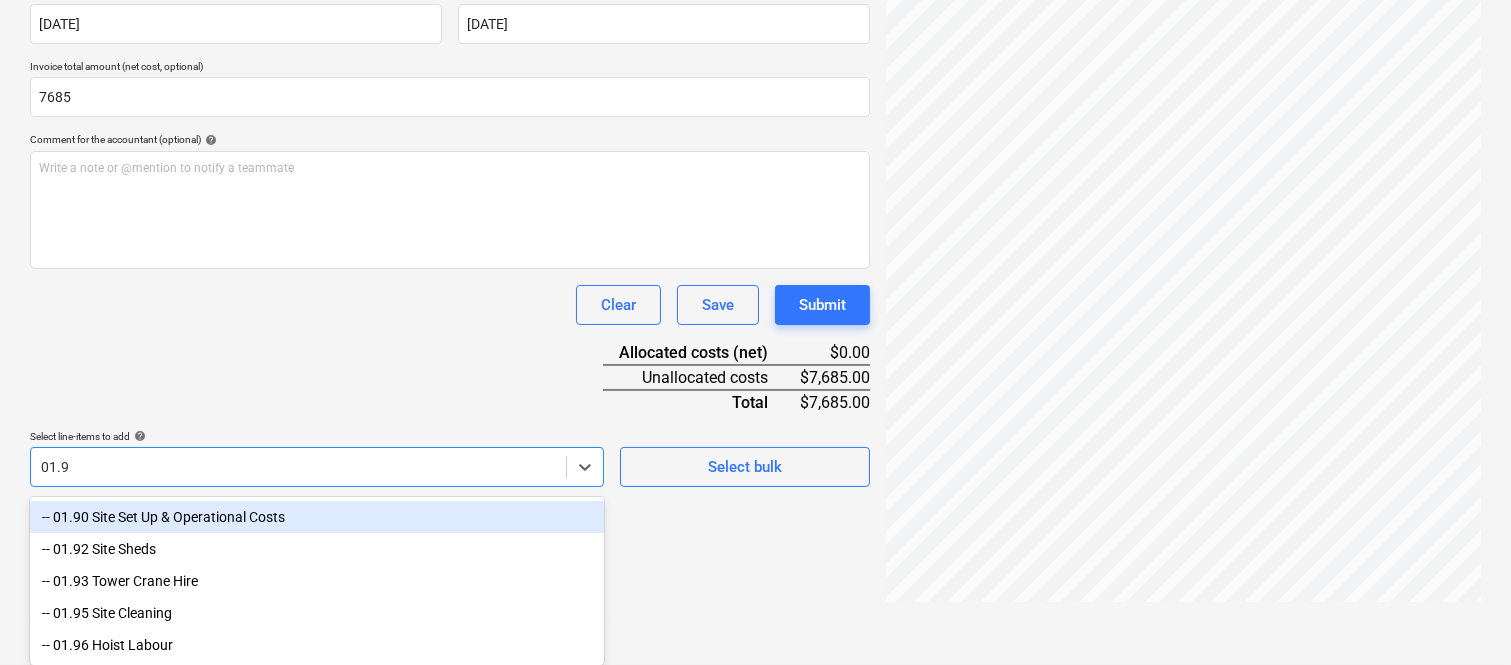 type on "01.90" 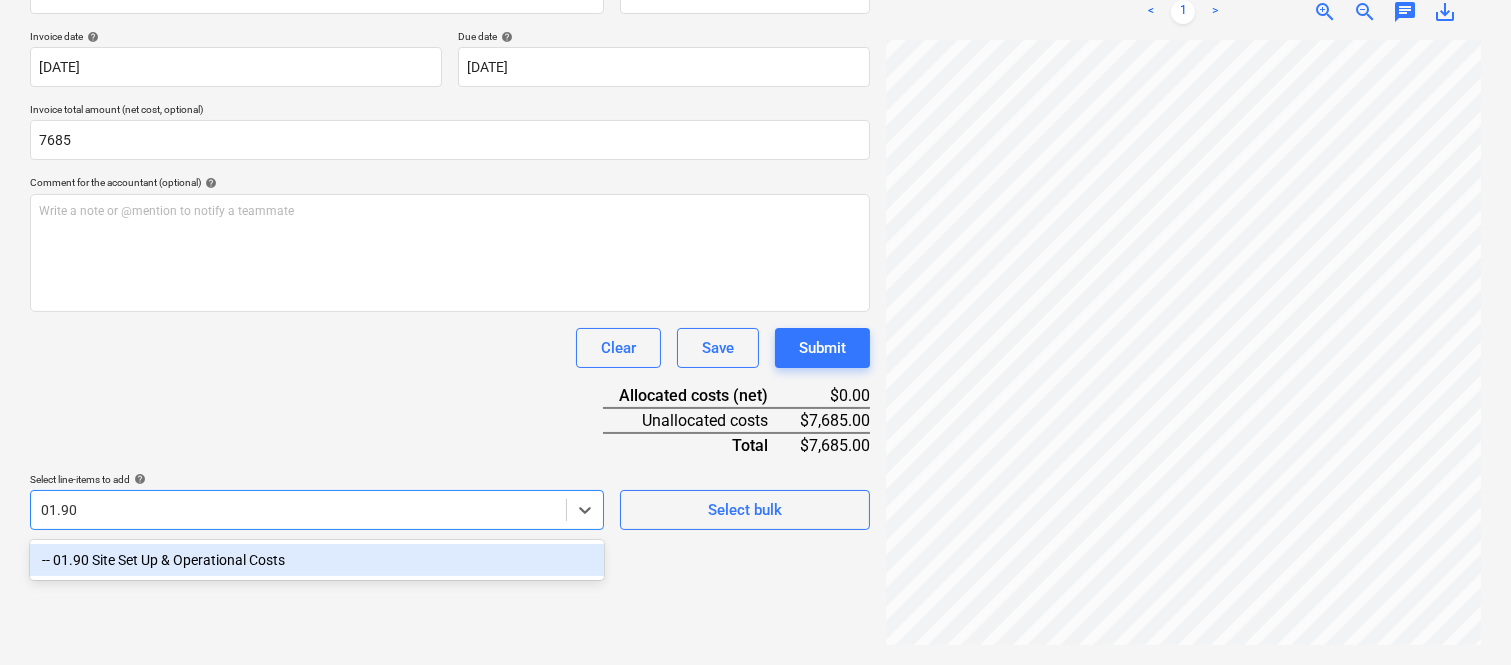 scroll, scrollTop: 285, scrollLeft: 0, axis: vertical 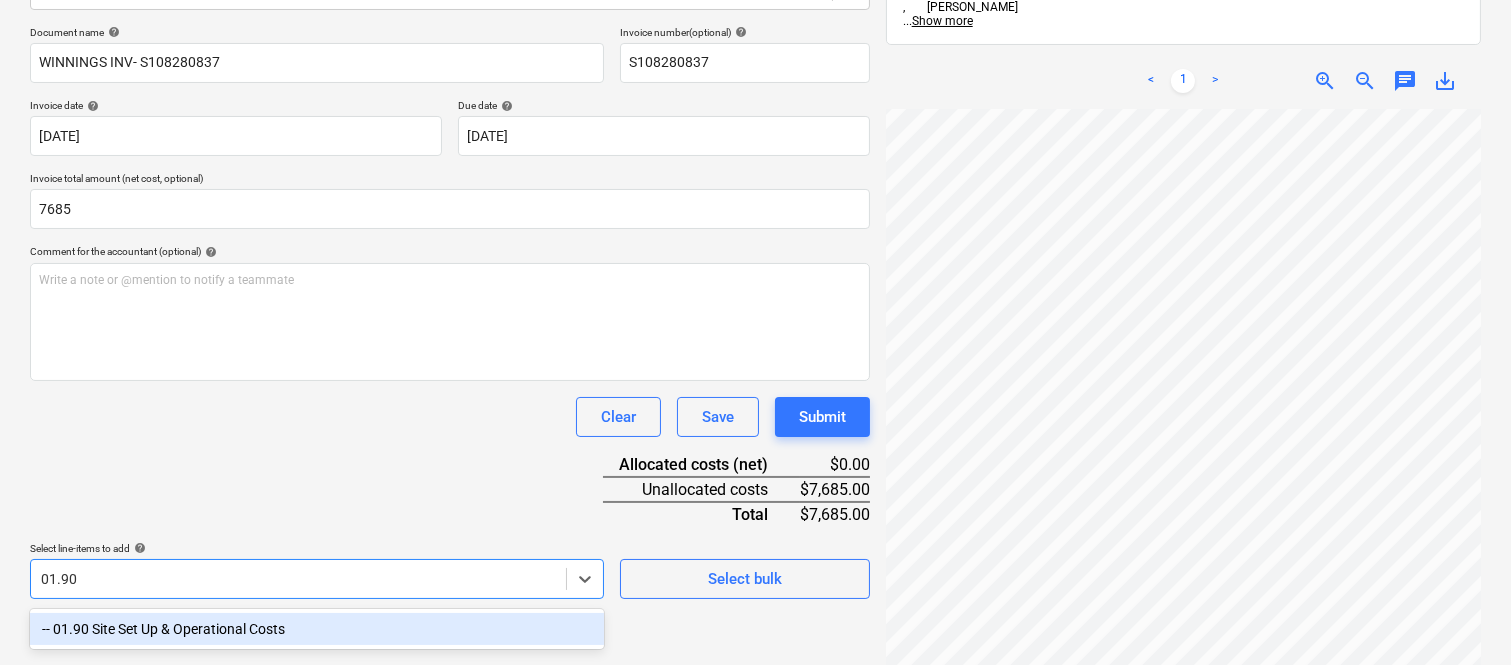click on "--  01.90 Site Set Up & Operational Costs" at bounding box center [317, 629] 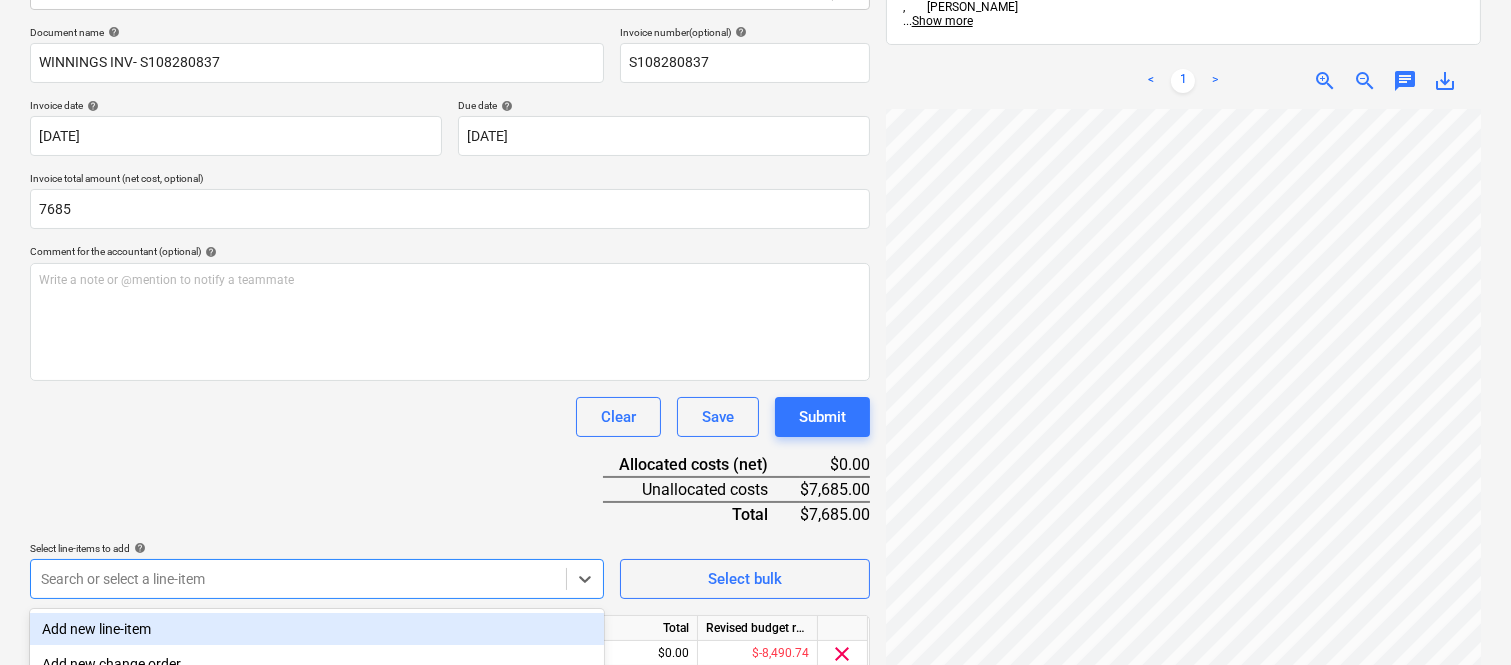 click on "Document name help WINNINGS INV- S108280837 Invoice number  (optional) help S108280837 Invoice date help 31 Jul 2025 31.07.2025 Press the down arrow key to interact with the calendar and
select a date. Press the question mark key to get the keyboard shortcuts for changing dates. Due date help 31 Aug 2025 31.08.2025 Press the down arrow key to interact with the calendar and
select a date. Press the question mark key to get the keyboard shortcuts for changing dates. Invoice total amount (net cost, optional) 7685 Comment for the accountant (optional) help Write a note or @mention to notify a teammate ﻿ Clear Save Submit Allocated costs (net) $0.00 Unallocated costs $7,685.00 Total $7,685.00 Select line-items to add help option --  01.90 Site Set Up & Operational Costs, selected. Search or select a line-item Select bulk Line-item name Unit Quantity Unit price Total Revised budget remaining 01.90 Site Set Up & Operational Costs 0.00 0.00 $0.00 $-8,490.74 clear Clear Save Submit" at bounding box center (450, 378) 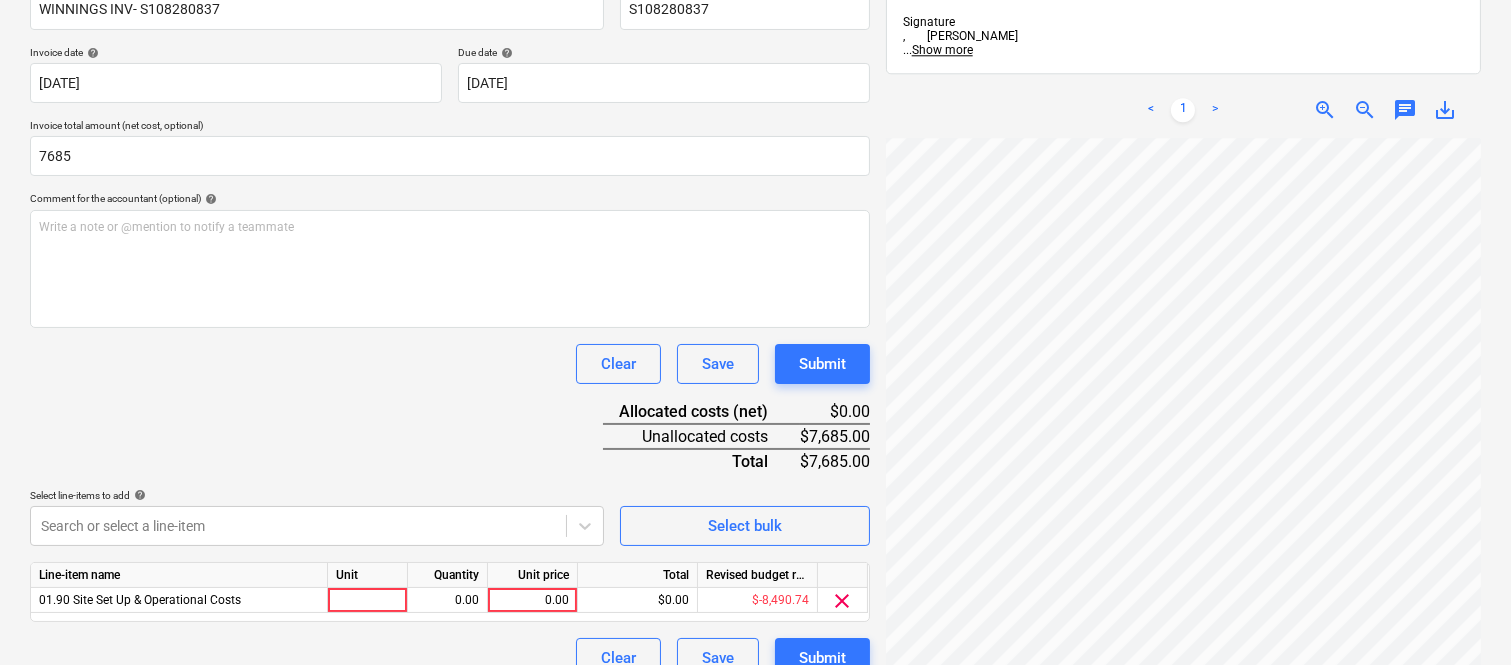 scroll, scrollTop: 367, scrollLeft: 0, axis: vertical 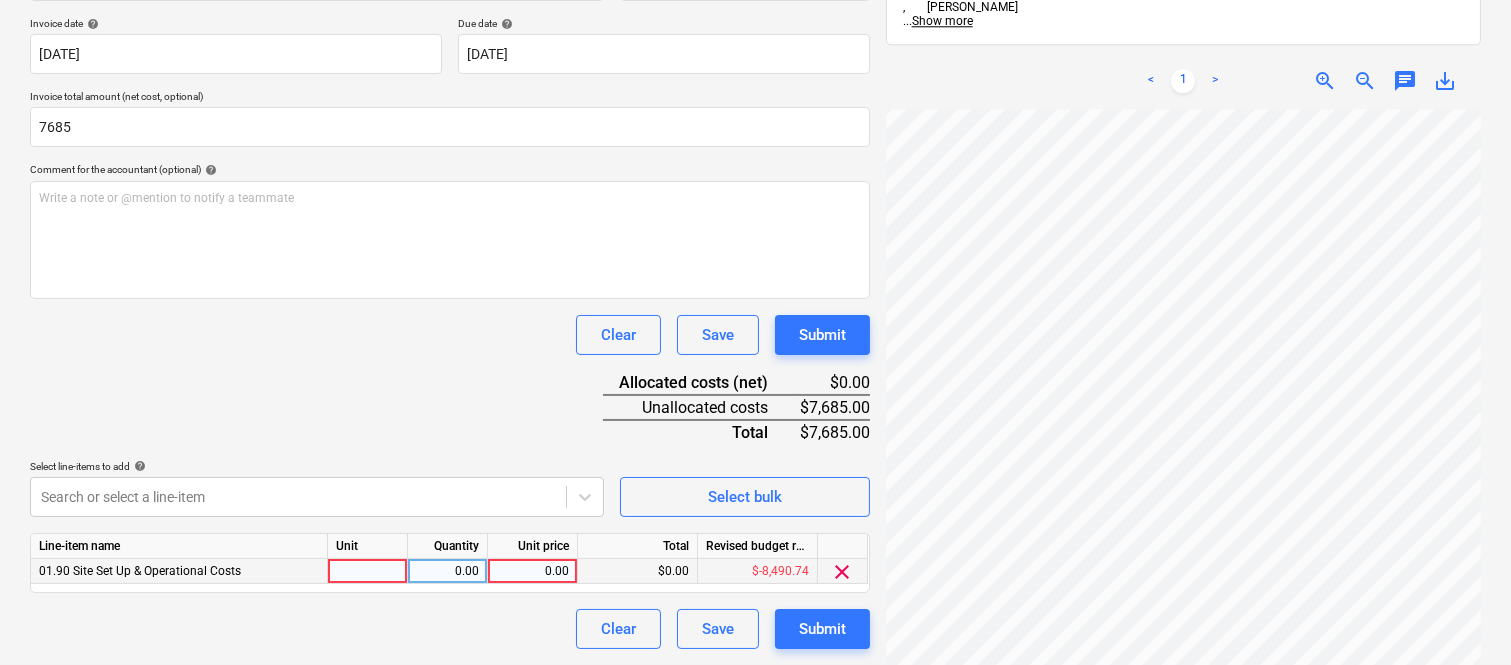 click at bounding box center [368, 571] 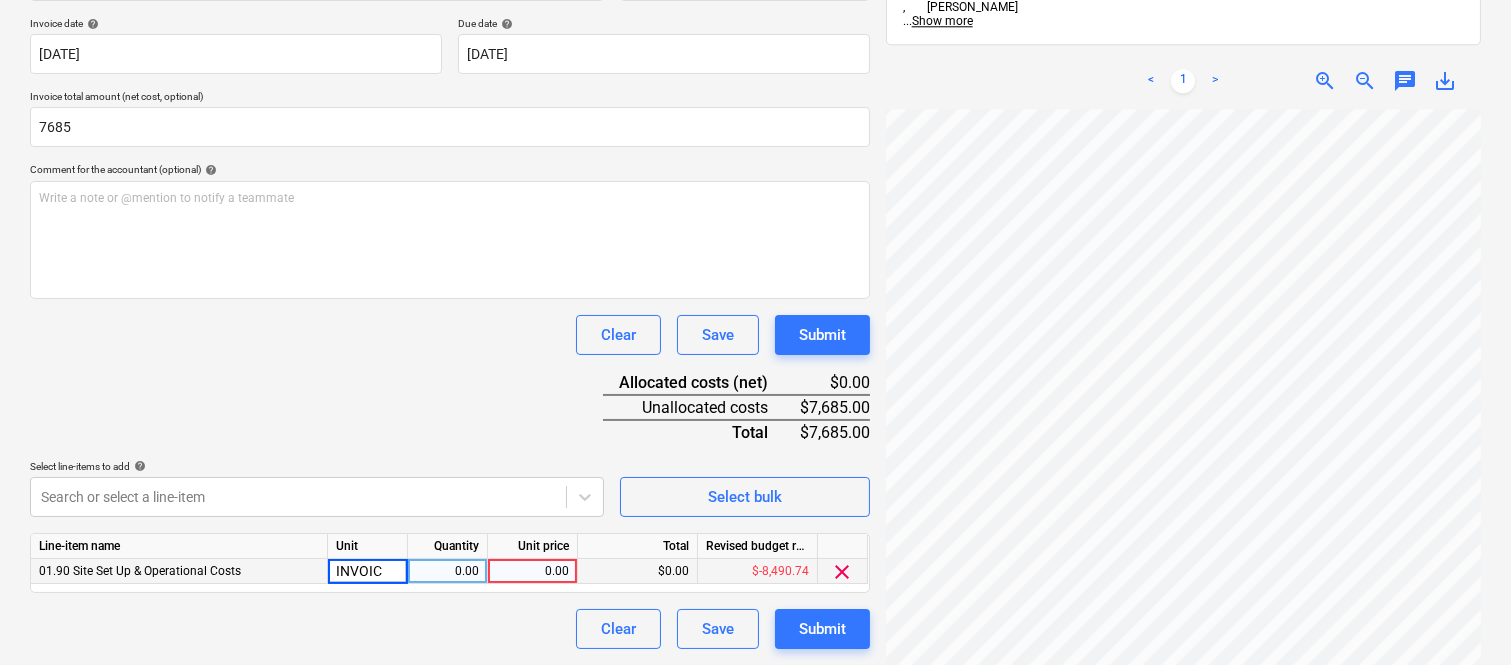 type on "INVOICE" 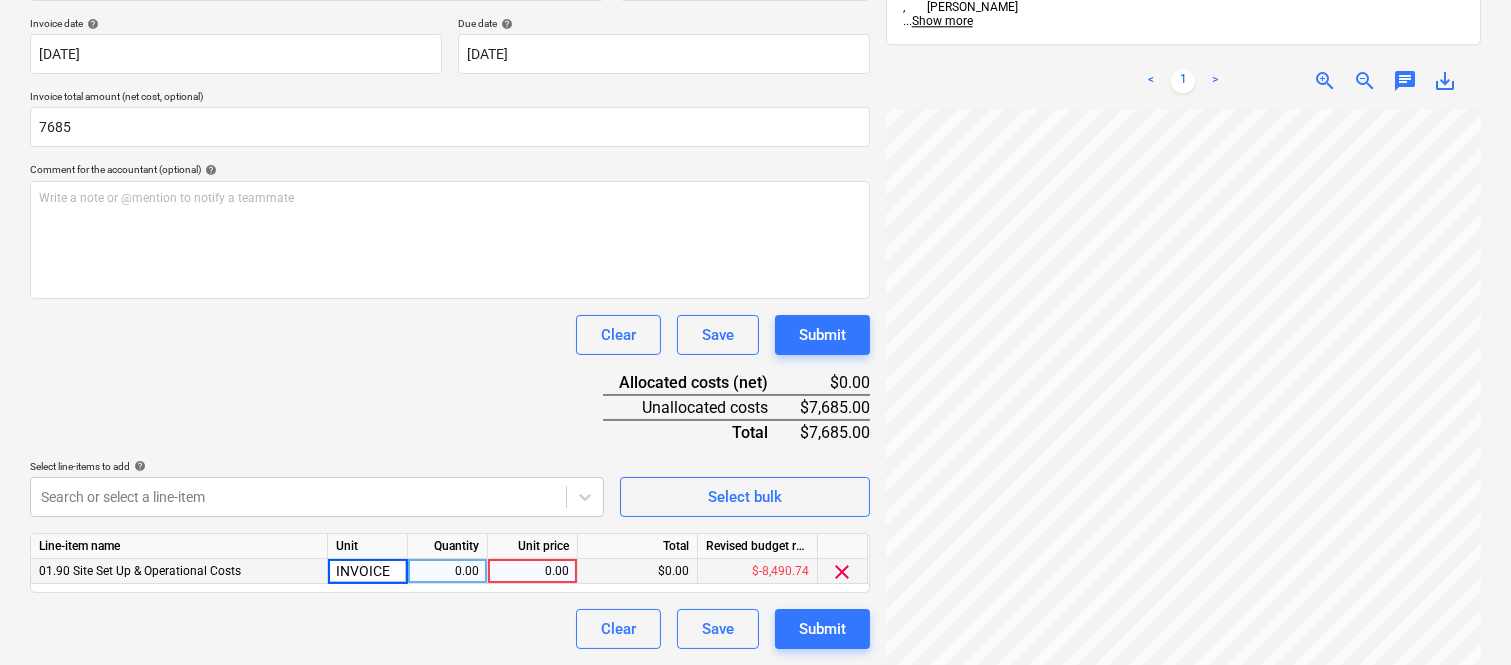 click on "0.00" at bounding box center [447, 571] 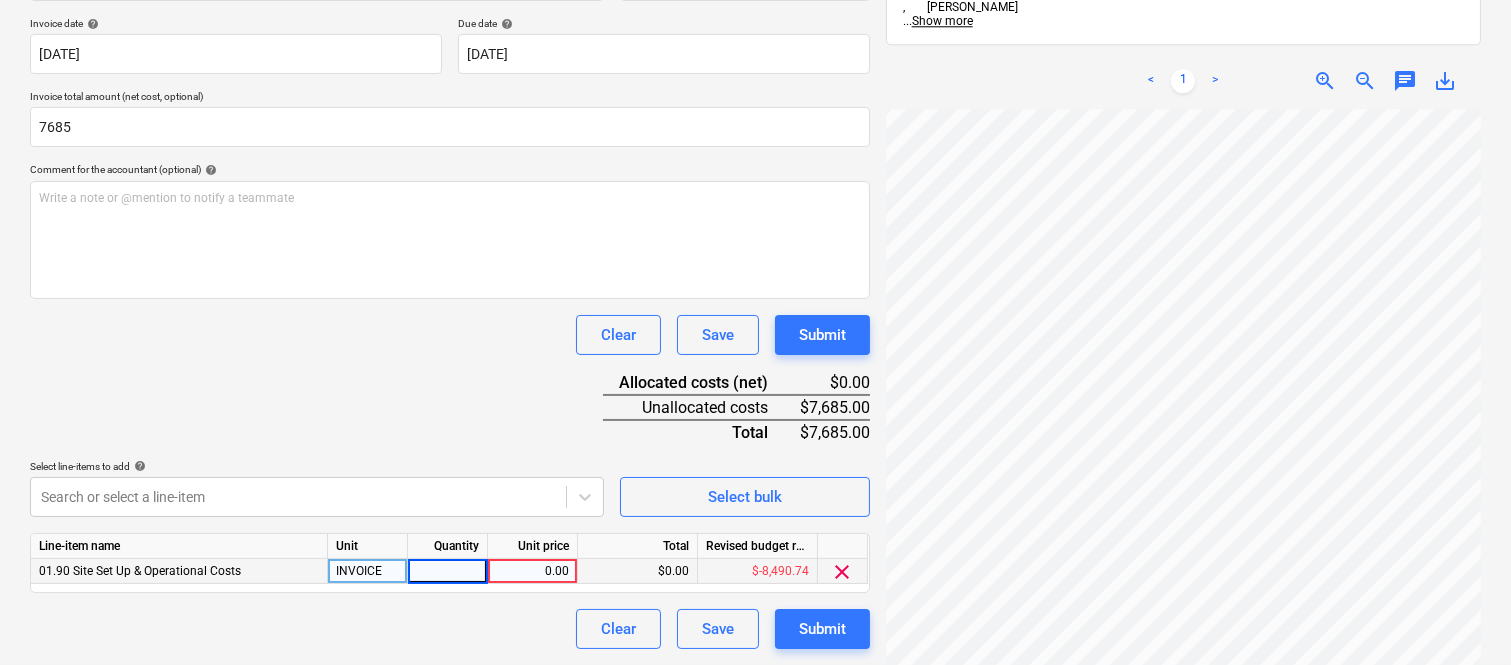 type on "1" 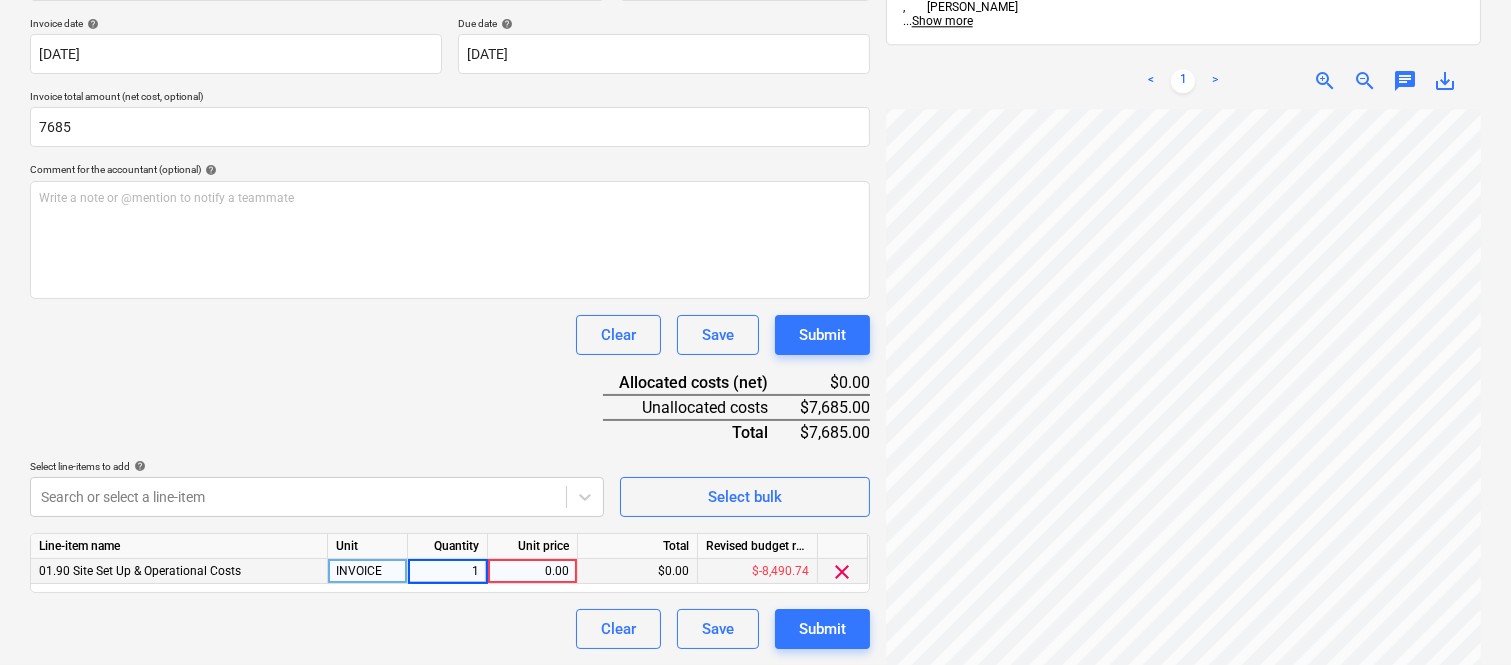 click on "0.00" at bounding box center (532, 571) 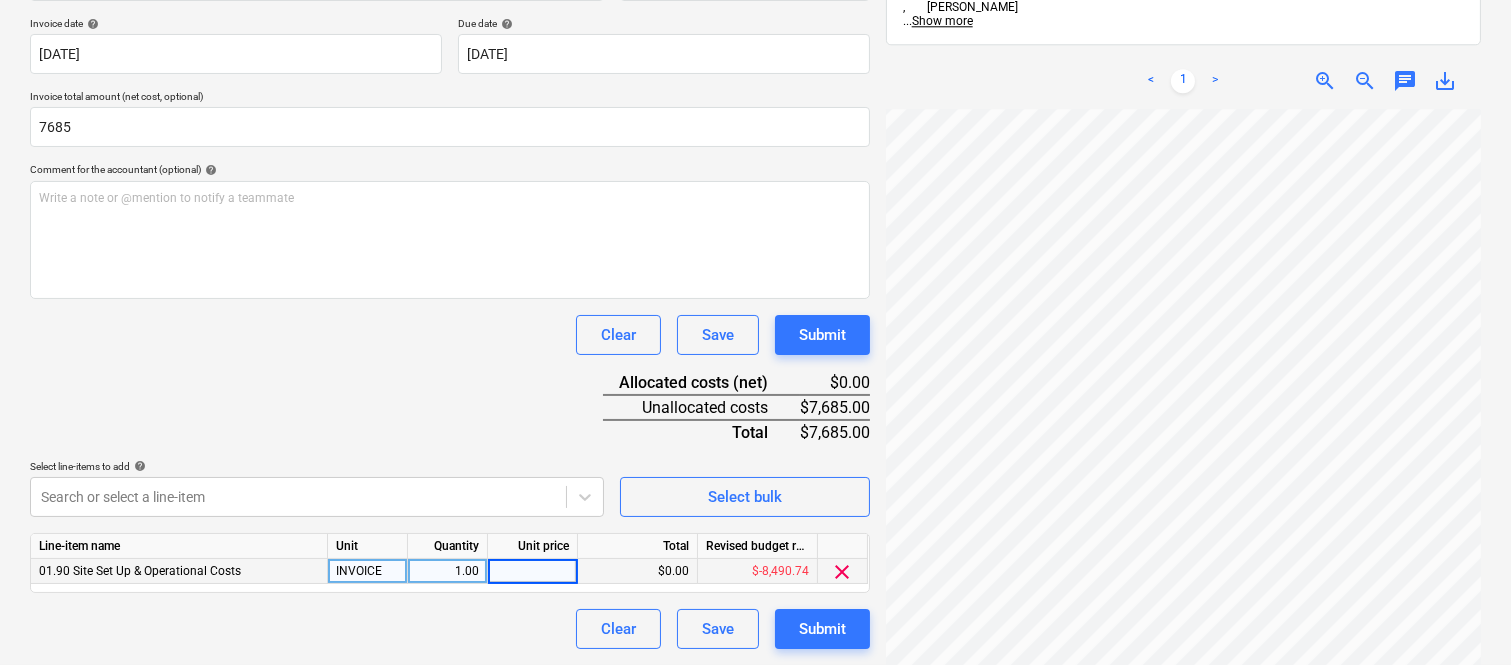 type on "7,685" 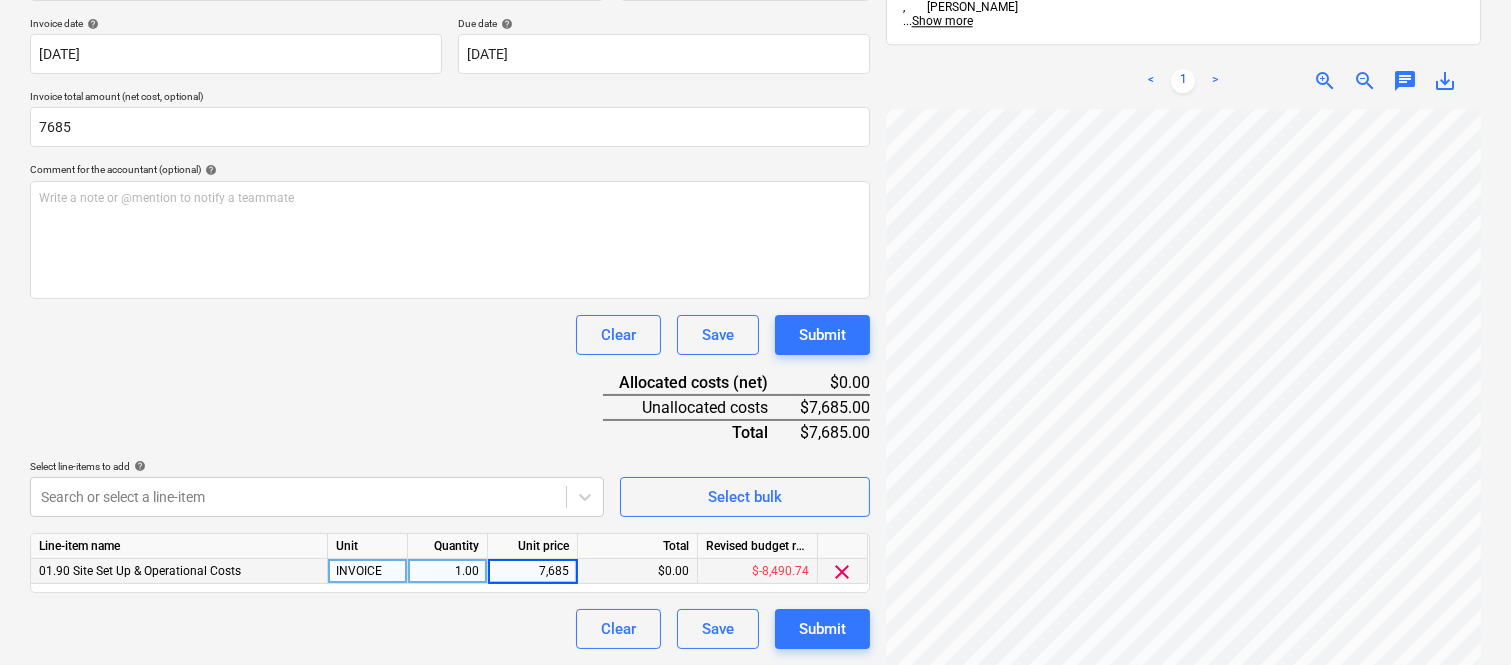 click on "Clear Save Submit" at bounding box center [450, 629] 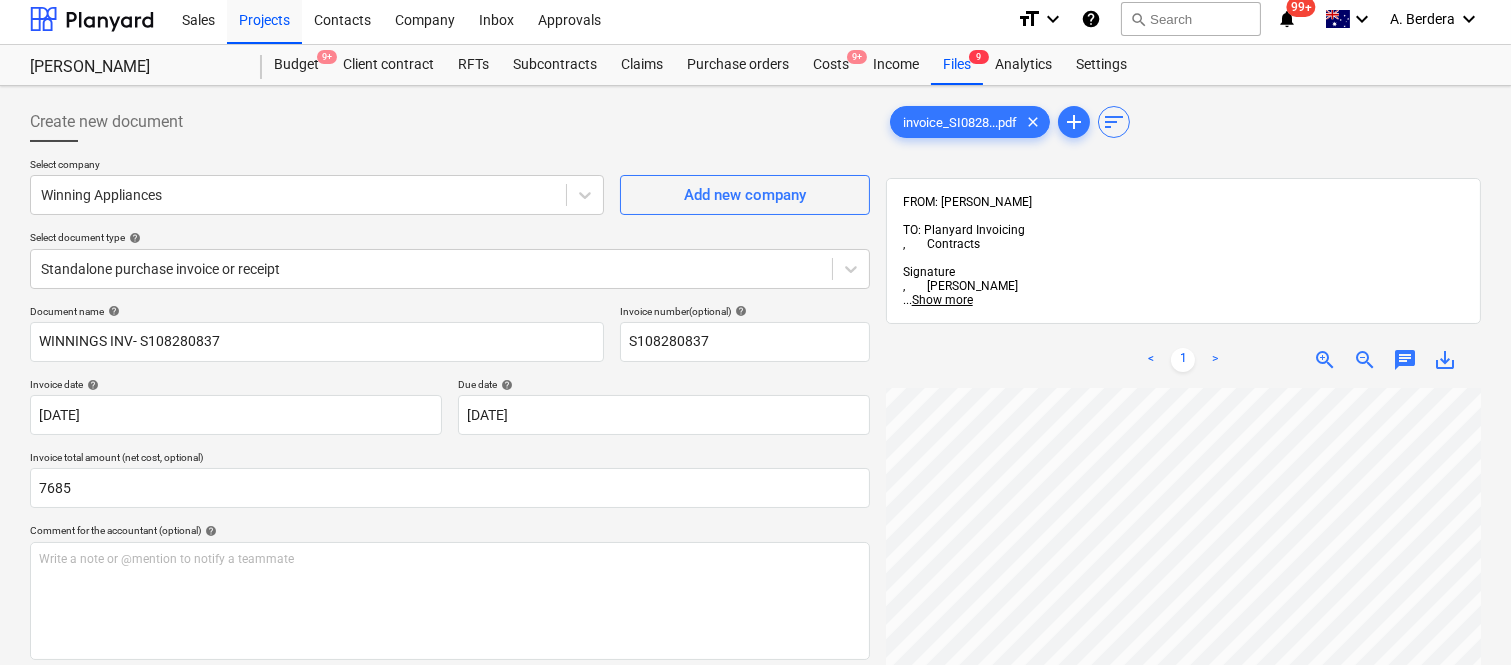 scroll, scrollTop: 0, scrollLeft: 0, axis: both 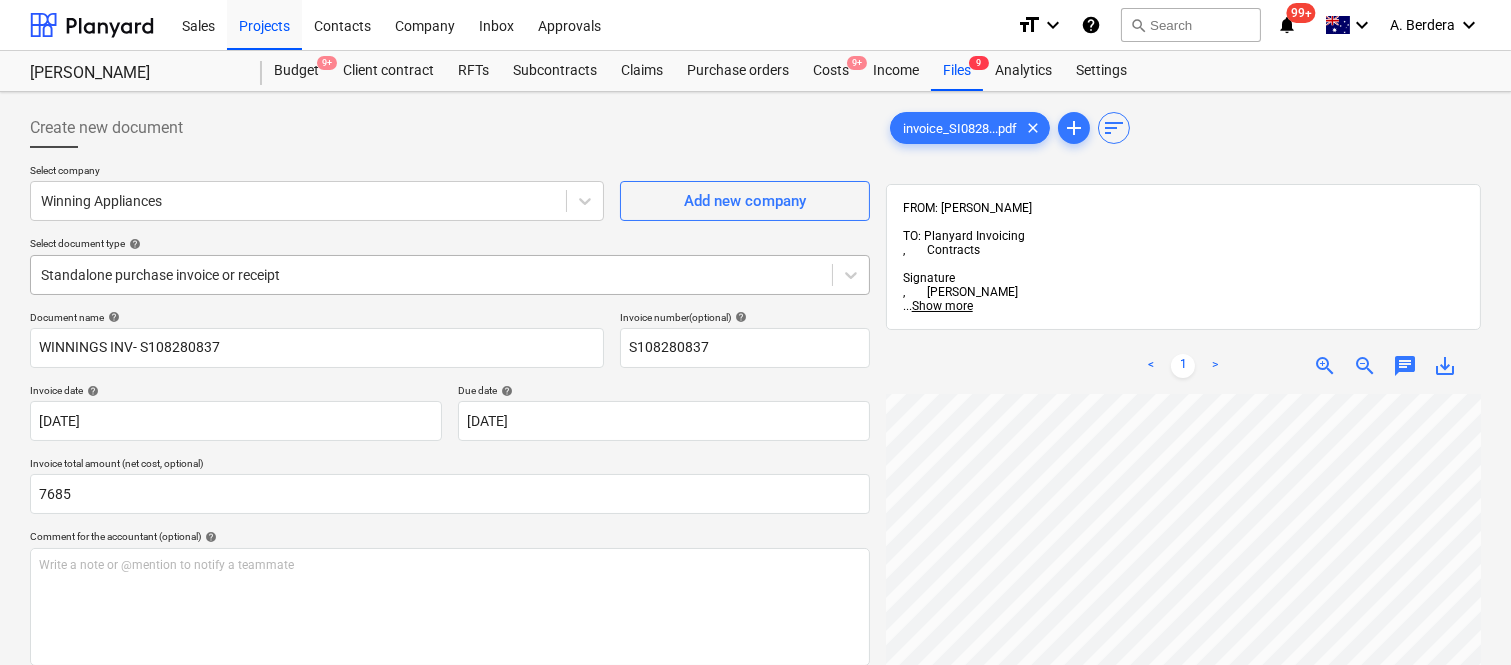 click at bounding box center (431, 275) 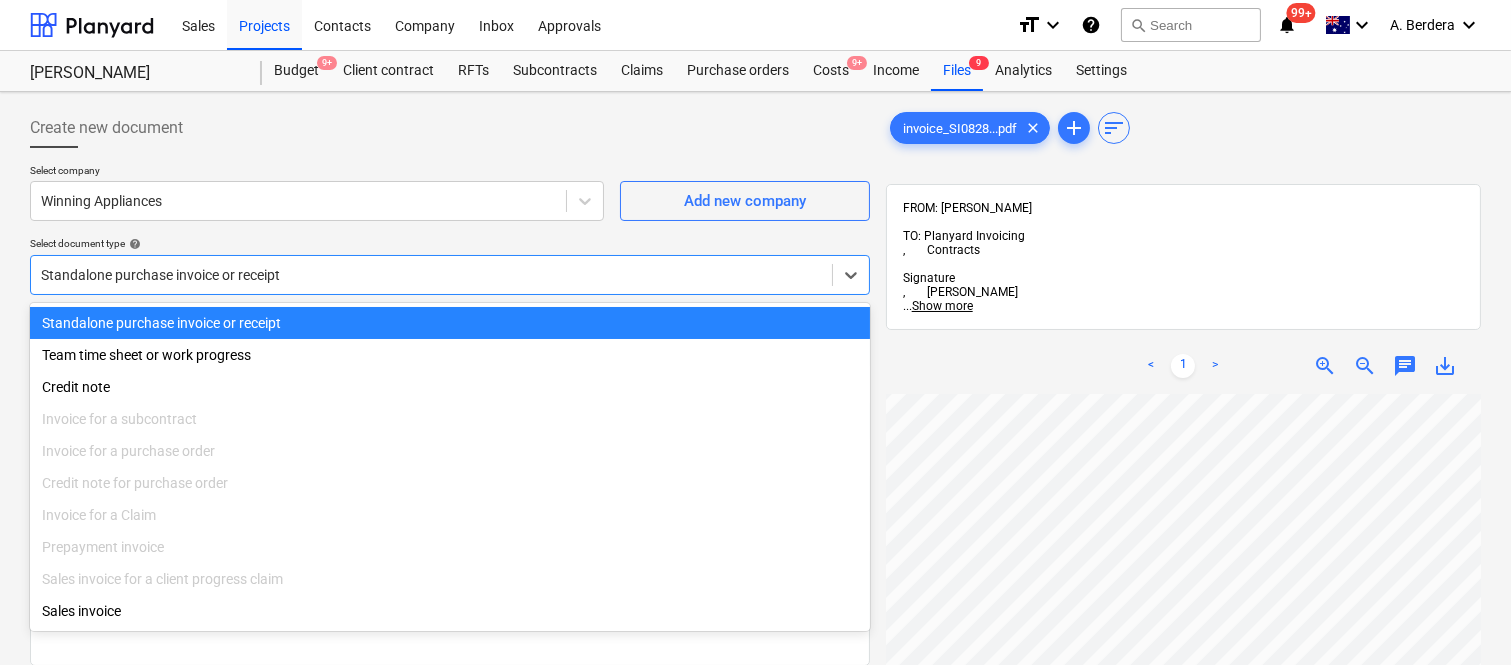 click on "Standalone purchase invoice or receipt" at bounding box center (450, 323) 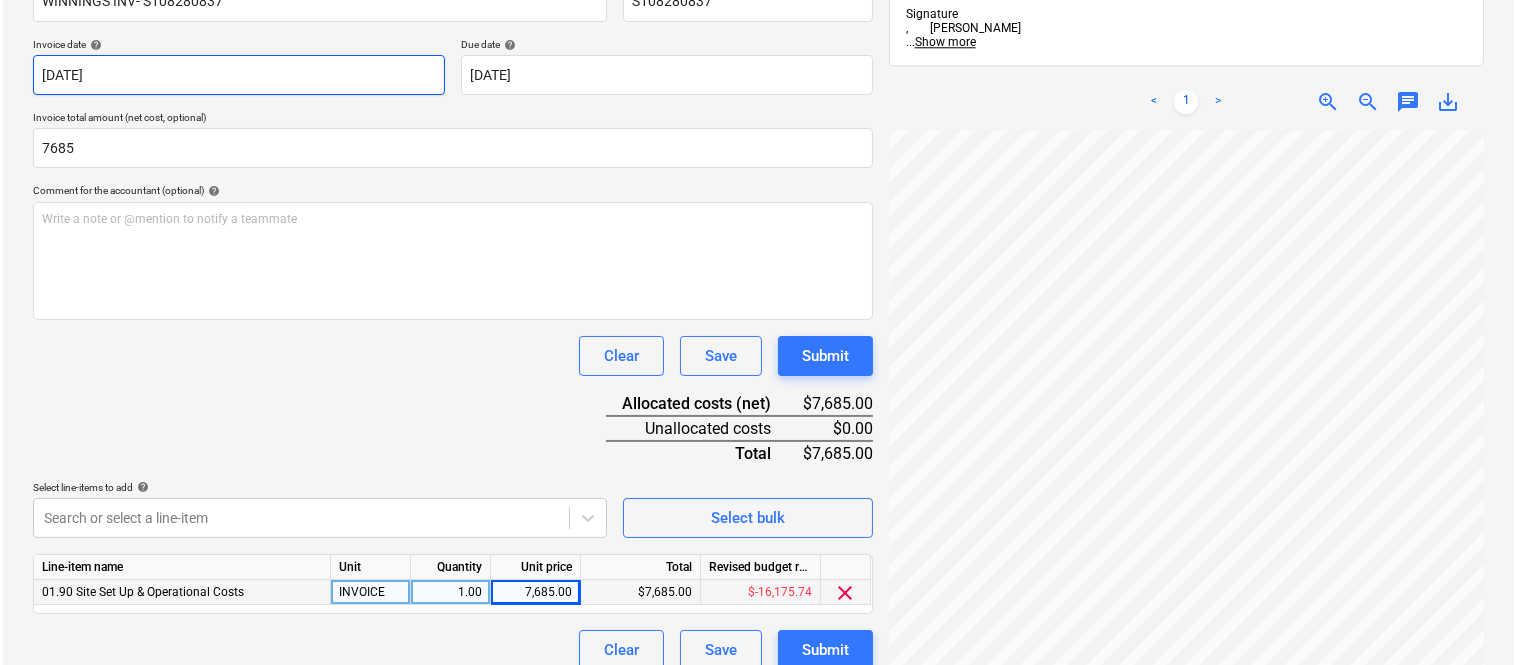 scroll, scrollTop: 367, scrollLeft: 0, axis: vertical 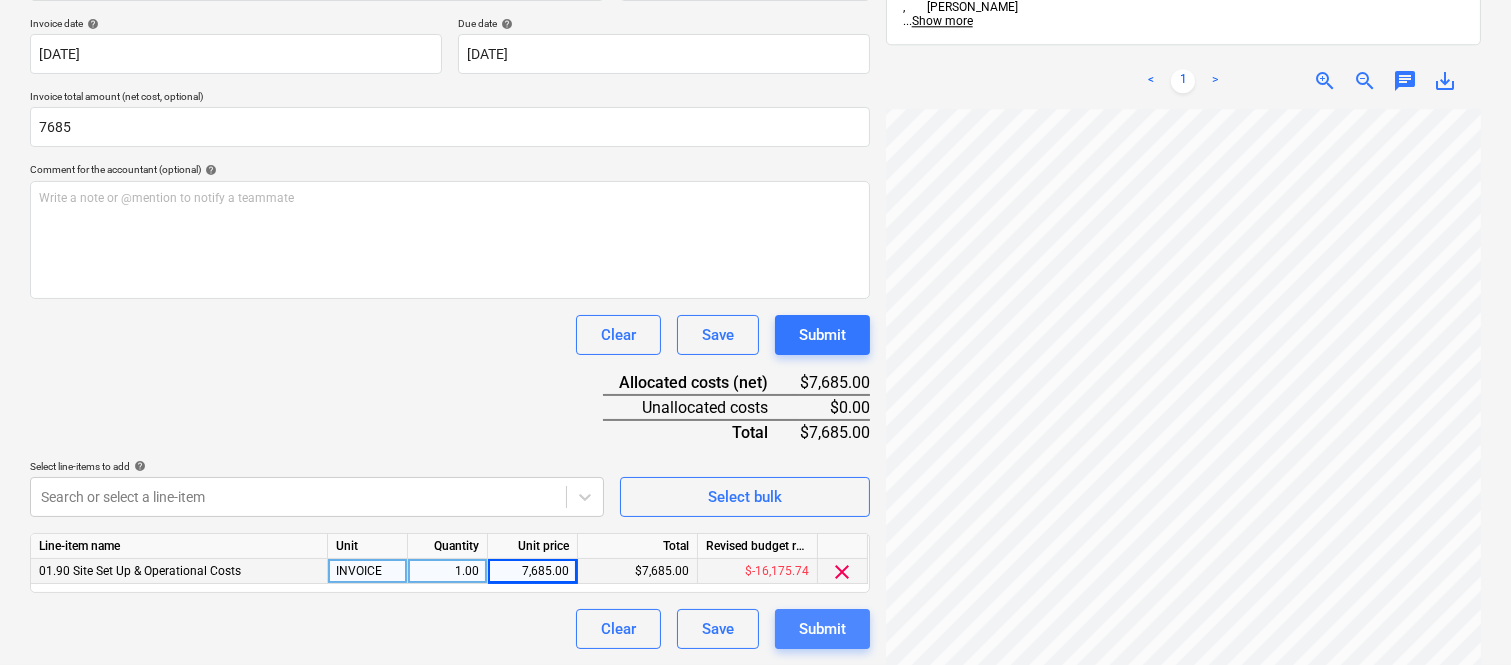 click on "Submit" at bounding box center (822, 629) 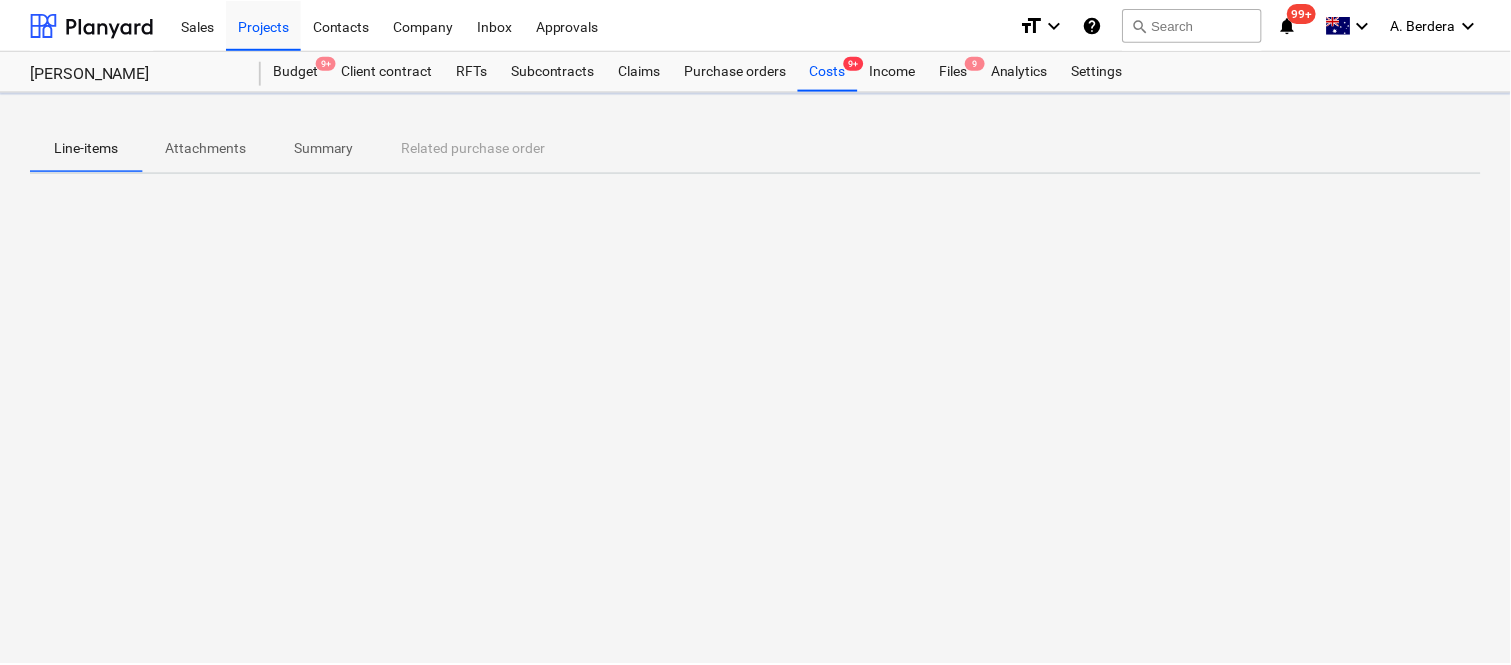 scroll, scrollTop: 0, scrollLeft: 0, axis: both 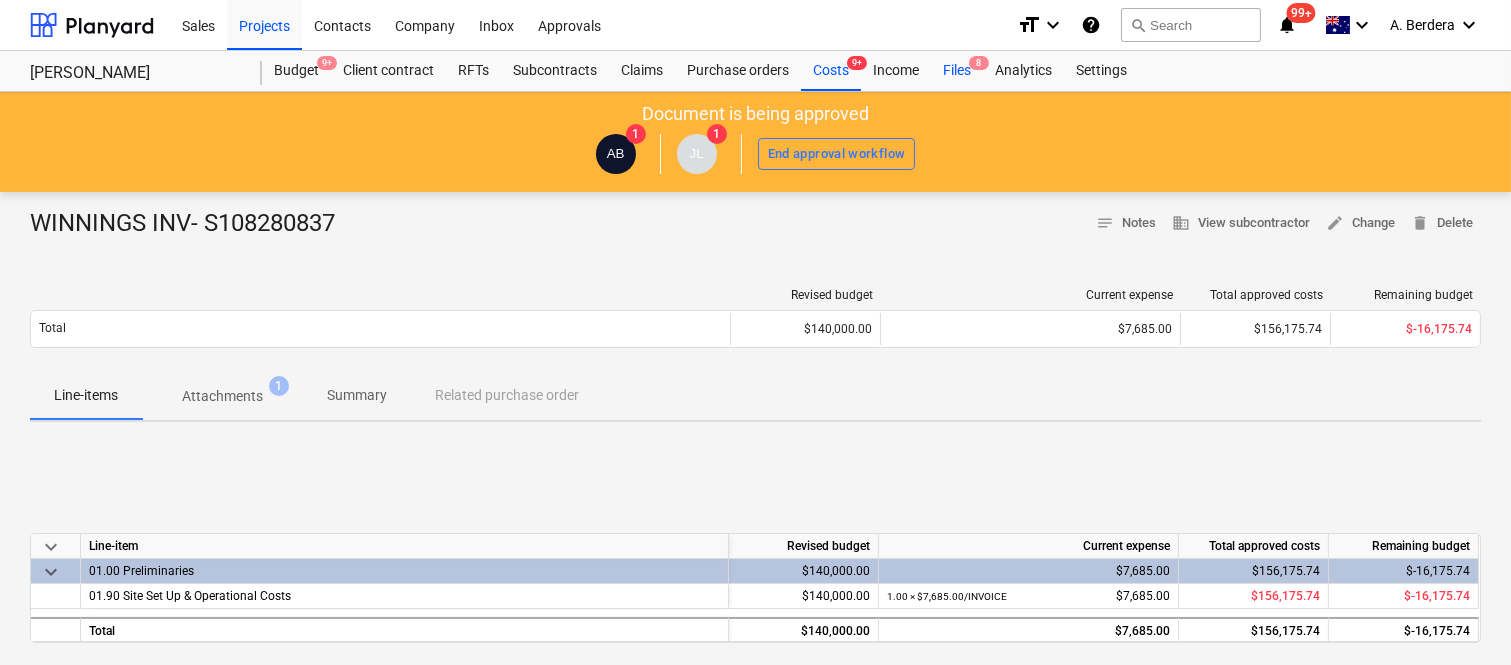 click on "Files 8" at bounding box center (957, 71) 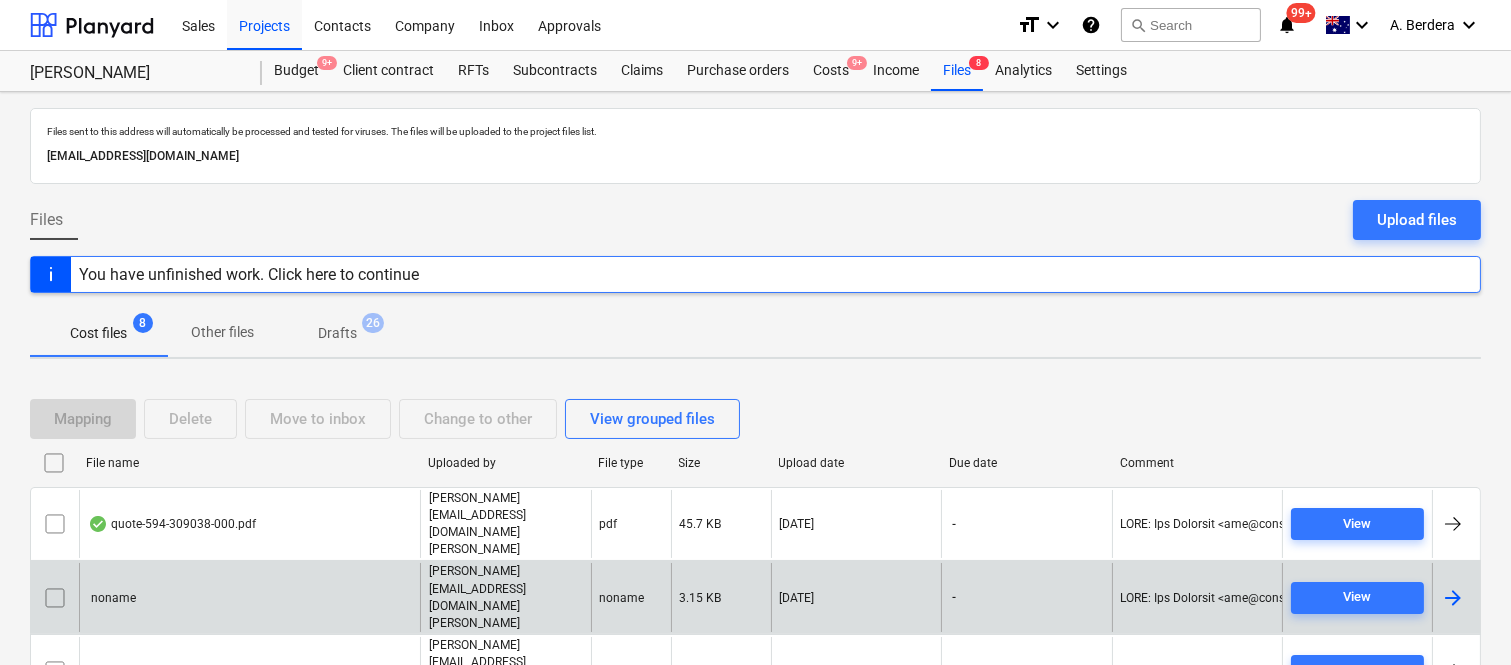 scroll, scrollTop: 191, scrollLeft: 0, axis: vertical 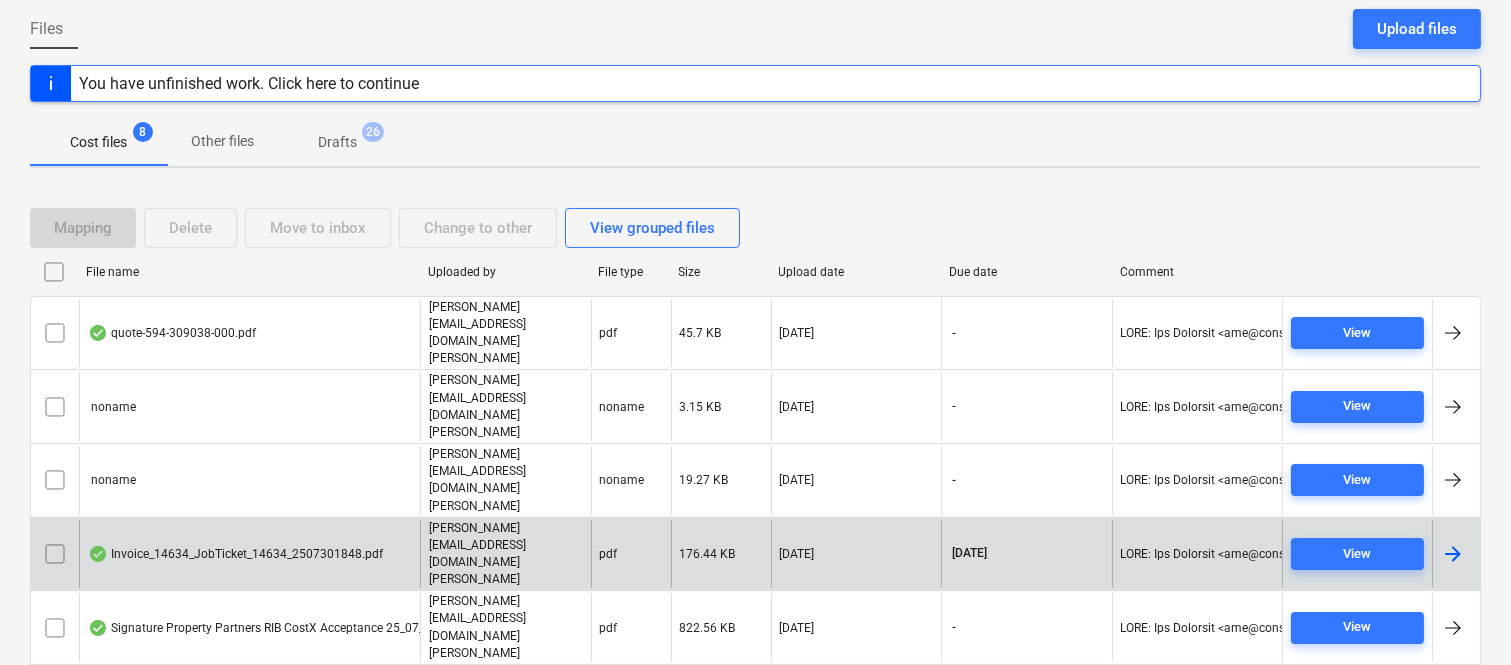 click on "joe@signaturepropertypartners.com.au" at bounding box center [506, 554] 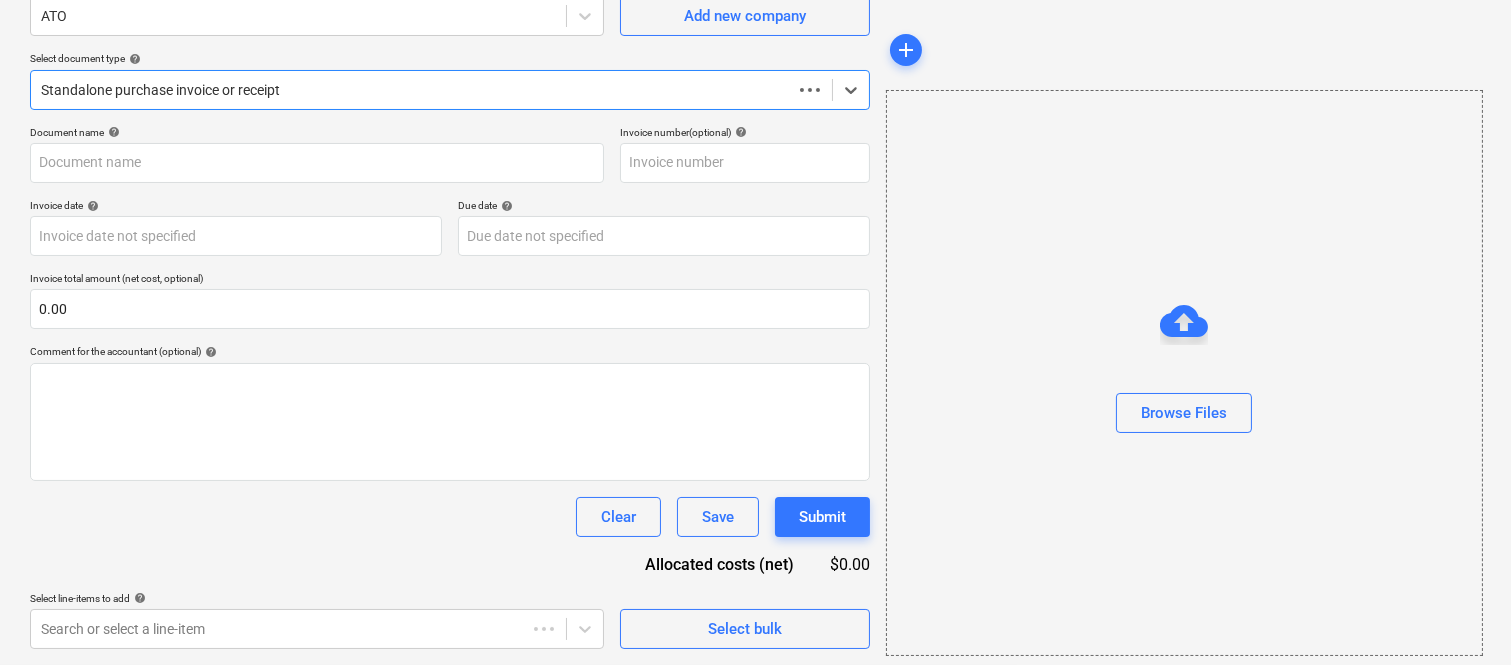 scroll, scrollTop: 185, scrollLeft: 0, axis: vertical 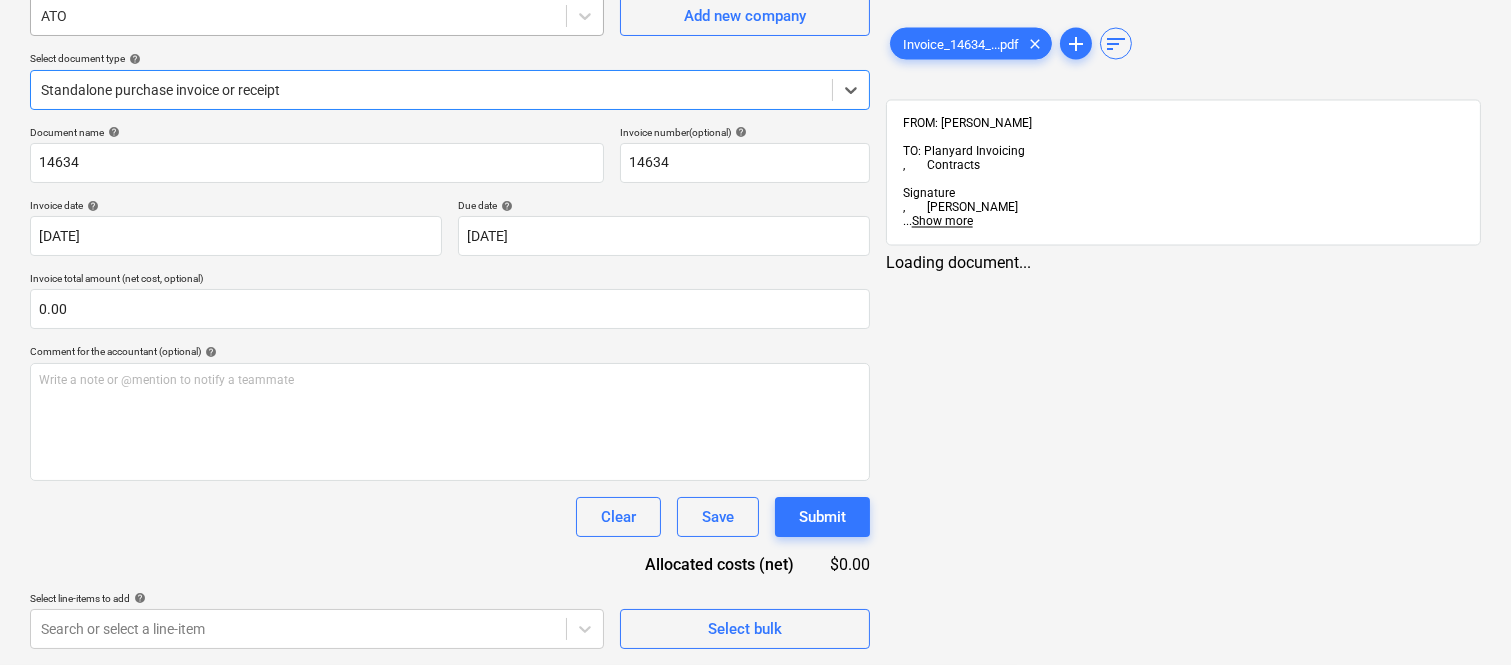 type on "14634" 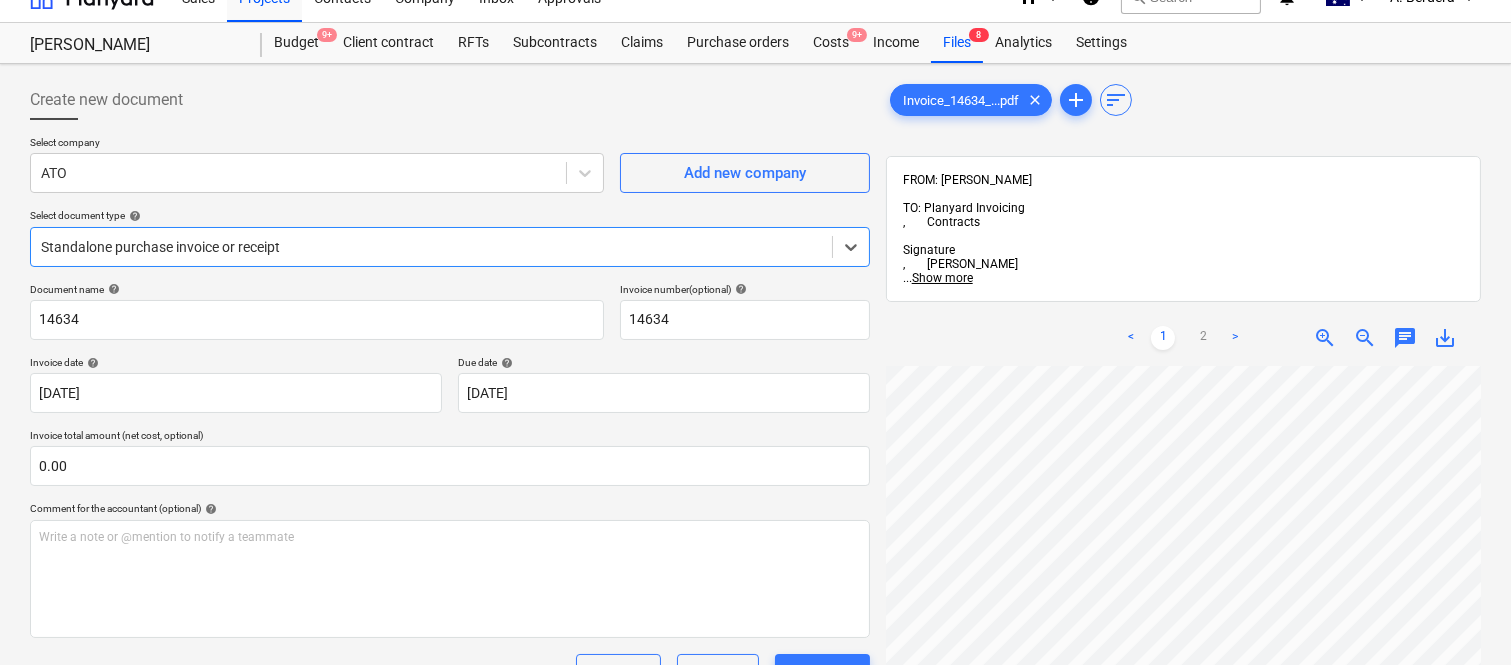 scroll, scrollTop: 0, scrollLeft: 0, axis: both 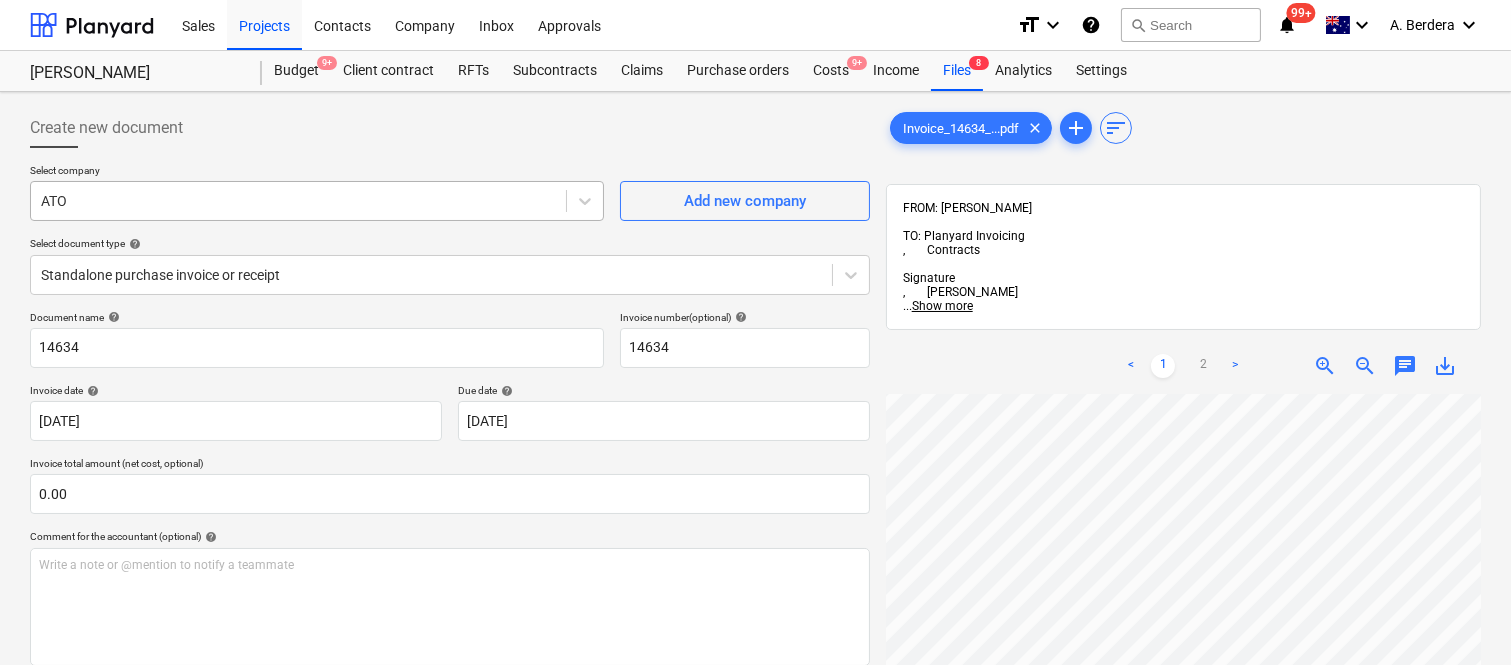 click at bounding box center (298, 201) 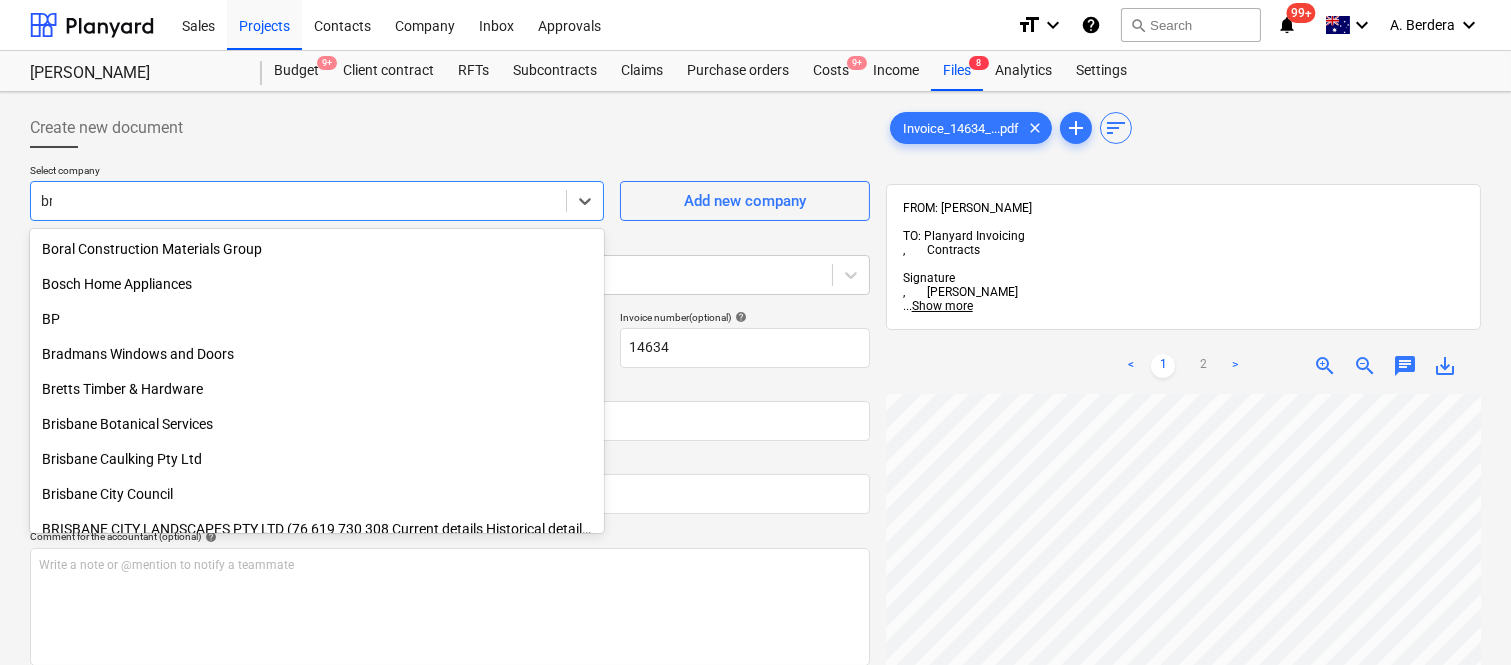 scroll, scrollTop: 610, scrollLeft: 0, axis: vertical 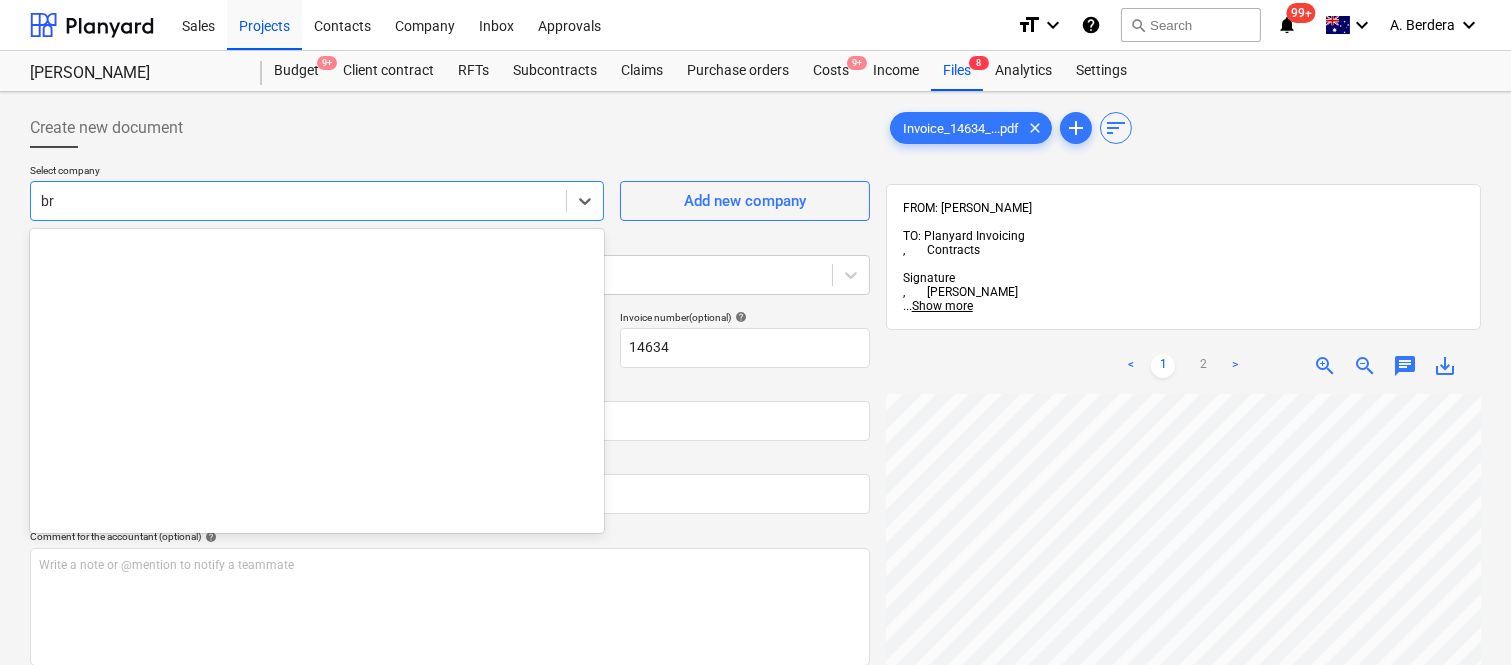 type on "b" 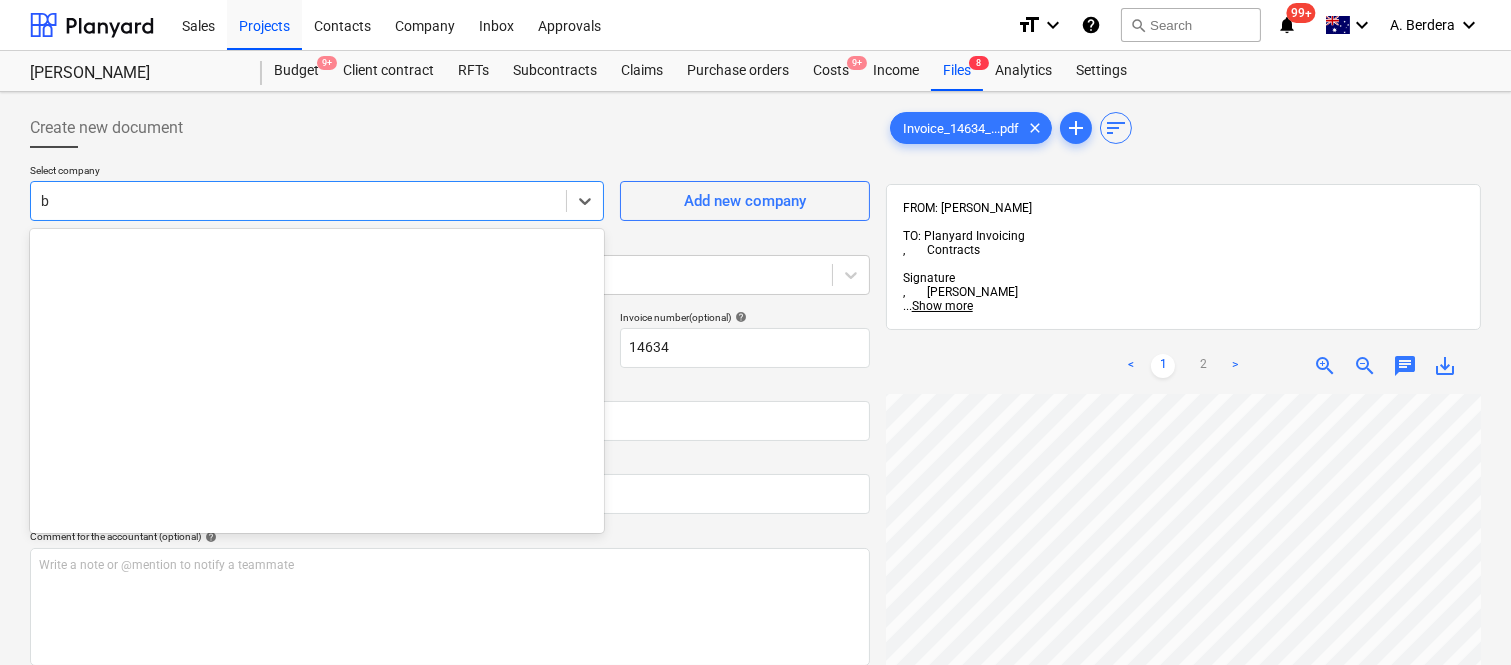 scroll, scrollTop: 610, scrollLeft: 0, axis: vertical 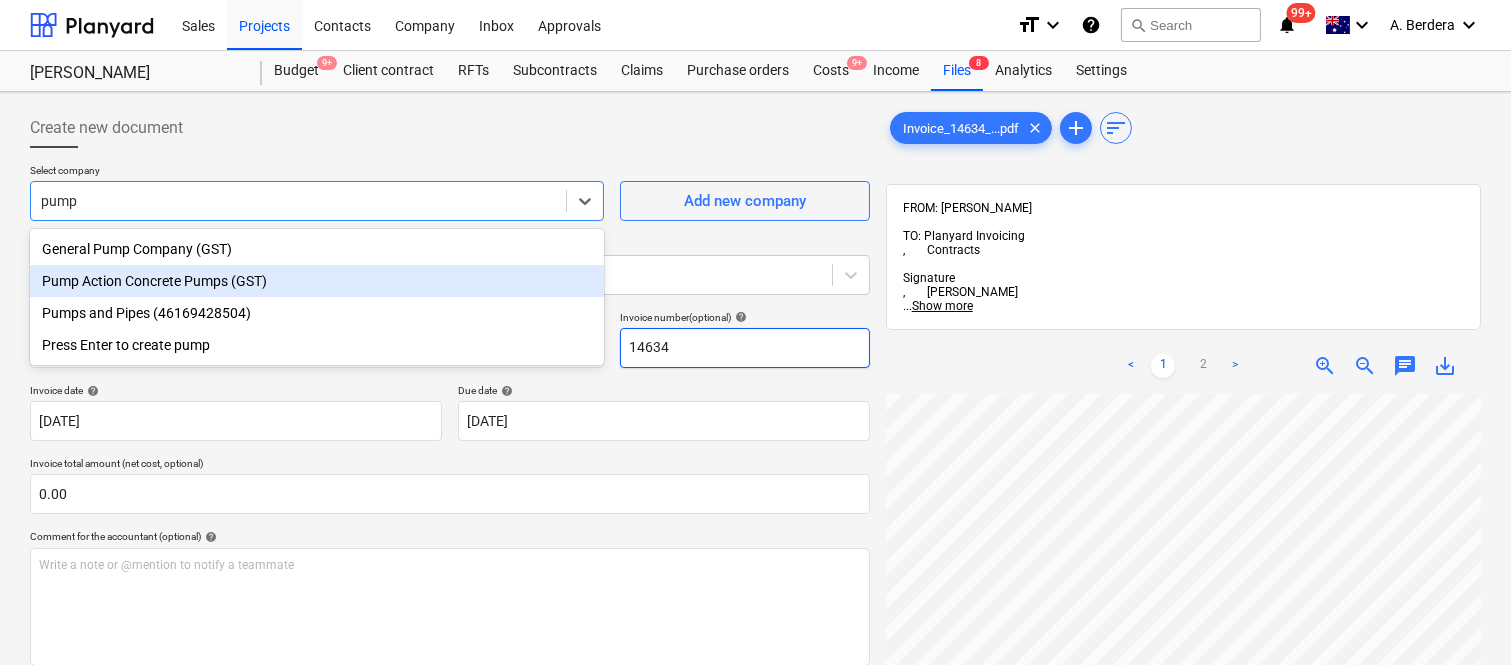 type on "pump" 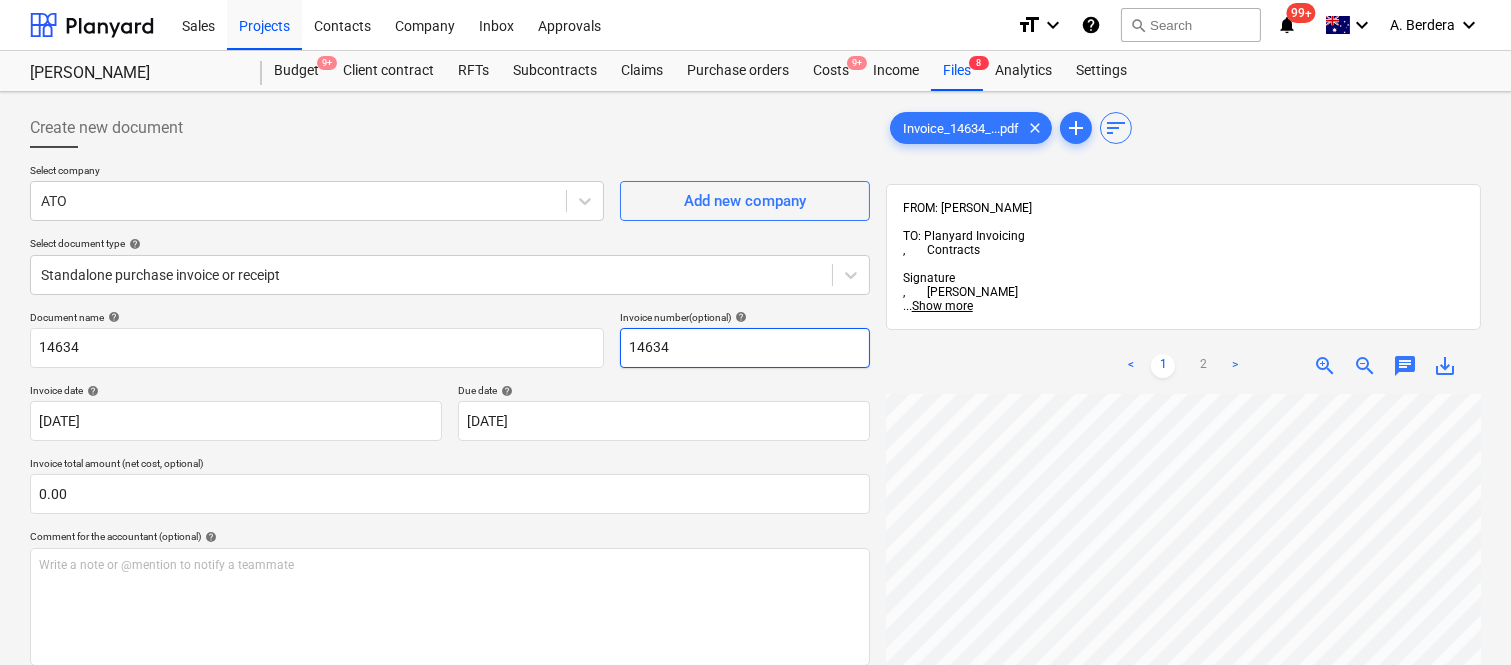 scroll, scrollTop: 13, scrollLeft: 81, axis: both 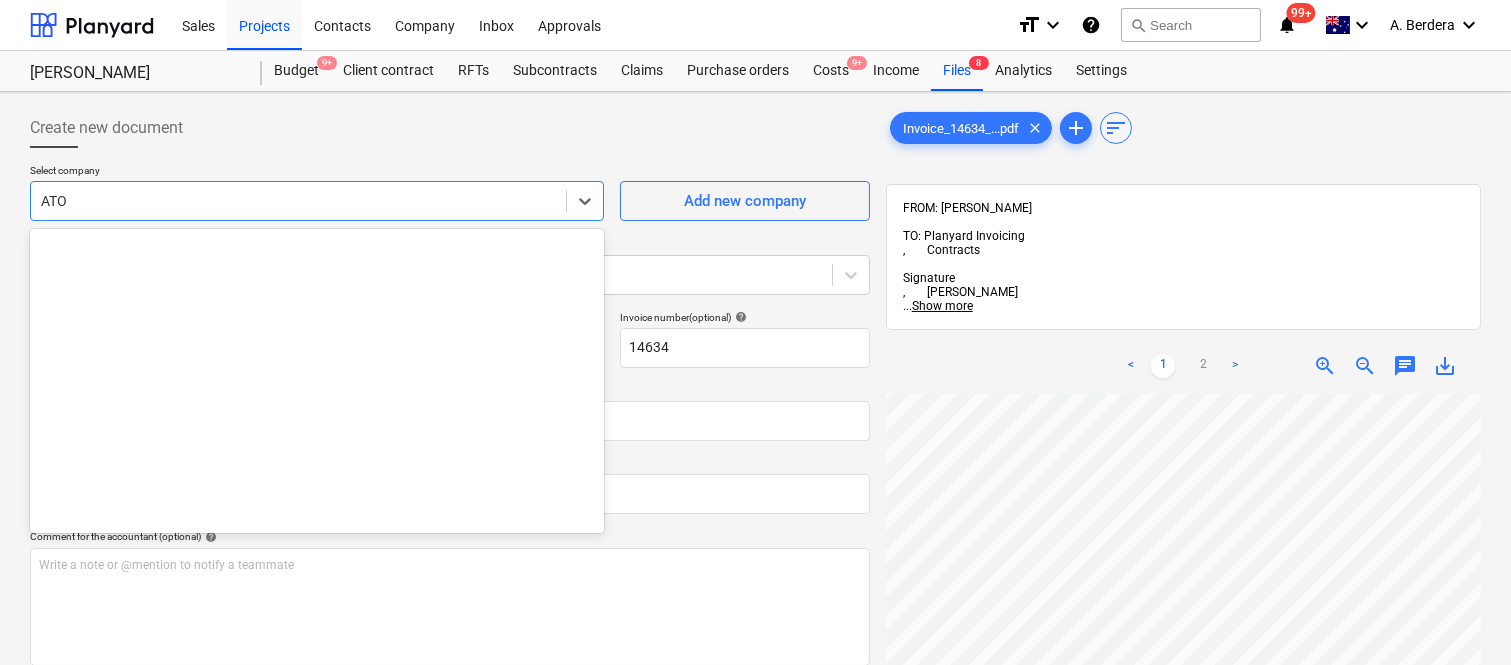 click at bounding box center [298, 201] 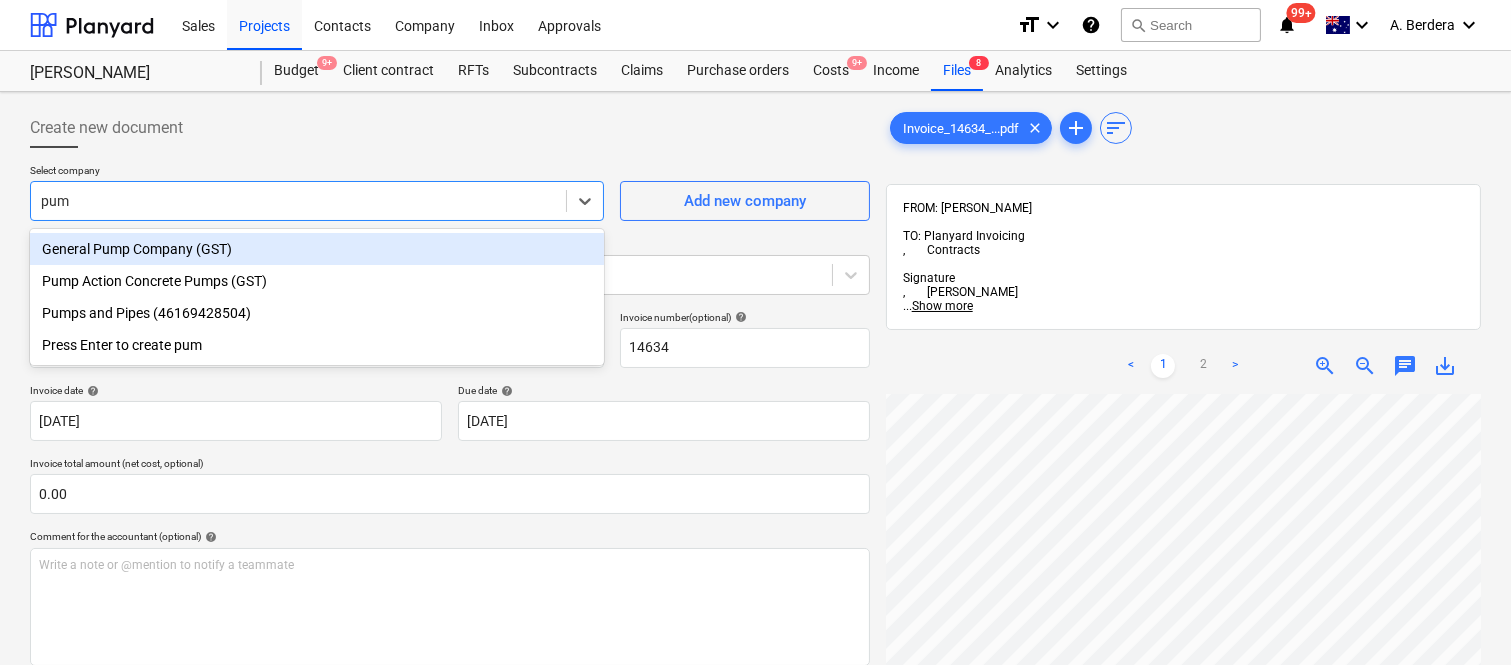 type on "pump" 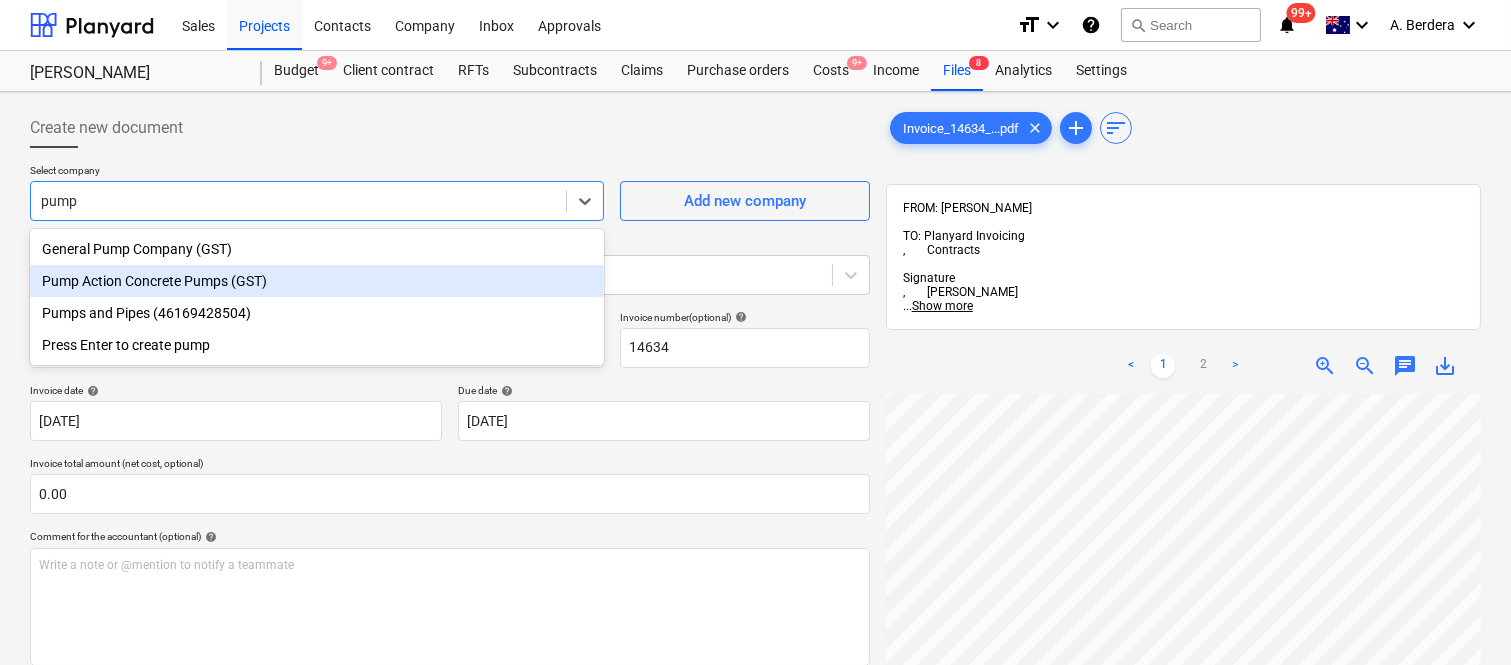 click on "Pump Action Concrete Pumps (GST)" at bounding box center (317, 281) 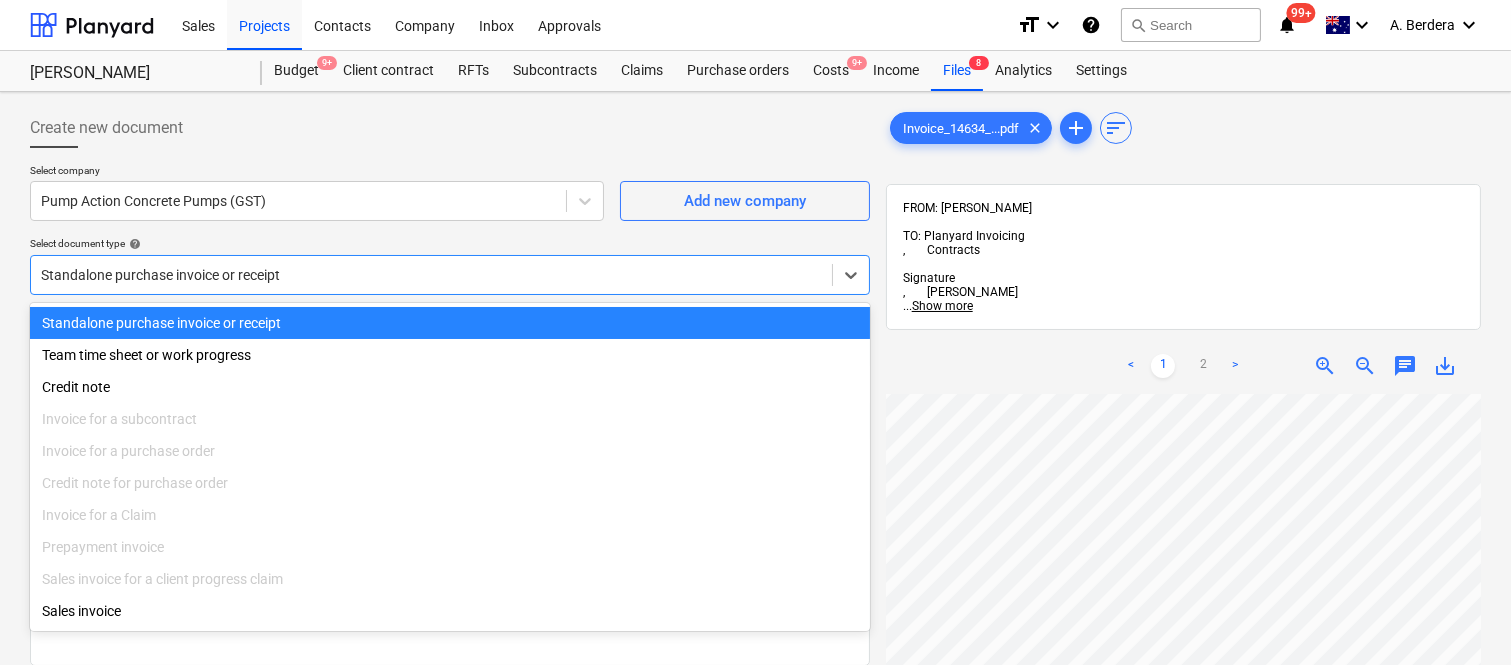 click at bounding box center (431, 275) 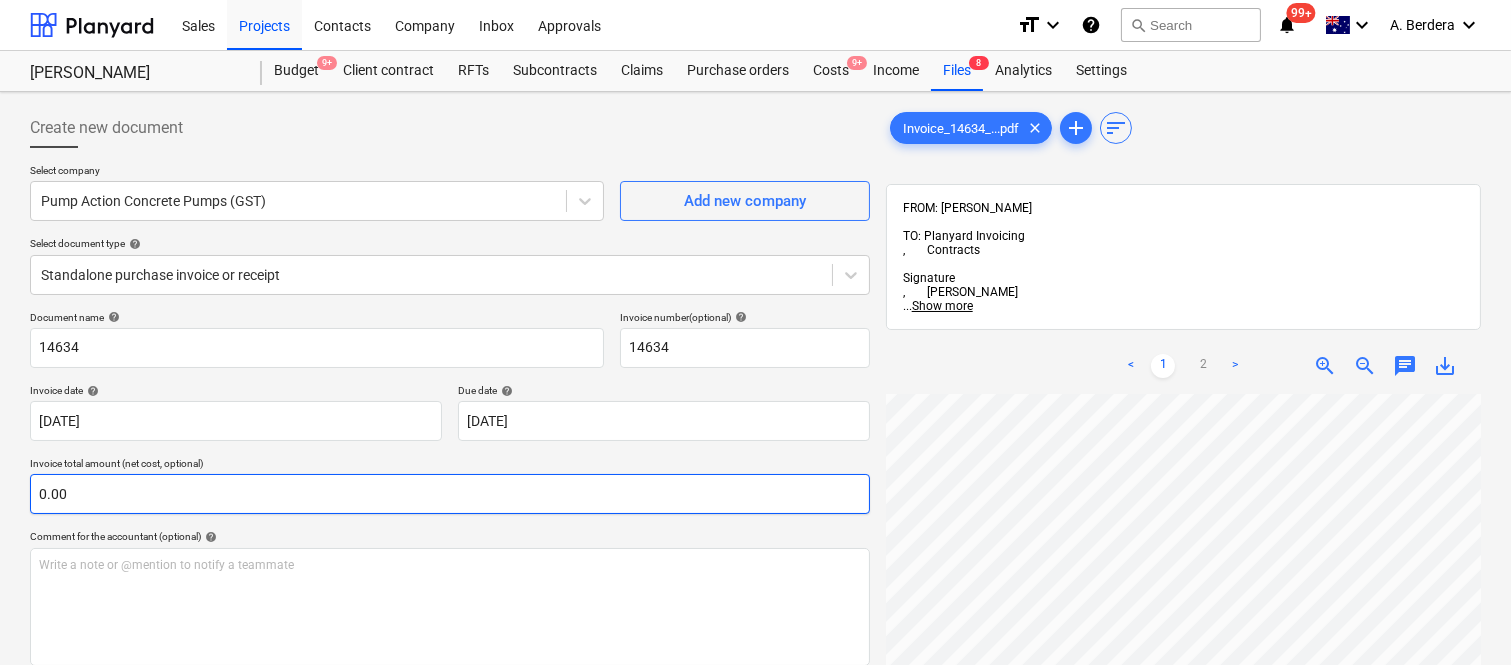 scroll, scrollTop: 4, scrollLeft: 166, axis: both 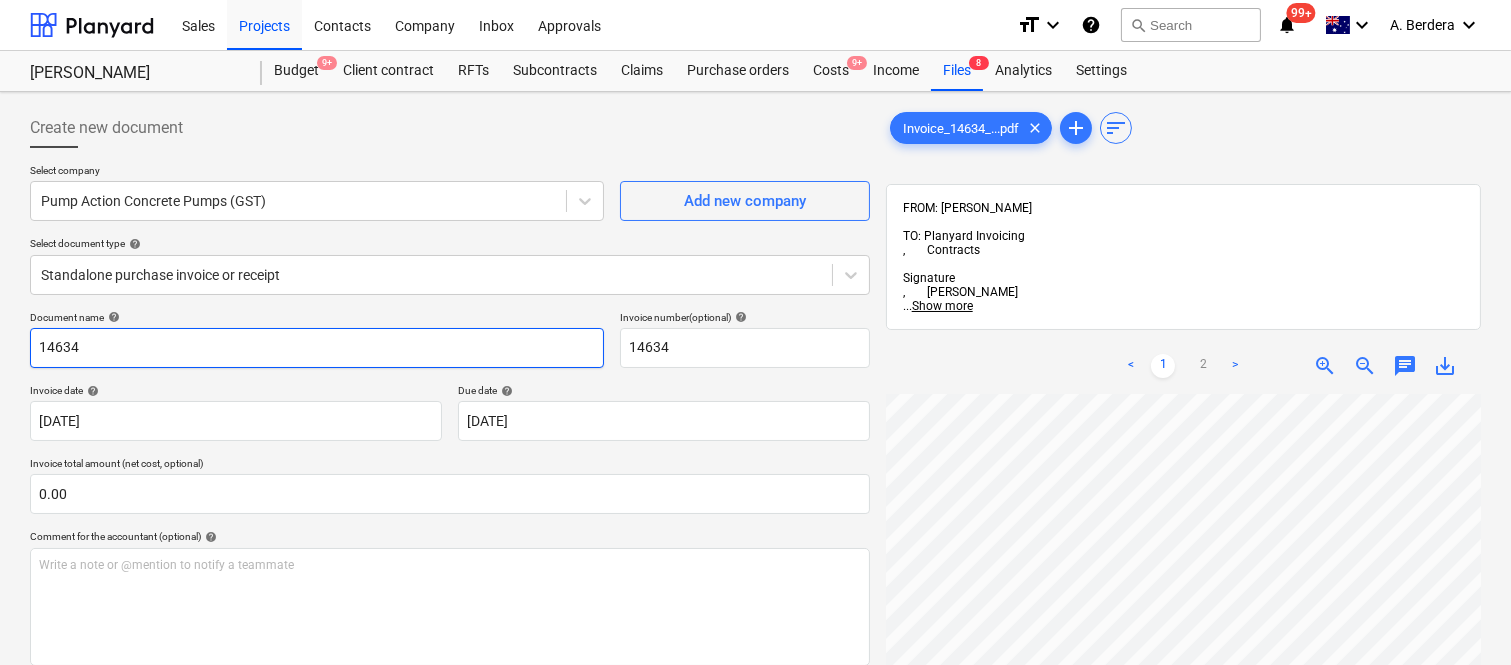 click on "14634" at bounding box center (317, 348) 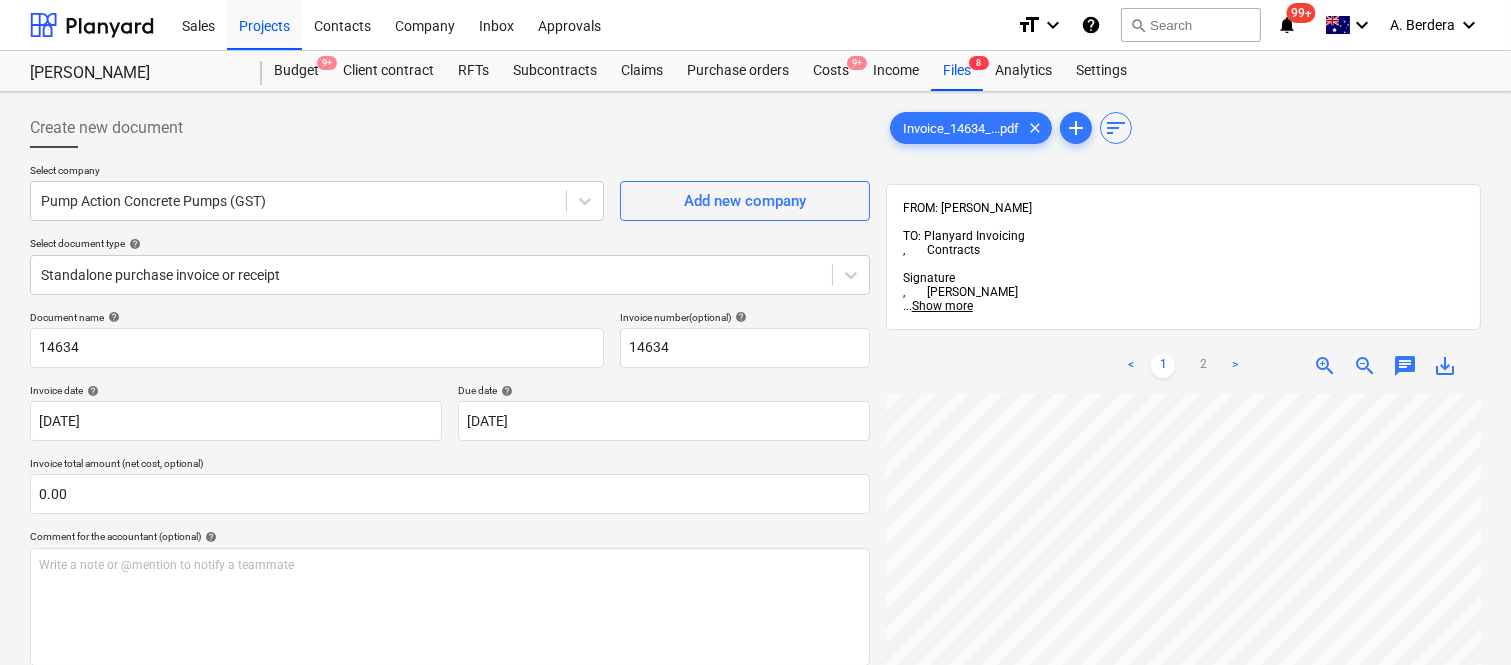 scroll, scrollTop: 0, scrollLeft: 16, axis: horizontal 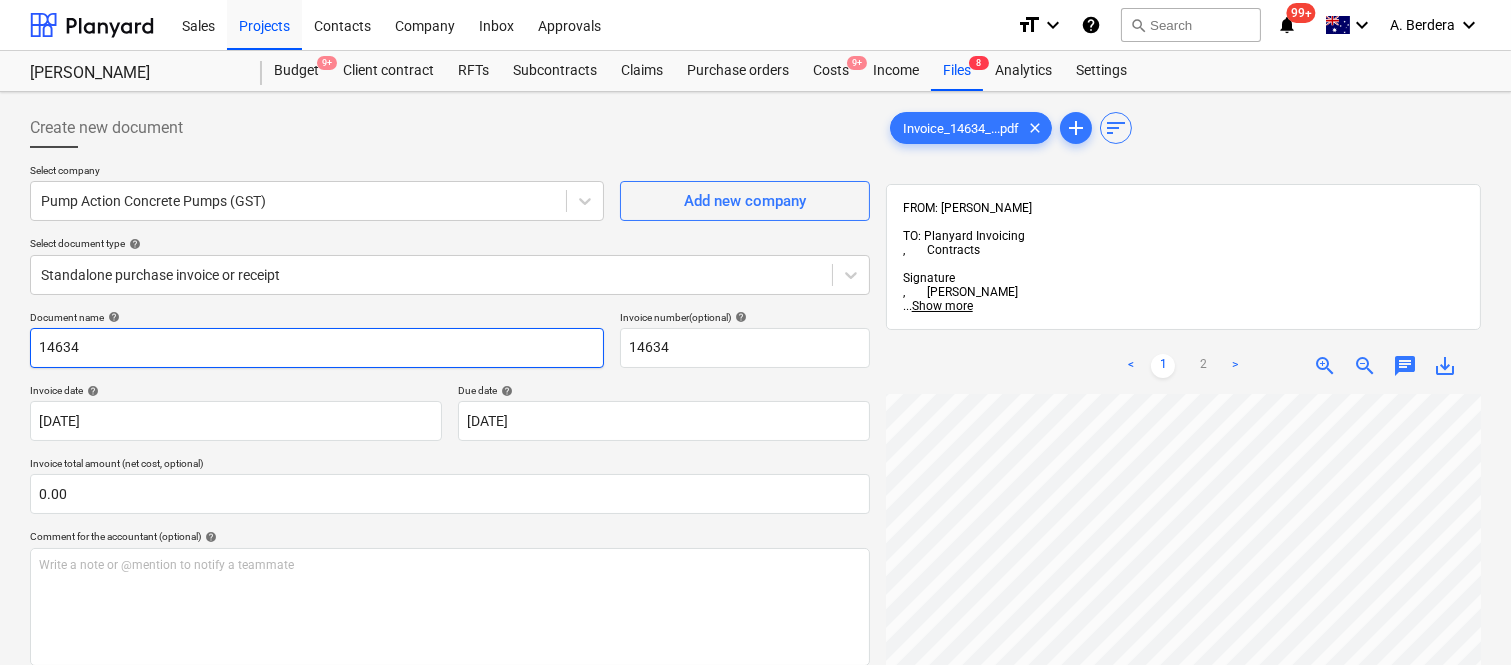 click on "14634" at bounding box center (317, 348) 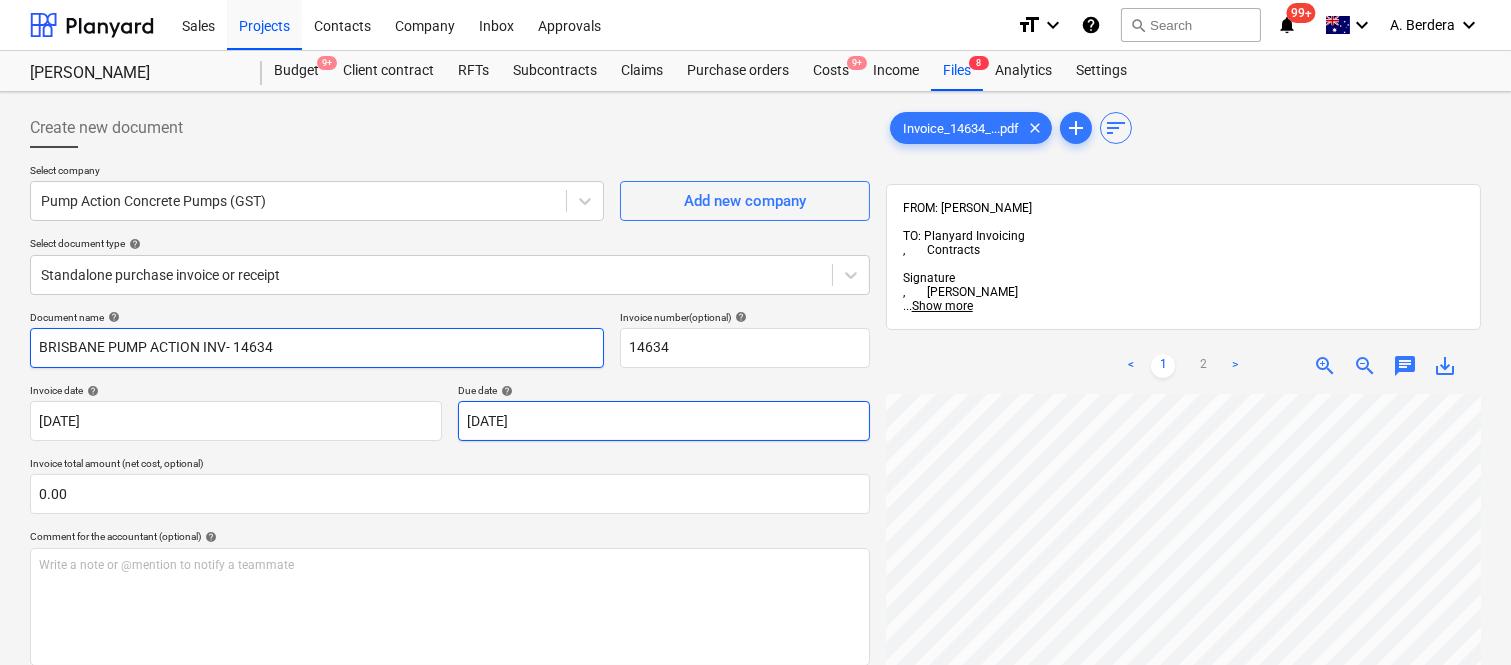 type on "BRISBANE PUMP ACTION INV- 14634" 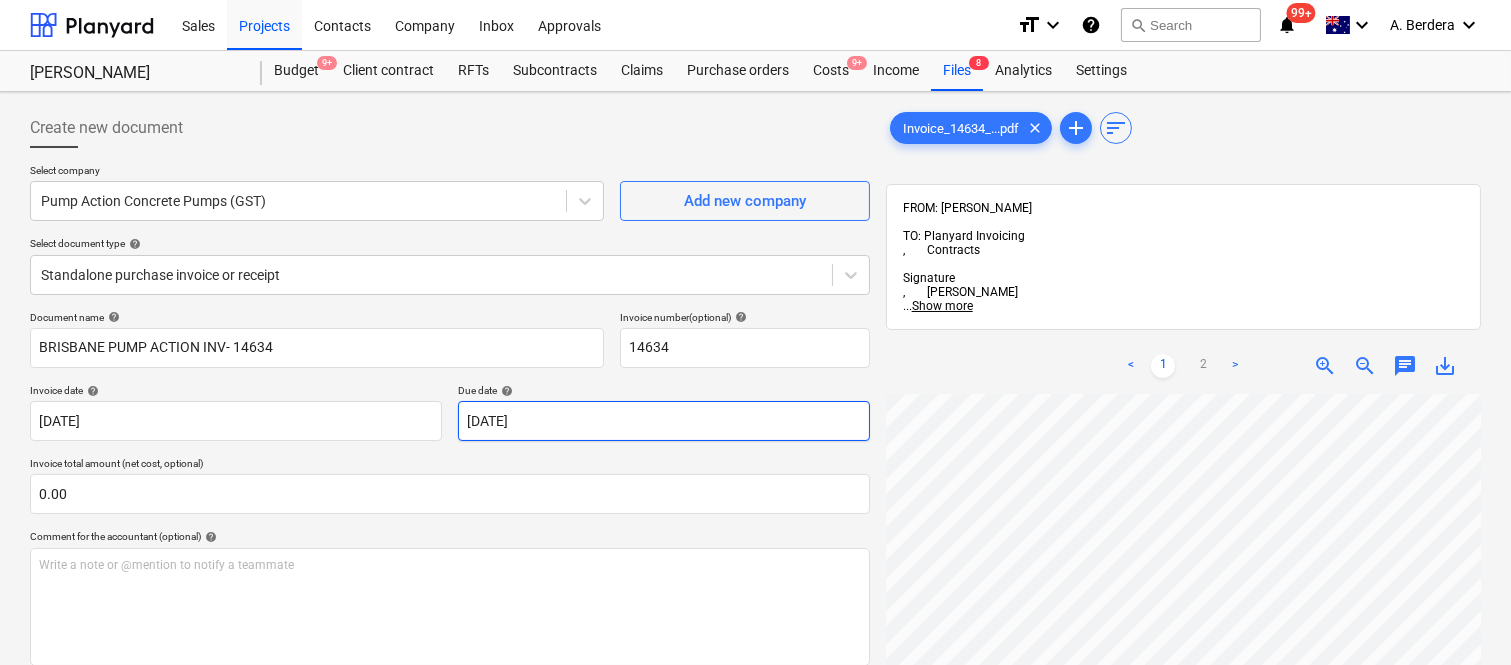 scroll, scrollTop: 511, scrollLeft: 0, axis: vertical 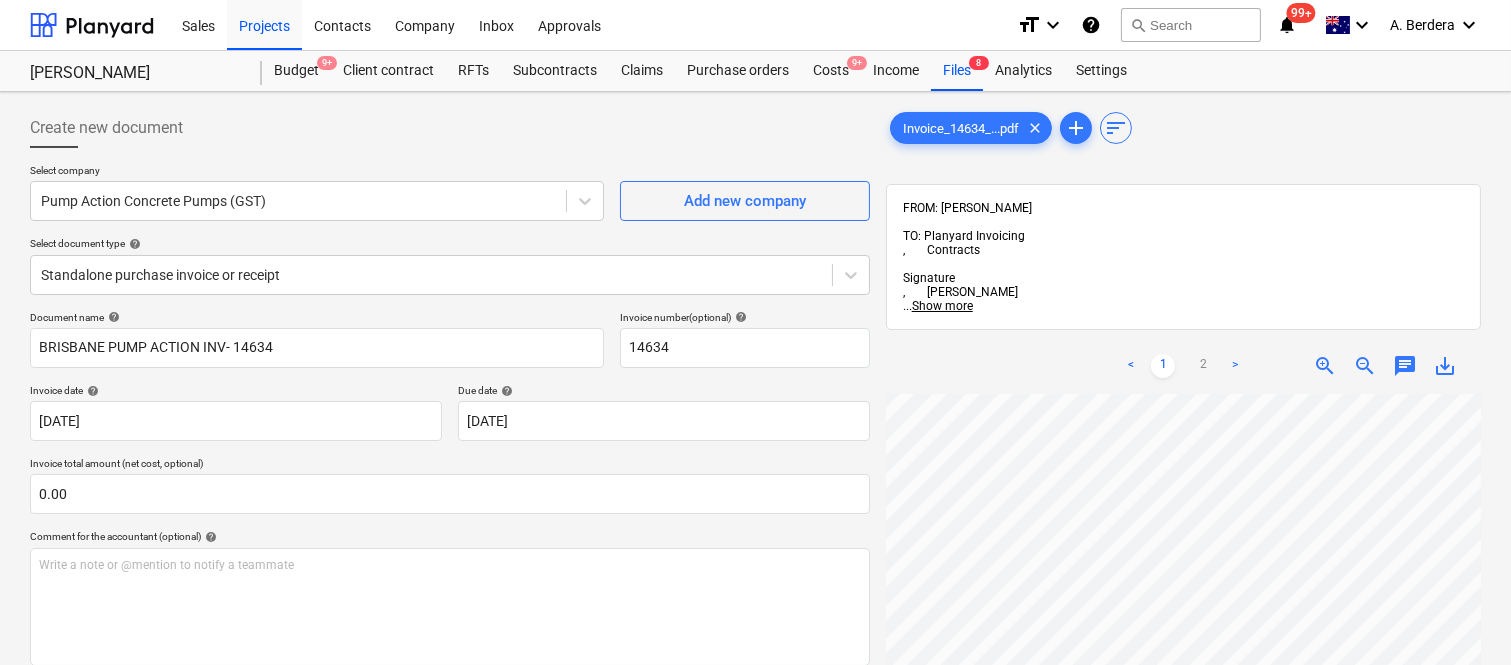 click on "Sales Projects Contacts Company Inbox Approvals format_size keyboard_arrow_down help search Search notifications 99+ keyboard_arrow_down A. Berdera keyboard_arrow_down Della Rosa Della Rosa Budget 9+ Client contract RFTs Subcontracts Claims Purchase orders Costs 9+ Income Files 8 Analytics Settings Create new document Select company Pump Action Concrete Pumps (GST)   Add new company Select document type help Standalone purchase invoice or receipt Document name help BRISBANE PUMP ACTION INV- 14634 Invoice number  (optional) help 14634 Invoice date help 30 Jul 2025 30.07.2025 Press the down arrow key to interact with the calendar and
select a date. Press the question mark key to get the keyboard shortcuts for changing dates. Due date help 13 Aug 2025 13.08.2025 Press the down arrow key to interact with the calendar and
select a date. Press the question mark key to get the keyboard shortcuts for changing dates. Invoice total amount (net cost, optional) 0.00 Comment for the accountant (optional) <" at bounding box center (755, 332) 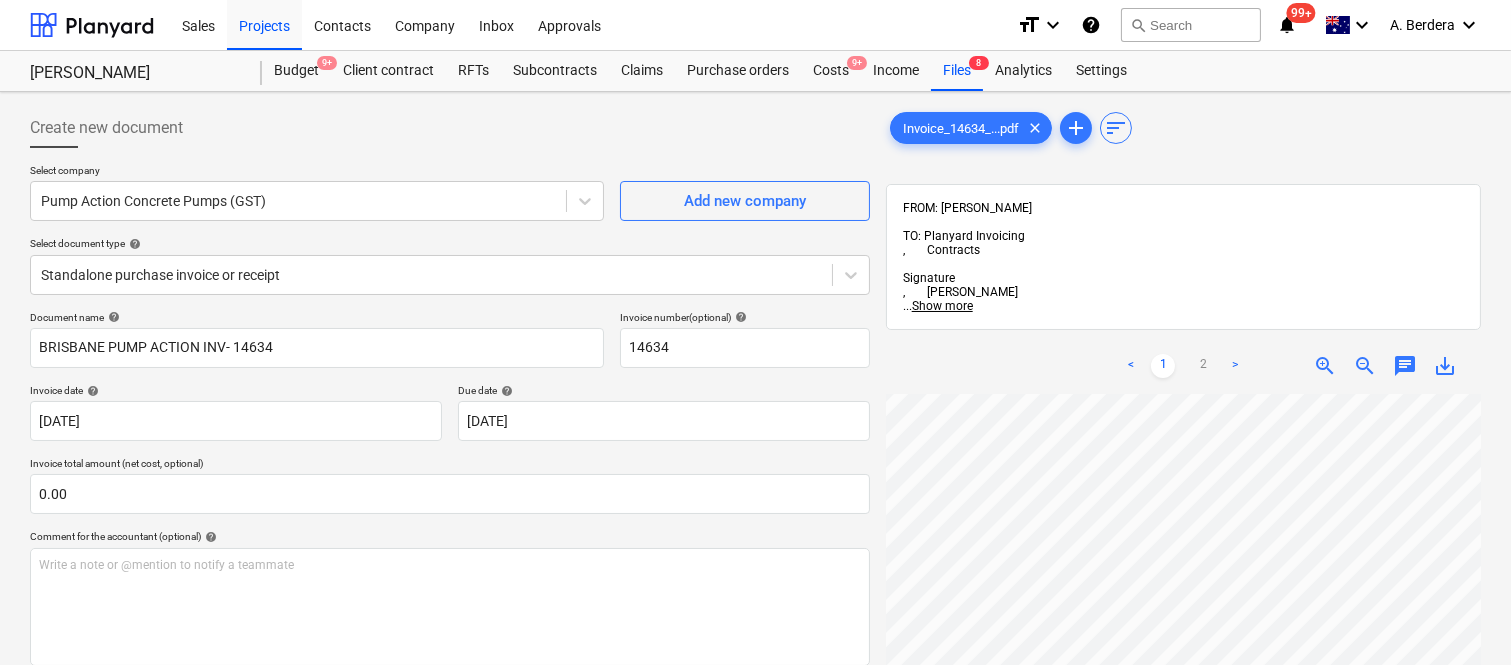scroll, scrollTop: 592, scrollLeft: 332, axis: both 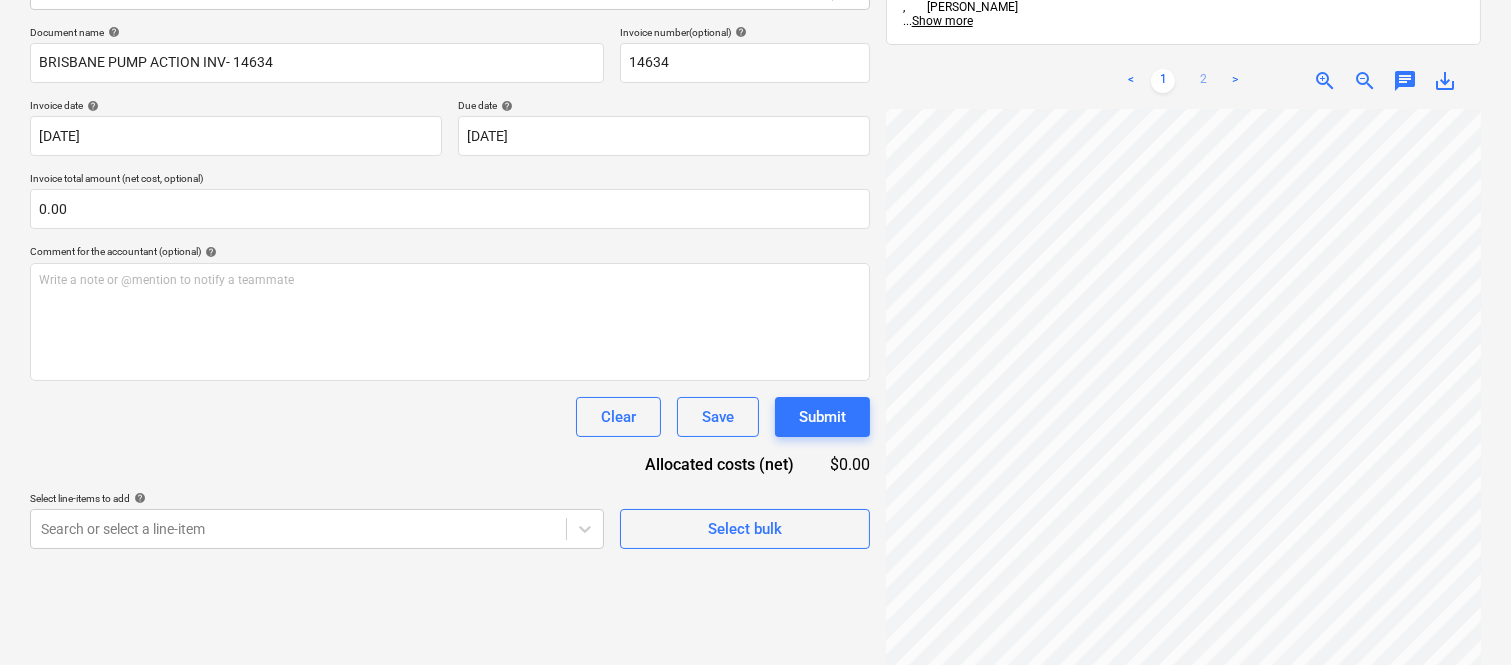 click on "2" at bounding box center [1203, 81] 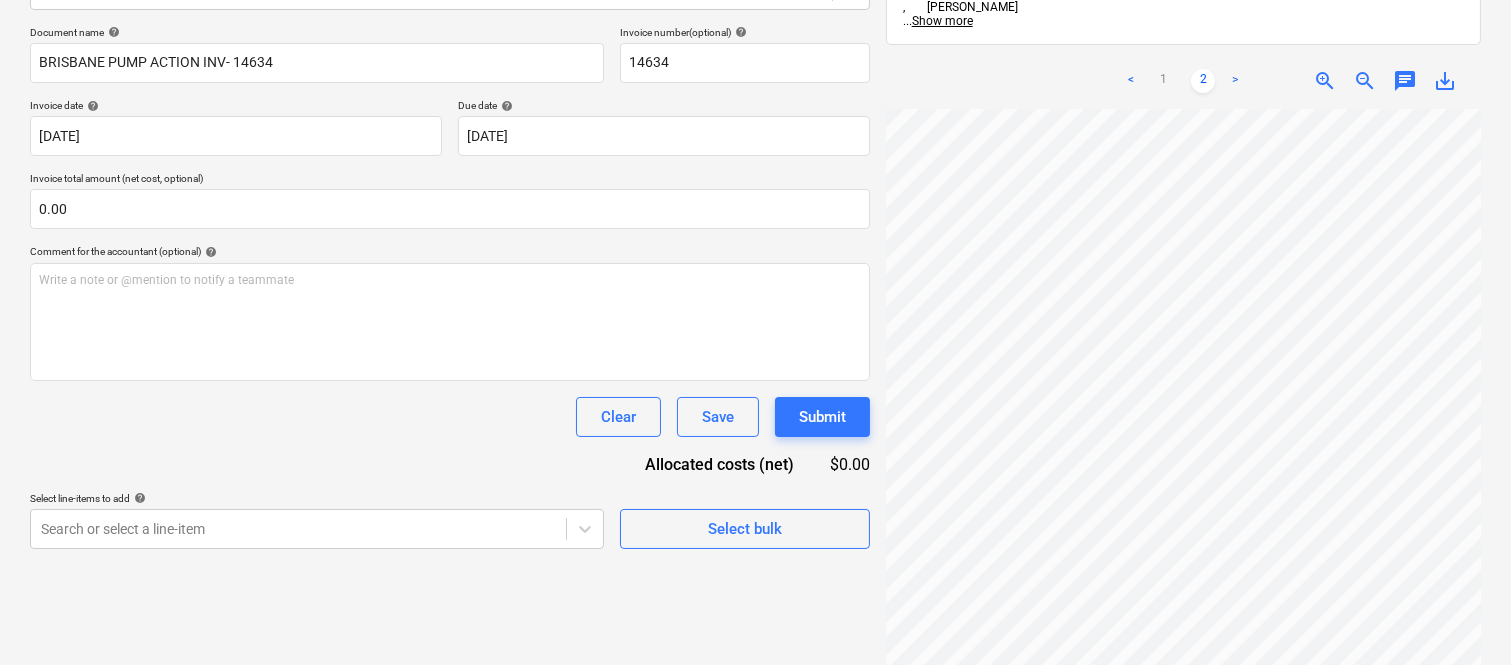 scroll, scrollTop: 374, scrollLeft: 0, axis: vertical 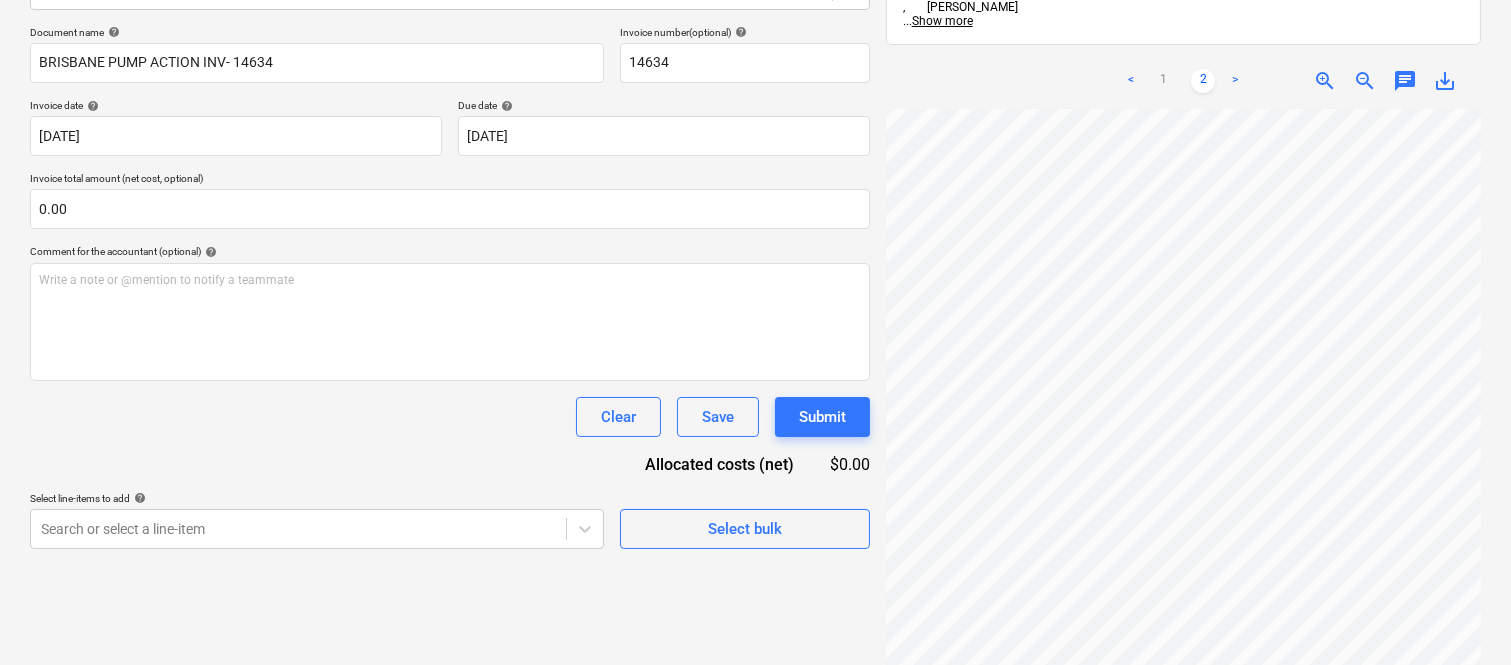 click at bounding box center [1183, 413] 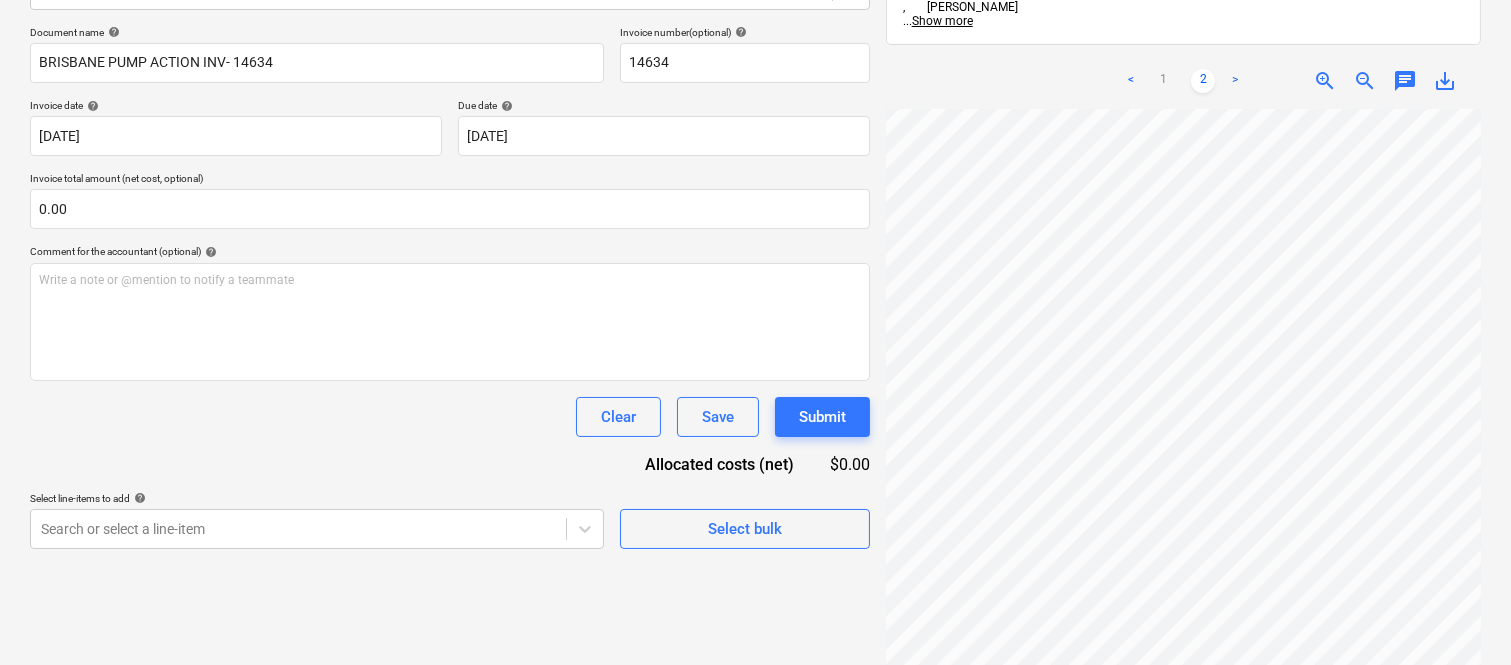 scroll, scrollTop: 212, scrollLeft: 332, axis: both 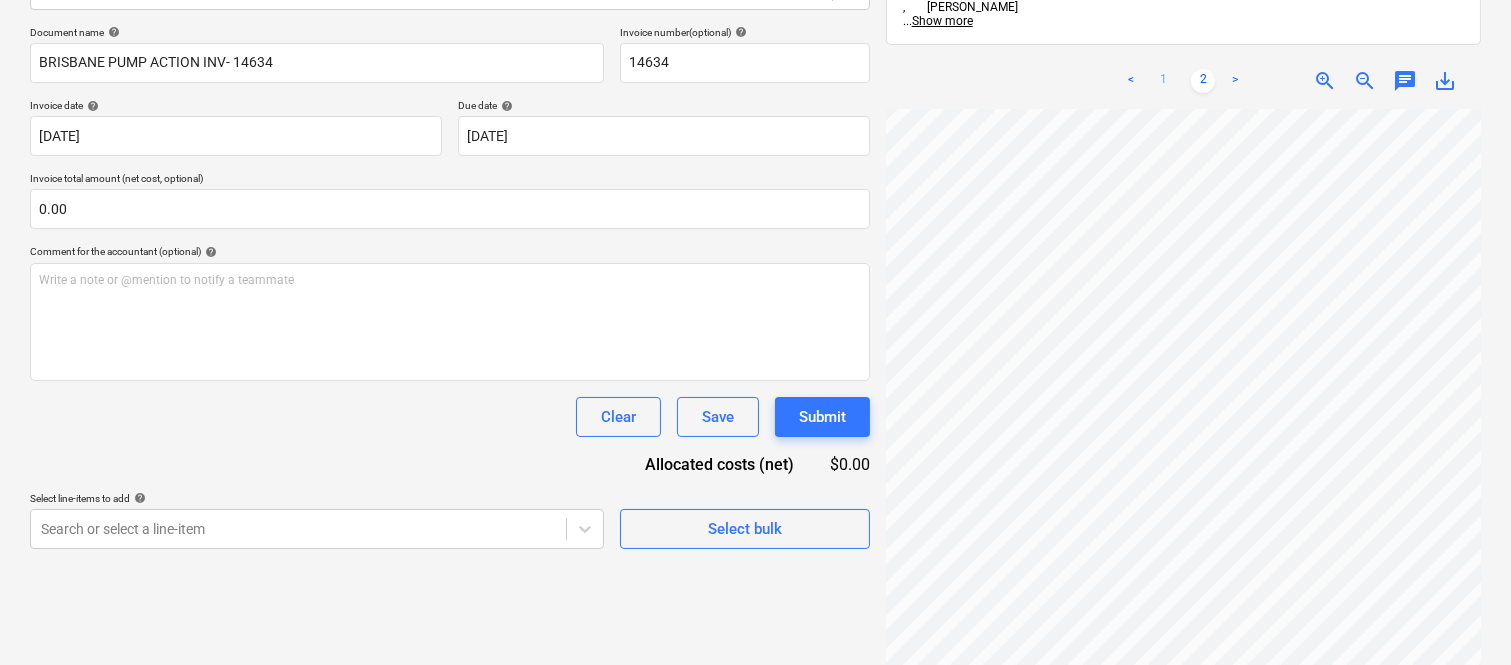 click on "1" at bounding box center [1163, 81] 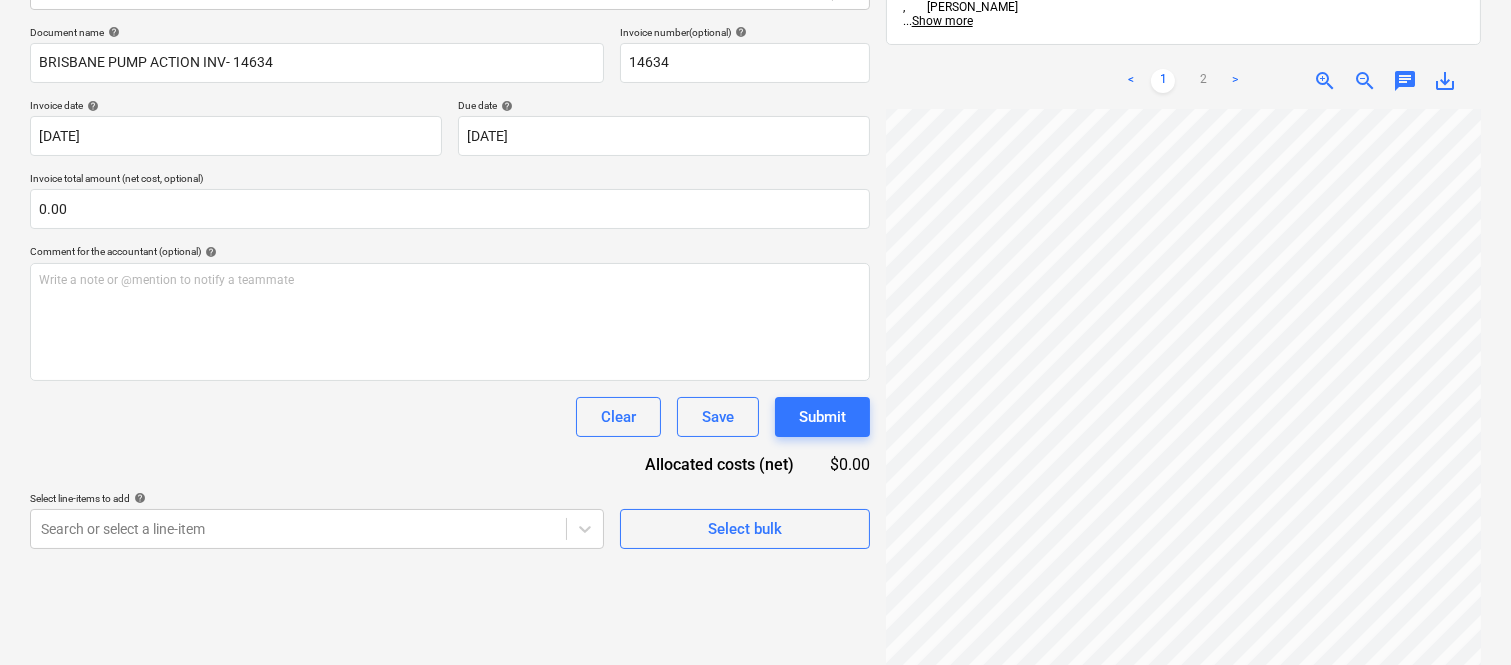 scroll, scrollTop: 592, scrollLeft: 332, axis: both 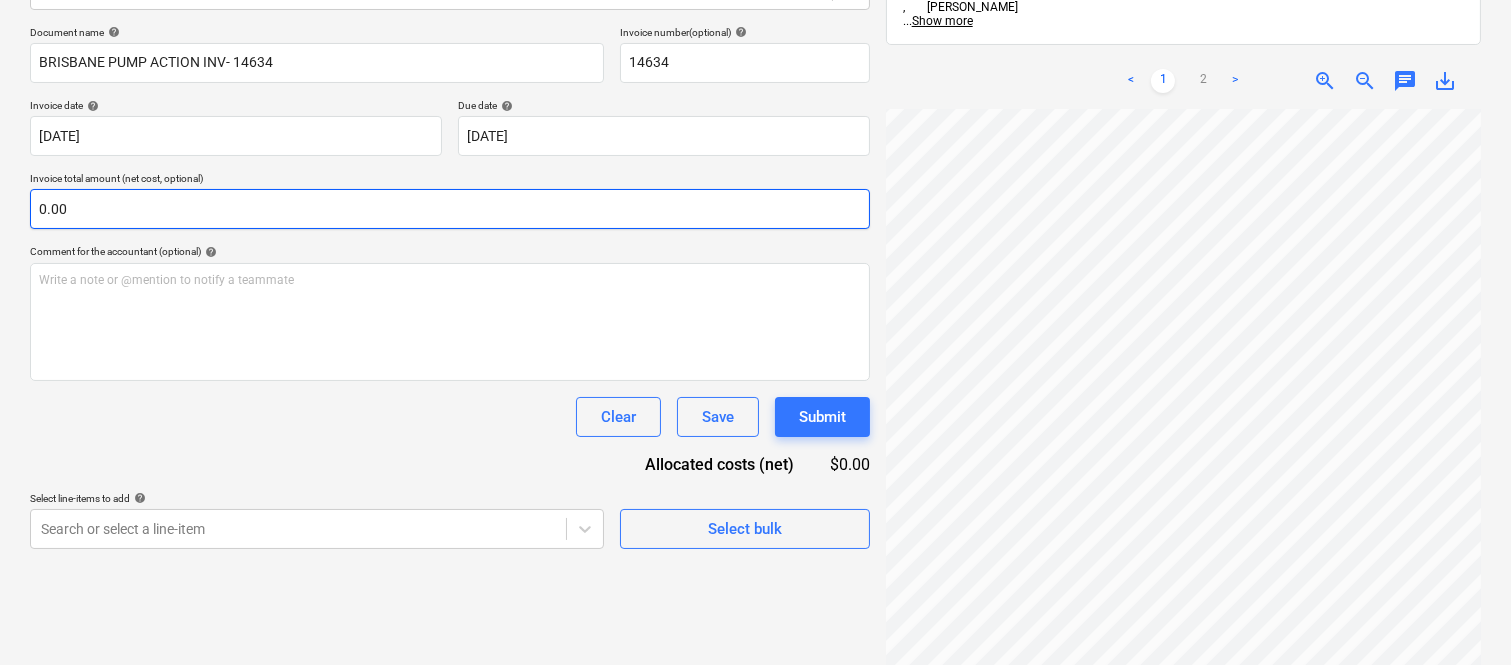 click on "0.00" at bounding box center (450, 209) 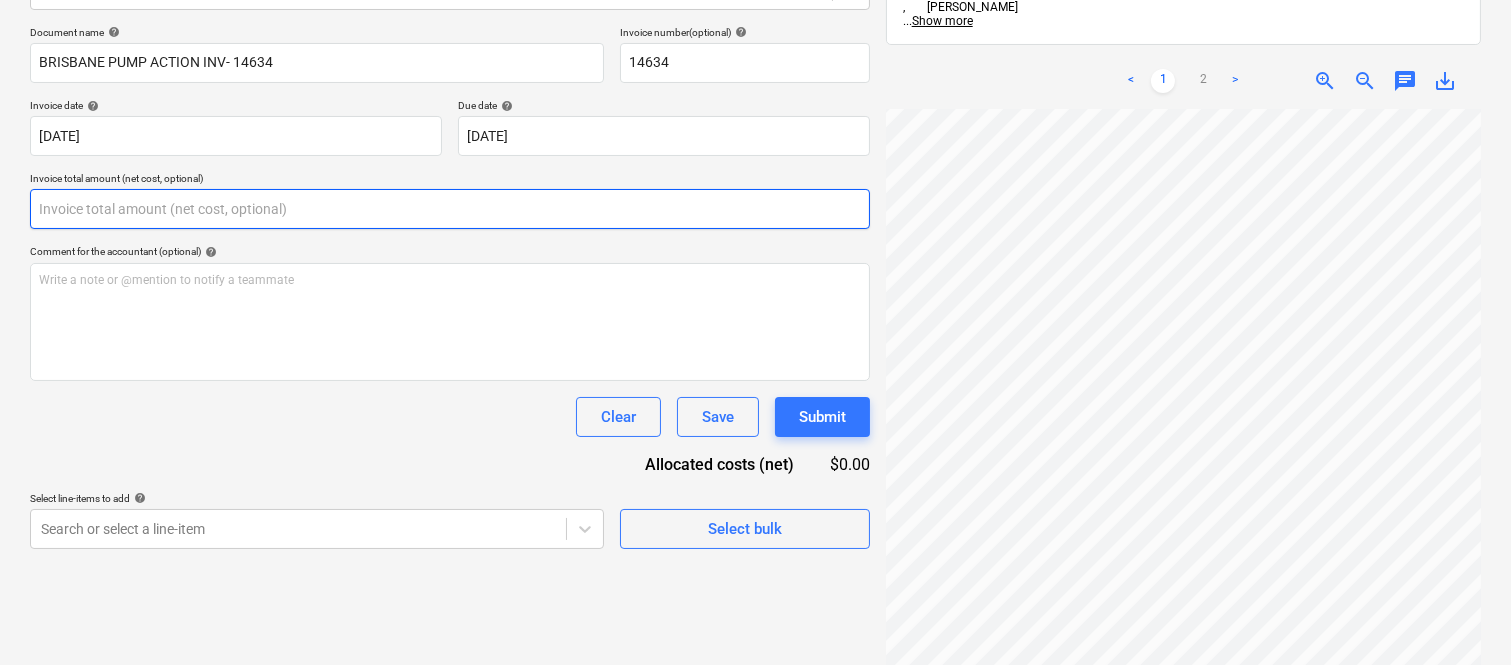 paste on "951" 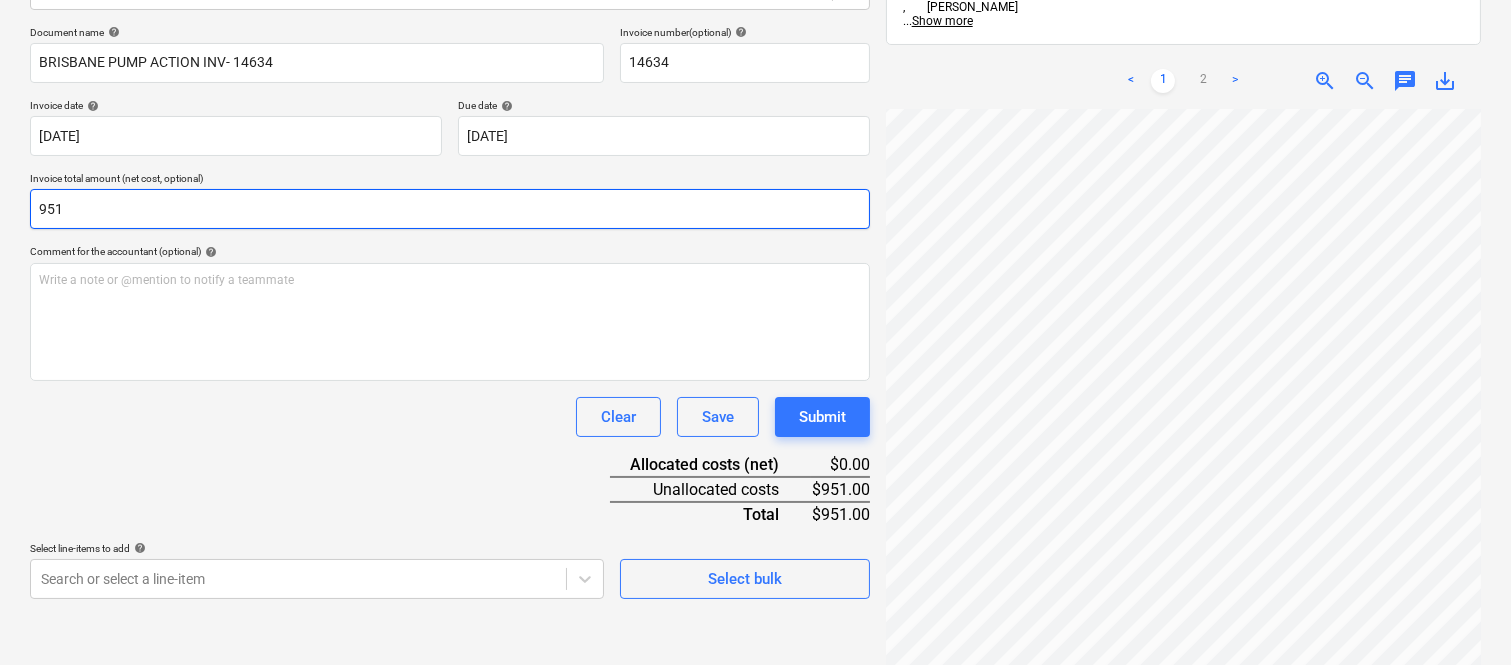 type on "951" 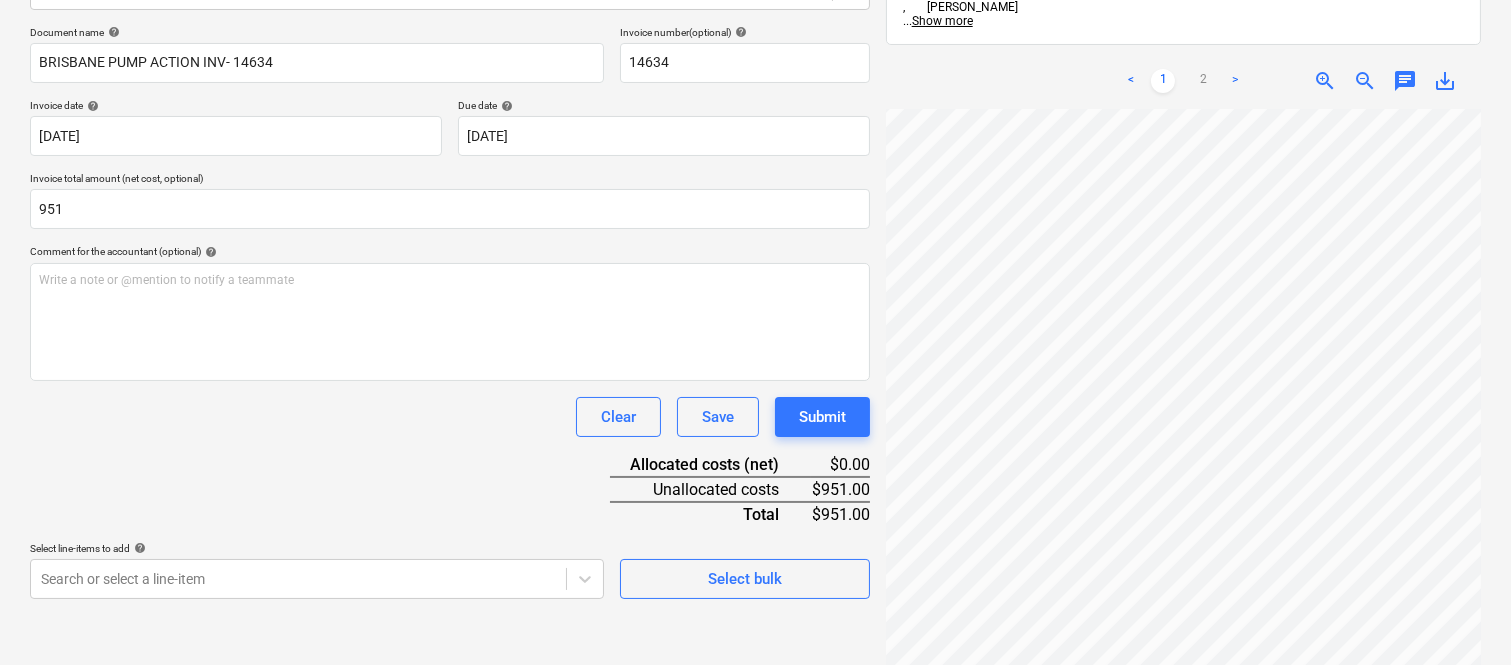 click on "Document name help BRISBANE PUMP ACTION INV- 14634 Invoice number  (optional) help 14634 Invoice date help 30 Jul 2025 30.07.2025 Press the down arrow key to interact with the calendar and
select a date. Press the question mark key to get the keyboard shortcuts for changing dates. Due date help 13 Aug 2025 13.08.2025 Press the down arrow key to interact with the calendar and
select a date. Press the question mark key to get the keyboard shortcuts for changing dates. Invoice total amount (net cost, optional) 951 Comment for the accountant (optional) help Write a note or @mention to notify a teammate ﻿ Clear Save Submit Allocated costs (net) $0.00 Unallocated costs $951.00 Total $951.00 Select line-items to add help Search or select a line-item Select bulk" at bounding box center (450, 312) 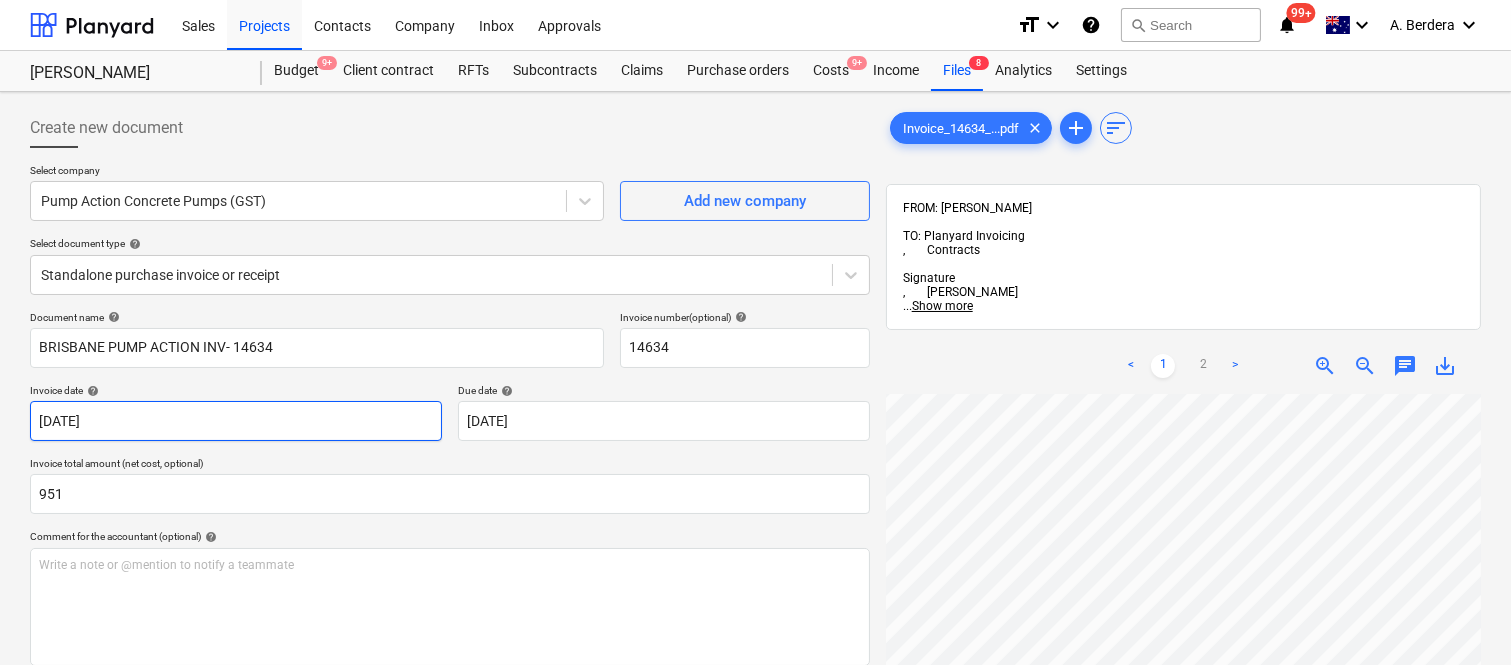 scroll, scrollTop: 285, scrollLeft: 0, axis: vertical 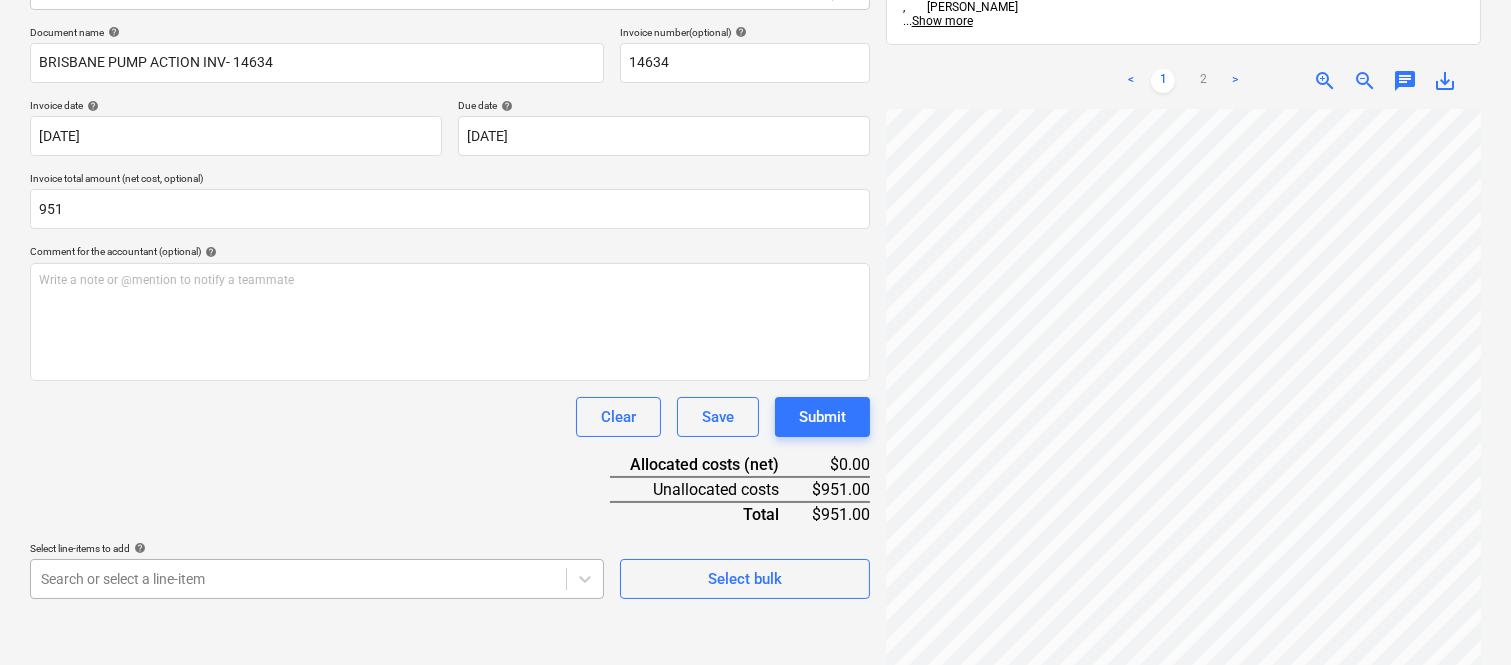 click on "Sales Projects Contacts Company Inbox Approvals format_size keyboard_arrow_down help search Search notifications 99+ keyboard_arrow_down A. Berdera keyboard_arrow_down Della Rosa Della Rosa Budget 9+ Client contract RFTs Subcontracts Claims Purchase orders Costs 9+ Income Files 8 Analytics Settings Create new document Select company Pump Action Concrete Pumps (GST)   Add new company Select document type help Standalone purchase invoice or receipt Document name help BRISBANE PUMP ACTION INV- 14634 Invoice number  (optional) help 14634 Invoice date help 30 Jul 2025 30.07.2025 Press the down arrow key to interact with the calendar and
select a date. Press the question mark key to get the keyboard shortcuts for changing dates. Due date help 13 Aug 2025 13.08.2025 Press the down arrow key to interact with the calendar and
select a date. Press the question mark key to get the keyboard shortcuts for changing dates. Invoice total amount (net cost, optional) 951 Comment for the accountant (optional) help ﻿" at bounding box center [755, 47] 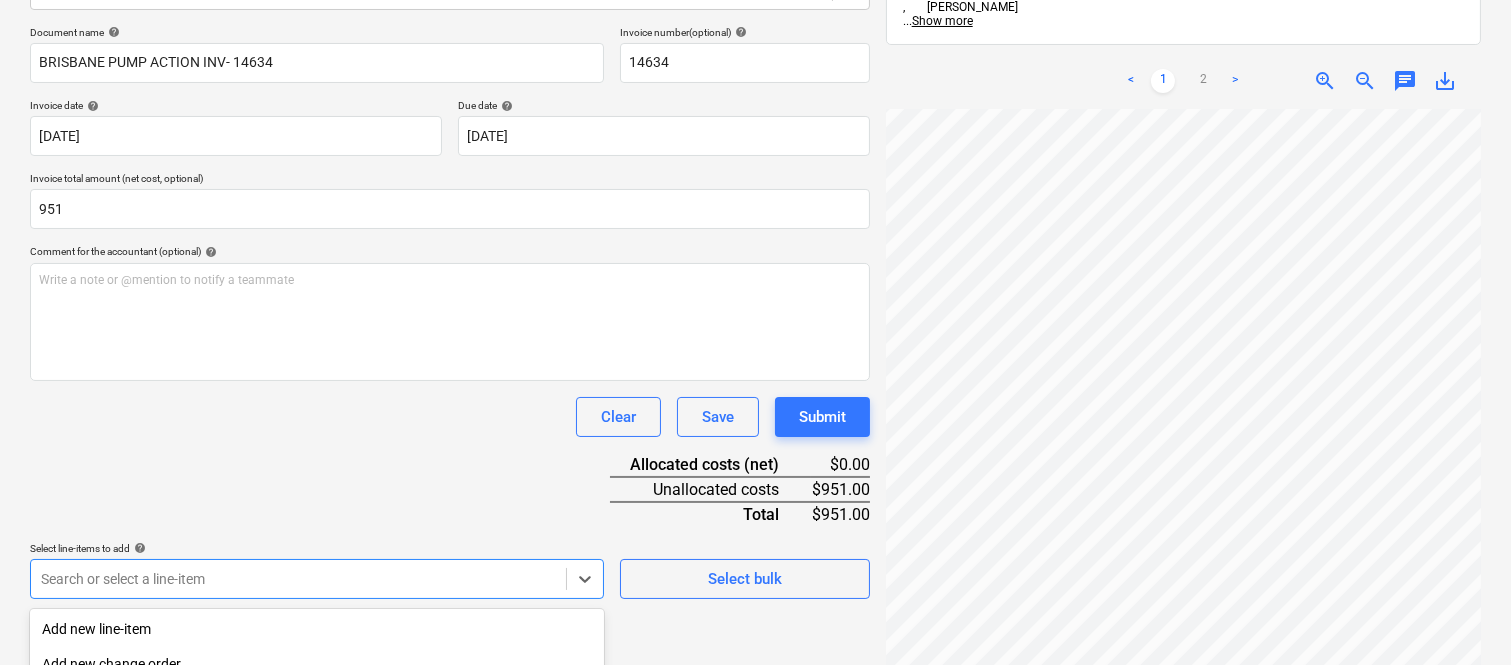 scroll, scrollTop: 532, scrollLeft: 0, axis: vertical 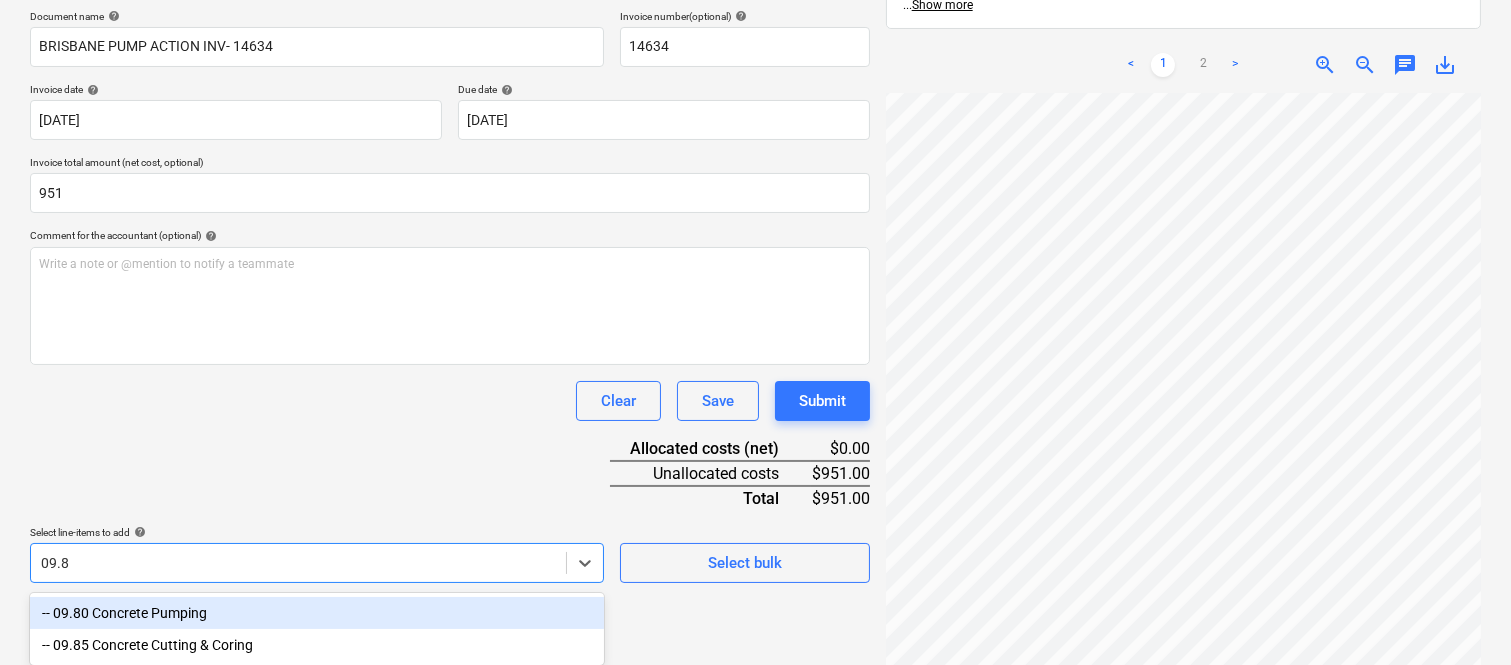 type on "09.80" 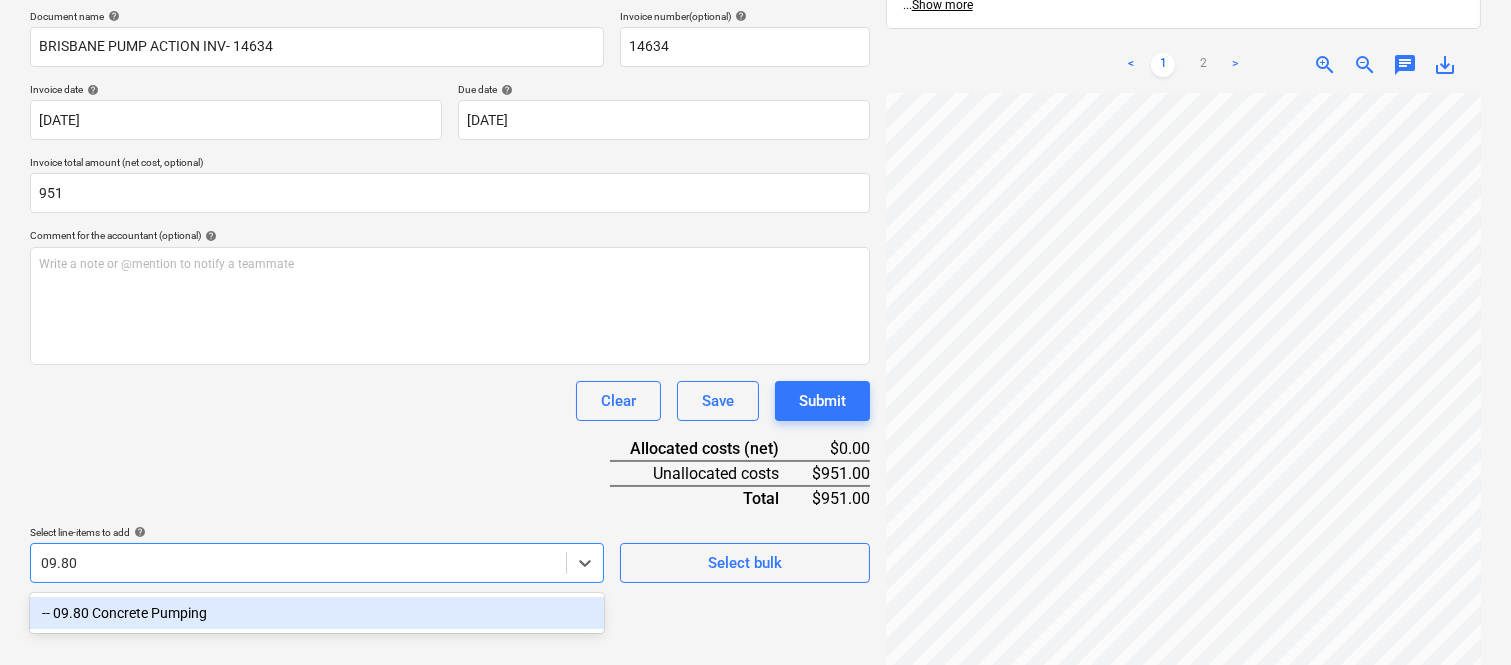 scroll, scrollTop: 285, scrollLeft: 0, axis: vertical 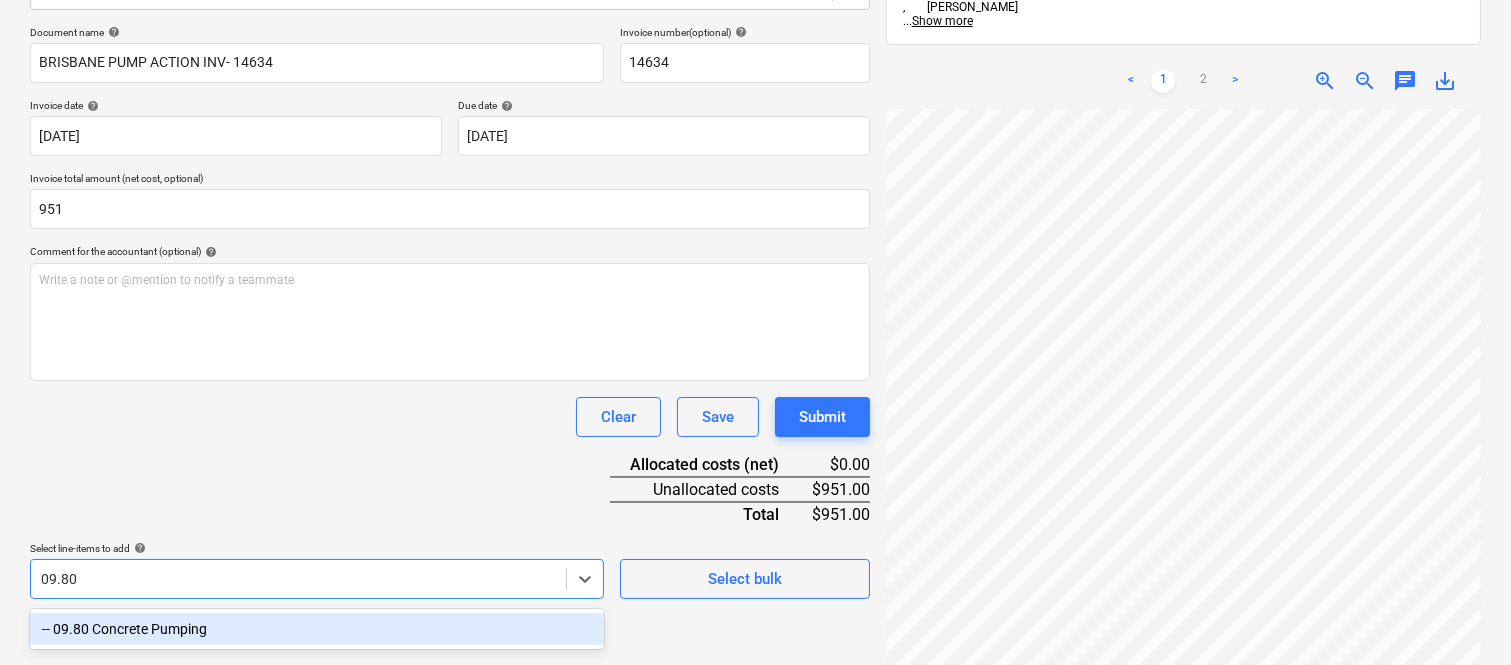 click on "--  09.80 Concrete Pumping" at bounding box center (317, 629) 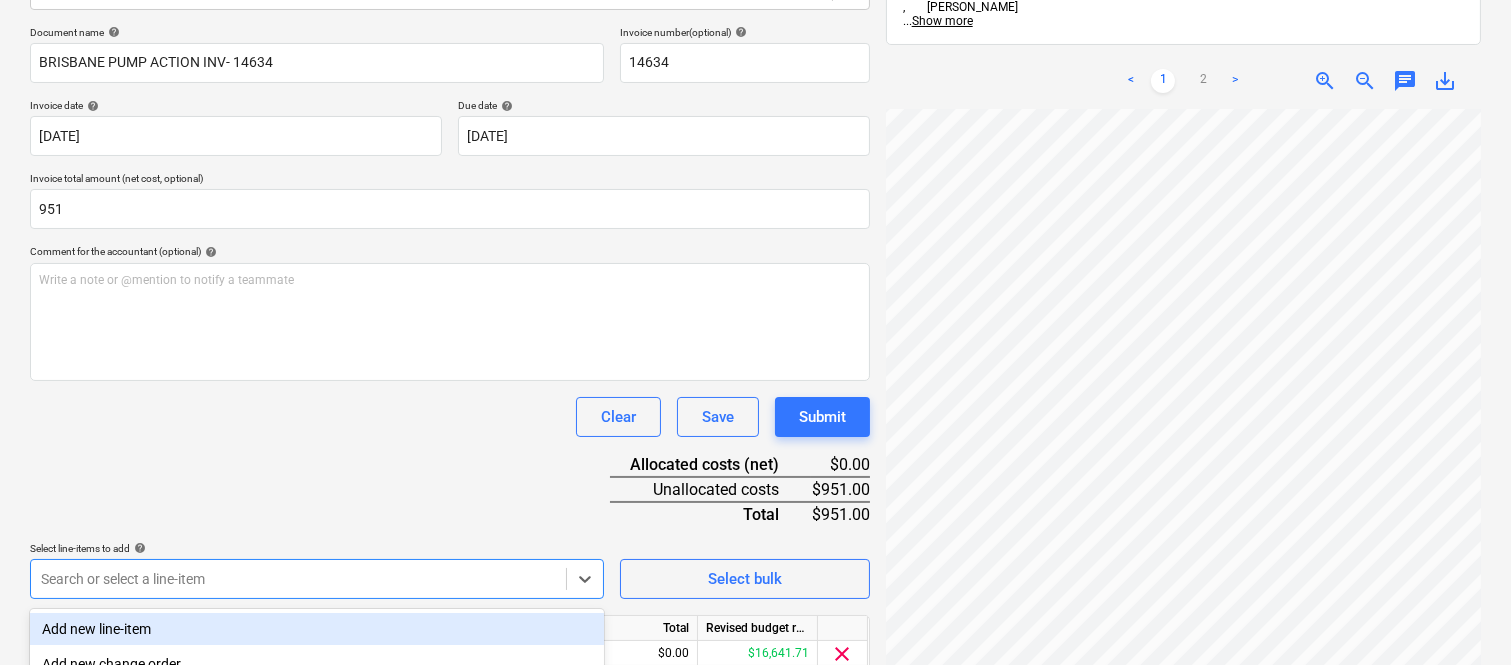 click on "Document name help BRISBANE PUMP ACTION INV- 14634 Invoice number  (optional) help 14634 Invoice date help 30 Jul 2025 30.07.2025 Press the down arrow key to interact with the calendar and
select a date. Press the question mark key to get the keyboard shortcuts for changing dates. Due date help 13 Aug 2025 13.08.2025 Press the down arrow key to interact with the calendar and
select a date. Press the question mark key to get the keyboard shortcuts for changing dates. Invoice total amount (net cost, optional) 951 Comment for the accountant (optional) help Write a note or @mention to notify a teammate ﻿ Clear Save Submit Allocated costs (net) $0.00 Unallocated costs $951.00 Total $951.00 Select line-items to add help option --  09.80 Concrete Pumping, selected. option Add new line-item focused, 1 of 185. 185 results available. Use Up and Down to choose options, press Enter to select the currently focused option, press Escape to exit the menu, press Tab to select the option and exit the menu. Select bulk" at bounding box center [450, 378] 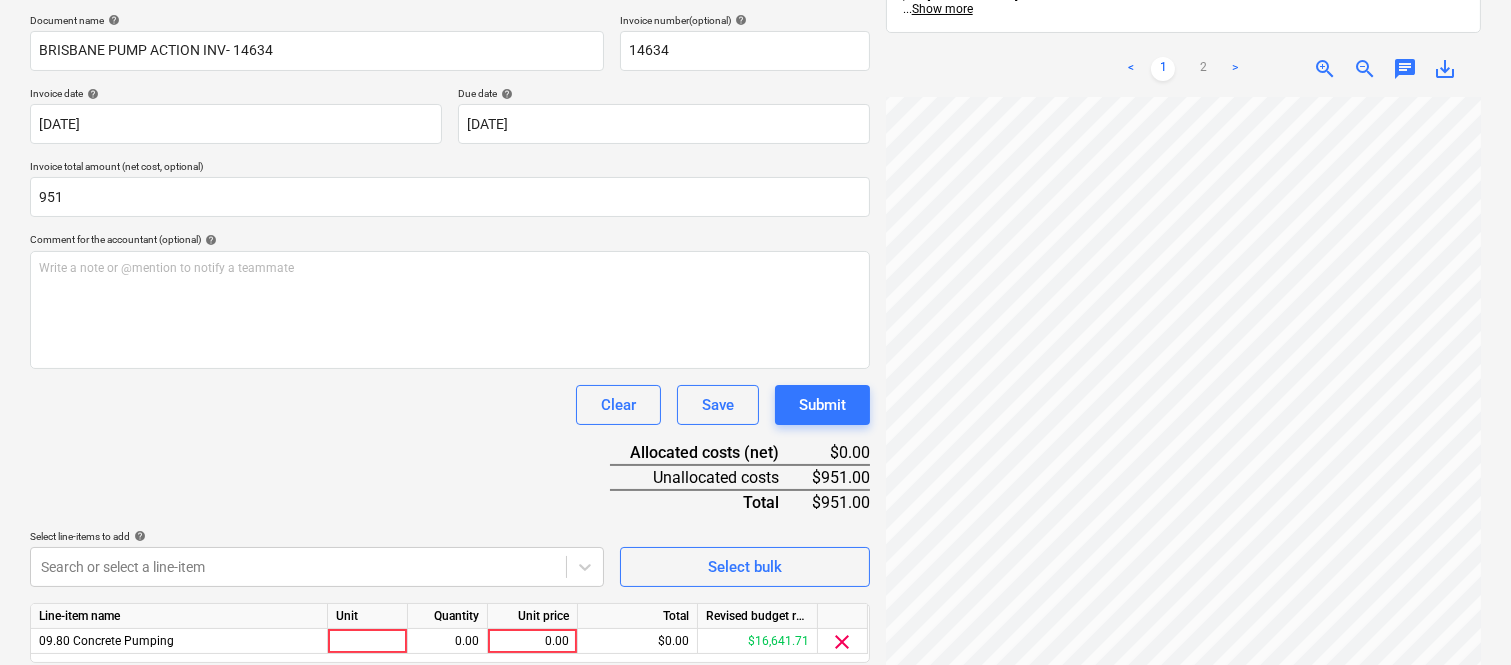 scroll, scrollTop: 367, scrollLeft: 0, axis: vertical 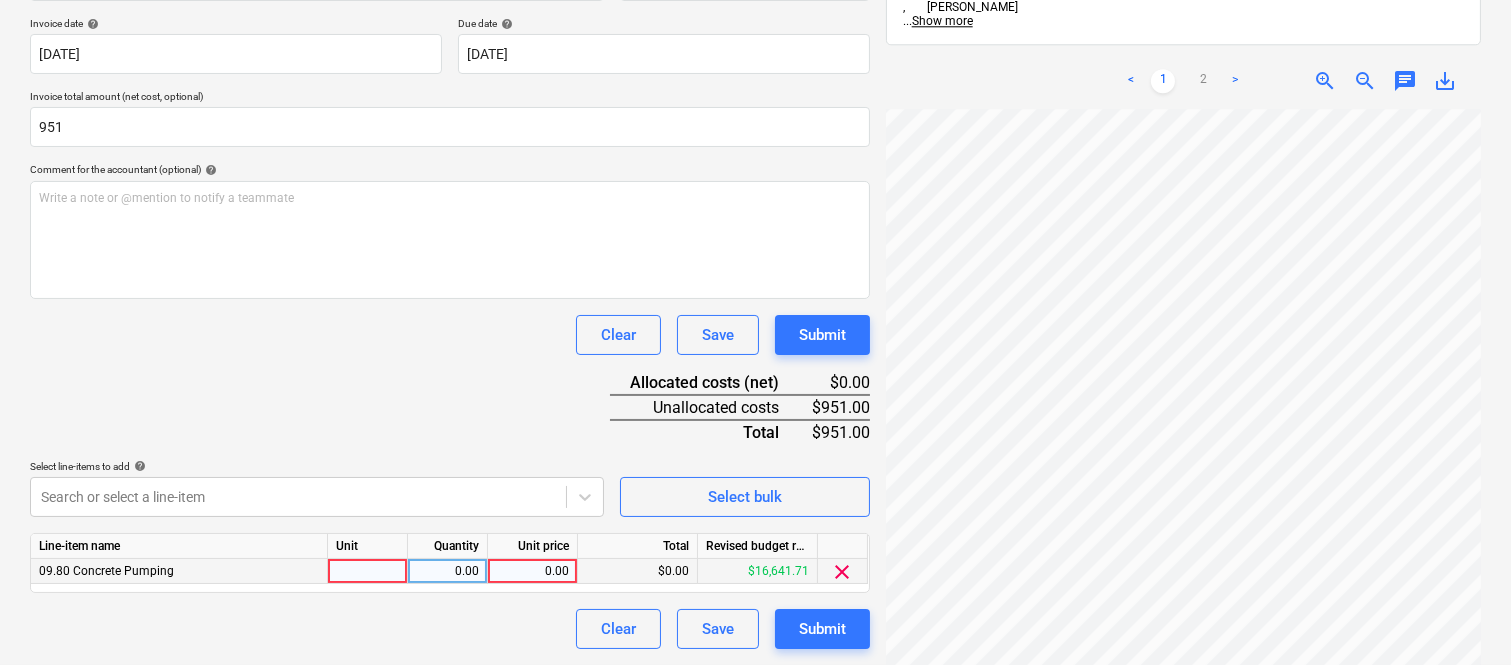 click at bounding box center [368, 571] 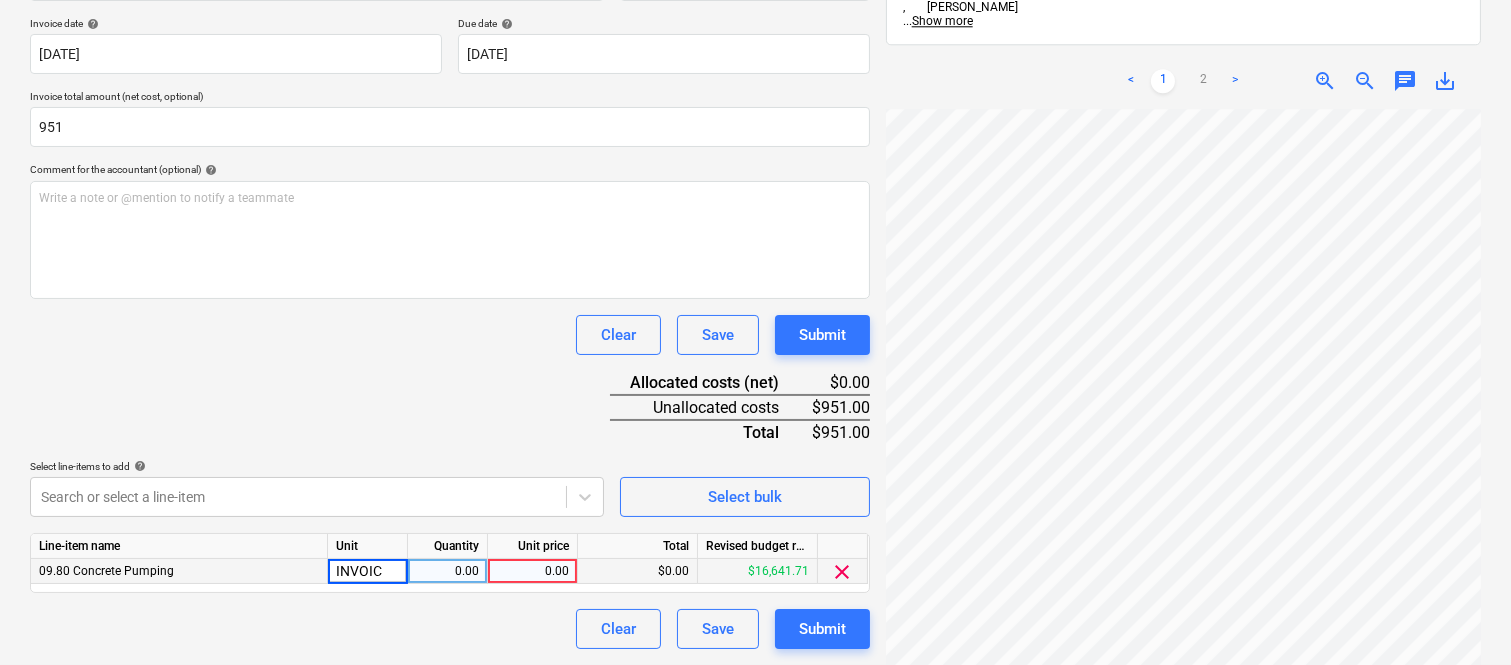 type on "INVOICE" 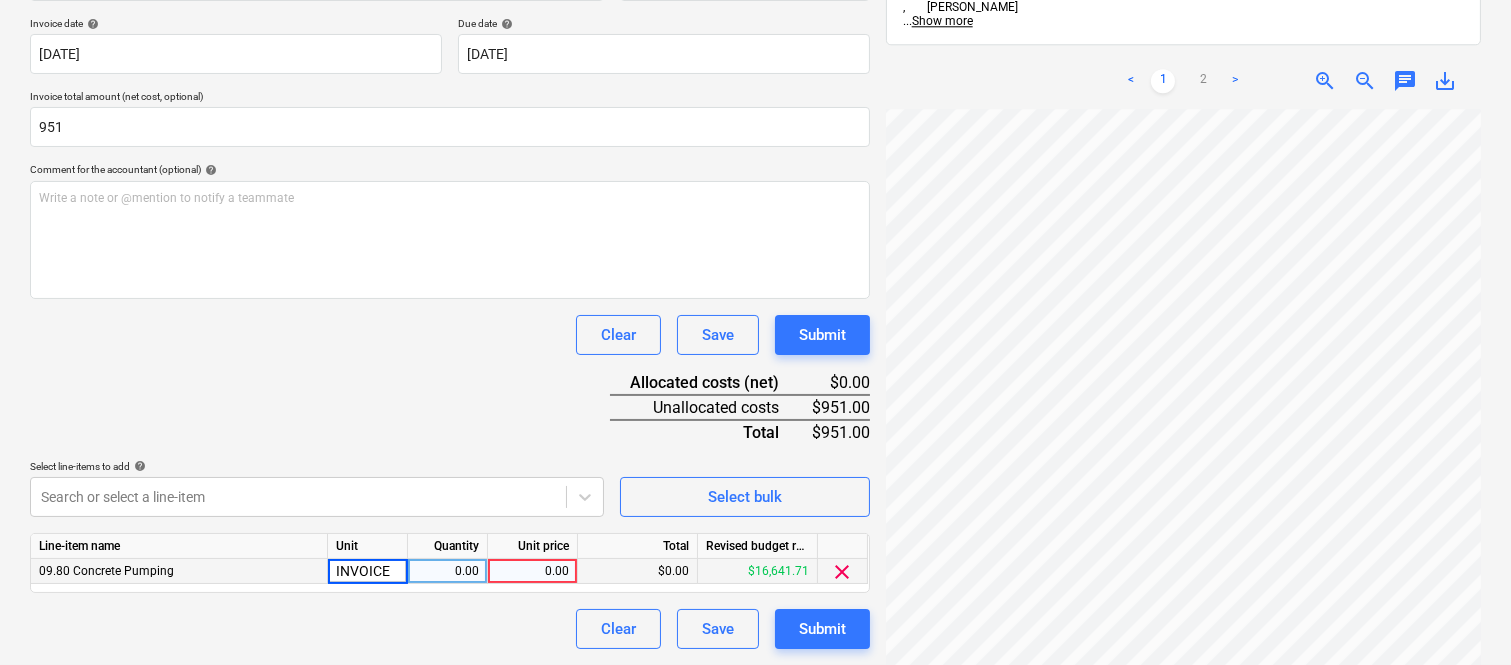 click on "0.00" at bounding box center (447, 571) 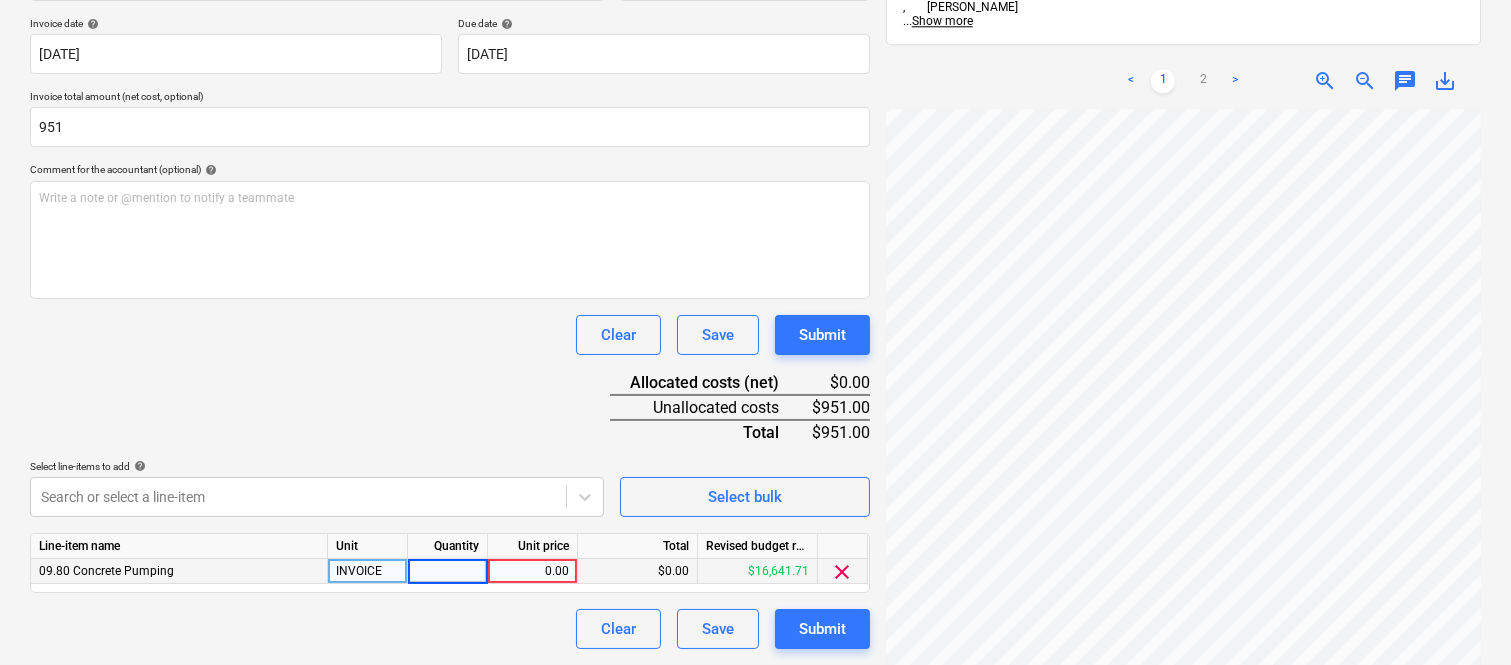 type on "1" 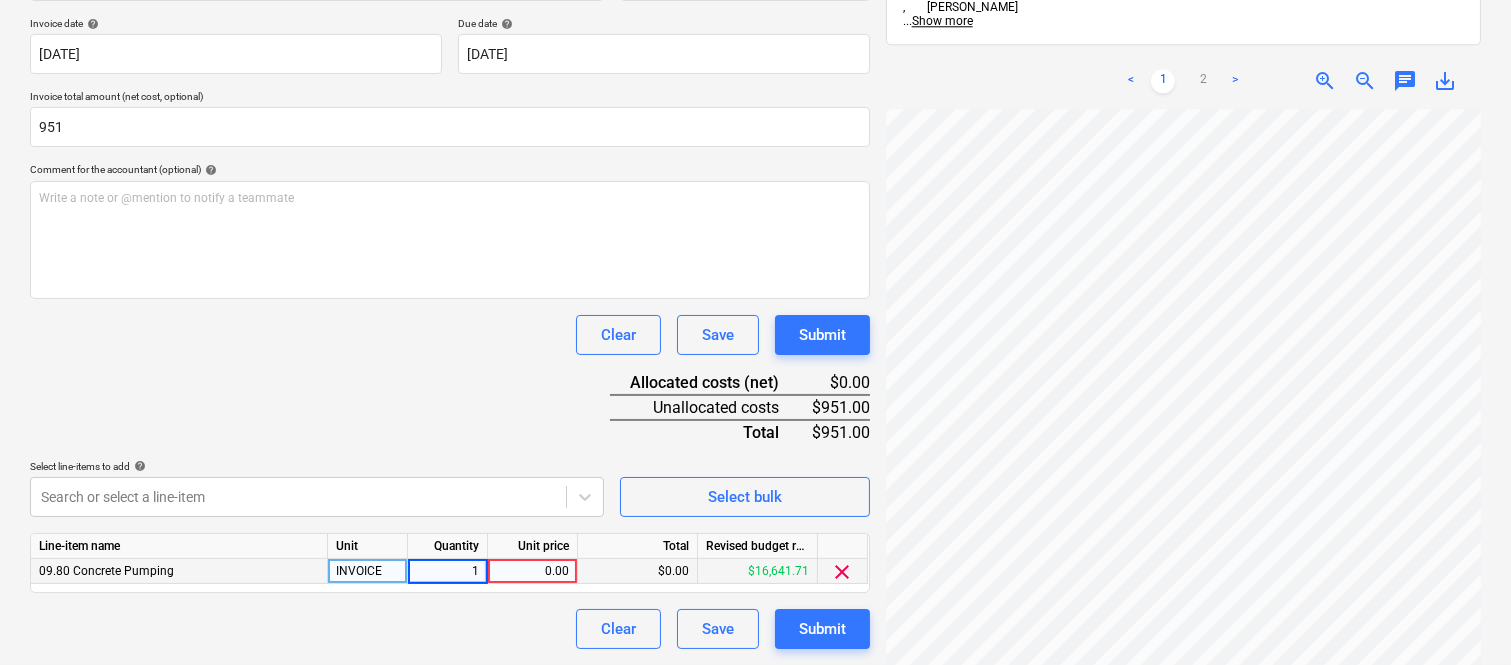 click on "0.00" at bounding box center [532, 571] 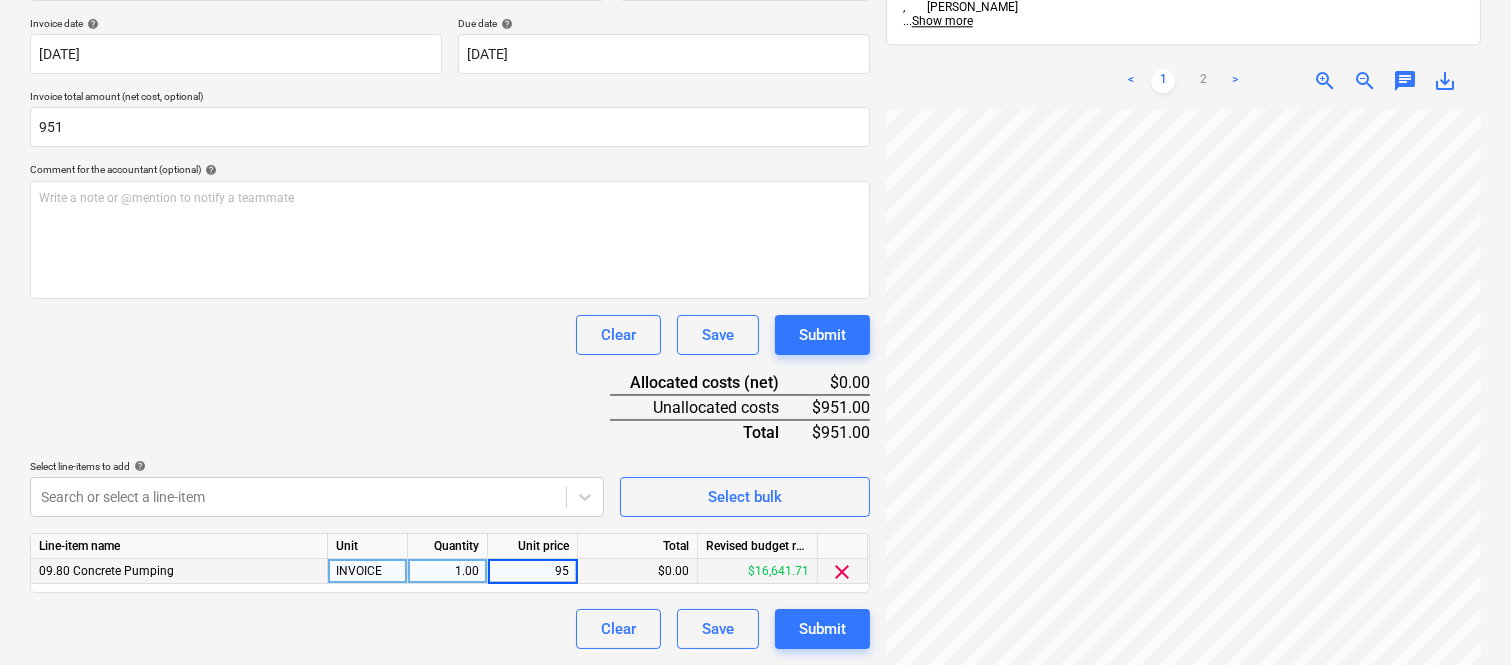 type on "951" 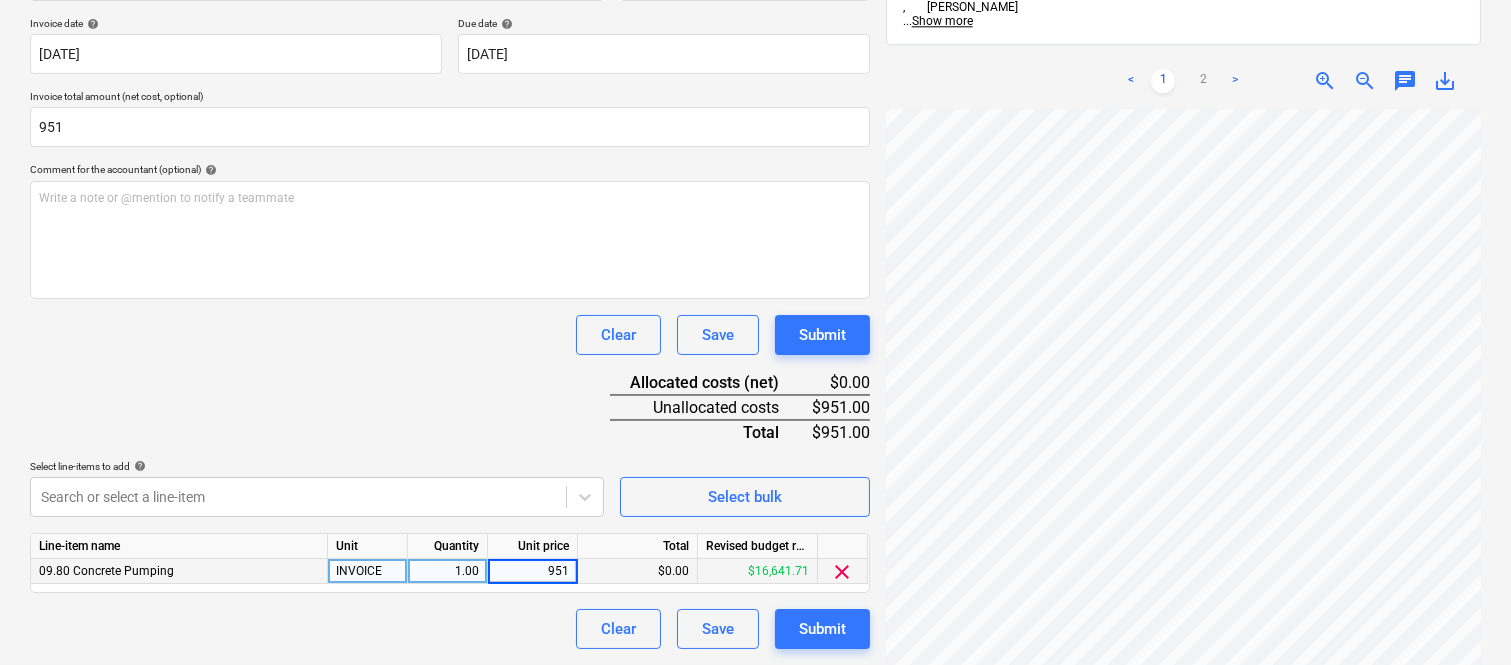 click on "Clear Save Submit" at bounding box center [450, 629] 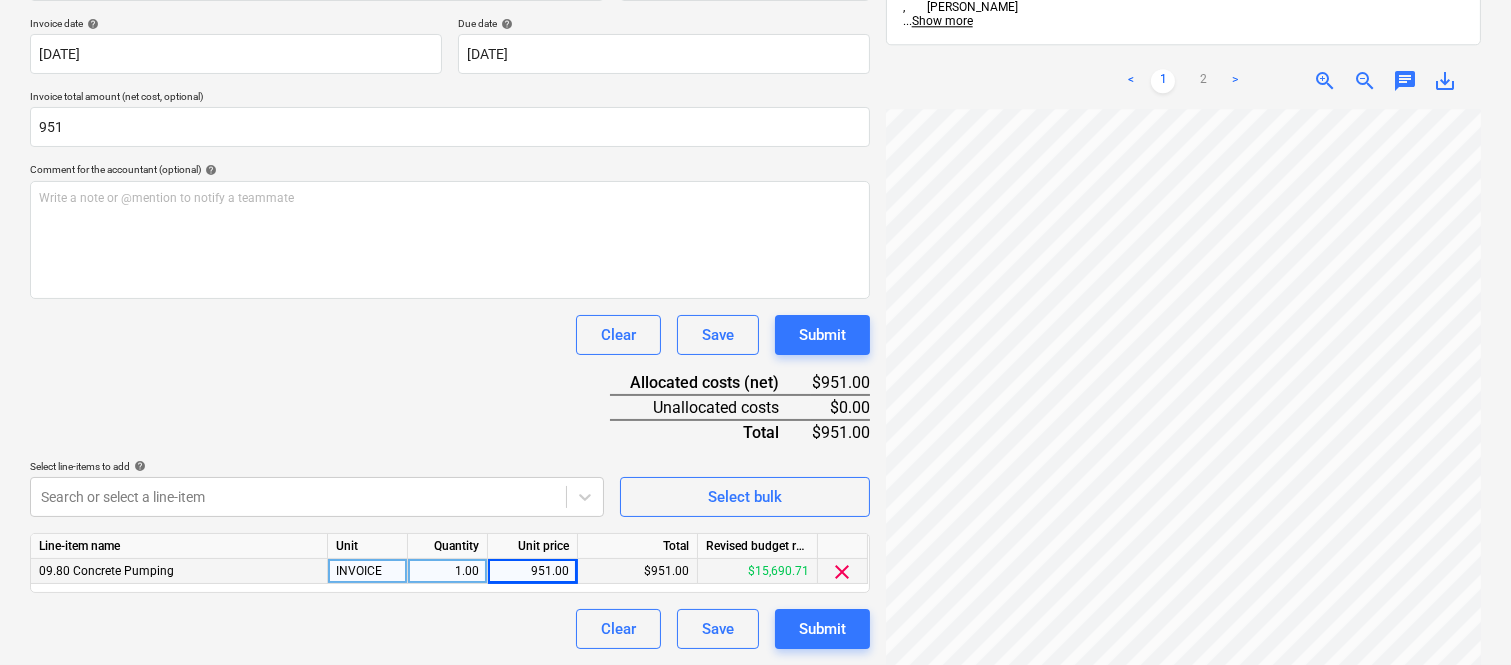 scroll, scrollTop: 0, scrollLeft: 0, axis: both 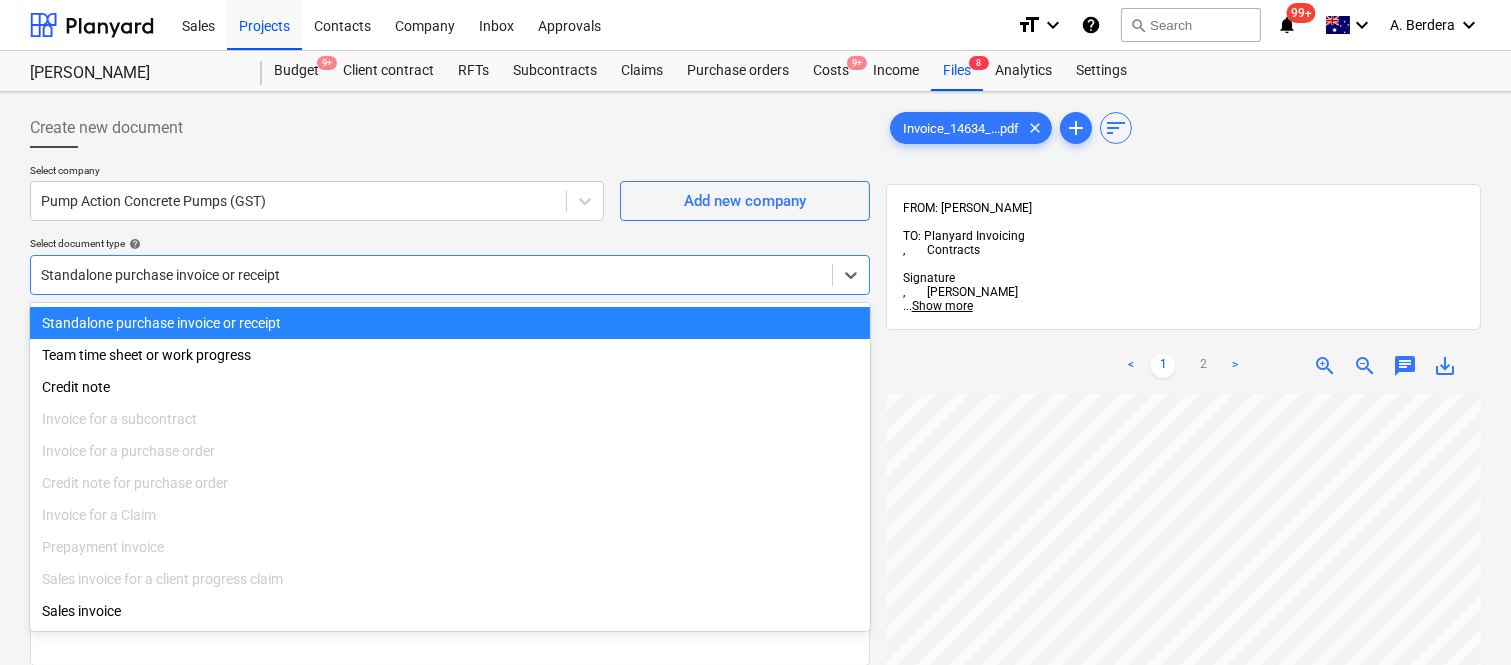 click at bounding box center (431, 275) 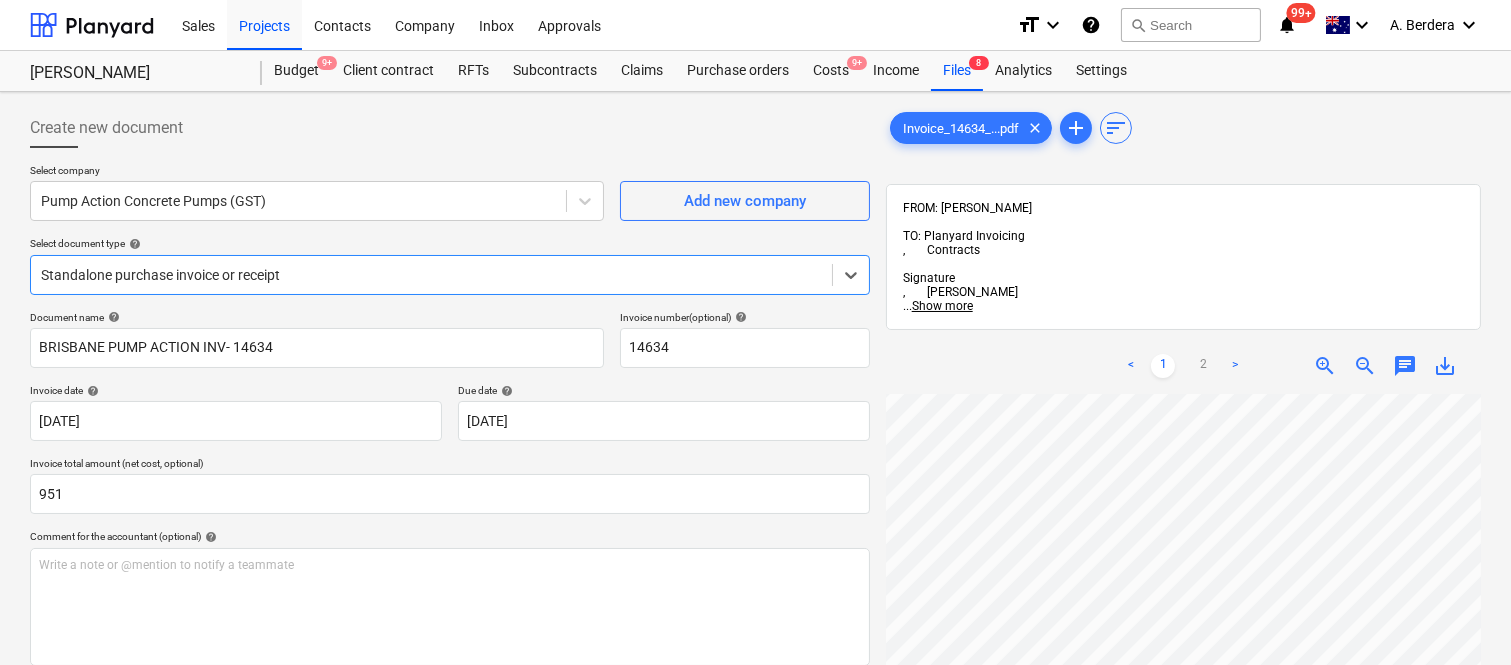 scroll, scrollTop: 367, scrollLeft: 0, axis: vertical 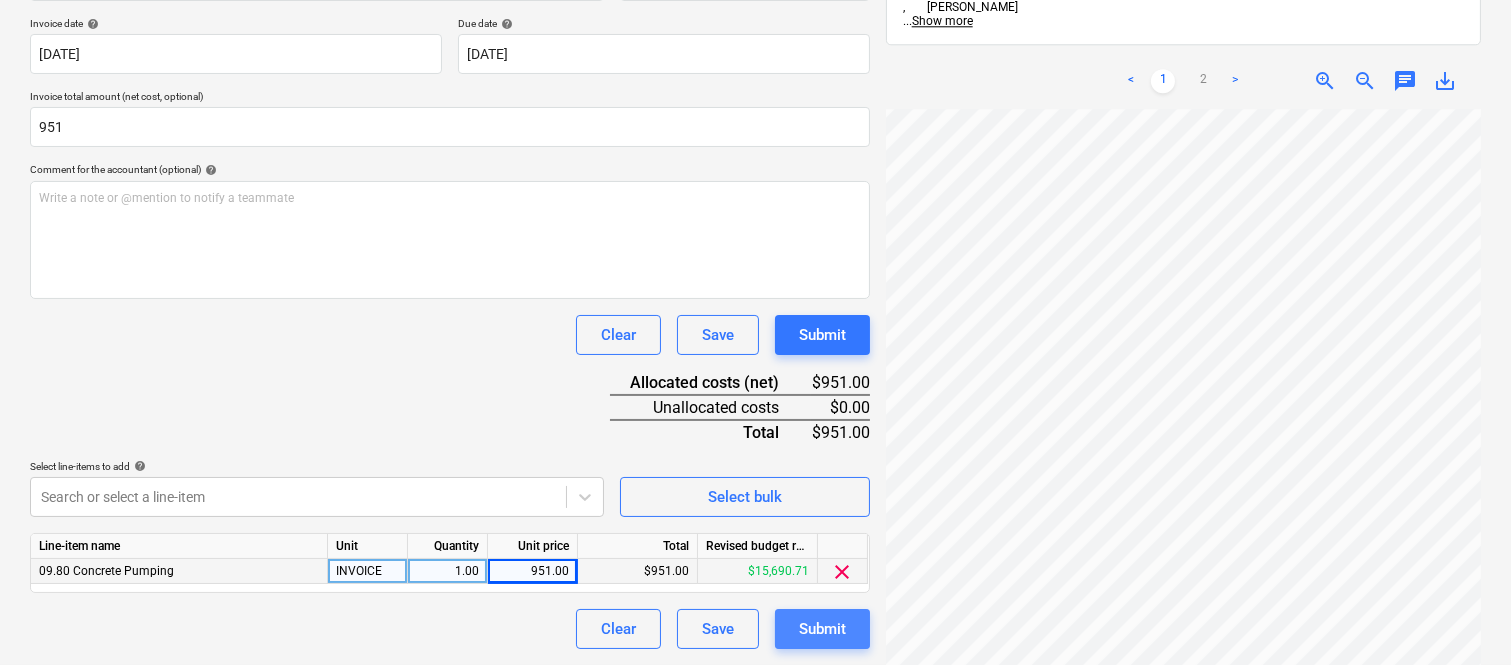click on "Submit" at bounding box center [822, 629] 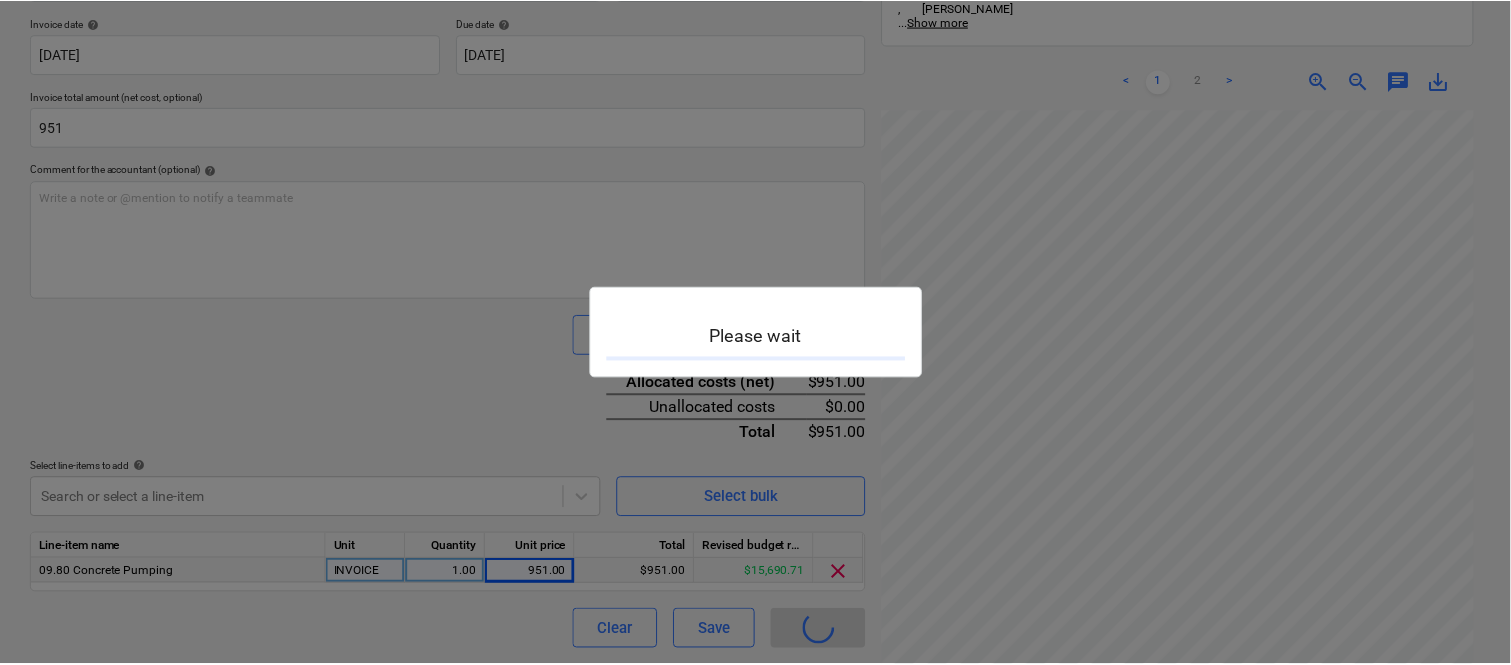 scroll, scrollTop: 0, scrollLeft: 0, axis: both 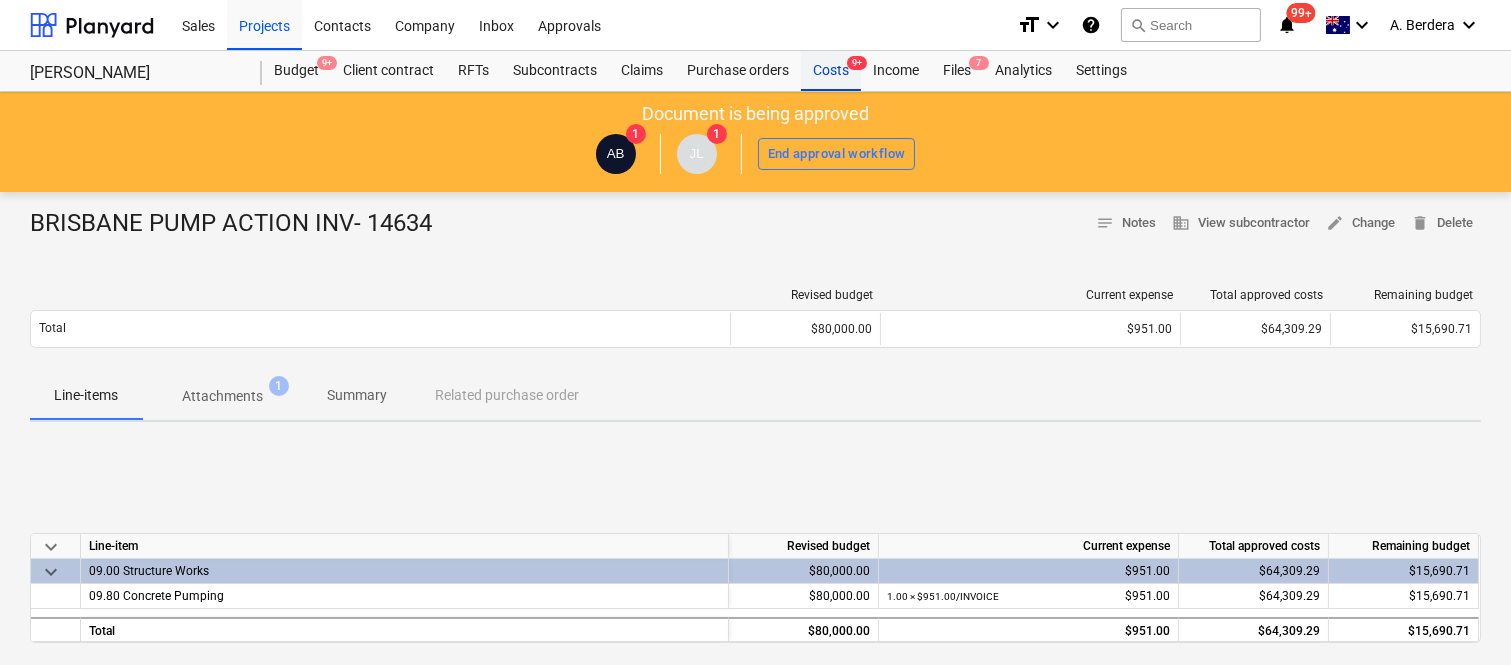 click on "Costs 9+" at bounding box center (831, 71) 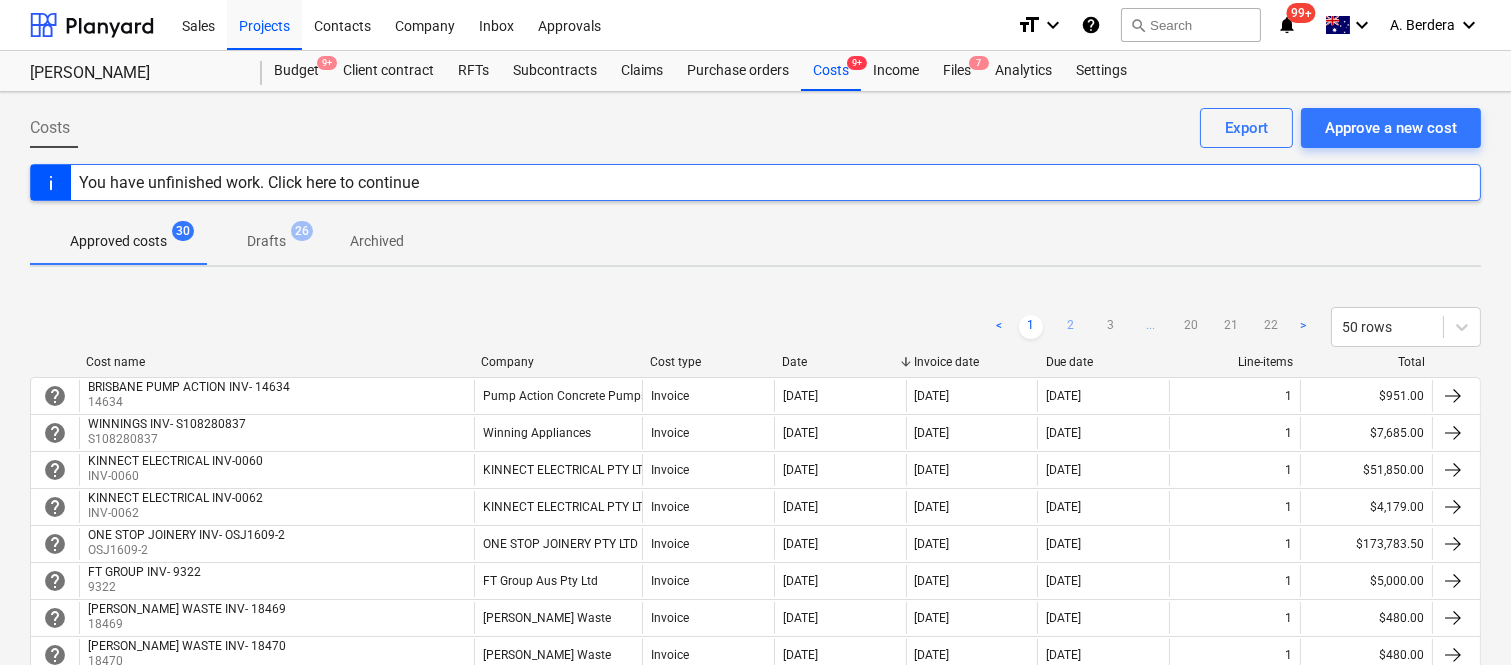 click on "2" at bounding box center (1071, 327) 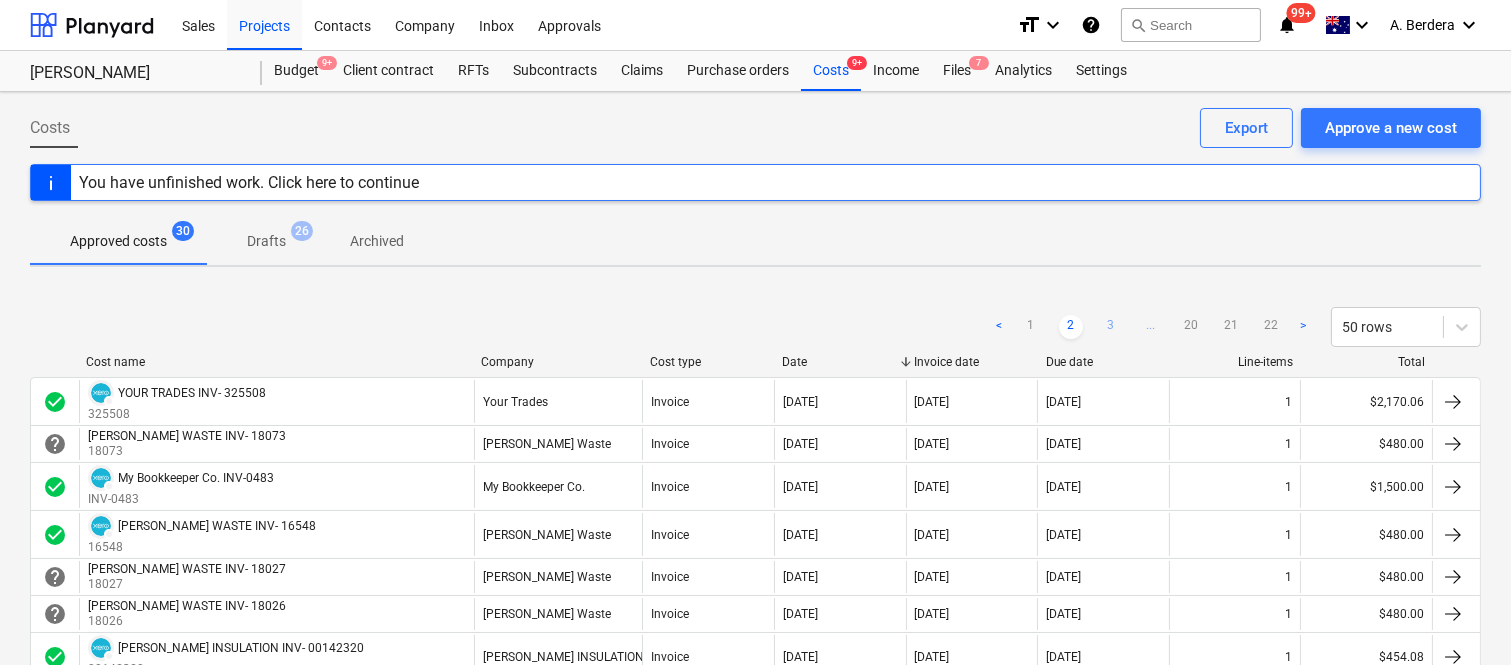 click on "3" at bounding box center (1111, 327) 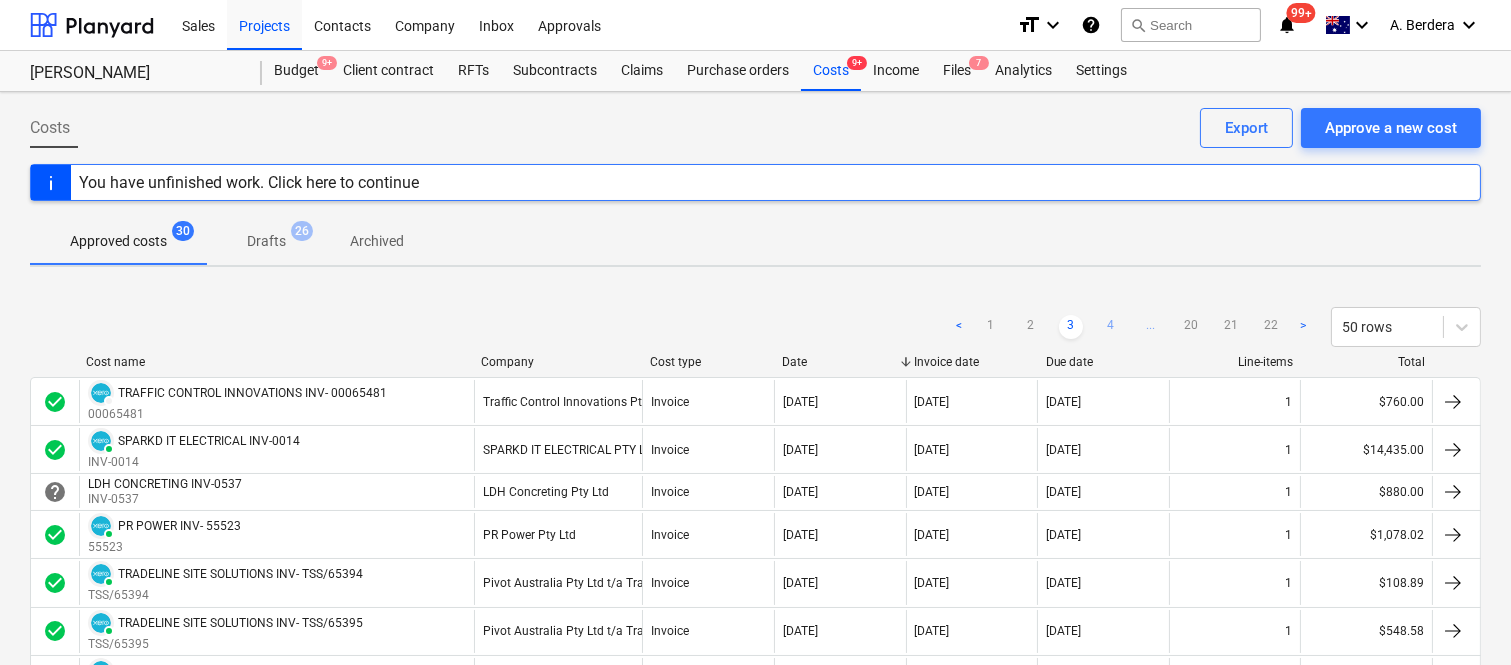 click on "4" at bounding box center (1111, 327) 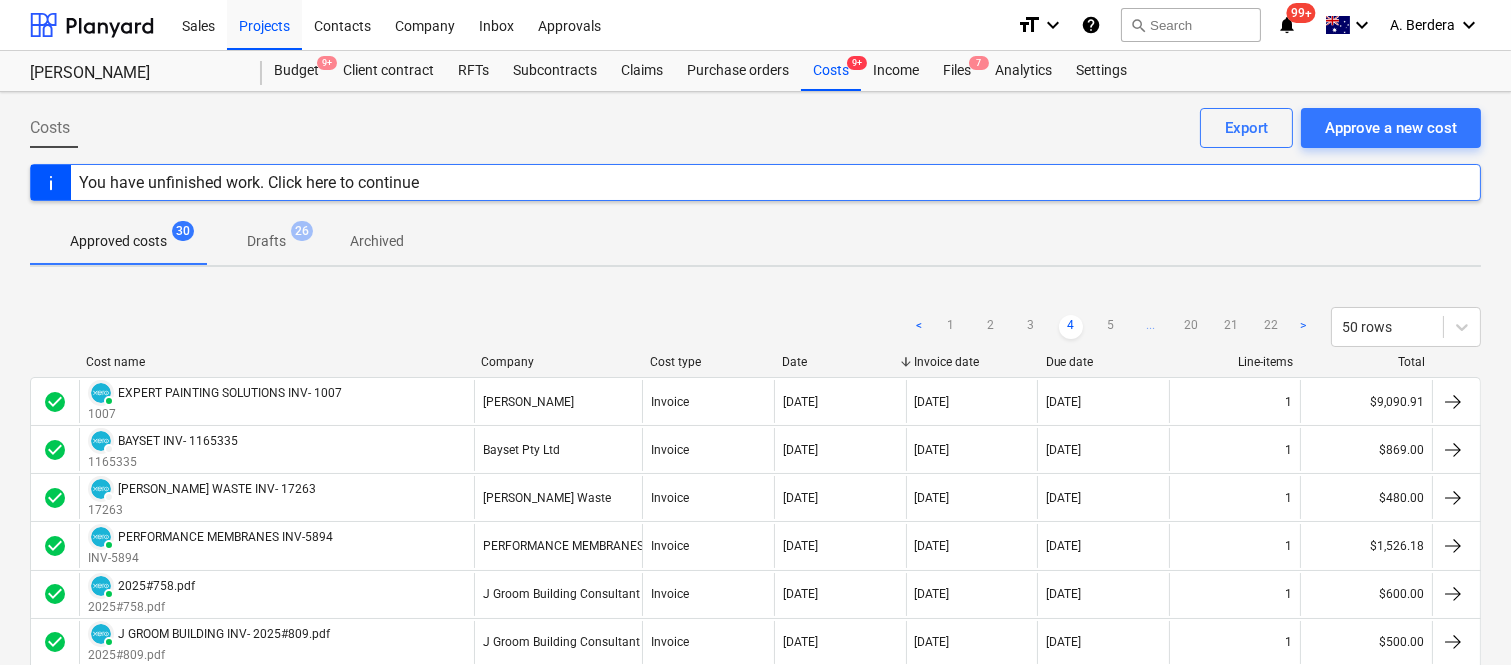 click on "5" at bounding box center [1111, 327] 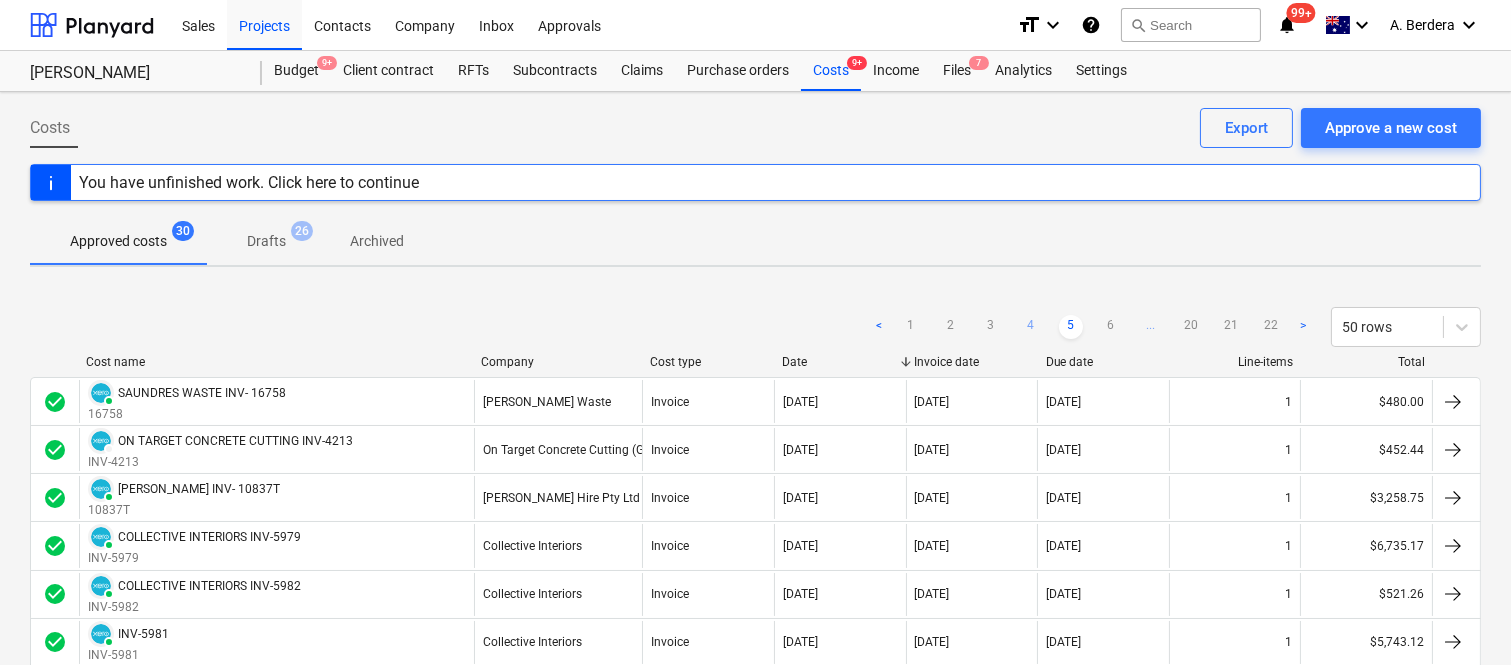 click on "6" at bounding box center (1111, 327) 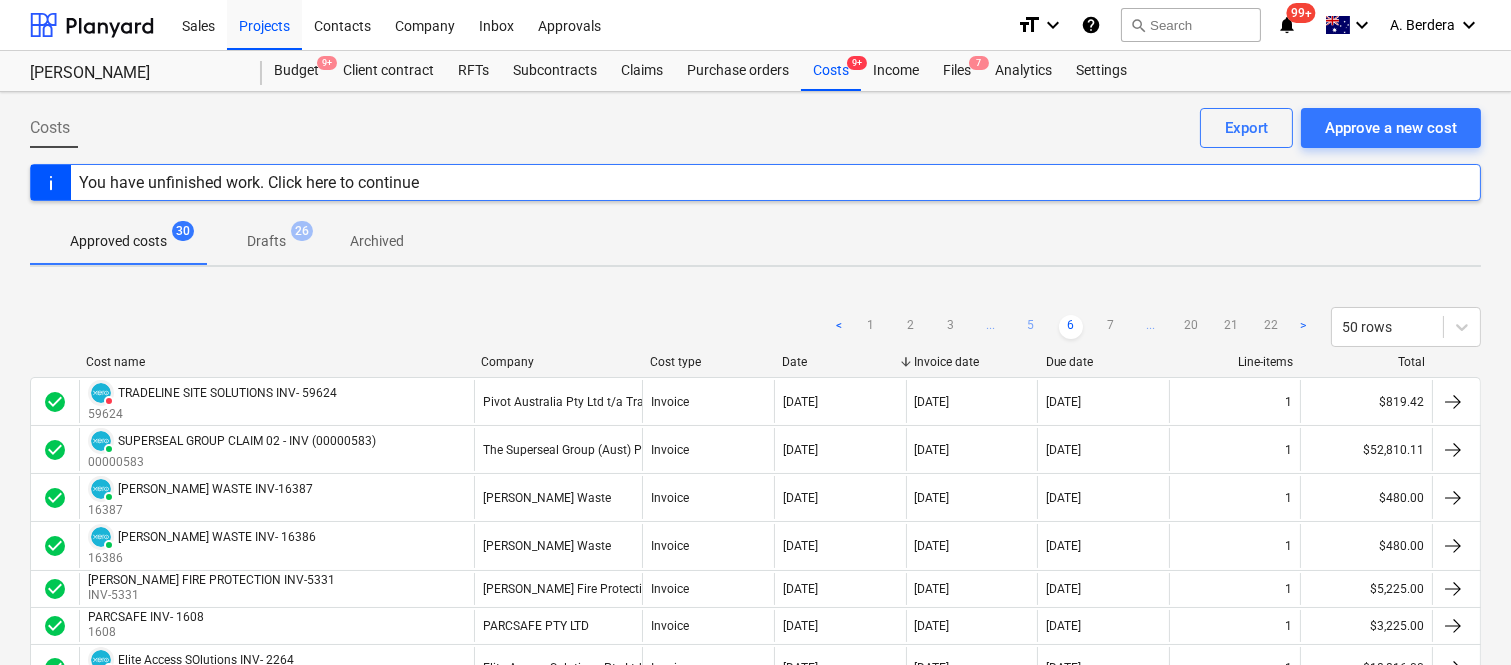 click on "5" at bounding box center [1031, 327] 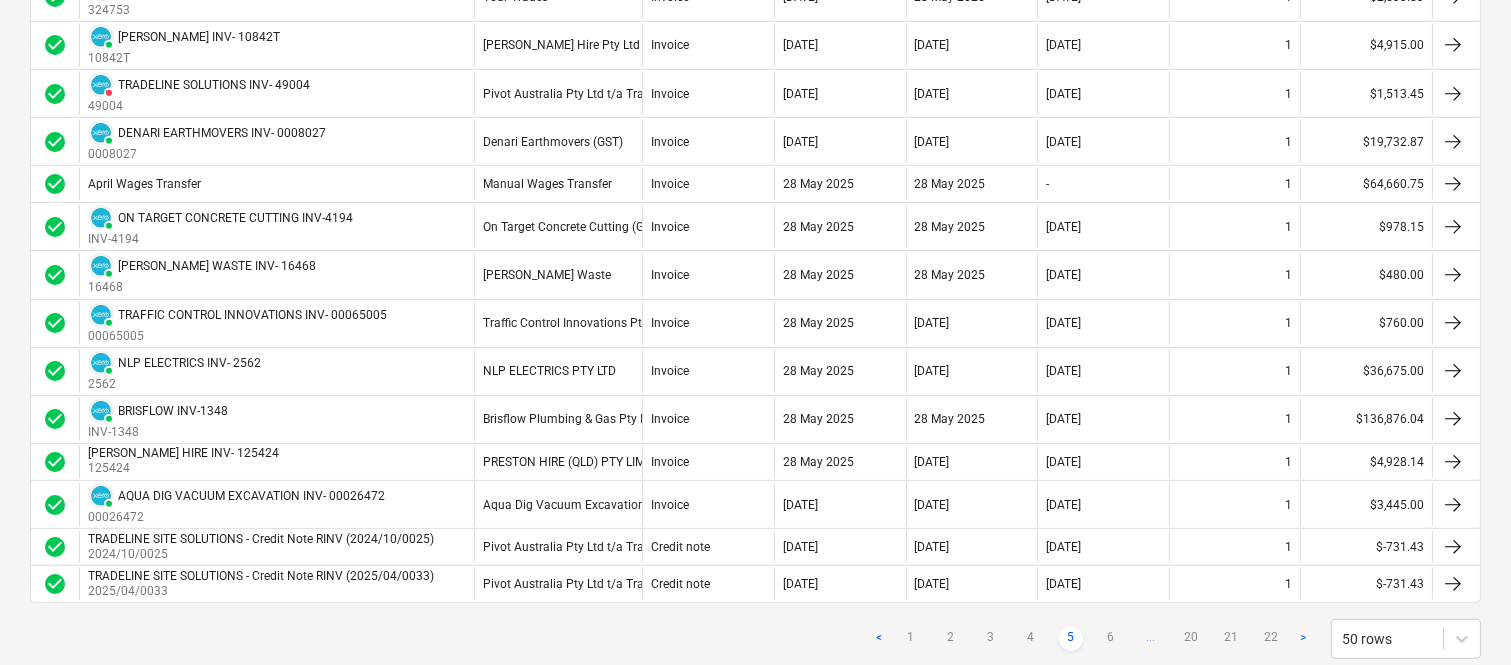 scroll, scrollTop: 2183, scrollLeft: 0, axis: vertical 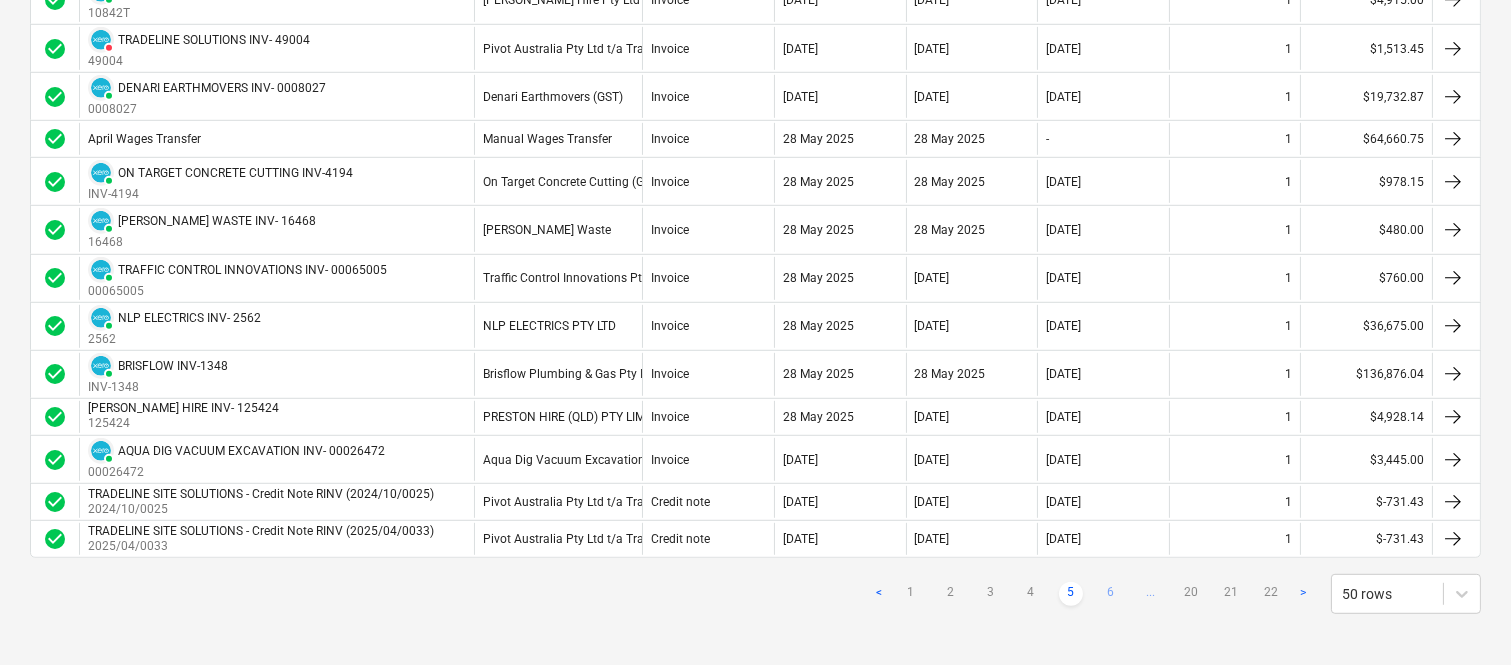 click on "6" at bounding box center [1111, 594] 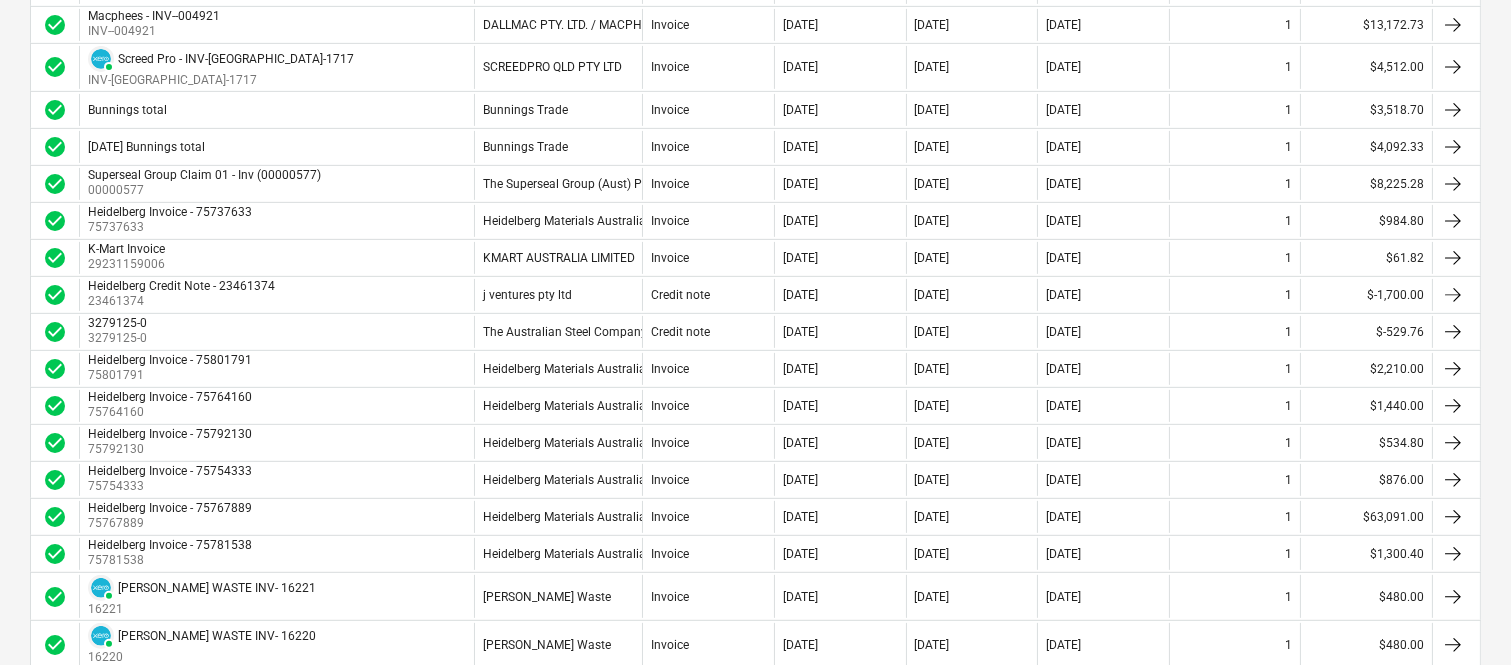 scroll, scrollTop: 1425, scrollLeft: 0, axis: vertical 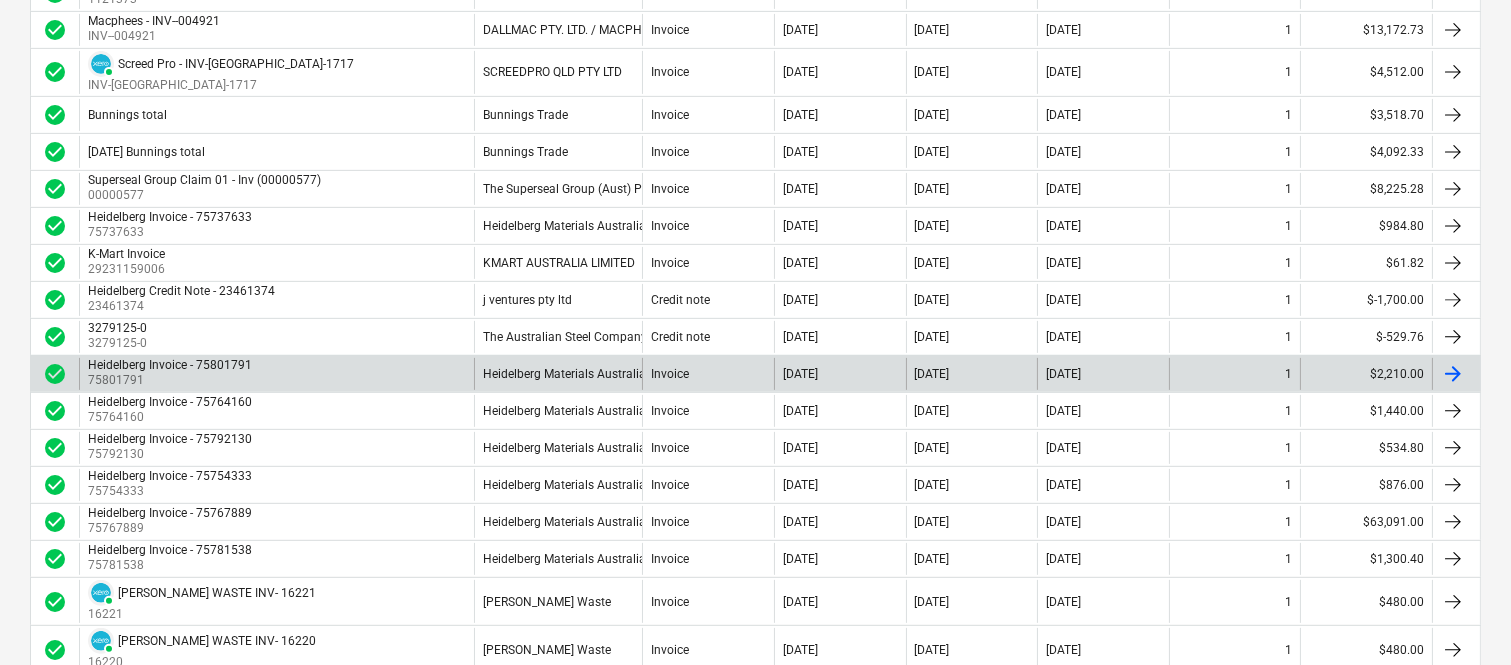 click on "Heidelberg Invoice - 75801791 75801791" at bounding box center [276, 374] 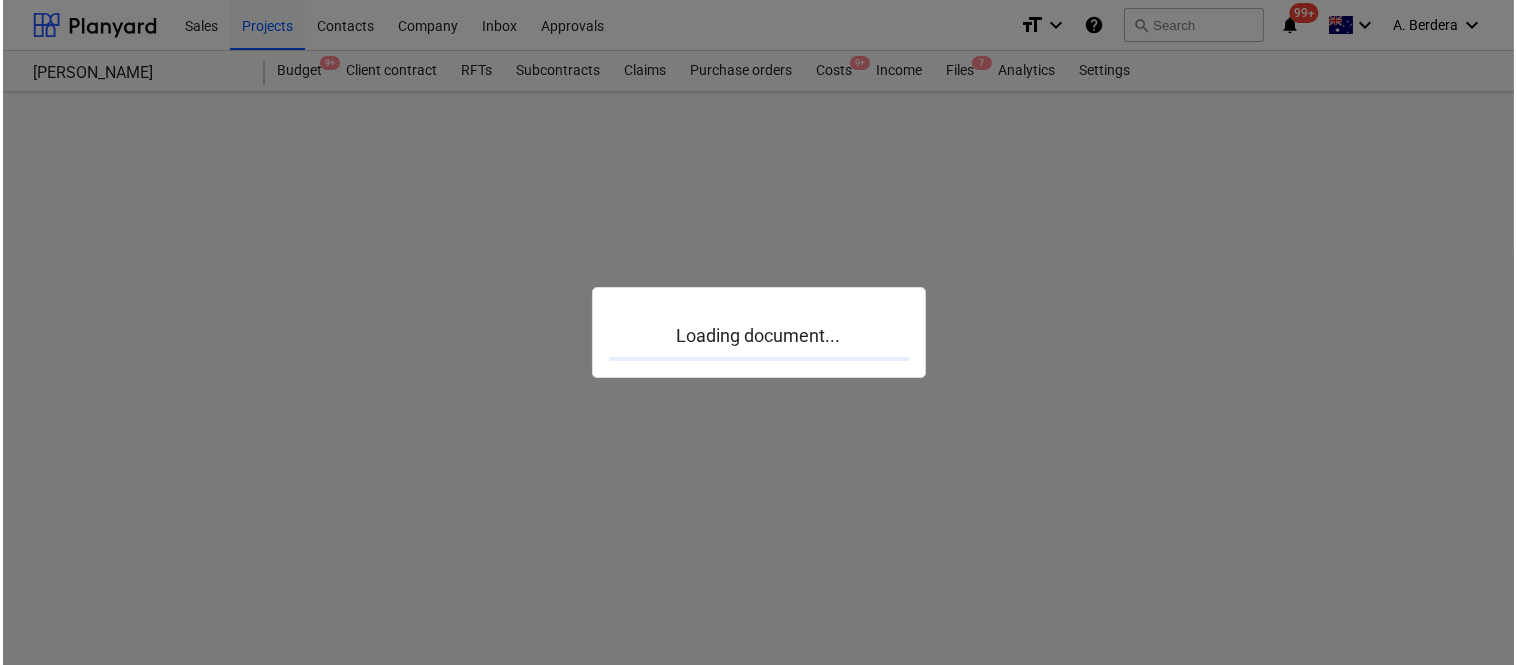 scroll, scrollTop: 0, scrollLeft: 0, axis: both 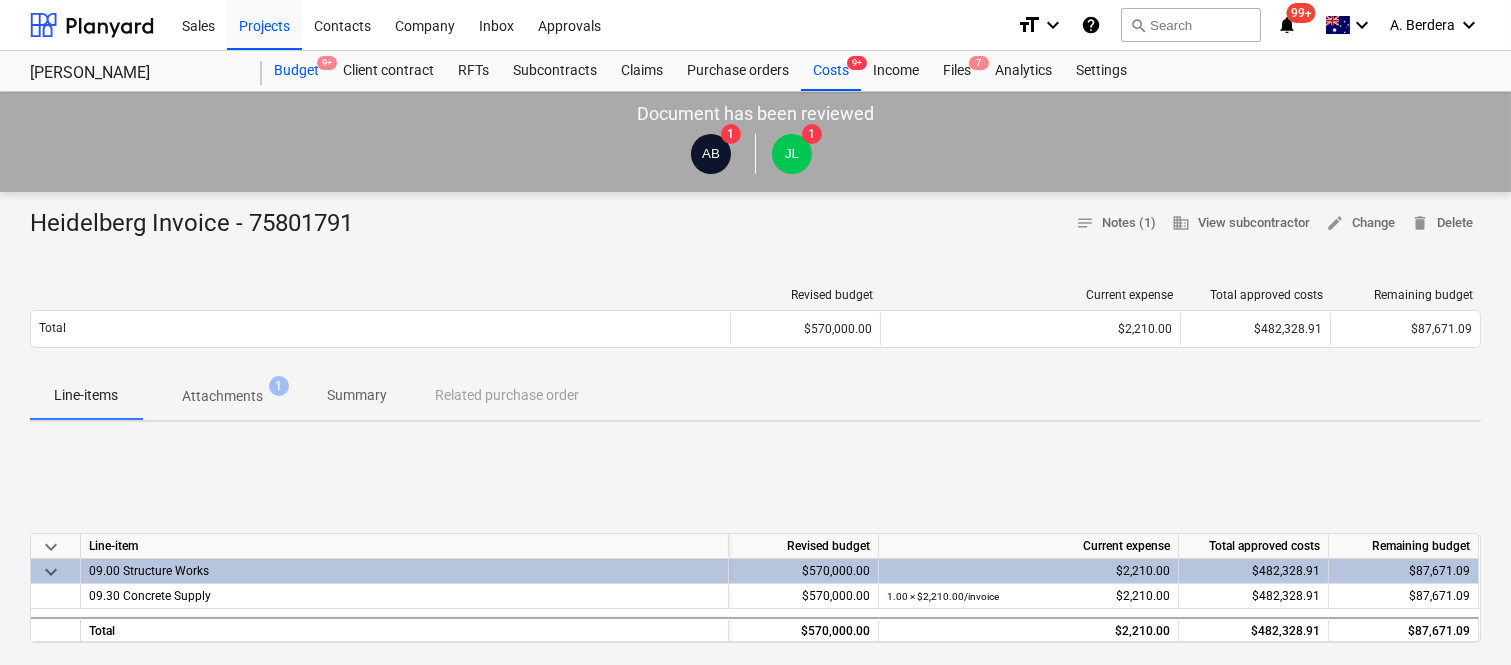 click on "Budget 9+" at bounding box center (296, 71) 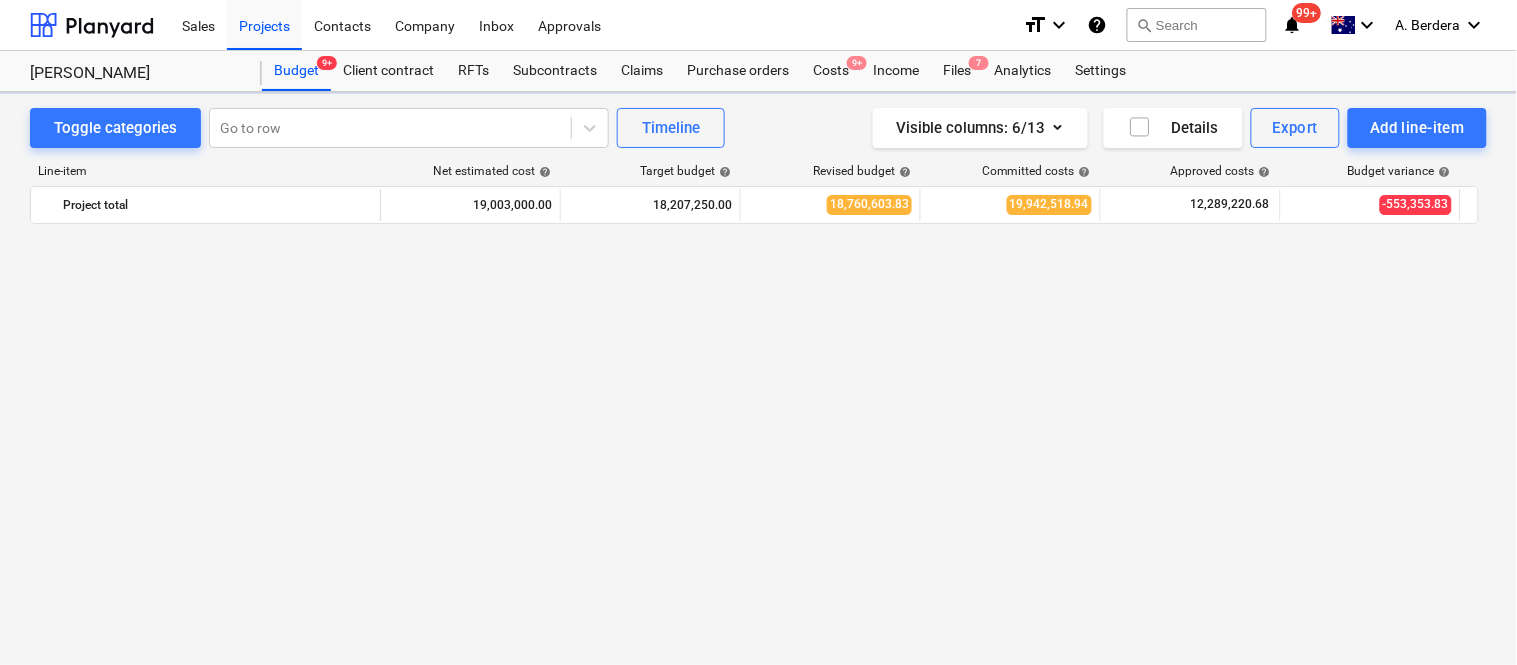 scroll, scrollTop: 2451, scrollLeft: 0, axis: vertical 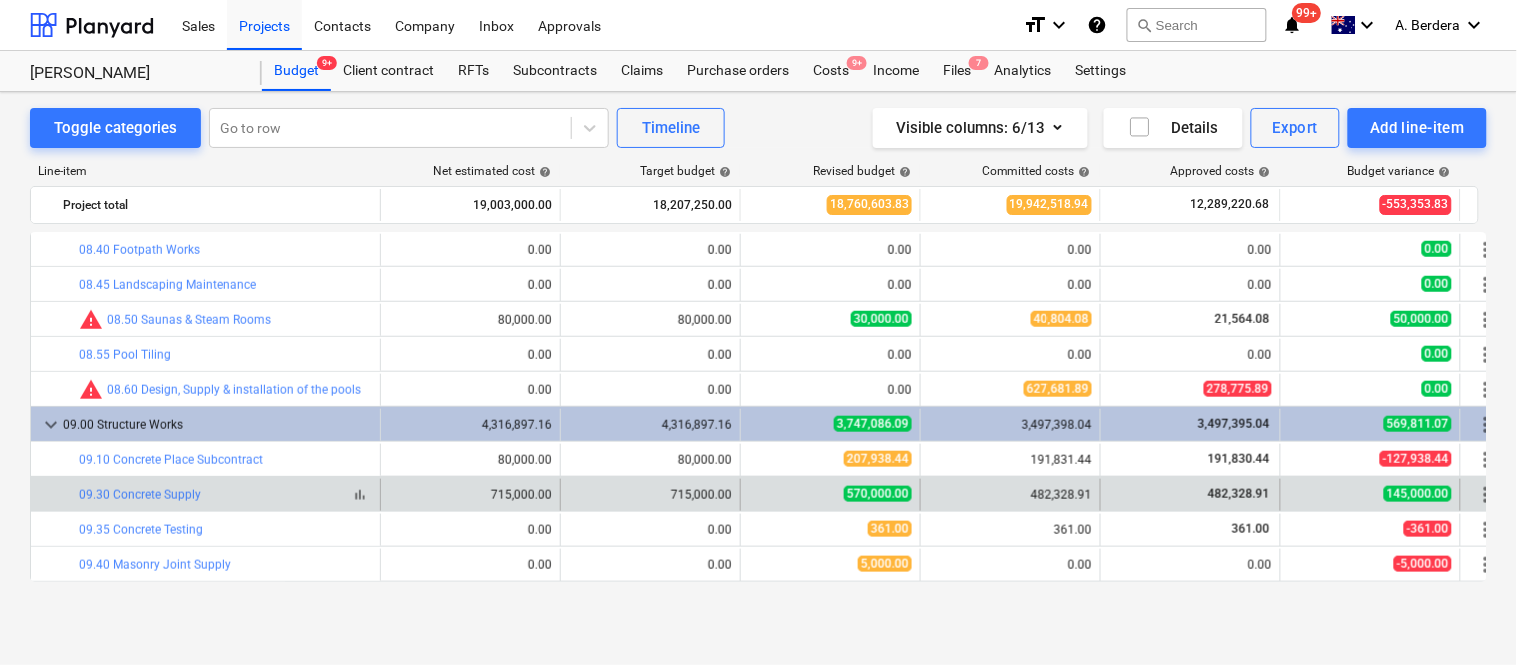 click on "bar_chart" at bounding box center (360, 495) 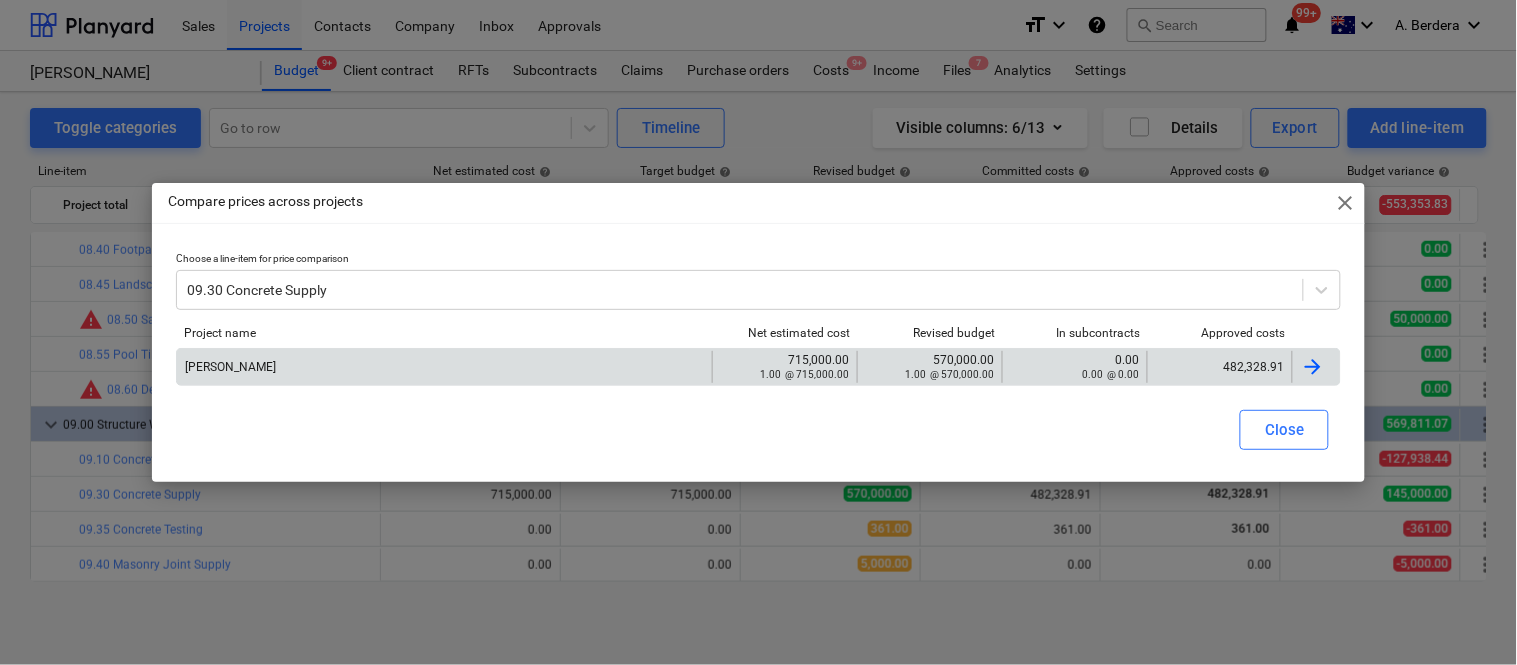 click on "Della Rosa 715,000.00 1.00  @ 715,000.00 570,000.00 1.00  @ 570,000.00 0.00 0.00  @ 0.00 482,328.91" at bounding box center (759, 367) 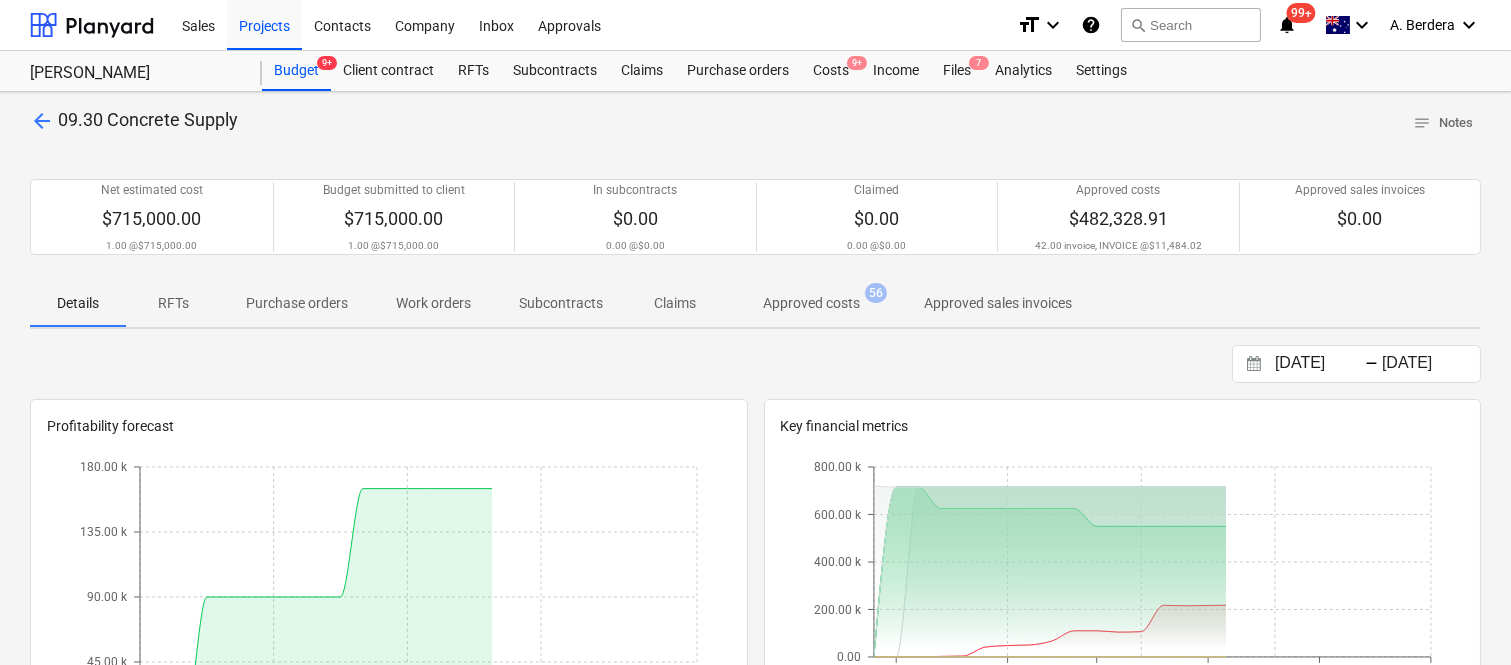 click on "Approved costs" at bounding box center [811, 303] 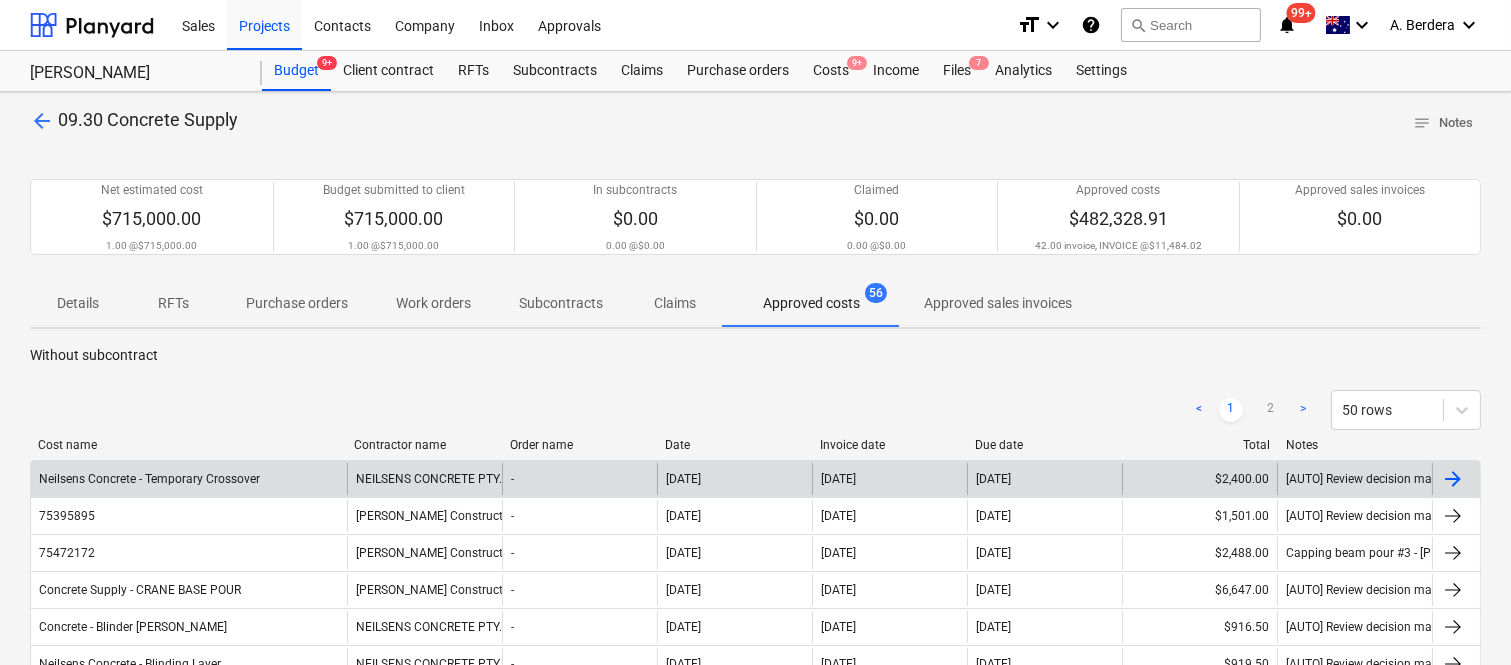 drag, startPoint x: 214, startPoint y: 443, endPoint x: 345, endPoint y: 462, distance: 132.3707 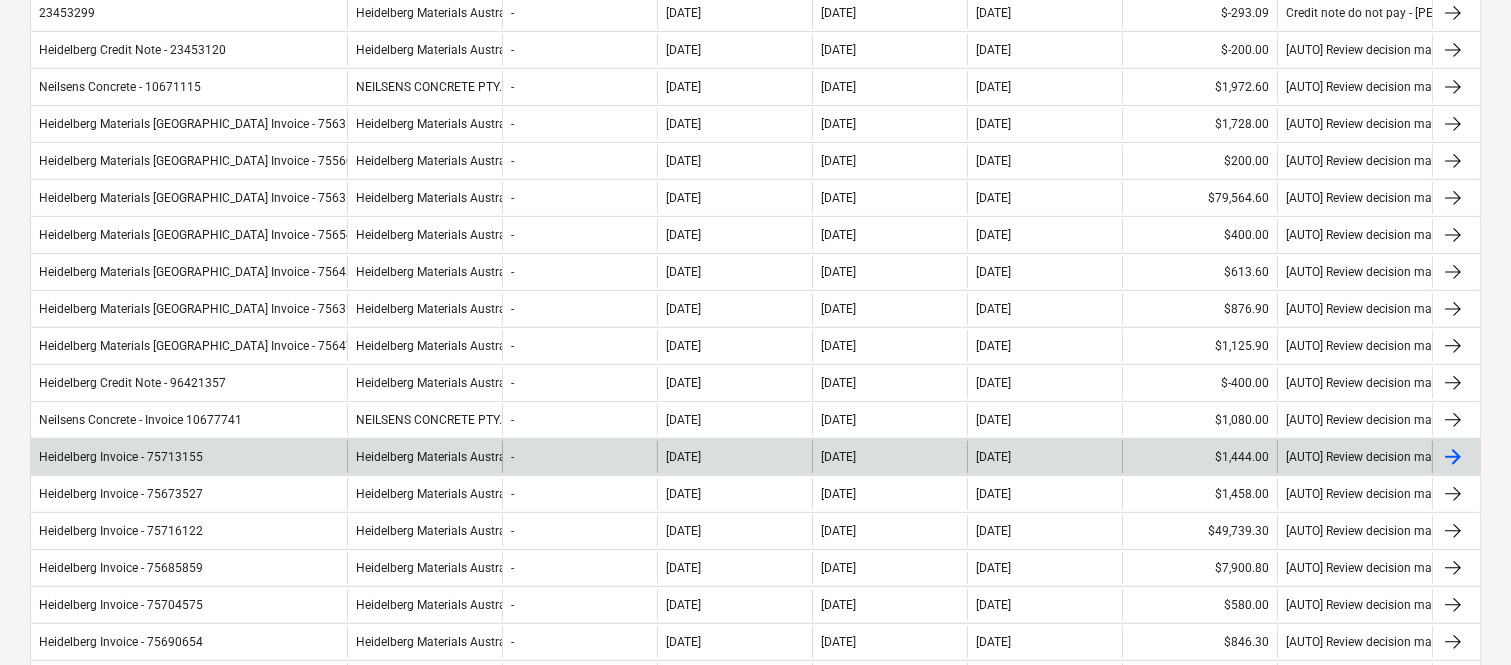 scroll, scrollTop: 1346, scrollLeft: 0, axis: vertical 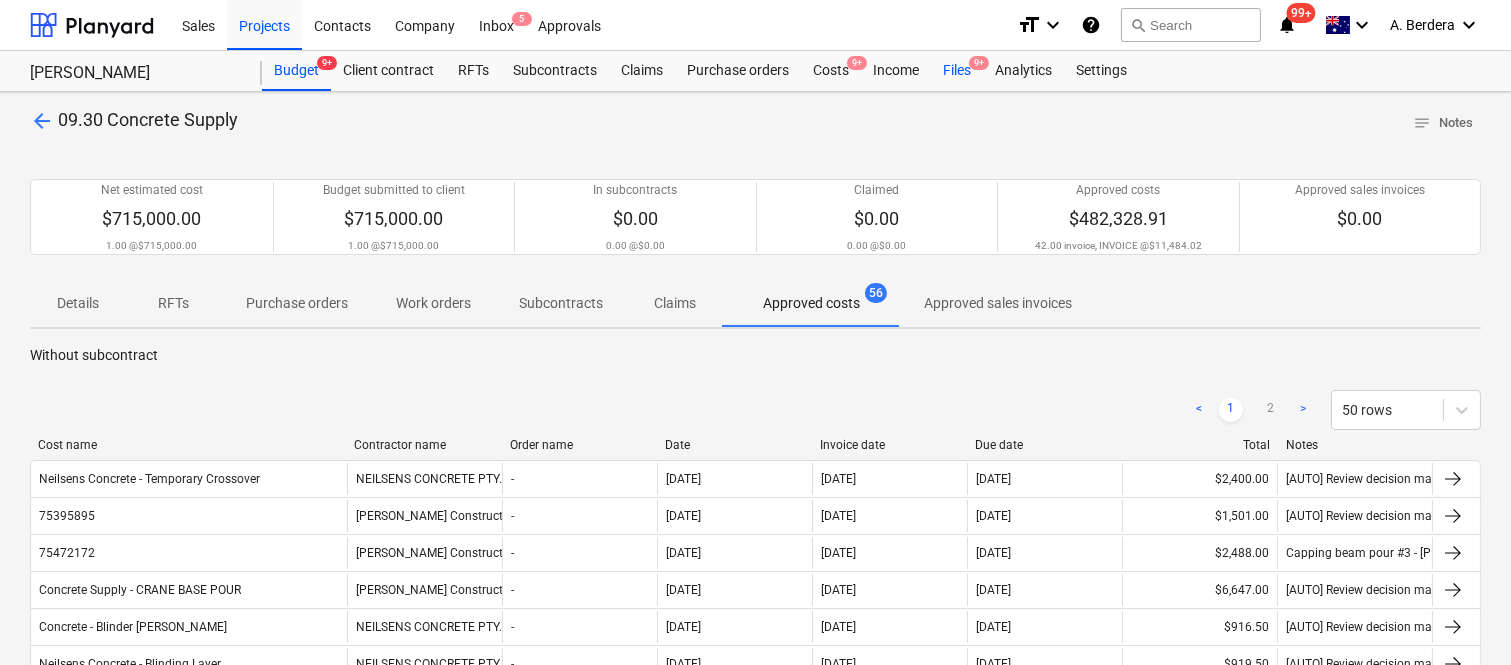 click on "Files 9+" at bounding box center (957, 71) 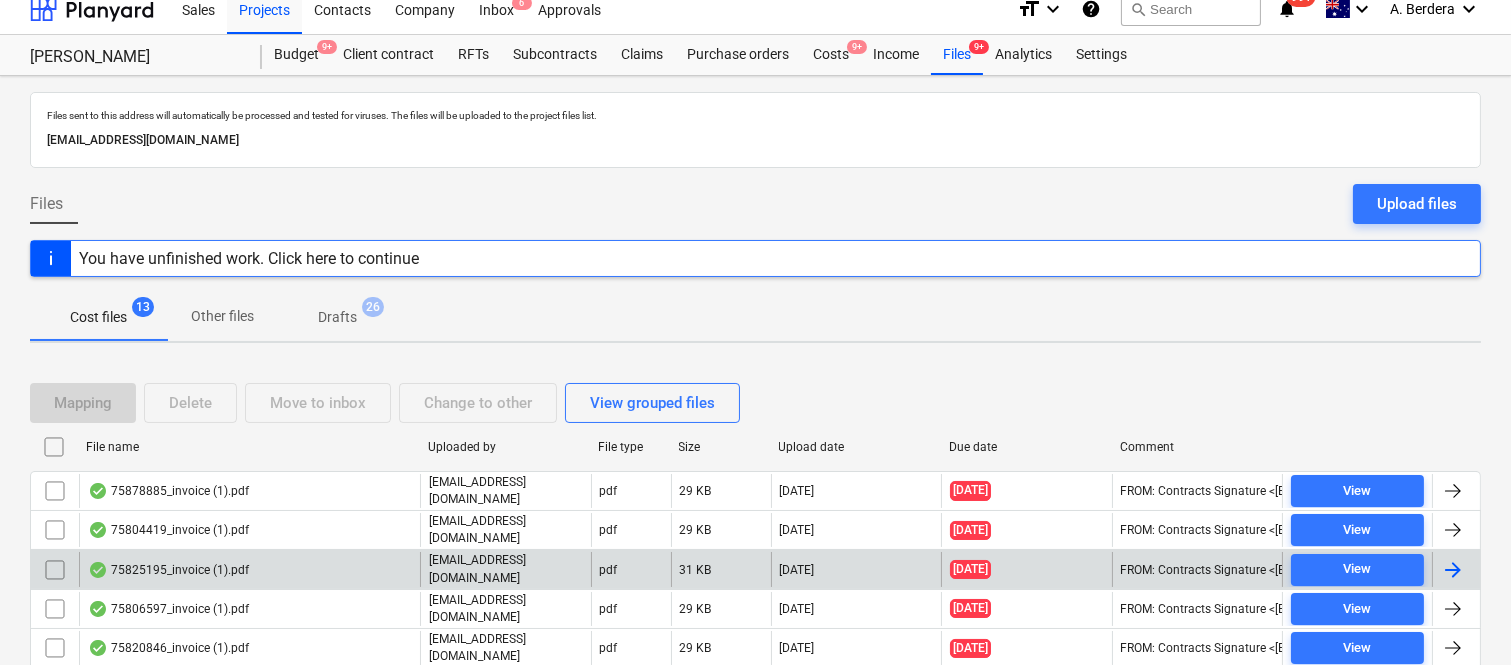 scroll, scrollTop: 0, scrollLeft: 0, axis: both 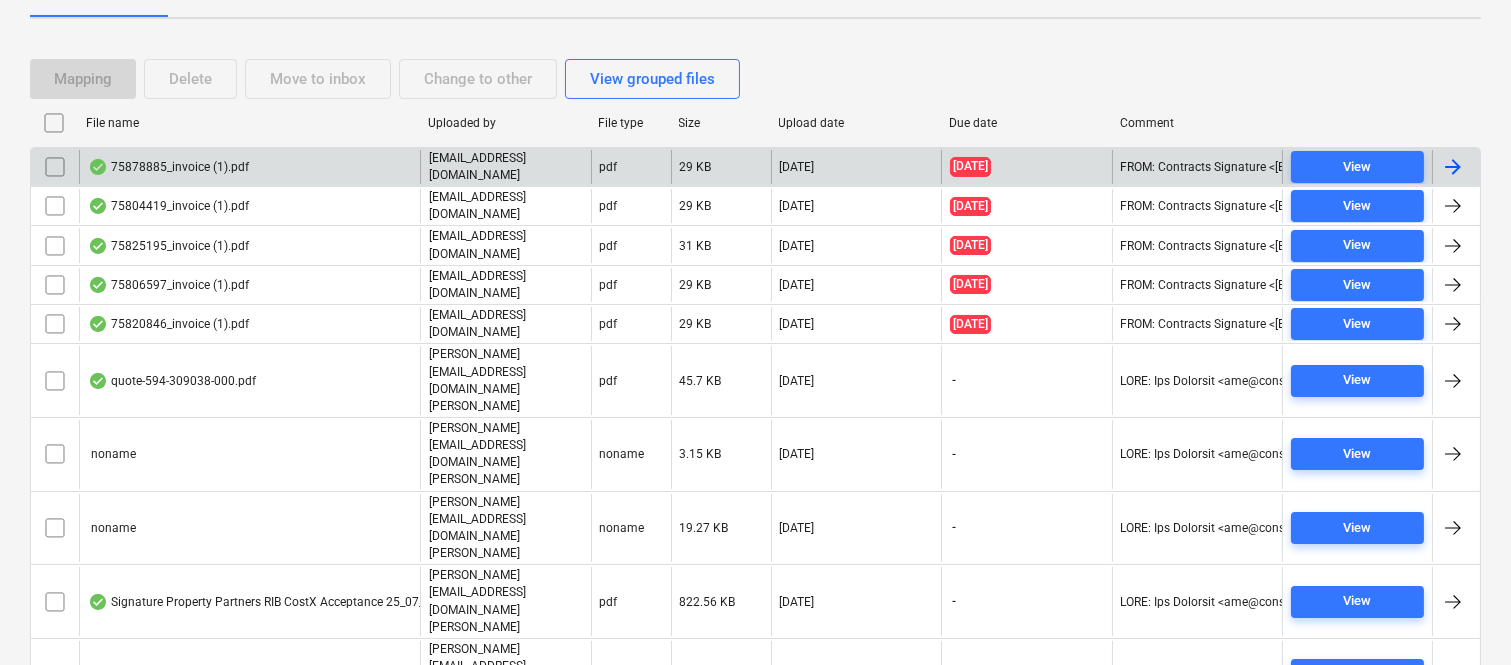 click on "75878885_invoice (1).pdf" at bounding box center (249, 167) 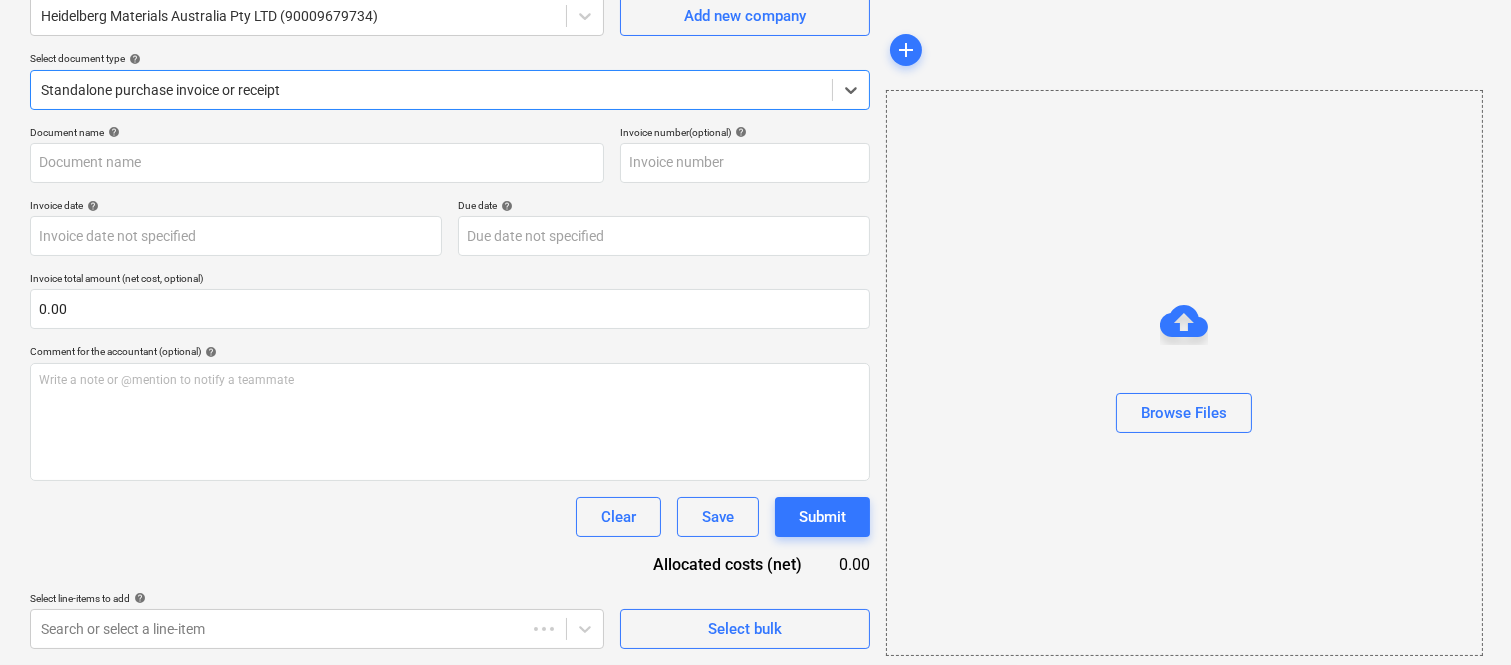 type on "75878885" 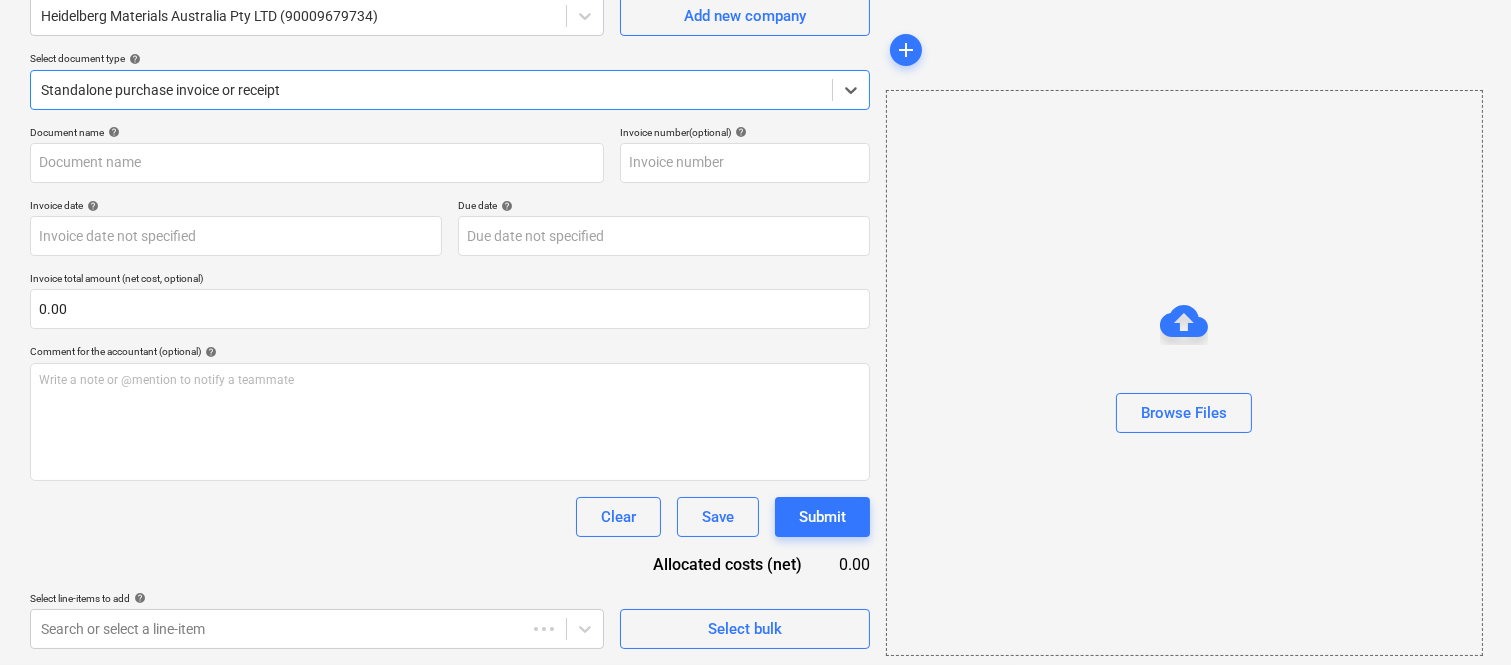 type on "75878885" 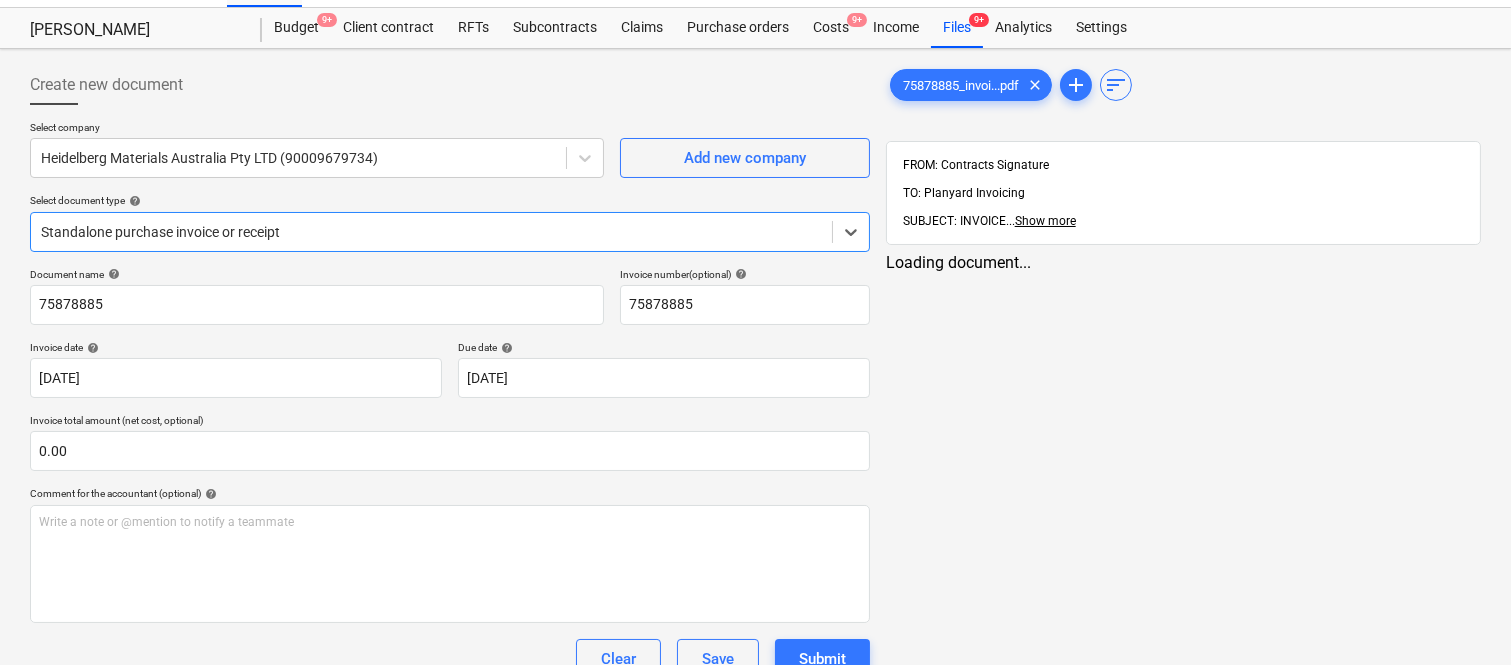 scroll, scrollTop: 0, scrollLeft: 0, axis: both 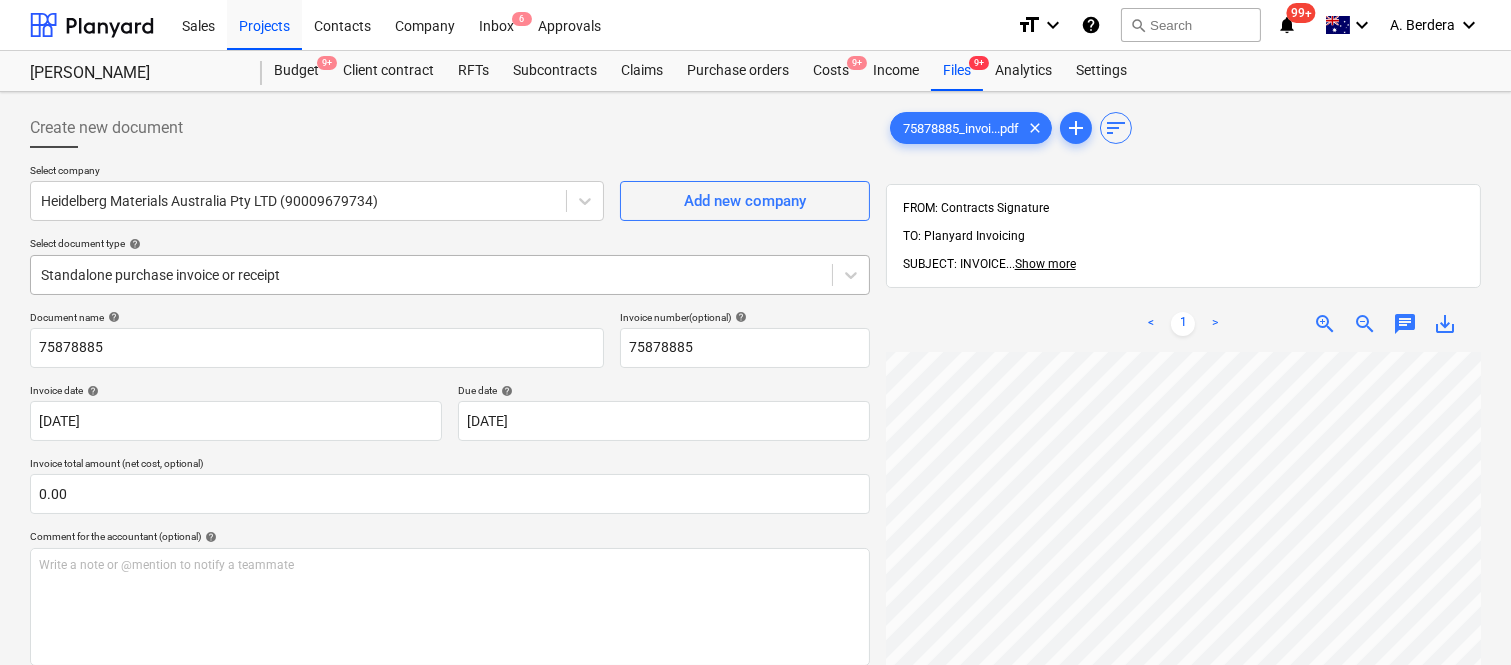 click at bounding box center [431, 275] 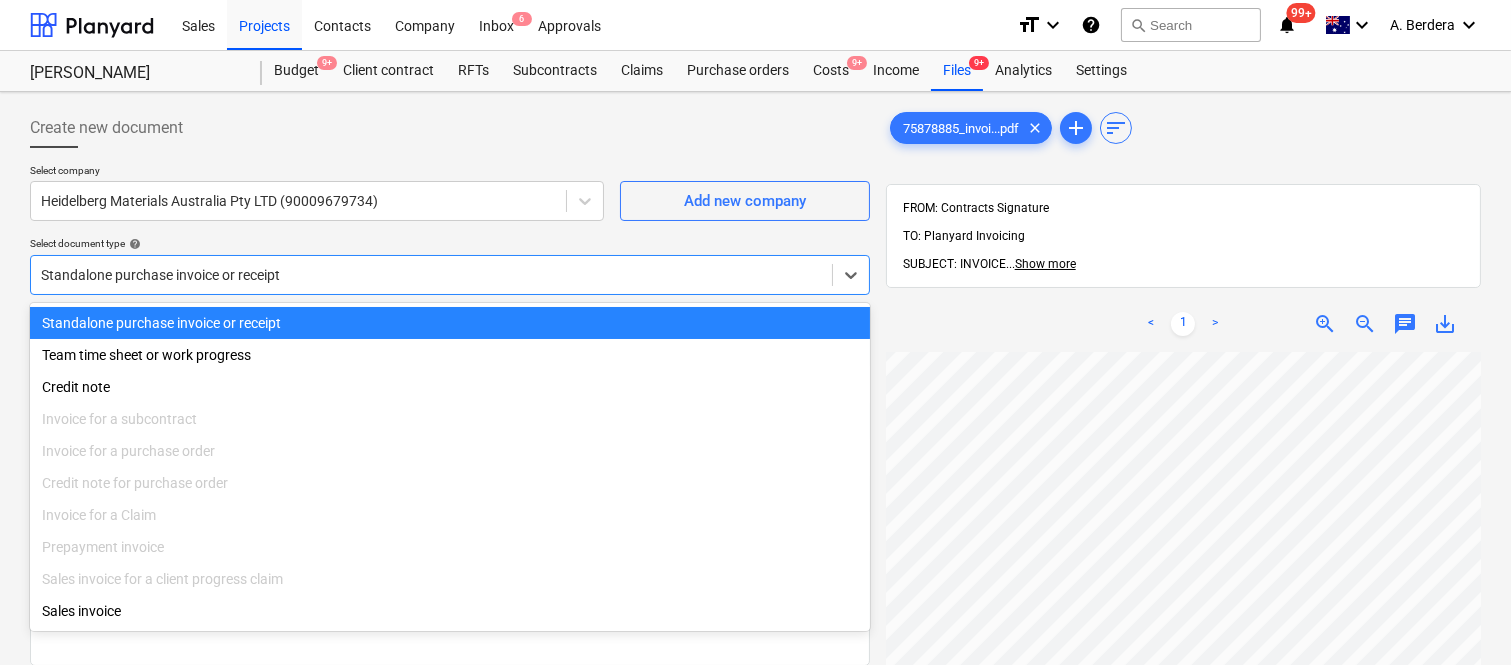 click on "Standalone purchase invoice or receipt" at bounding box center (450, 323) 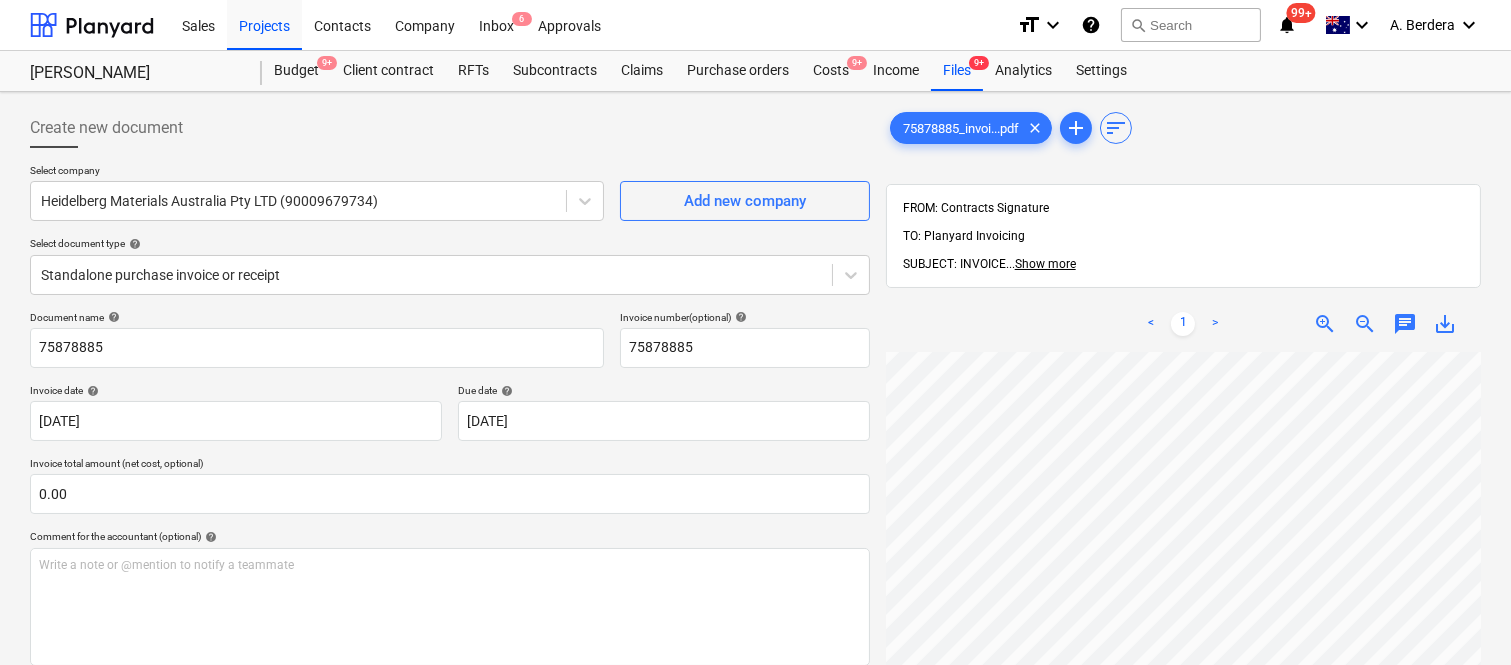 scroll, scrollTop: 86, scrollLeft: 267, axis: both 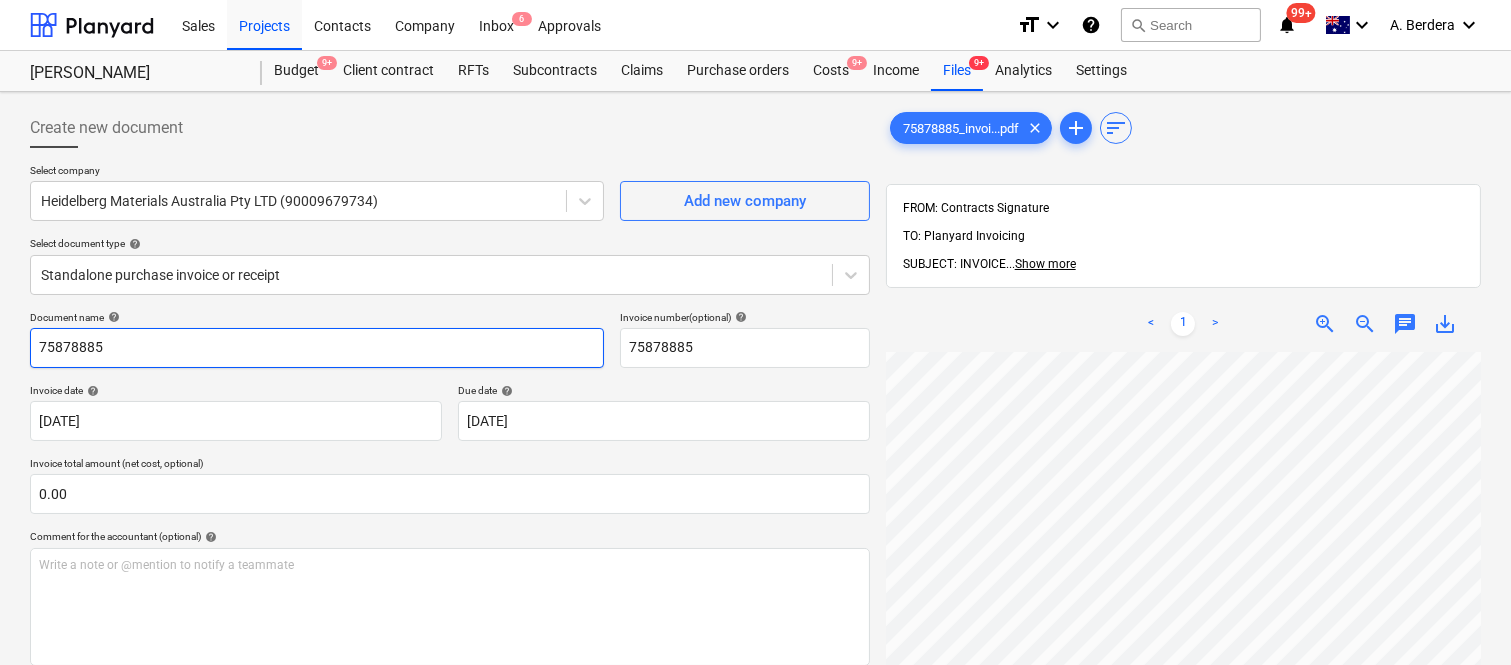 click on "75878885" at bounding box center (317, 348) 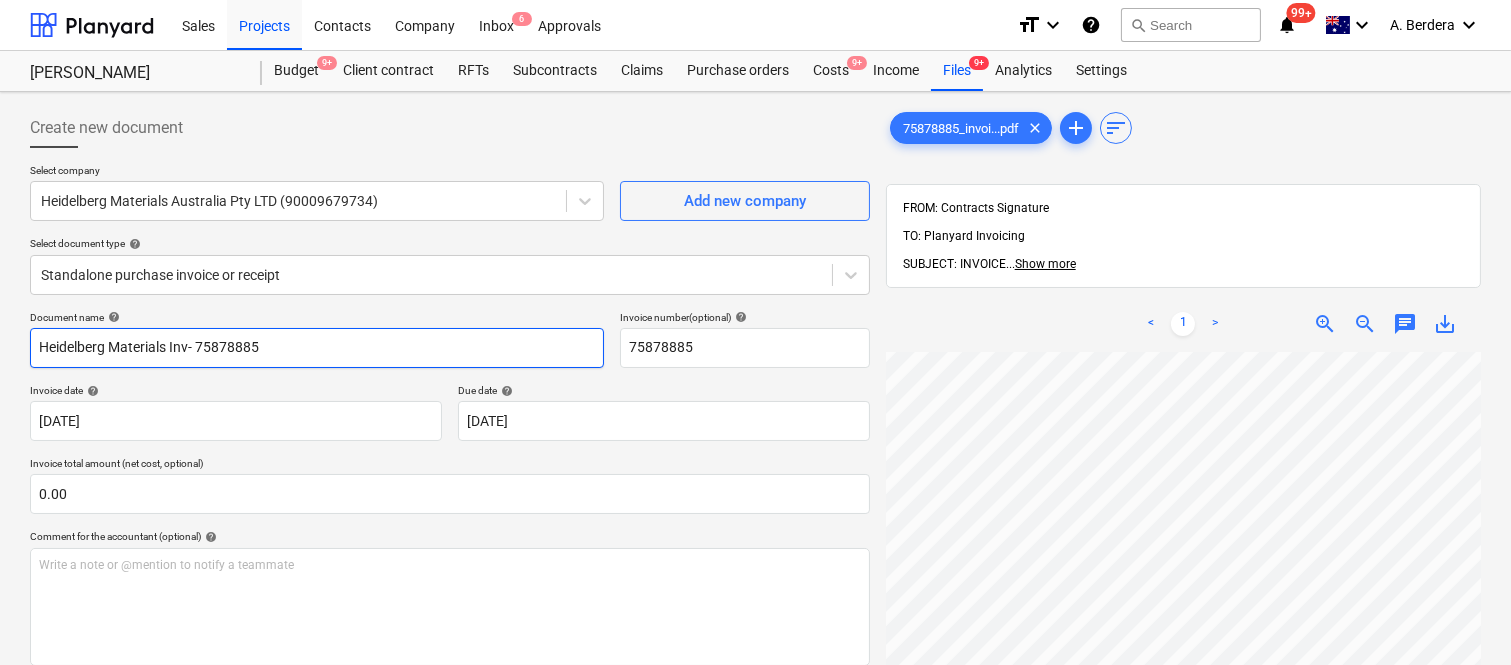 type on "Heidelberg Materials Inv- 75878885" 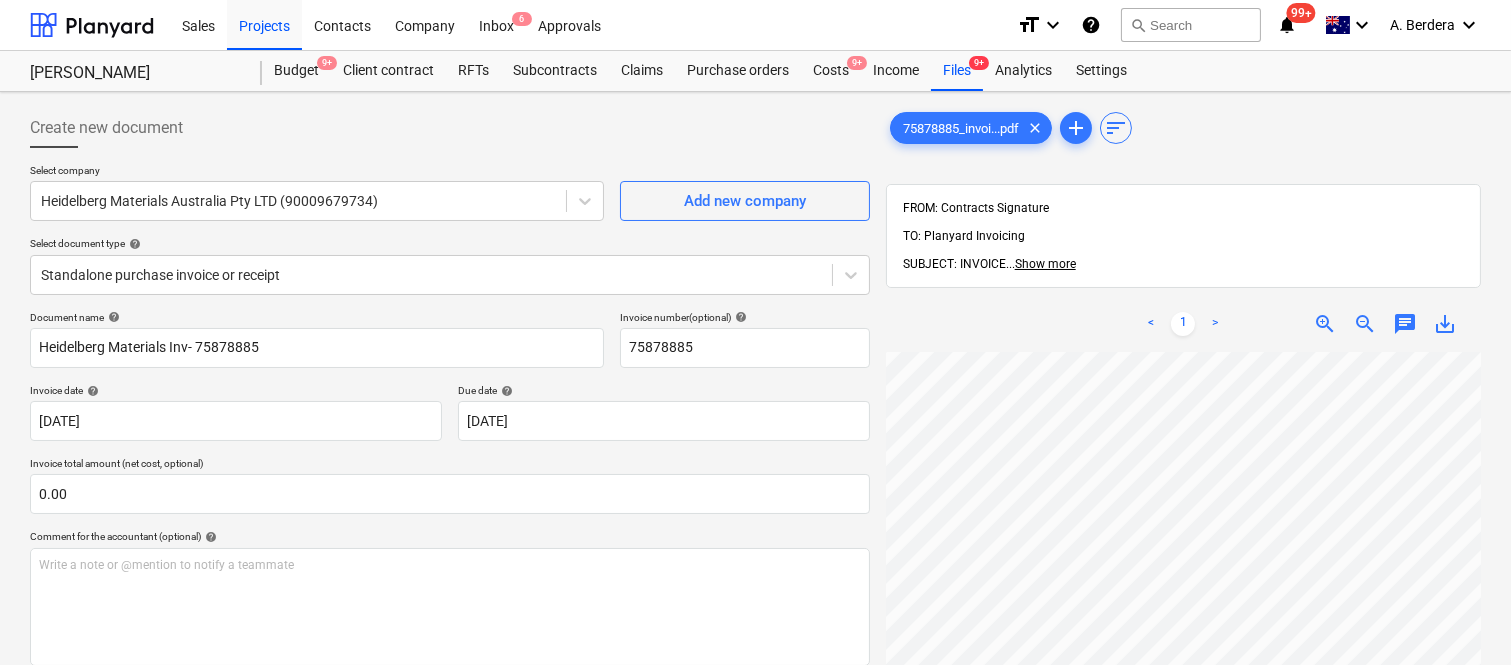 scroll, scrollTop: 667, scrollLeft: 35, axis: both 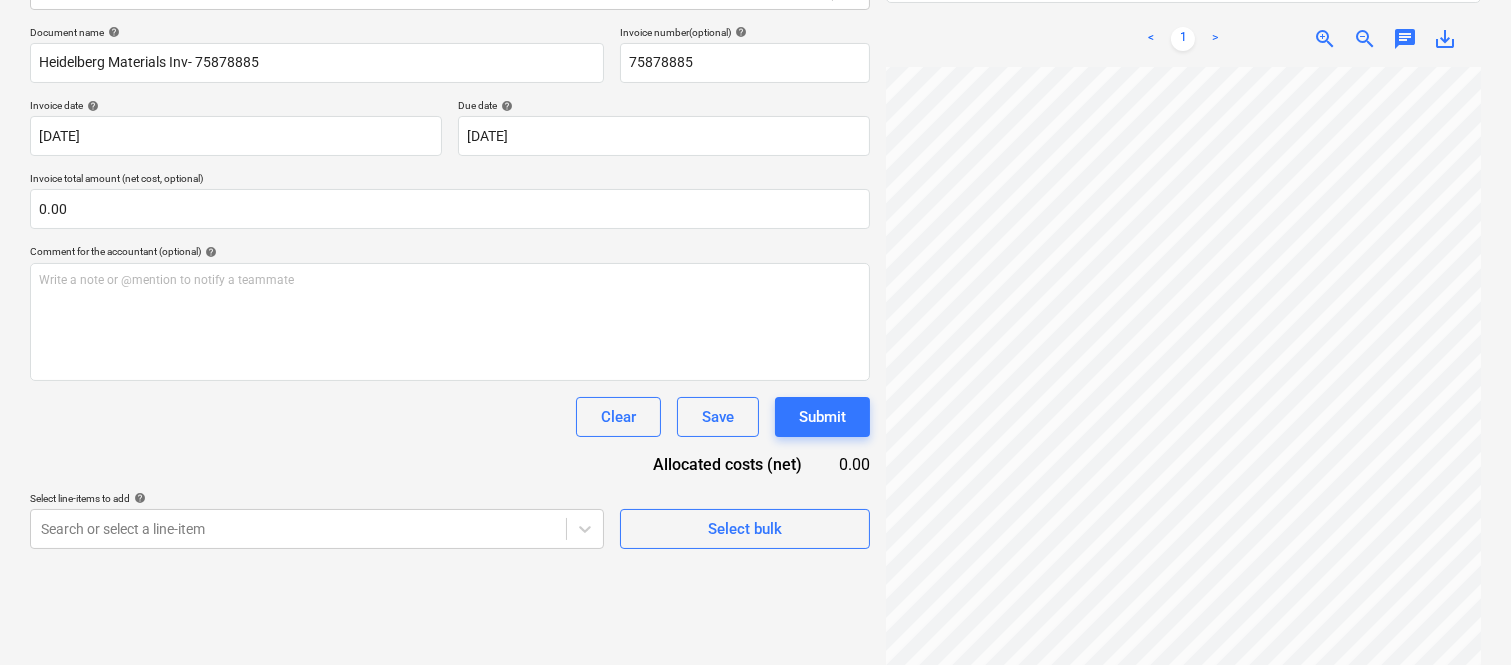 click at bounding box center (1183, 371) 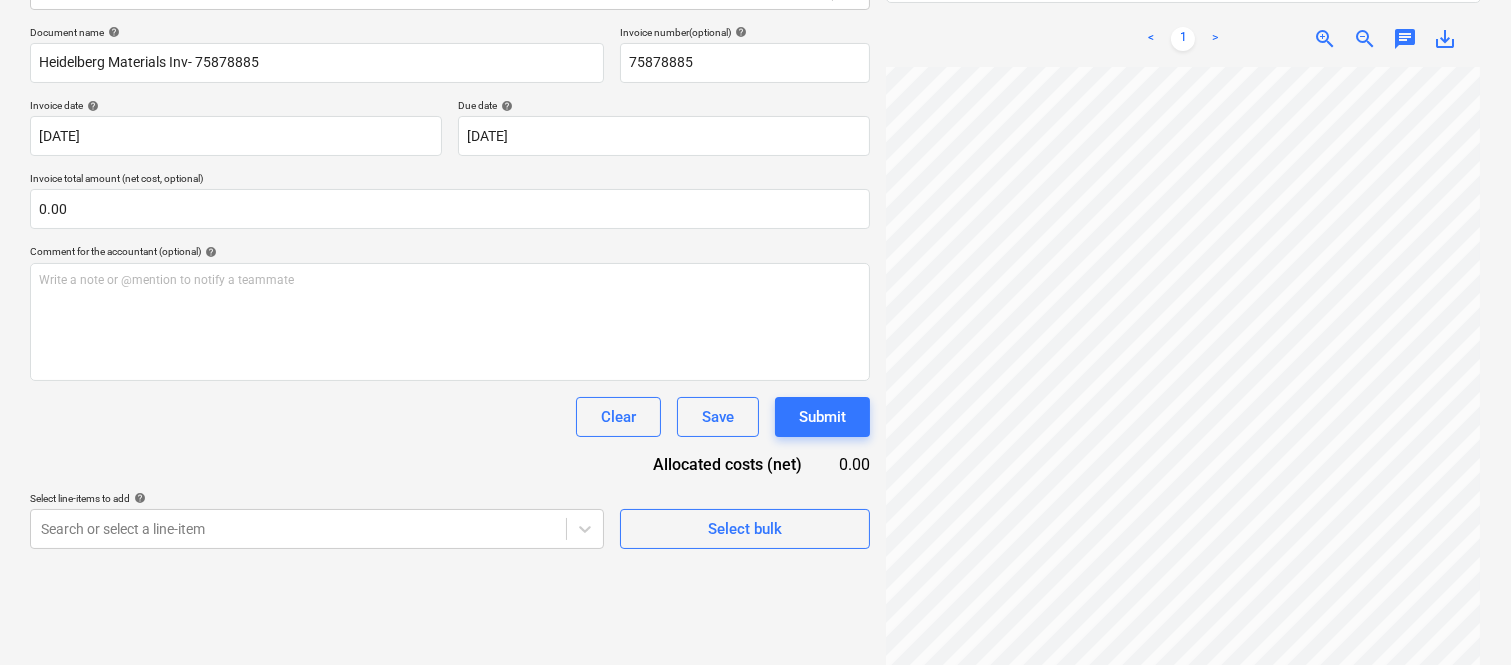 scroll, scrollTop: 346, scrollLeft: 306, axis: both 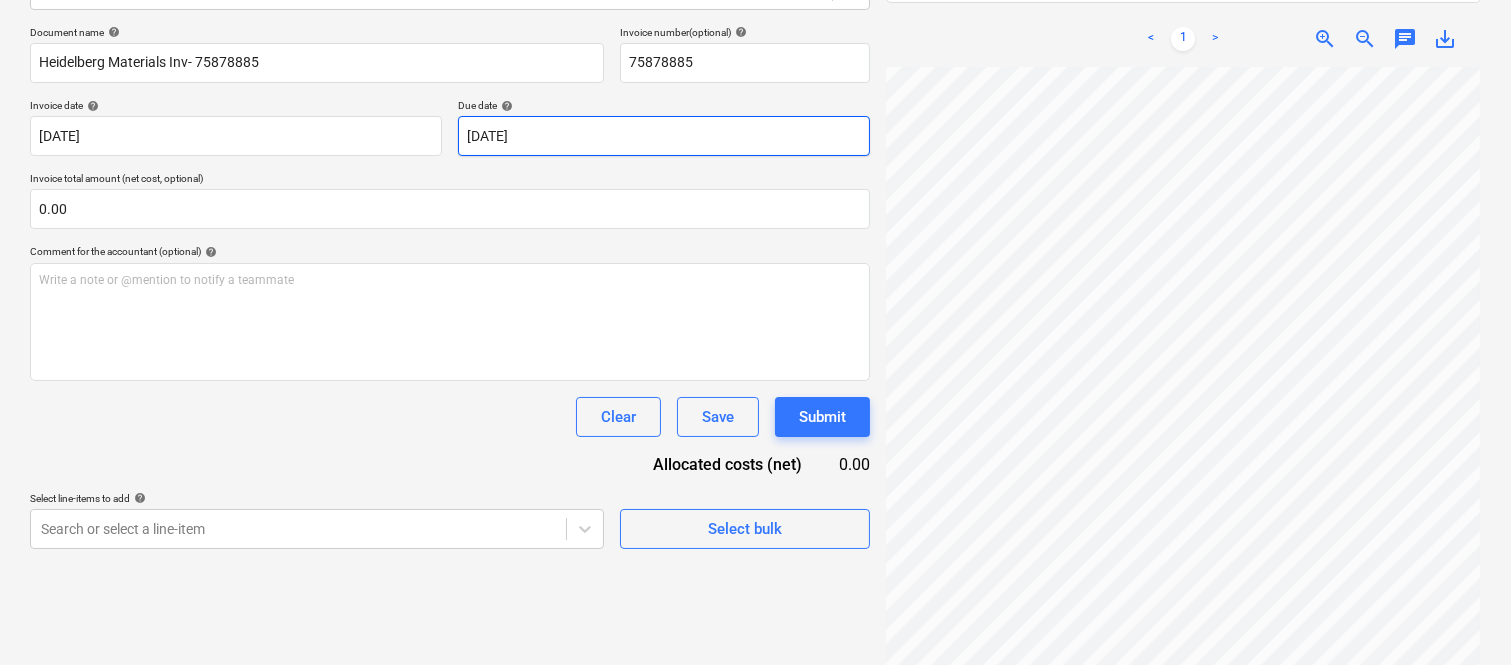 click on "Sales Projects Contacts Company Inbox 6 Approvals format_size keyboard_arrow_down help search Search notifications 99+ keyboard_arrow_down A. Berdera keyboard_arrow_down Della Rosa Della Rosa Budget 9+ Client contract RFTs Subcontracts Claims Purchase orders Costs 9+ Income Files 9+ Analytics Settings Create new document Select company Heidelberg Materials Australia Pty LTD (90009679734)  Add new company Select document type help Standalone purchase invoice or receipt Document name help Heidelberg Materials Inv- 75878885 Invoice number  (optional) help 75878885 Invoice date help 18 Jun 2025 18.06.2025 Press the down arrow key to interact with the calendar and
select a date. Press the question mark key to get the keyboard shortcuts for changing dates. Due date help 18 Jun 2025 18.06.2025 Press the down arrow key to interact with the calendar and
select a date. Press the question mark key to get the keyboard shortcuts for changing dates. Invoice total amount (net cost, optional) 0.00 help ﻿ Clear <" at bounding box center [755, 47] 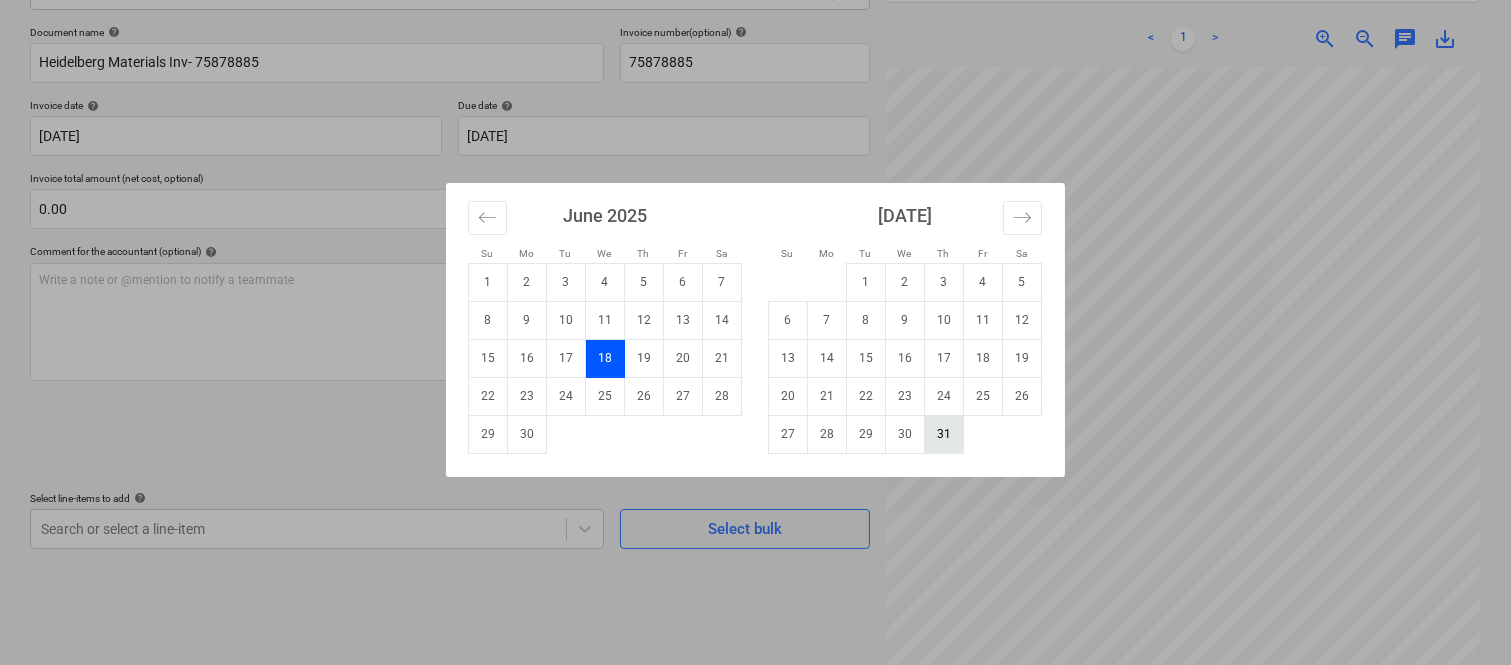 click on "31" at bounding box center [944, 434] 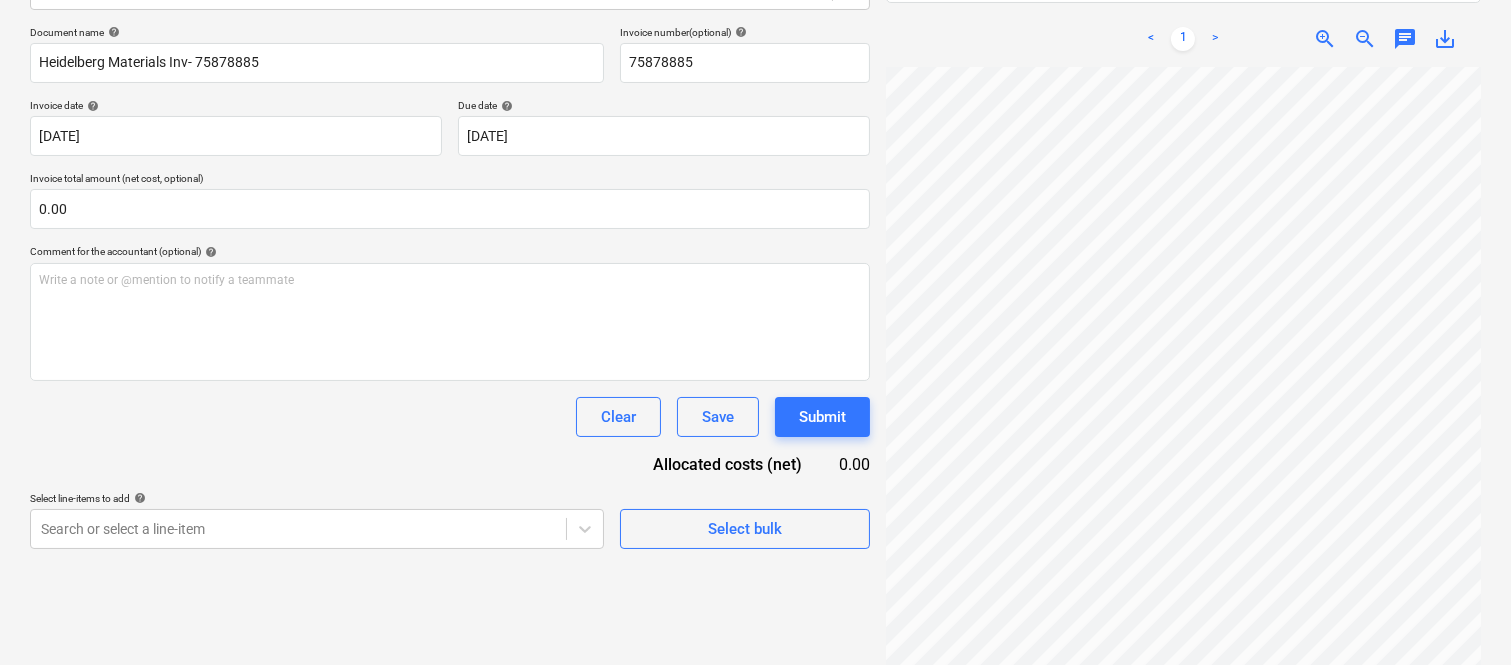 scroll, scrollTop: 271, scrollLeft: 290, axis: both 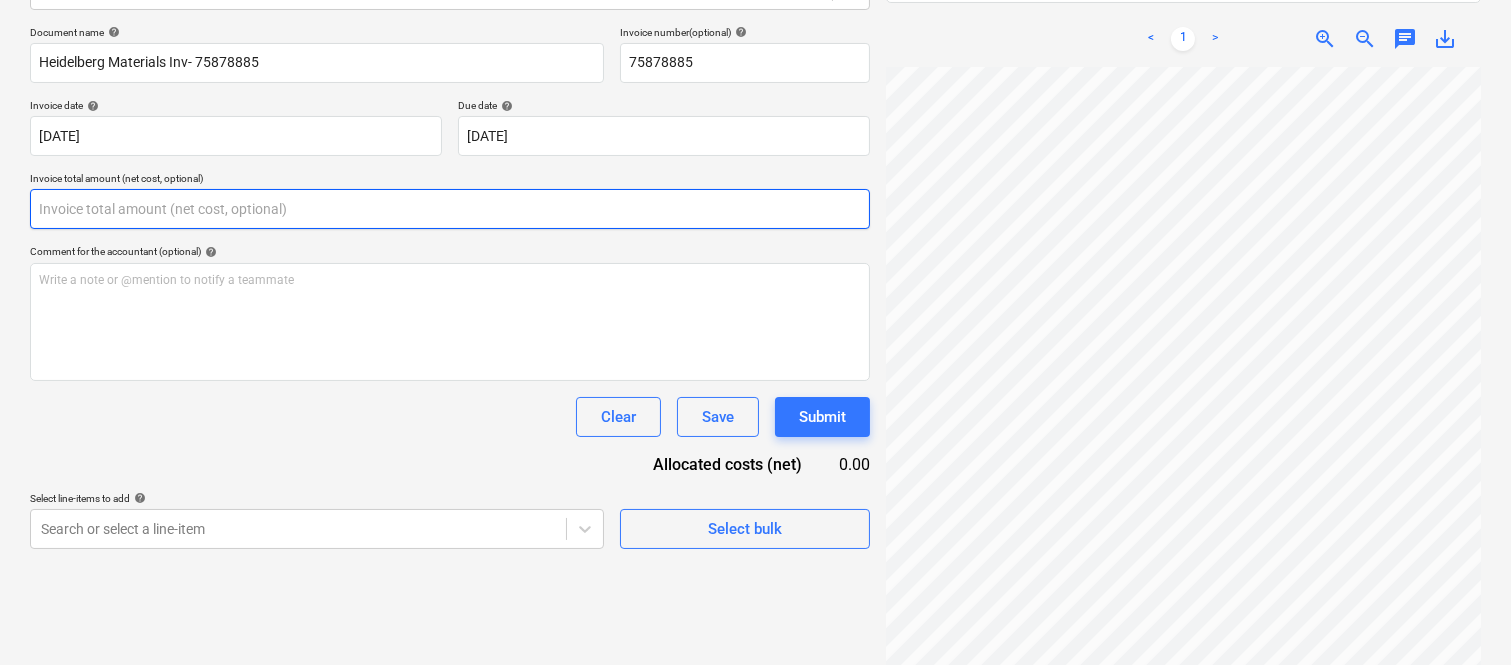 click at bounding box center [450, 209] 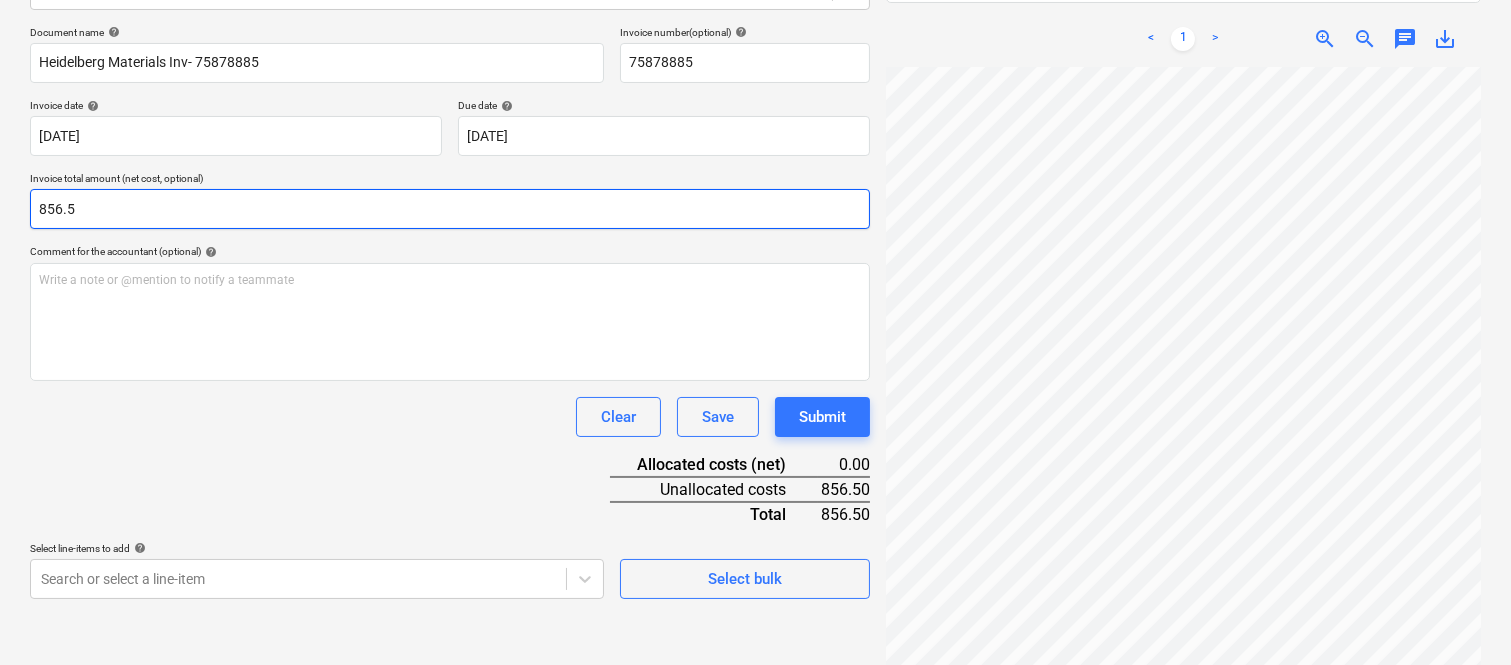 type on "856.5" 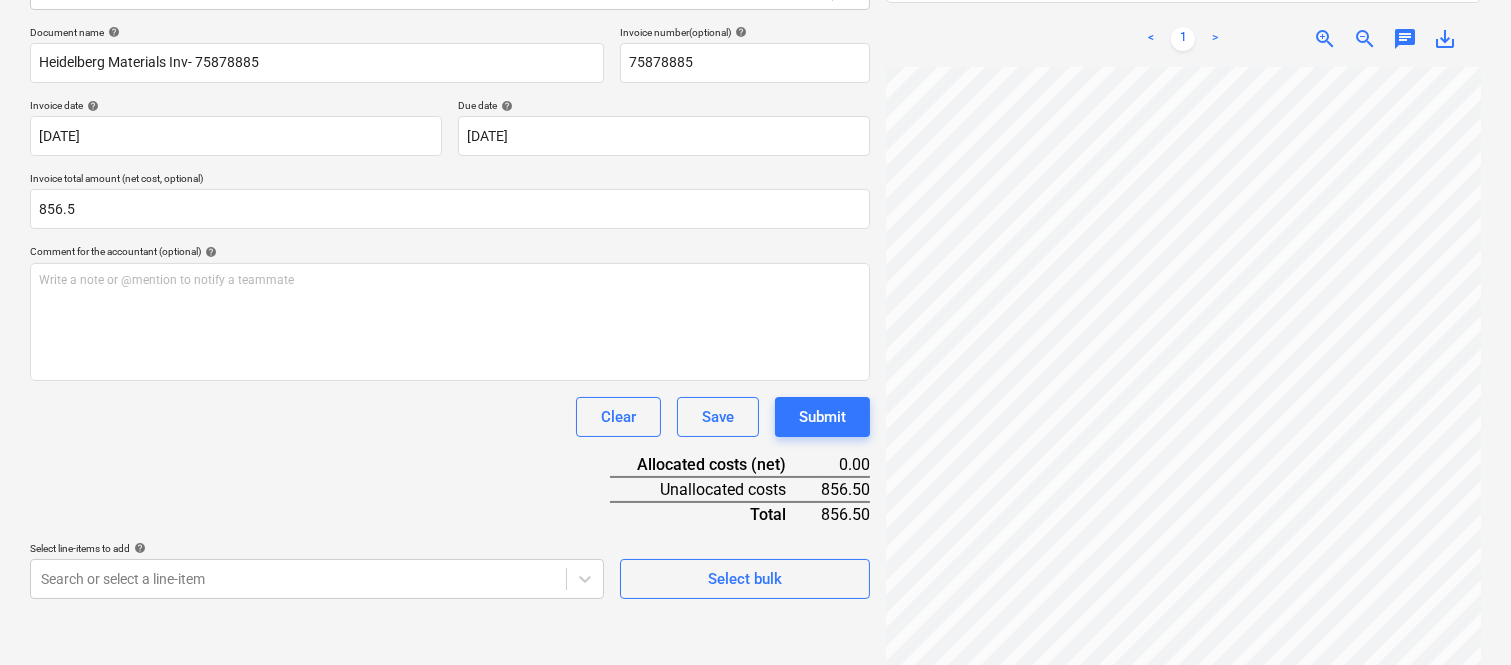 click on "Document name help Heidelberg Materials Inv- 75878885 Invoice number  (optional) help 75878885 Invoice date help 18 Jun 2025 18.06.2025 Press the down arrow key to interact with the calendar and
select a date. Press the question mark key to get the keyboard shortcuts for changing dates. Due date help 31 Jul 2025 31.07.2025 Press the down arrow key to interact with the calendar and
select a date. Press the question mark key to get the keyboard shortcuts for changing dates. Invoice total amount (net cost, optional) 856.5 Comment for the accountant (optional) help Write a note or @mention to notify a teammate ﻿ Clear Save Submit Allocated costs (net) 0.00 Unallocated costs 856.50 Total 856.50 Select line-items to add help Search or select a line-item Select bulk" at bounding box center (450, 312) 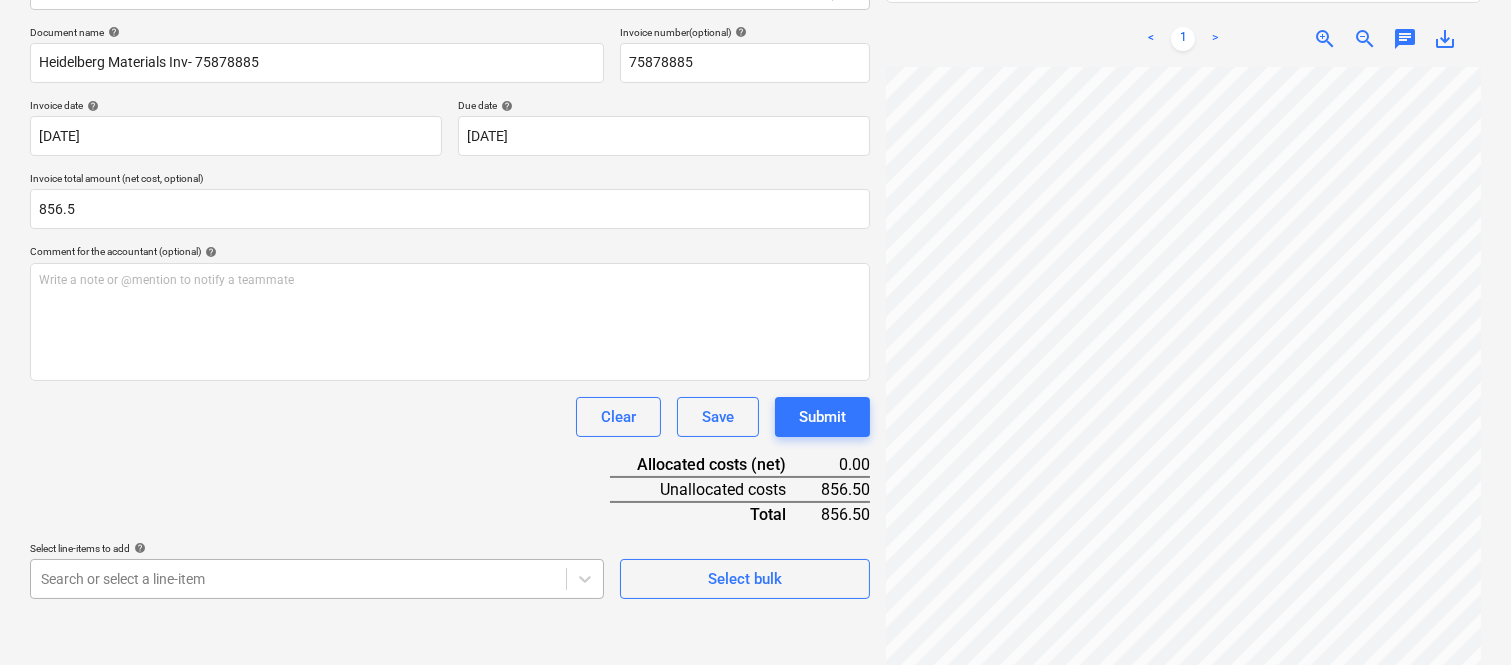 click on "Sales Projects Contacts Company Inbox 6 Approvals format_size keyboard_arrow_down help search Search notifications 99+ keyboard_arrow_down A. Berdera keyboard_arrow_down Della Rosa Della Rosa Budget 9+ Client contract RFTs Subcontracts Claims Purchase orders Costs 9+ Income Files 9+ Analytics Settings Create new document Select company Heidelberg Materials Australia Pty LTD (90009679734)  Add new company Select document type help Standalone purchase invoice or receipt Document name help Heidelberg Materials Inv- 75878885 Invoice number  (optional) help 75878885 Invoice date help 18 Jun 2025 18.06.2025 Press the down arrow key to interact with the calendar and
select a date. Press the question mark key to get the keyboard shortcuts for changing dates. Due date help 31 Jul 2025 31.07.2025 Press the down arrow key to interact with the calendar and
select a date. Press the question mark key to get the keyboard shortcuts for changing dates. Invoice total amount (net cost, optional) 856.5 help ﻿ Clear <" at bounding box center [755, 47] 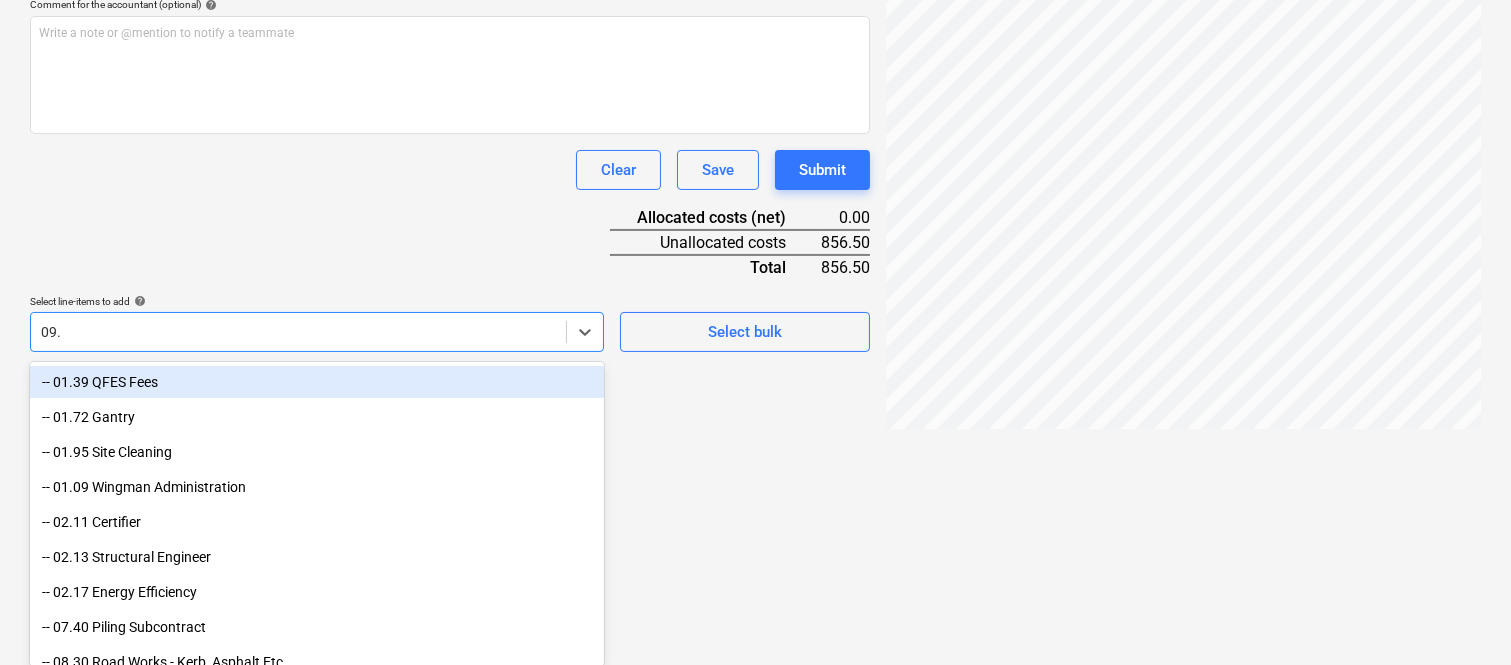 scroll, scrollTop: 527, scrollLeft: 0, axis: vertical 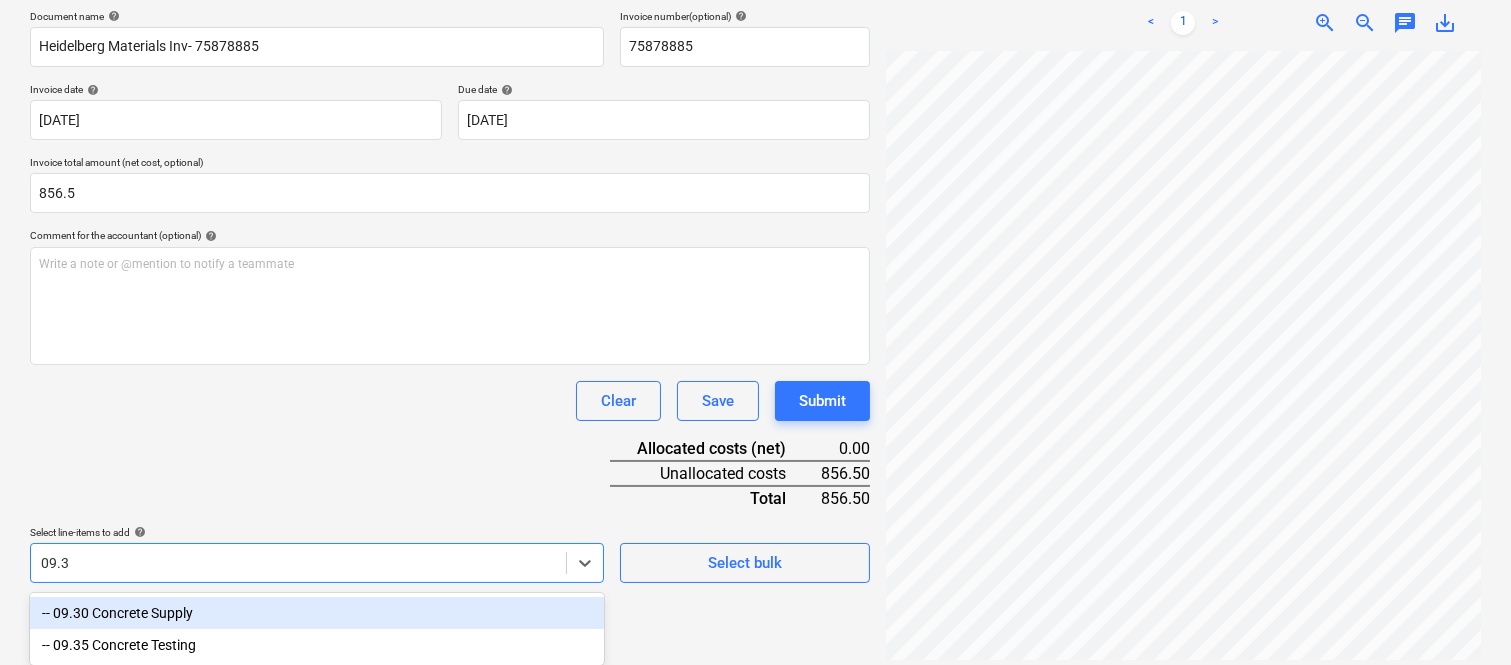 type on "09.30" 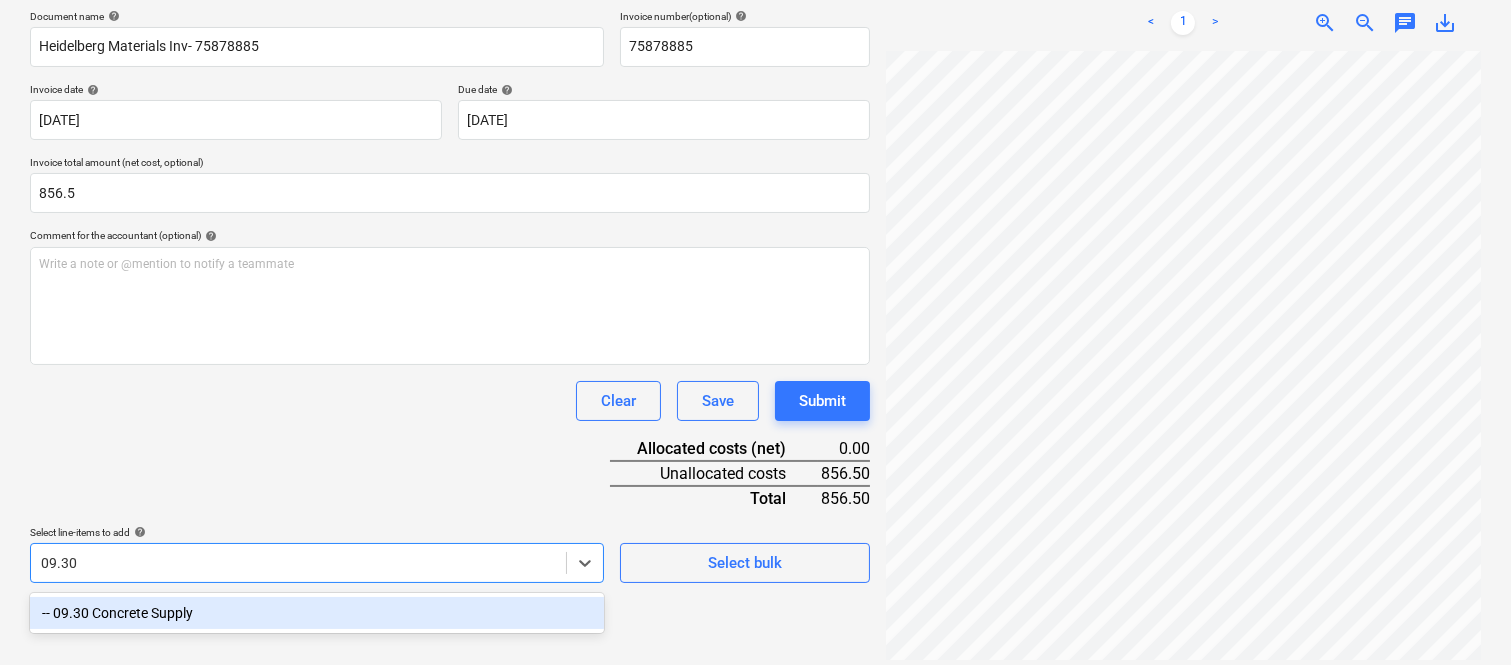 scroll, scrollTop: 285, scrollLeft: 0, axis: vertical 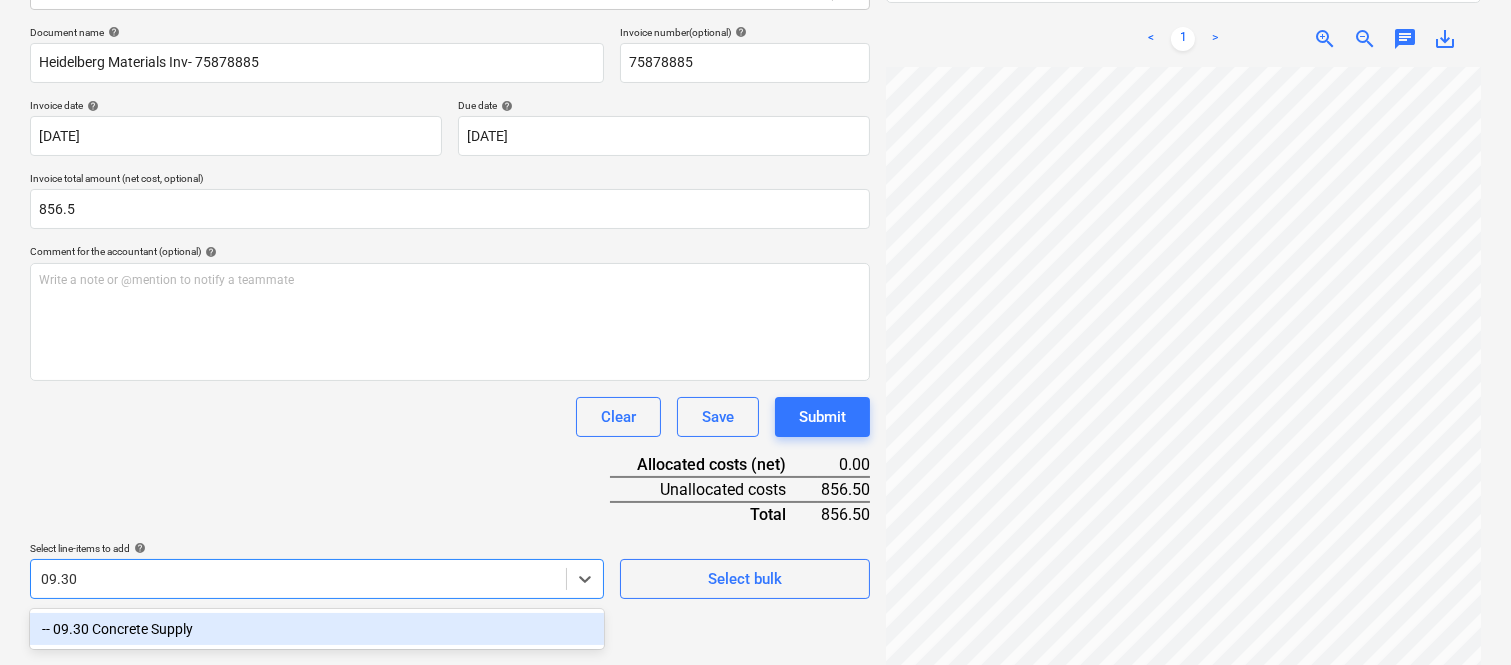 drag, startPoint x: 201, startPoint y: 612, endPoint x: 205, endPoint y: 521, distance: 91.08787 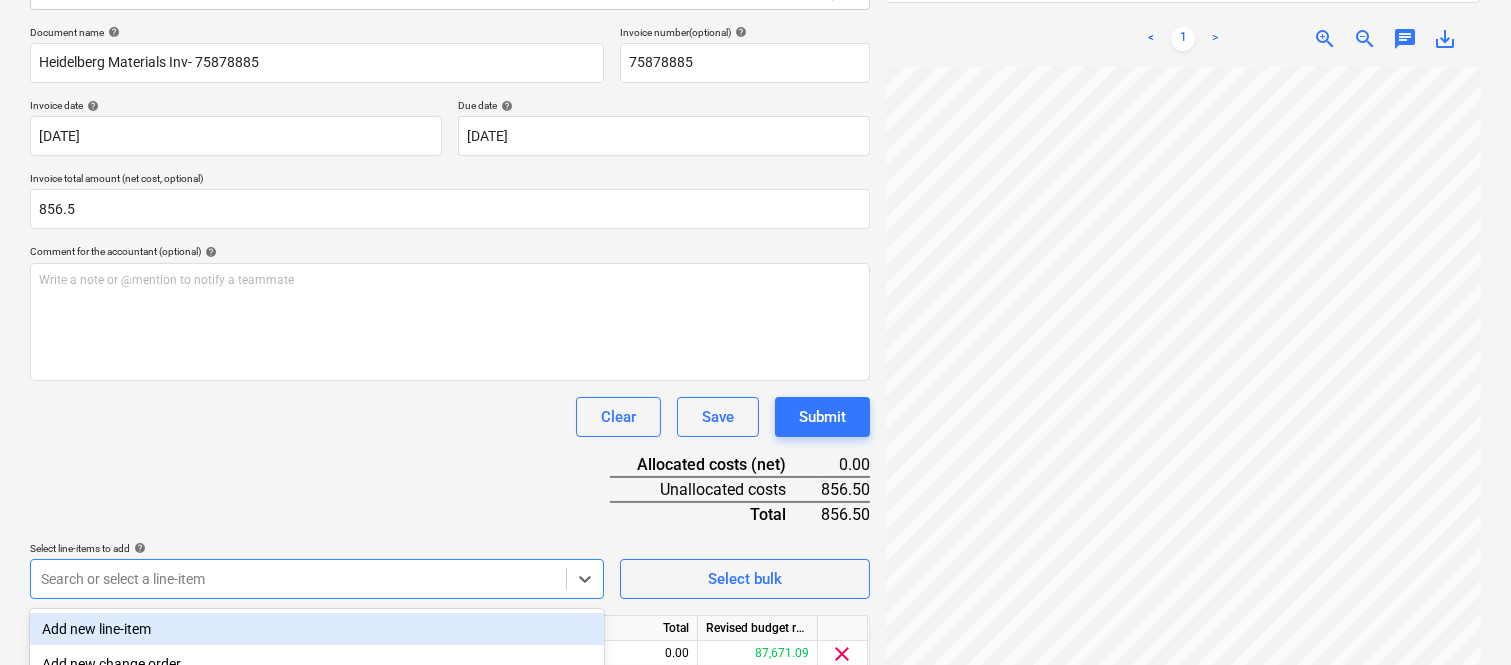 click on "Document name help Heidelberg Materials Inv- 75878885 Invoice number  (optional) help 75878885 Invoice date help 18 Jun 2025 18.06.2025 Press the down arrow key to interact with the calendar and
select a date. Press the question mark key to get the keyboard shortcuts for changing dates. Due date help 31 Jul 2025 31.07.2025 Press the down arrow key to interact with the calendar and
select a date. Press the question mark key to get the keyboard shortcuts for changing dates. Invoice total amount (net cost, optional) 856.5 Comment for the accountant (optional) help Write a note or @mention to notify a teammate ﻿ Clear Save Submit Allocated costs (net) 0.00 Unallocated costs 856.50 Total 856.50 Select line-items to add help option --  09.30 Concrete Supply, selected. option Add new line-item focused, 1 of 185. 185 results available. Use Up and Down to choose options, press Enter to select the currently focused option, press Escape to exit the menu, press Tab to select the option and exit the menu. Unit Total" at bounding box center (450, 378) 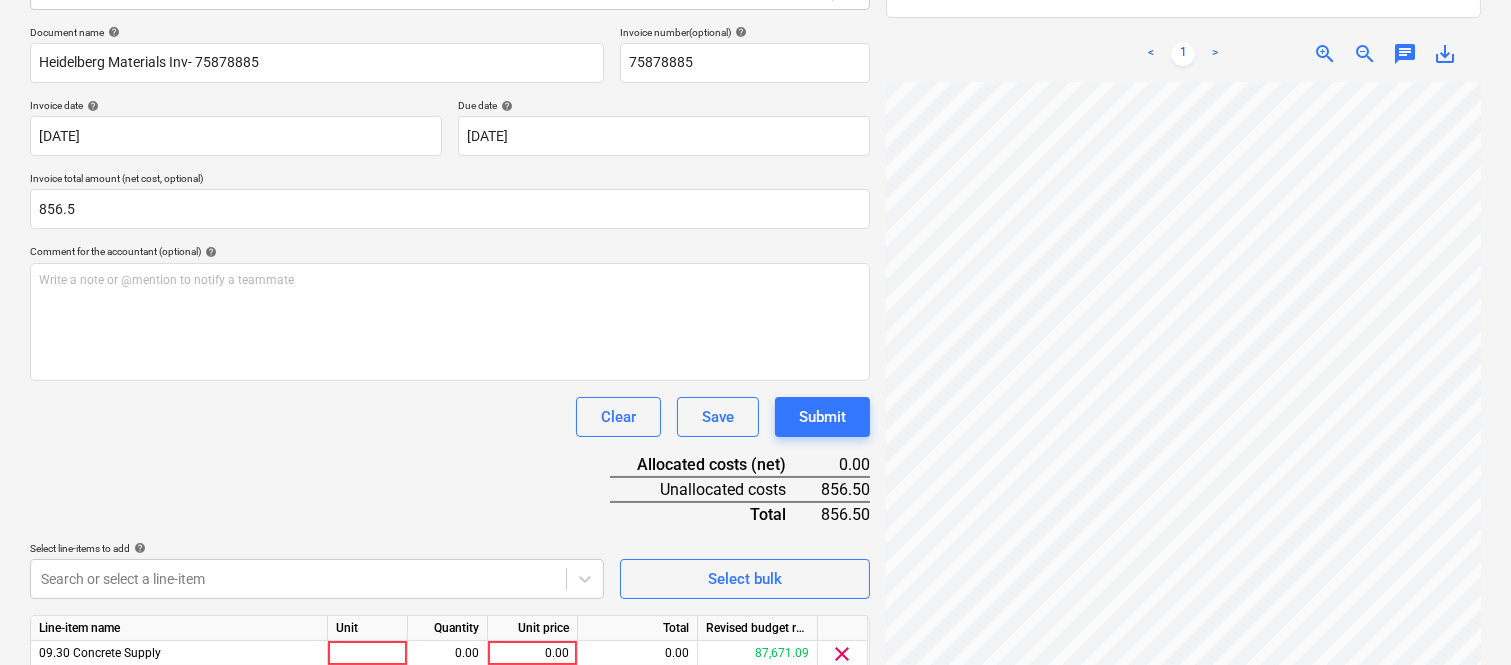 scroll, scrollTop: 367, scrollLeft: 0, axis: vertical 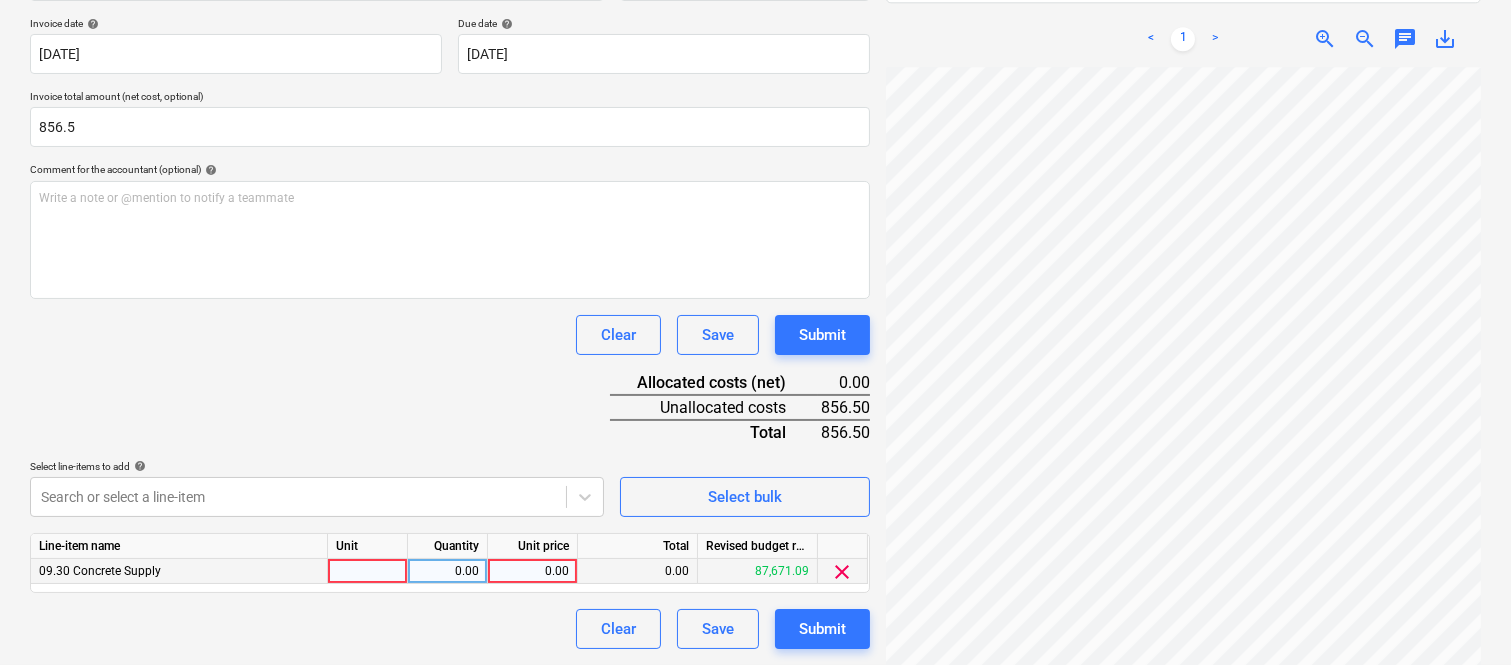 click at bounding box center (368, 571) 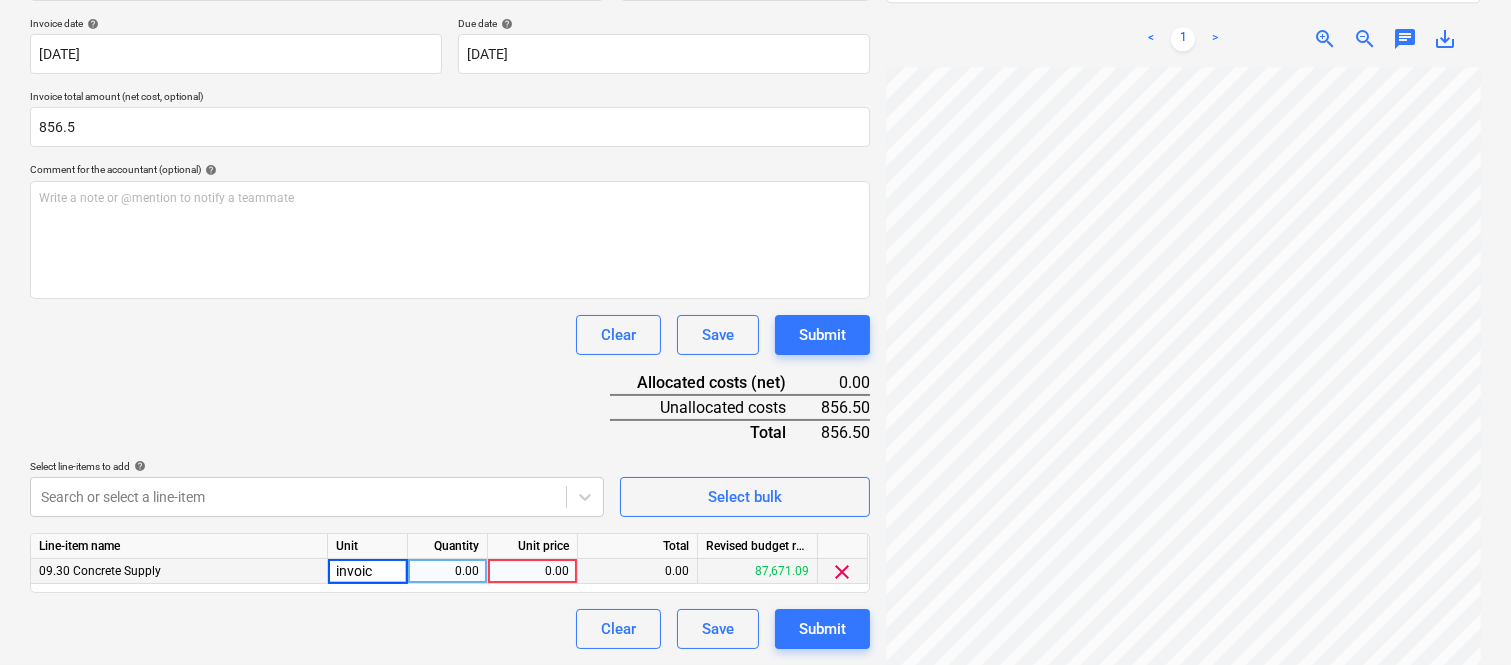 type on "invoice" 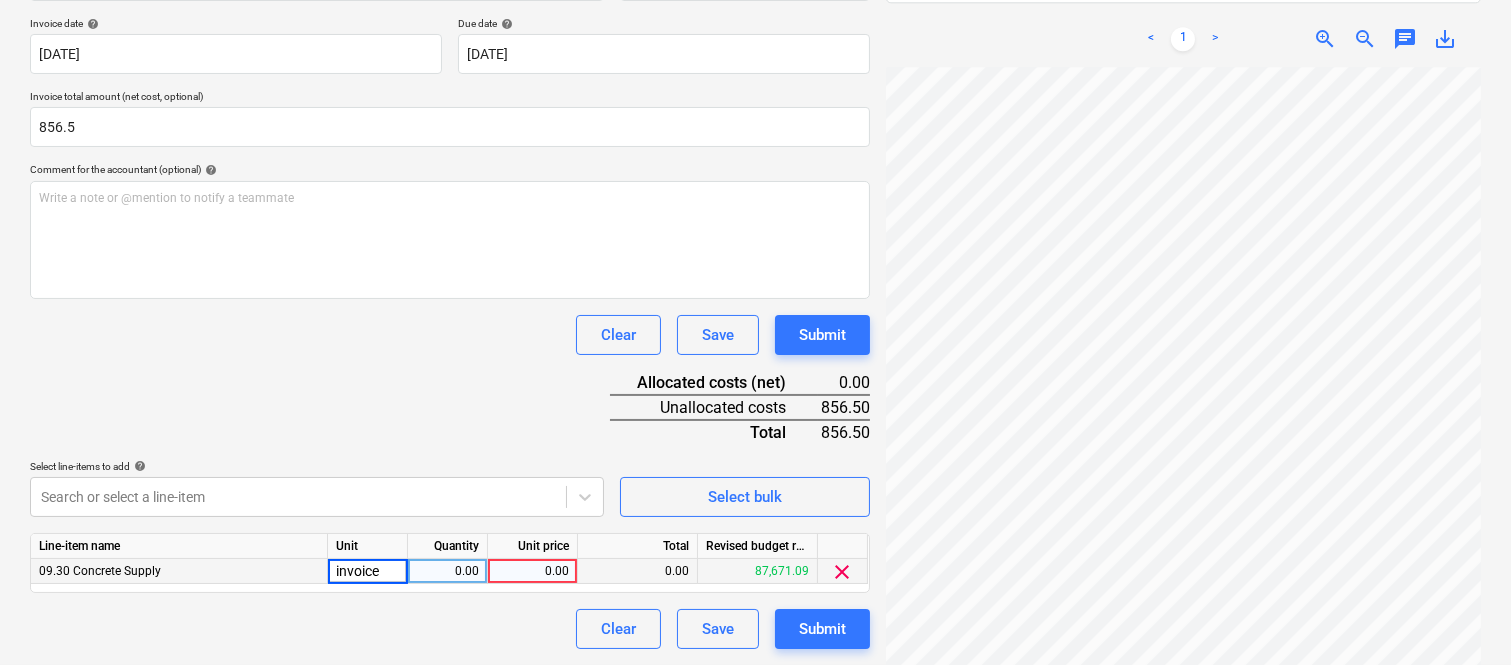 click on "0.00" at bounding box center [447, 571] 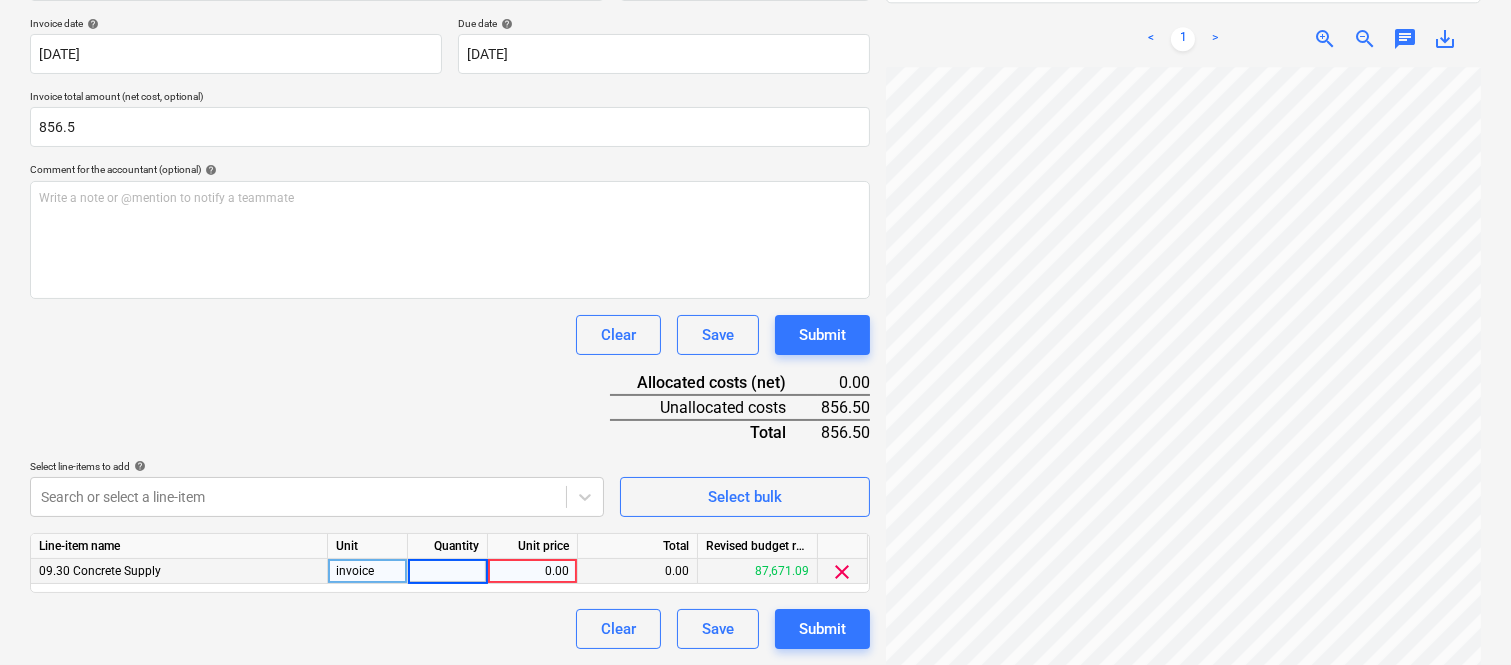 type on "1" 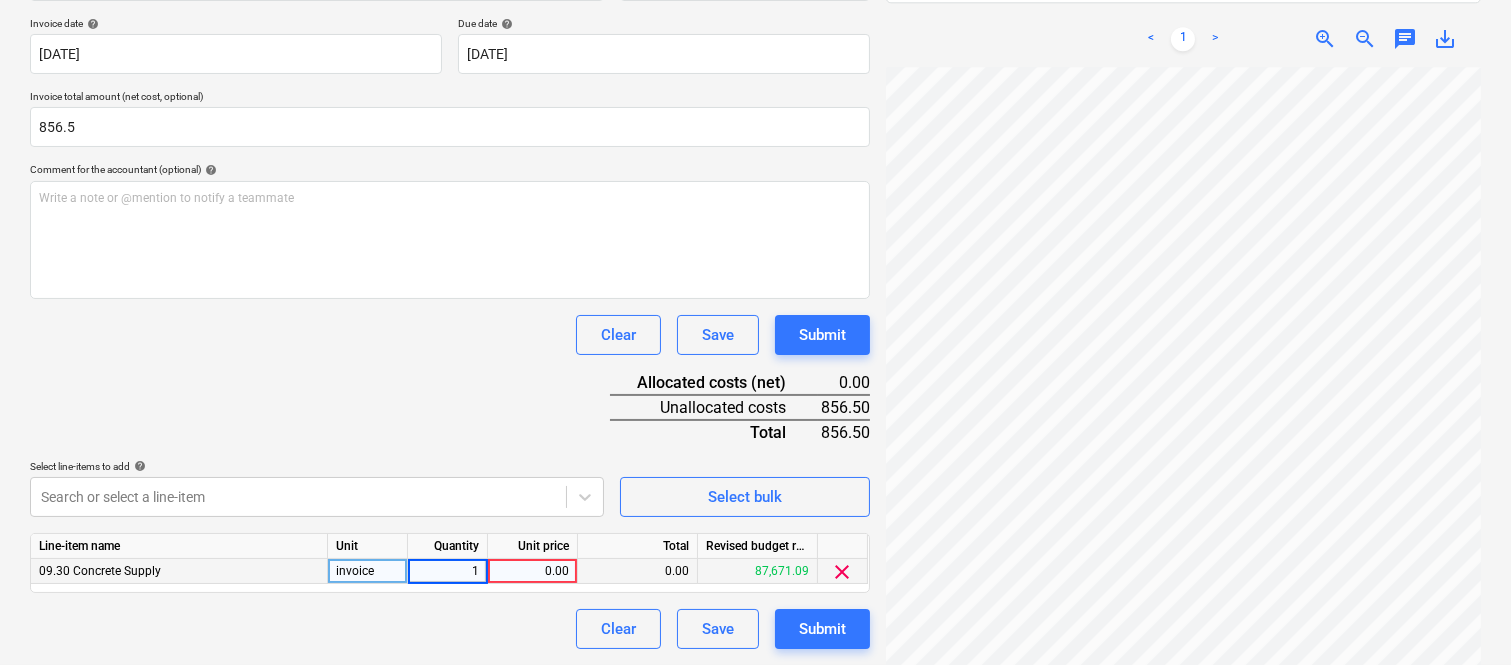 click on "0.00" at bounding box center (532, 571) 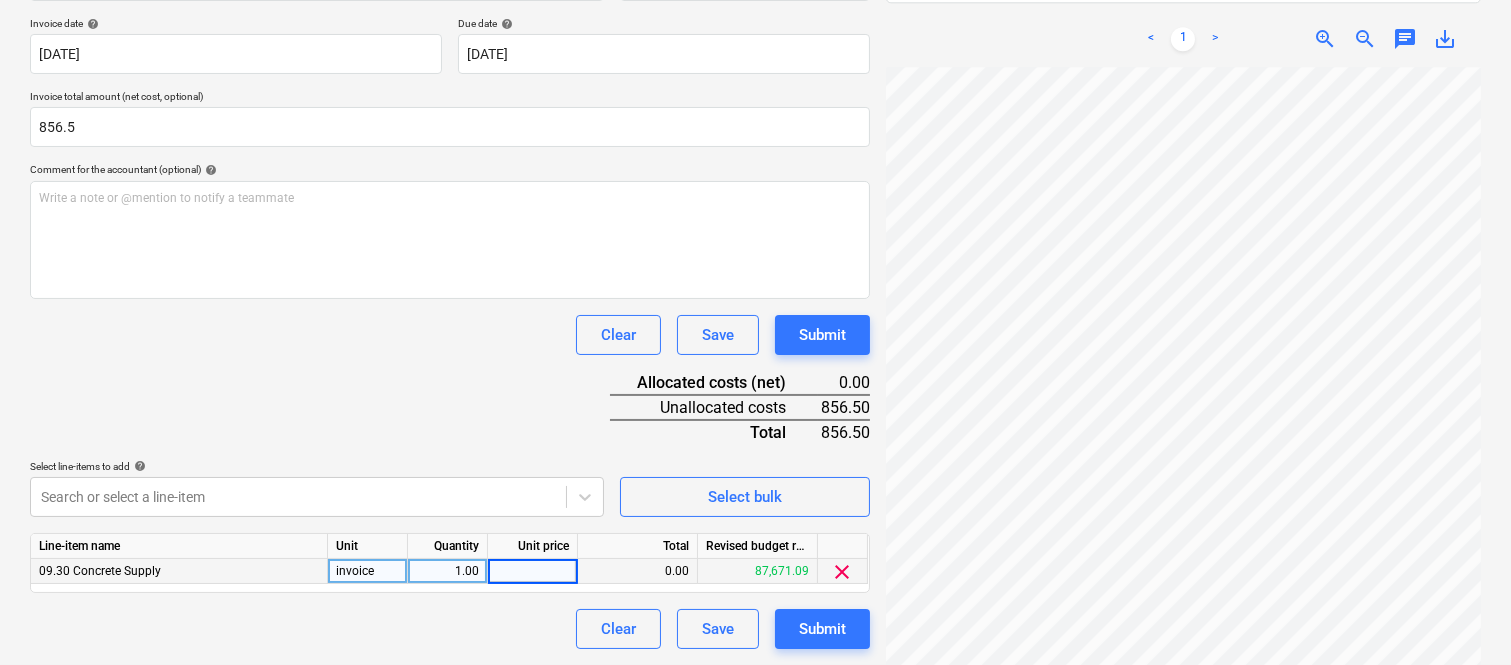 type on "856.5" 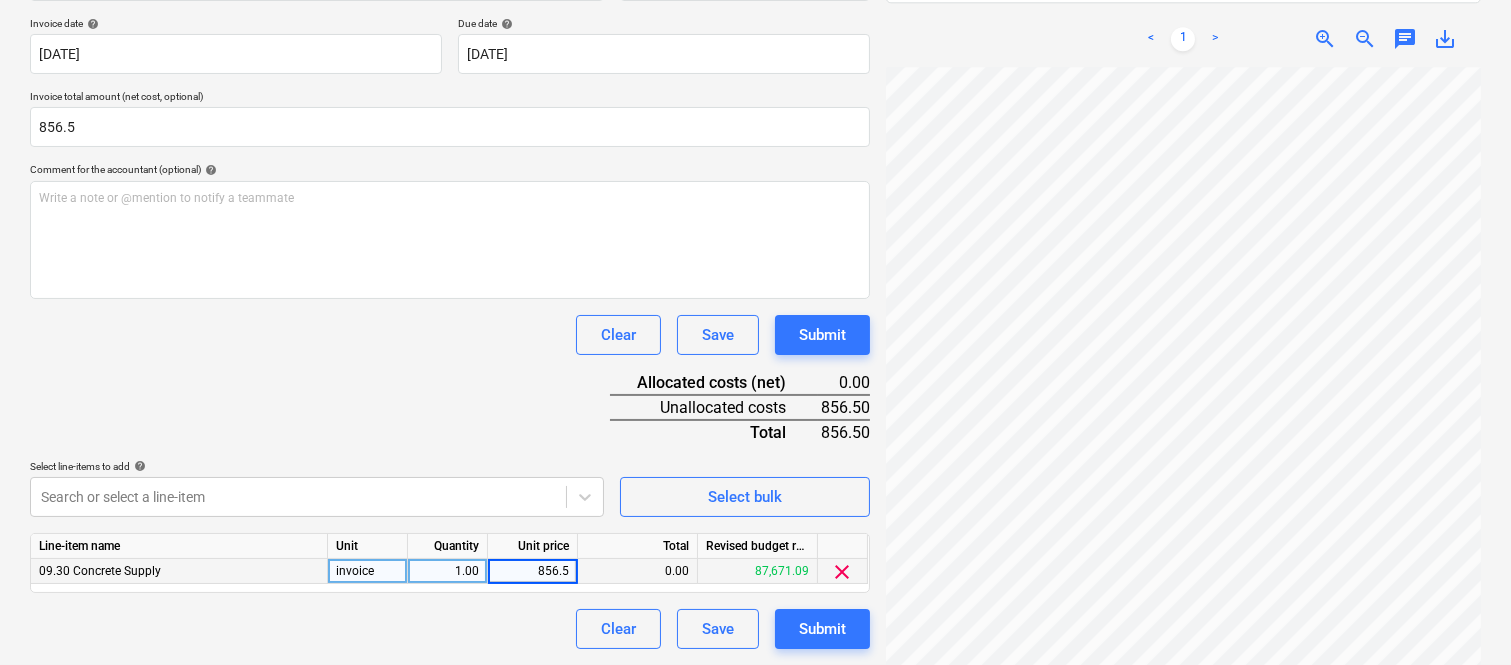 click on "Document name help Heidelberg Materials Inv- 75878885 Invoice number  (optional) help 75878885 Invoice date help 18 Jun 2025 18.06.2025 Press the down arrow key to interact with the calendar and
select a date. Press the question mark key to get the keyboard shortcuts for changing dates. Due date help 31 Jul 2025 31.07.2025 Press the down arrow key to interact with the calendar and
select a date. Press the question mark key to get the keyboard shortcuts for changing dates. Invoice total amount (net cost, optional) 856.5 Comment for the accountant (optional) help Write a note or @mention to notify a teammate ﻿ Clear Save Submit Allocated costs (net) 0.00 Unallocated costs 856.50 Total 856.50 Select line-items to add help Search or select a line-item Select bulk Line-item name Unit Quantity Unit price Total Revised budget remaining 09.30 Concrete Supply invoice 1.00 856.5 0.00 87,671.09 clear Clear Save Submit" at bounding box center [450, 296] 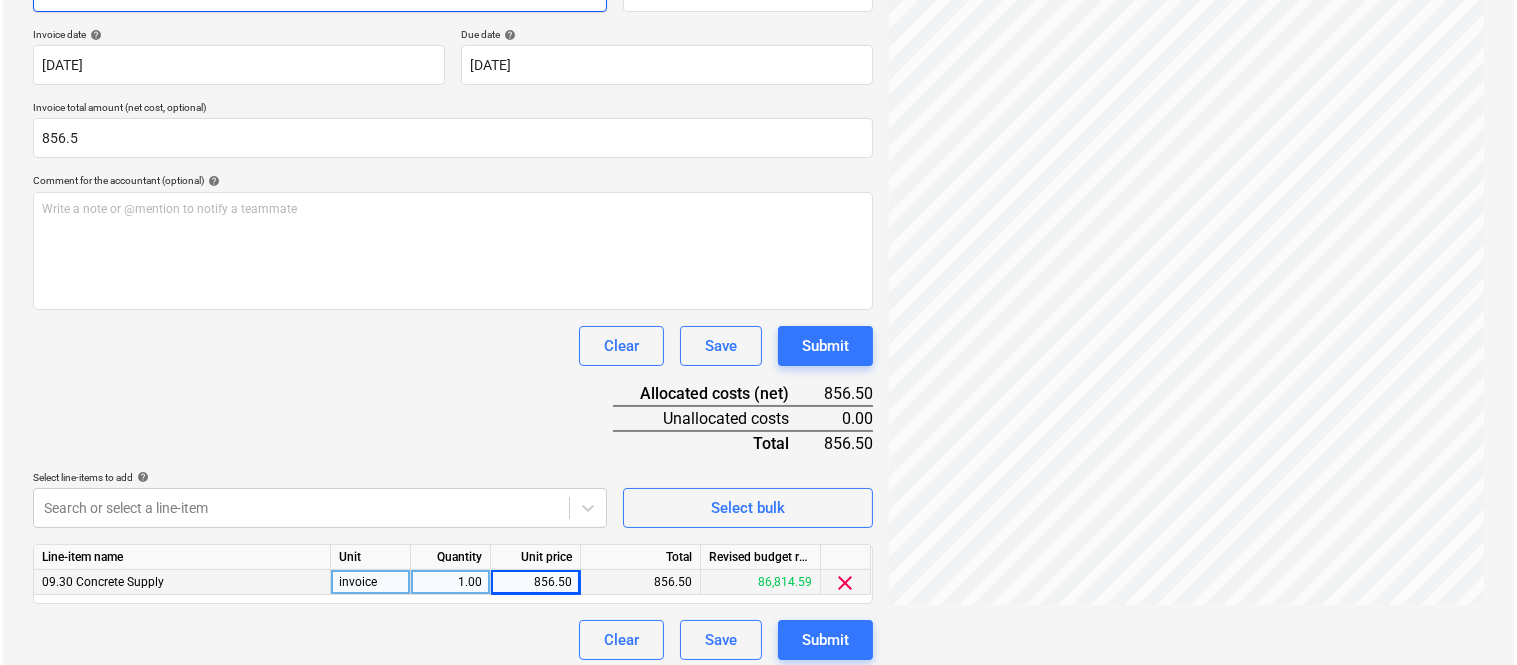 scroll, scrollTop: 367, scrollLeft: 0, axis: vertical 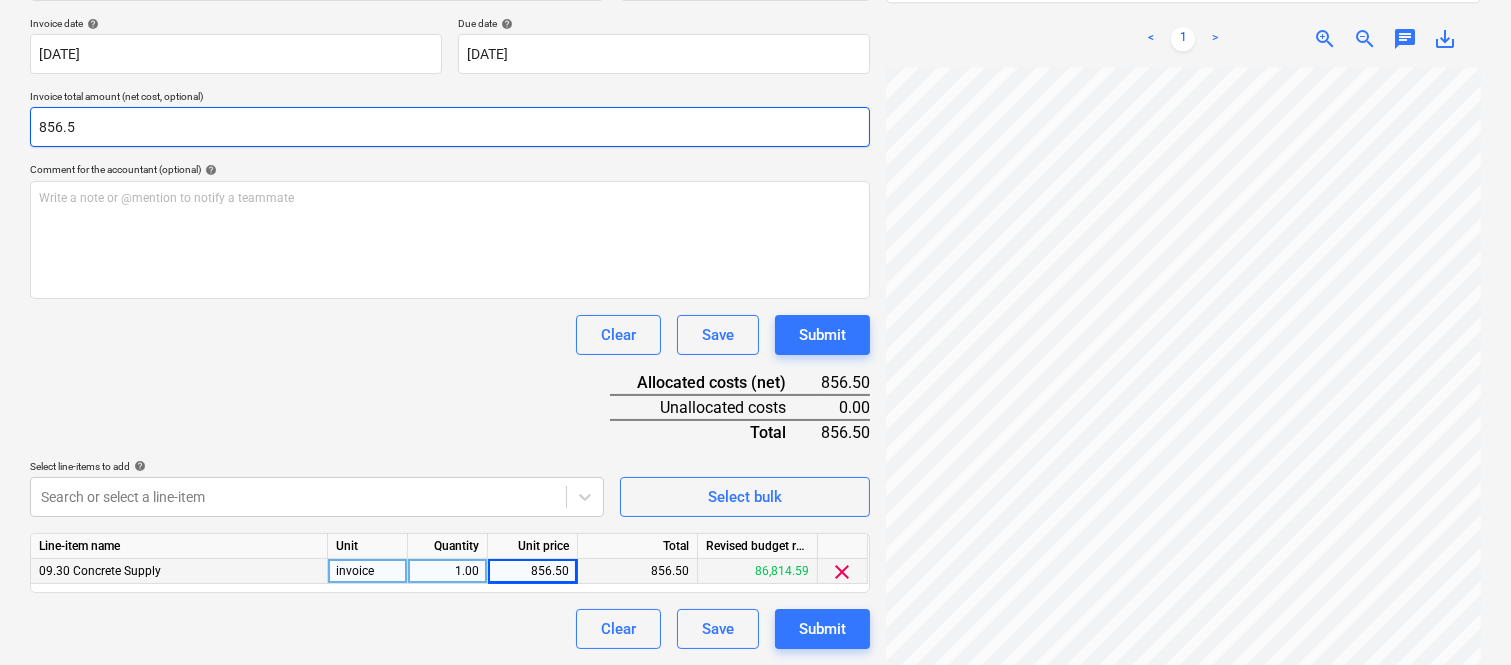 click on "856.5" at bounding box center (450, 127) 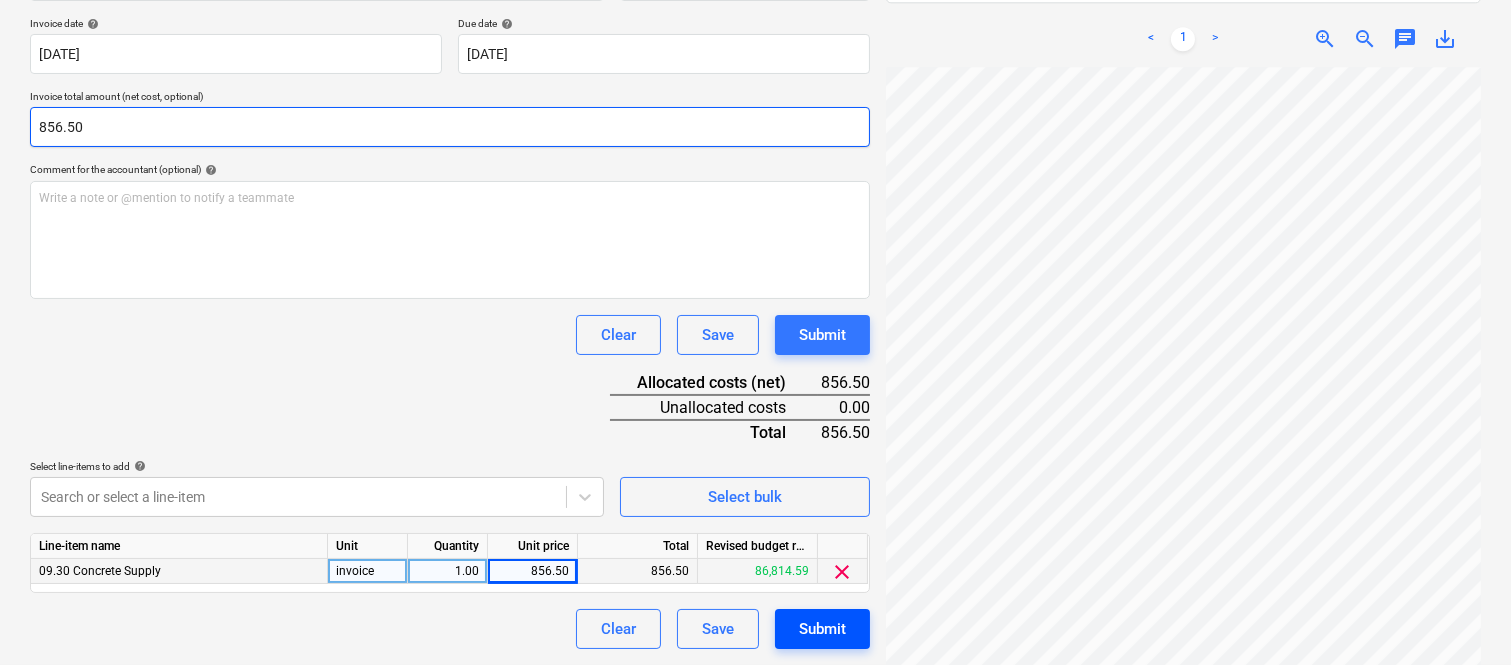 type on "856.50" 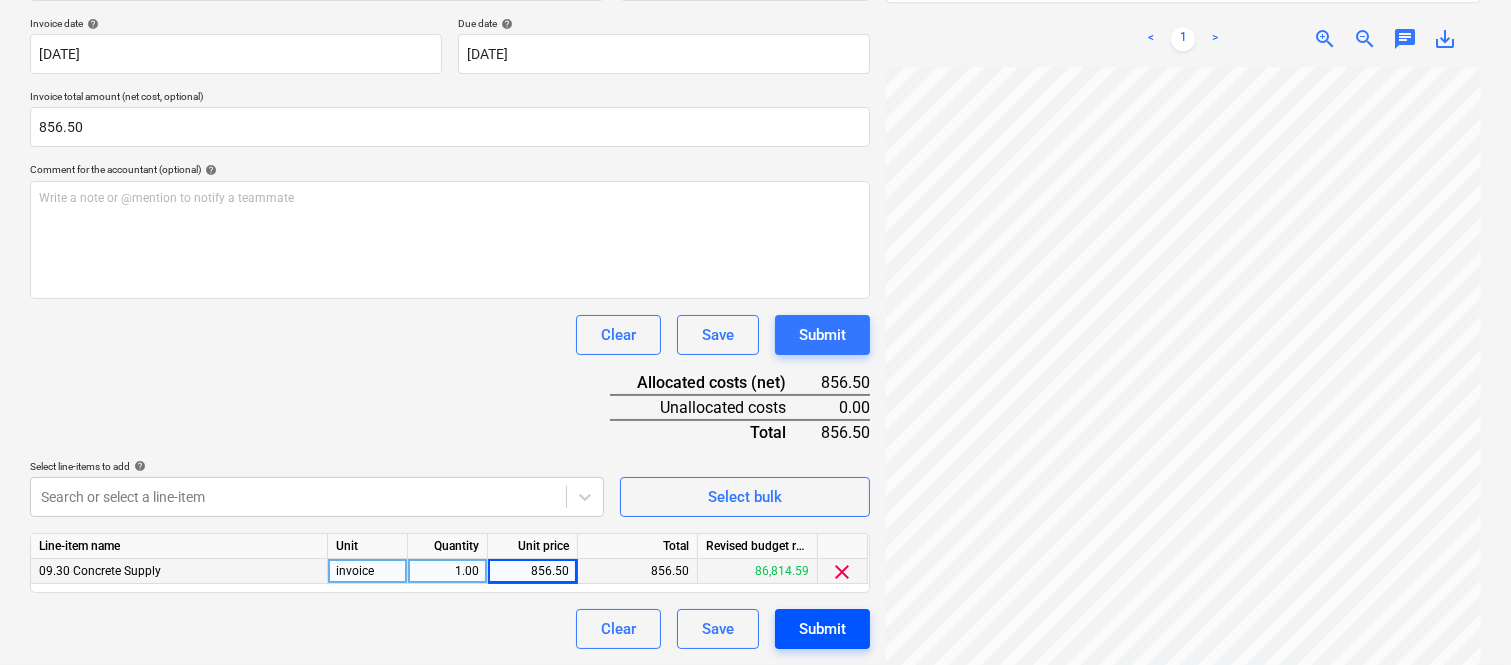 click on "Submit" at bounding box center [822, 629] 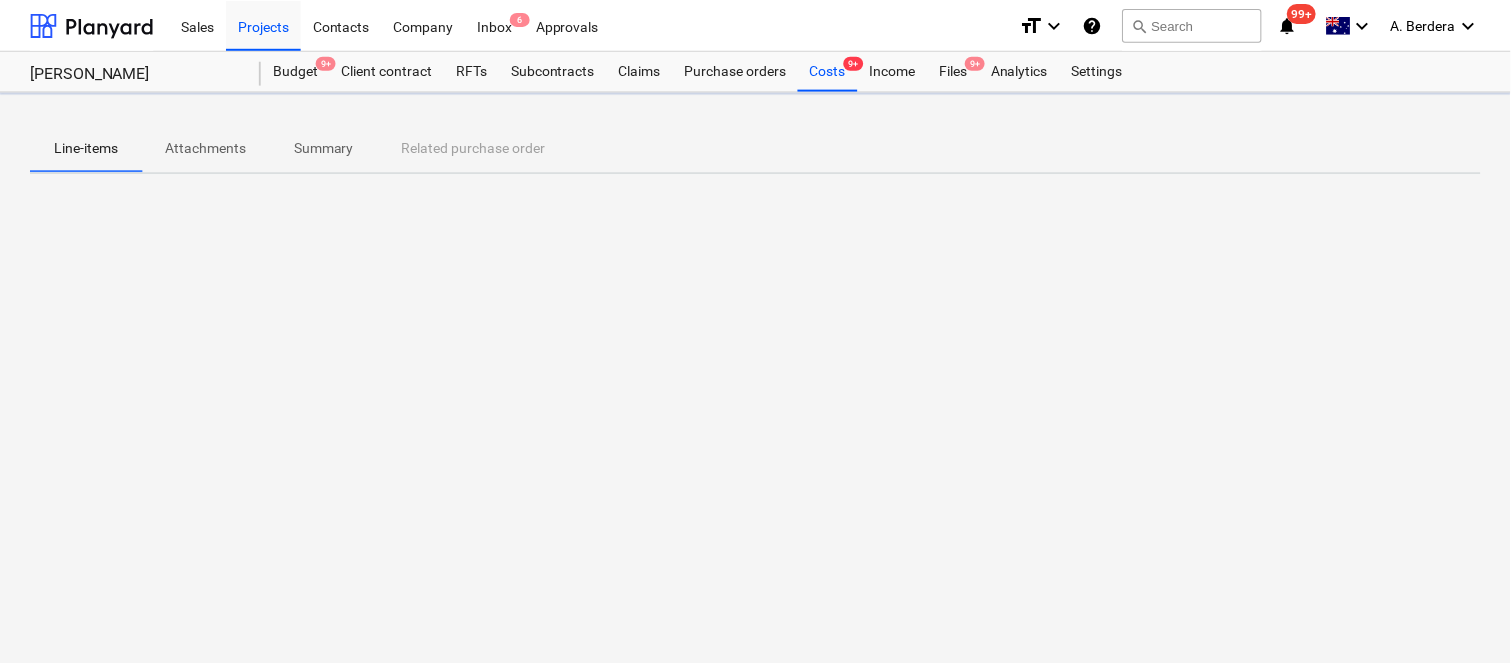 scroll, scrollTop: 0, scrollLeft: 0, axis: both 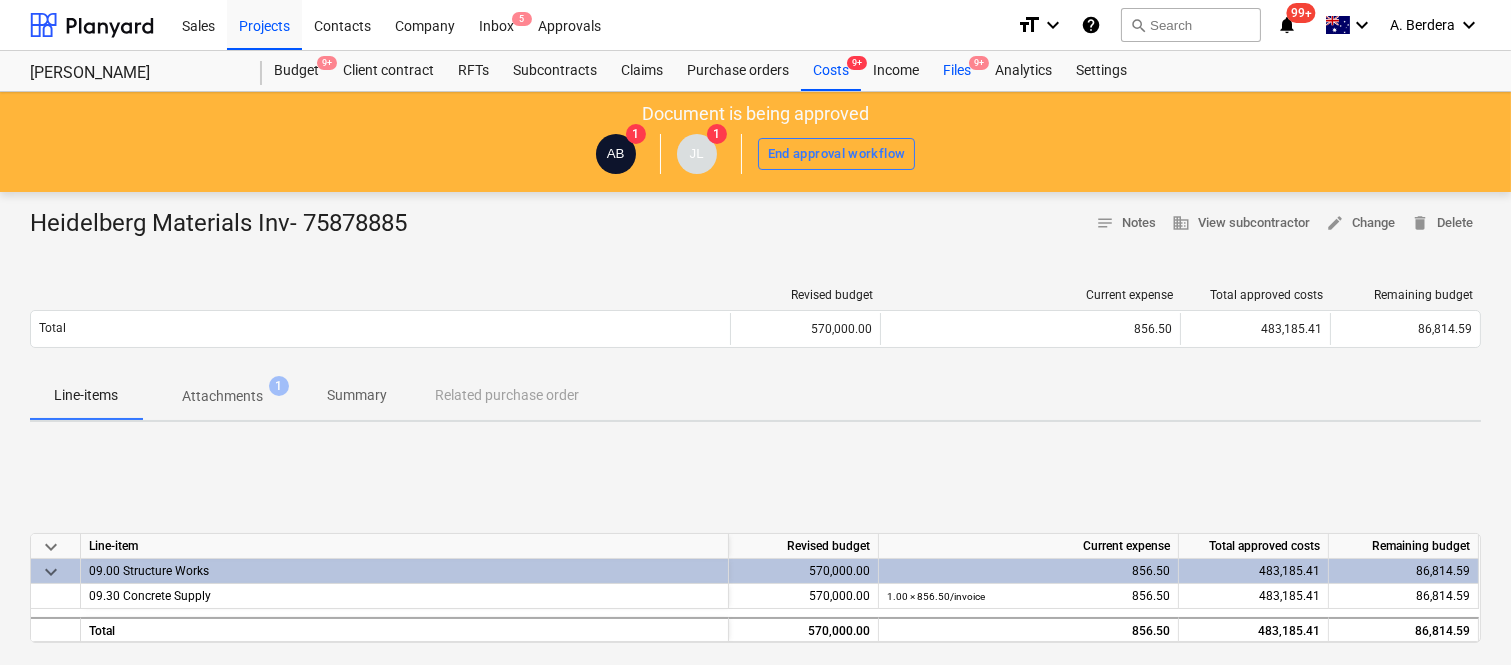 click on "Files 9+" at bounding box center [957, 71] 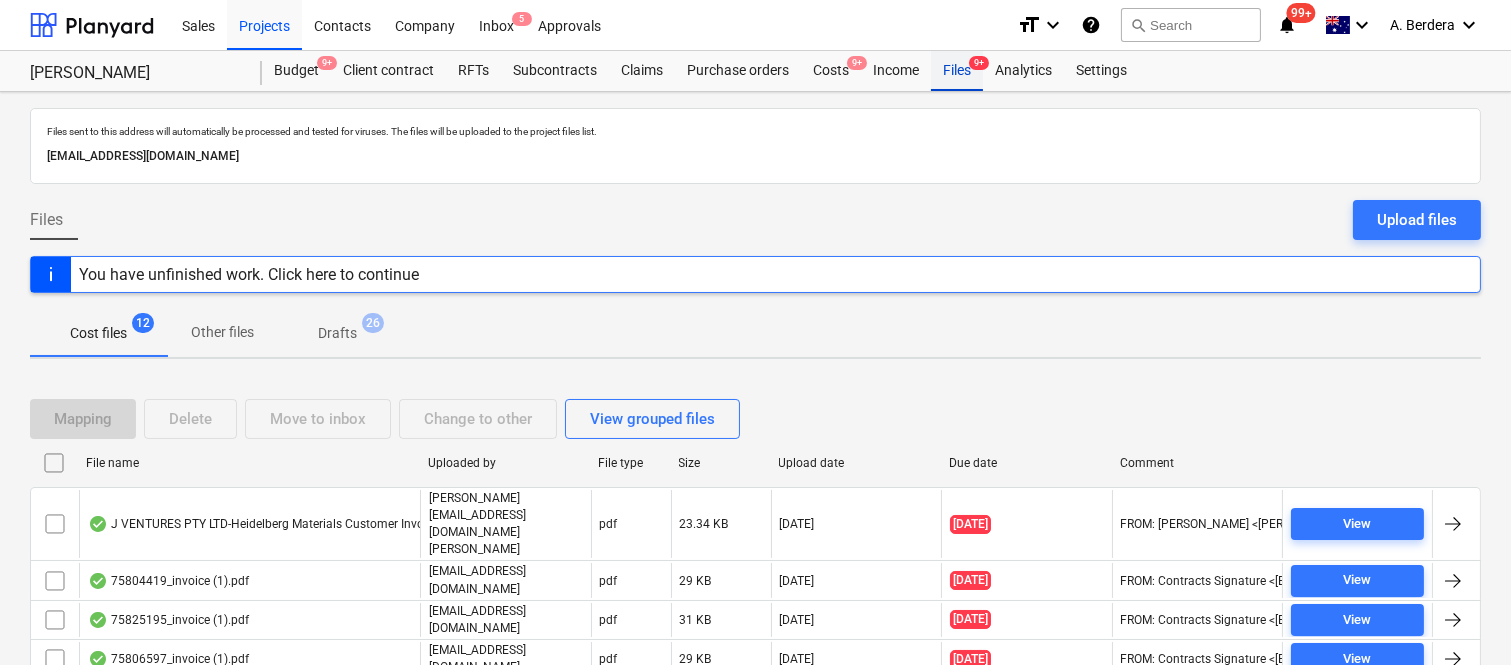 click on "Files 9+" at bounding box center (957, 71) 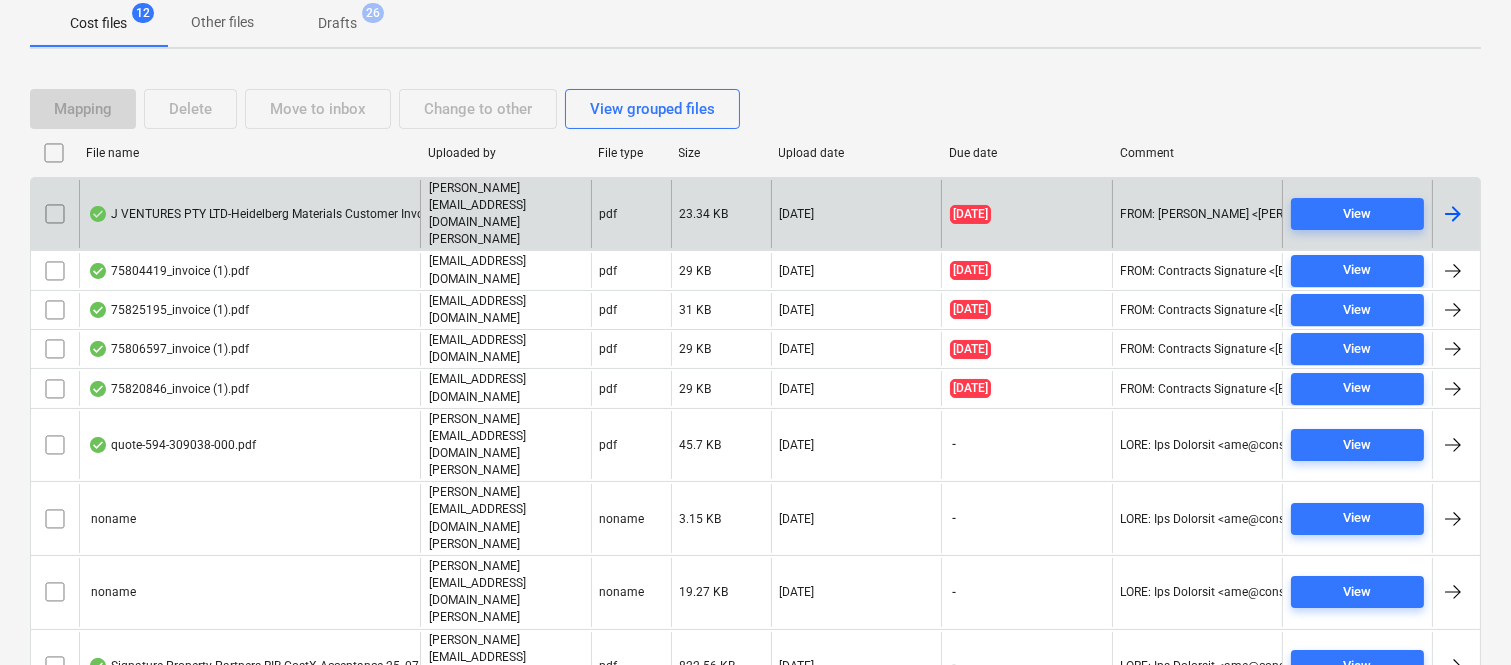 scroll, scrollTop: 340, scrollLeft: 0, axis: vertical 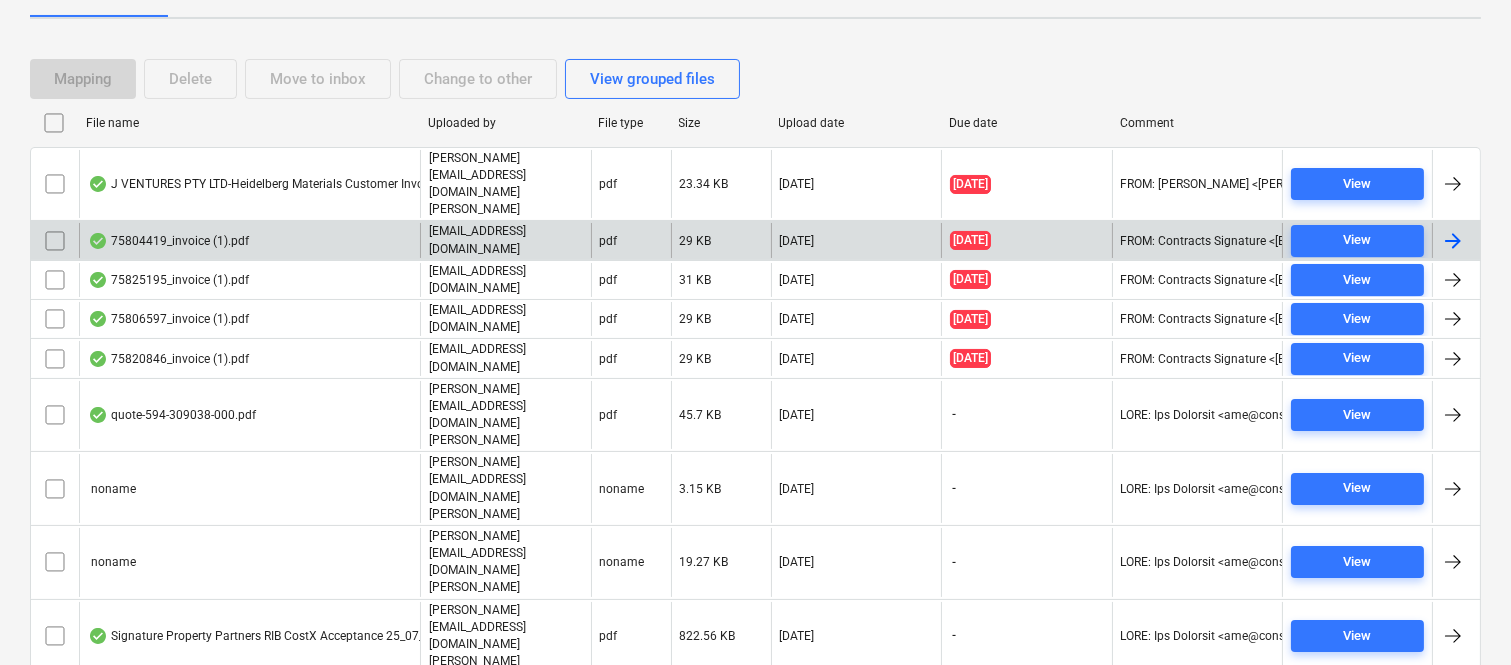 click on "contracts@signaturepropertypartners.com.au" at bounding box center [506, 240] 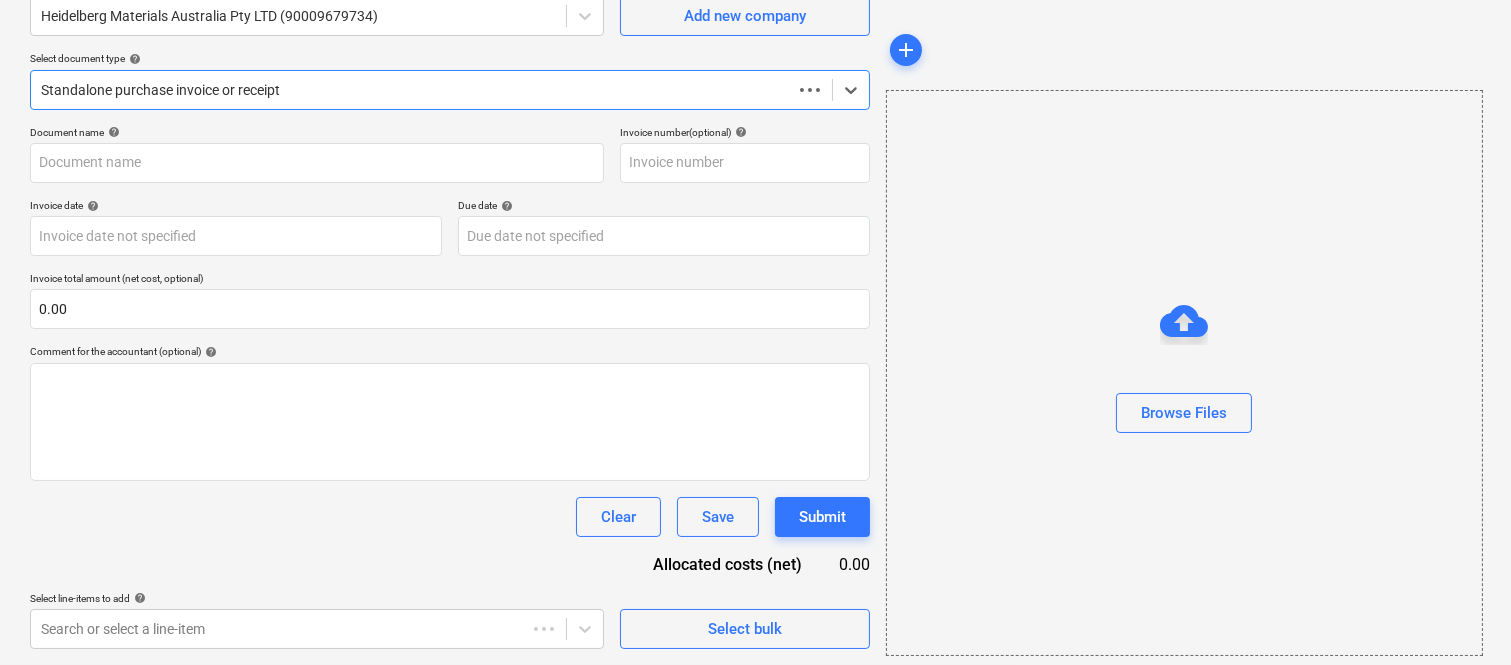 scroll, scrollTop: 185, scrollLeft: 0, axis: vertical 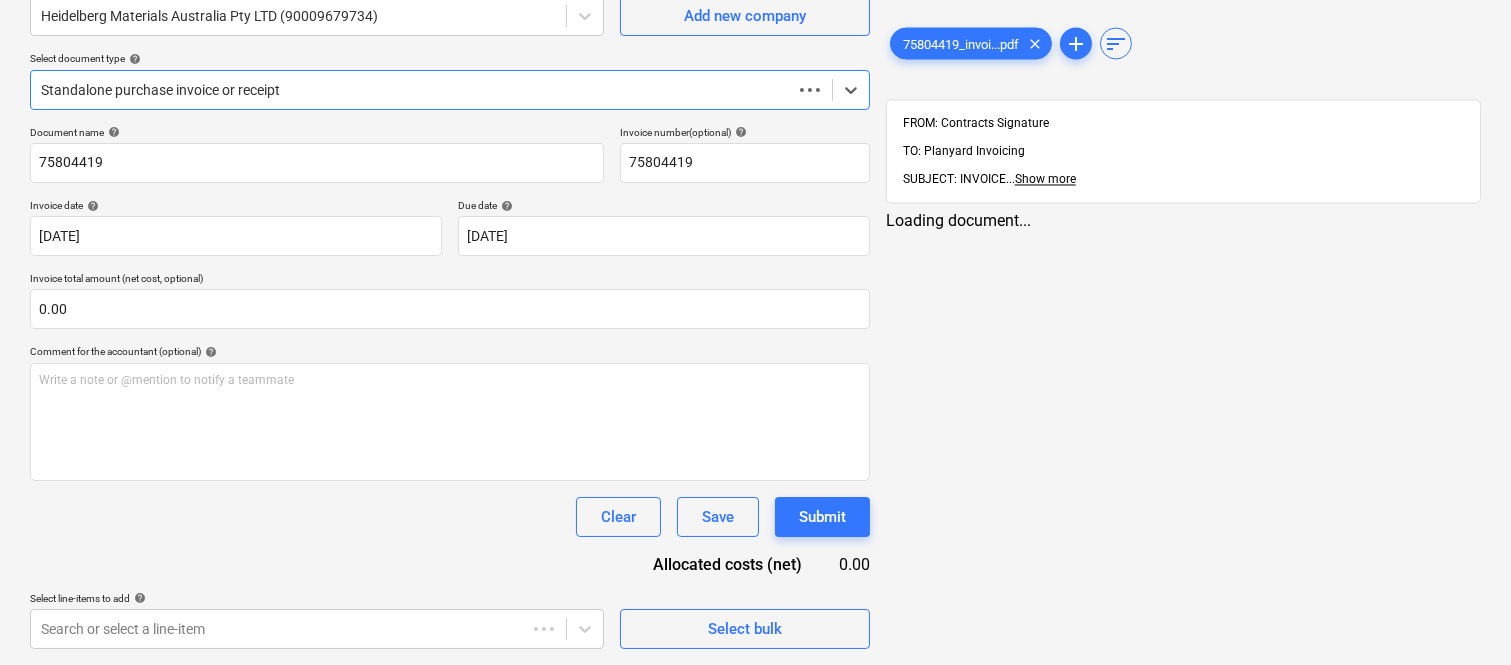 type on "75804419" 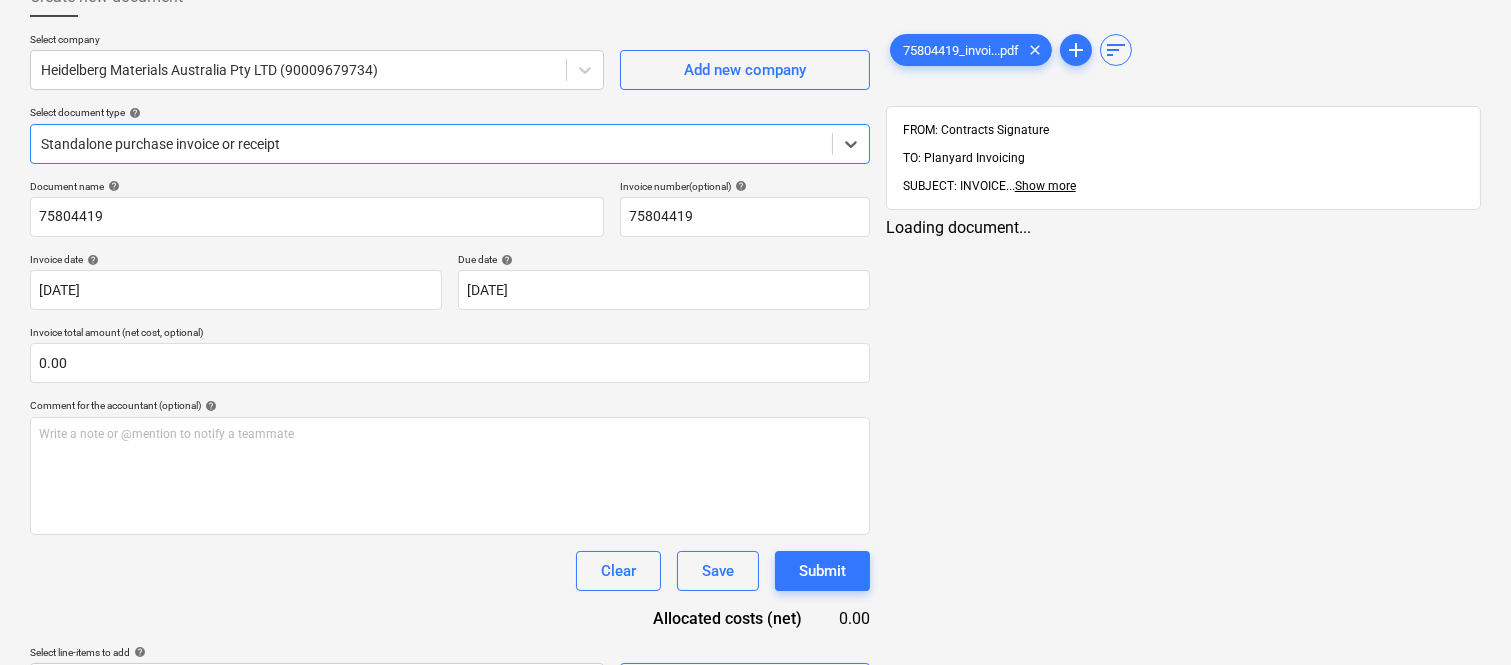 scroll, scrollTop: 0, scrollLeft: 0, axis: both 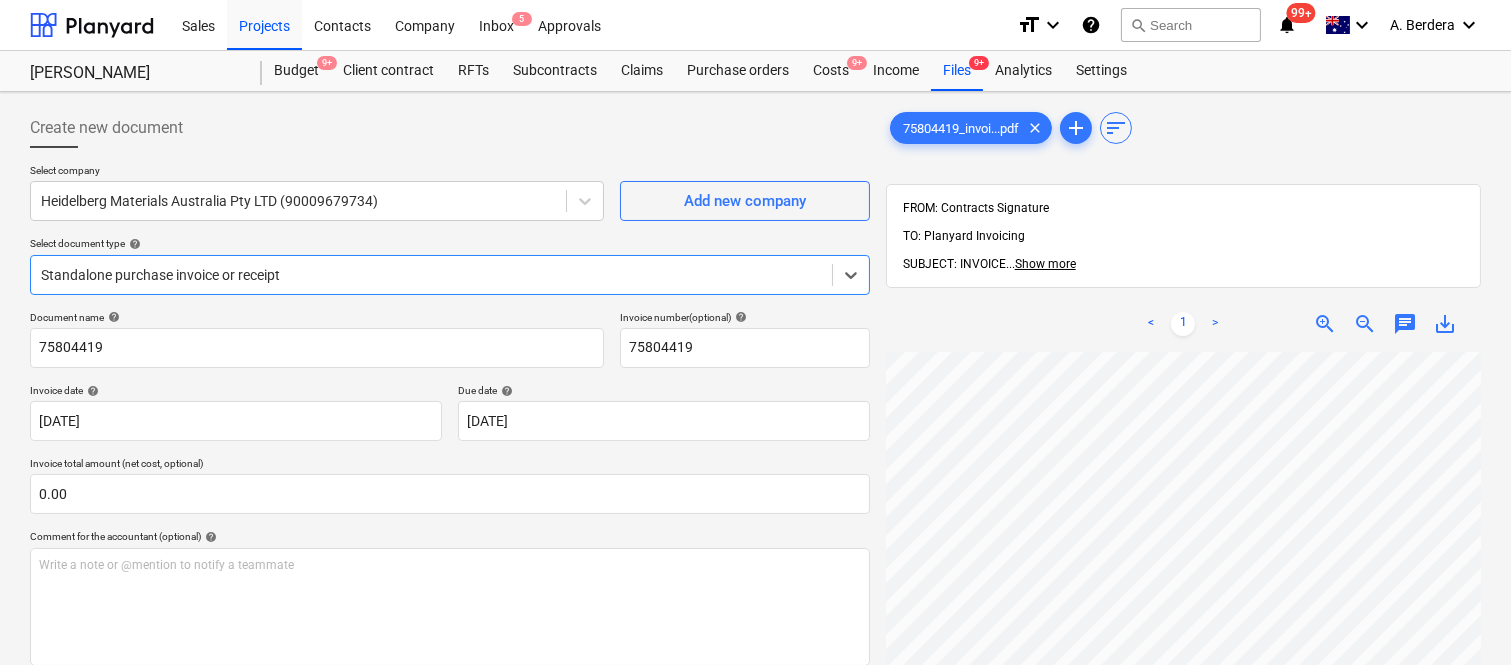 click at bounding box center [431, 275] 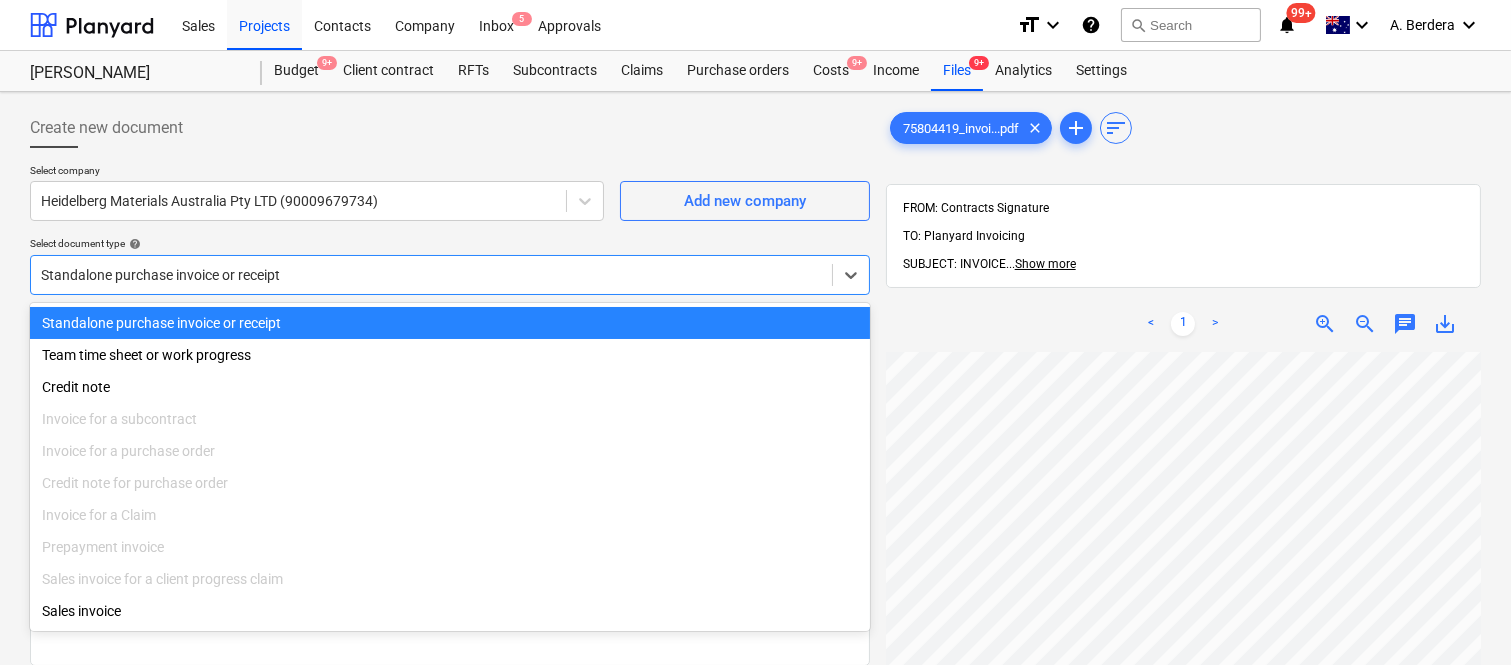 click on "Standalone purchase invoice or receipt" at bounding box center (450, 323) 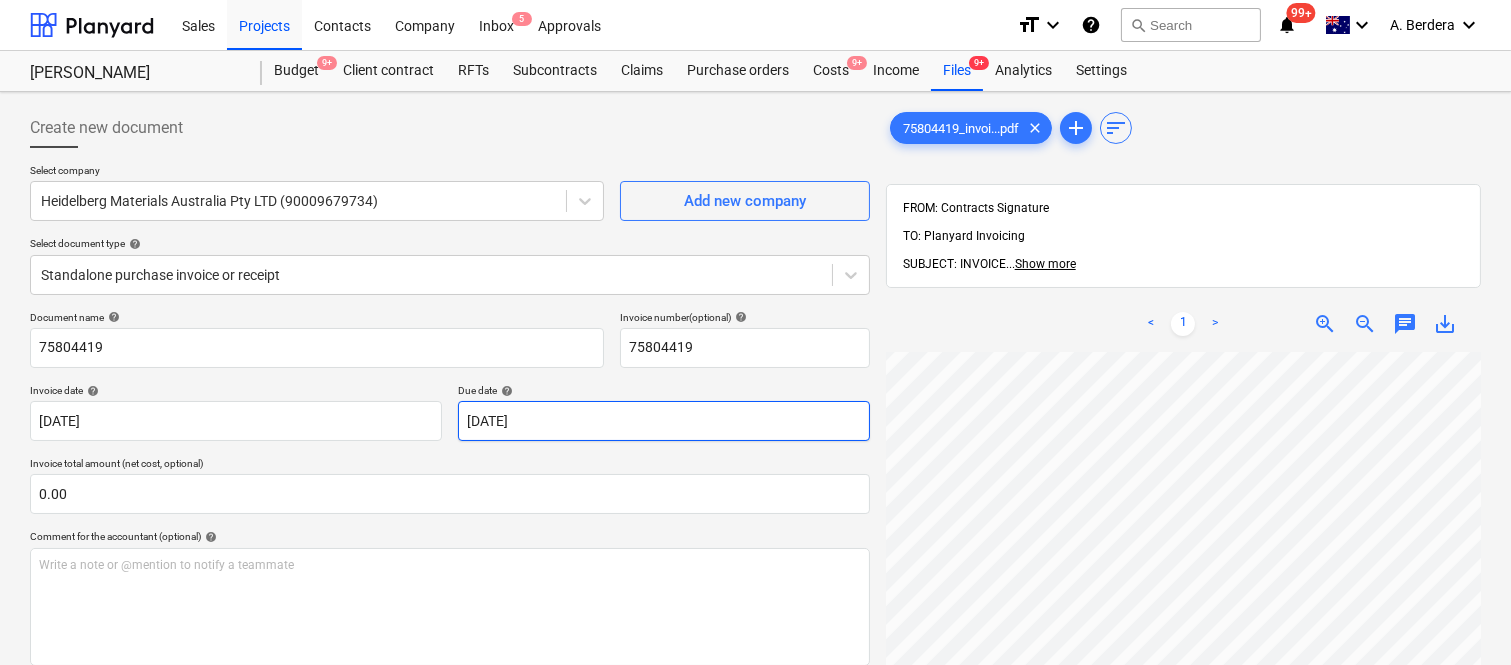 scroll, scrollTop: 136, scrollLeft: 270, axis: both 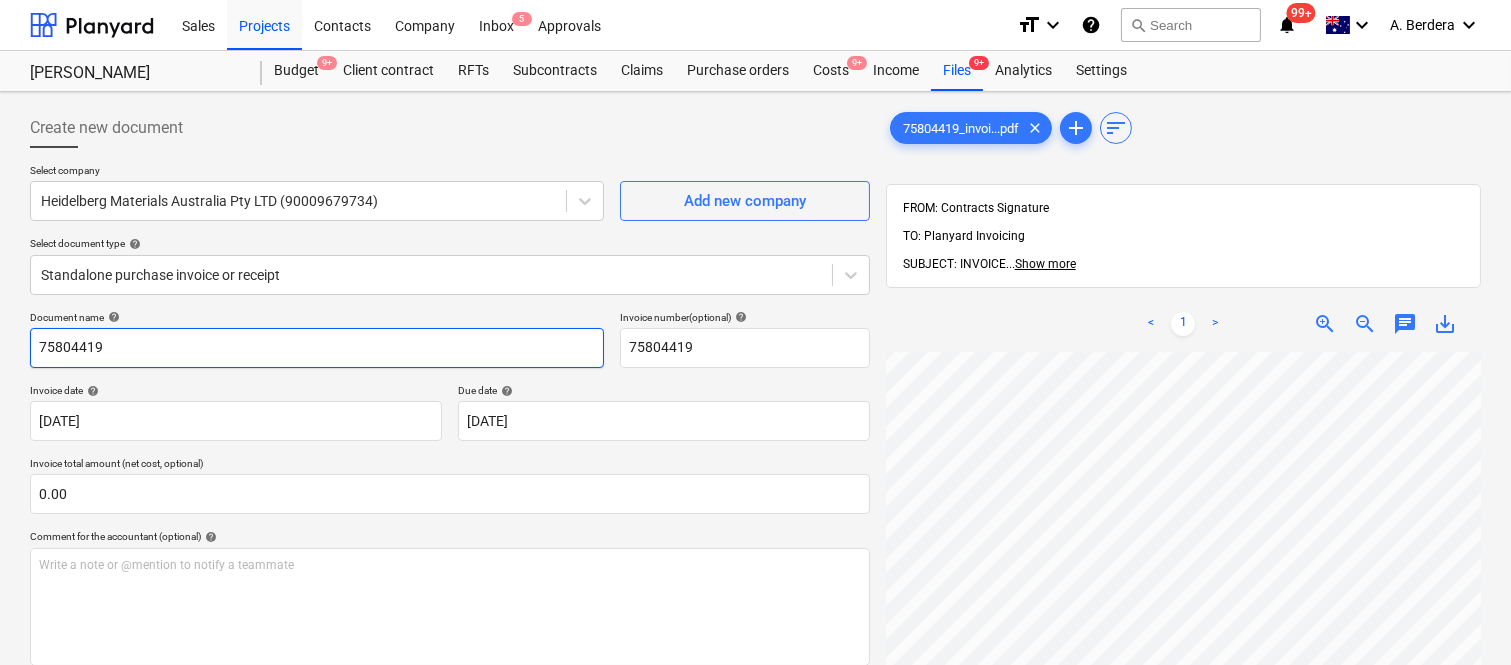 click on "75804419" at bounding box center (317, 348) 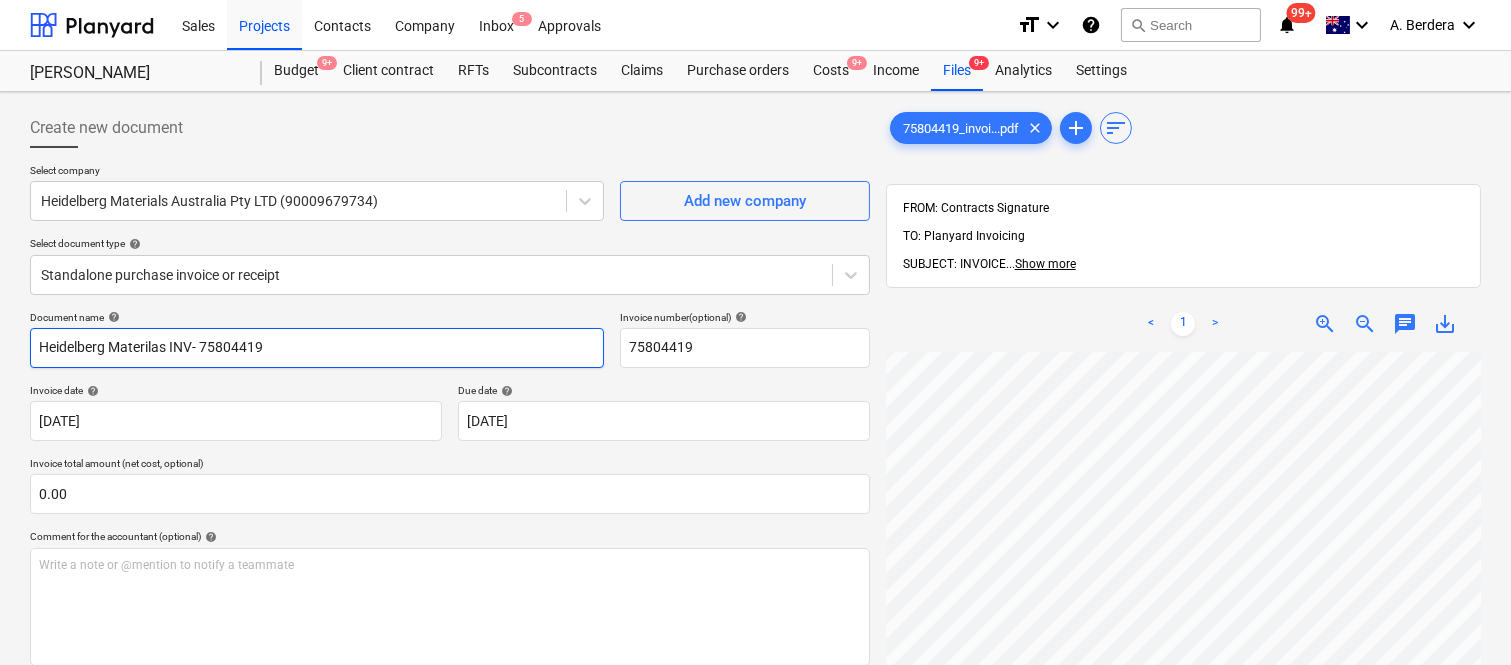 type on "Heidelberg Materilas INV- 75804419" 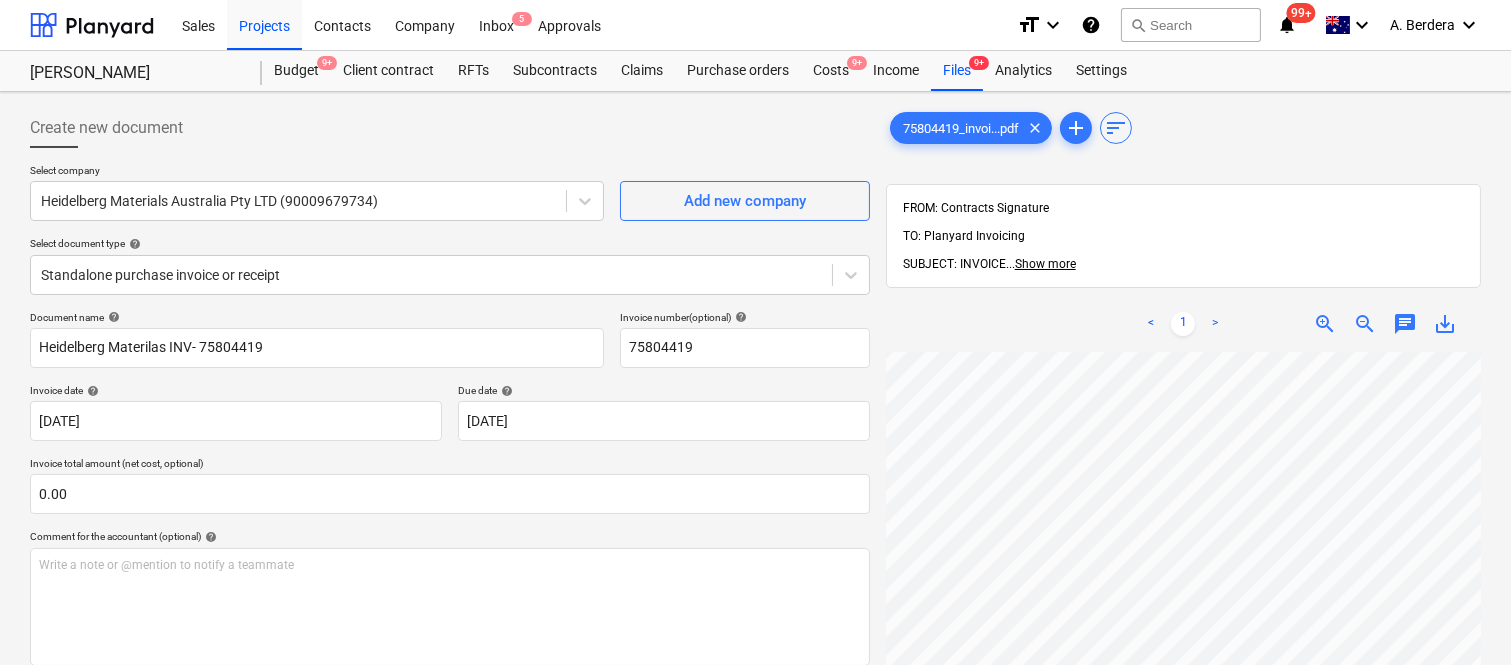 scroll, scrollTop: 180, scrollLeft: 235, axis: both 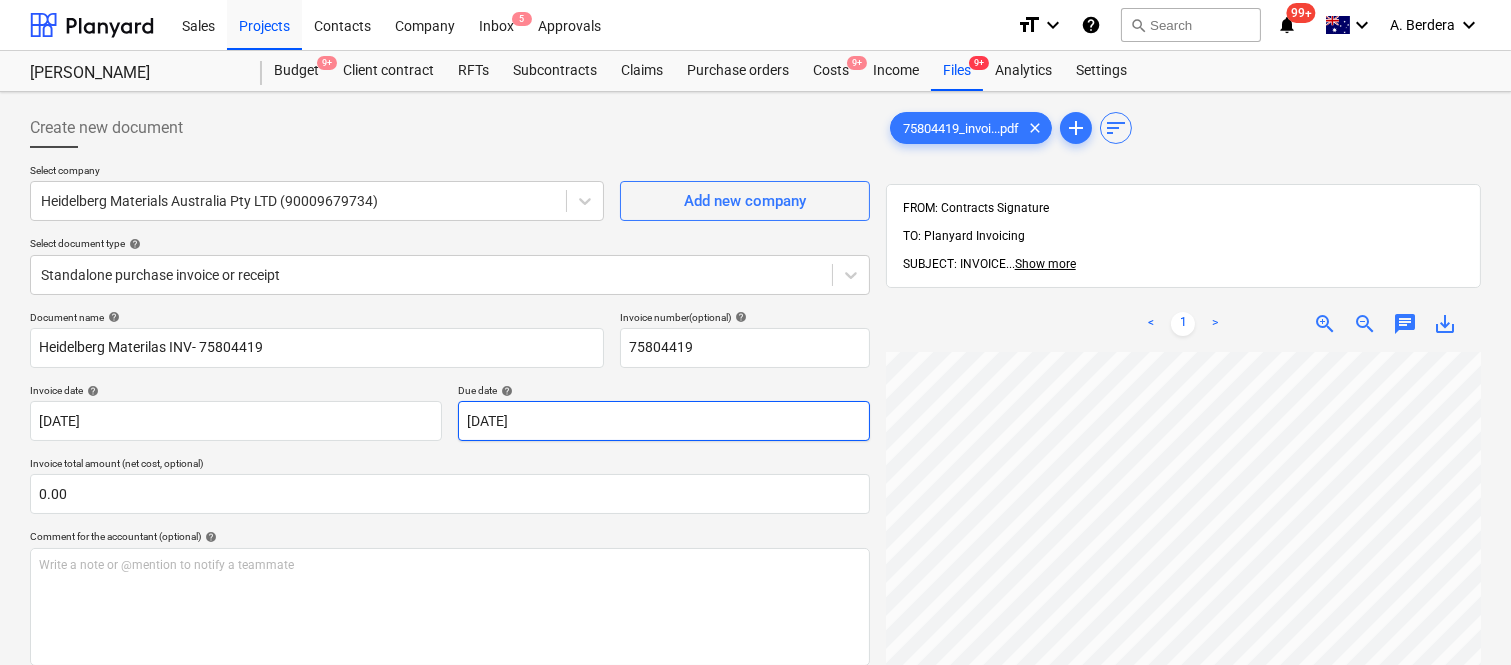 click on "Sales Projects Contacts Company Inbox 5 Approvals format_size keyboard_arrow_down help search Search notifications 99+ keyboard_arrow_down A. Berdera keyboard_arrow_down Della Rosa Della Rosa Budget 9+ Client contract RFTs Subcontracts Claims Purchase orders Costs 9+ Income Files 9+ Analytics Settings Create new document Select company Heidelberg Materials Australia Pty LTD (90009679734)  Add new company Select document type help Standalone purchase invoice or receipt Document name help Heidelberg Materilas INV- 75804419 Invoice number  (optional) help 75804419 Invoice date help 01 May 2025 01.05.2025 Press the down arrow key to interact with the calendar and
select a date. Press the question mark key to get the keyboard shortcuts for changing dates. Due date help 01 May 2025 01.05.2025 Press the down arrow key to interact with the calendar and
select a date. Press the question mark key to get the keyboard shortcuts for changing dates. Invoice total amount (net cost, optional) 0.00 help ﻿ Clear <" at bounding box center [755, 332] 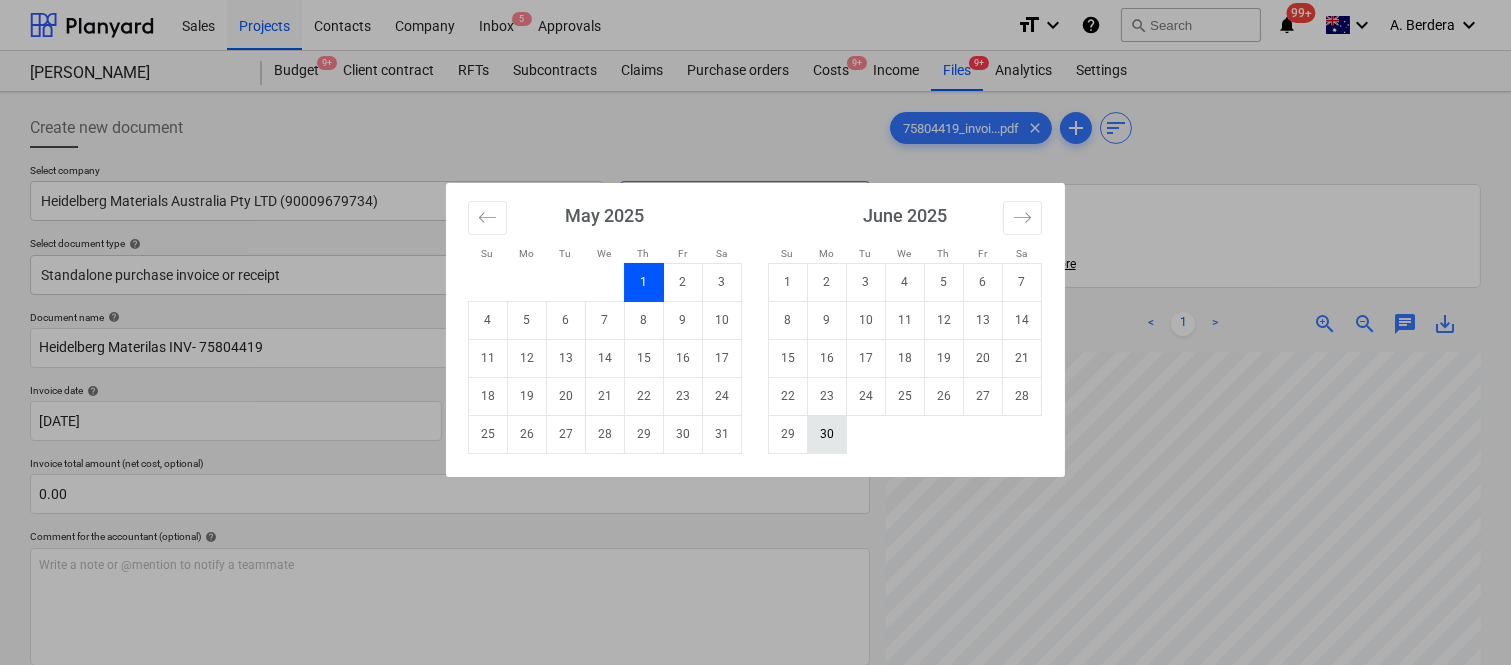 click on "30" at bounding box center [827, 434] 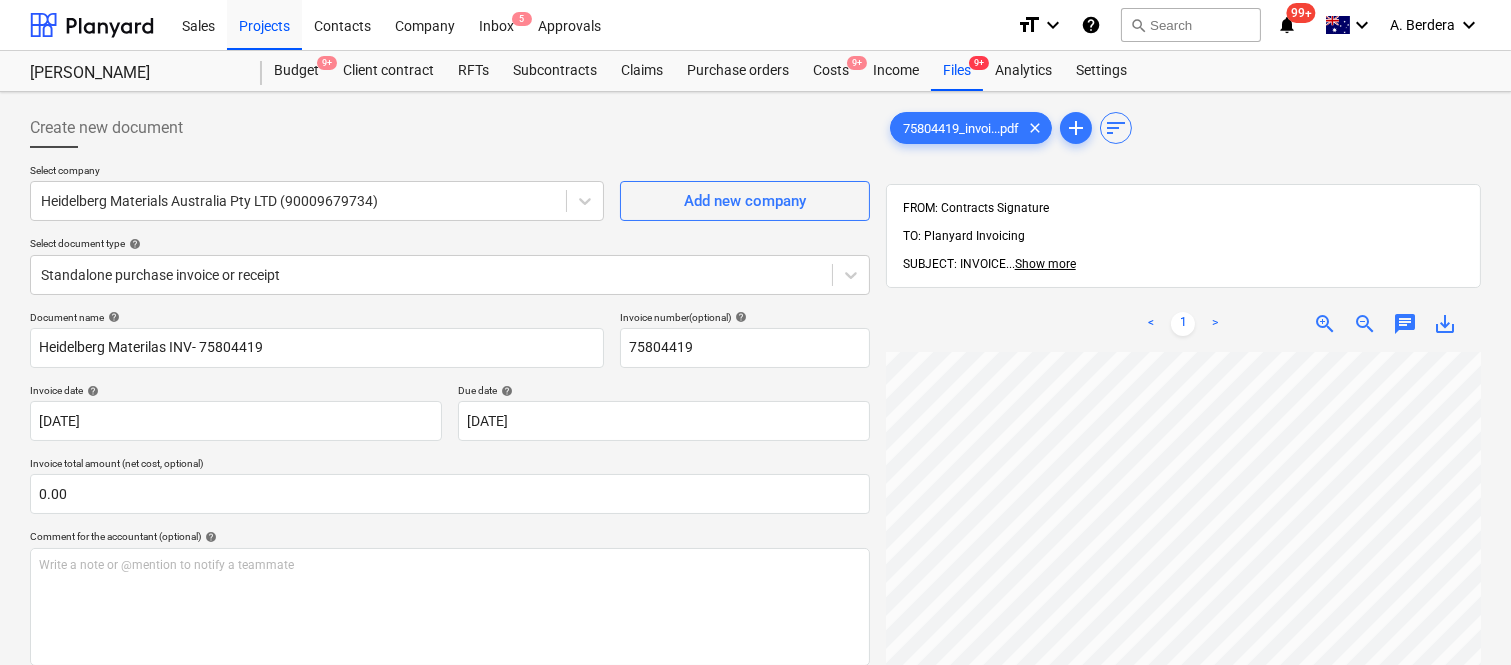 type on "[DATE]" 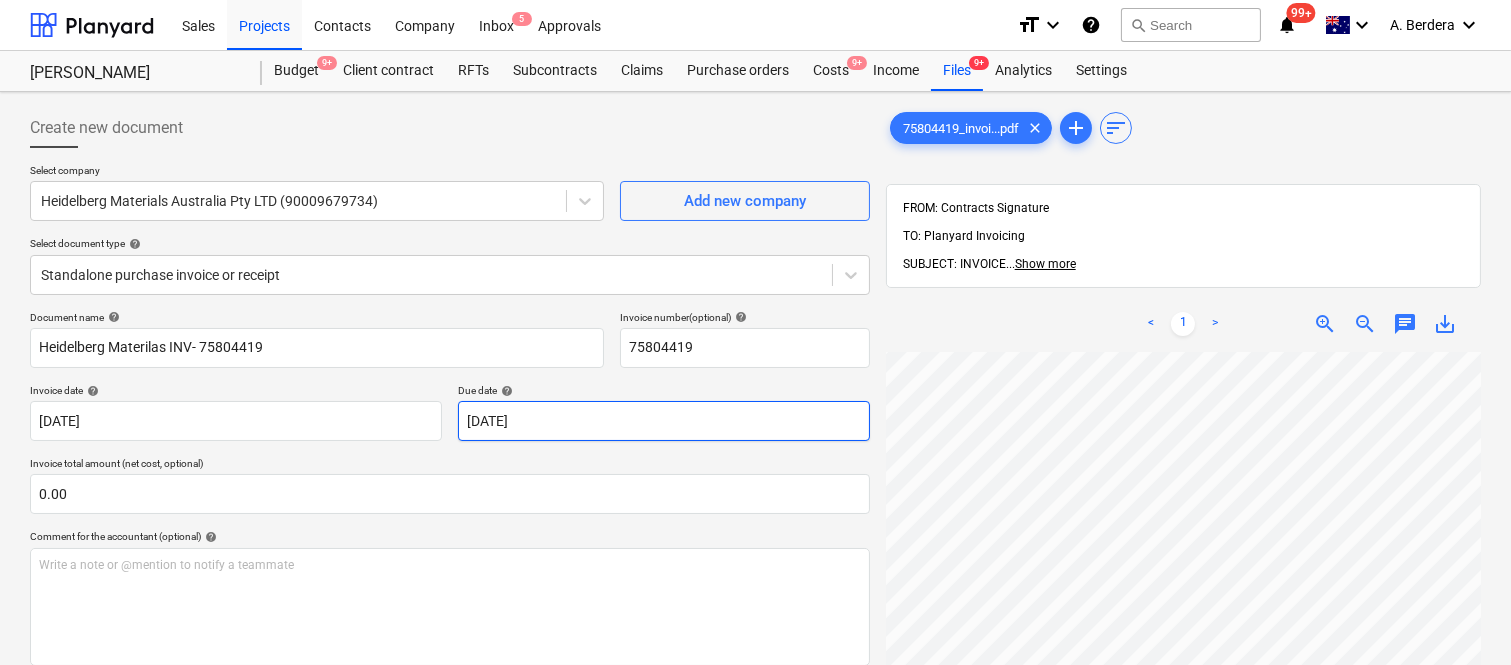 scroll, scrollTop: 287, scrollLeft: 0, axis: vertical 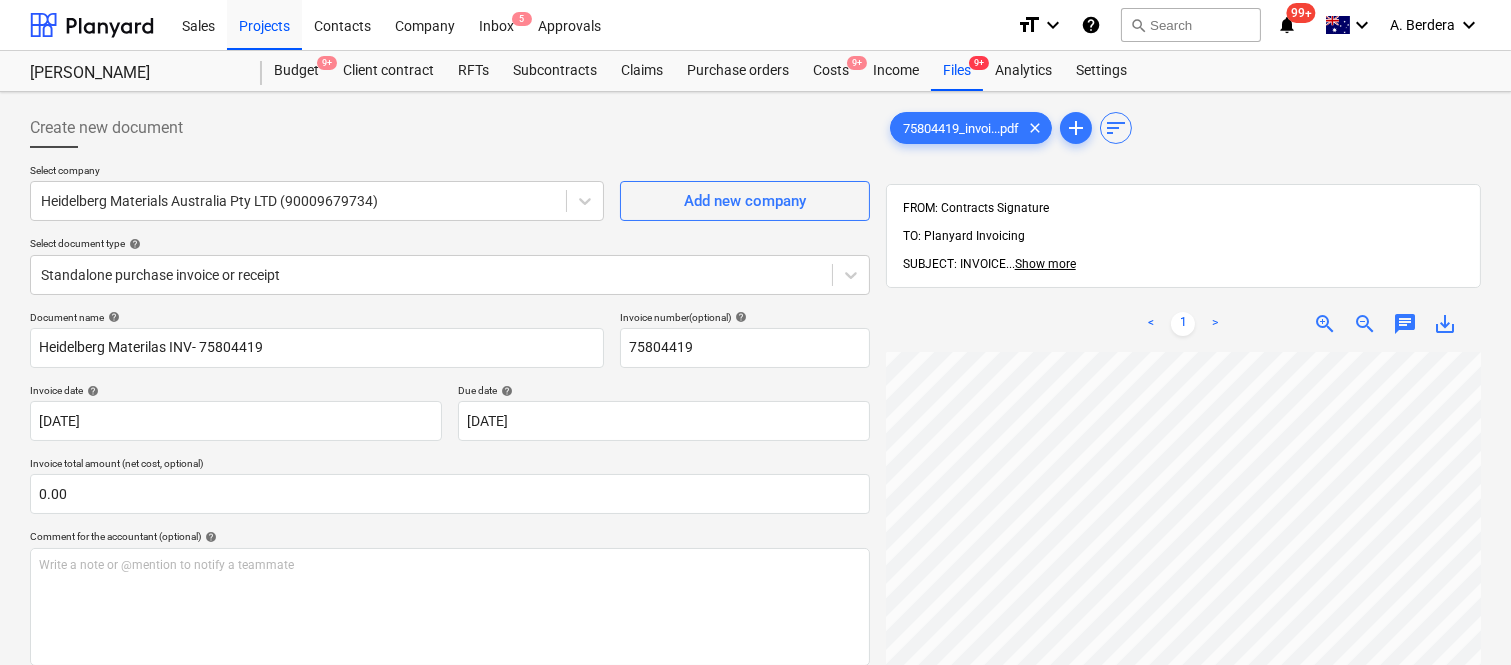 click on "< 1 > zoom_in zoom_out chat 0 save_alt" at bounding box center (1183, 628) 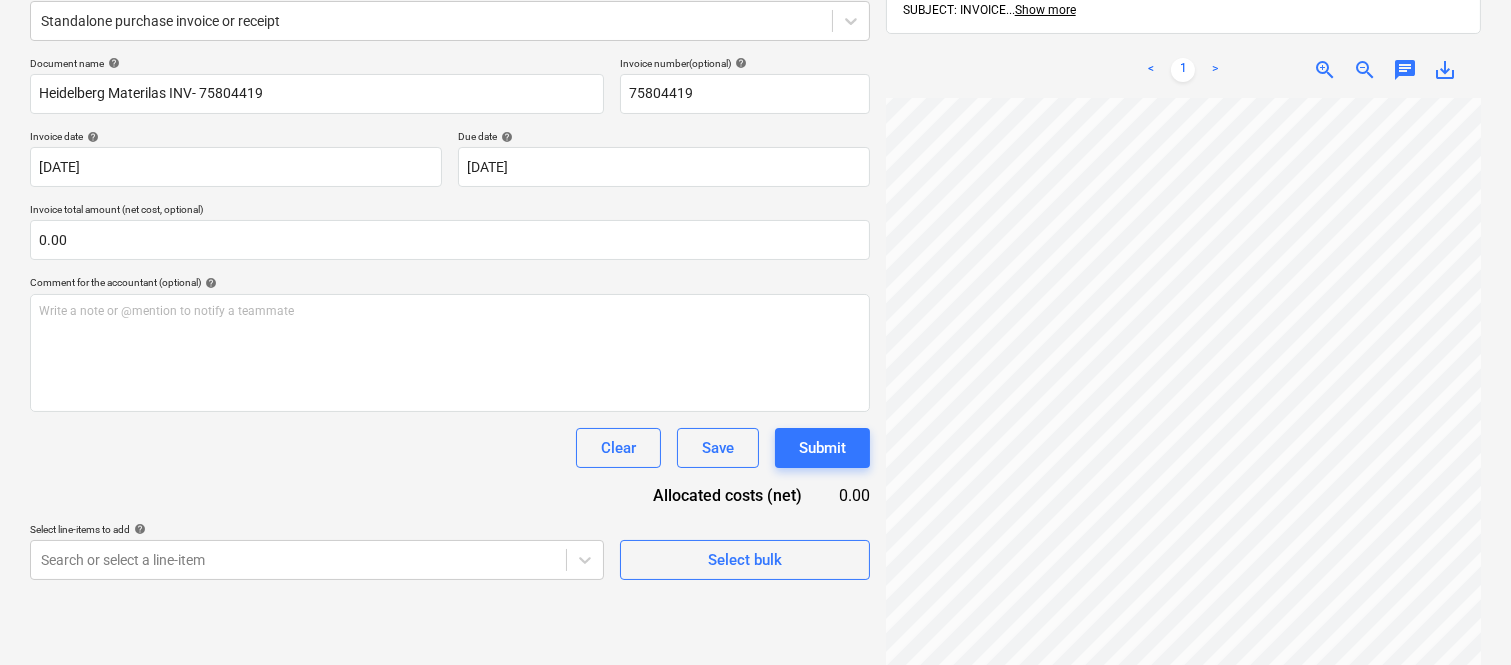 scroll, scrollTop: 285, scrollLeft: 0, axis: vertical 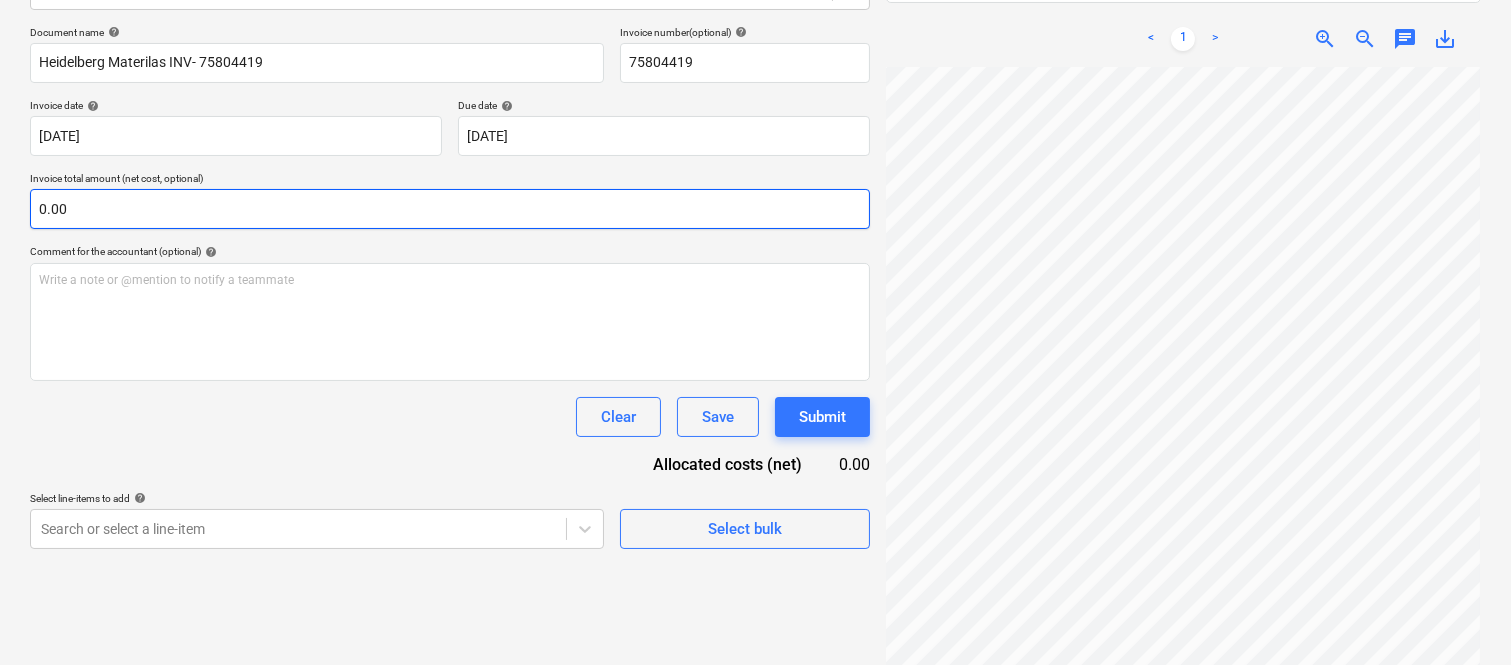 click on "0.00" at bounding box center [450, 209] 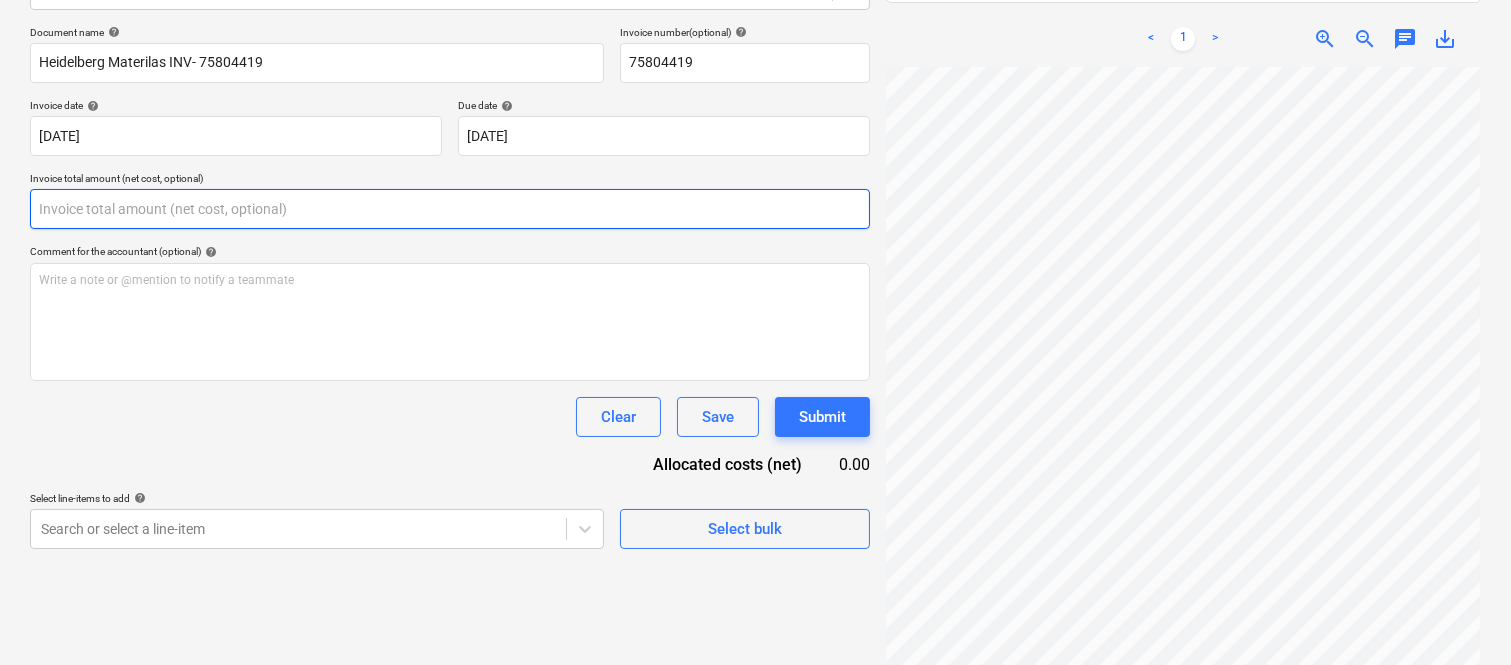 paste on "1,888" 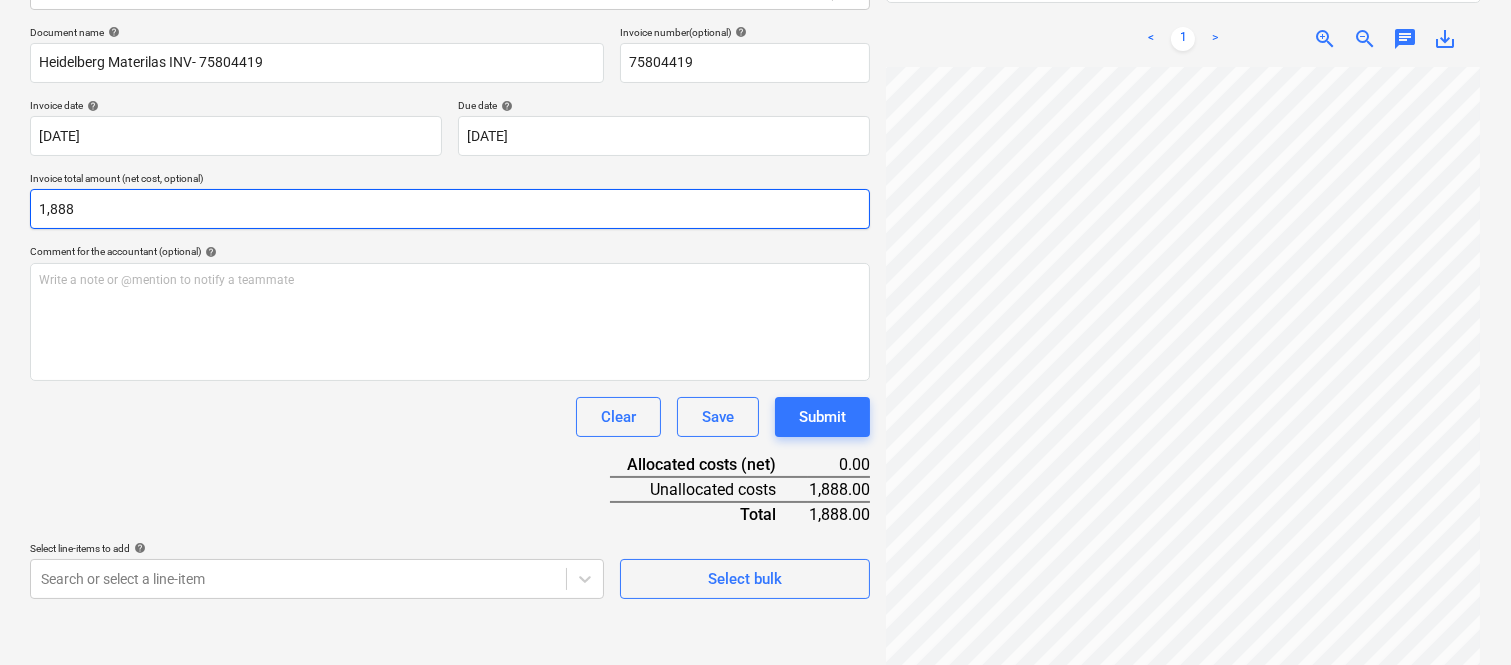 type on "1,888" 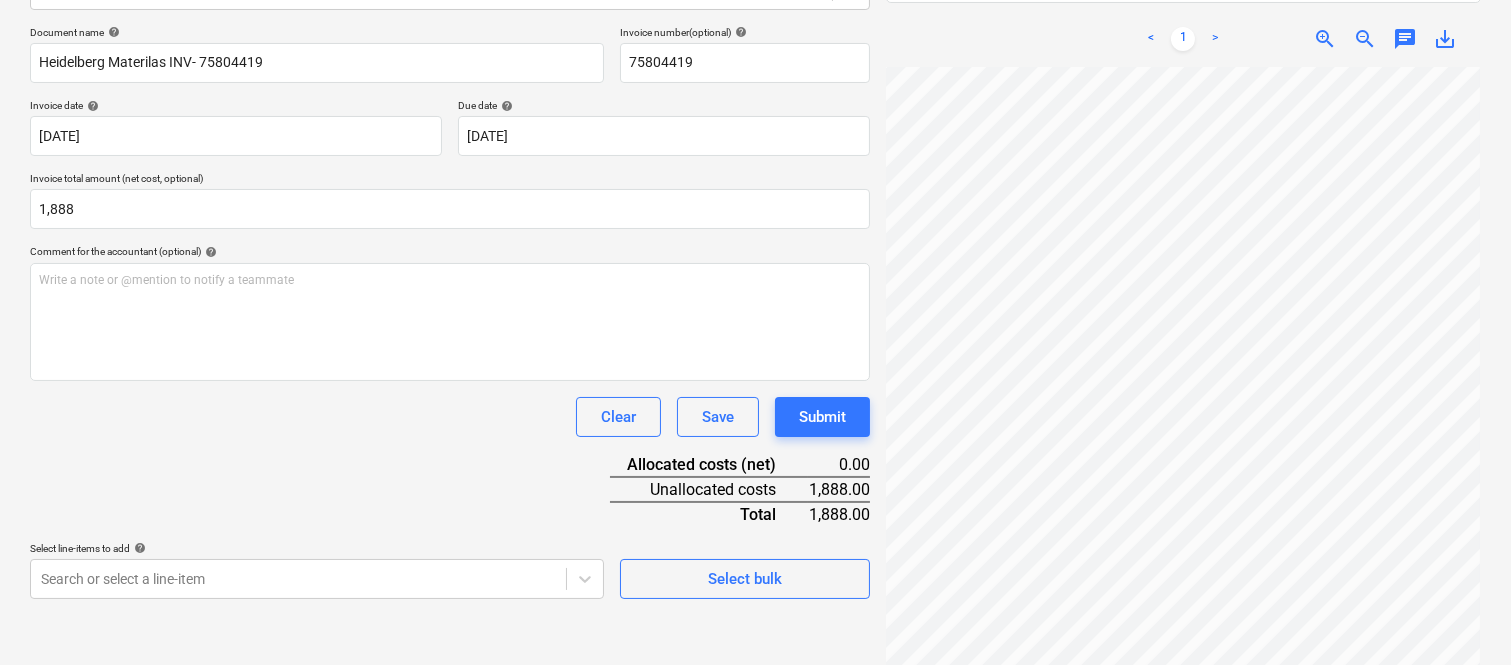 click on "Clear Save Submit" at bounding box center (450, 417) 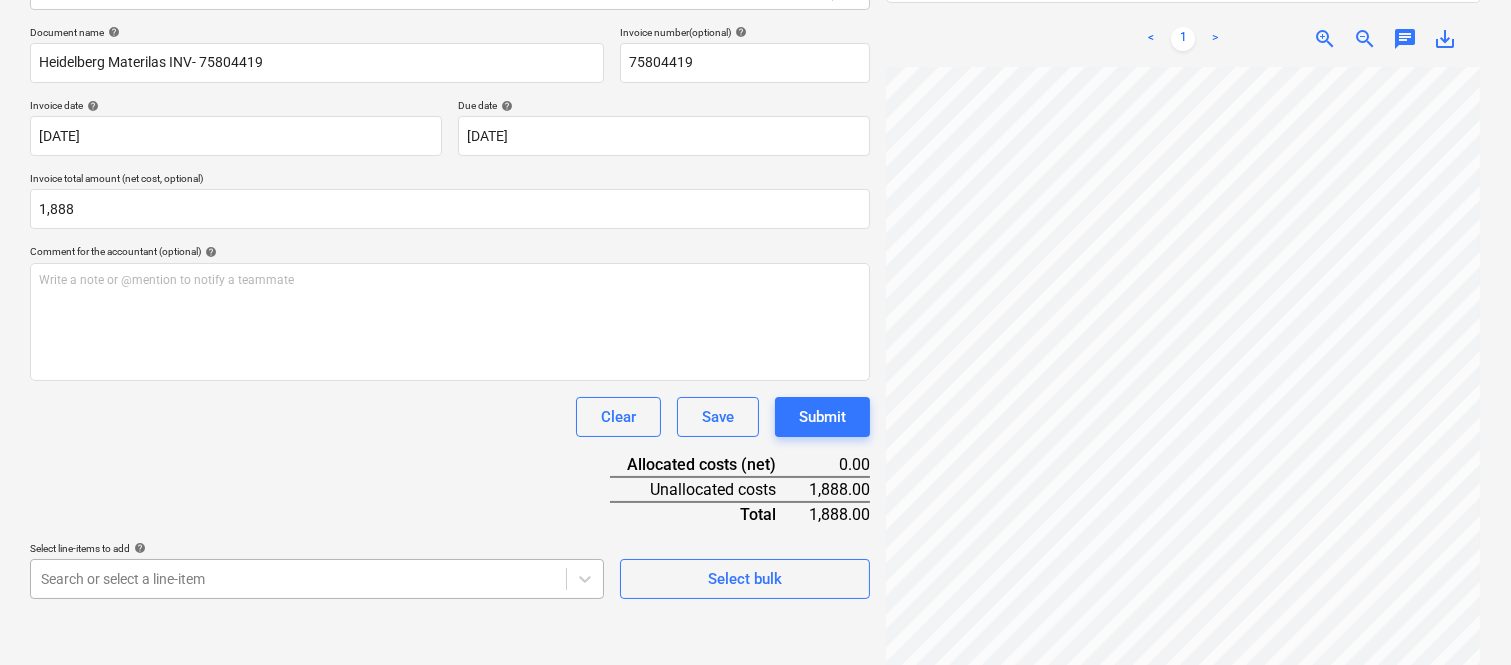 click on "Sales Projects Contacts Company Inbox 5 Approvals format_size keyboard_arrow_down help search Search notifications 99+ keyboard_arrow_down A. Berdera keyboard_arrow_down Della Rosa Della Rosa Budget 9+ Client contract RFTs Subcontracts Claims Purchase orders Costs 9+ Income Files 9+ Analytics Settings Create new document Select company Heidelberg Materials Australia Pty LTD (90009679734)  Add new company Select document type help Standalone purchase invoice or receipt Document name help Heidelberg Materilas INV- 75804419 Invoice number  (optional) help 75804419 Invoice date help 01 May 2025 01.05.2025 Press the down arrow key to interact with the calendar and
select a date. Press the question mark key to get the keyboard shortcuts for changing dates. Due date help 30 Jun 2025 30.06.2025 Press the down arrow key to interact with the calendar and
select a date. Press the question mark key to get the keyboard shortcuts for changing dates. Invoice total amount (net cost, optional) 1,888 help ﻿ Clear <" at bounding box center [755, 47] 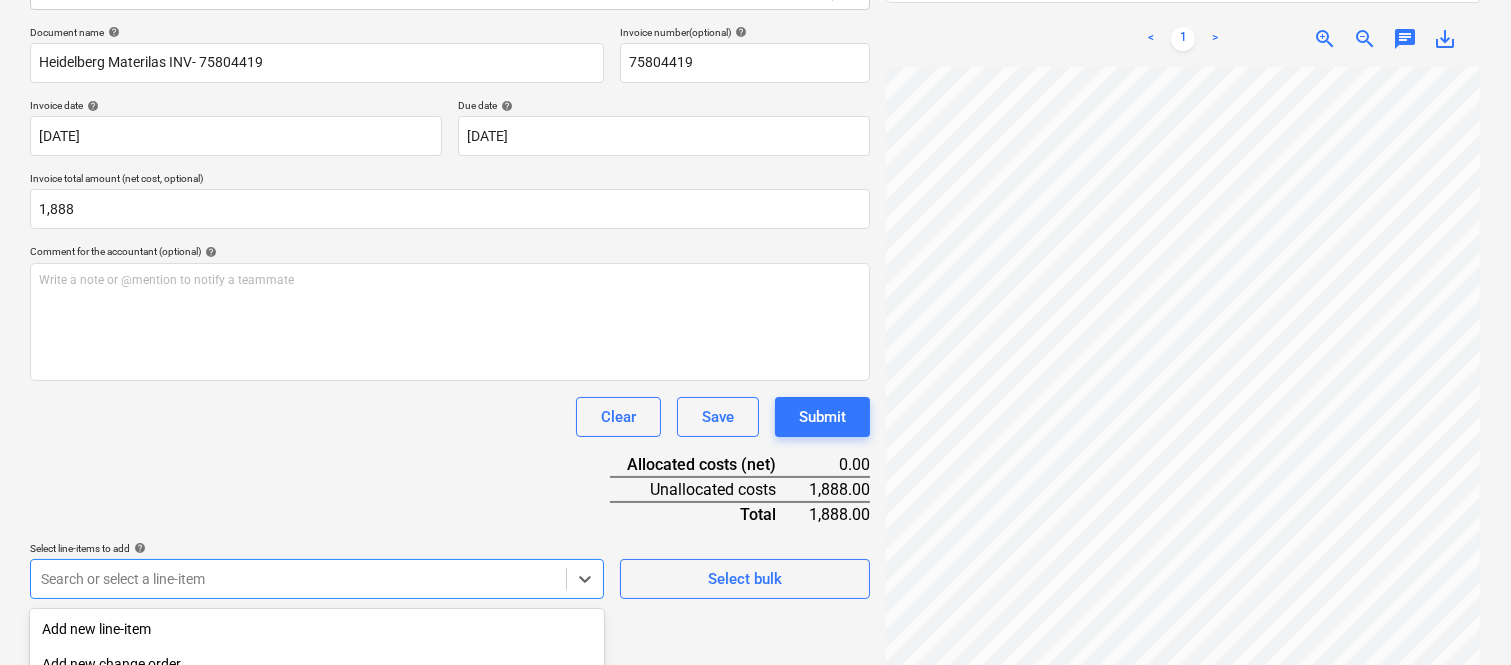 scroll, scrollTop: 532, scrollLeft: 0, axis: vertical 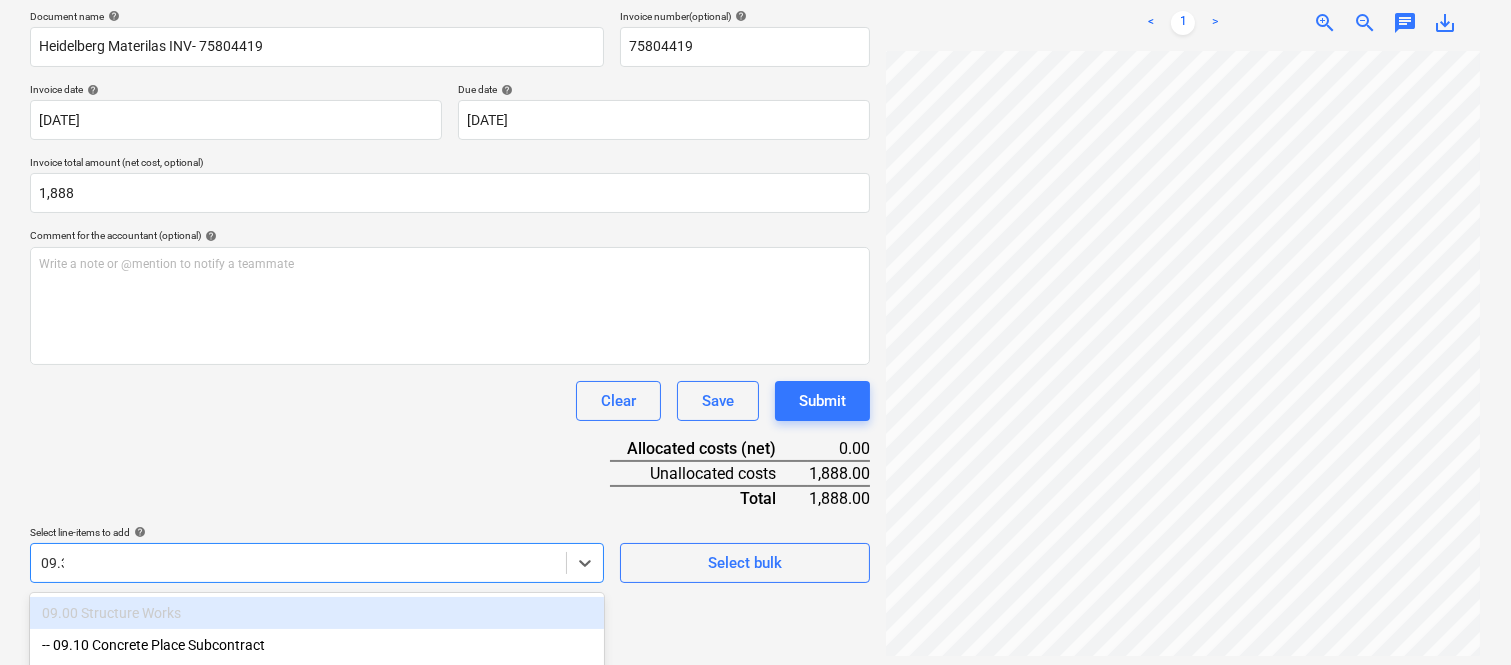 type on "09.30" 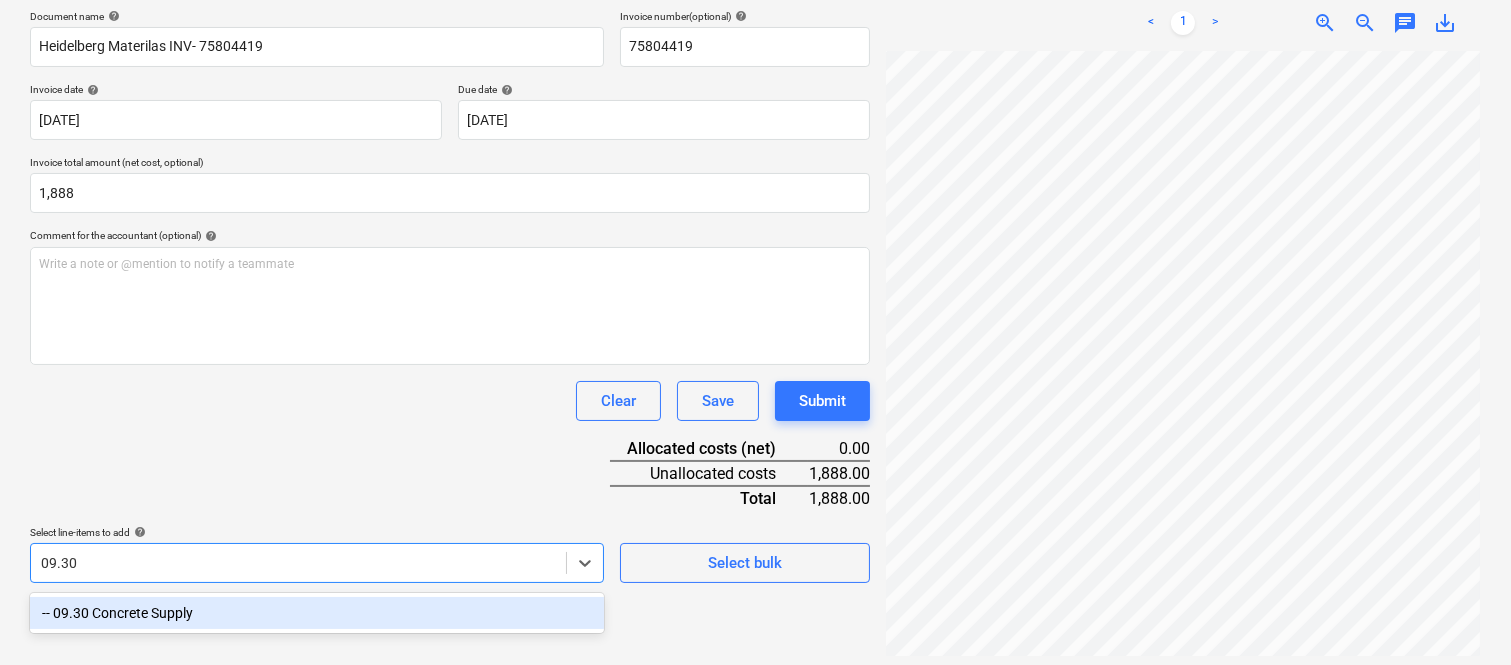 scroll, scrollTop: 285, scrollLeft: 0, axis: vertical 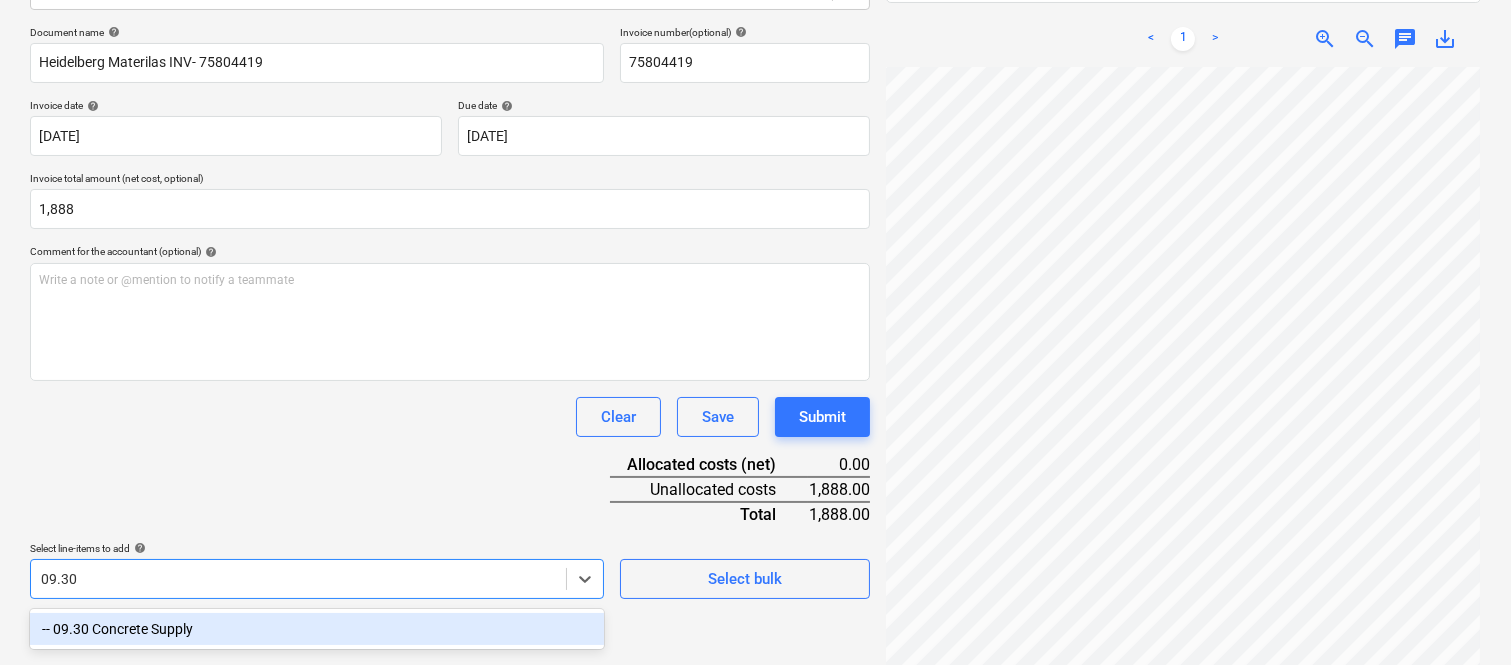 click on "--  09.30 Concrete Supply" at bounding box center (317, 629) 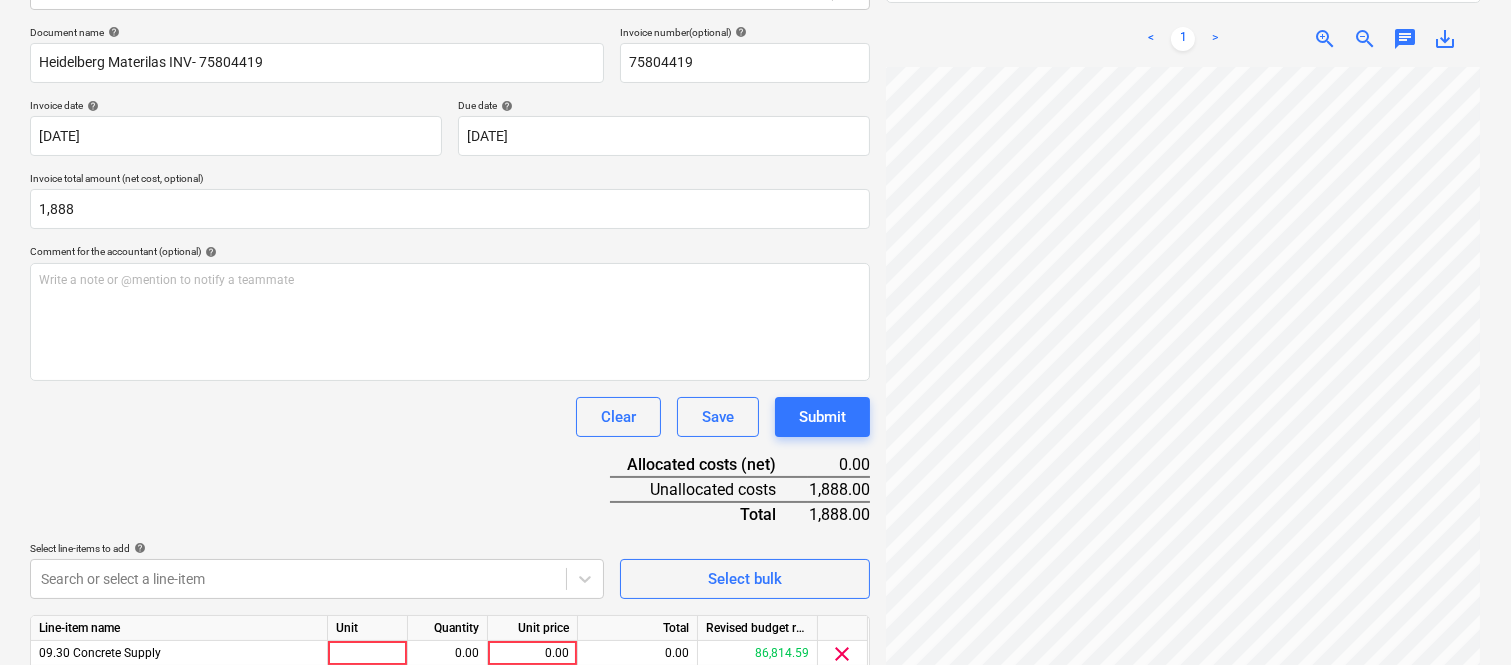 click on "Document name help Heidelberg Materilas INV- 75804419 Invoice number  (optional) help 75804419 Invoice date help 01 May 2025 01.05.2025 Press the down arrow key to interact with the calendar and
select a date. Press the question mark key to get the keyboard shortcuts for changing dates. Due date help 30 Jun 2025 30.06.2025 Press the down arrow key to interact with the calendar and
select a date. Press the question mark key to get the keyboard shortcuts for changing dates. Invoice total amount (net cost, optional) 1,888 Comment for the accountant (optional) help Write a note or @mention to notify a teammate ﻿ Clear Save Submit Allocated costs (net) 0.00 Unallocated costs 1,888.00 Total 1,888.00 Select line-items to add help Search or select a line-item Select bulk Line-item name Unit Quantity Unit price Total Revised budget remaining 09.30 Concrete Supply 0.00 0.00 0.00 86,814.59 clear Clear Save Submit" at bounding box center (450, 378) 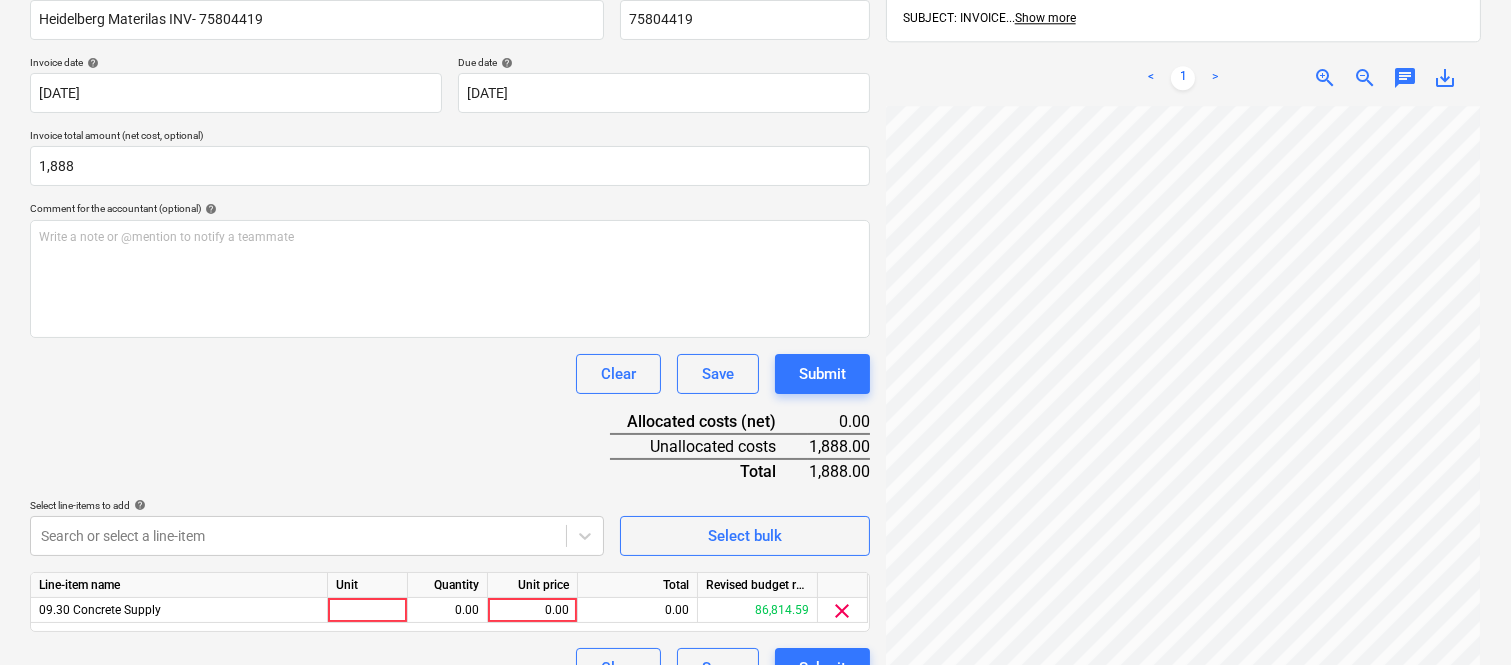 scroll, scrollTop: 367, scrollLeft: 0, axis: vertical 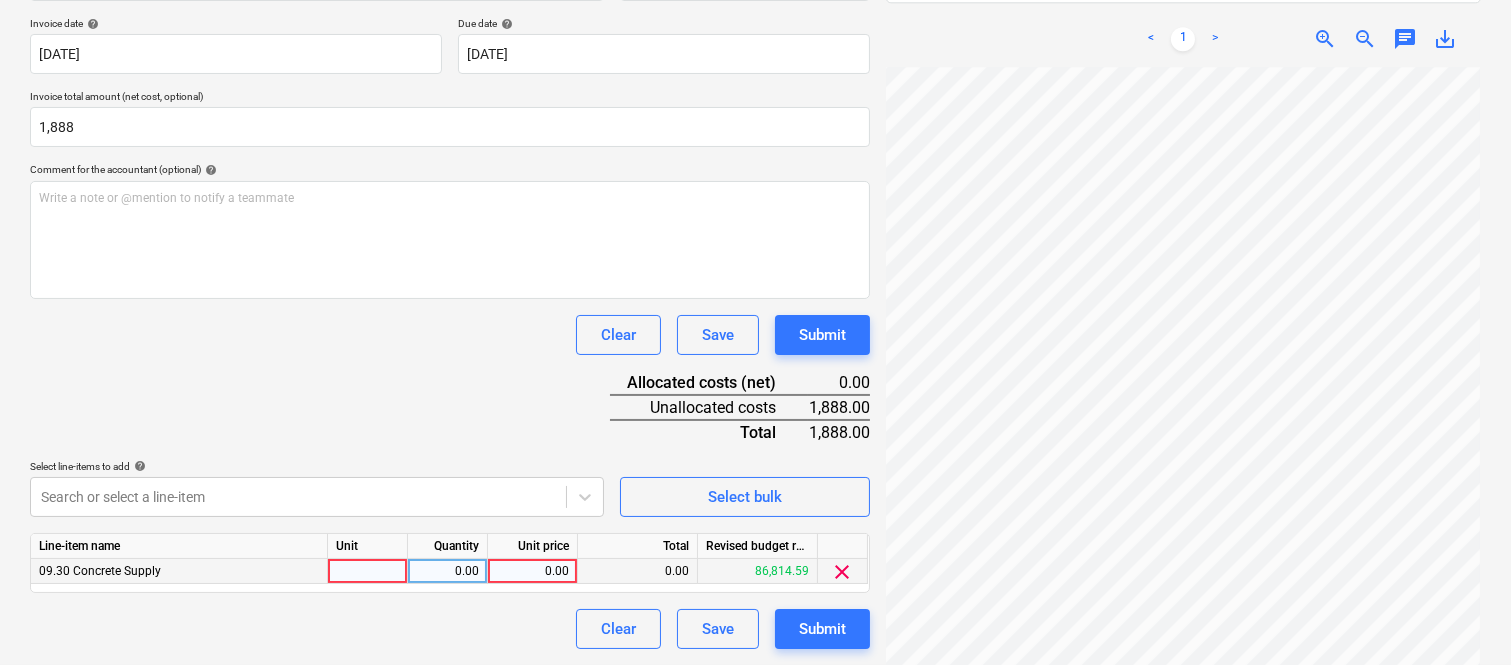 click at bounding box center [368, 571] 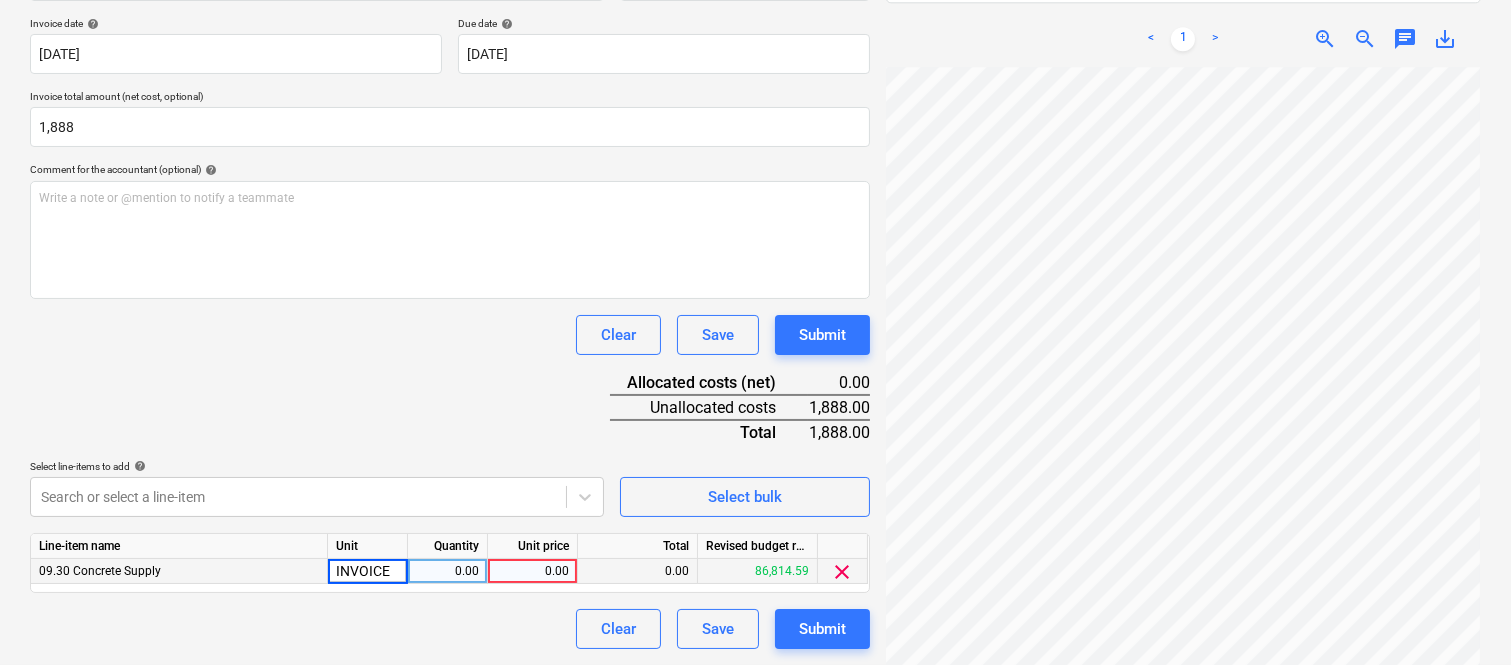 type on "INVOICE" 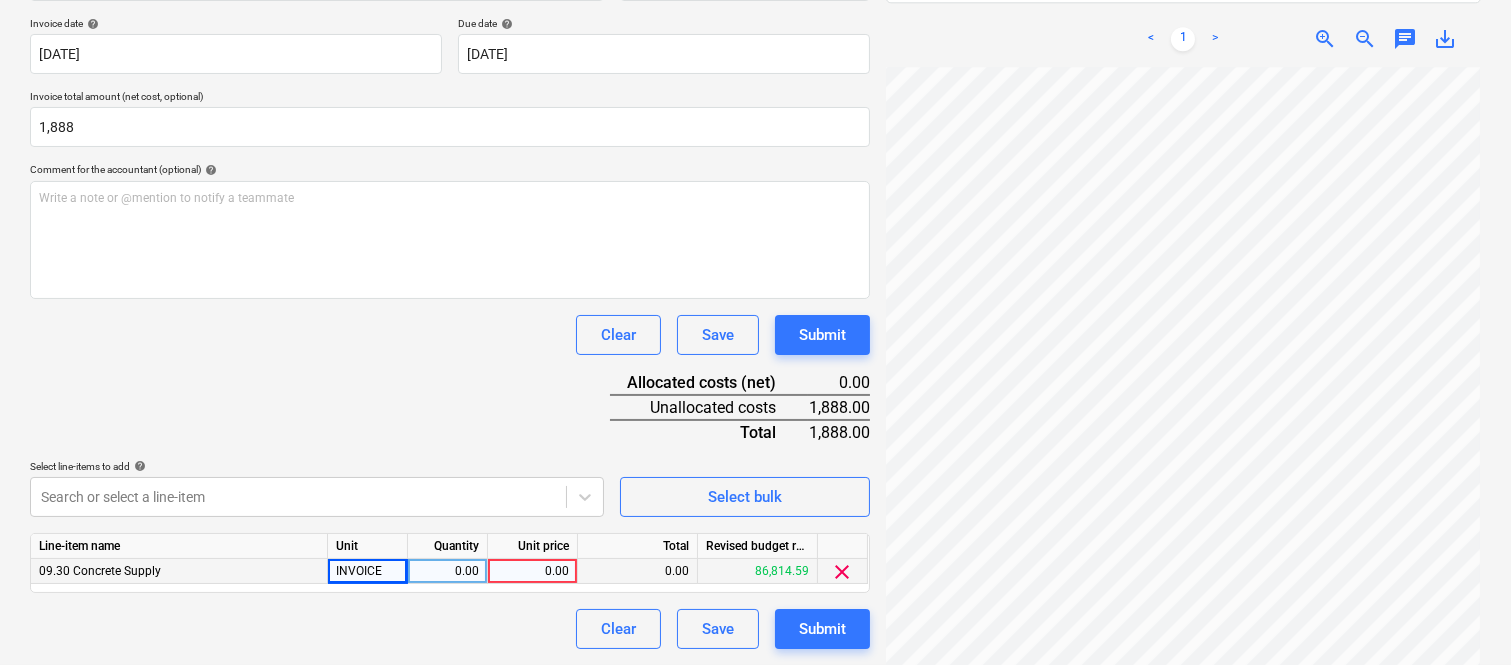 click on "0.00" at bounding box center [447, 571] 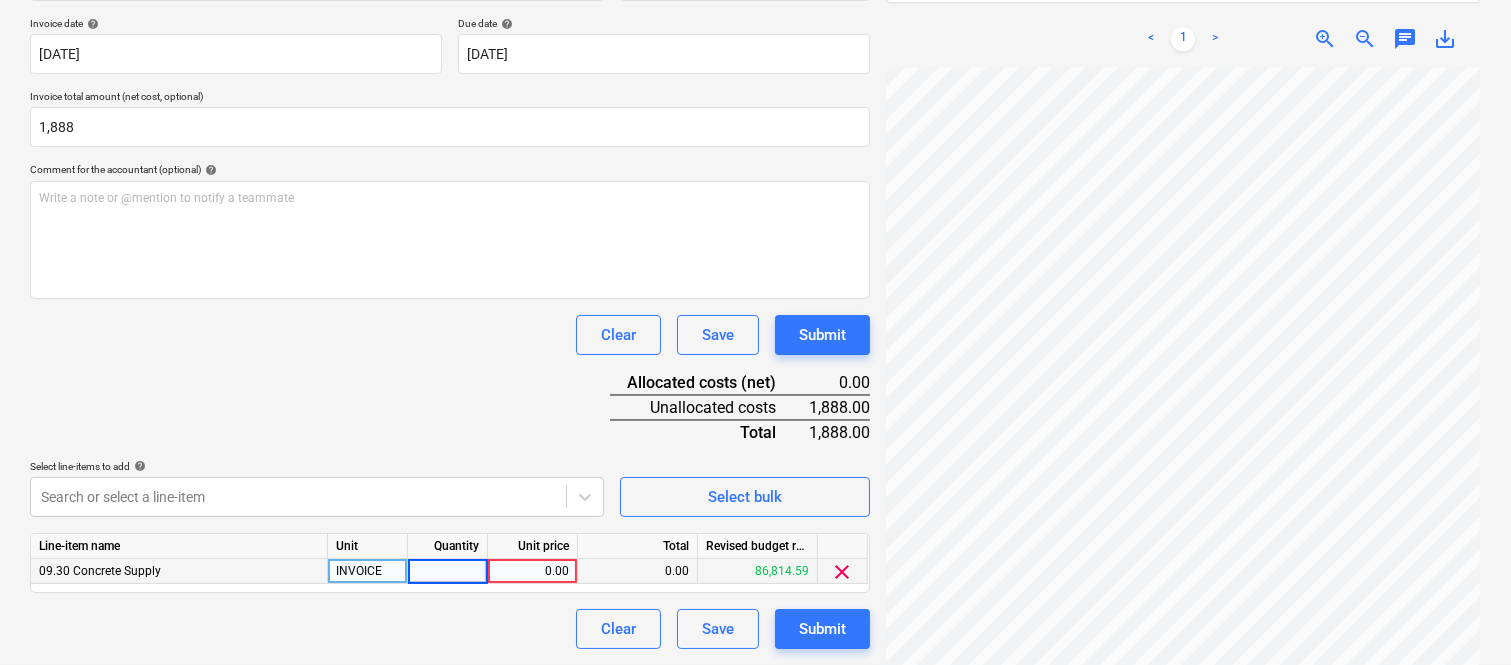type on "1" 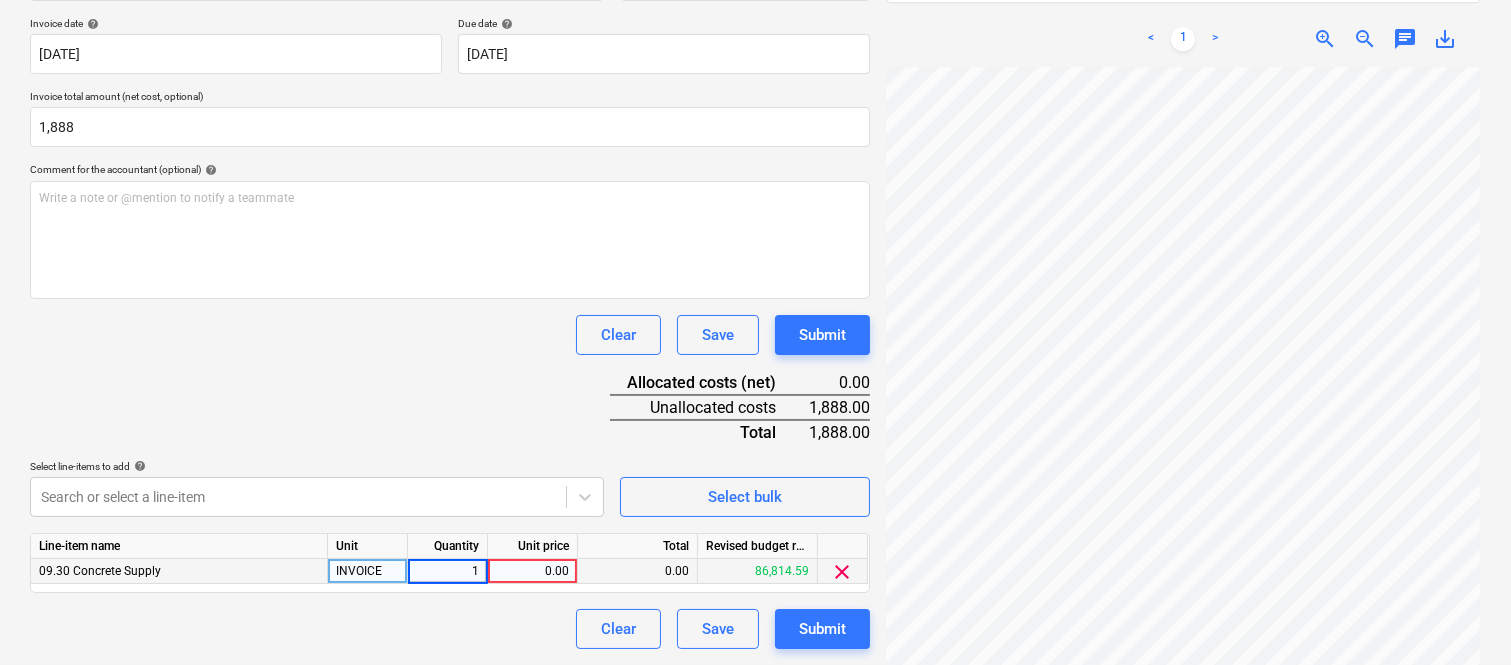click on "0.00" at bounding box center [532, 571] 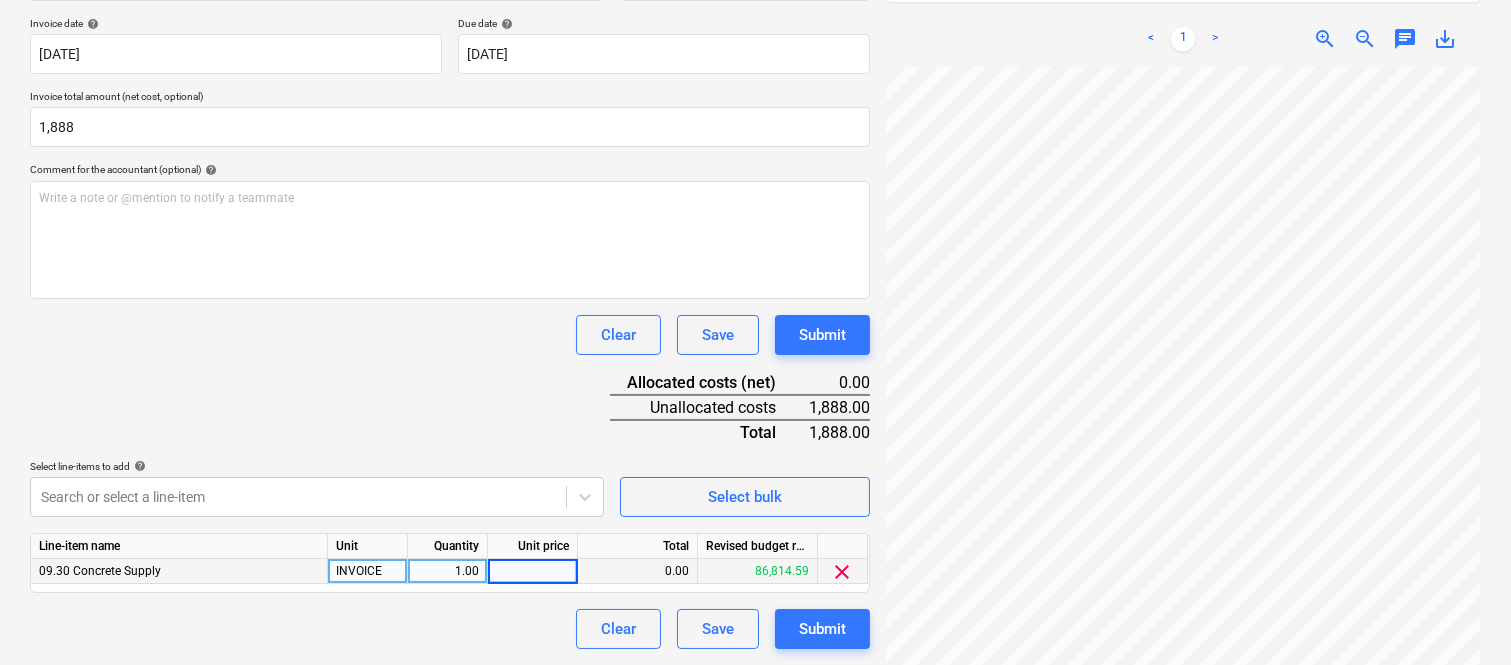 type on "1,888" 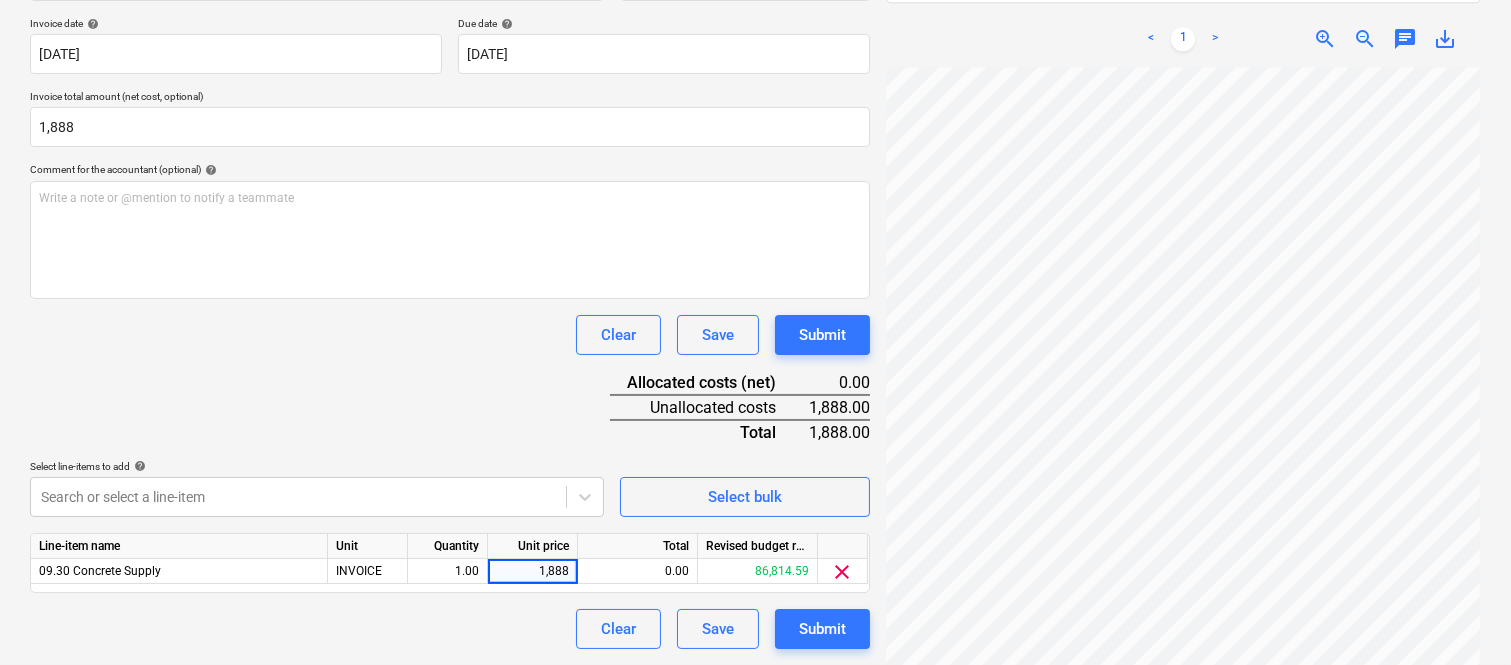 click on "Clear Save Submit" at bounding box center (450, 629) 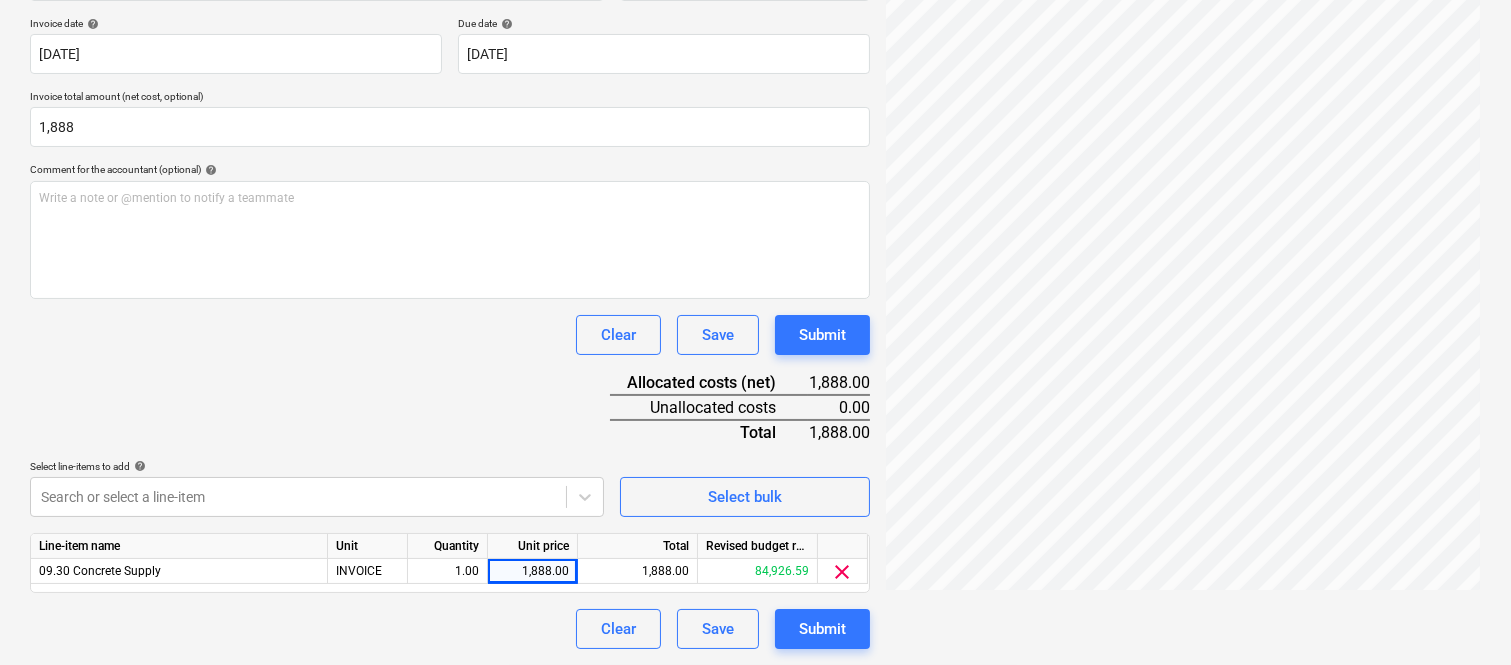 scroll, scrollTop: 0, scrollLeft: 0, axis: both 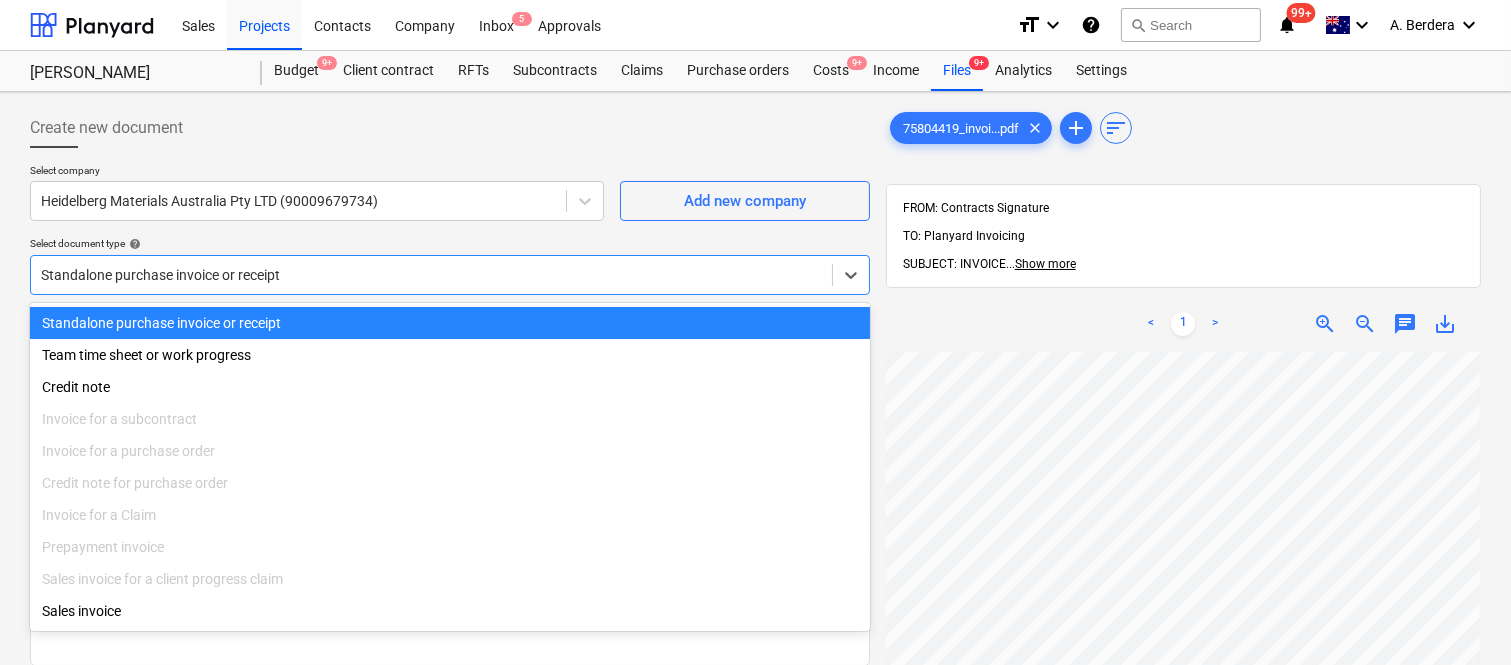 click at bounding box center [431, 275] 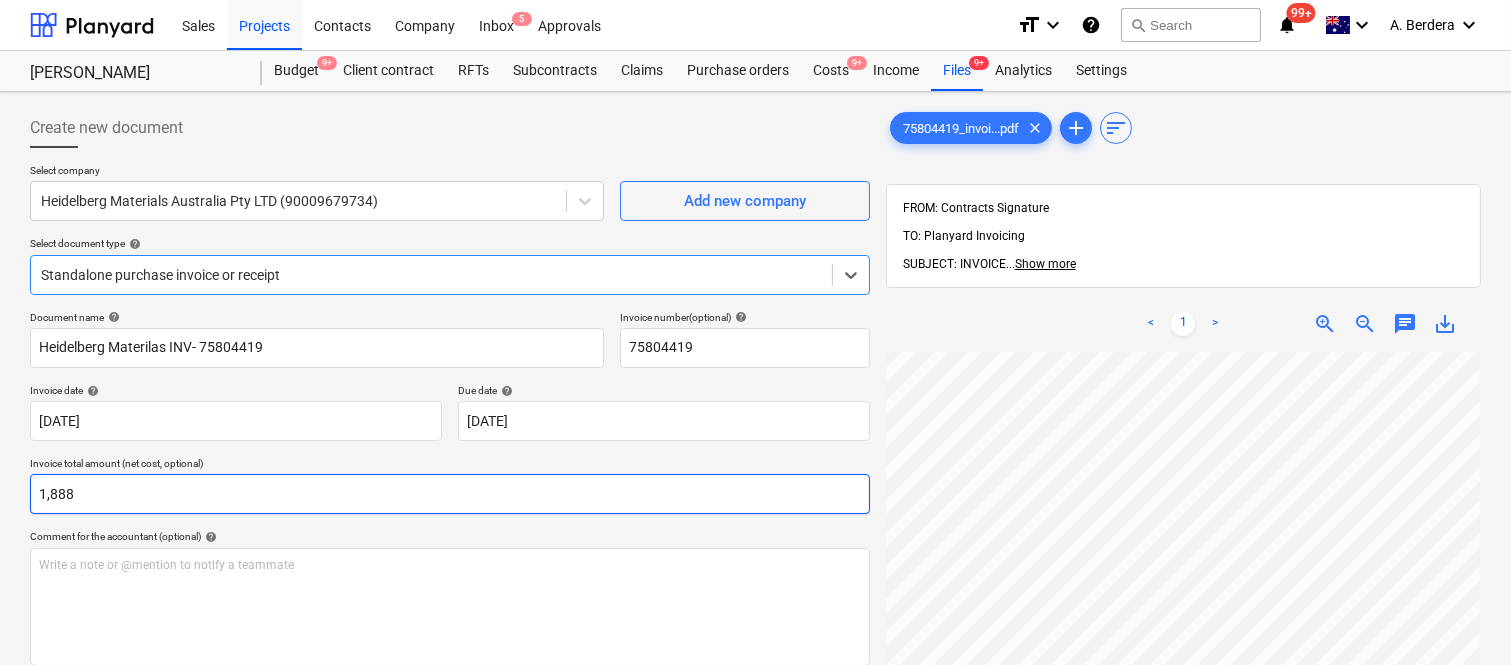scroll, scrollTop: 0, scrollLeft: 306, axis: horizontal 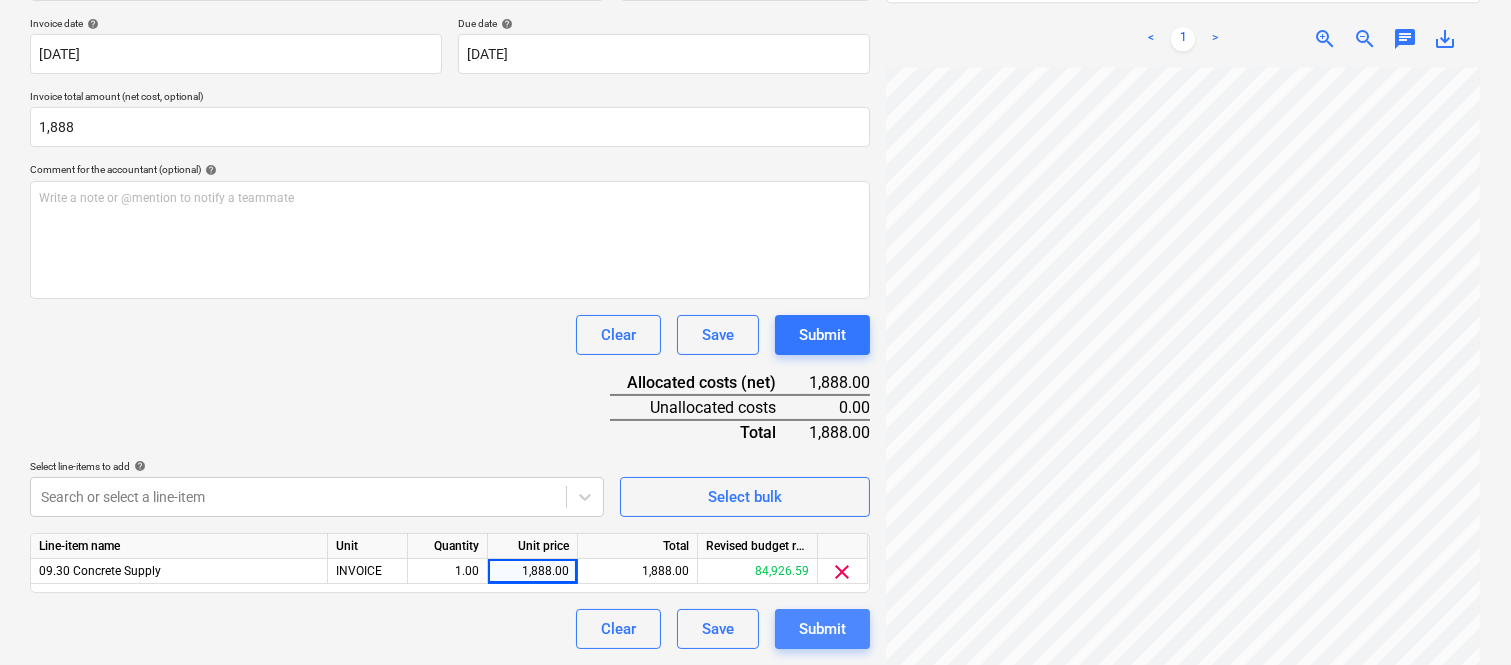 click on "Submit" at bounding box center (822, 629) 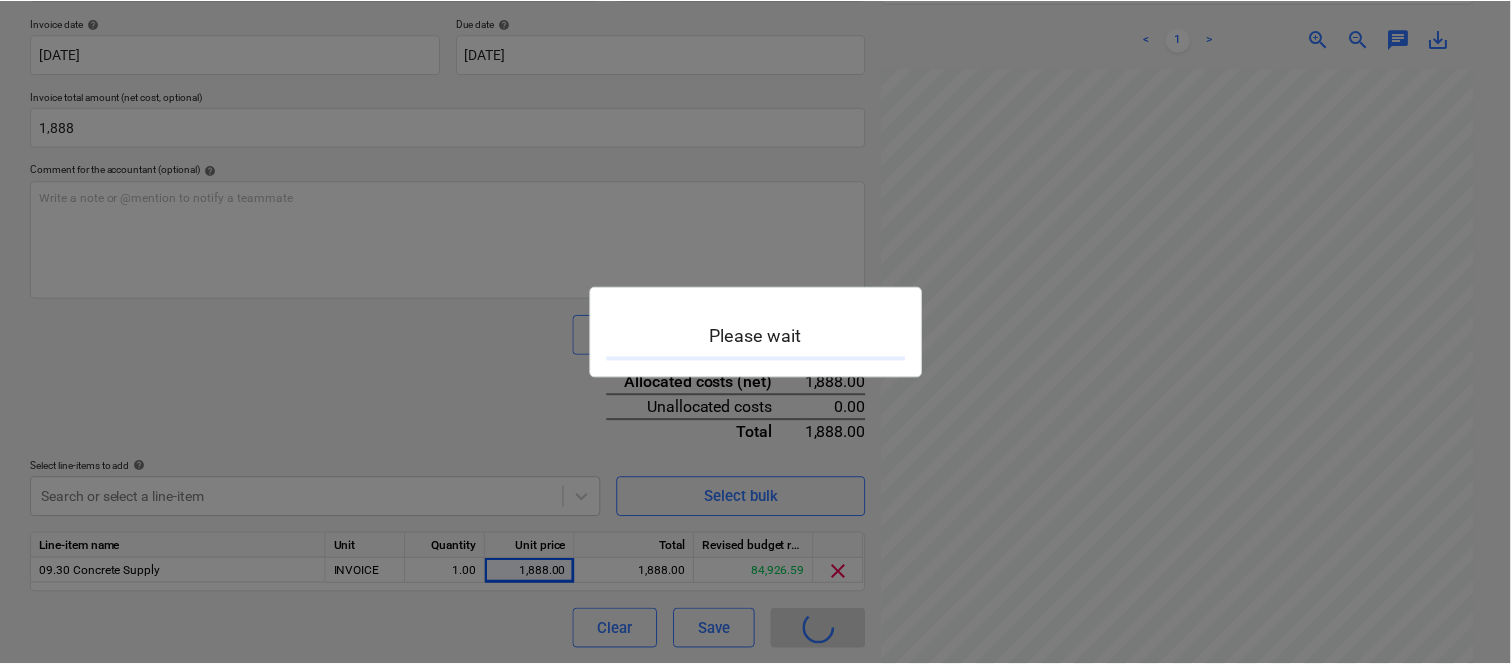 scroll, scrollTop: 0, scrollLeft: 0, axis: both 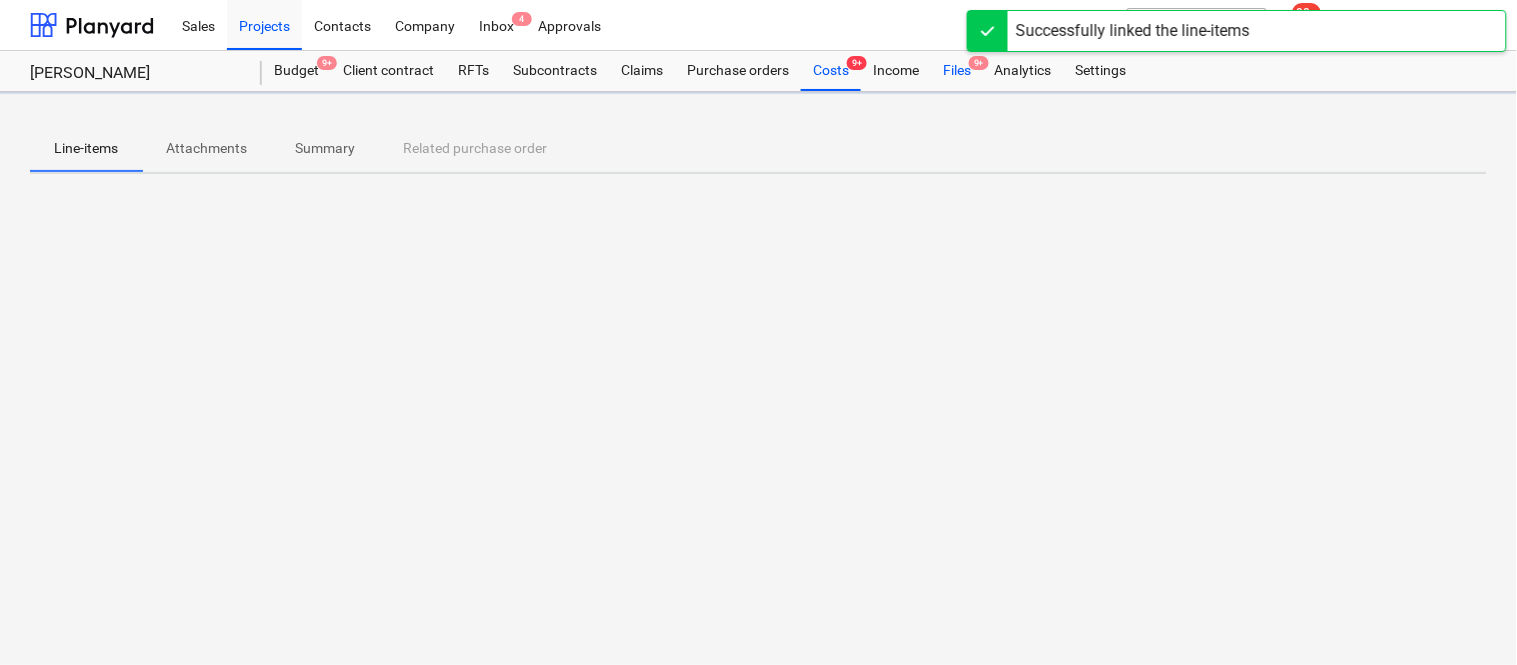 click on "Files 9+" at bounding box center (957, 71) 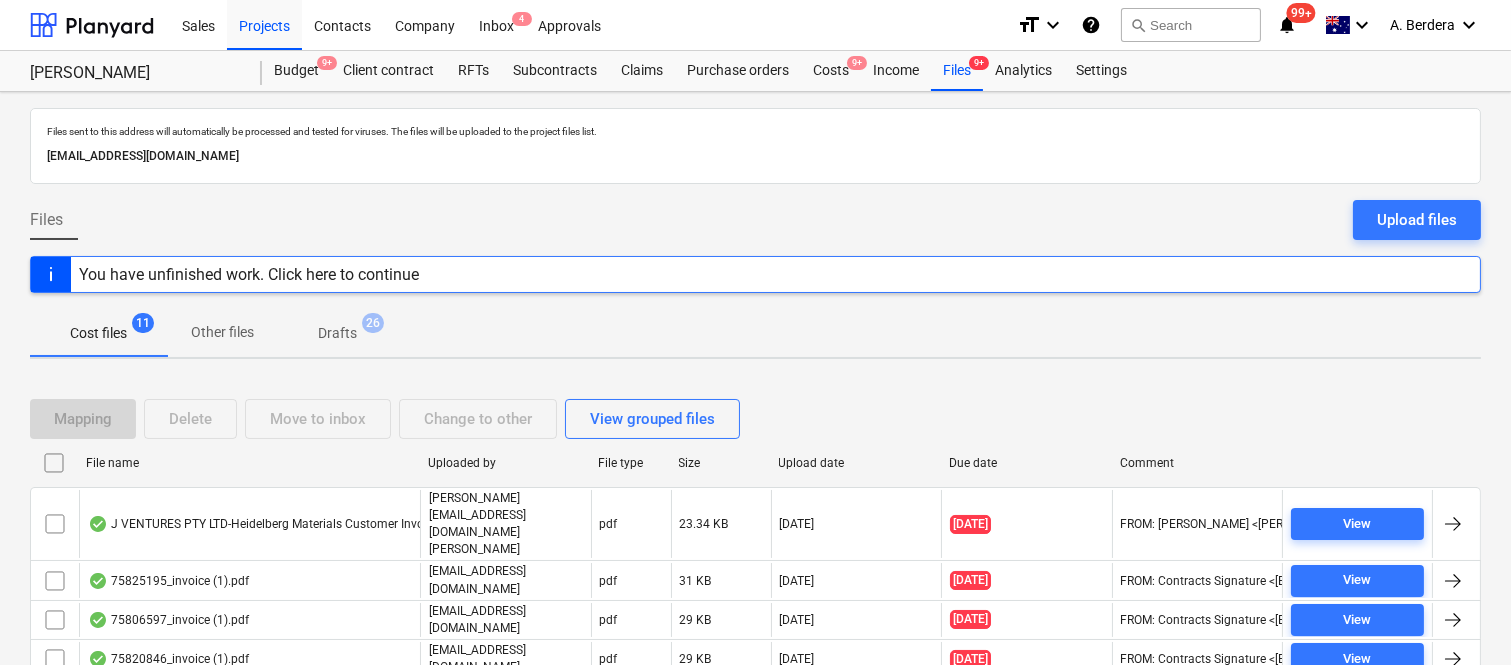 drag, startPoint x: 953, startPoint y: 75, endPoint x: 577, endPoint y: 320, distance: 448.77722 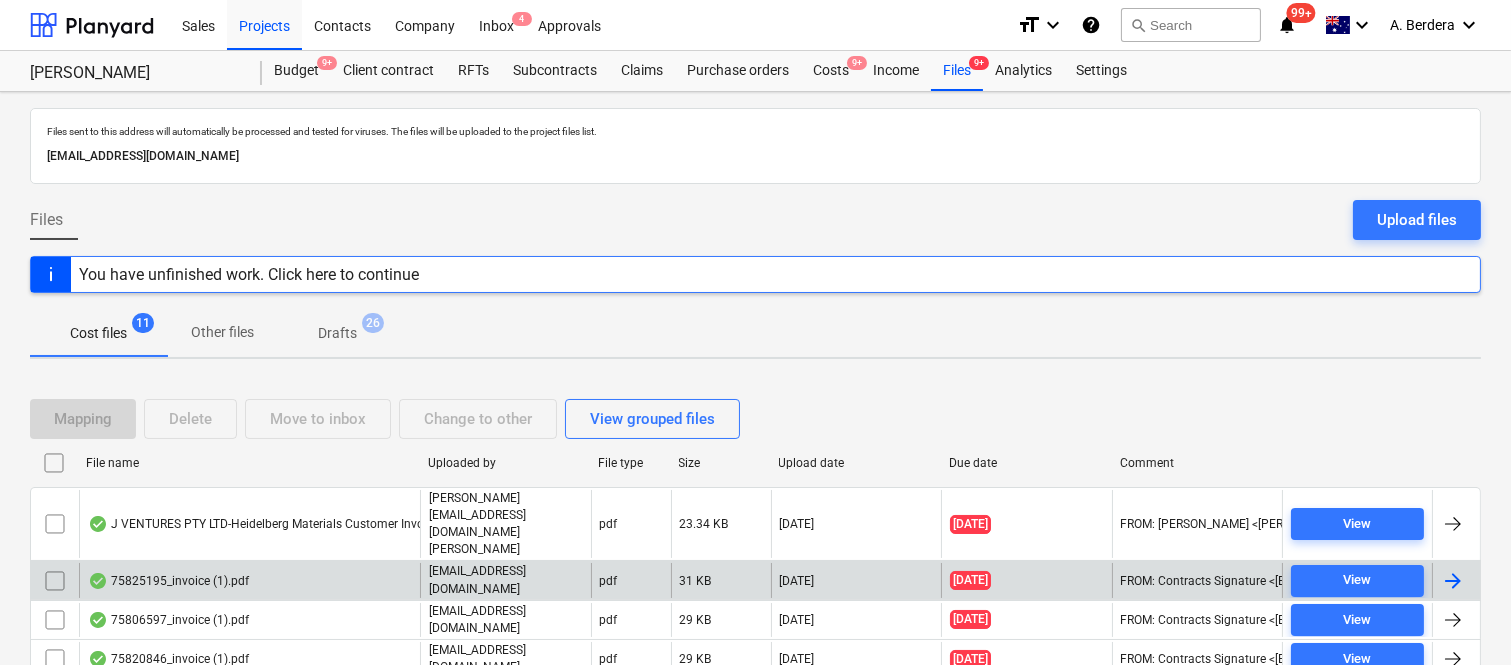 click on "75825195_invoice (1).pdf" at bounding box center [249, 580] 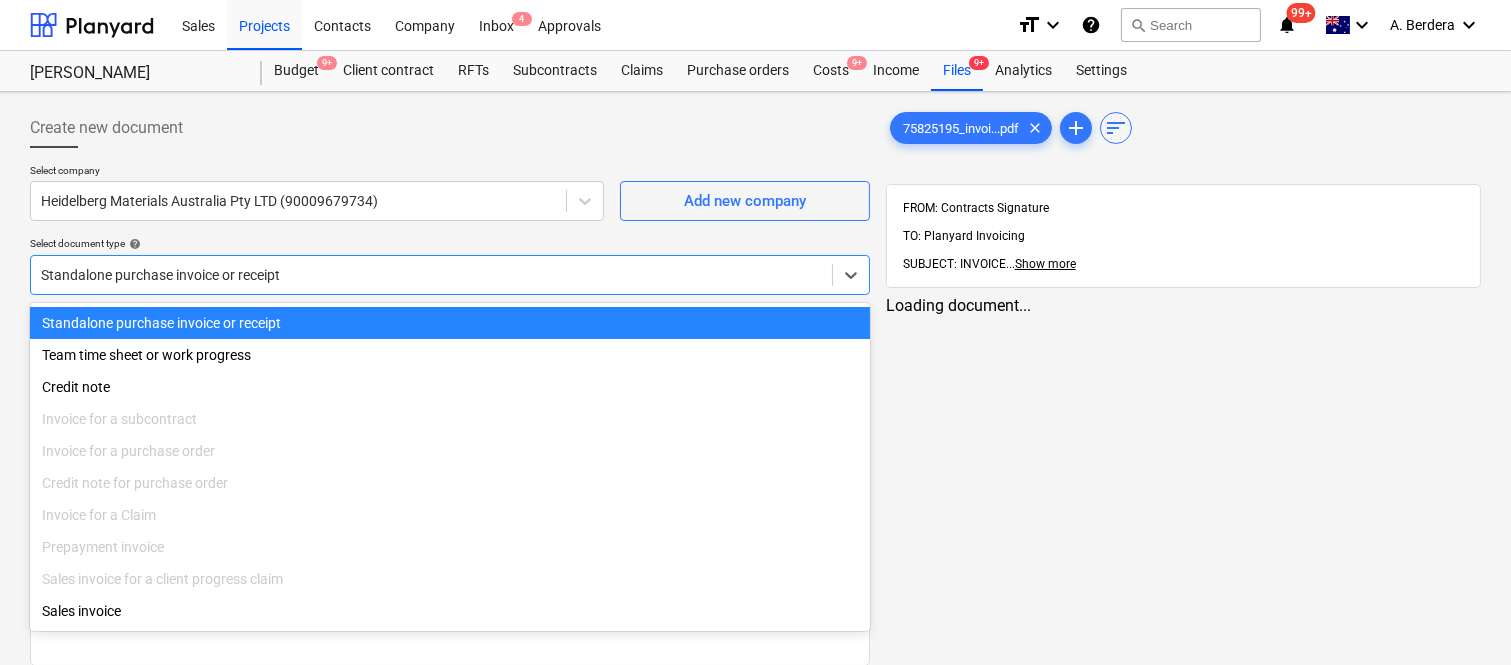type on "75825195" 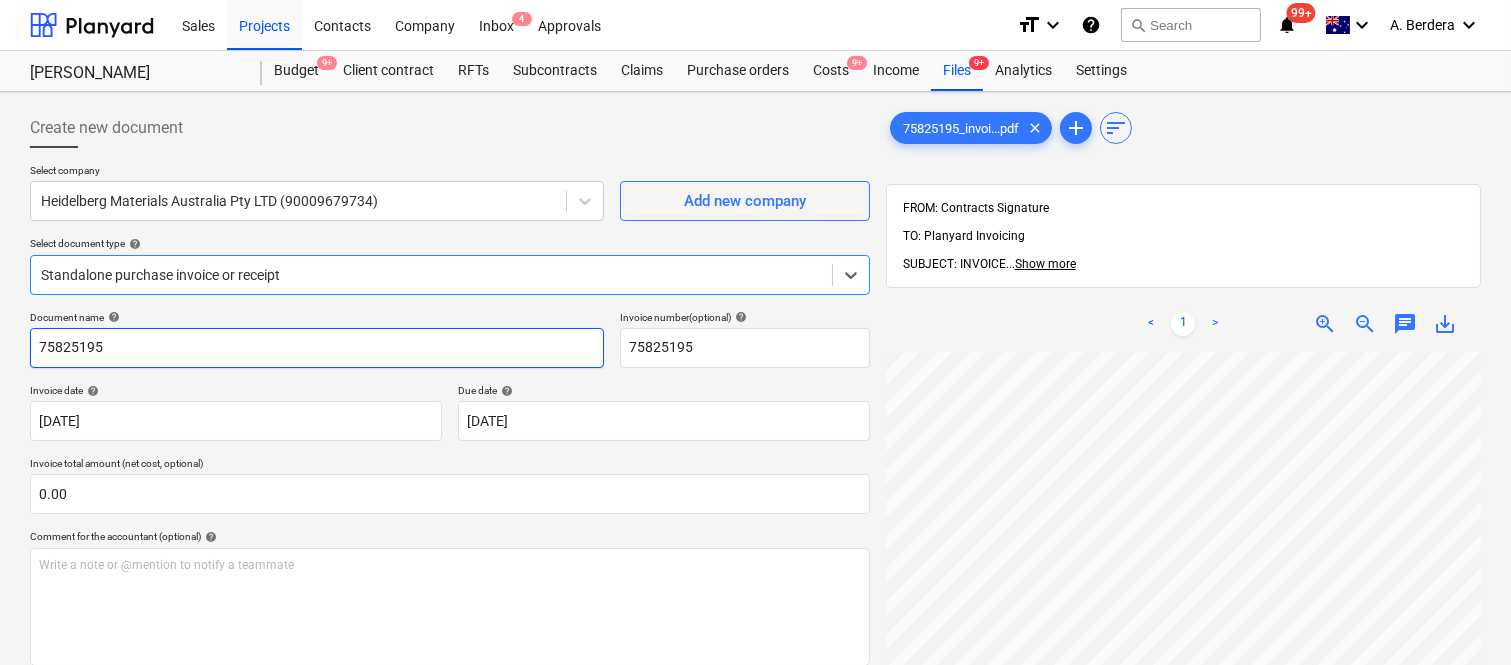 click on "75825195" at bounding box center [317, 348] 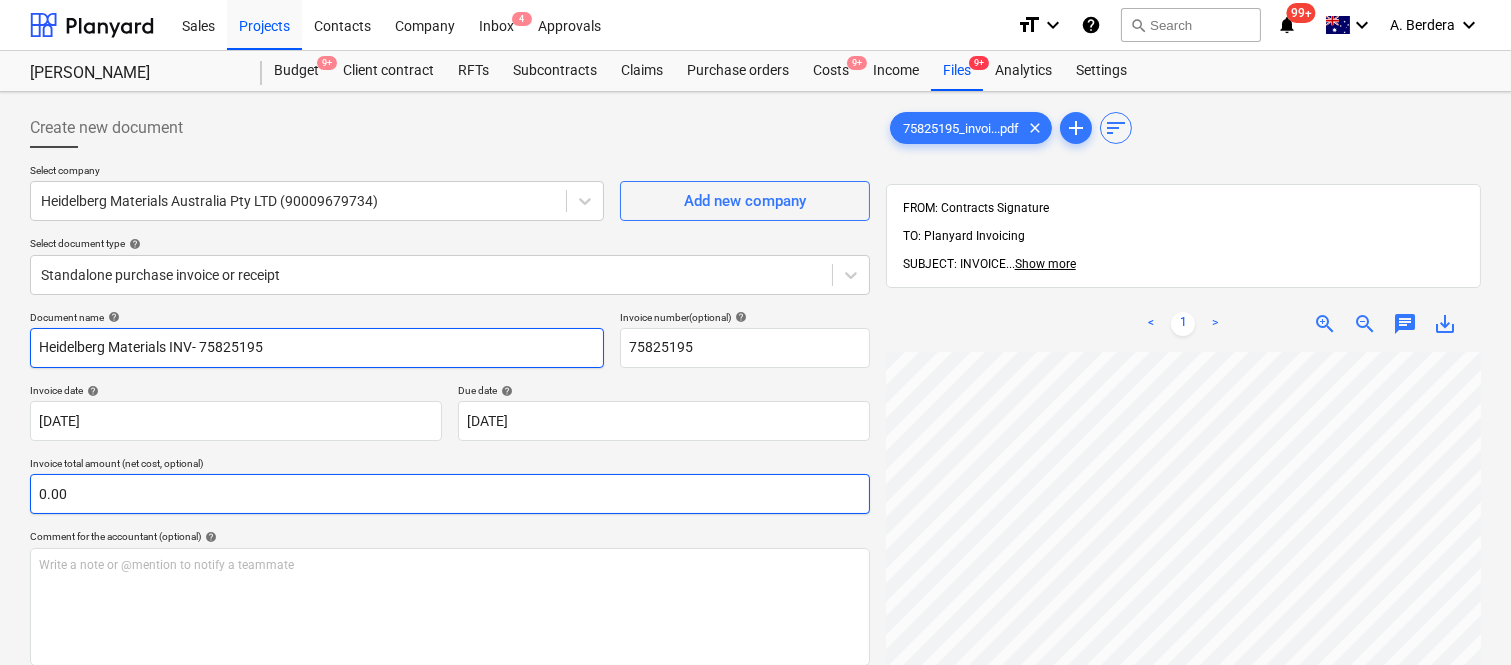 type on "Heidelberg Materials INV- 75825195" 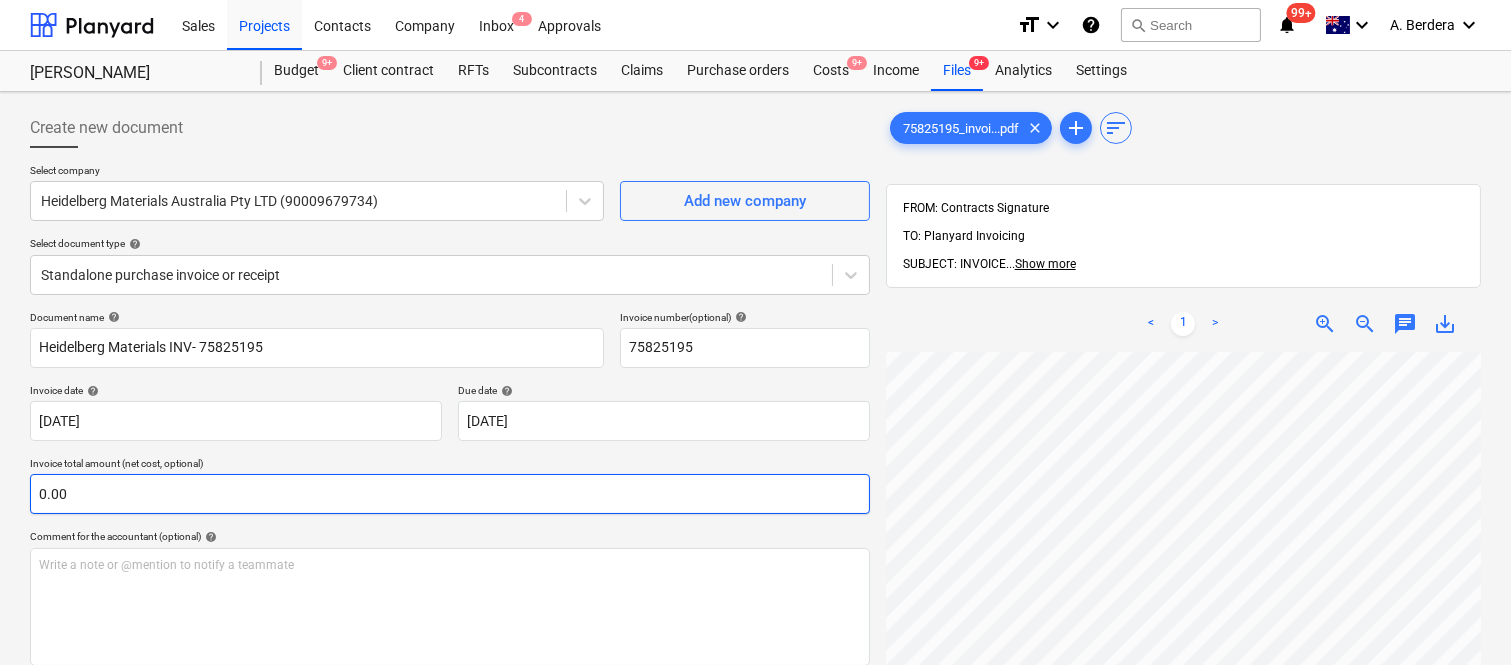scroll, scrollTop: 667, scrollLeft: 288, axis: both 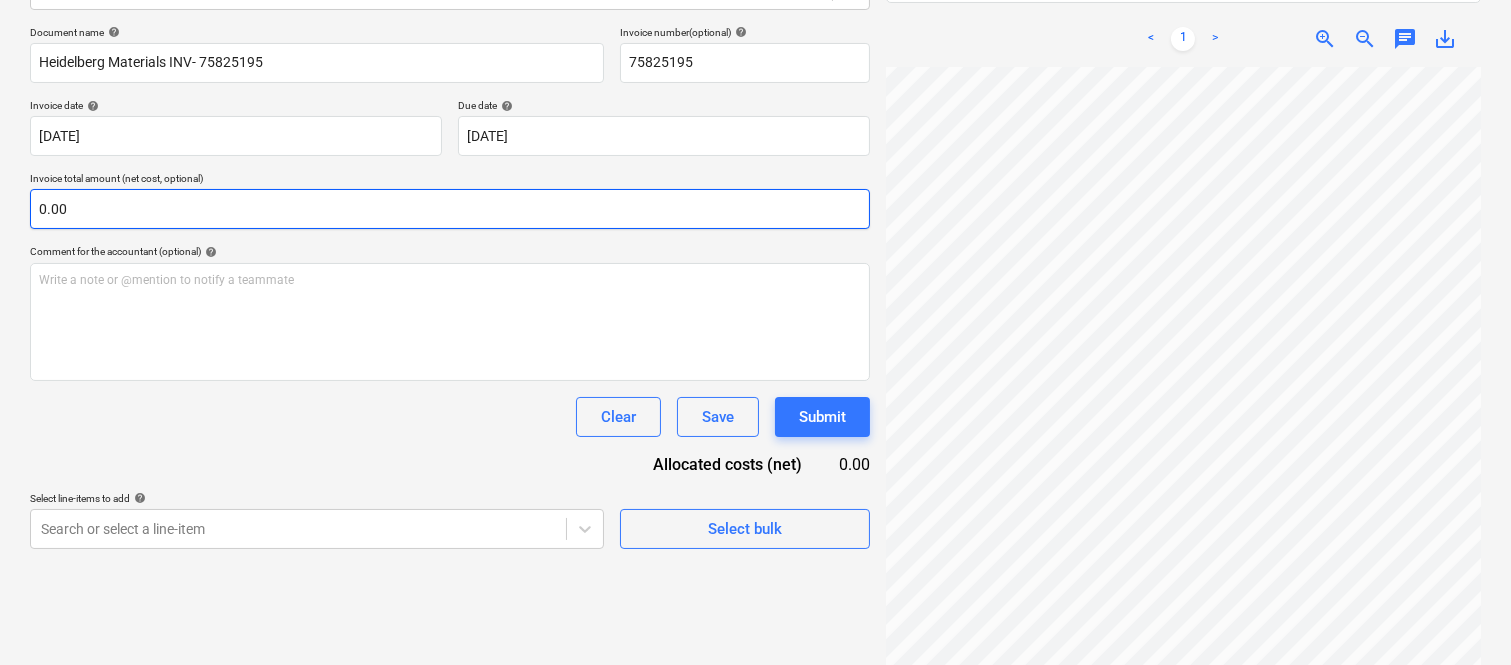 click on "0.00" at bounding box center (450, 209) 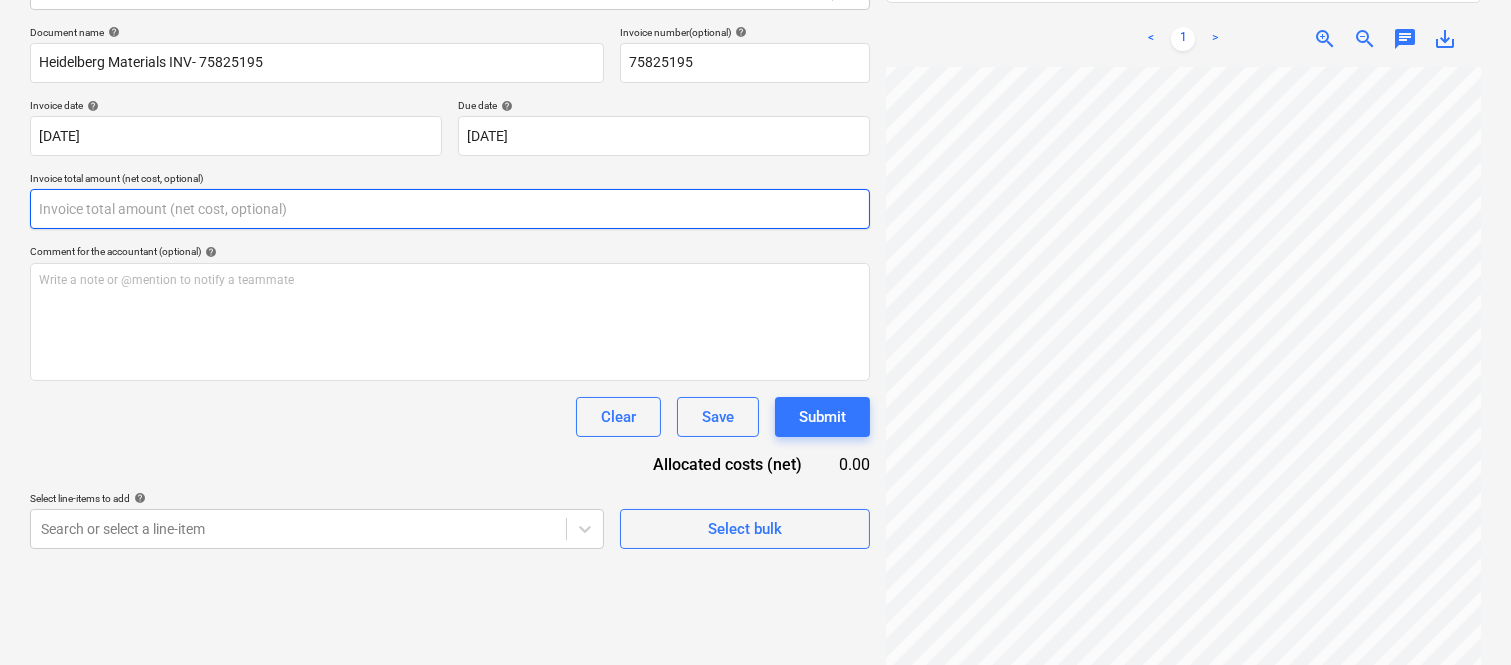 paste on "10,875" 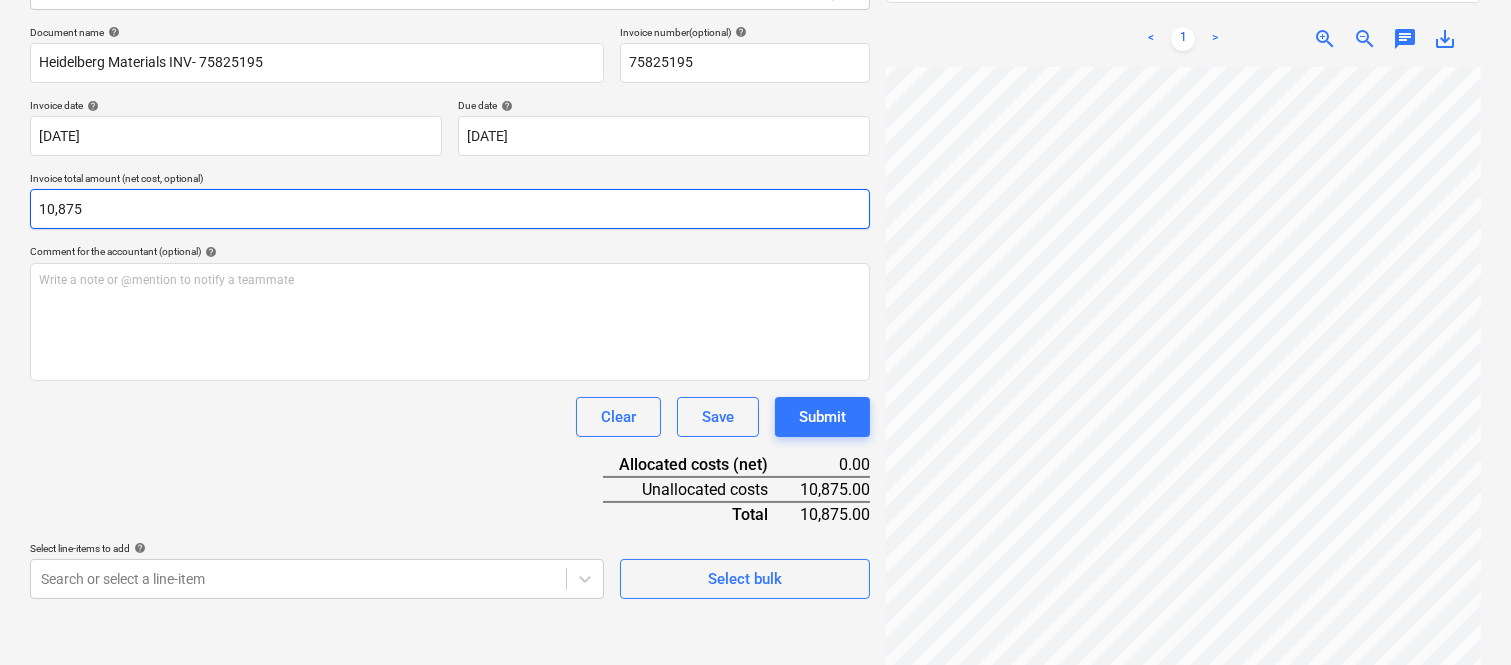 type on "10,875" 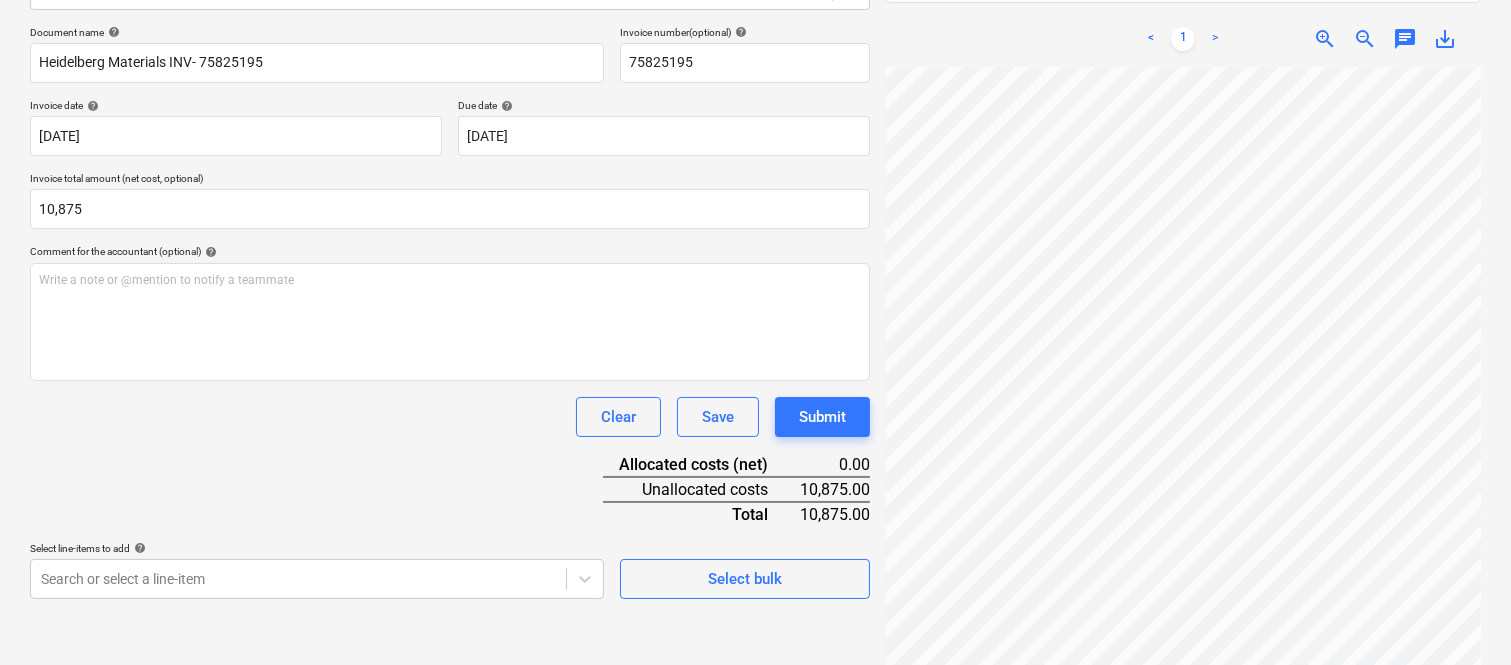 click on "Document name help Heidelberg Materials INV- 75825195 Invoice number  (optional) help 75825195 Invoice date help 16 May 2025 16.05.2025 Press the down arrow key to interact with the calendar and
select a date. Press the question mark key to get the keyboard shortcuts for changing dates. Due date help 16 May 2025 16.05.2025 Press the down arrow key to interact with the calendar and
select a date. Press the question mark key to get the keyboard shortcuts for changing dates. Invoice total amount (net cost, optional) 10,875 Comment for the accountant (optional) help Write a note or @mention to notify a teammate ﻿ Clear Save Submit Allocated costs (net) 0.00 Unallocated costs 10,875.00 Total 10,875.00 Select line-items to add help Search or select a line-item Select bulk" at bounding box center [450, 312] 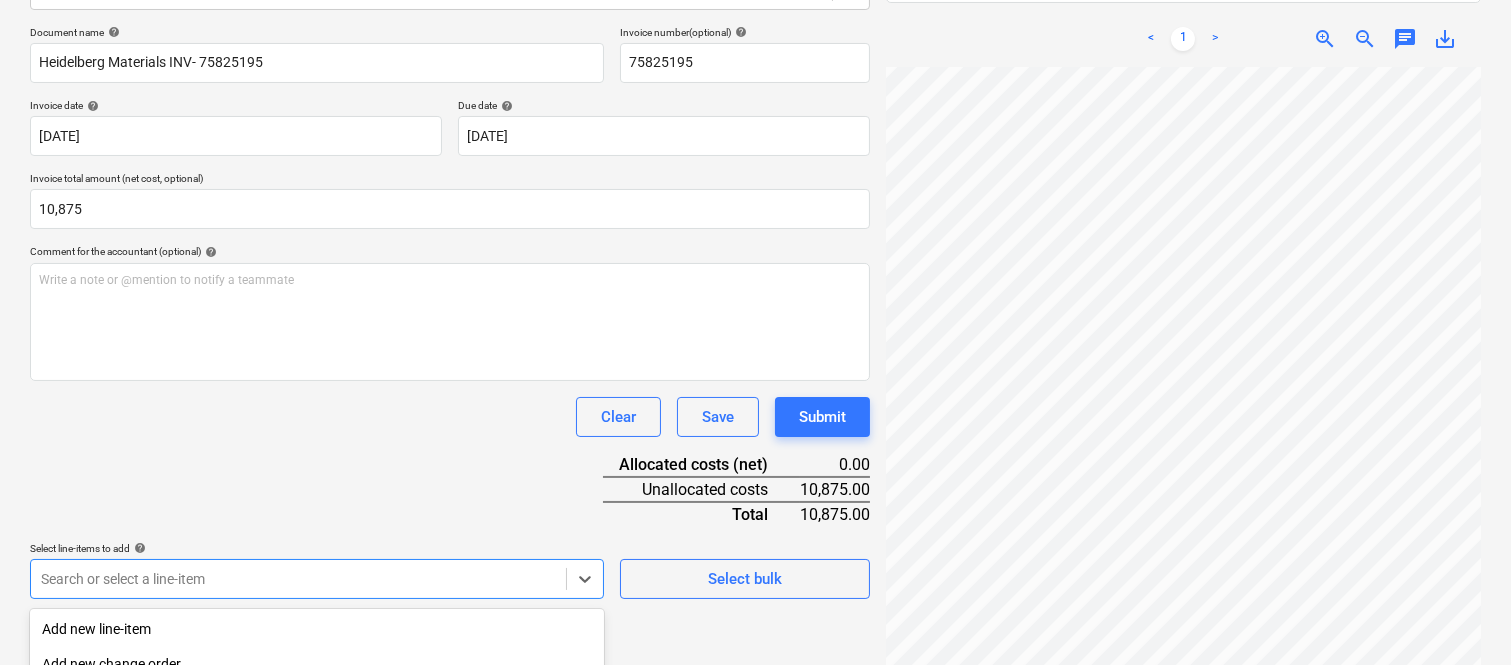 click on "Sales Projects Contacts Company Inbox 4 Approvals format_size keyboard_arrow_down help search Search notifications 99+ keyboard_arrow_down A. Berdera keyboard_arrow_down Della Rosa Della Rosa Budget 9+ Client contract RFTs Subcontracts Claims Purchase orders Costs 9+ Income Files 9+ Analytics Settings Create new document Select company Heidelberg Materials Australia Pty LTD (90009679734)  Add new company Select document type help Standalone purchase invoice or receipt Document name help Heidelberg Materials INV- 75825195 Invoice number  (optional) help 75825195 Invoice date help 16 May 2025 16.05.2025 Press the down arrow key to interact with the calendar and
select a date. Press the question mark key to get the keyboard shortcuts for changing dates. Due date help 16 May 2025 16.05.2025 Press the down arrow key to interact with the calendar and
select a date. Press the question mark key to get the keyboard shortcuts for changing dates. Invoice total amount (net cost, optional) 10,875 help ﻿ Clear" at bounding box center (755, 47) 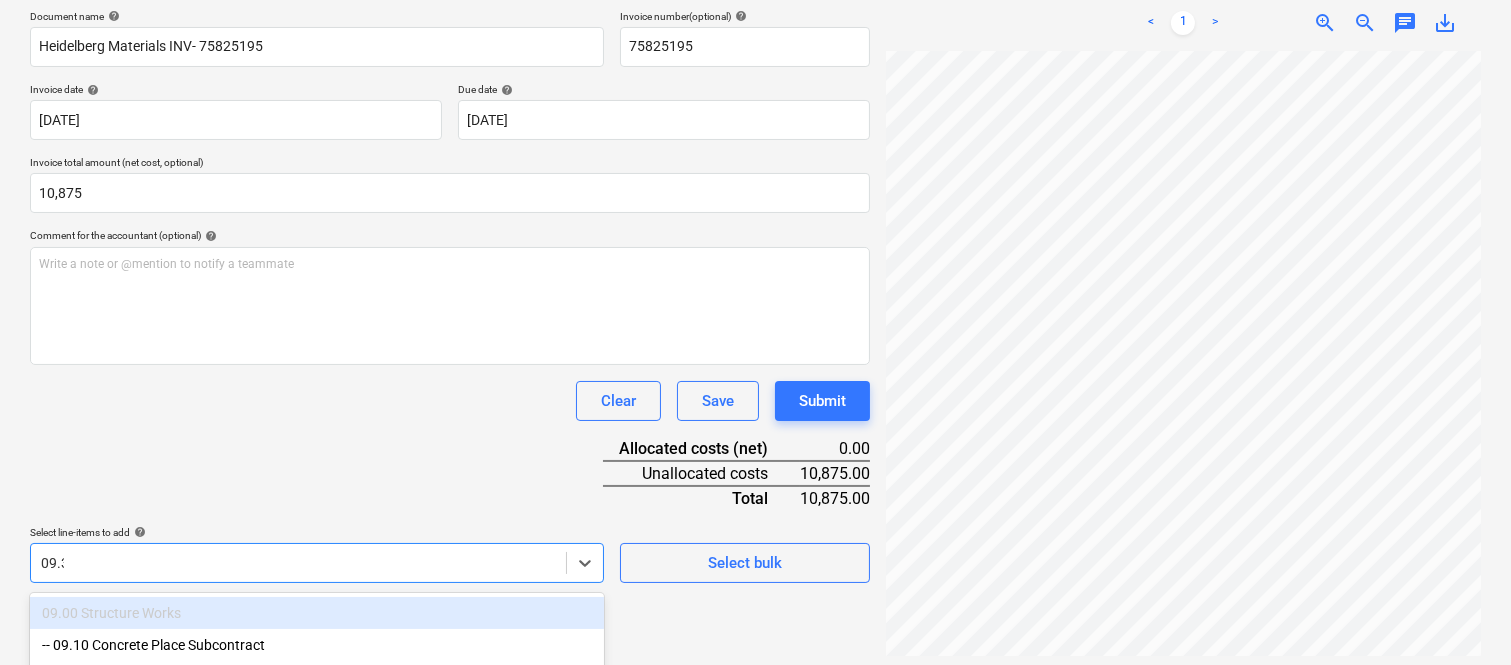 type on "09.30" 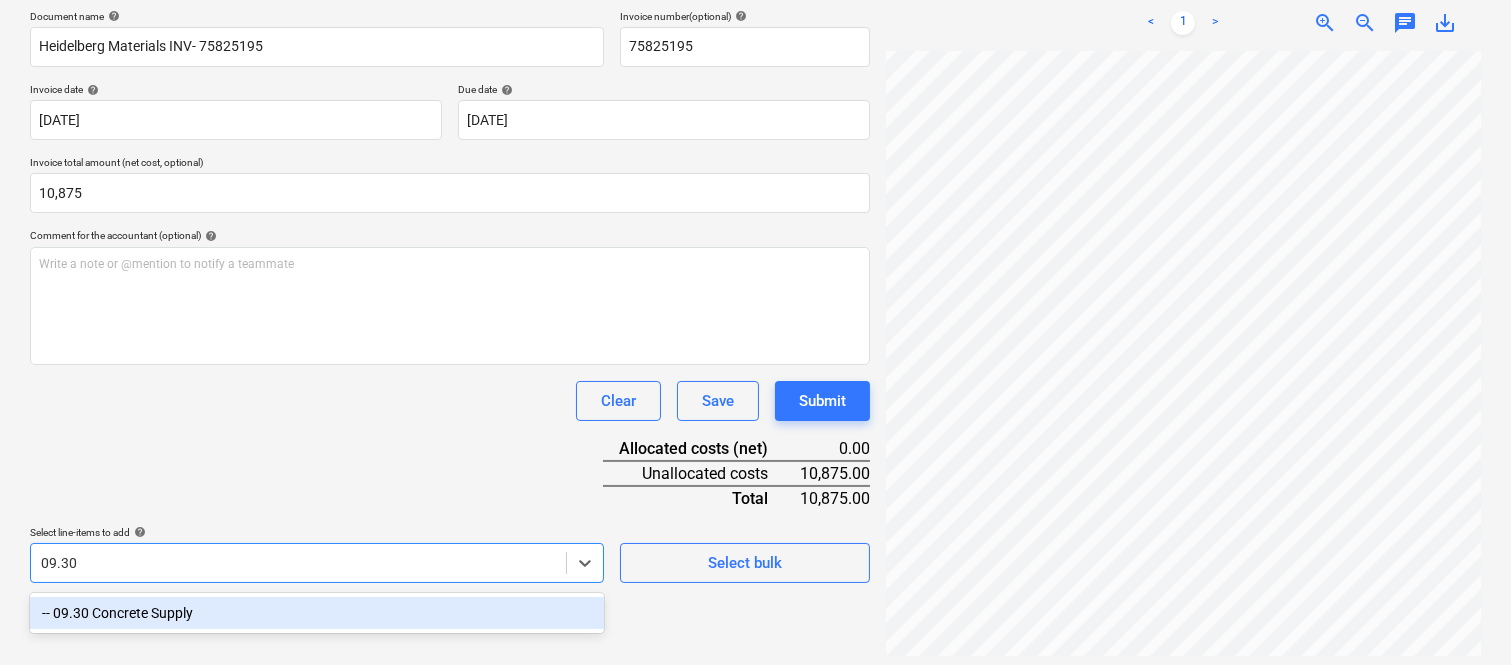 scroll, scrollTop: 285, scrollLeft: 0, axis: vertical 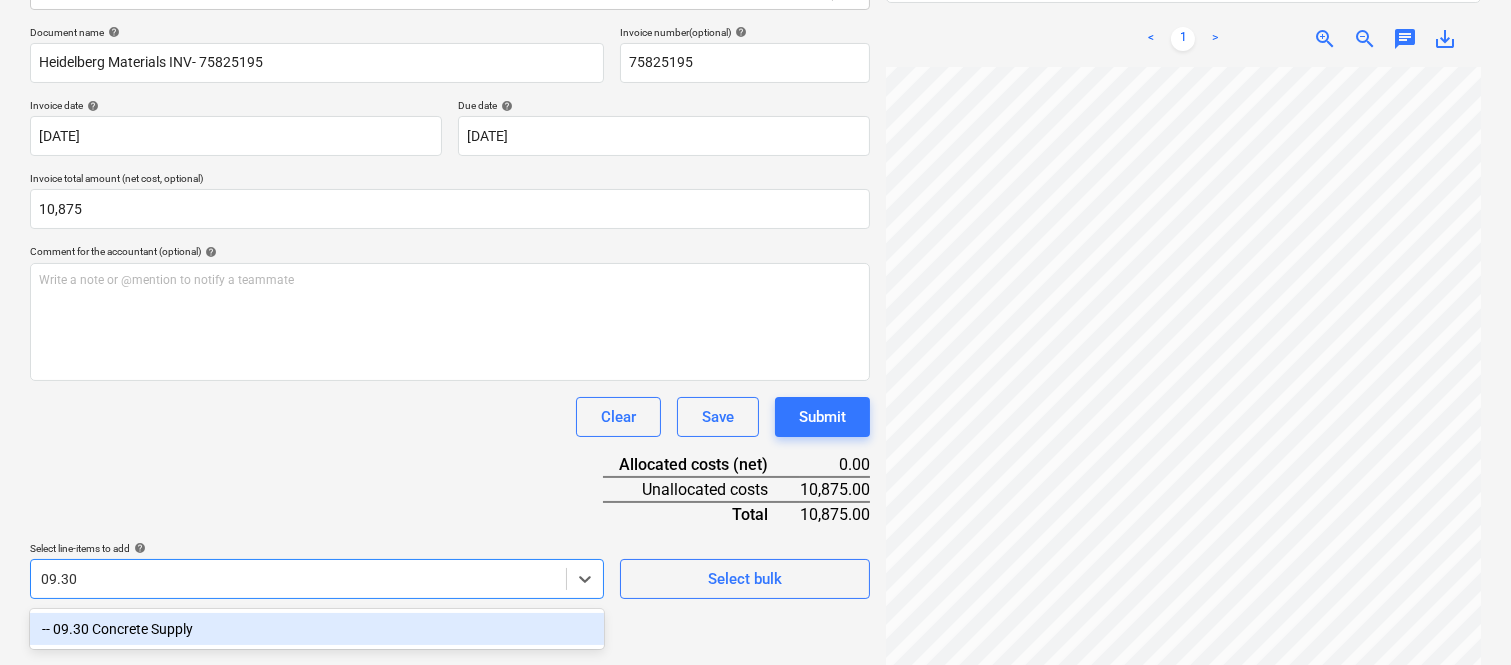 click on "--  09.30 Concrete Supply" at bounding box center [317, 629] 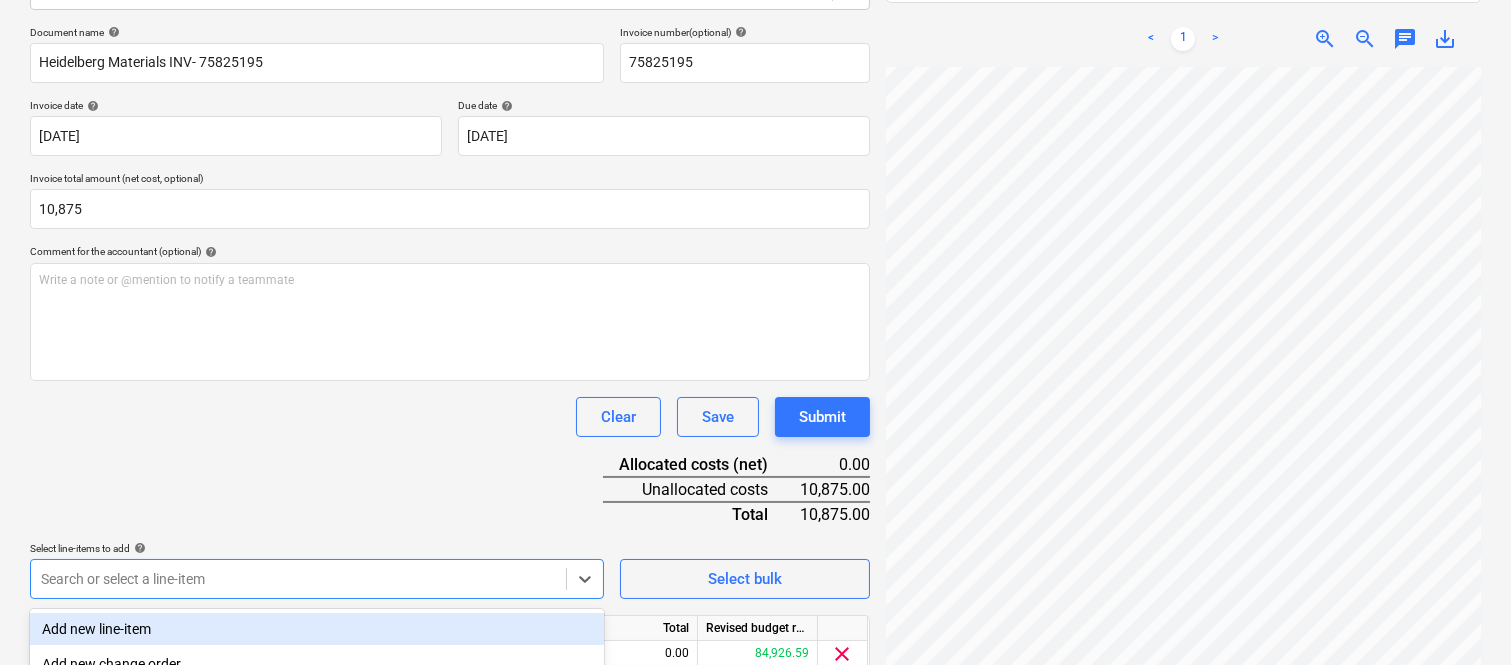 click on "Document name help Heidelberg Materials INV- 75825195 Invoice number  (optional) help 75825195 Invoice date help 16 May 2025 16.05.2025 Press the down arrow key to interact with the calendar and
select a date. Press the question mark key to get the keyboard shortcuts for changing dates. Due date help 16 May 2025 16.05.2025 Press the down arrow key to interact with the calendar and
select a date. Press the question mark key to get the keyboard shortcuts for changing dates. Invoice total amount (net cost, optional) 10,875 Comment for the accountant (optional) help Write a note or @mention to notify a teammate ﻿ Clear Save Submit Allocated costs (net) 0.00 Unallocated costs 10,875.00 Total 10,875.00 Select line-items to add help option --  09.30 Concrete Supply, selected. option Add new line-item focused, 1 of 185. 185 results available. Use Up and Down to choose options, press Enter to select the currently focused option, press Escape to exit the menu, press Tab to select the option and exit the menu." at bounding box center (450, 378) 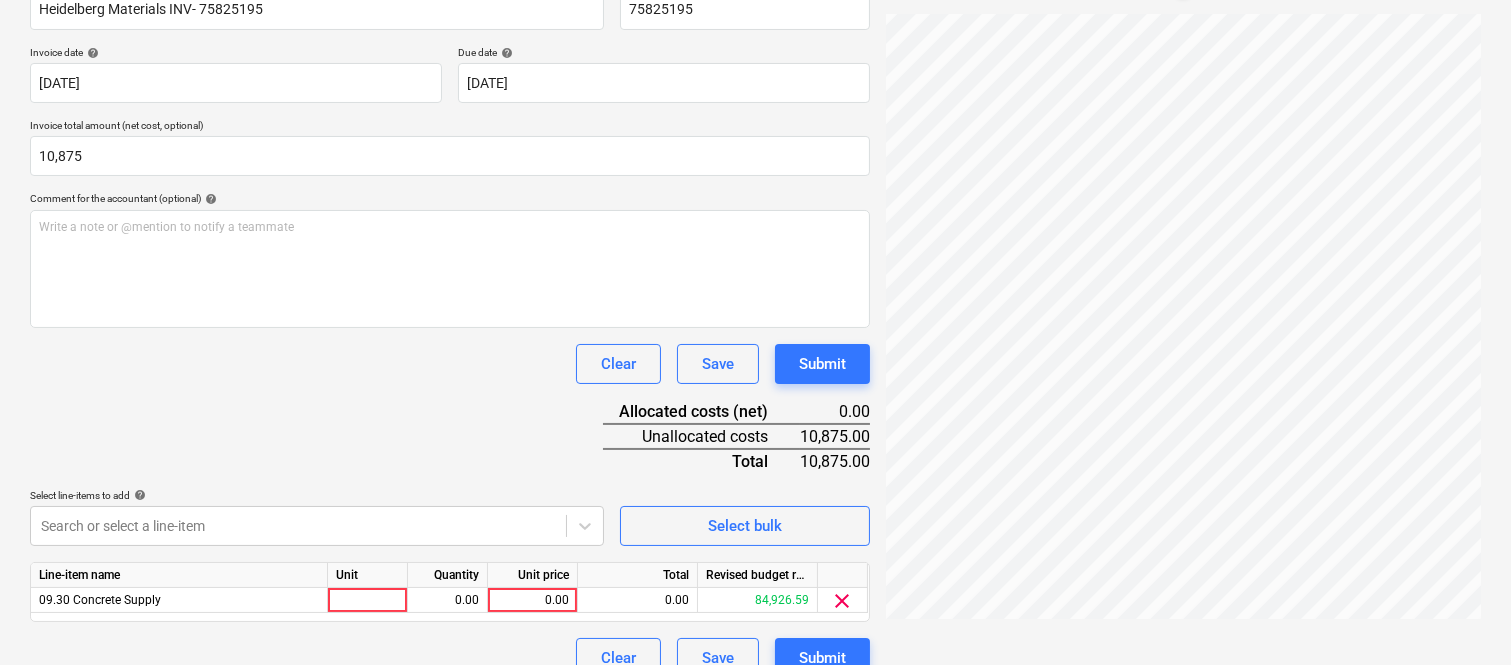 scroll, scrollTop: 367, scrollLeft: 0, axis: vertical 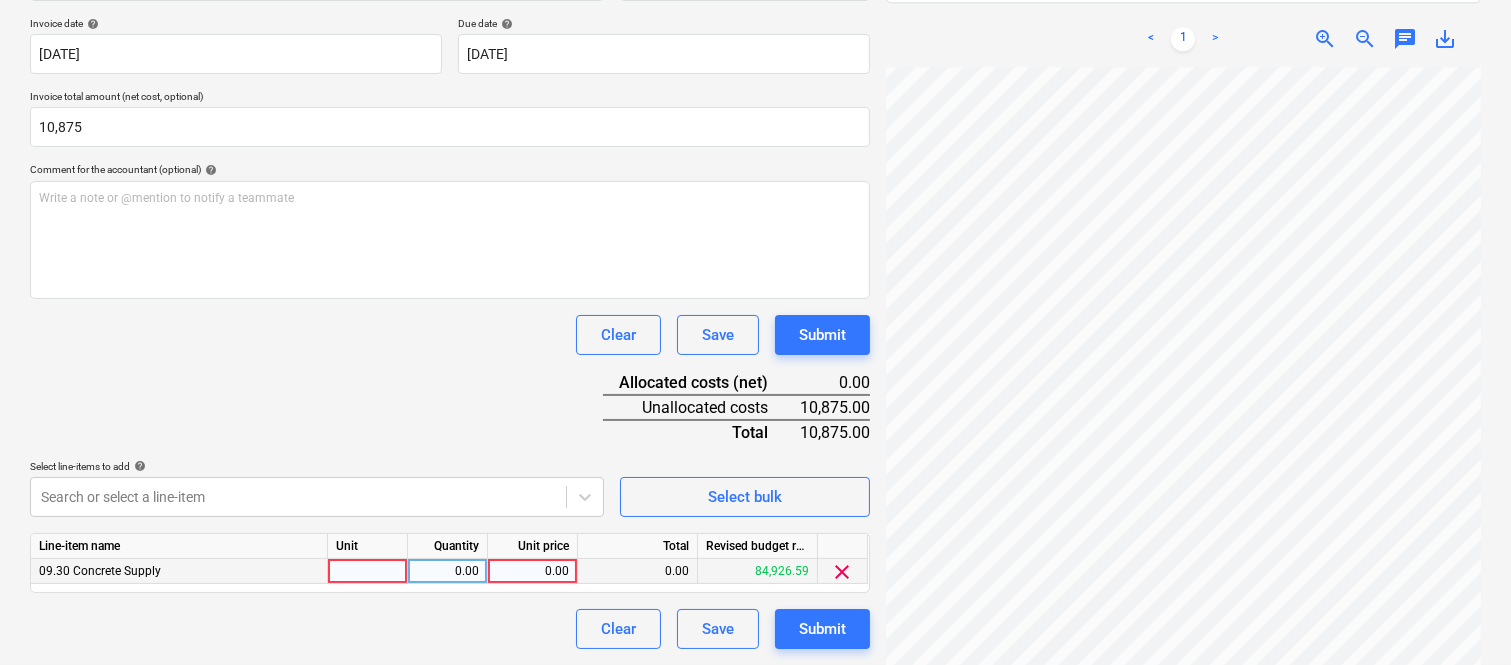 click at bounding box center (368, 571) 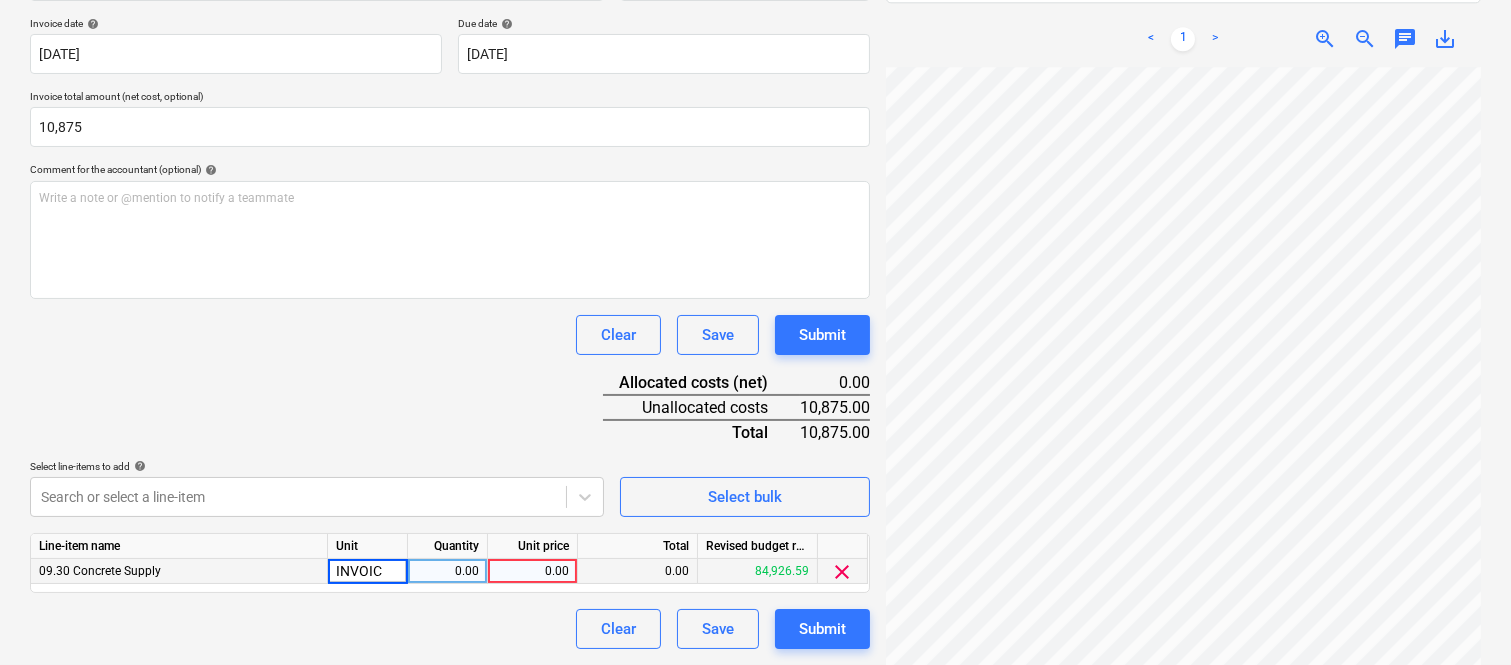 type on "INVOICE" 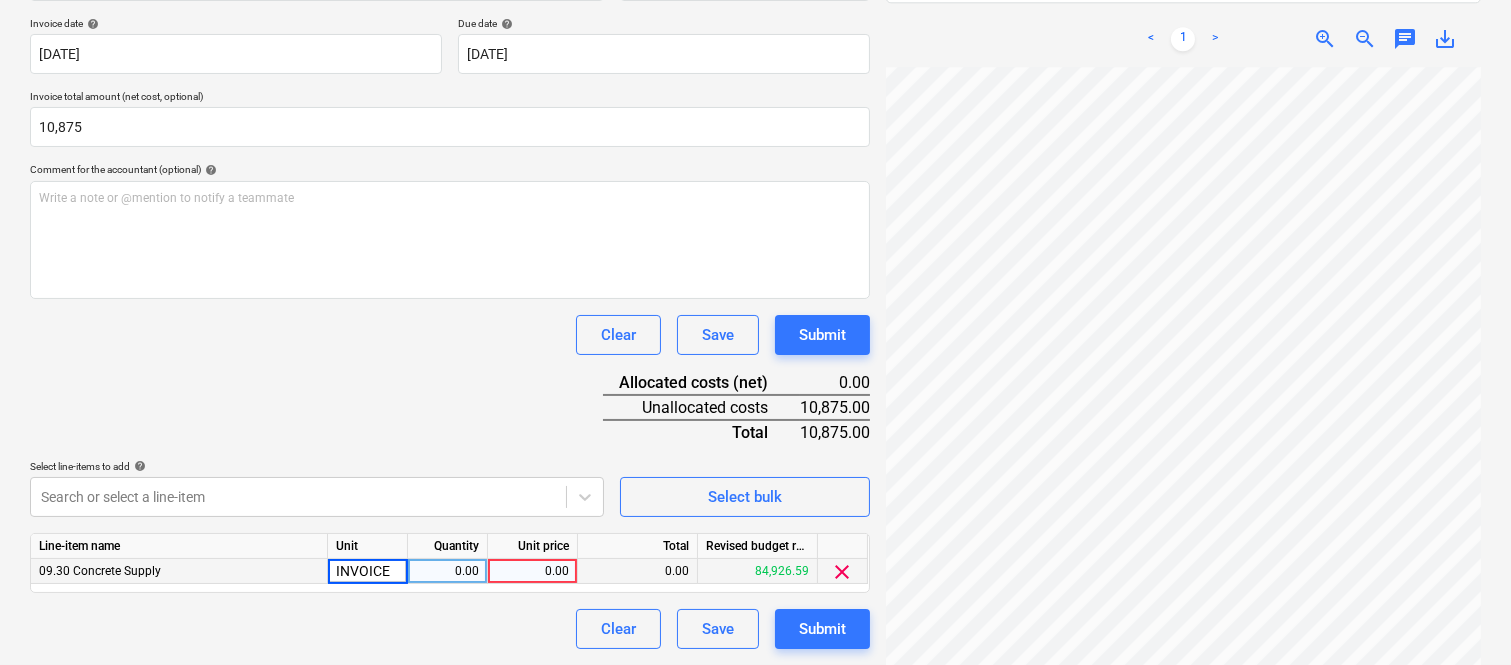 click on "0.00" at bounding box center [447, 571] 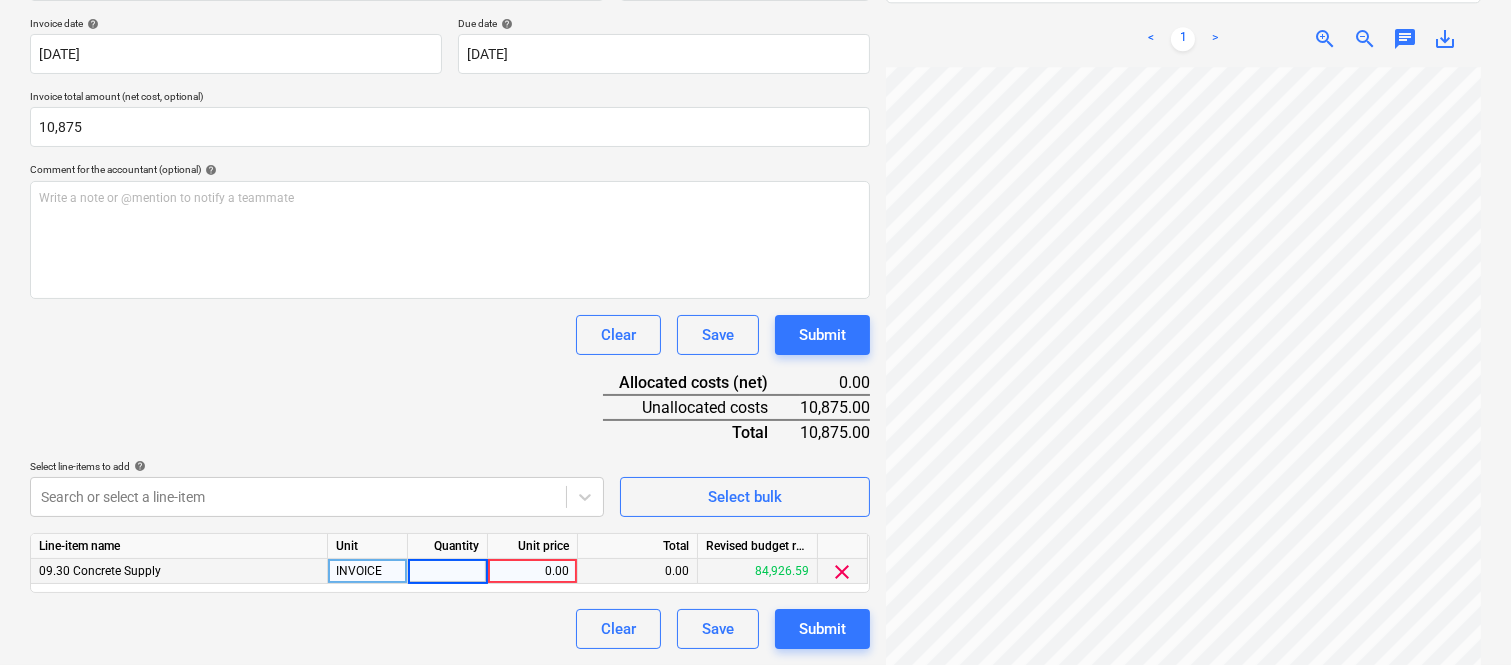 type on "1" 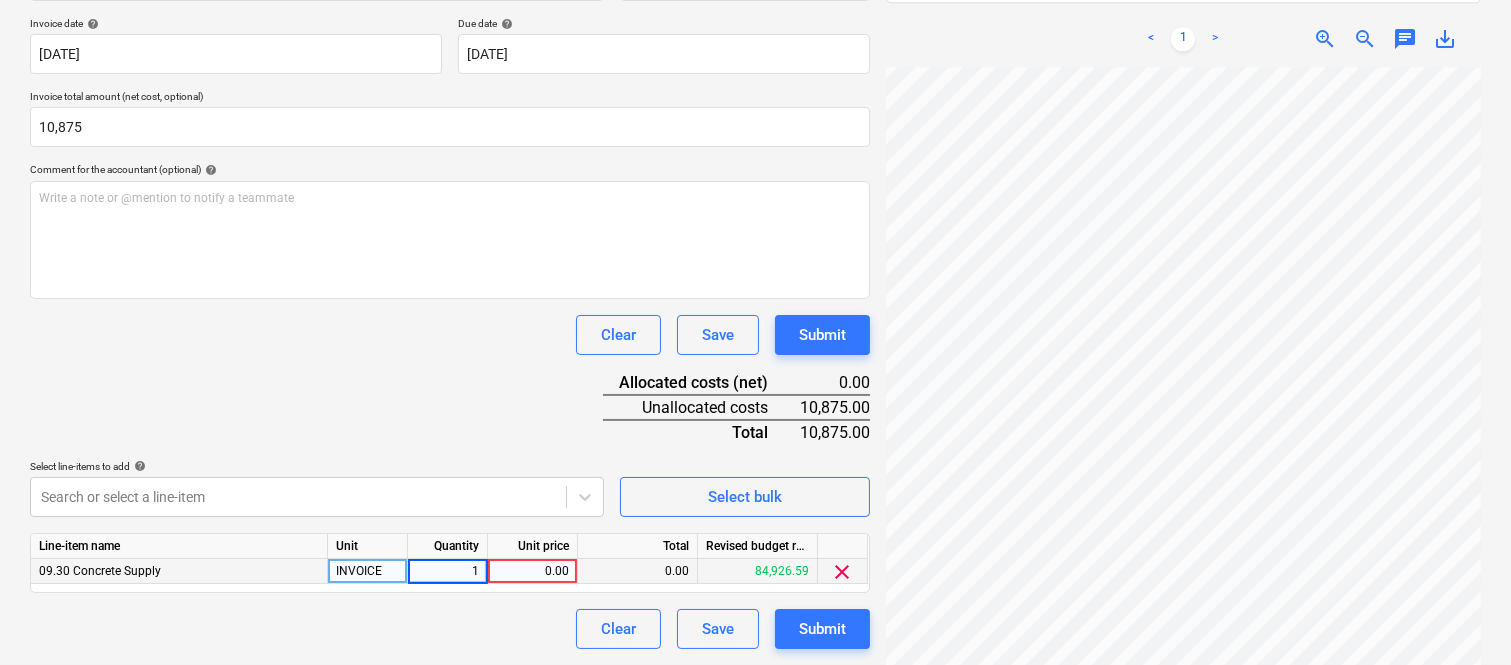 click on "0.00" at bounding box center [532, 571] 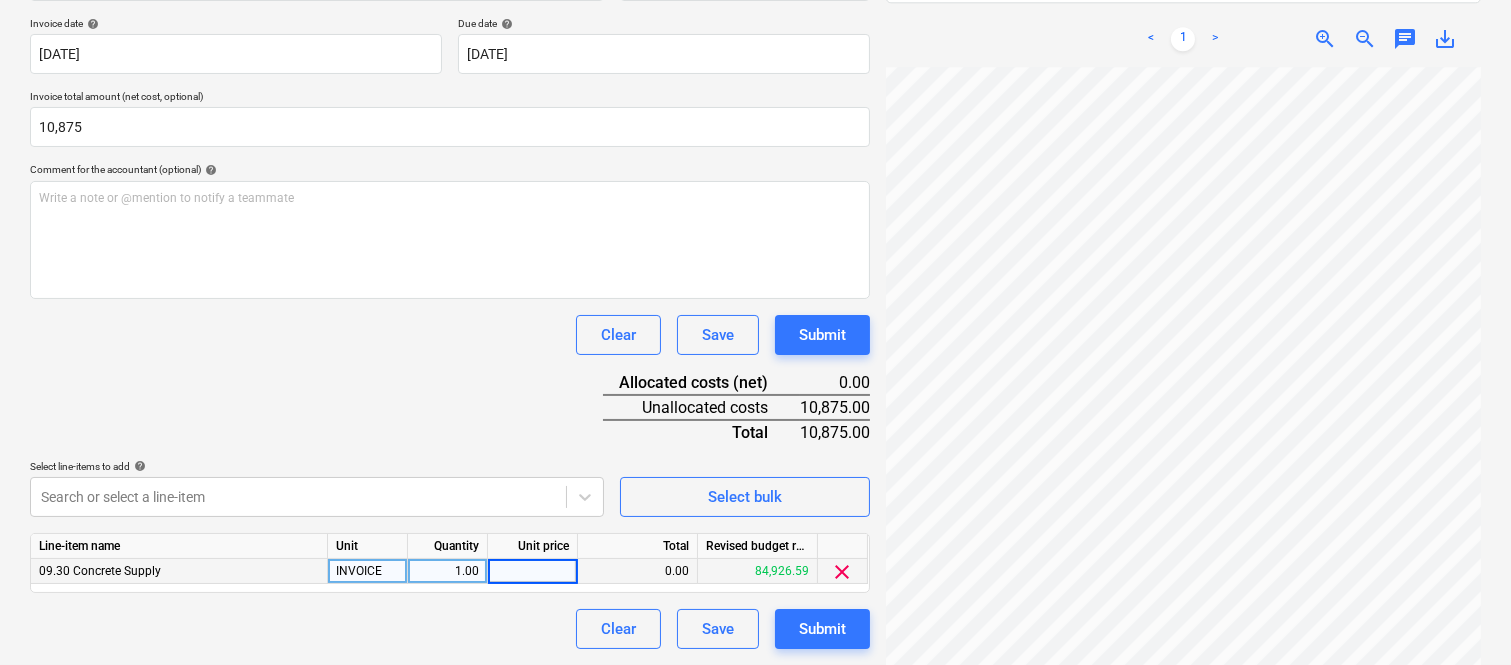 type on "10,875" 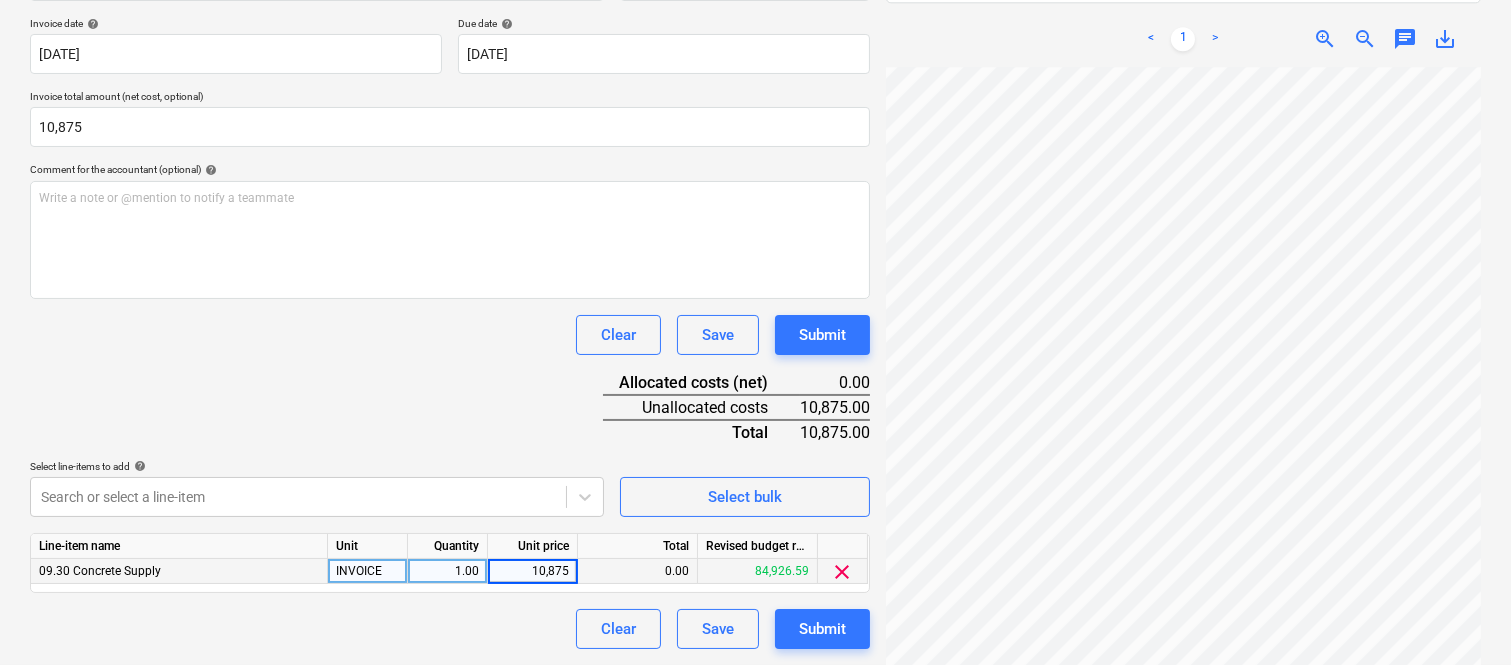 click on "Clear Save Submit" at bounding box center (450, 629) 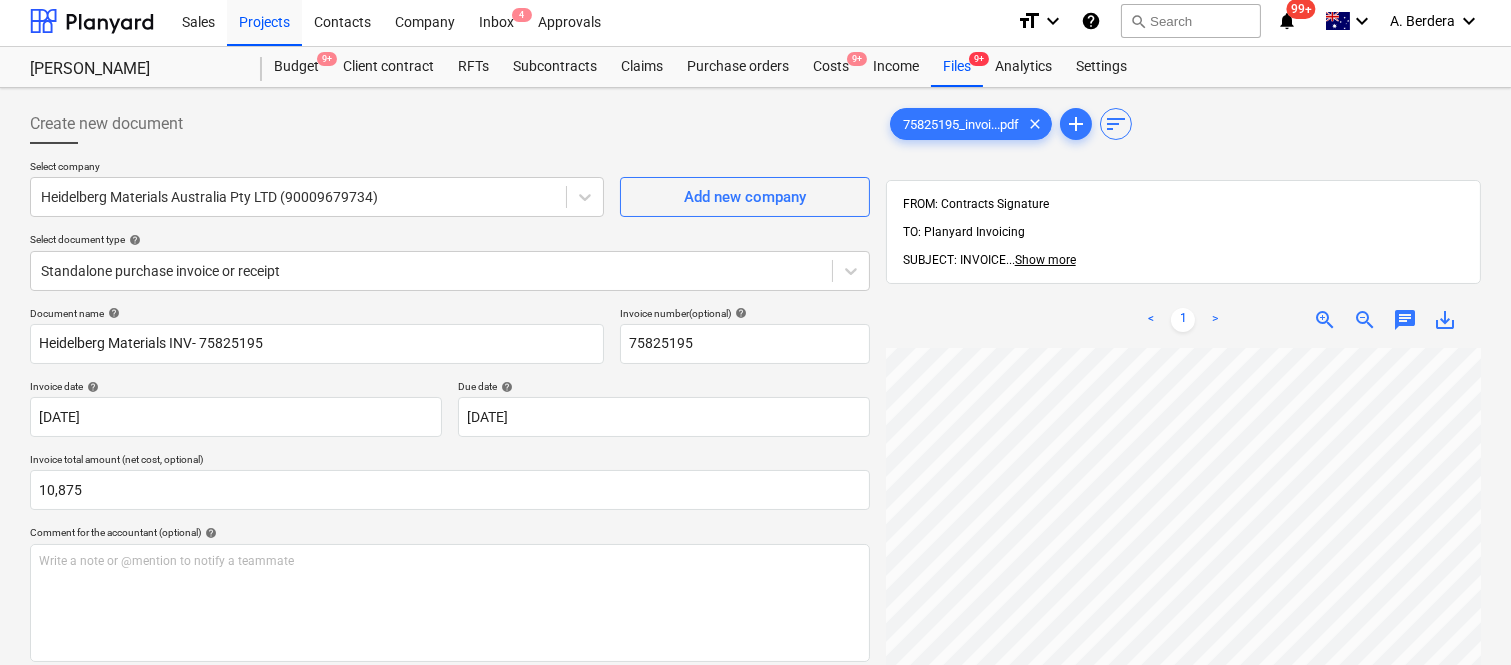 scroll, scrollTop: 0, scrollLeft: 0, axis: both 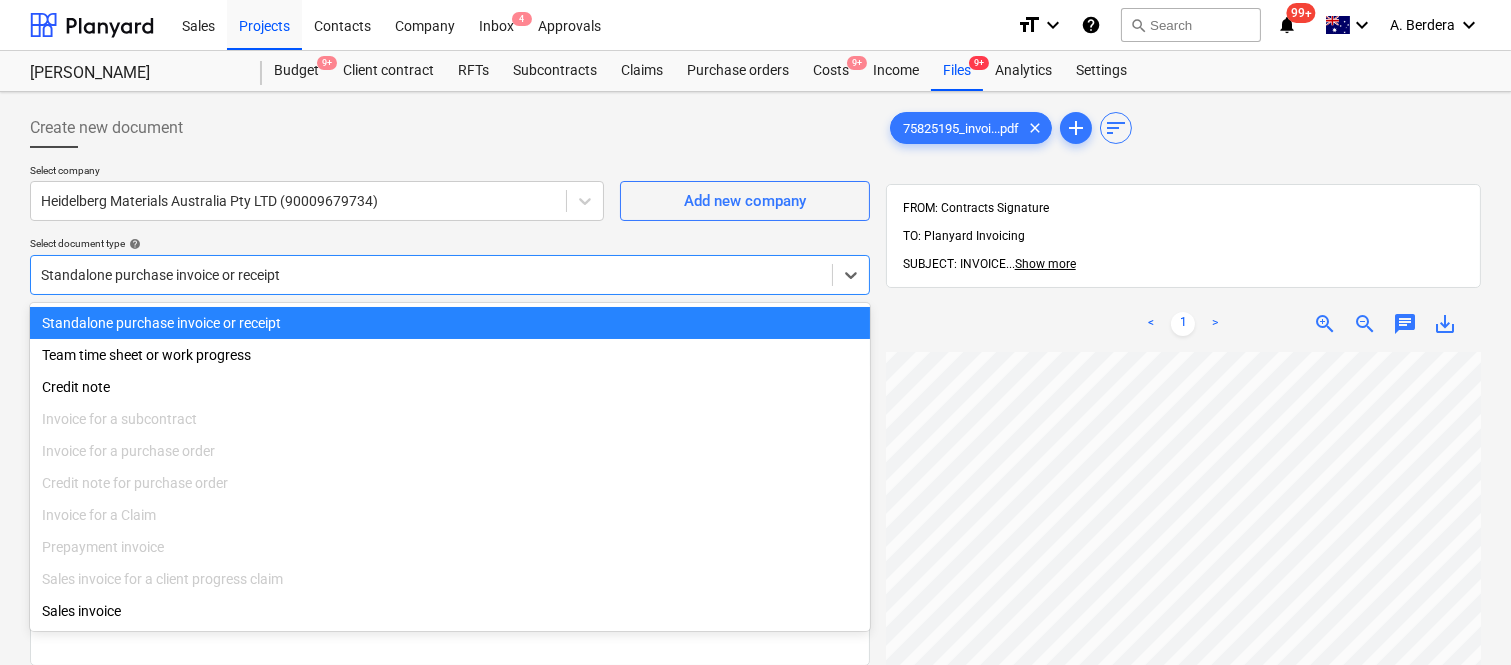 click at bounding box center (431, 275) 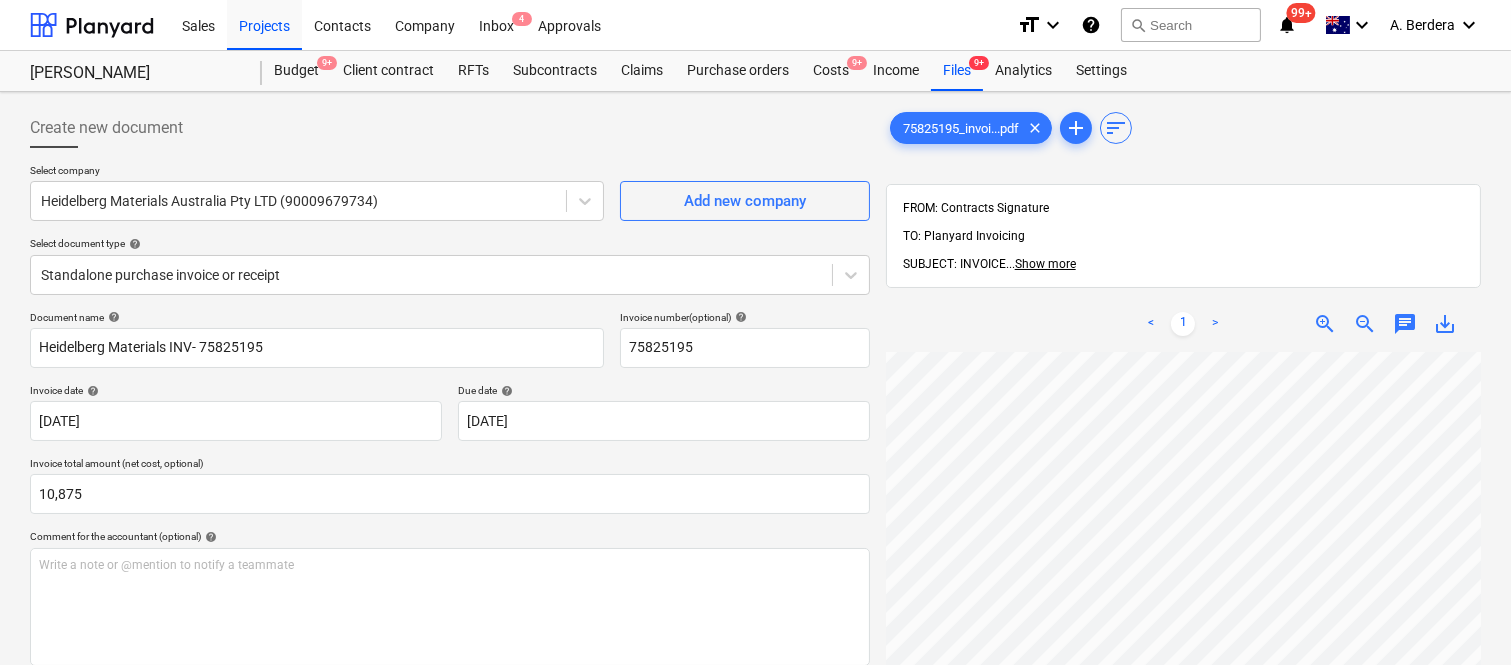 scroll, scrollTop: 511, scrollLeft: 185, axis: both 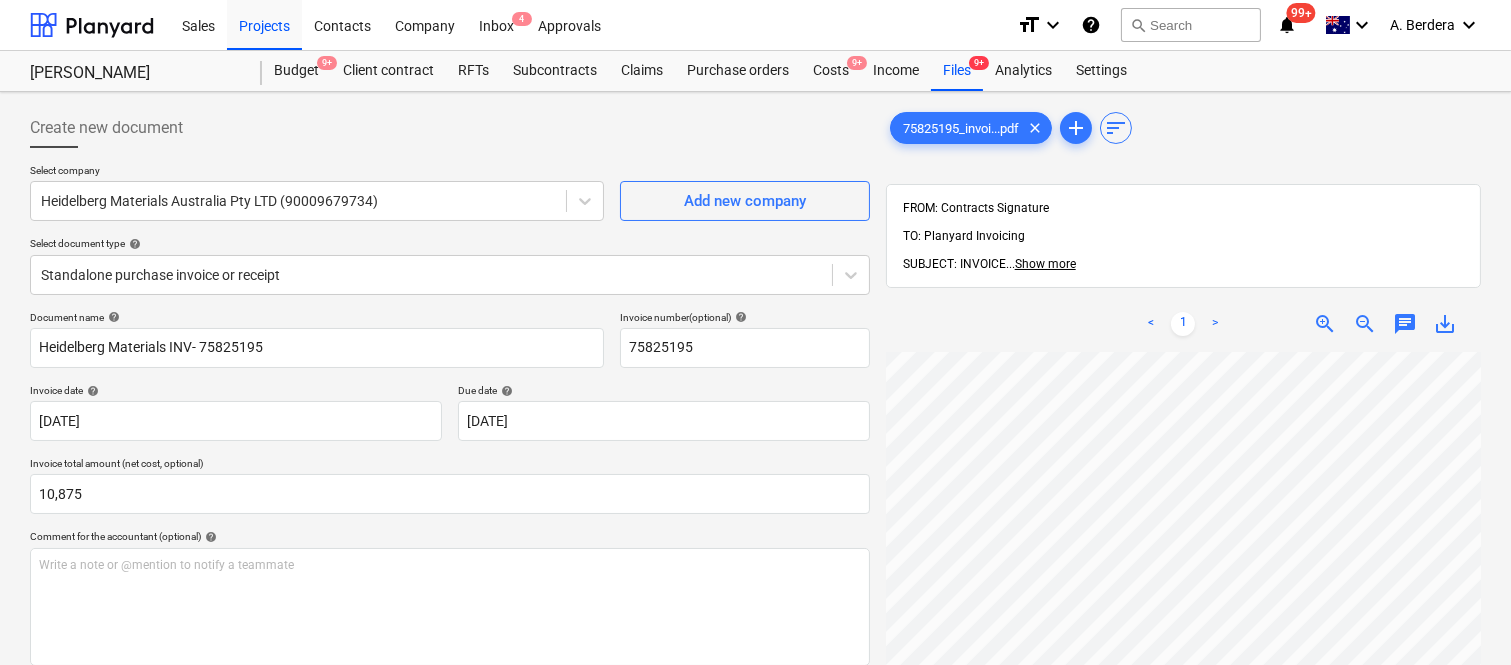 click on "Sales Projects Contacts Company Inbox 4 Approvals format_size keyboard_arrow_down help search Search notifications 99+ keyboard_arrow_down A. Berdera keyboard_arrow_down Della Rosa Della Rosa Budget 9+ Client contract RFTs Subcontracts Claims Purchase orders Costs 9+ Income Files 9+ Analytics Settings Create new document Select company Heidelberg Materials Australia Pty LTD (90009679734)  Add new company Select document type help Standalone purchase invoice or receipt Document name help Heidelberg Materials INV- 75825195 Invoice number  (optional) help 75825195 Invoice date help 16 May 2025 16.05.2025 Press the down arrow key to interact with the calendar and
select a date. Press the question mark key to get the keyboard shortcuts for changing dates. Due date help 16 May 2025 16.05.2025 Press the down arrow key to interact with the calendar and
select a date. Press the question mark key to get the keyboard shortcuts for changing dates. Invoice total amount (net cost, optional) 10,875 help ﻿ <" at bounding box center (755, 332) 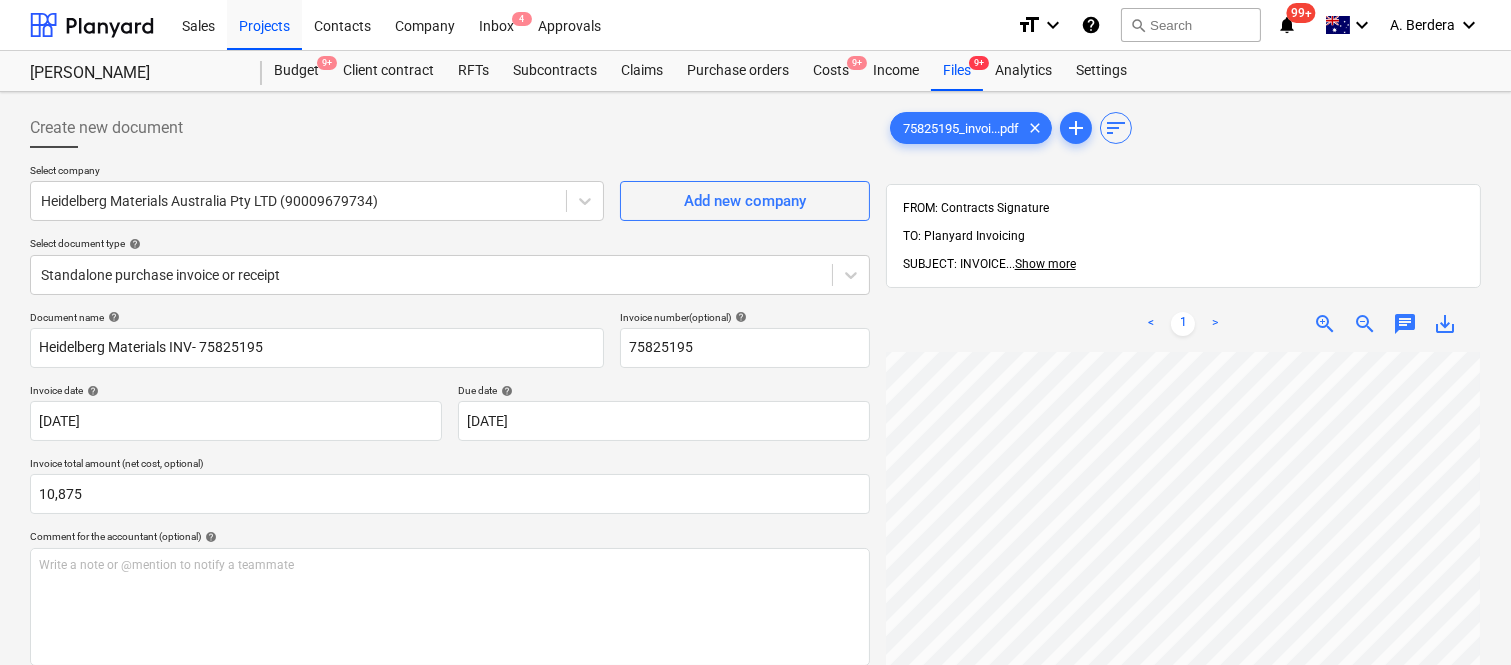 scroll, scrollTop: 145, scrollLeft: 301, axis: both 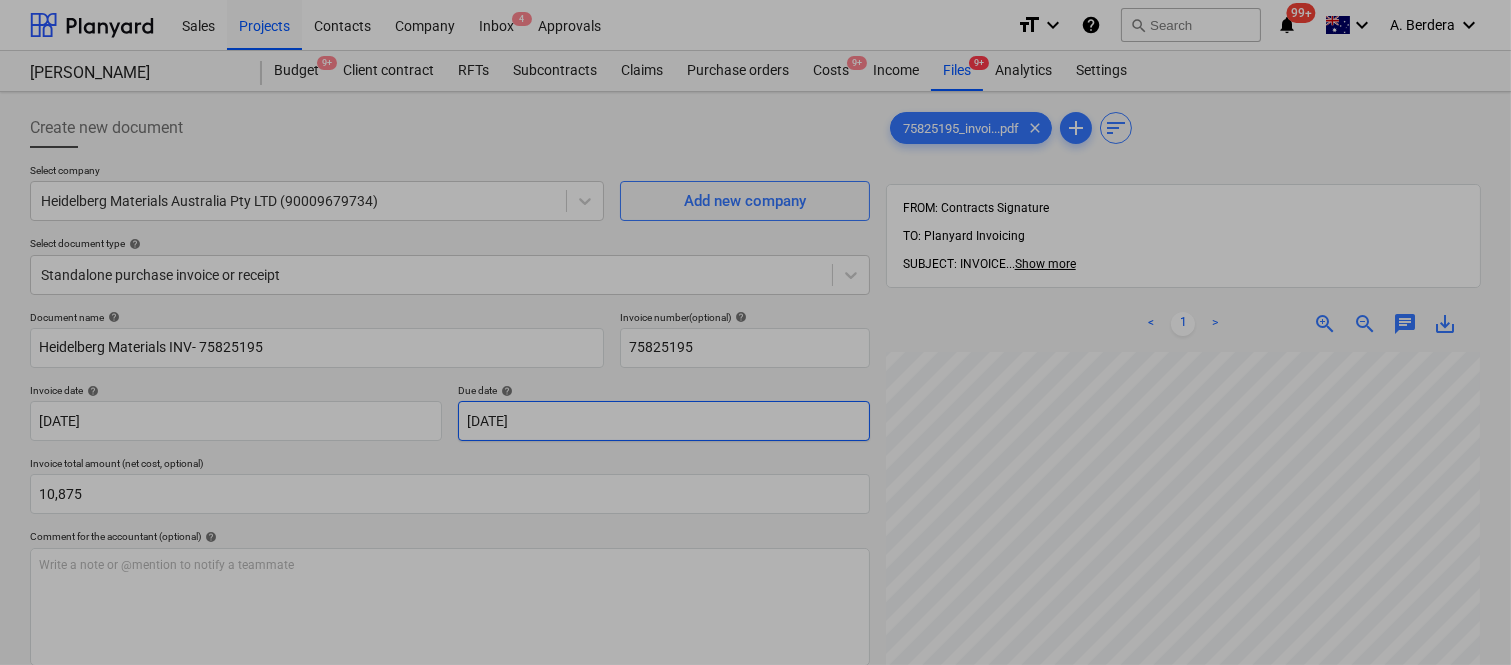 click on "Sales Projects Contacts Company Inbox 4 Approvals format_size keyboard_arrow_down help search Search notifications 99+ keyboard_arrow_down A. Berdera keyboard_arrow_down Della Rosa Della Rosa Budget 9+ Client contract RFTs Subcontracts Claims Purchase orders Costs 9+ Income Files 9+ Analytics Settings Create new document Select company Heidelberg Materials Australia Pty LTD (90009679734)  Add new company Select document type help Standalone purchase invoice or receipt Document name help Heidelberg Materials INV- 75825195 Invoice number  (optional) help 75825195 Invoice date help 16 May 2025 16.05.2025 Press the down arrow key to interact with the calendar and
select a date. Press the question mark key to get the keyboard shortcuts for changing dates. Due date help 16 May 2025 16.05.2025 Press the down arrow key to interact with the calendar and
select a date. Press the question mark key to get the keyboard shortcuts for changing dates. Invoice total amount (net cost, optional) 10,875 help ﻿ Clear" at bounding box center [755, 332] 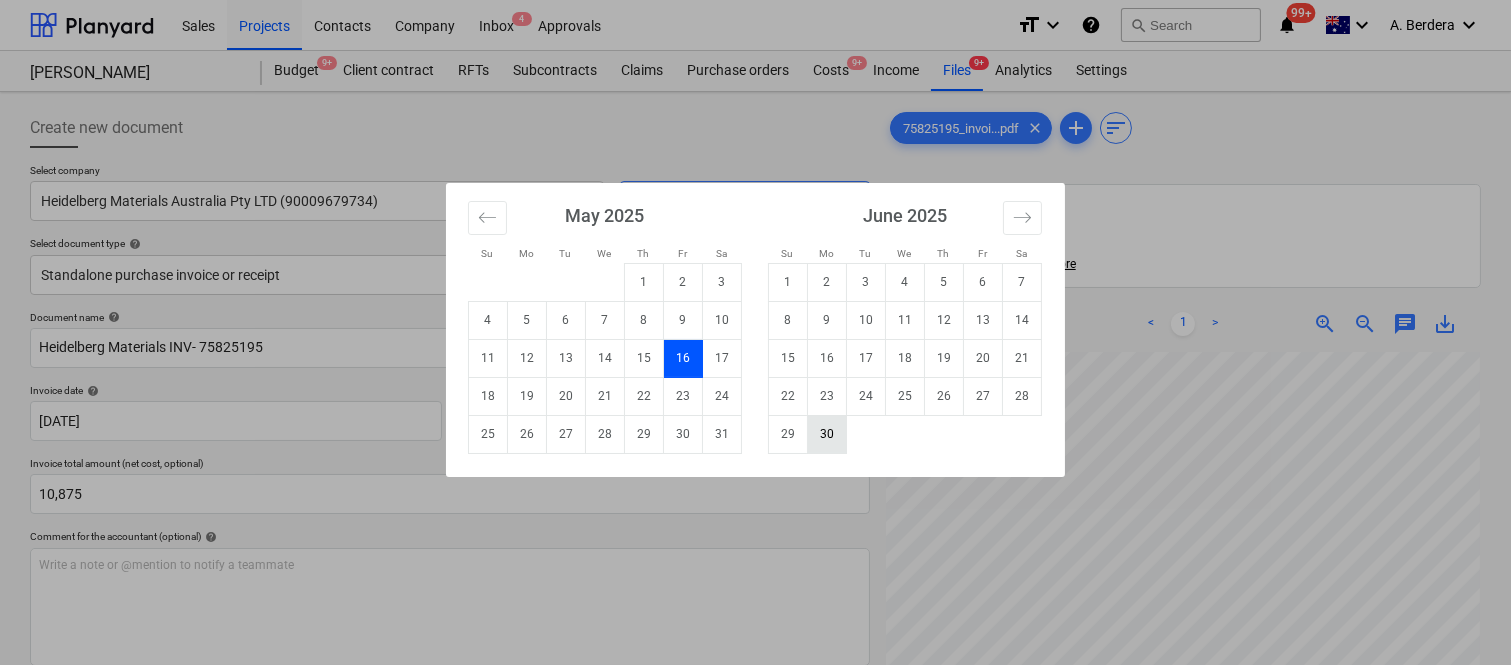 click on "30" at bounding box center (827, 434) 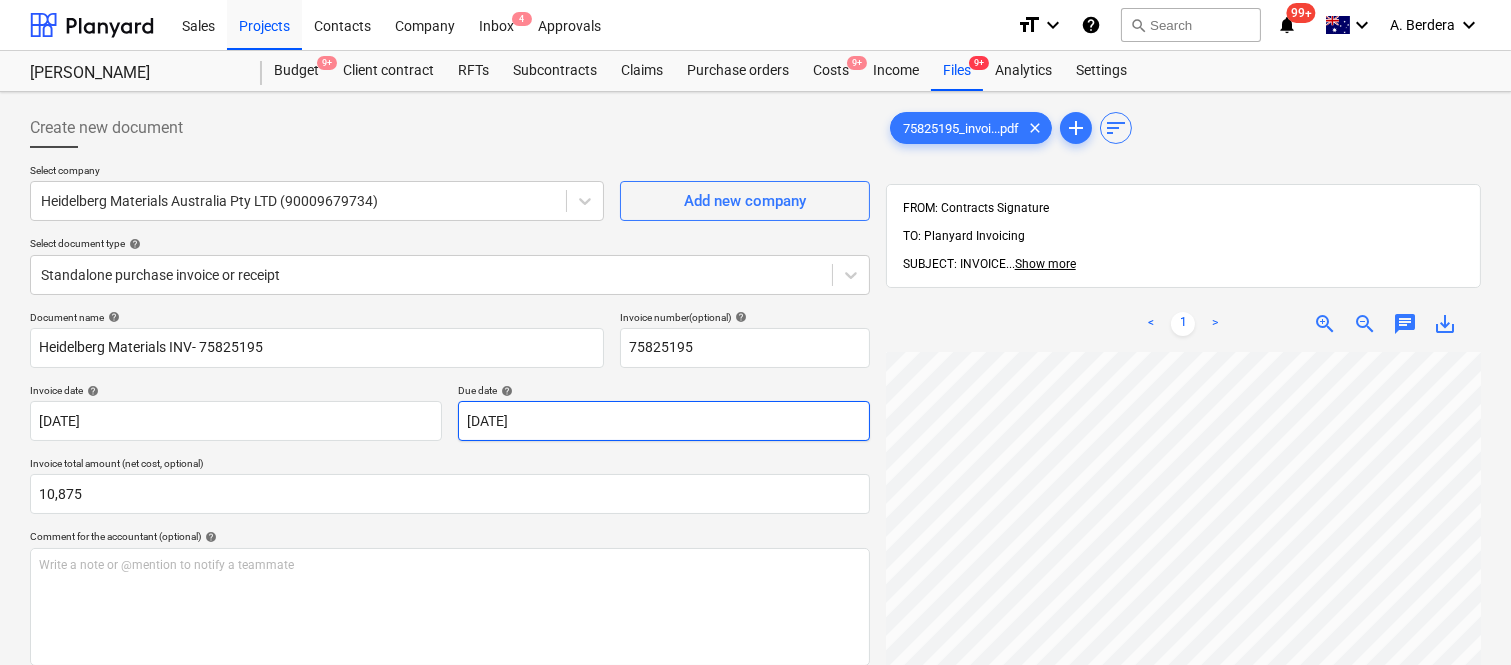scroll, scrollTop: 667, scrollLeft: 233, axis: both 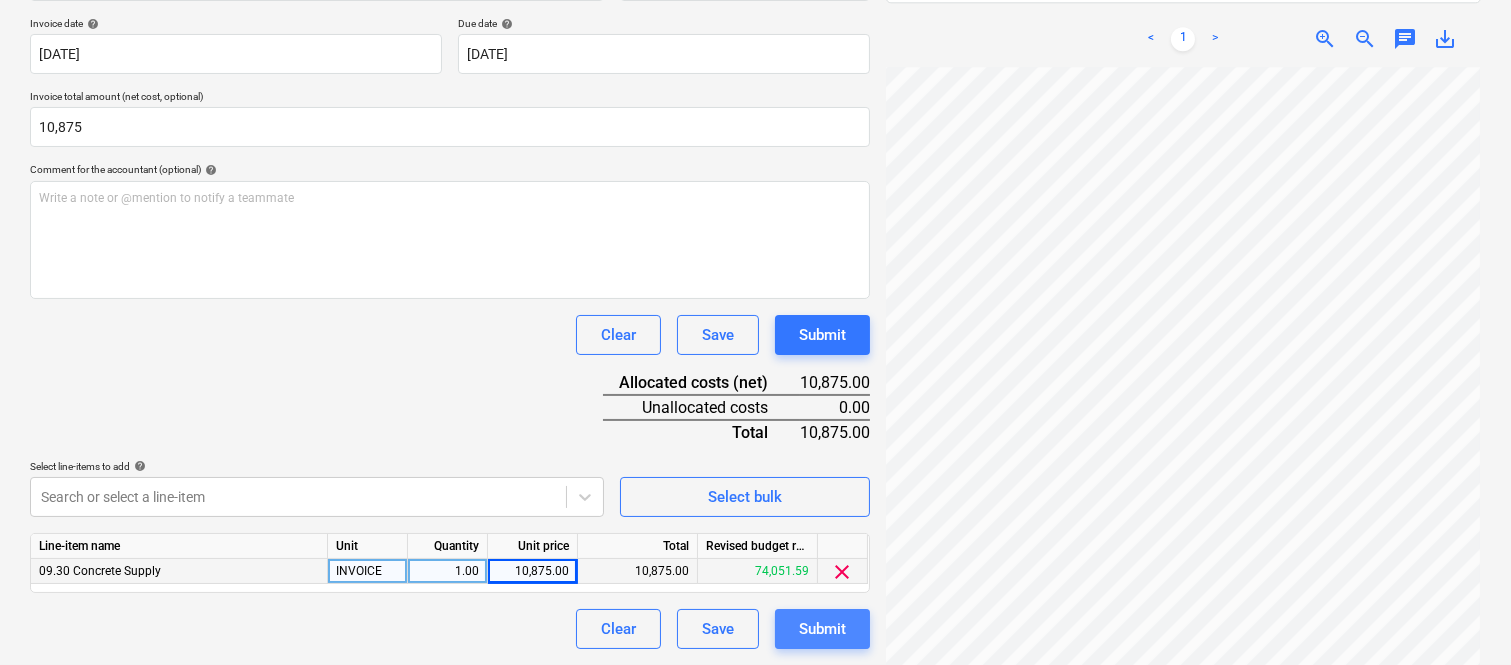 click on "Submit" at bounding box center (822, 629) 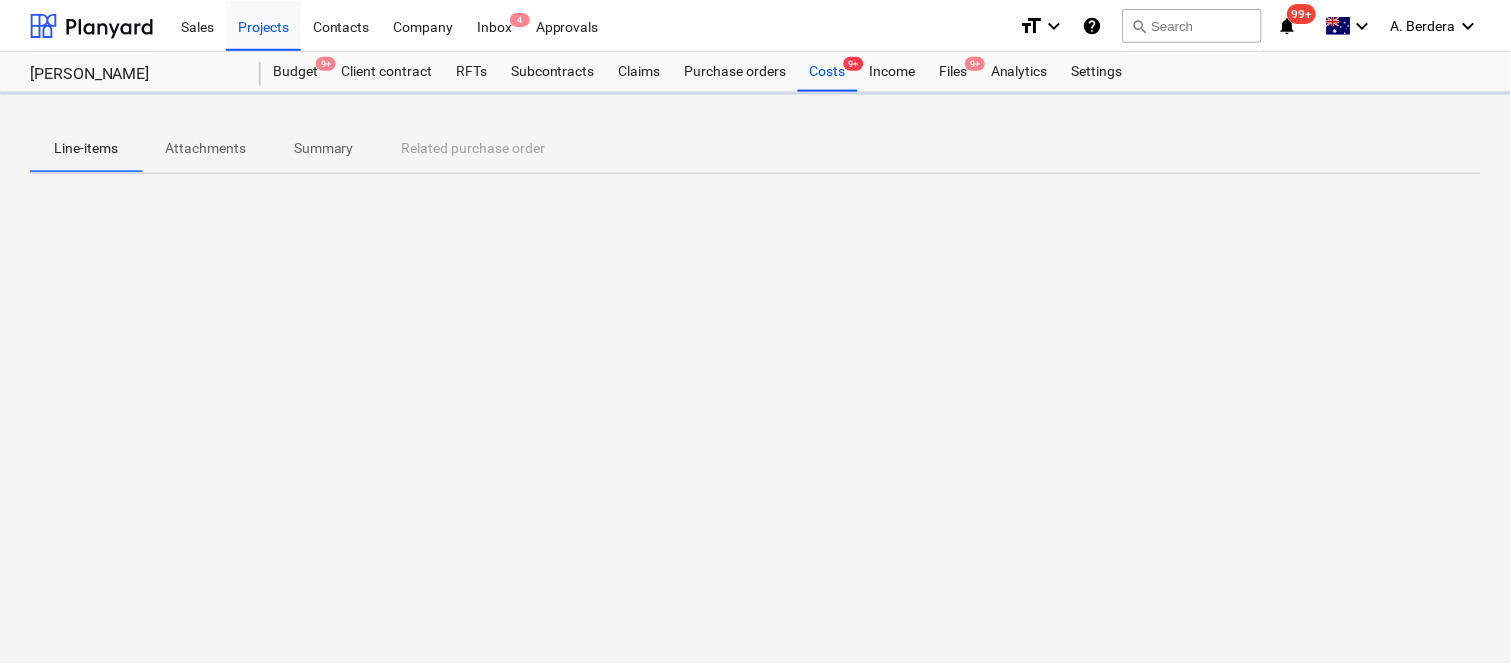 scroll, scrollTop: 0, scrollLeft: 0, axis: both 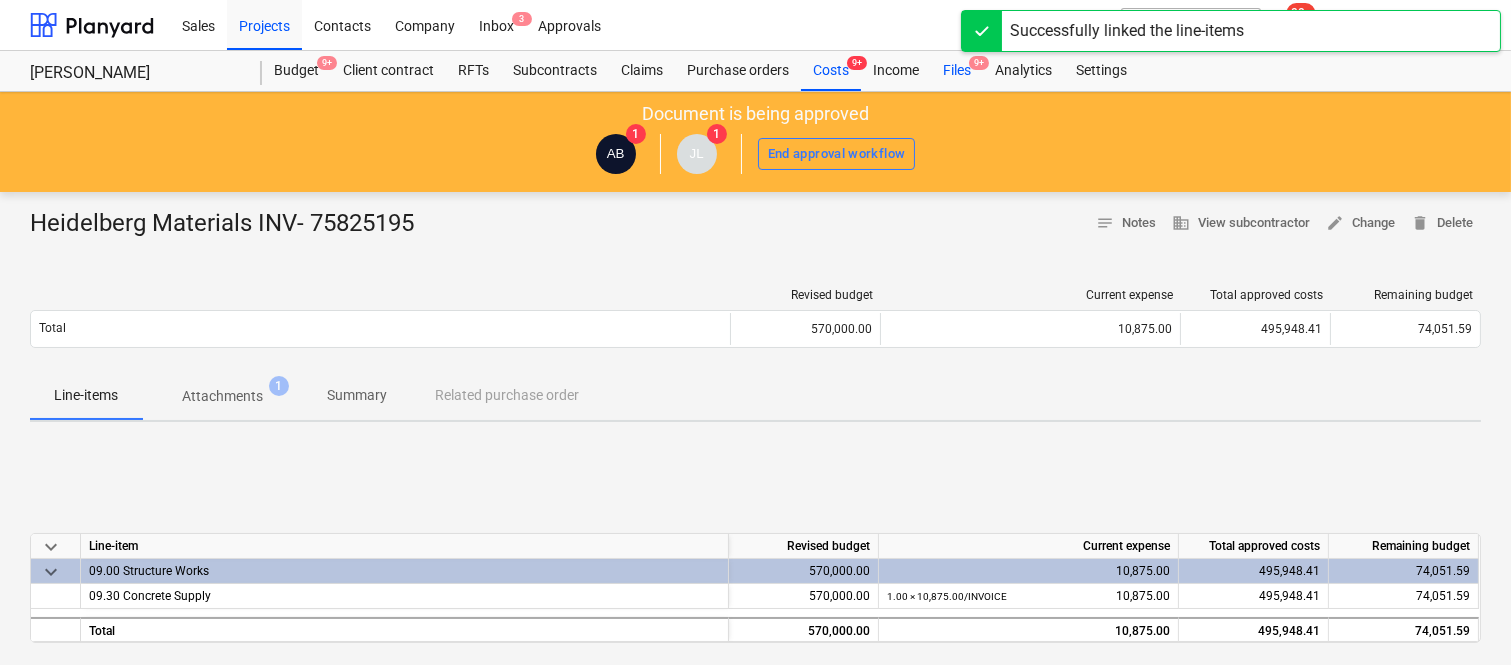 click on "Files 9+" at bounding box center [957, 71] 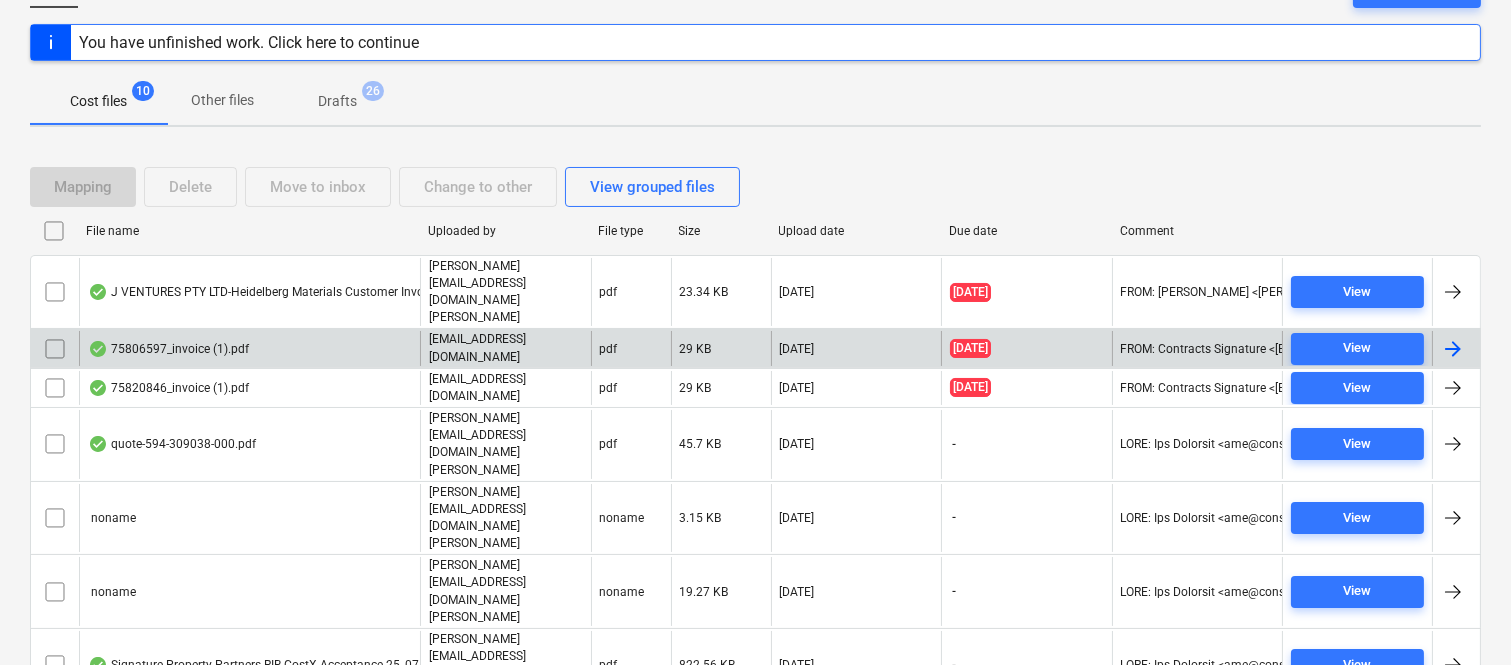 scroll, scrollTop: 265, scrollLeft: 0, axis: vertical 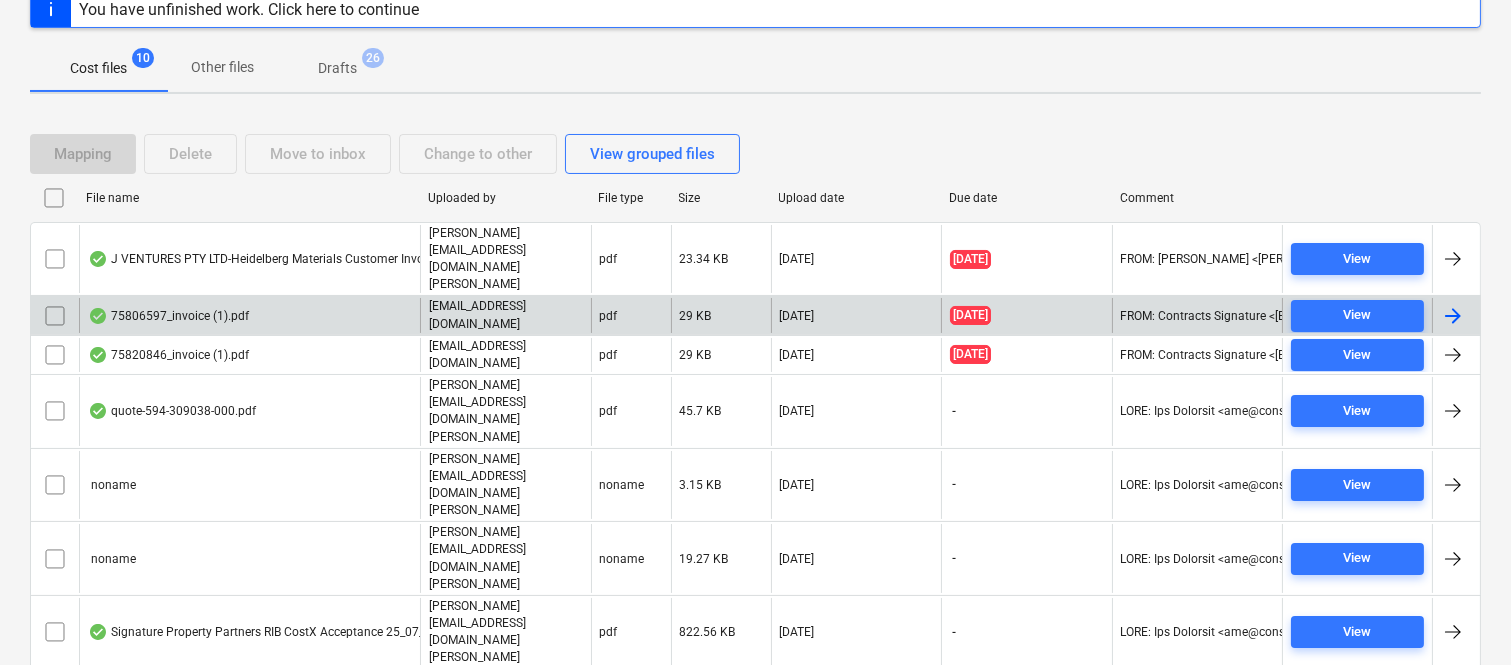 click on "75806597_invoice (1).pdf" at bounding box center [249, 315] 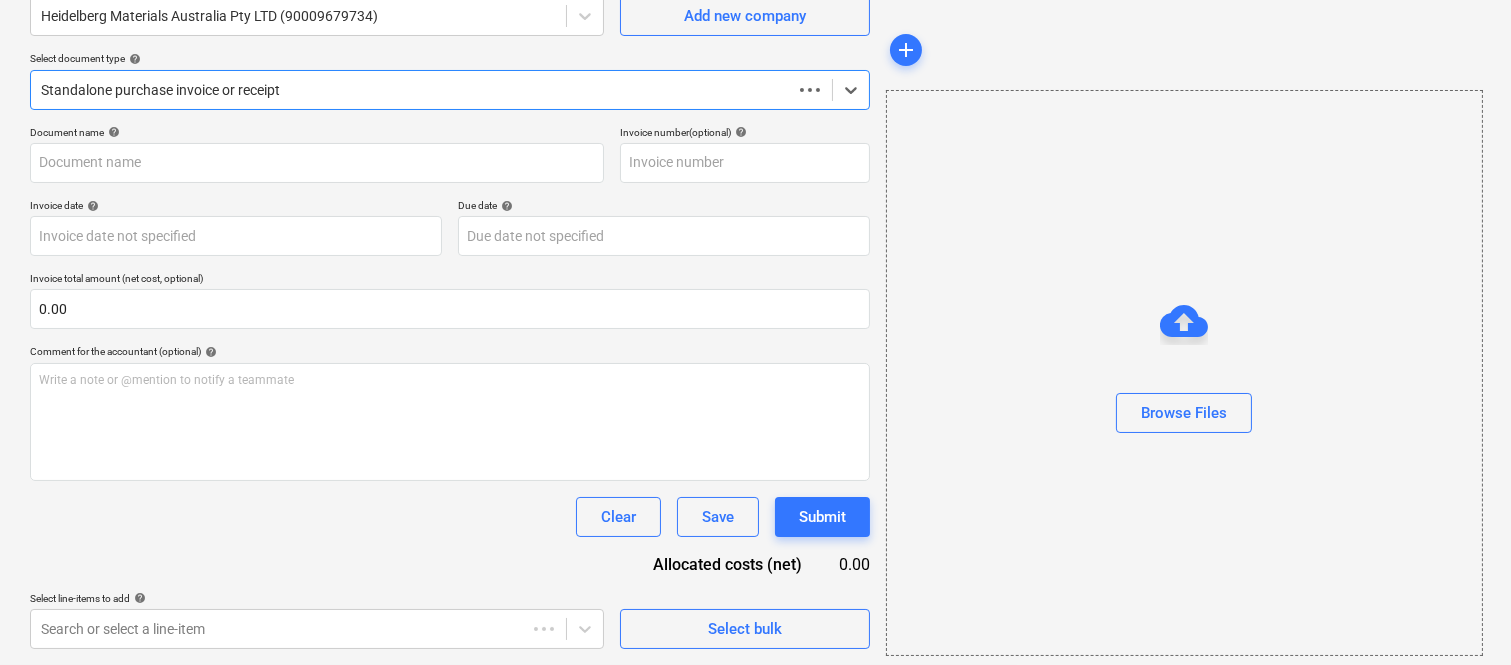 scroll, scrollTop: 185, scrollLeft: 0, axis: vertical 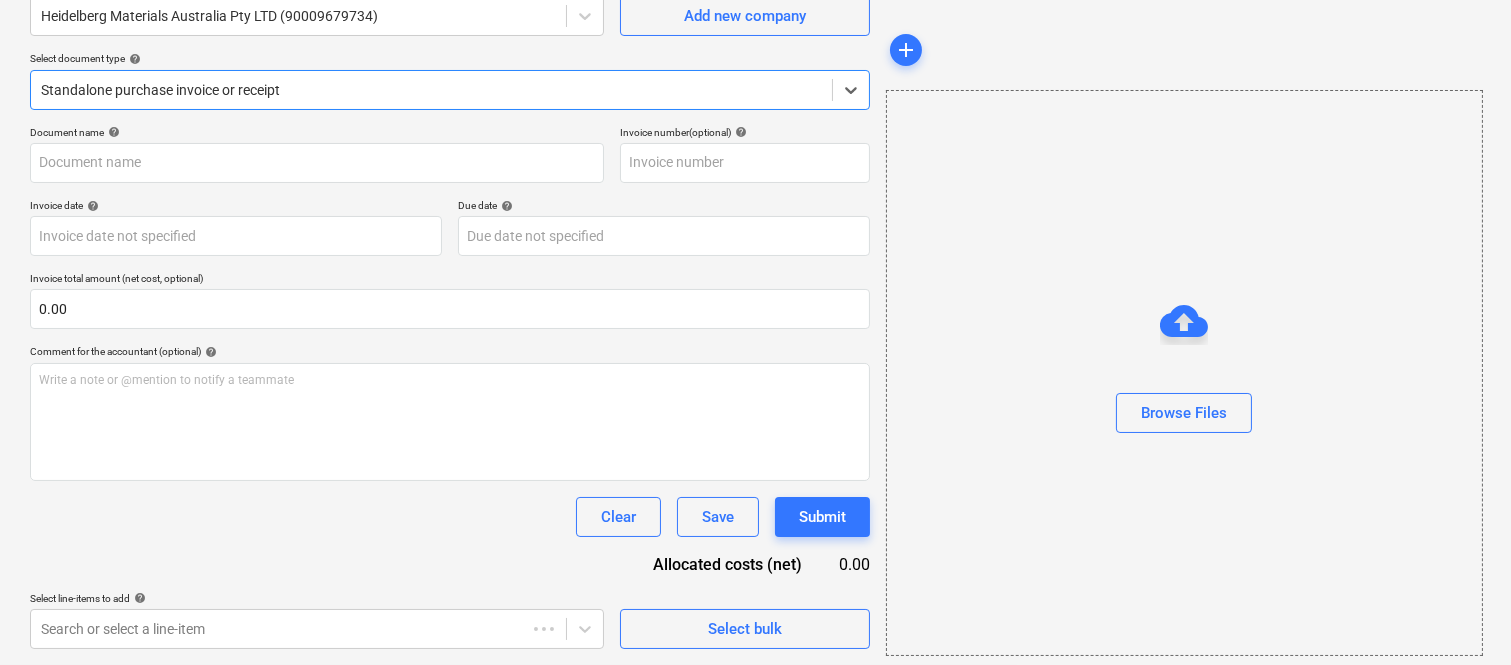 type on "75806597" 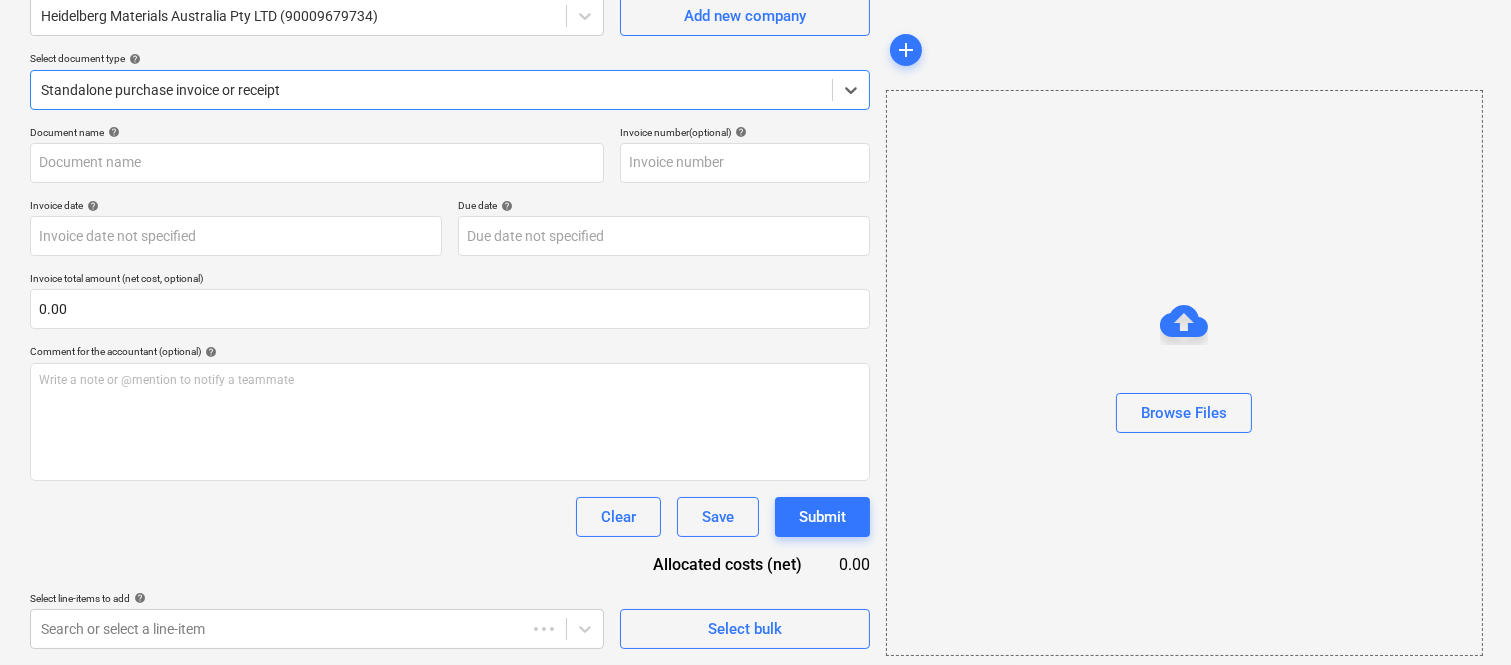 type on "75806597" 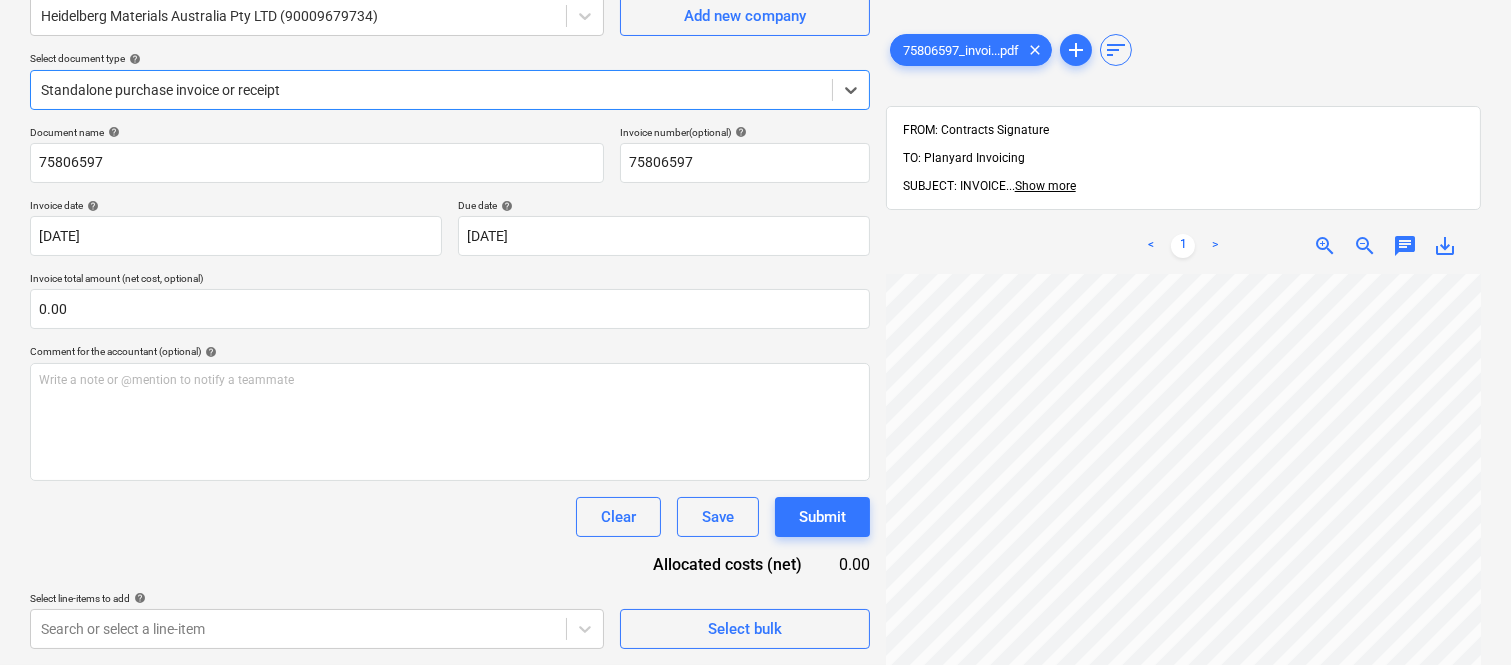 click at bounding box center (431, 90) 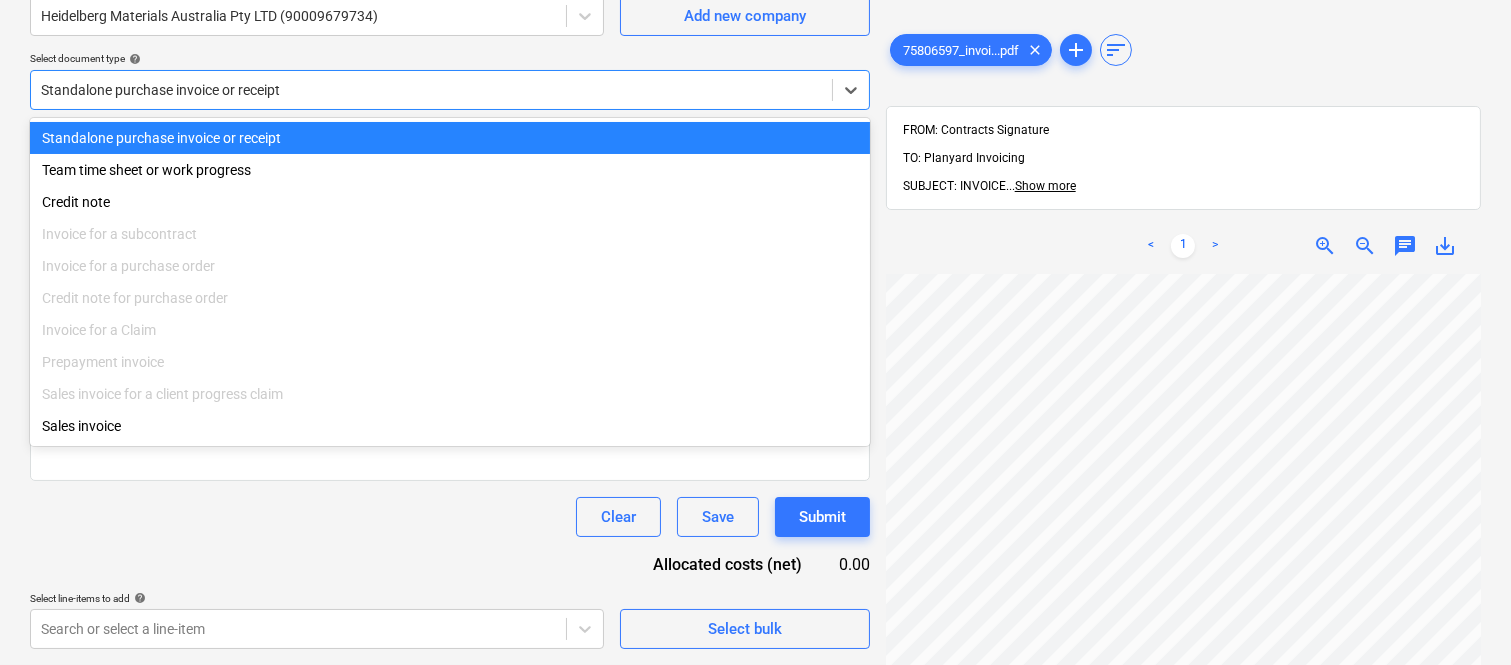 click on "Standalone purchase invoice or receipt" at bounding box center [450, 138] 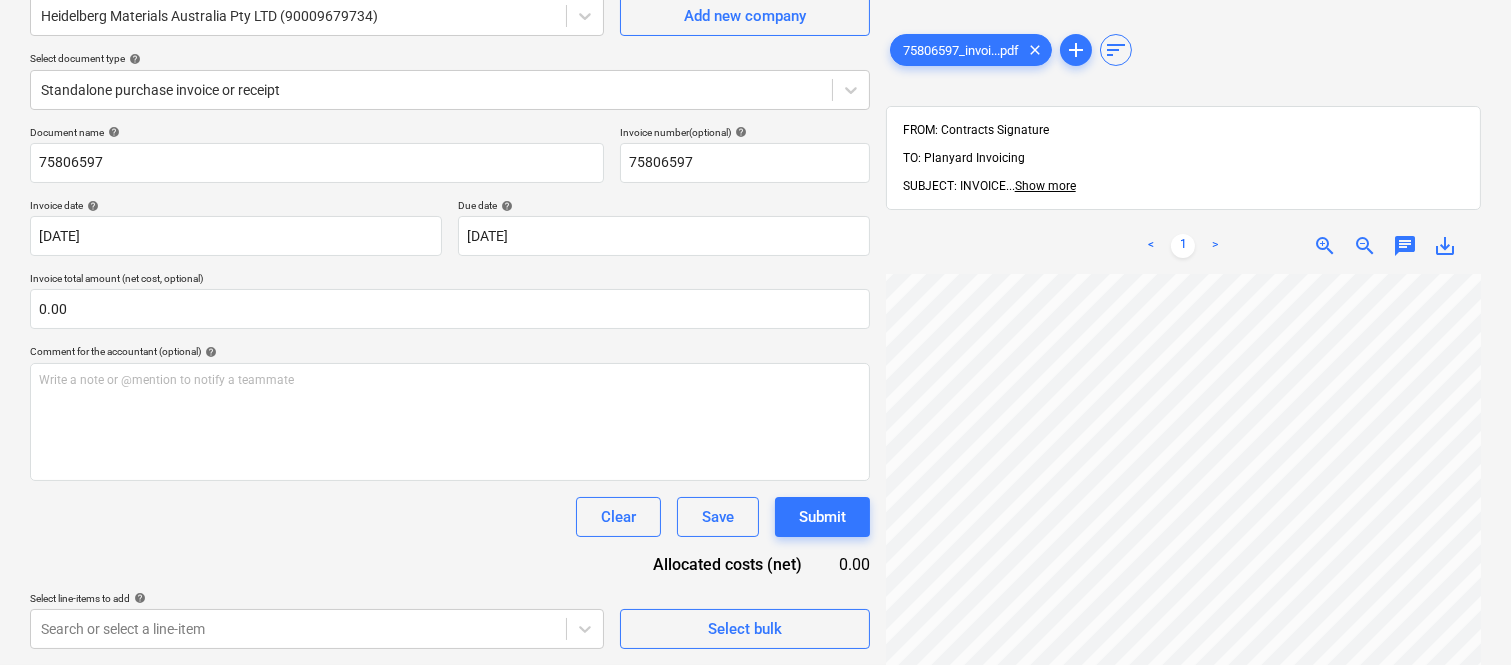 scroll, scrollTop: 0, scrollLeft: 292, axis: horizontal 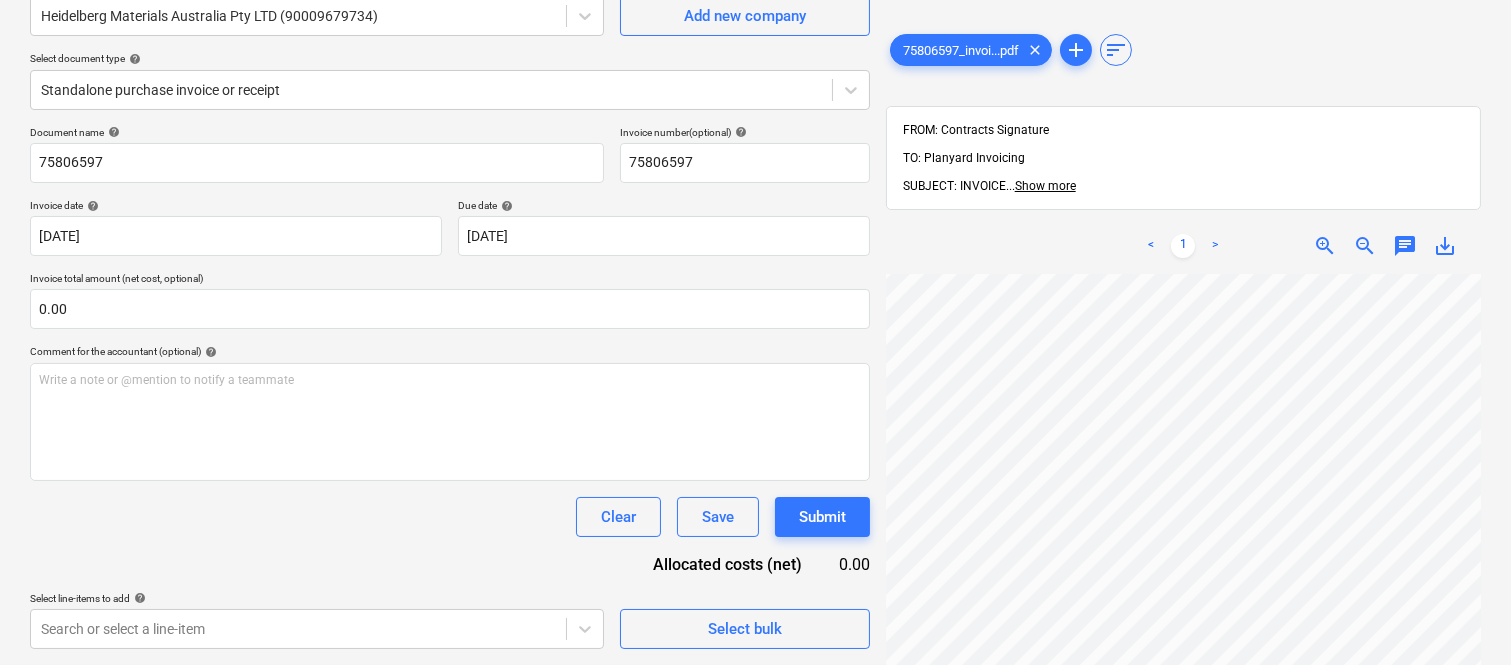 click on "Create new document Select company Heidelberg Materials Australia Pty LTD (90009679734)  Add new company Select document type help Standalone purchase invoice or receipt Document name help 75806597 Invoice number  (optional) help 75806597 Invoice date help 05 May 2025 05.05.2025 Press the down arrow key to interact with the calendar and
select a date. Press the question mark key to get the keyboard shortcuts for changing dates. Due date help 05 May 2025 05.05.2025 Press the down arrow key to interact with the calendar and
select a date. Press the question mark key to get the keyboard shortcuts for changing dates. Invoice total amount (net cost, optional) 0.00 Comment for the accountant (optional) help Write a note or @mention to notify a teammate ﻿ Clear Save Submit Allocated costs (net) 0.00 Select line-items to add help Search or select a line-item Select bulk" at bounding box center (450, 286) 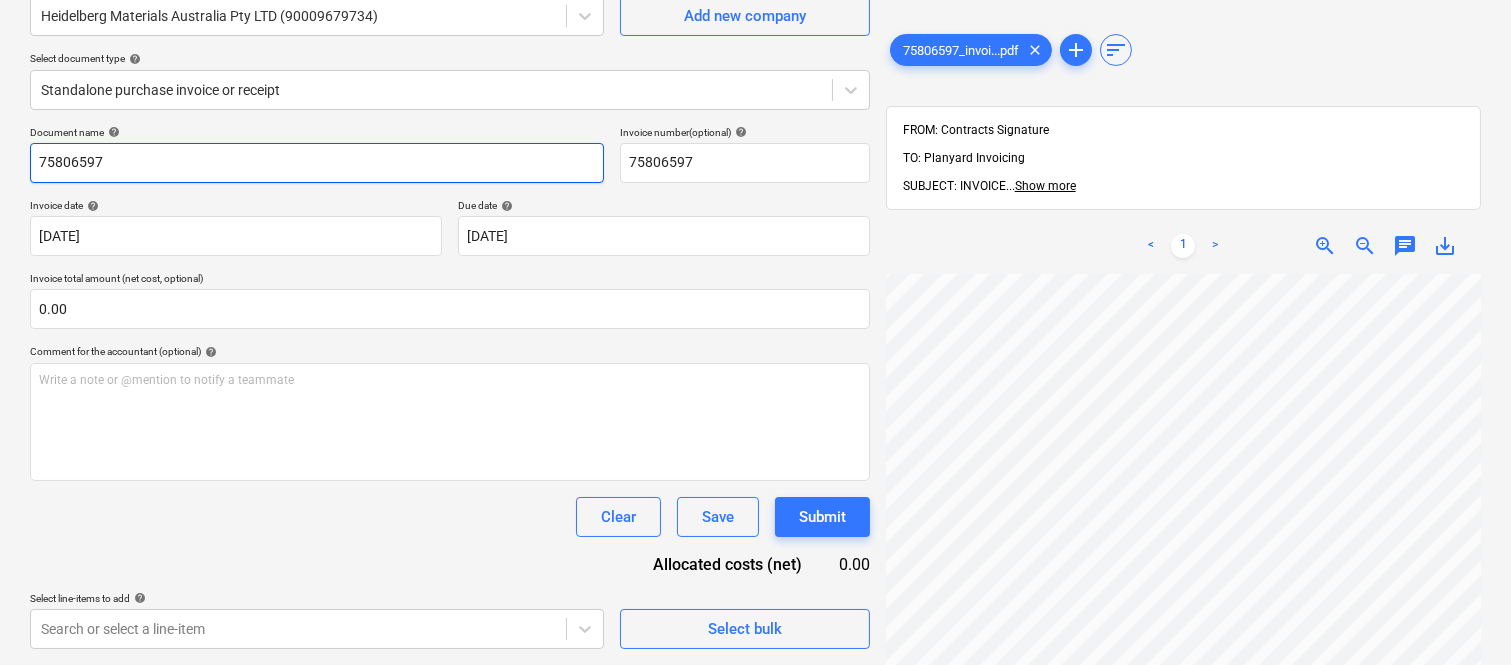 click on "75806597" at bounding box center (317, 163) 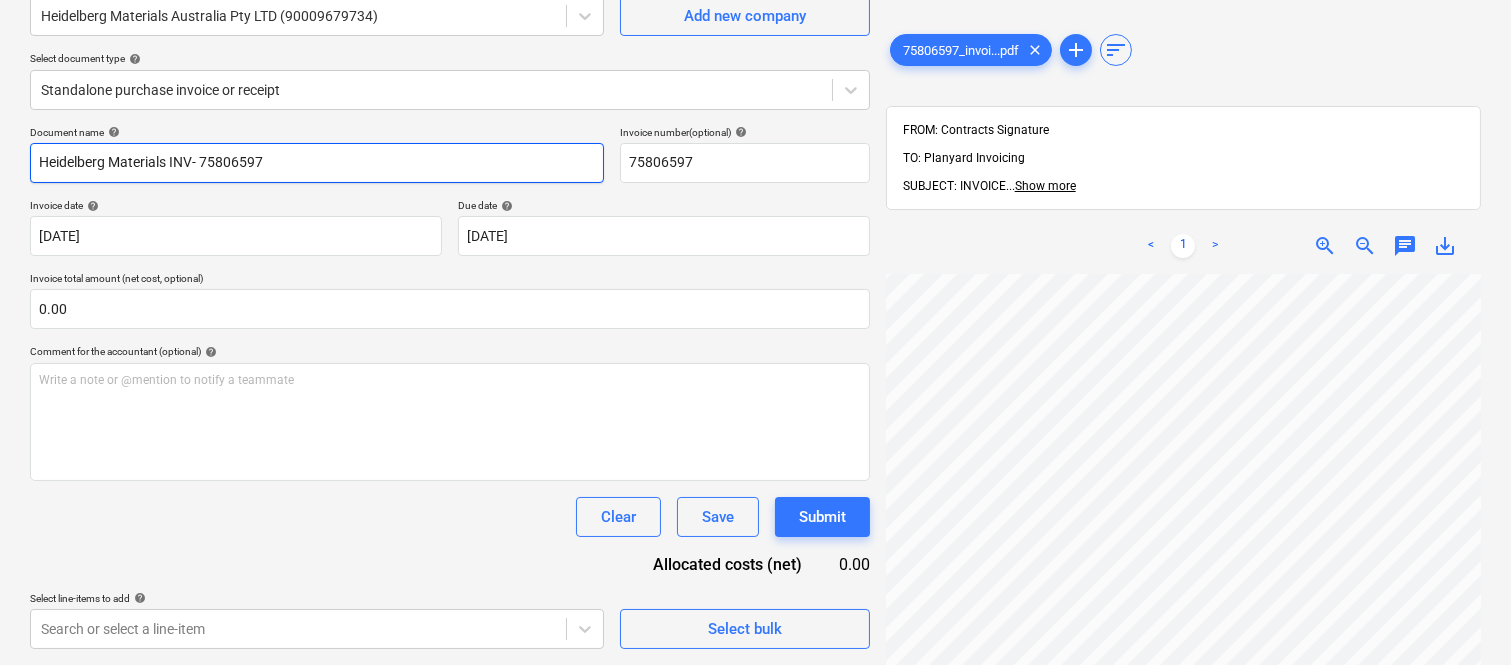 type on "Heidelberg Materials INV- 75806597" 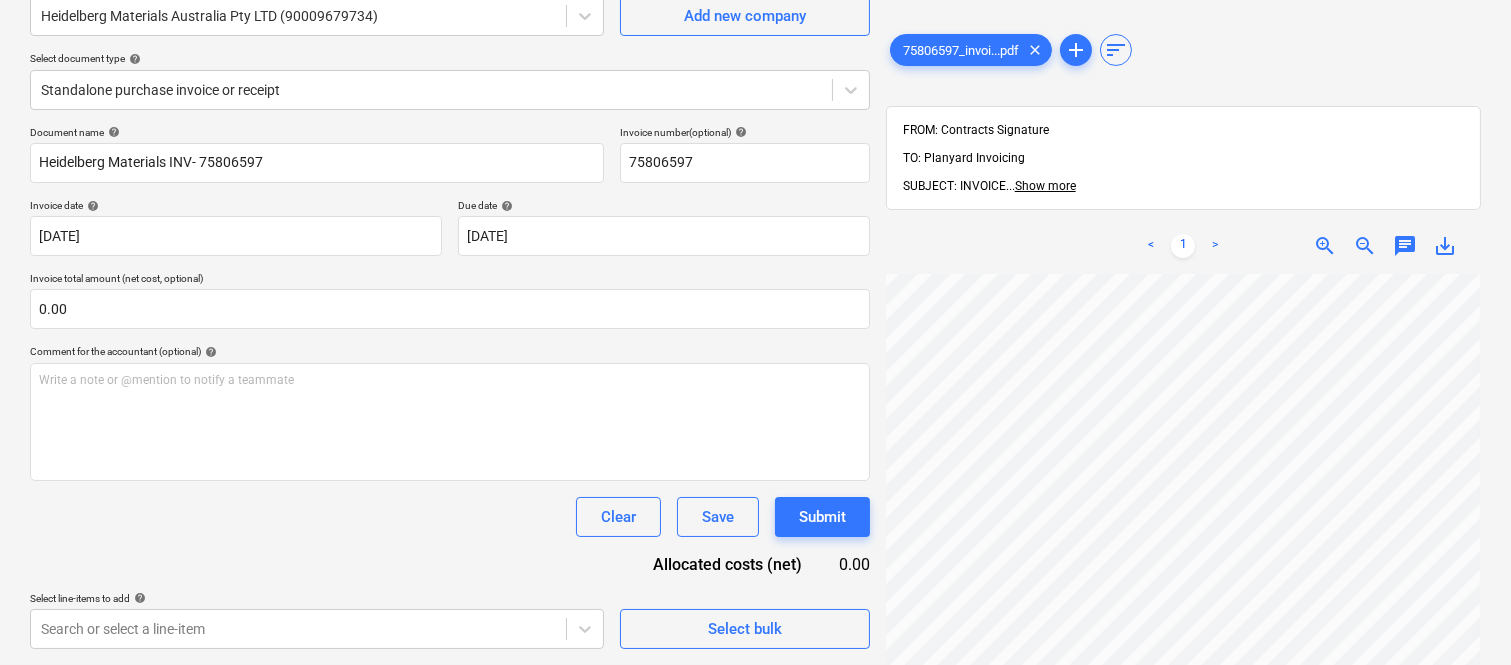 scroll, scrollTop: 120, scrollLeft: 306, axis: both 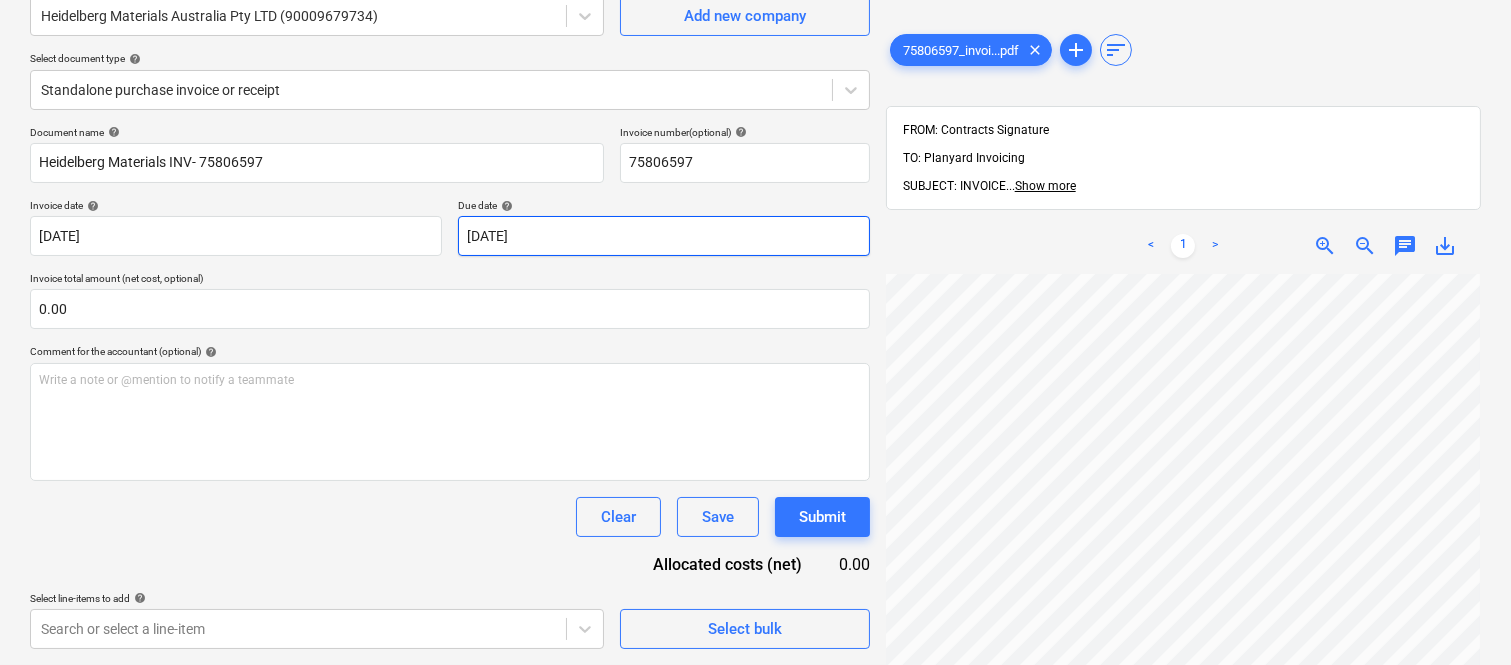 click on "Sales Projects Contacts Company Inbox 3 Approvals format_size keyboard_arrow_down help search Search notifications 99+ keyboard_arrow_down A. Berdera keyboard_arrow_down Della Rosa Della Rosa Budget 9+ Client contract RFTs Subcontracts Claims Purchase orders Costs 9+ Income Files 9+ Analytics Settings Create new document Select company Heidelberg Materials Australia Pty LTD (90009679734)  Add new company Select document type help Standalone purchase invoice or receipt Document name help Heidelberg Materials INV- 75806597 Invoice number  (optional) help 75806597 Invoice date help 05 May 2025 05.05.2025 Press the down arrow key to interact with the calendar and
select a date. Press the question mark key to get the keyboard shortcuts for changing dates. Due date help 05 May 2025 05.05.2025 Press the down arrow key to interact with the calendar and
select a date. Press the question mark key to get the keyboard shortcuts for changing dates. Invoice total amount (net cost, optional) 0.00 help ﻿ Clear <" at bounding box center (755, 147) 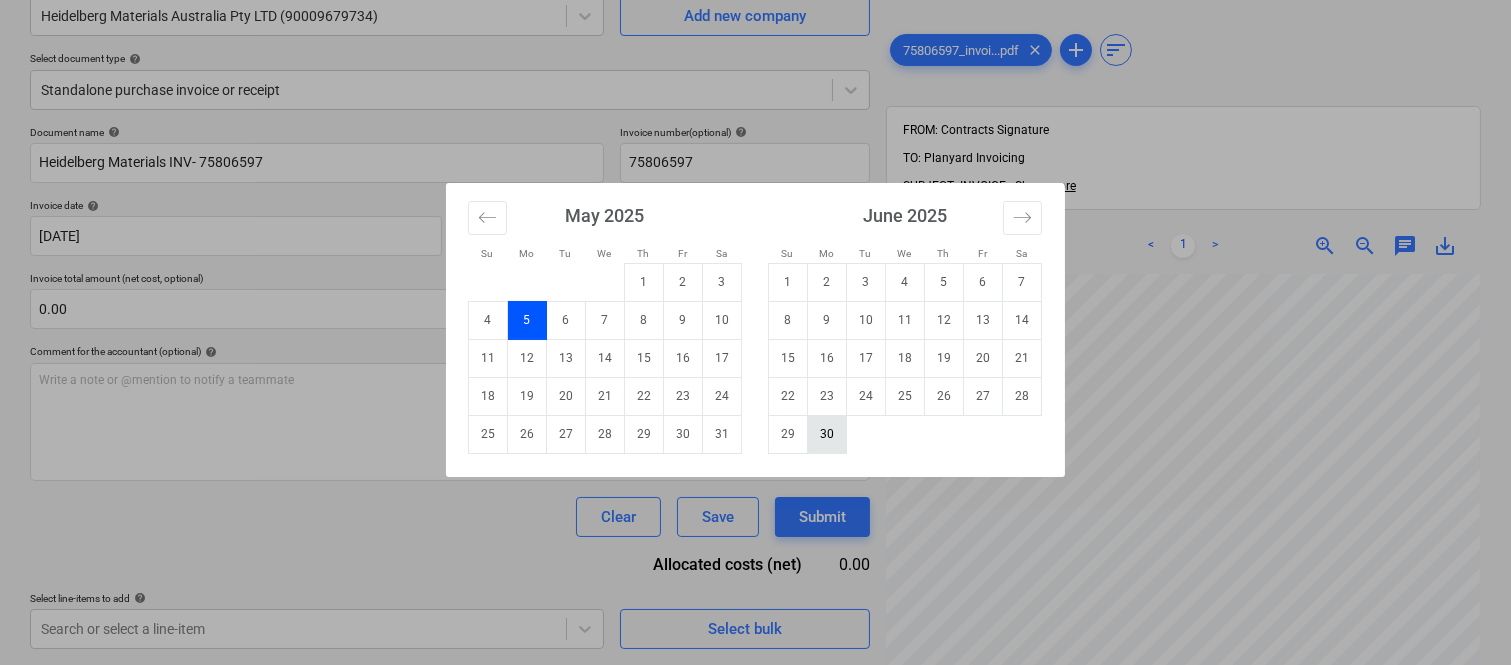 click on "30" at bounding box center (827, 434) 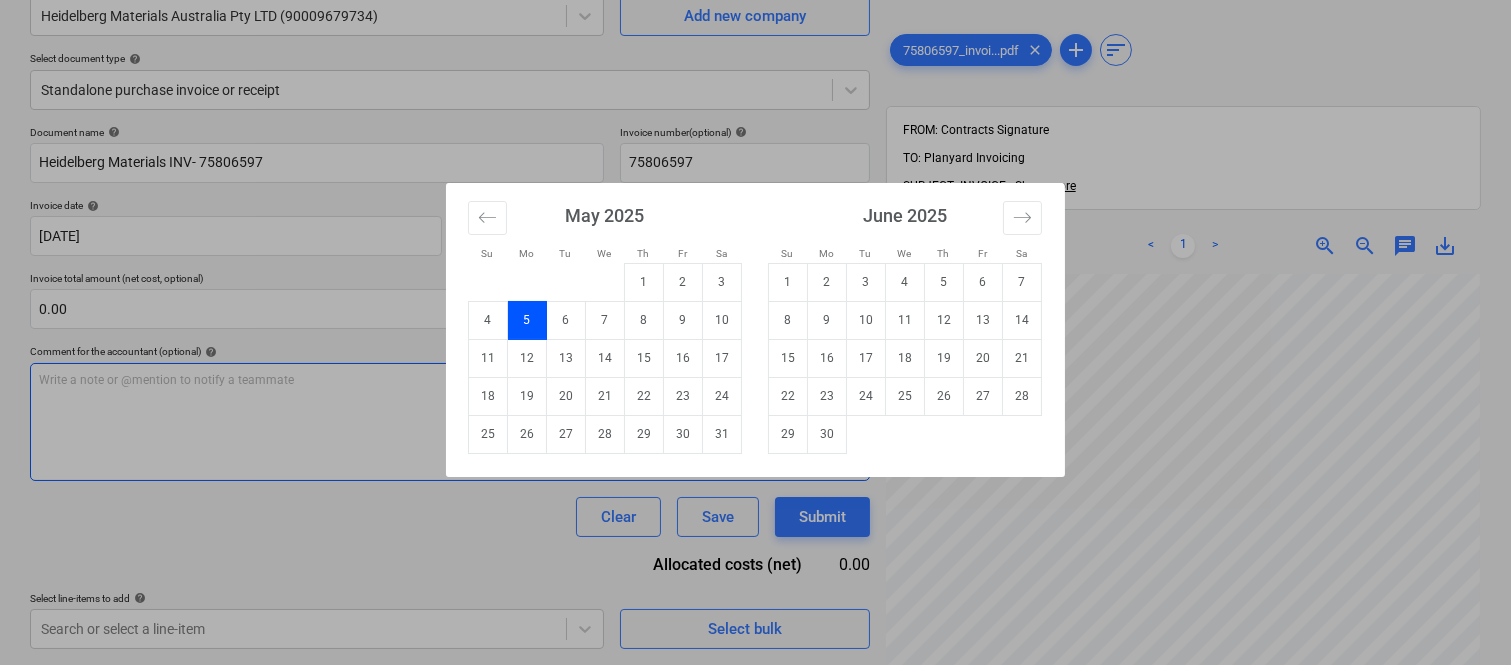 type on "[DATE]" 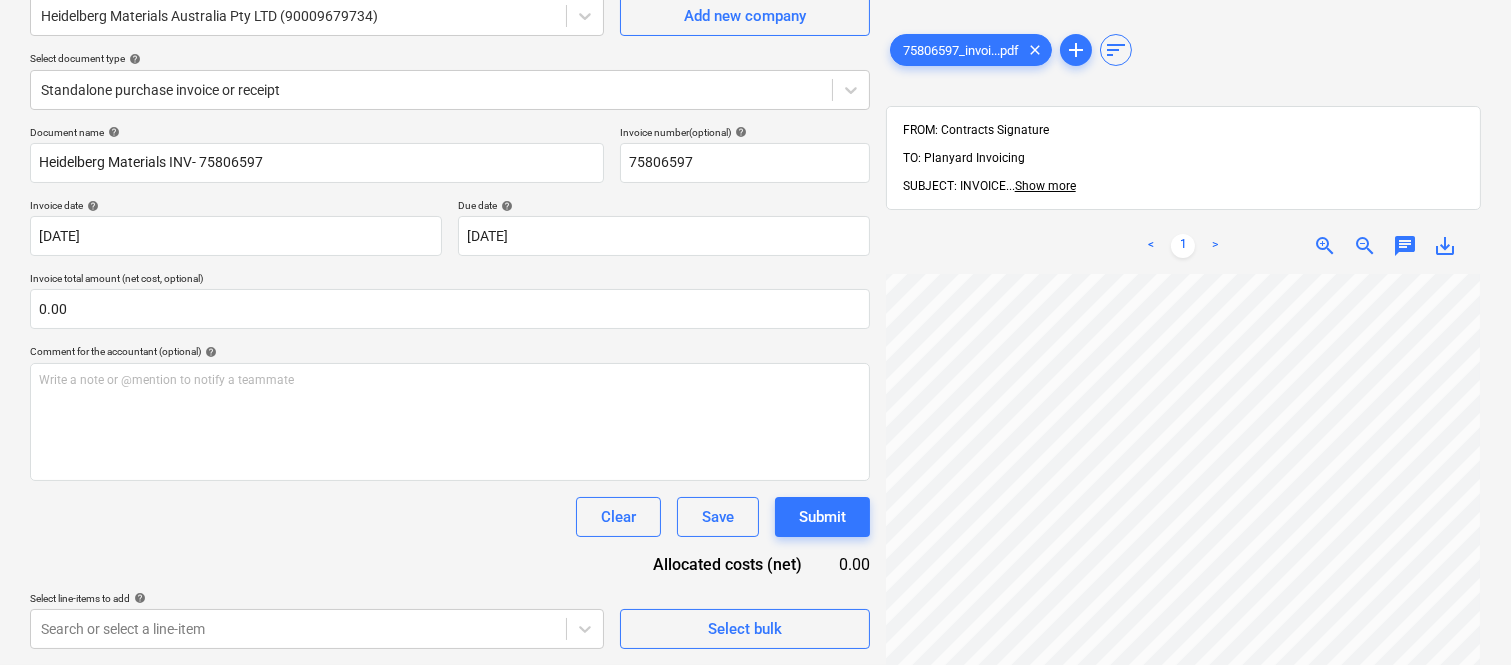 scroll, scrollTop: 667, scrollLeft: 306, axis: both 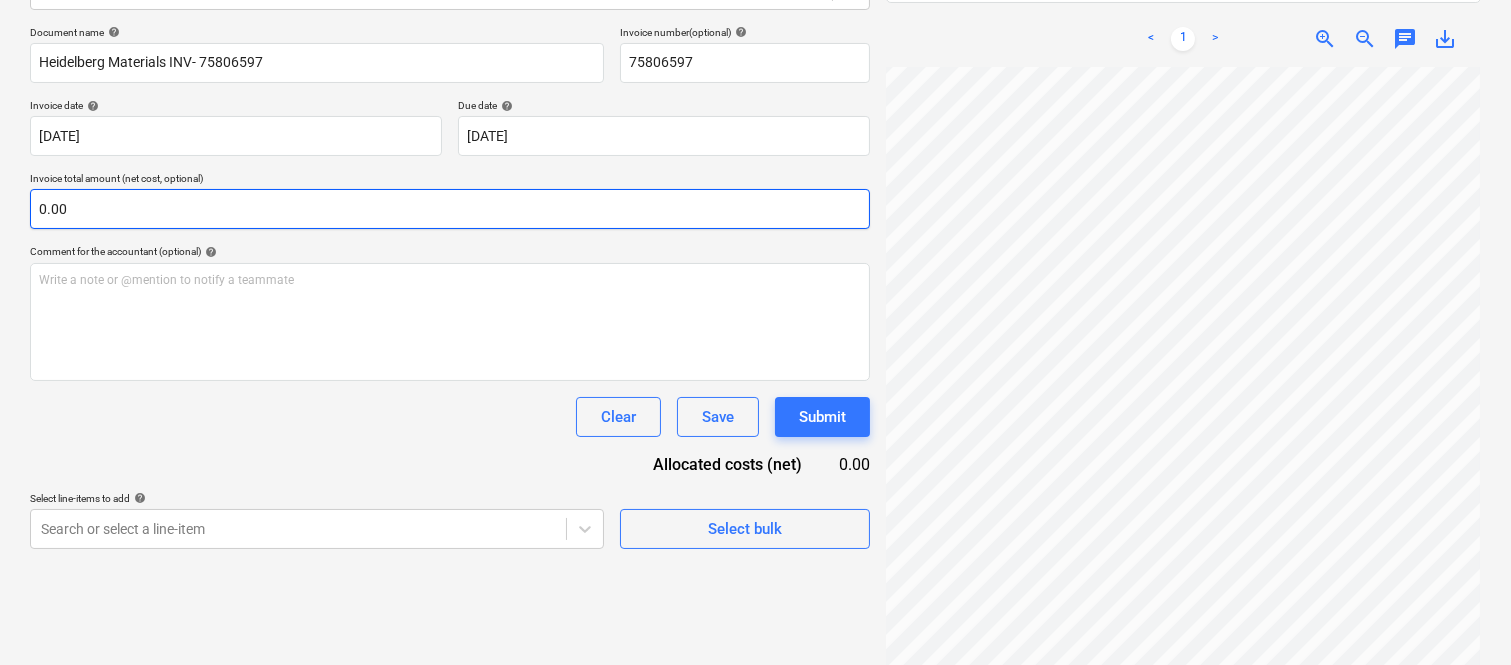 click on "0.00" at bounding box center [450, 209] 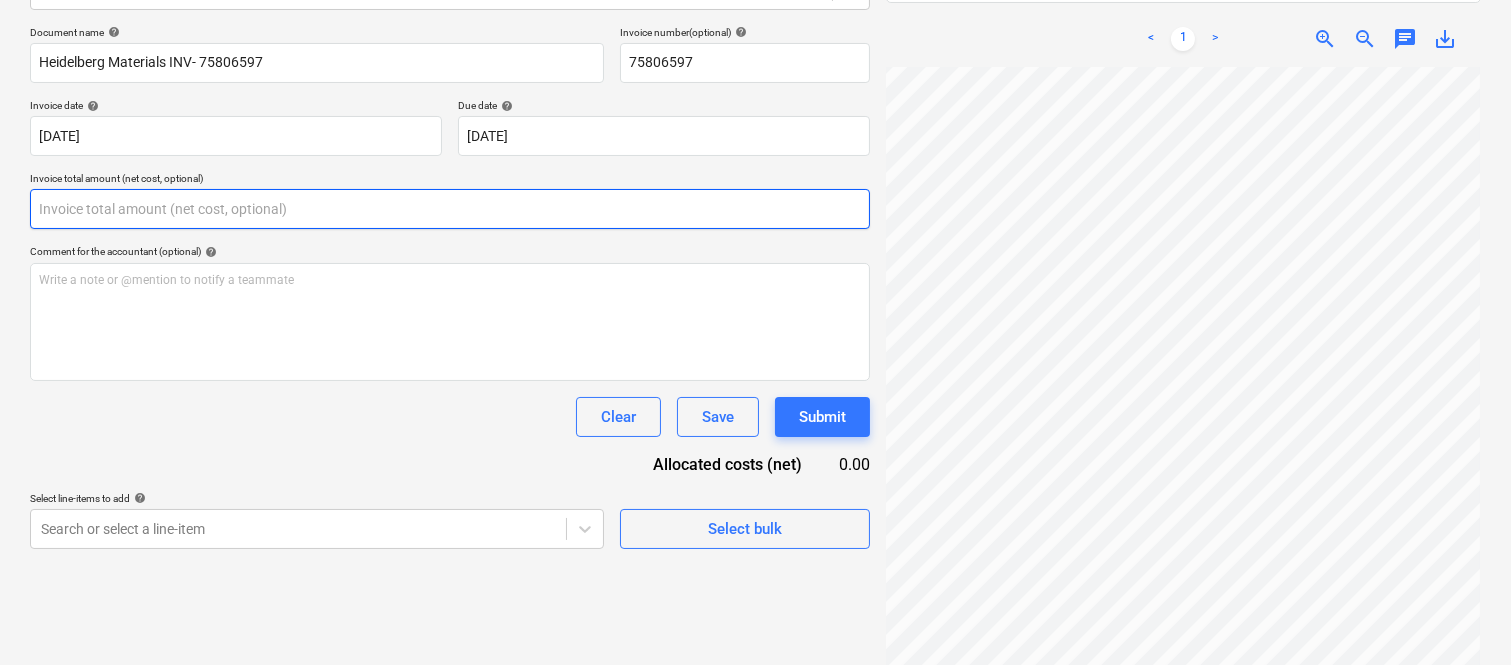 paste on "1,943.2" 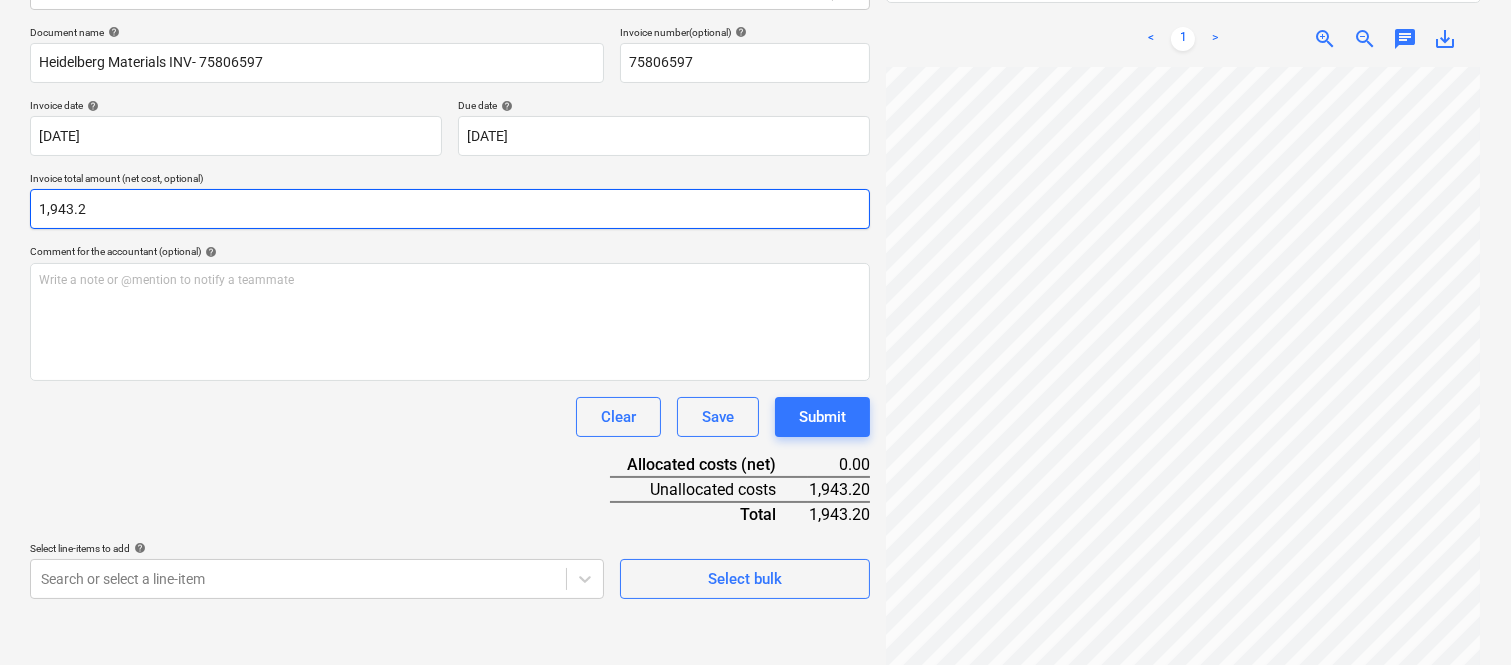 type on "1,943.2" 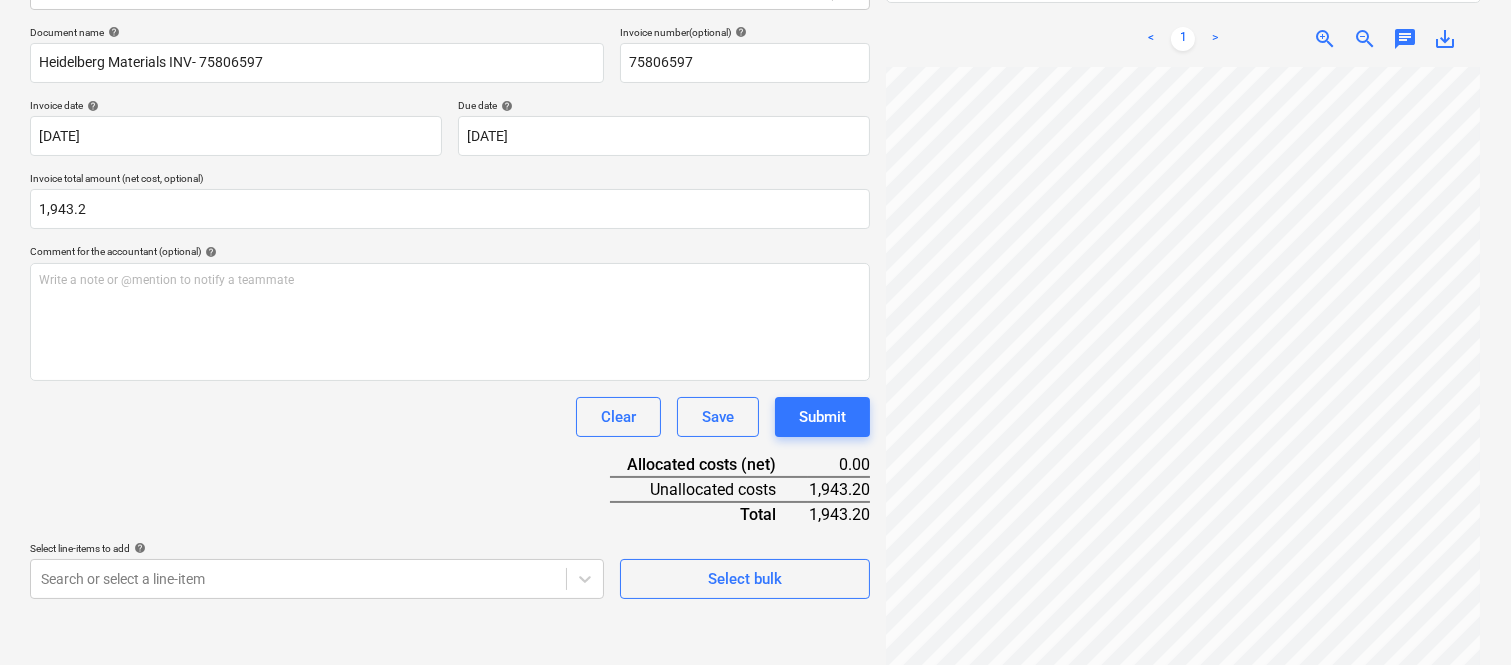 click on "Document name help Heidelberg Materials INV- 75806597 Invoice number  (optional) help 75806597 Invoice date help 05 May 2025 05.05.2025 Press the down arrow key to interact with the calendar and
select a date. Press the question mark key to get the keyboard shortcuts for changing dates. Due date help 30 Jun 2025 30.06.2025 Press the down arrow key to interact with the calendar and
select a date. Press the question mark key to get the keyboard shortcuts for changing dates. Invoice total amount (net cost, optional) 1,943.2 Comment for the accountant (optional) help Write a note or @mention to notify a teammate ﻿ Clear Save Submit Allocated costs (net) 0.00 Unallocated costs 1,943.20 Total 1,943.20 Select line-items to add help Search or select a line-item Select bulk" at bounding box center [450, 312] 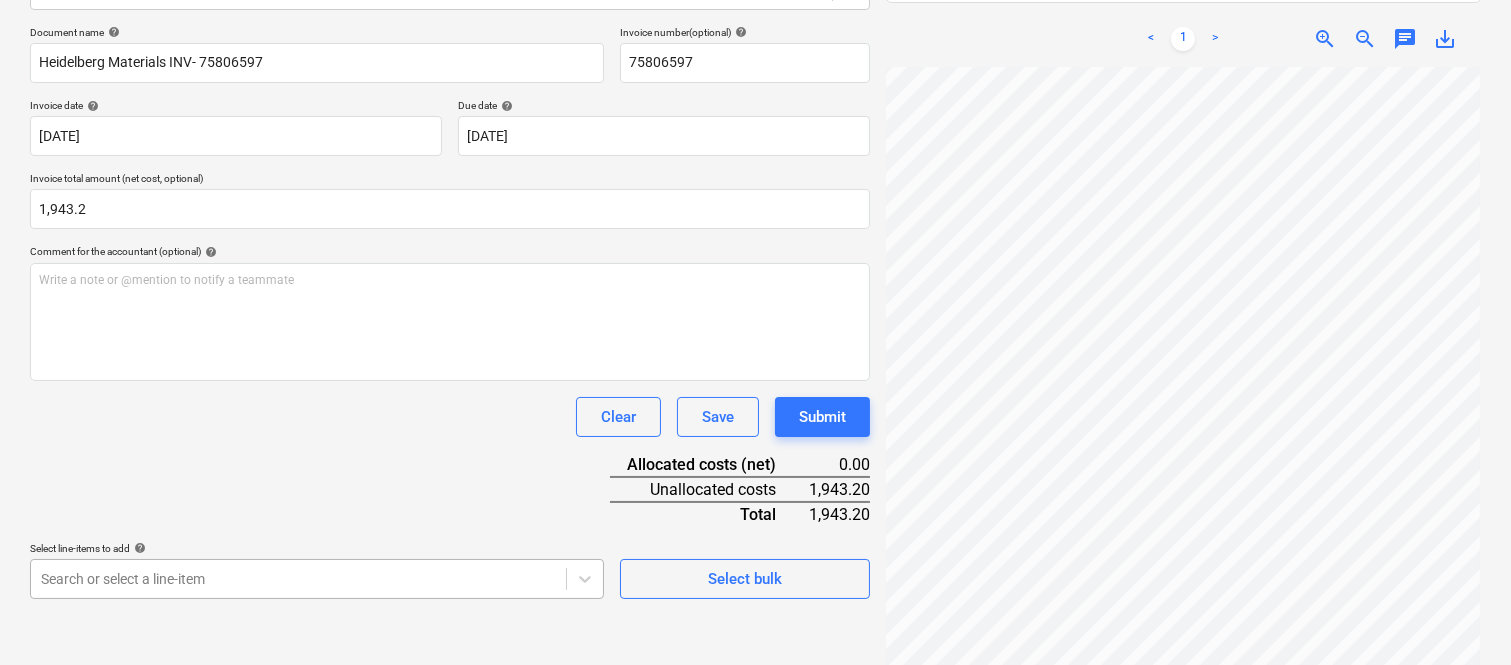 click on "Sales Projects Contacts Company Inbox 3 Approvals format_size keyboard_arrow_down help search Search notifications 99+ keyboard_arrow_down A. Berdera keyboard_arrow_down Della Rosa Della Rosa Budget 9+ Client contract RFTs Subcontracts Claims Purchase orders Costs 9+ Income Files 9+ Analytics Settings Create new document Select company Heidelberg Materials Australia Pty LTD (90009679734)  Add new company Select document type help Standalone purchase invoice or receipt Document name help Heidelberg Materials INV- 75806597 Invoice number  (optional) help 75806597 Invoice date help 05 May 2025 05.05.2025 Press the down arrow key to interact with the calendar and
select a date. Press the question mark key to get the keyboard shortcuts for changing dates. Due date help 30 Jun 2025 30.06.2025 Press the down arrow key to interact with the calendar and
select a date. Press the question mark key to get the keyboard shortcuts for changing dates. Invoice total amount (net cost, optional) 1,943.2 help ﻿ Clear" at bounding box center [755, 47] 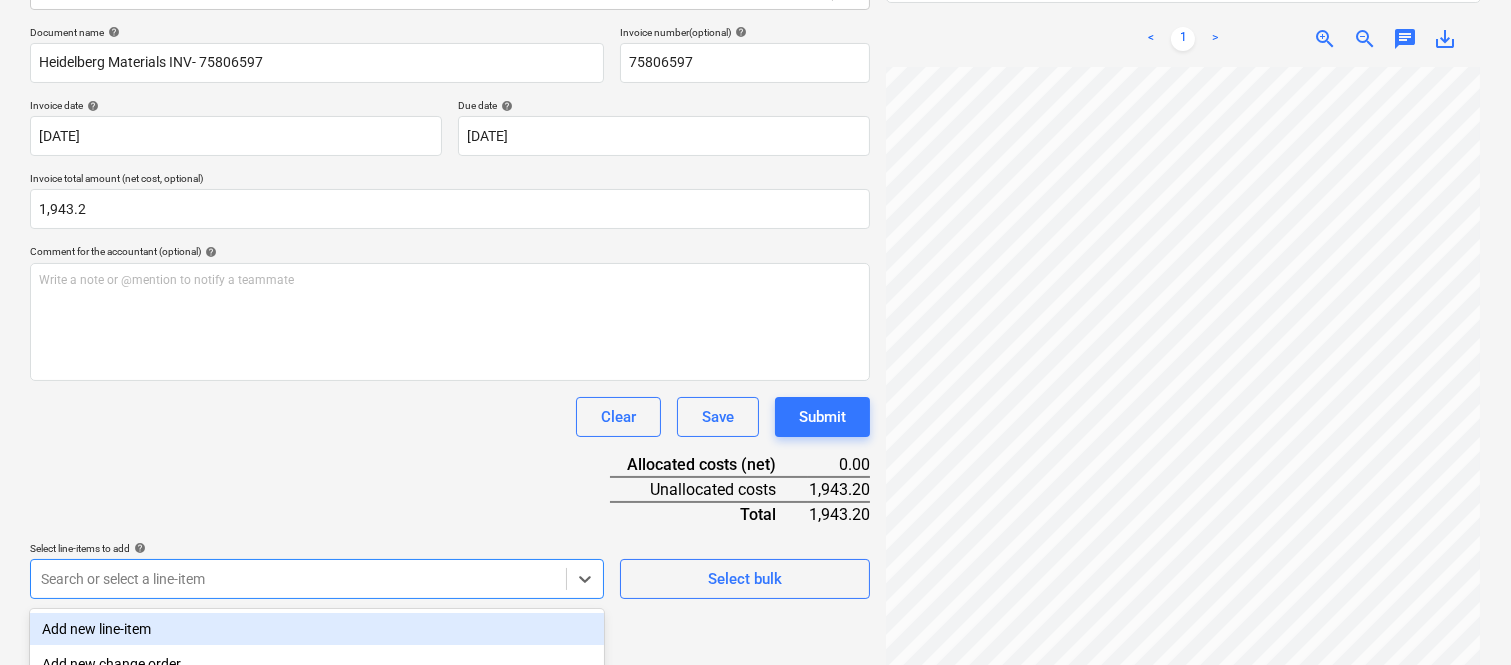 scroll, scrollTop: 532, scrollLeft: 0, axis: vertical 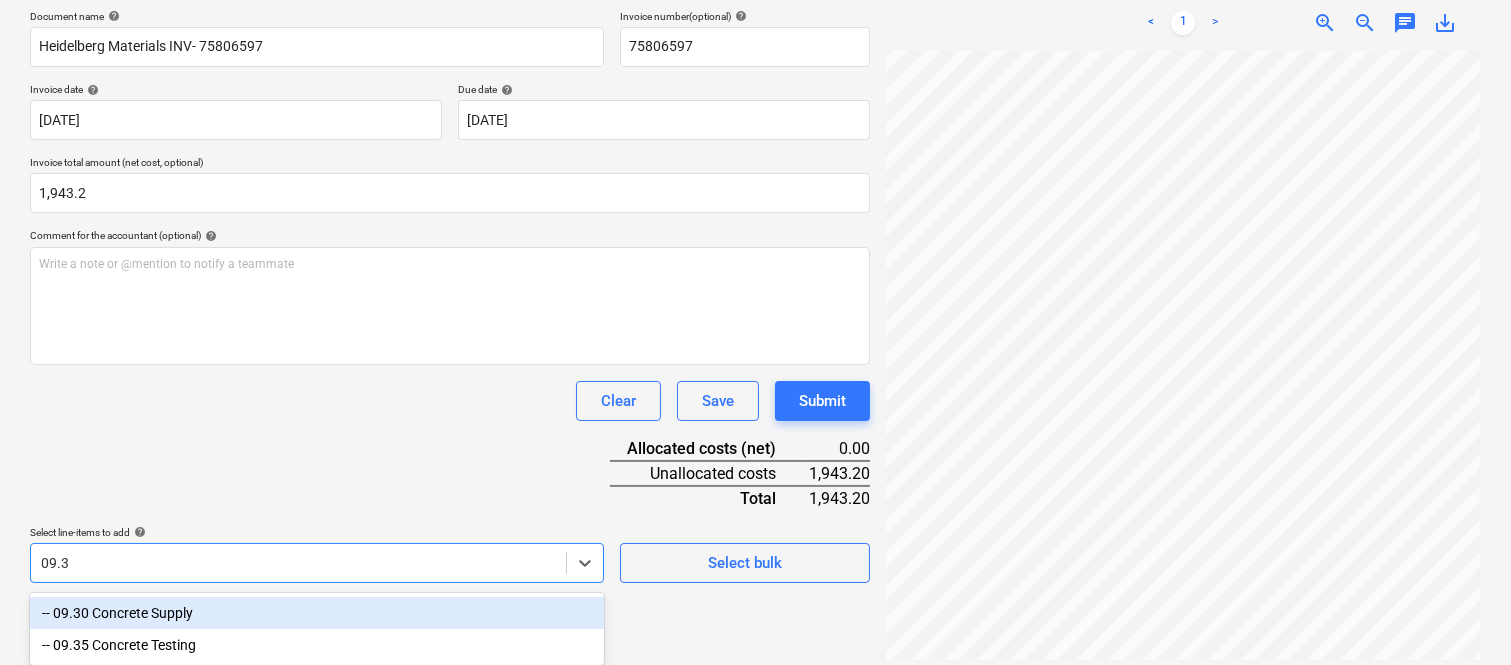 type on "09.30" 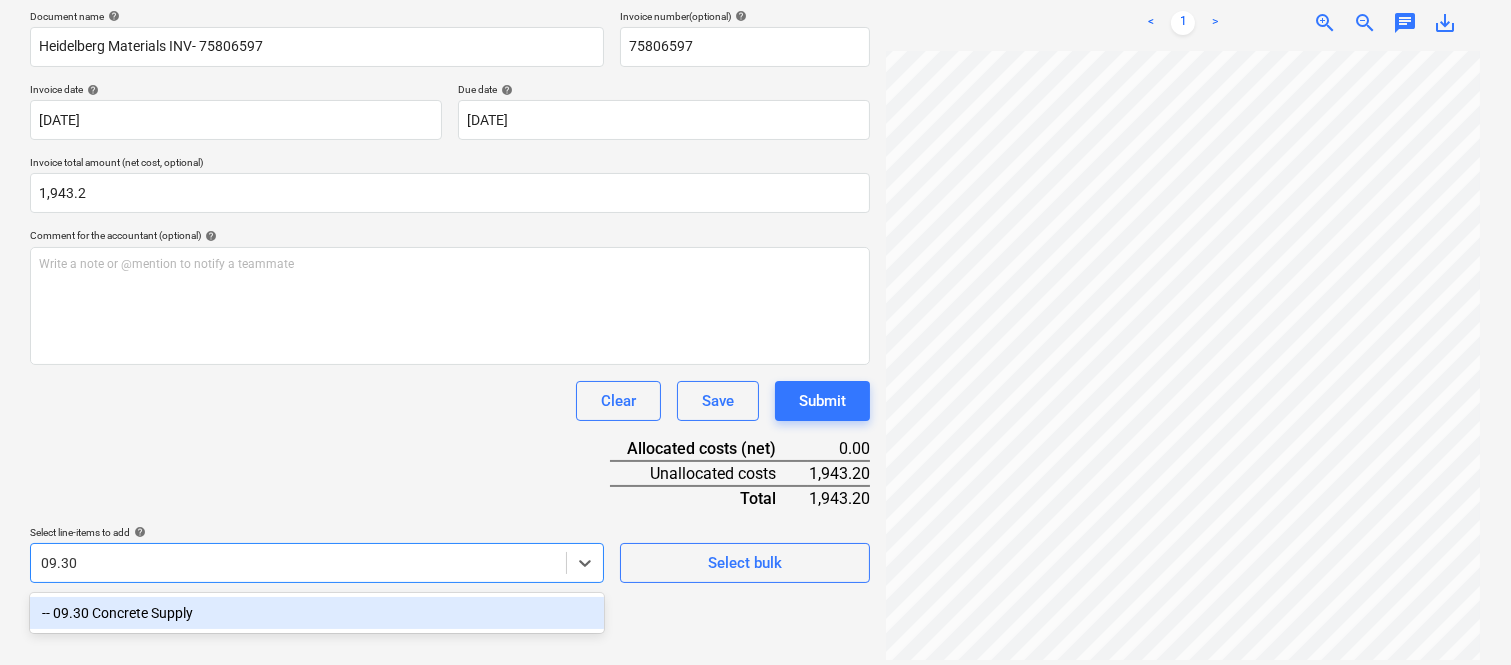 scroll, scrollTop: 285, scrollLeft: 0, axis: vertical 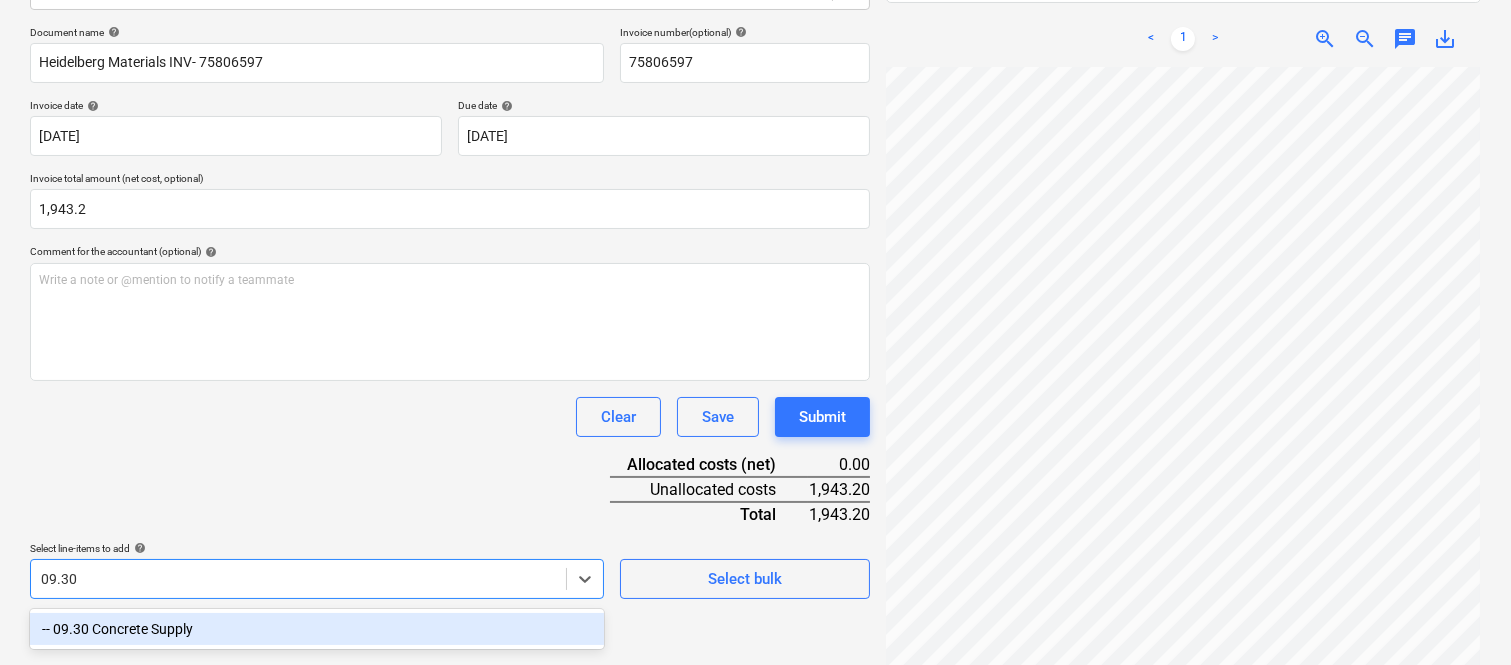 click on "--  09.30 Concrete Supply" at bounding box center (317, 629) 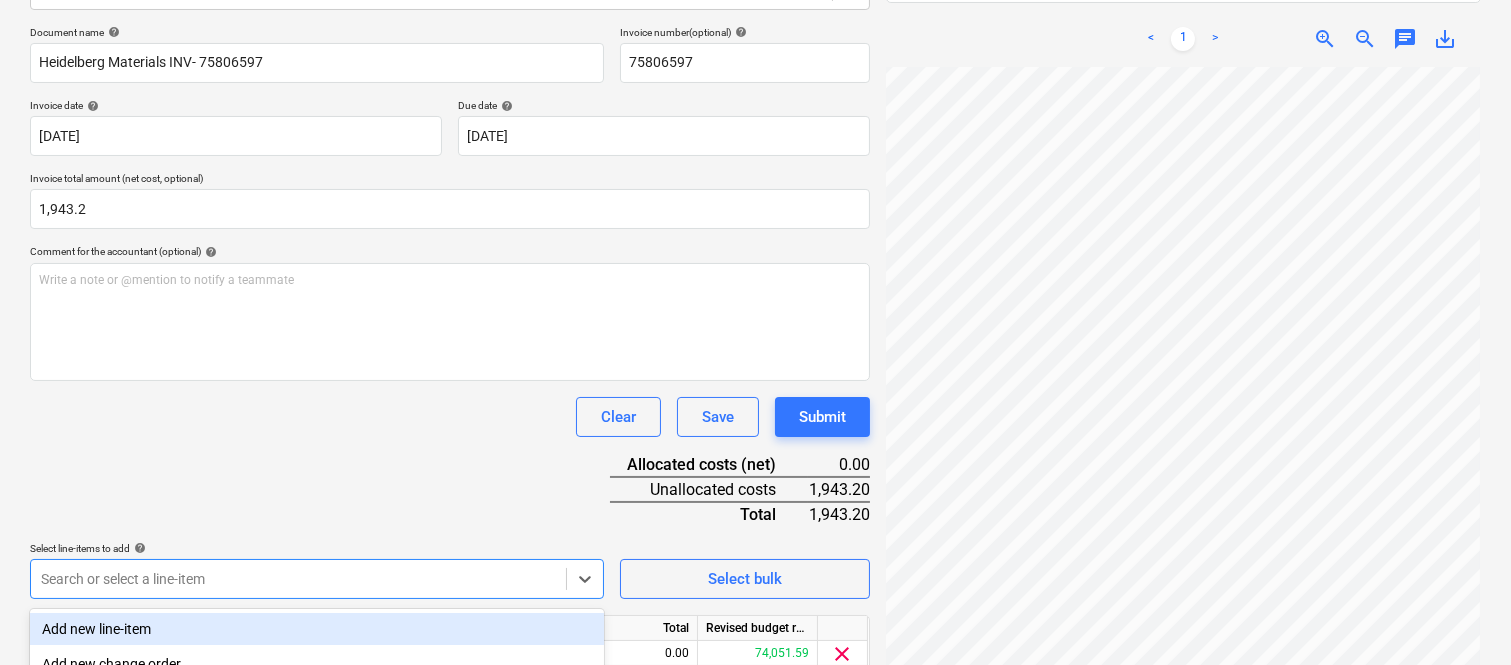 click on "Clear Save Submit" at bounding box center (450, 417) 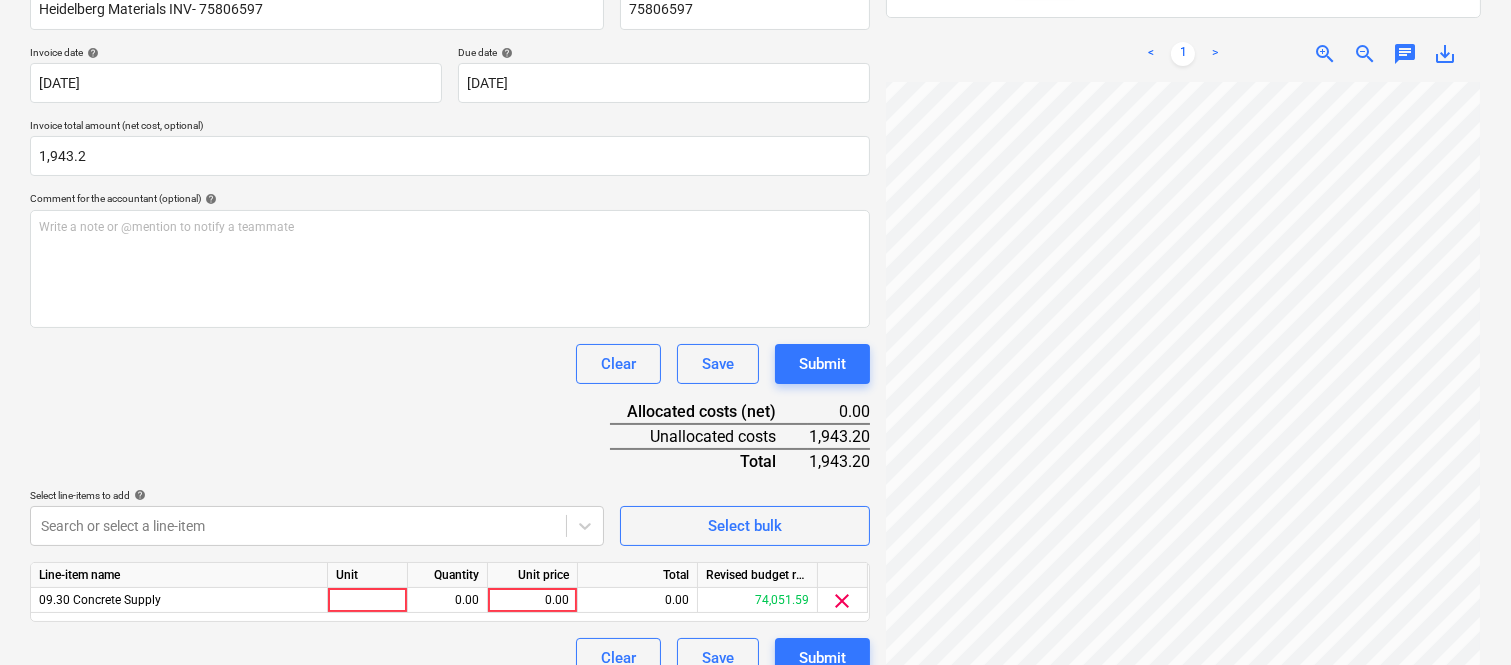 scroll, scrollTop: 367, scrollLeft: 0, axis: vertical 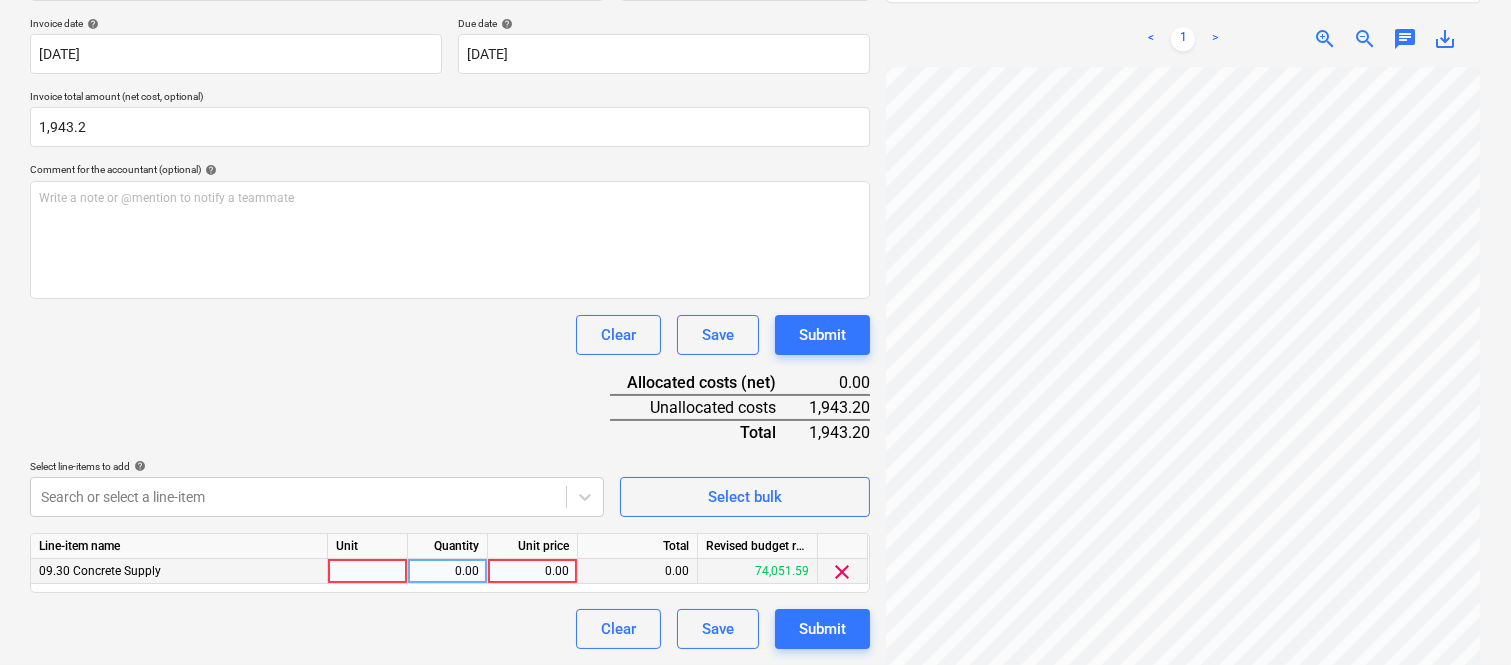 click at bounding box center [368, 571] 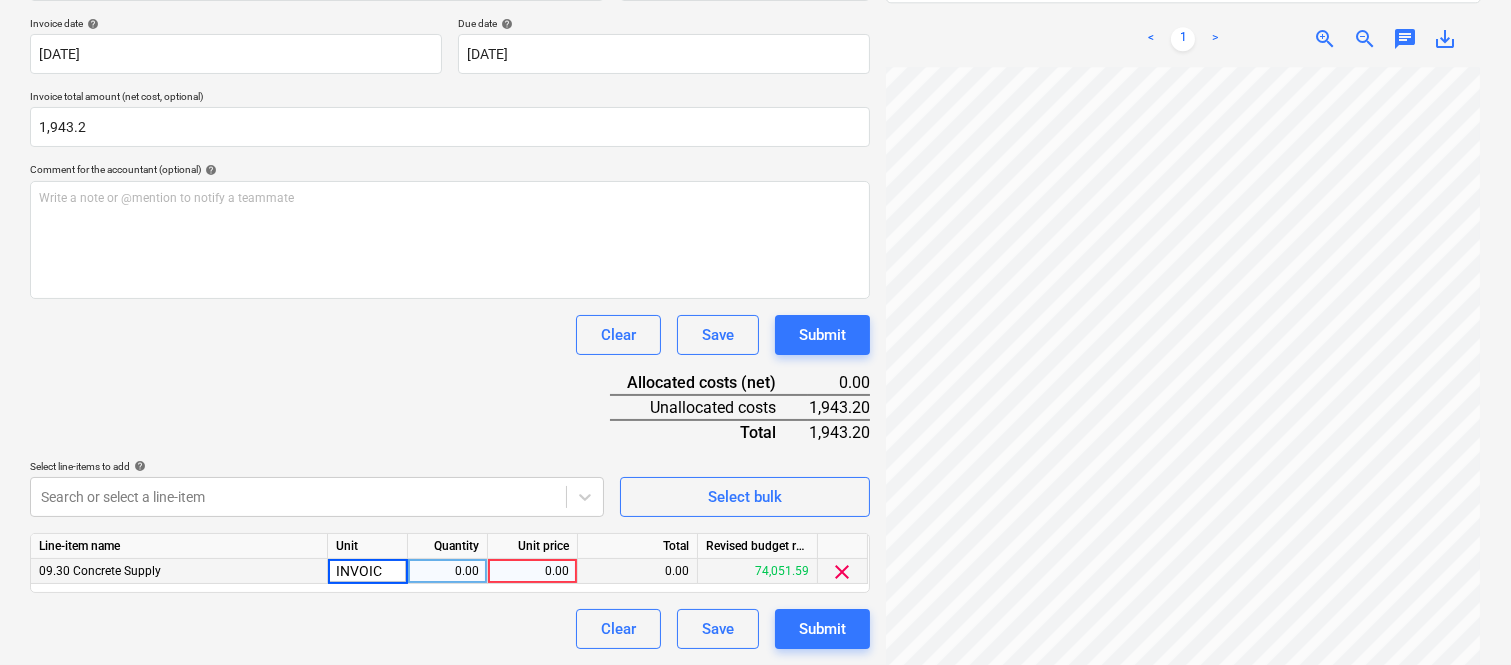 type on "INVOICE" 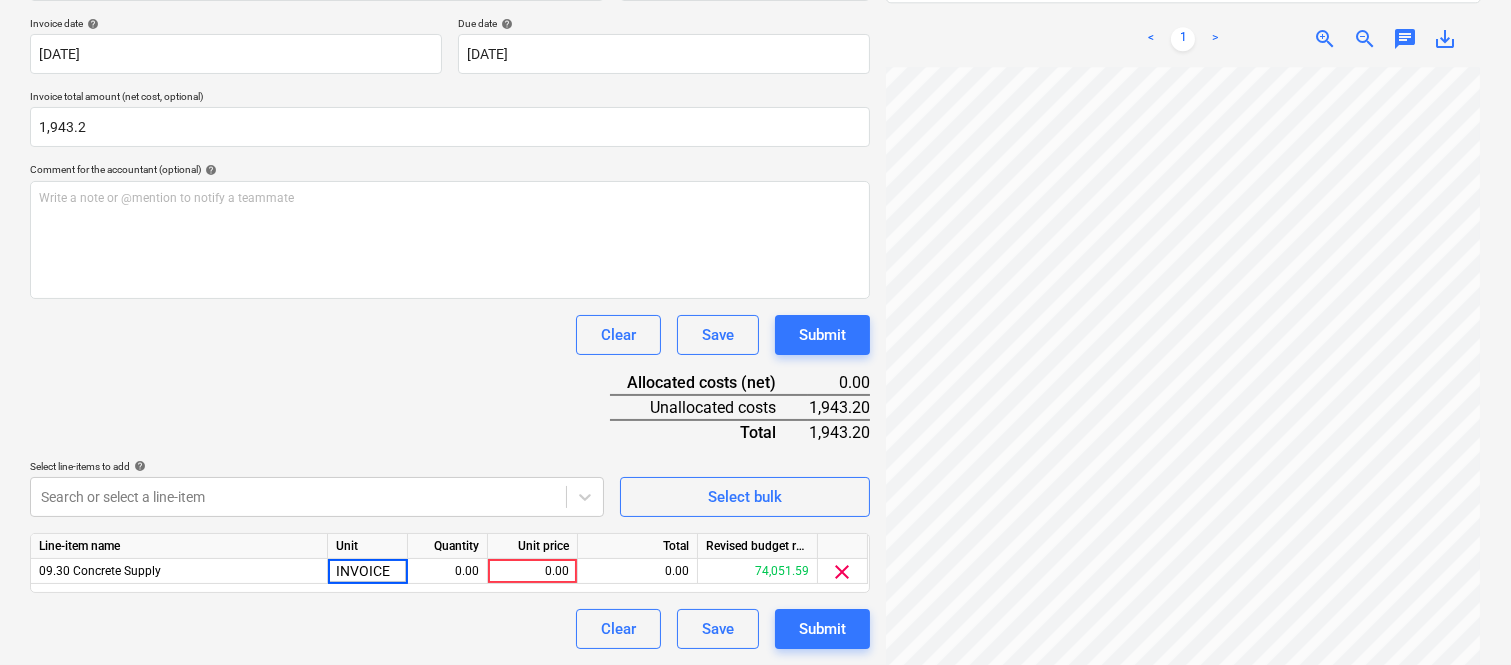 drag, startPoint x: 494, startPoint y: 572, endPoint x: 404, endPoint y: 551, distance: 92.417534 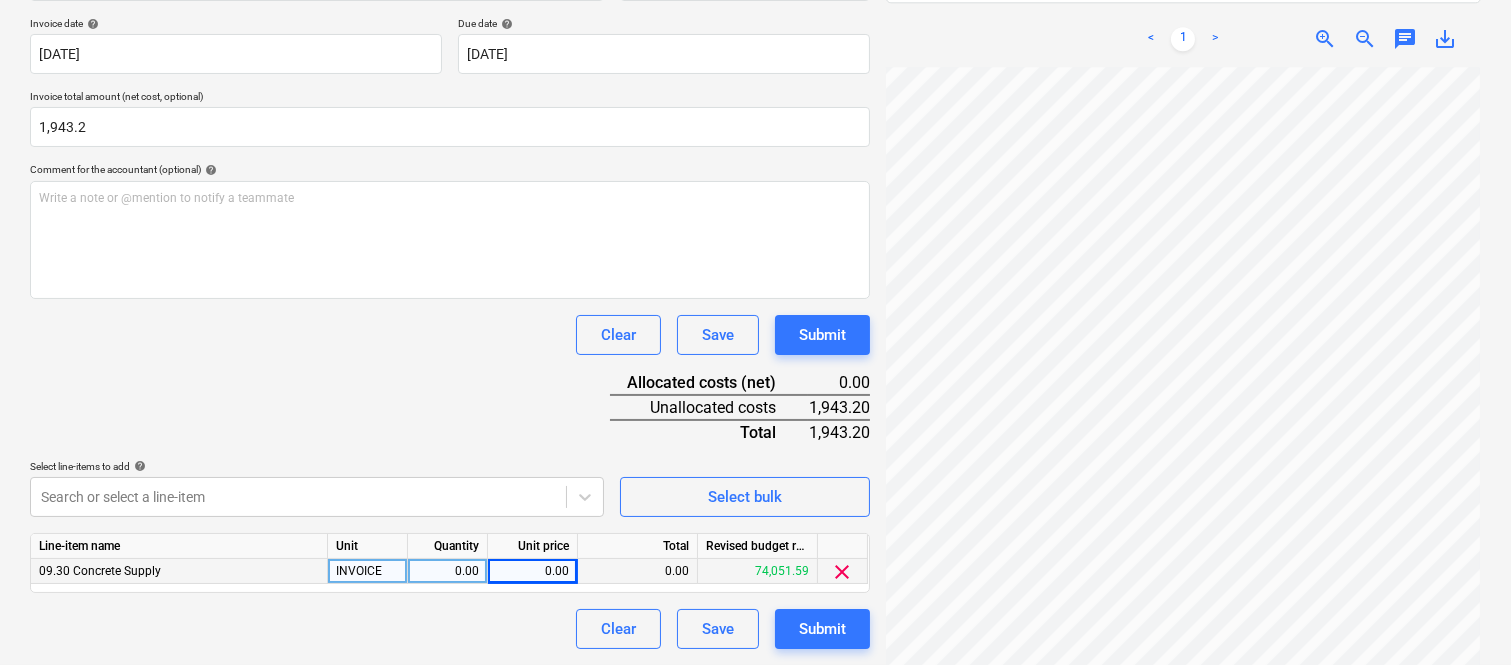 click on "0.00" at bounding box center (447, 571) 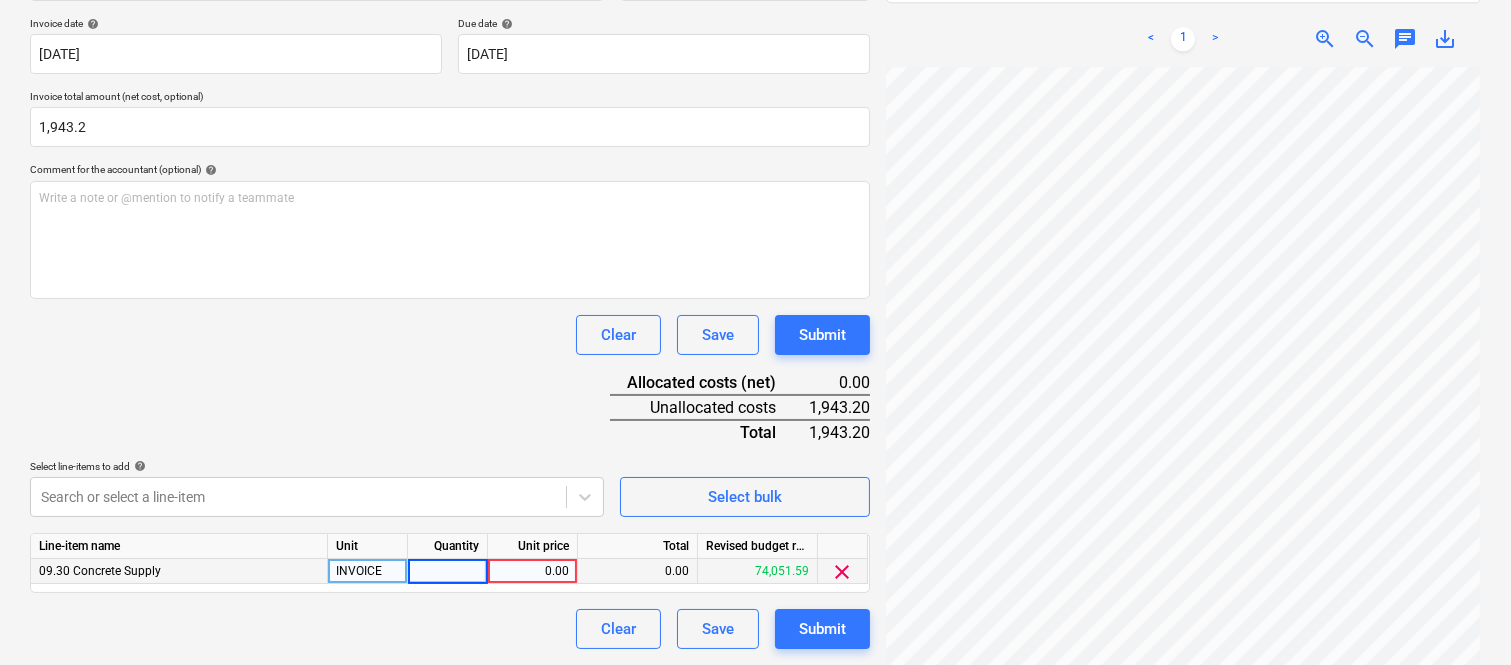 type on "1" 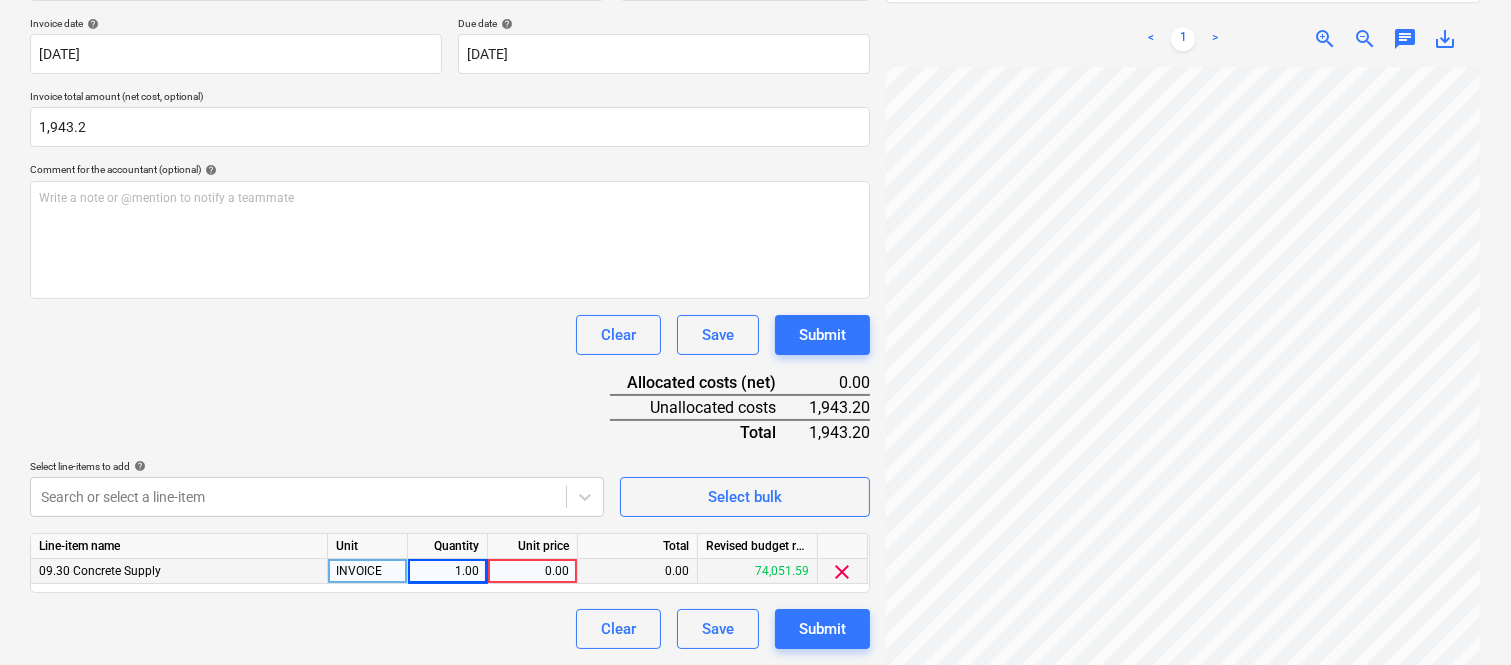 click on "0.00" at bounding box center [532, 571] 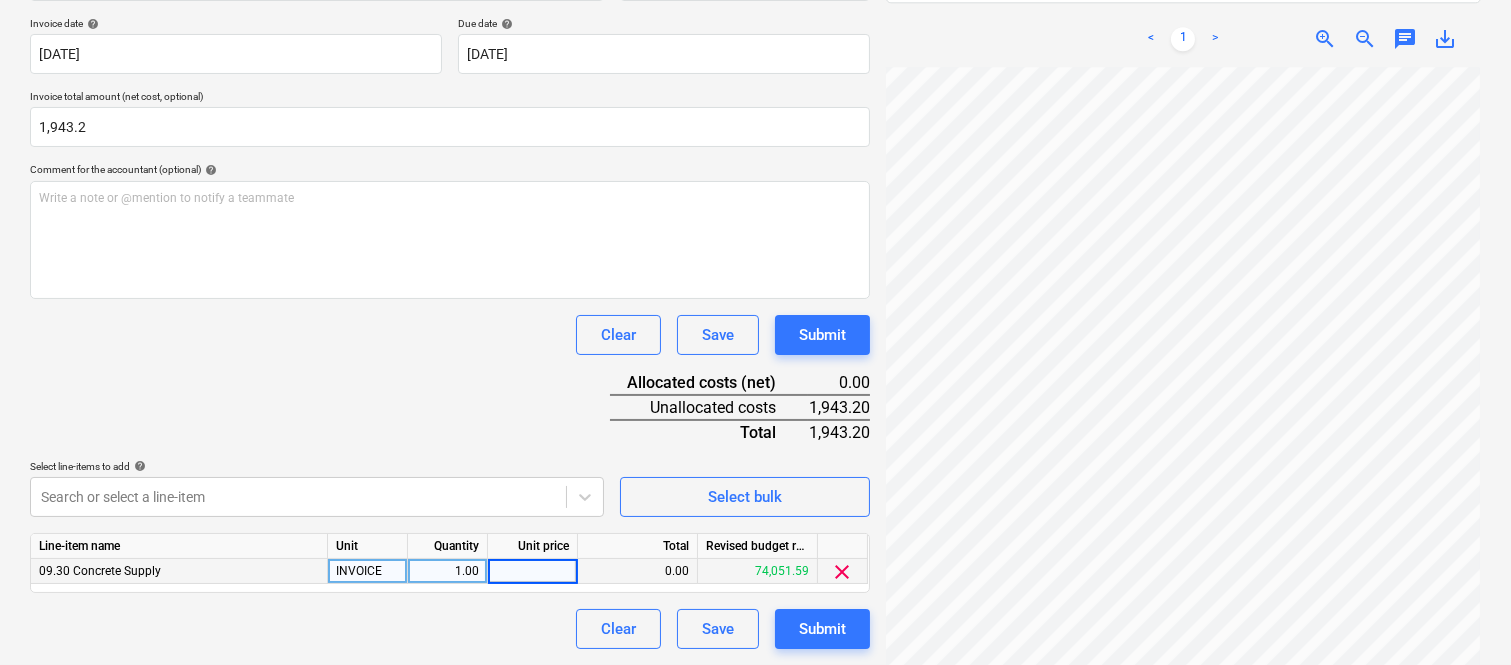 type on "1,943.2" 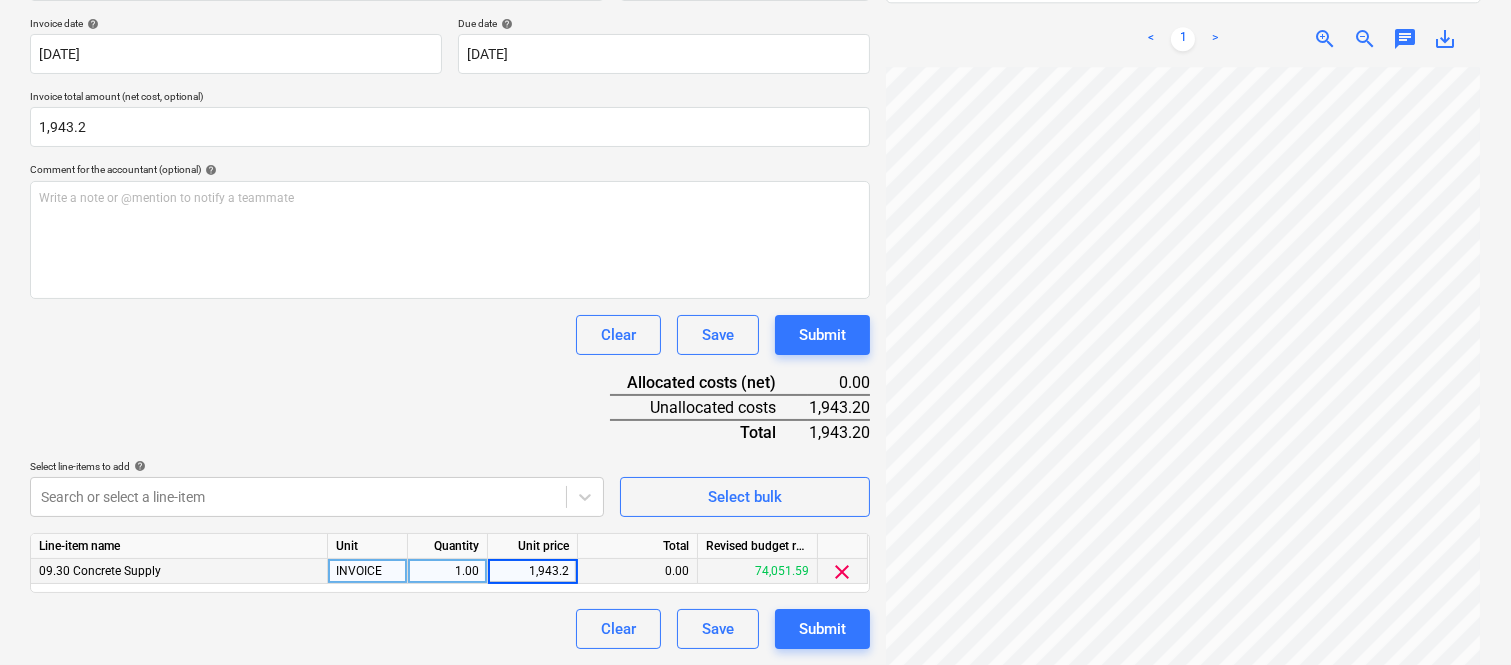 click on "Clear Save Submit" at bounding box center (450, 629) 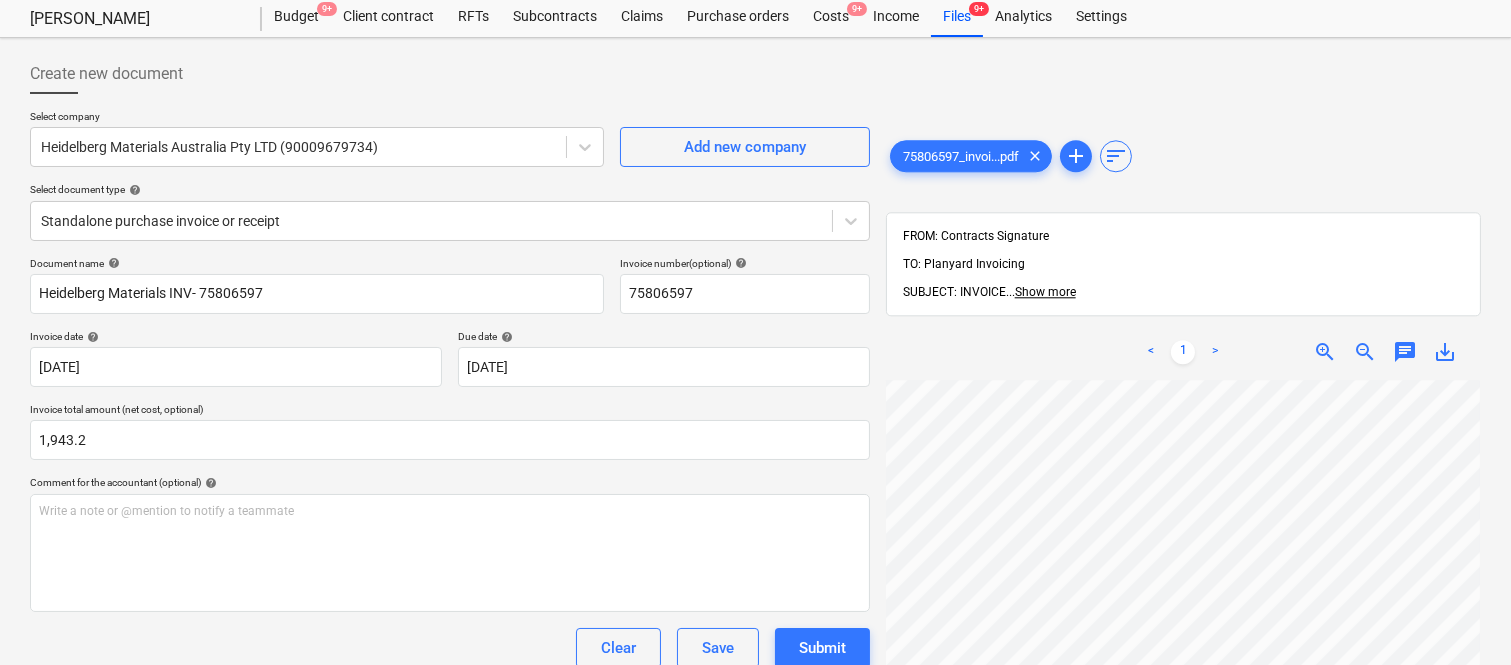scroll, scrollTop: 0, scrollLeft: 0, axis: both 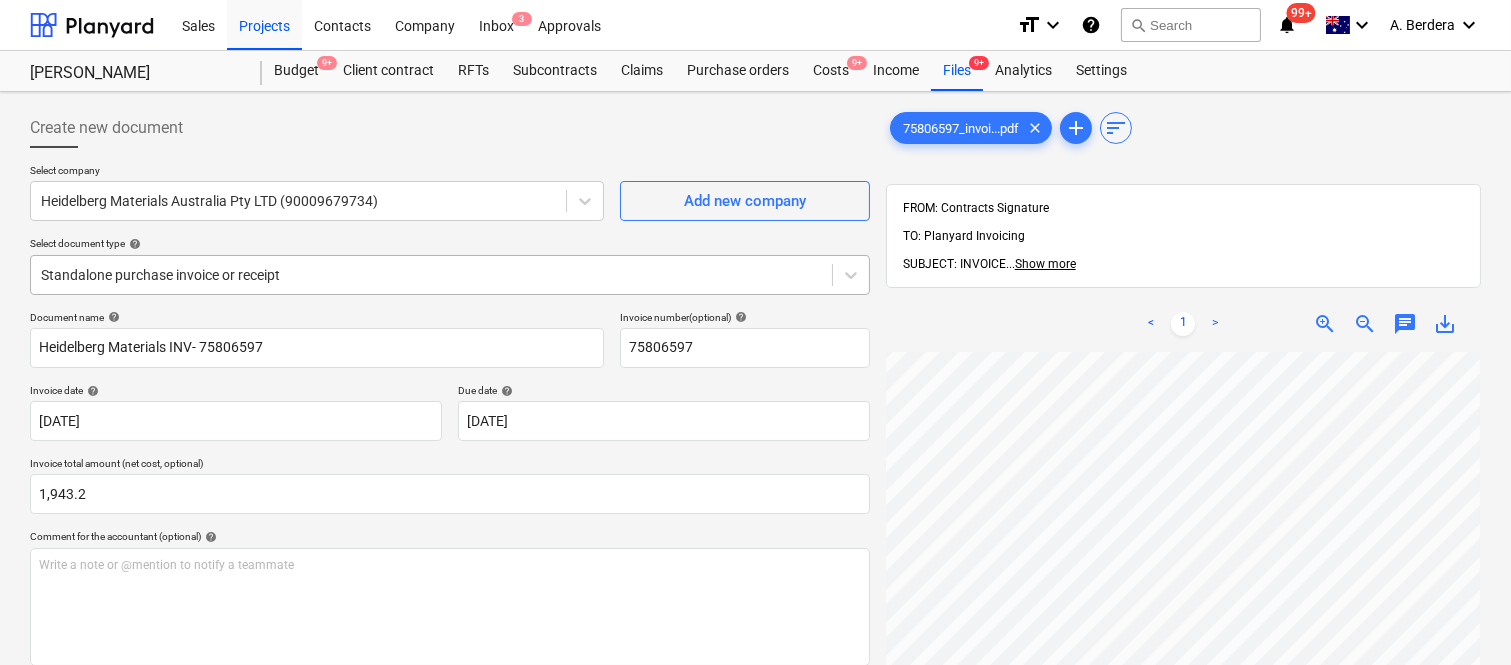 click at bounding box center [431, 275] 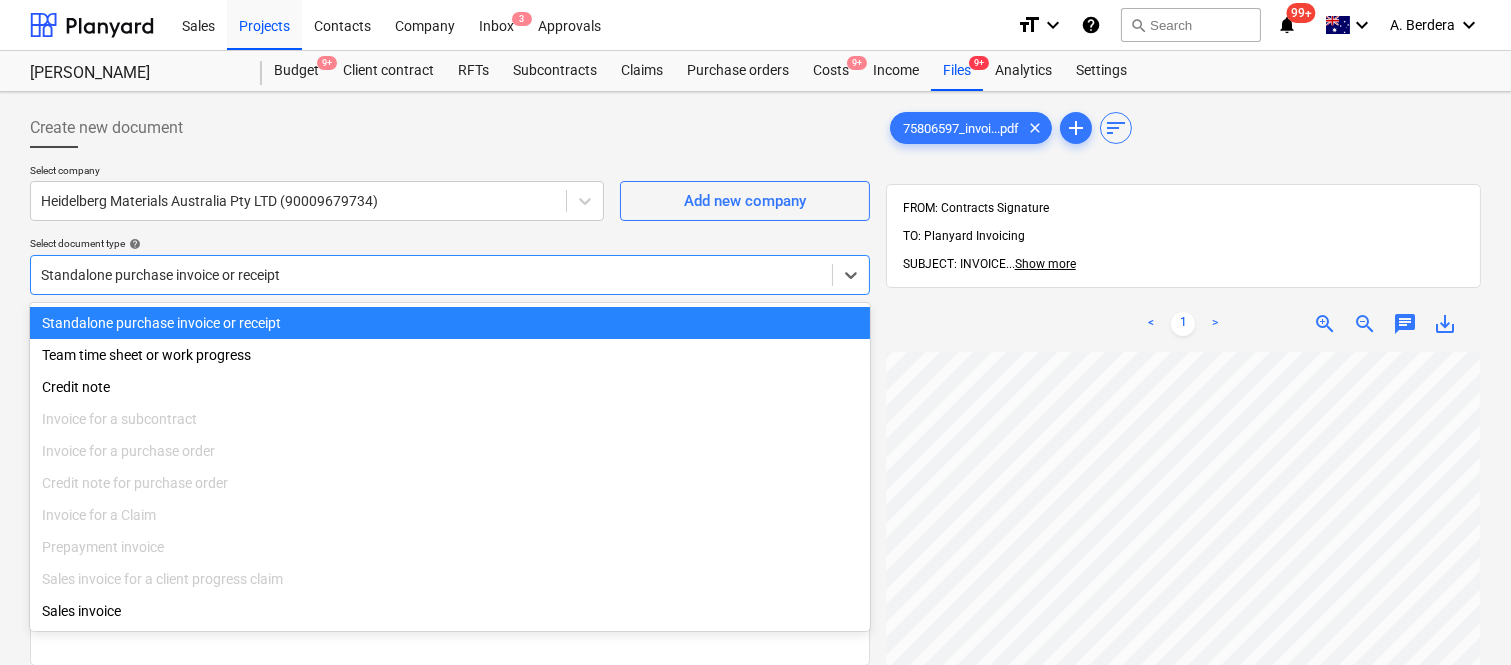 click on "Standalone purchase invoice or receipt" at bounding box center (450, 323) 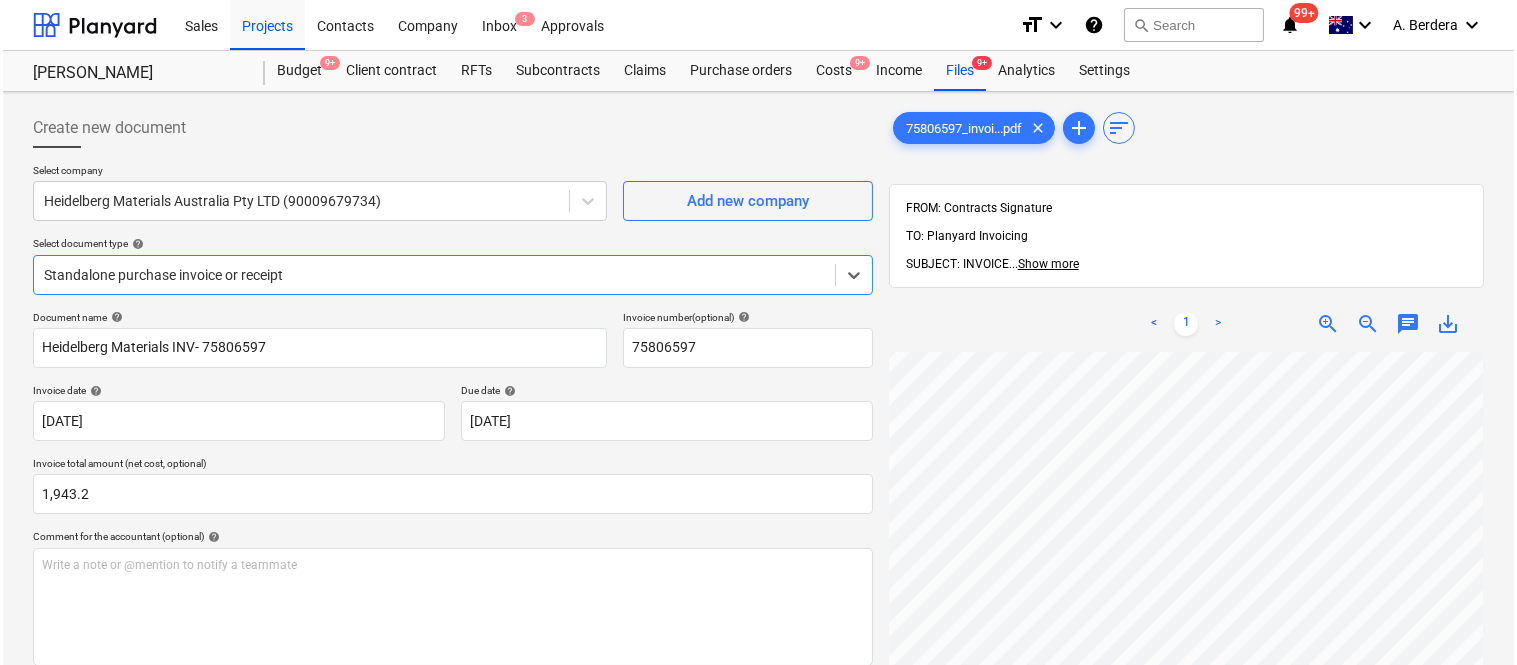 scroll, scrollTop: 367, scrollLeft: 0, axis: vertical 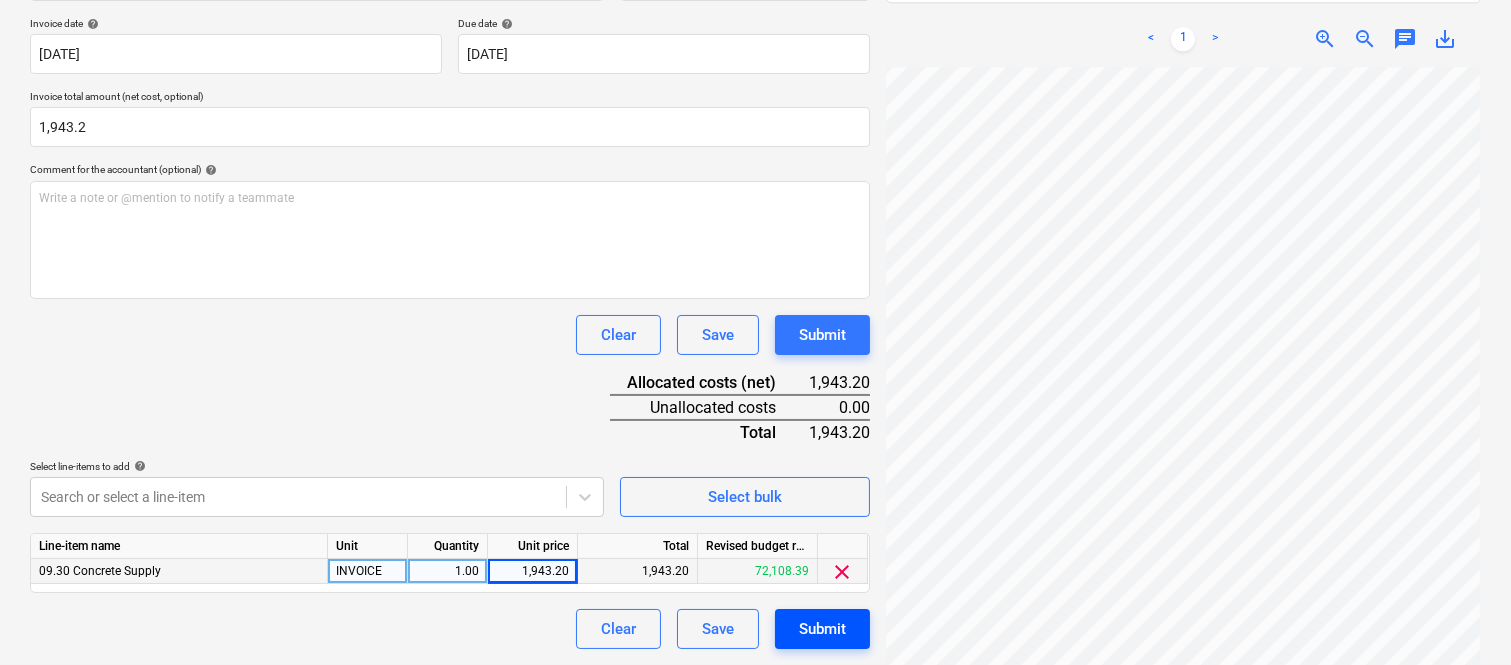 click on "Submit" at bounding box center [822, 629] 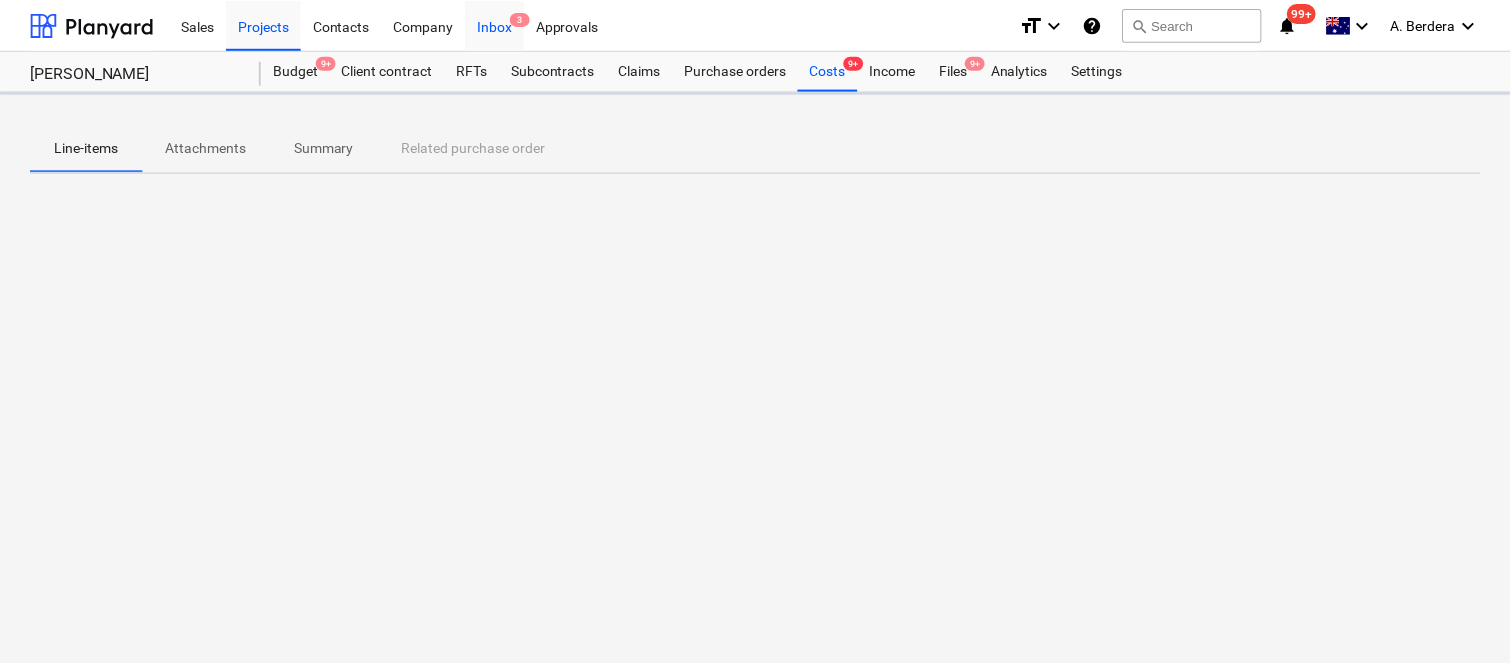 scroll, scrollTop: 0, scrollLeft: 0, axis: both 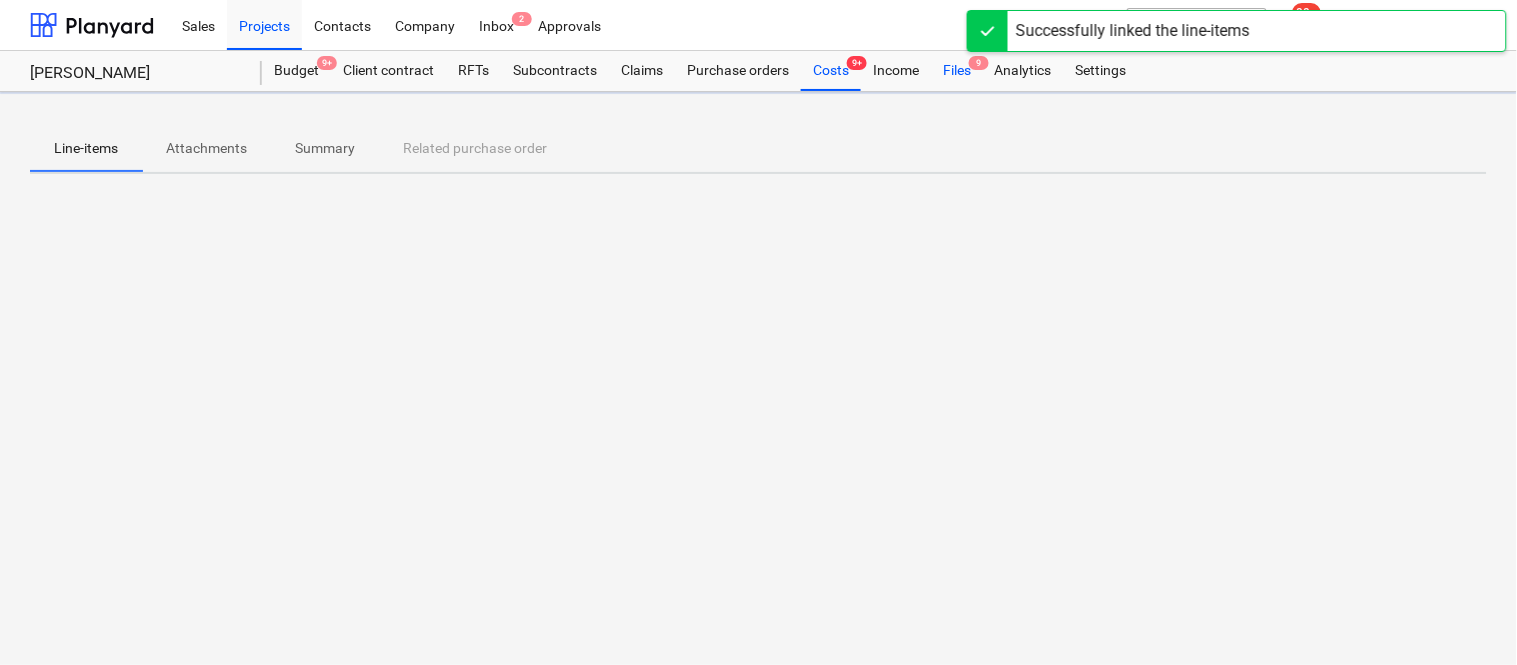 click on "Files 9" at bounding box center [957, 71] 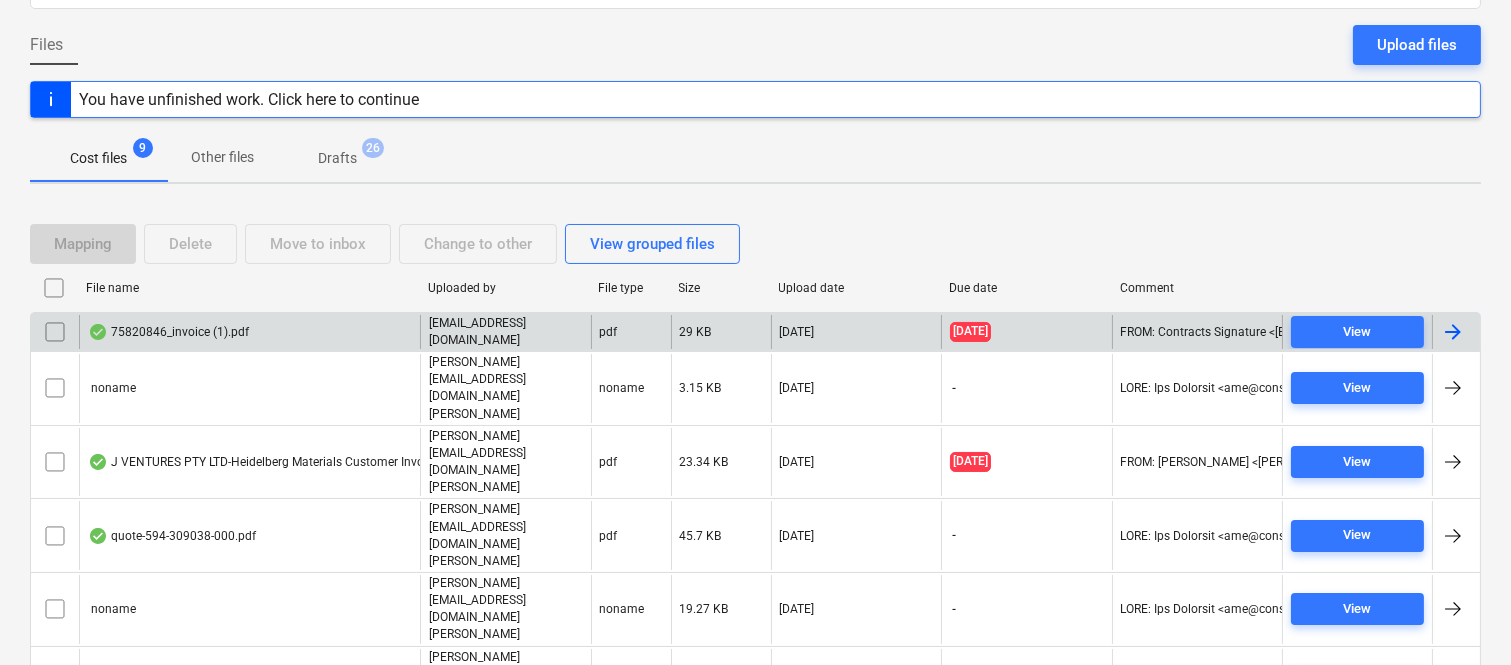 scroll, scrollTop: 228, scrollLeft: 0, axis: vertical 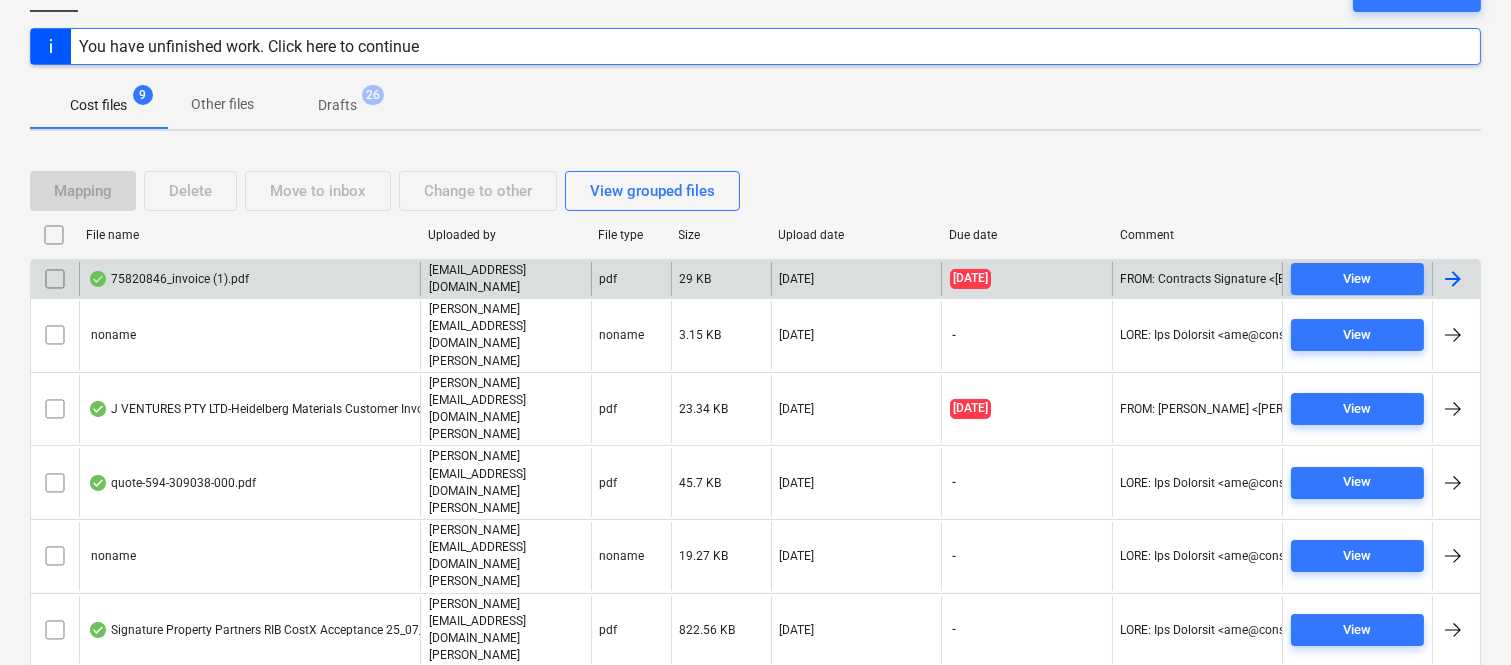 click on "75820846_invoice (1).pdf" at bounding box center (249, 279) 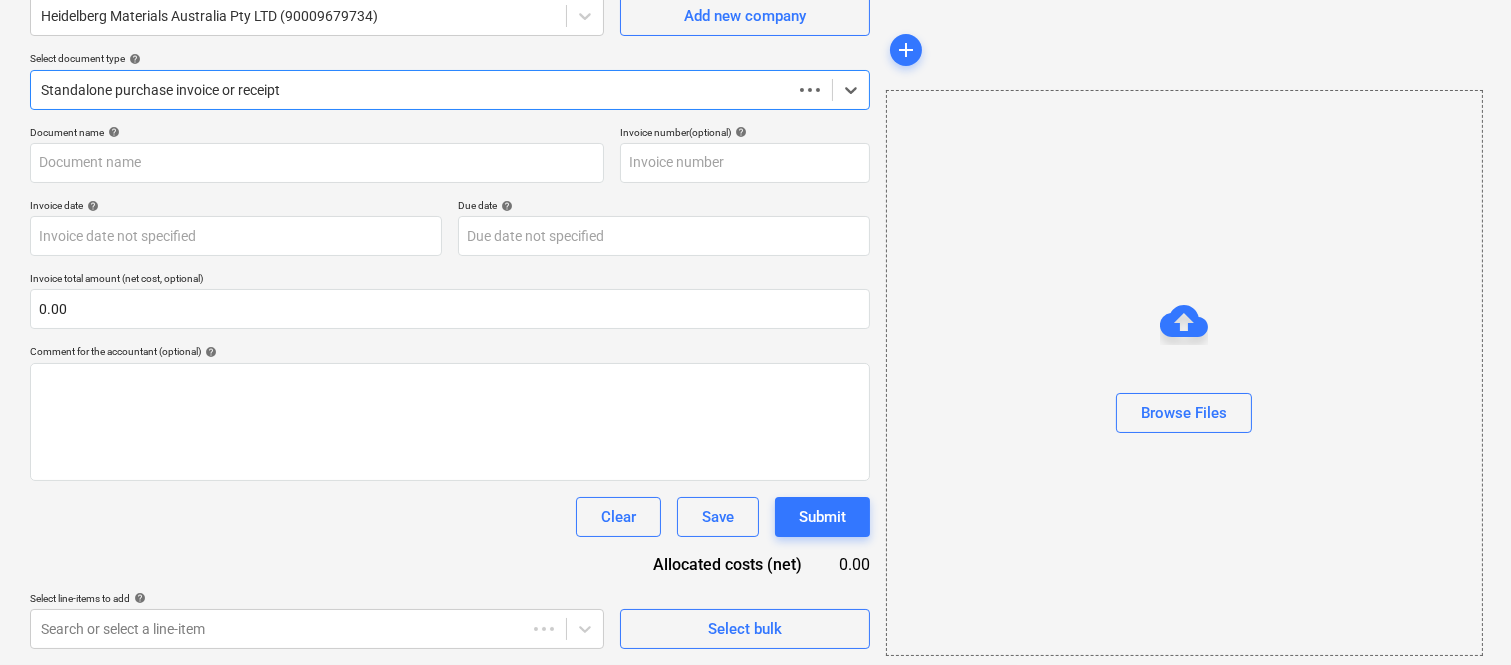 scroll, scrollTop: 185, scrollLeft: 0, axis: vertical 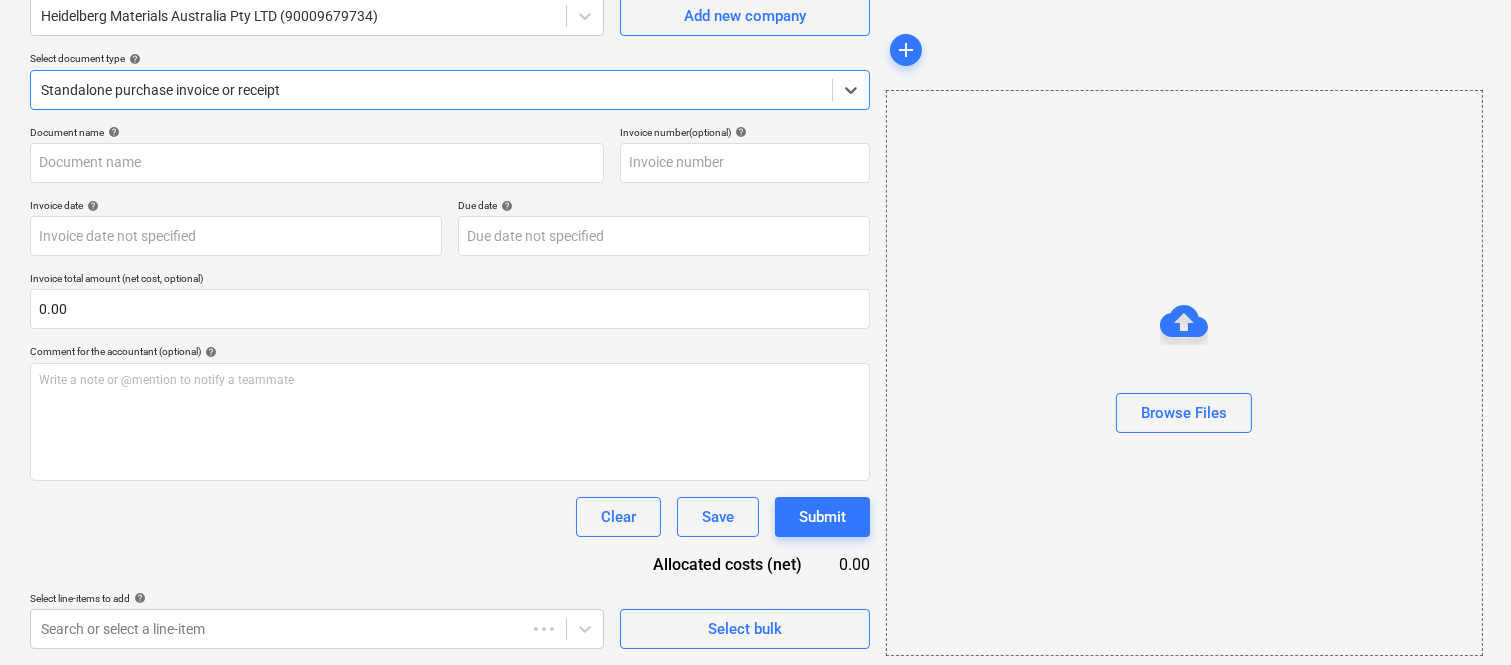 type on "75820846" 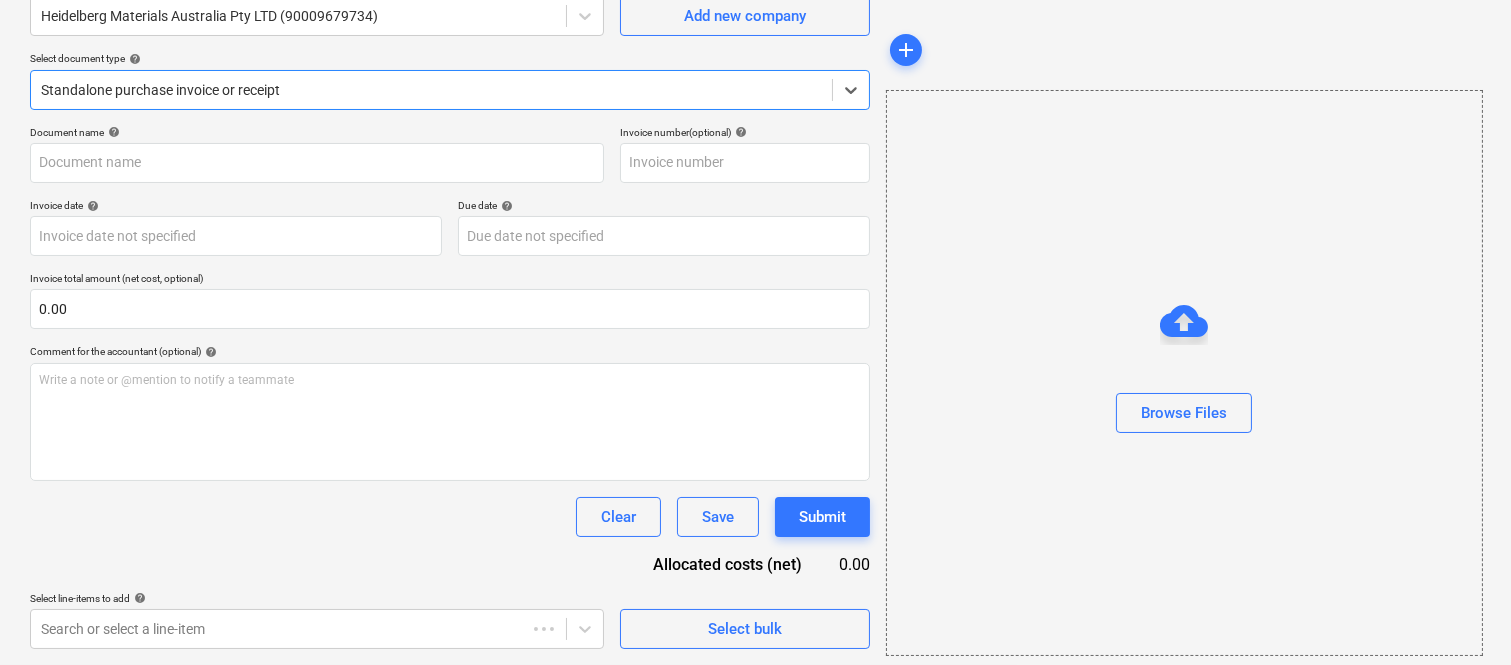 type on "75820846" 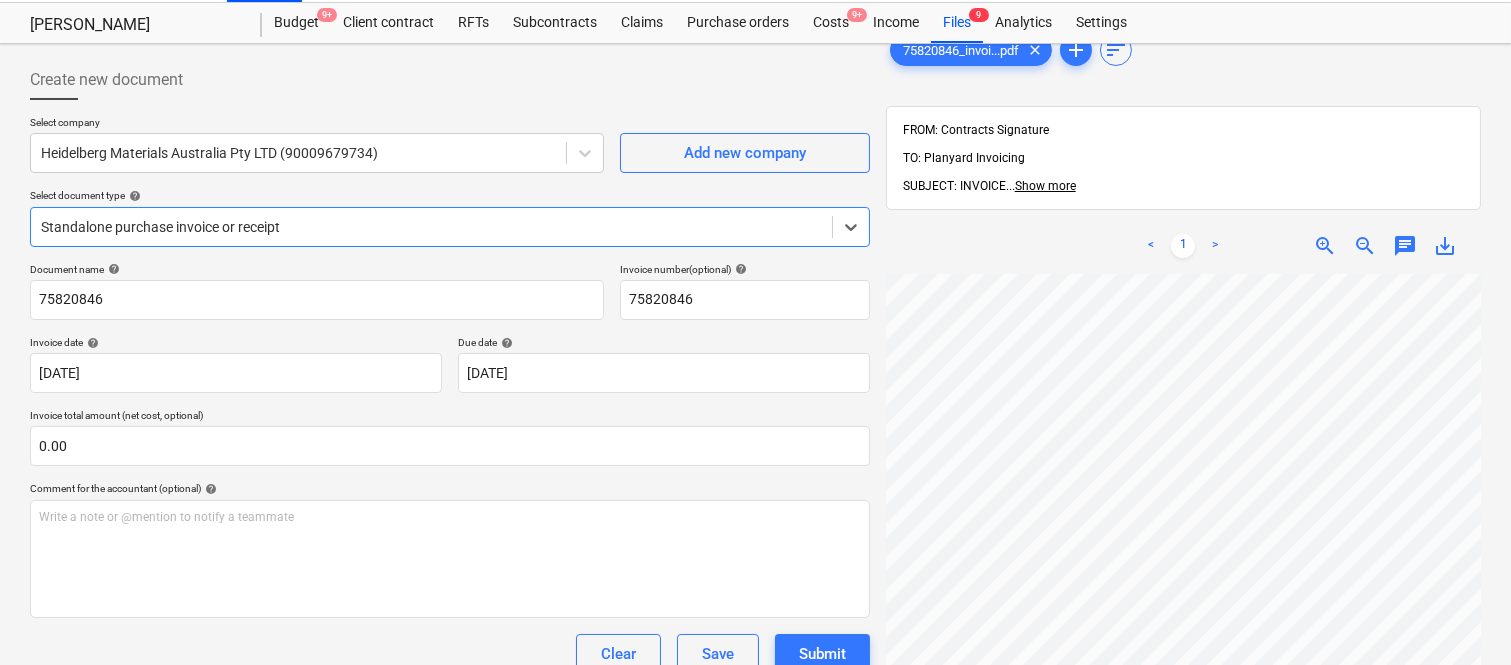 scroll, scrollTop: 0, scrollLeft: 0, axis: both 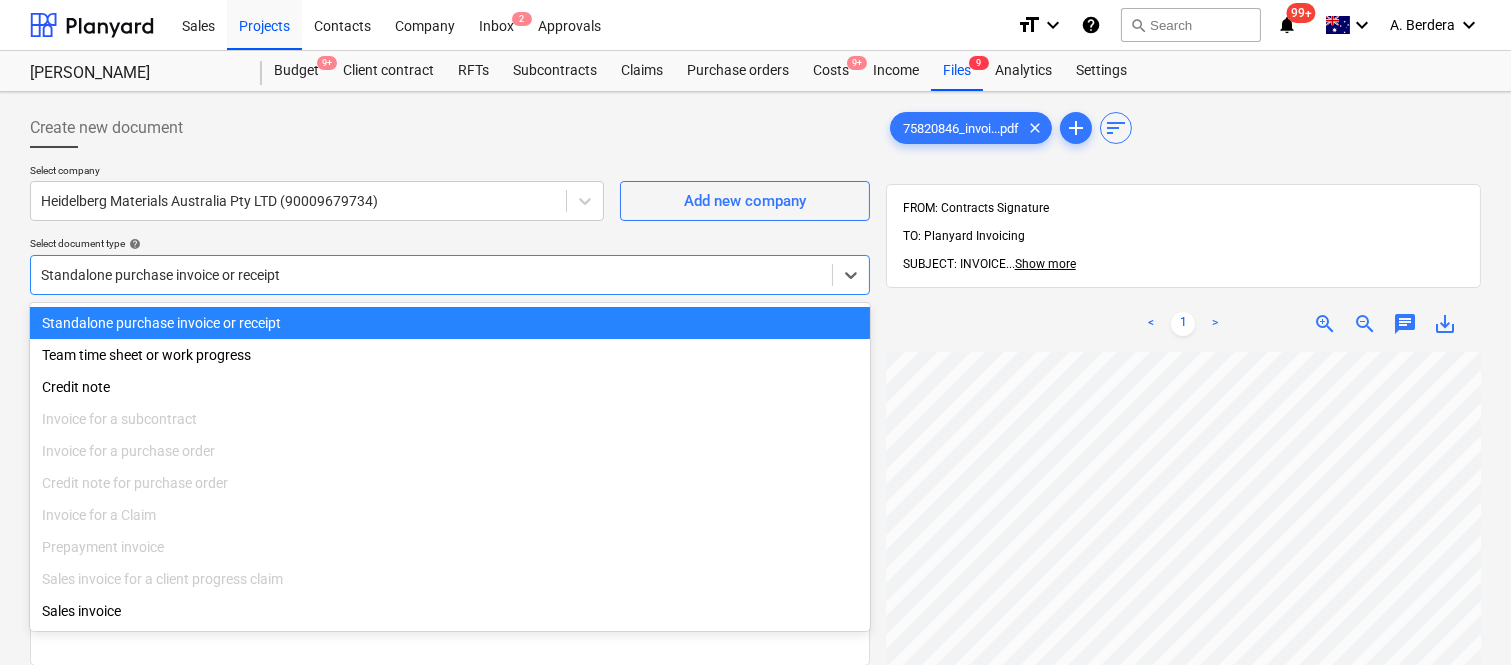 click at bounding box center (431, 275) 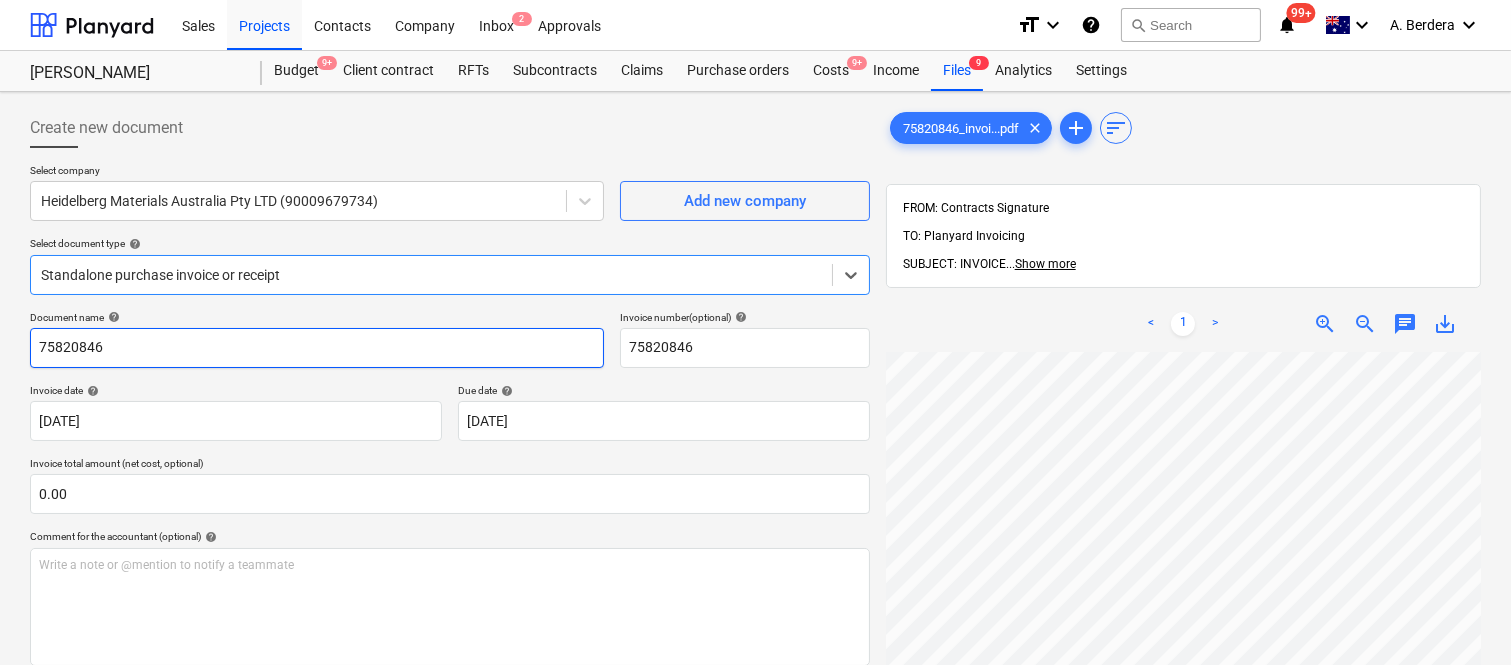 click on "75820846" at bounding box center (317, 348) 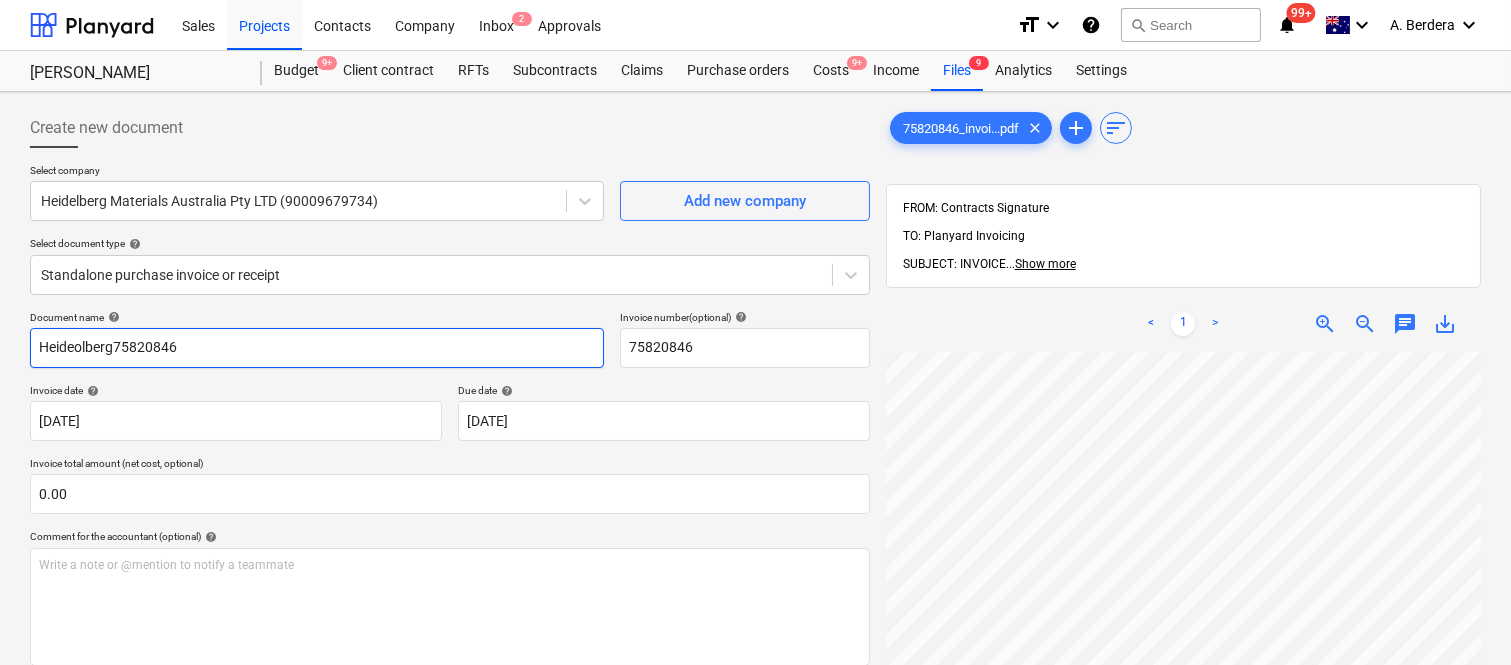 click on "Heideolberg75820846" at bounding box center (317, 348) 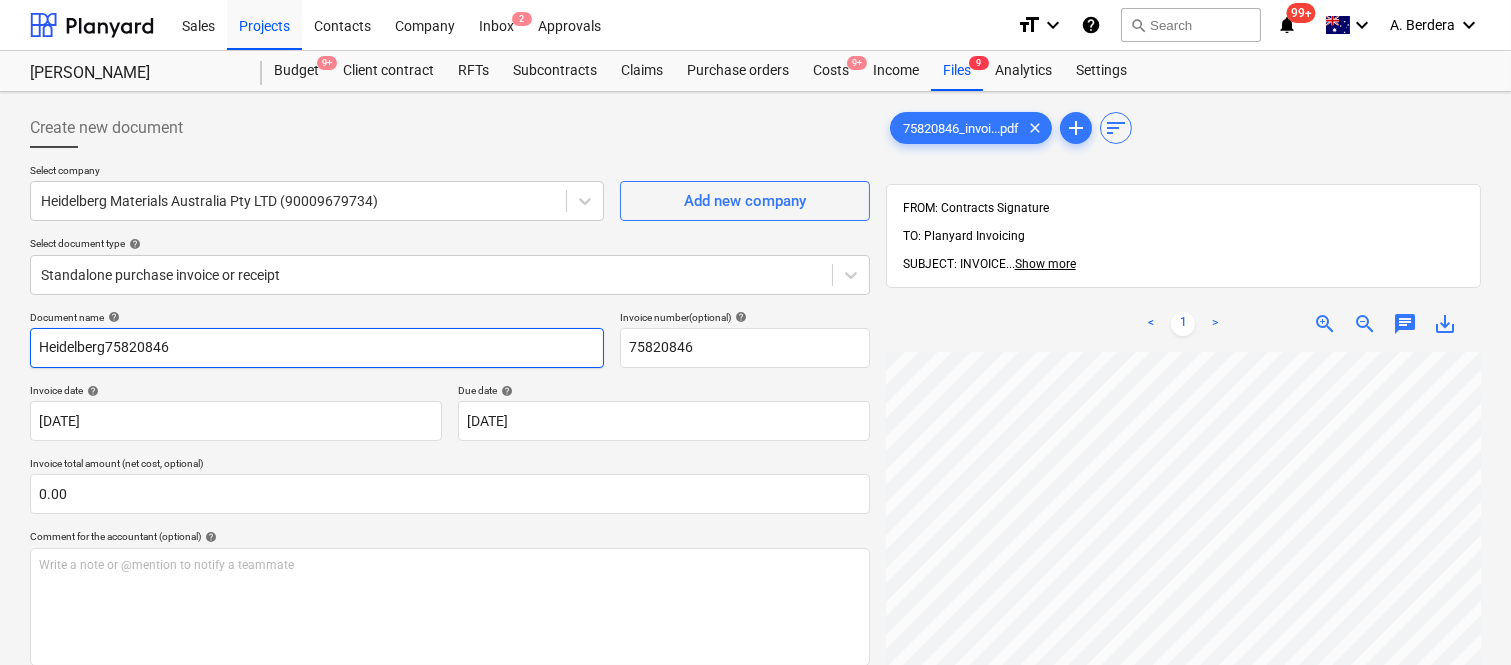 click on "Heidelberg75820846" at bounding box center [317, 348] 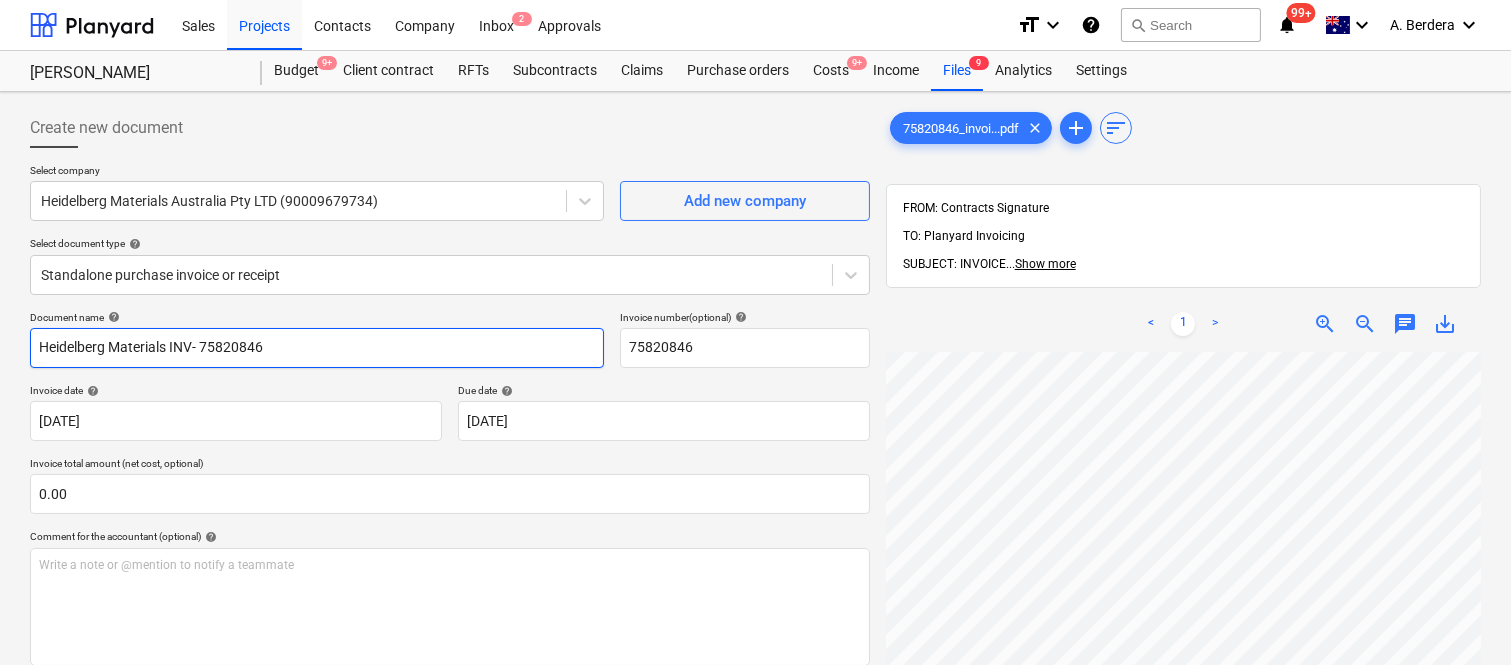 type on "Heidelberg Materials INV- 75820846" 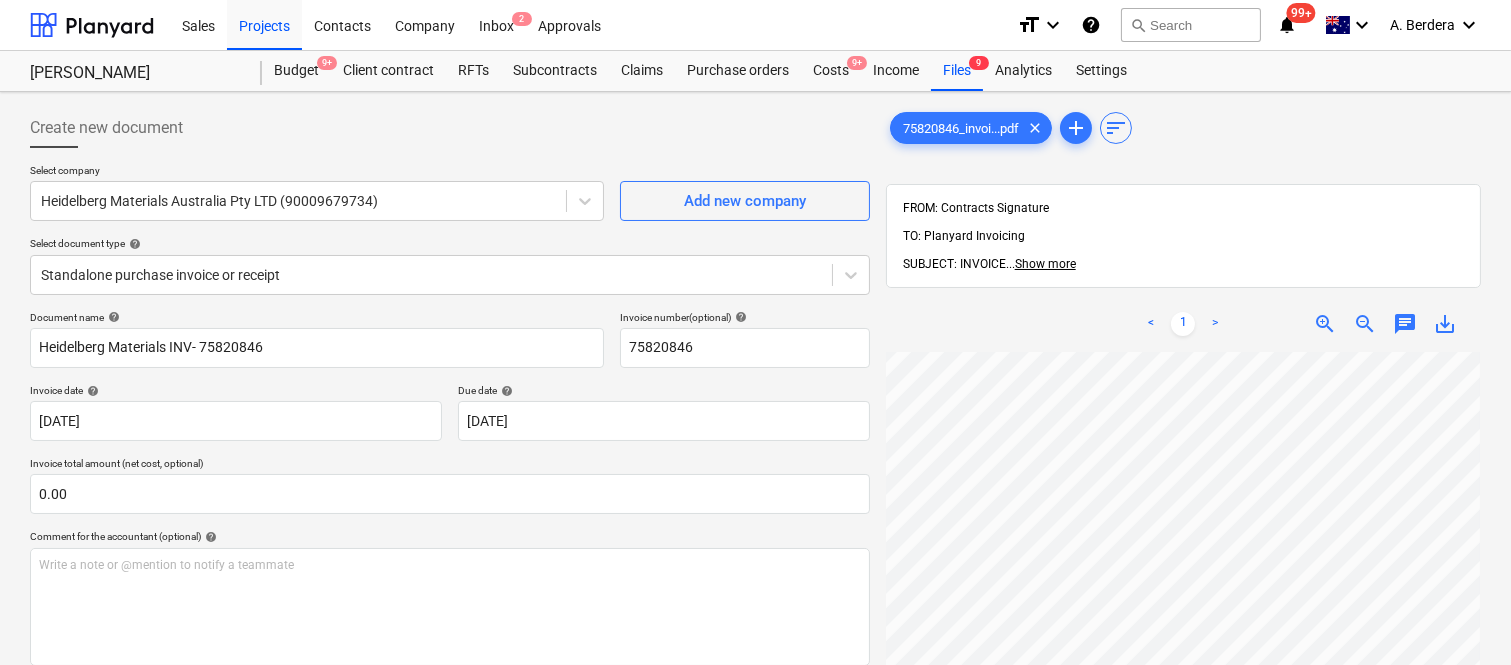 scroll, scrollTop: 106, scrollLeft: 305, axis: both 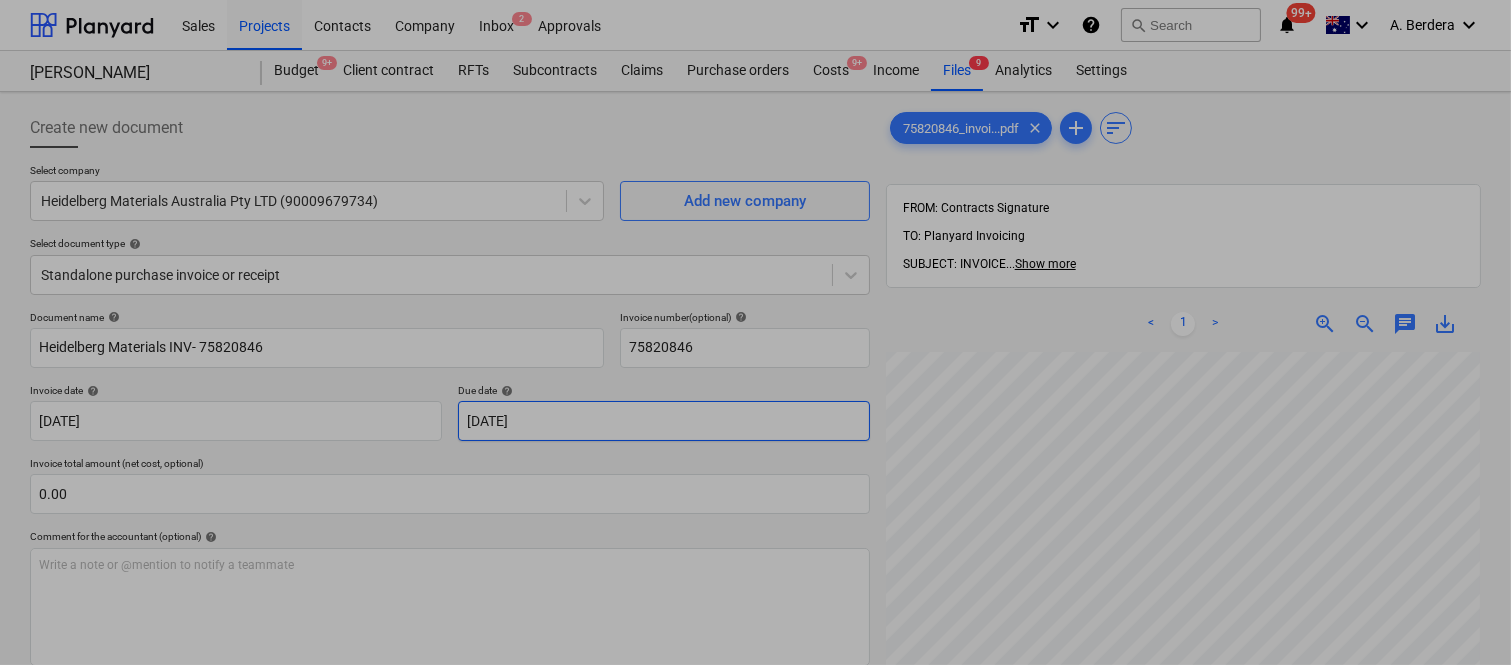 click on "Sales Projects Contacts Company Inbox 2 Approvals format_size keyboard_arrow_down help search Search notifications 99+ keyboard_arrow_down A. Berdera keyboard_arrow_down Della Rosa Della Rosa Budget 9+ Client contract RFTs Subcontracts Claims Purchase orders Costs 9+ Income Files 9 Analytics Settings Create new document Select company Heidelberg Materials Australia Pty LTD (90009679734)  Add new company Select document type help Standalone purchase invoice or receipt Document name help Heidelberg Materials INV- 75820846 Invoice number  (optional) help 75820846 Invoice date help 14 May 2025 14.05.2025 Press the down arrow key to interact with the calendar and
select a date. Press the question mark key to get the keyboard shortcuts for changing dates. Due date help 14 May 2025 14.05.2025 Press the down arrow key to interact with the calendar and
select a date. Press the question mark key to get the keyboard shortcuts for changing dates. Invoice total amount (net cost, optional) 0.00 help ﻿ Clear add" at bounding box center [755, 332] 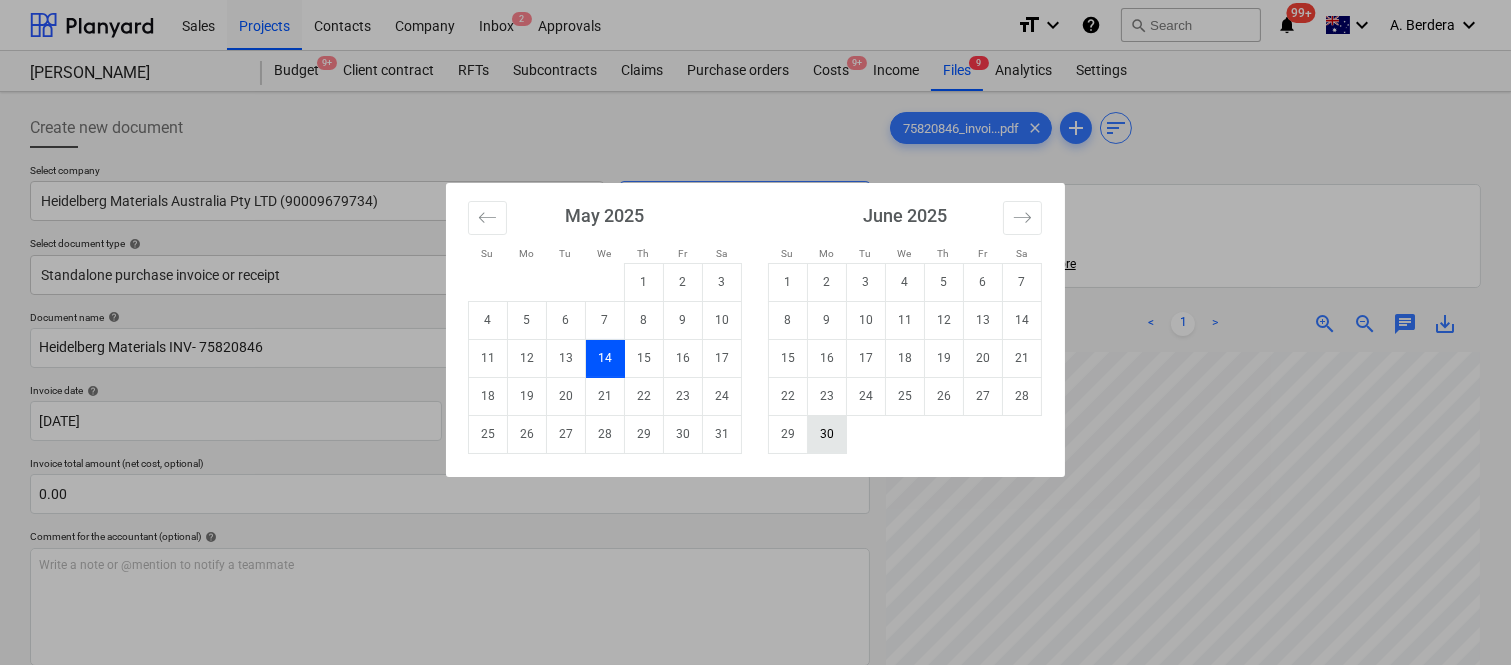 click on "30" at bounding box center (827, 434) 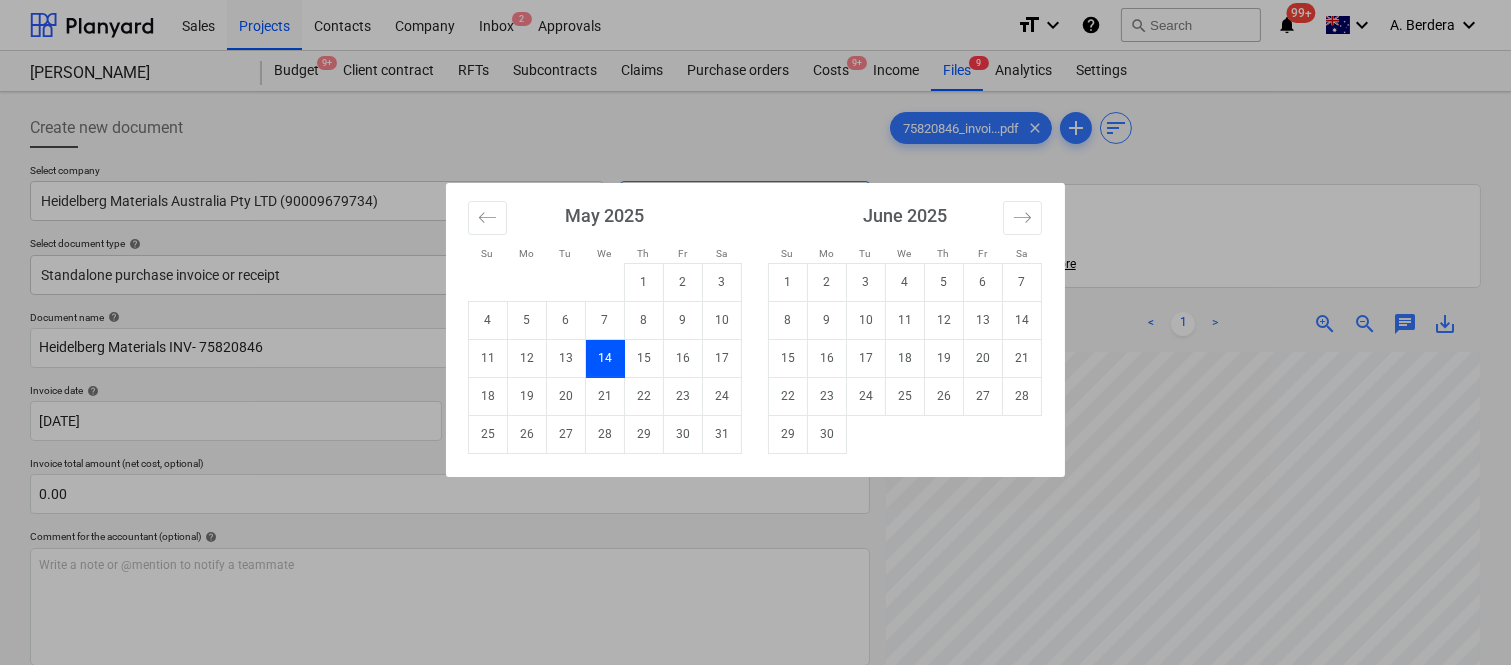 type on "[DATE]" 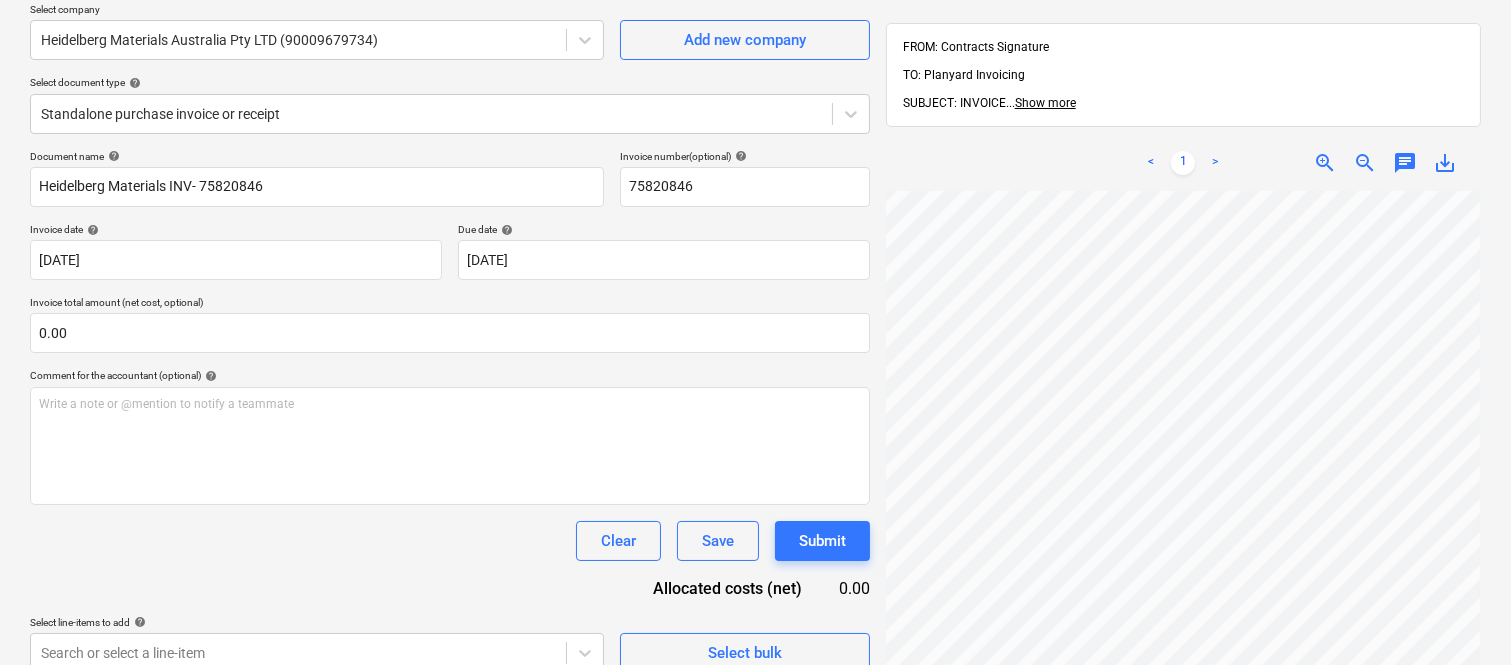 scroll, scrollTop: 171, scrollLeft: 0, axis: vertical 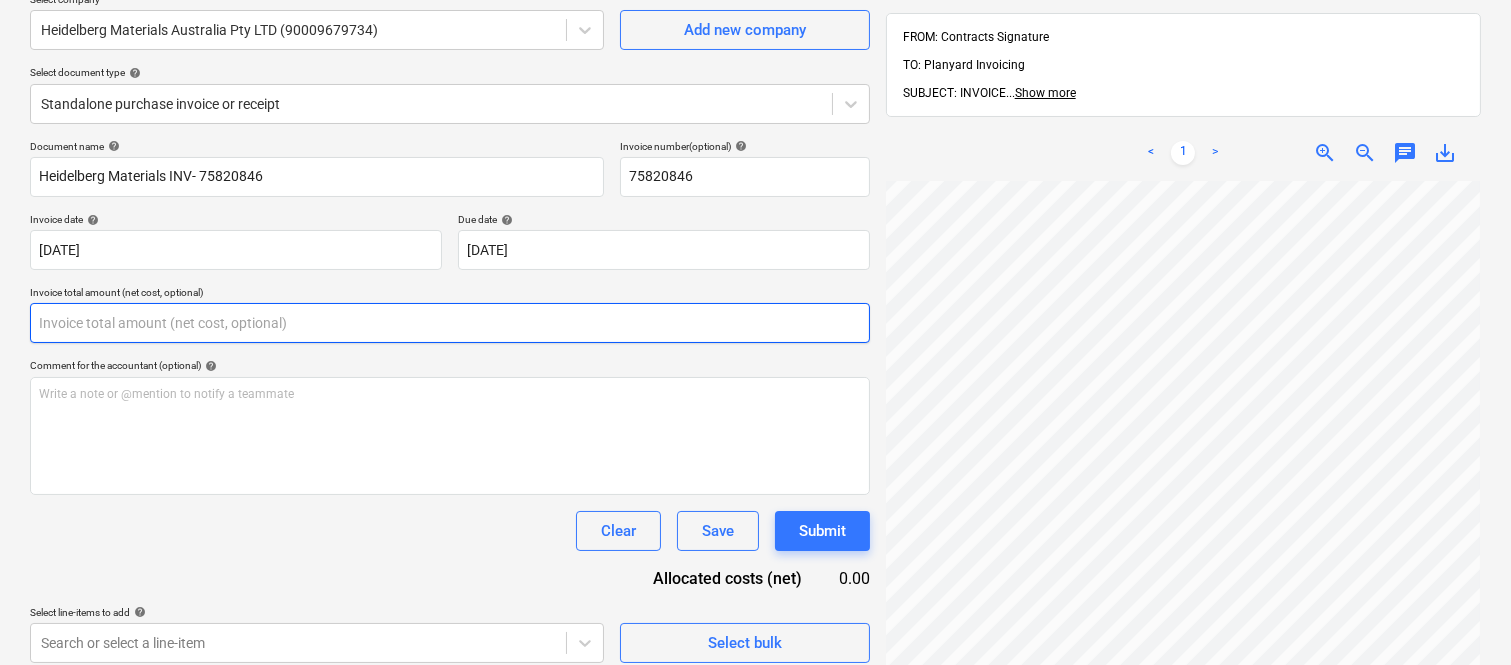 click at bounding box center [450, 323] 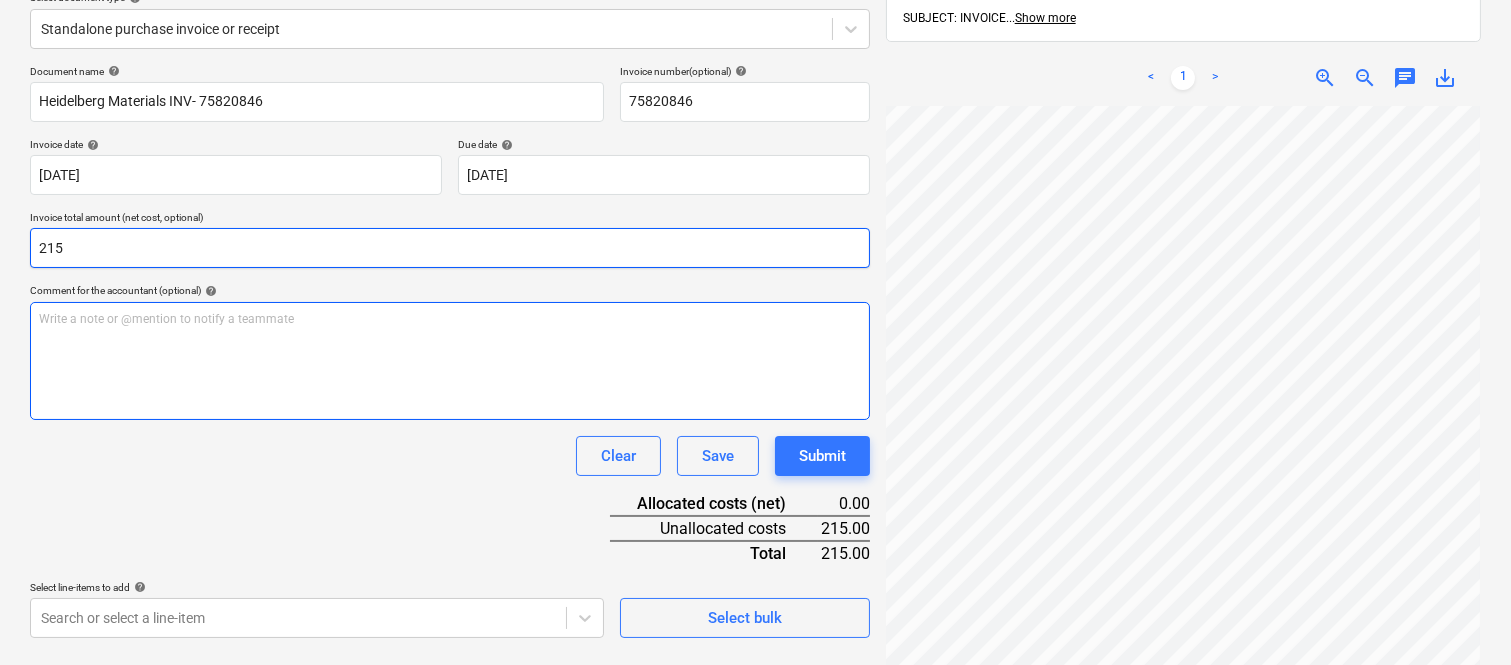 scroll, scrollTop: 285, scrollLeft: 0, axis: vertical 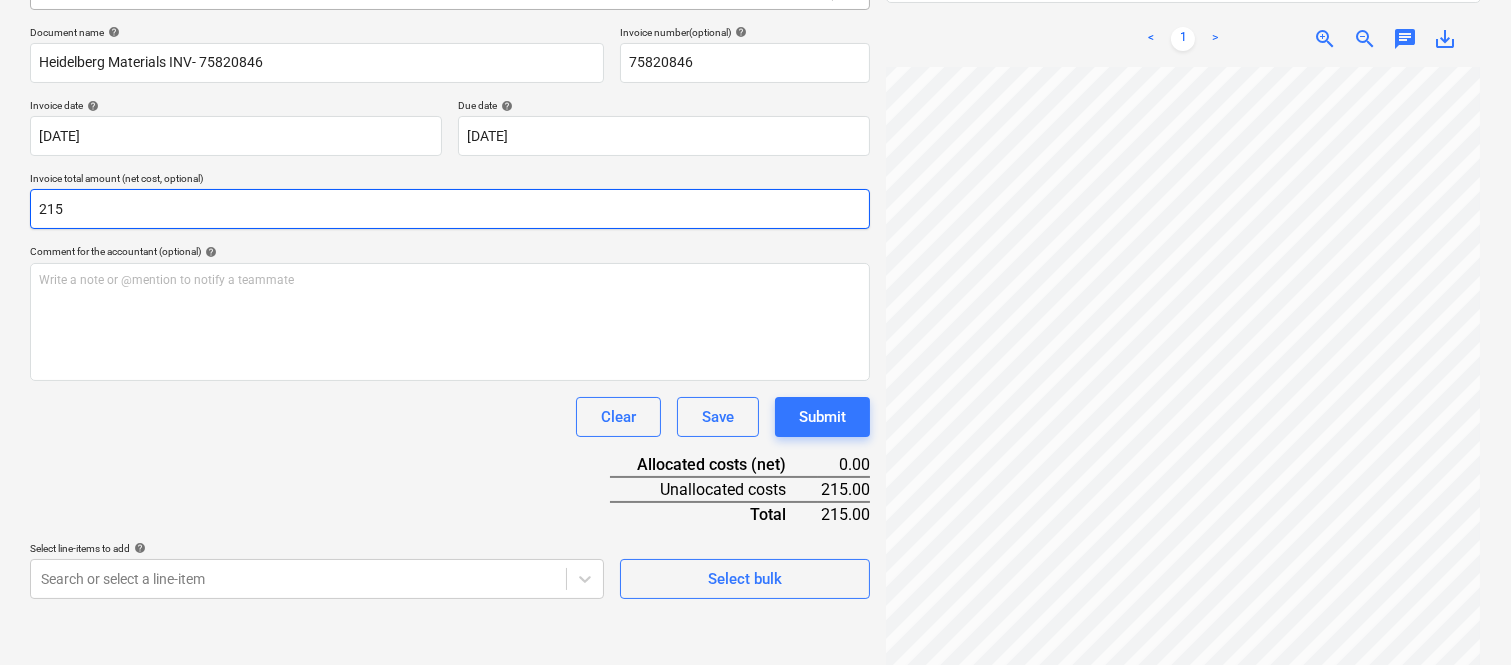 type on "215" 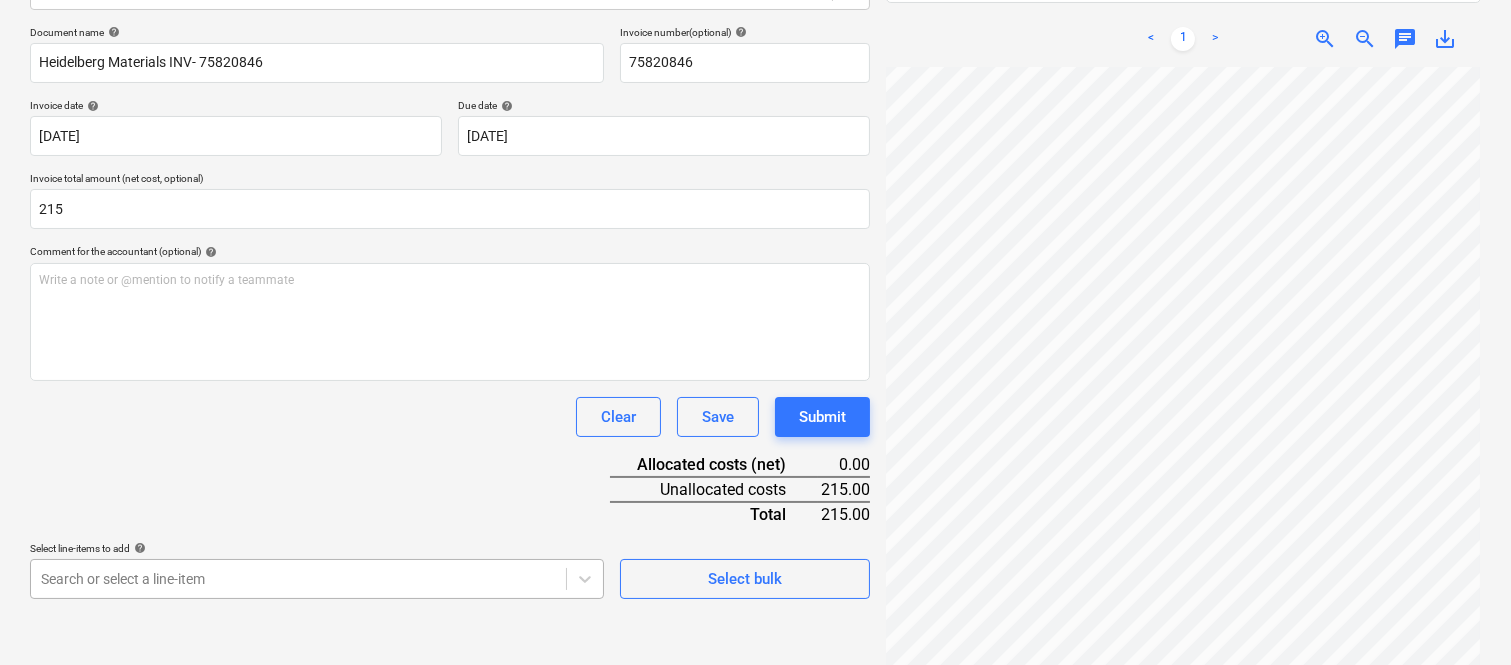 click on "Sales Projects Contacts Company Inbox 2 Approvals format_size keyboard_arrow_down help search Search notifications 99+ keyboard_arrow_down A. Berdera keyboard_arrow_down Della Rosa Della Rosa Budget 9+ Client contract RFTs Subcontracts Claims Purchase orders Costs 9+ Income Files 9 Analytics Settings Create new document Select company Heidelberg Materials Australia Pty LTD (90009679734)  Add new company Select document type help Standalone purchase invoice or receipt Document name help Heidelberg Materials INV- 75820846 Invoice number  (optional) help 75820846 Invoice date help 14 May 2025 14.05.2025 Press the down arrow key to interact with the calendar and
select a date. Press the question mark key to get the keyboard shortcuts for changing dates. Due date help 30 Jun 2025 30.06.2025 Press the down arrow key to interact with the calendar and
select a date. Press the question mark key to get the keyboard shortcuts for changing dates. Invoice total amount (net cost, optional) 215 help ﻿ Clear Save" at bounding box center (755, 47) 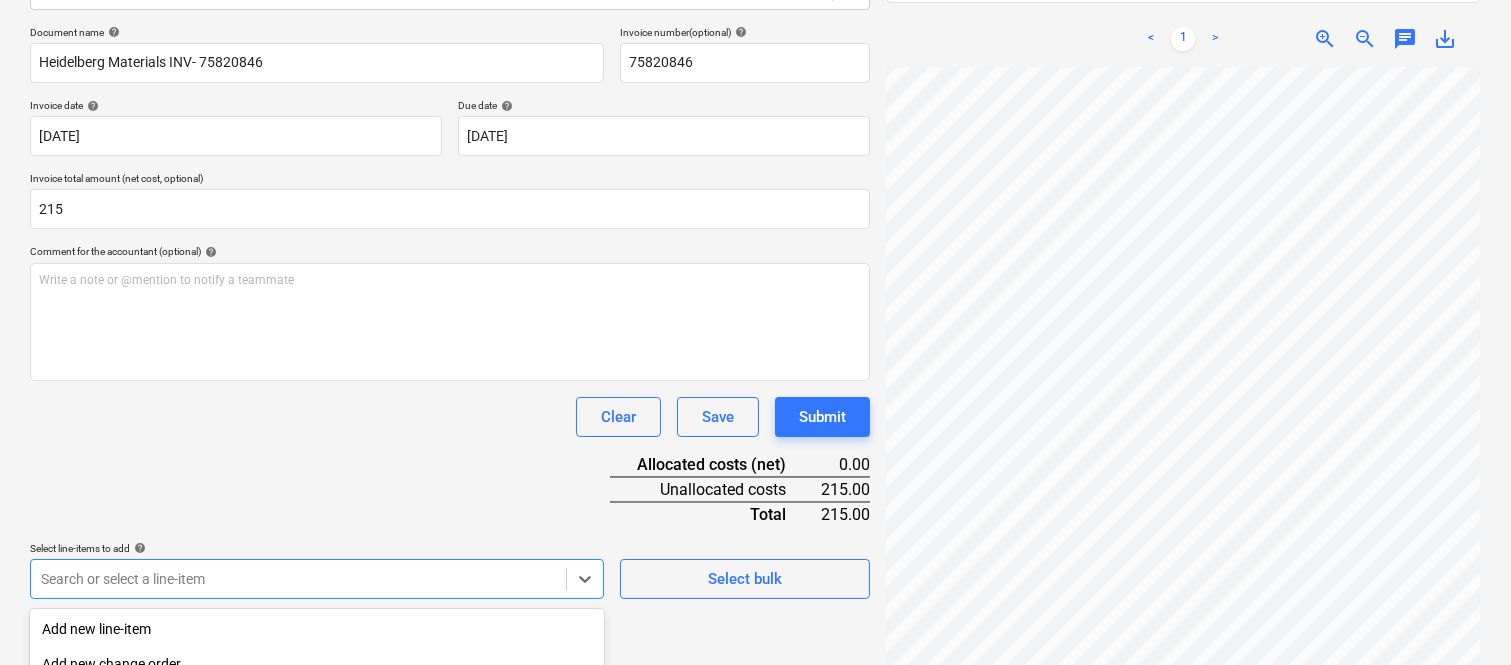 scroll, scrollTop: 532, scrollLeft: 0, axis: vertical 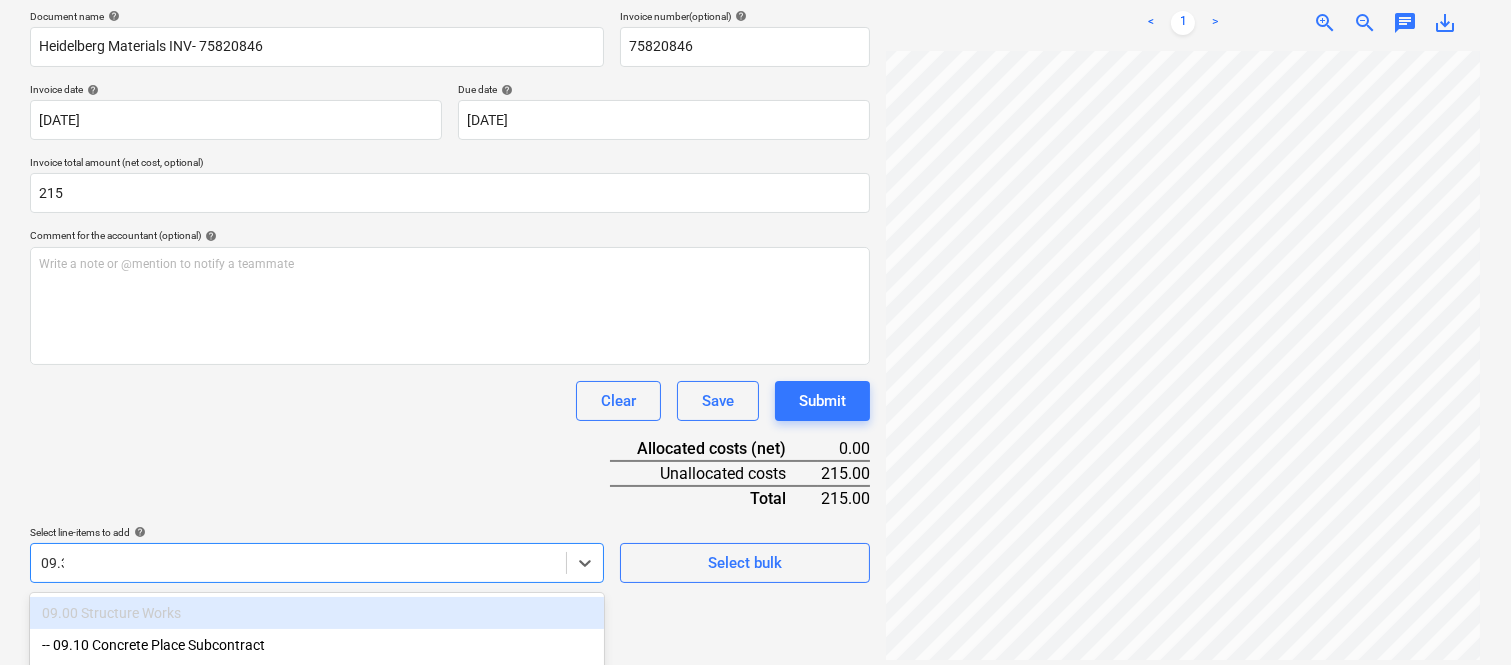 type on "09.30" 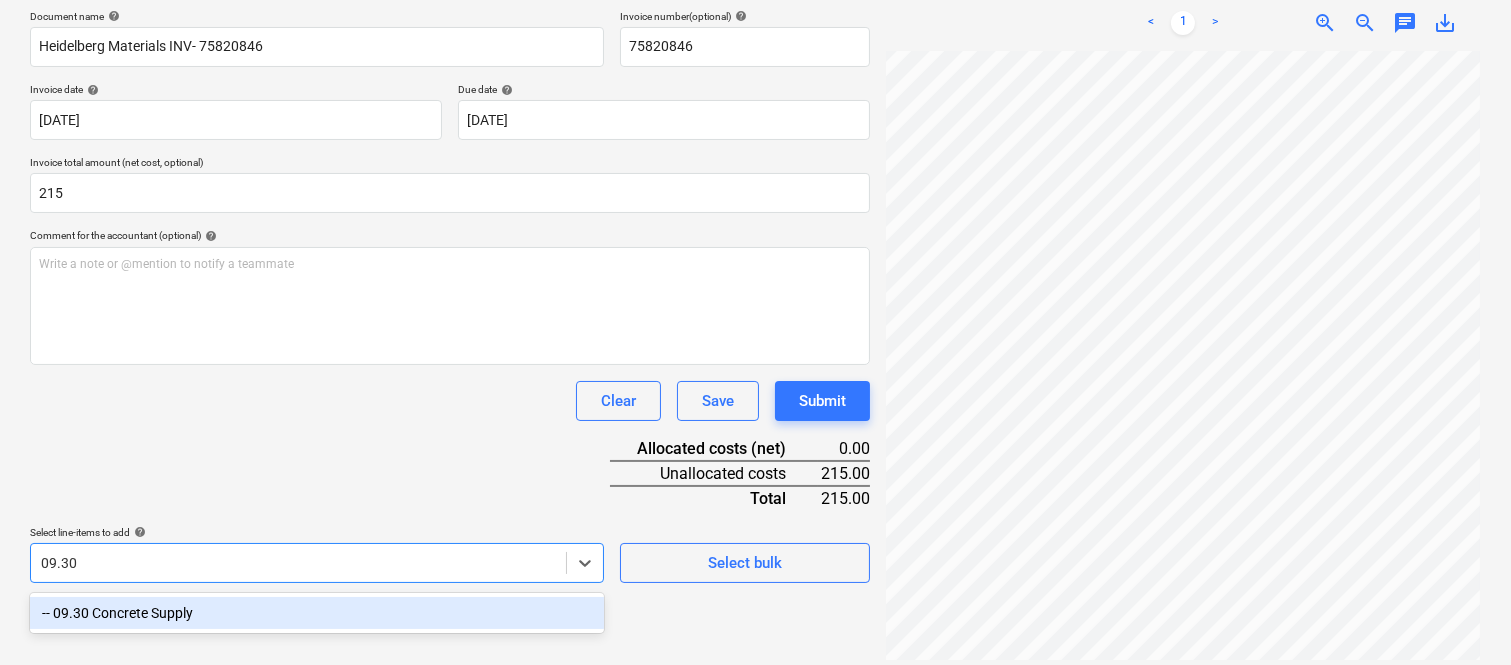 scroll, scrollTop: 285, scrollLeft: 0, axis: vertical 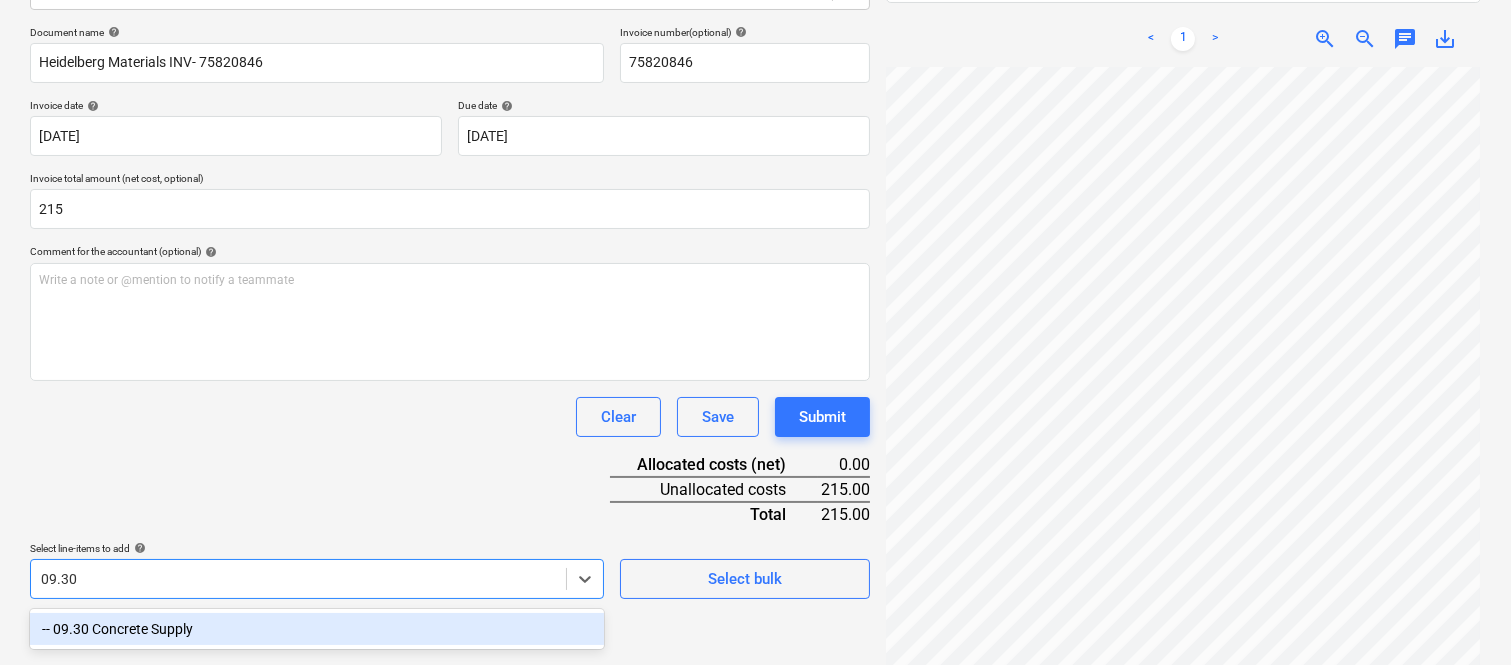 click on "--  09.30 Concrete Supply" at bounding box center [317, 629] 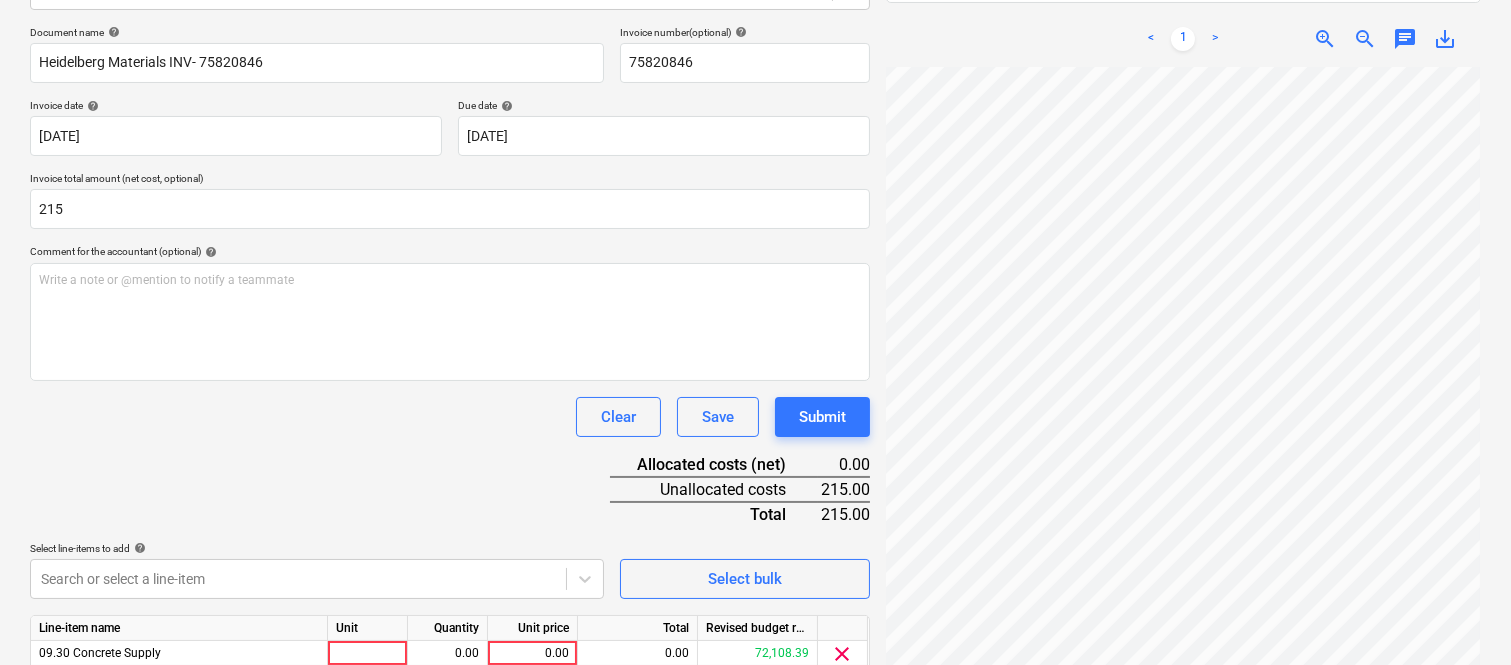 click on "Clear Save Submit" at bounding box center [450, 417] 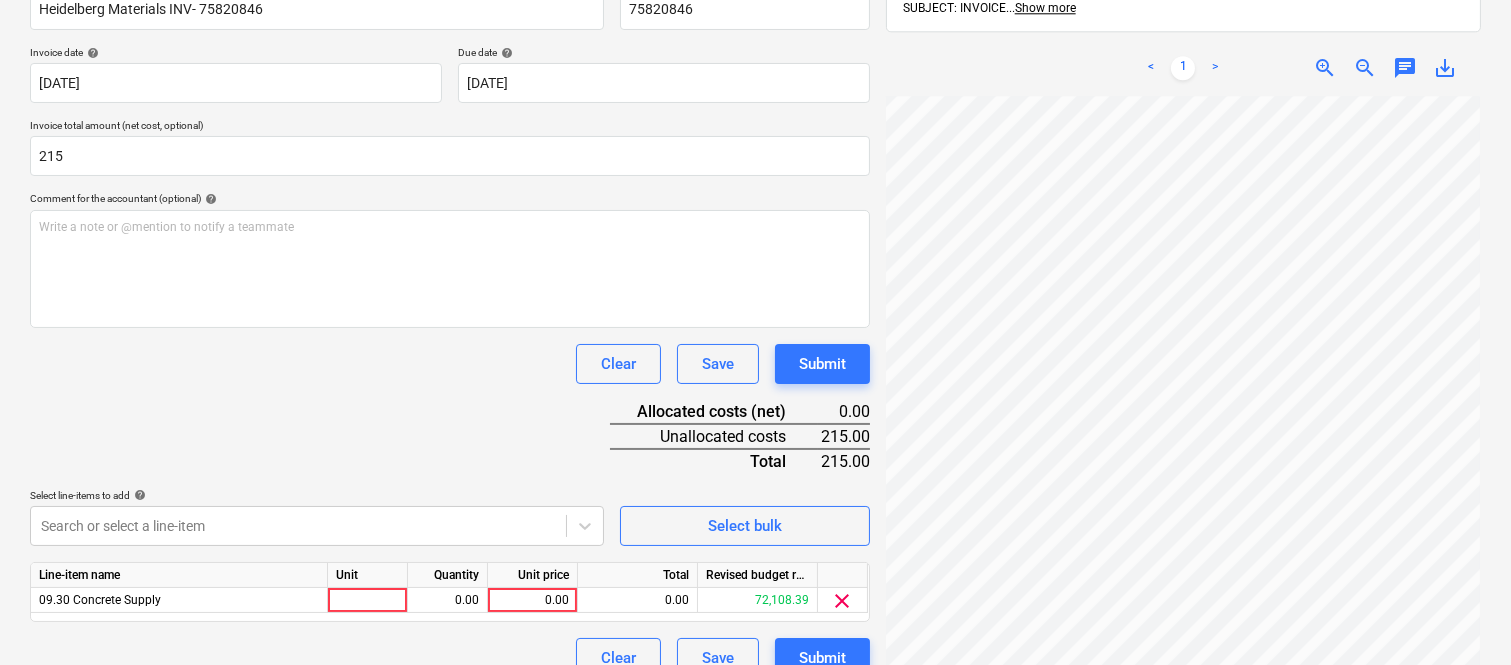scroll, scrollTop: 367, scrollLeft: 0, axis: vertical 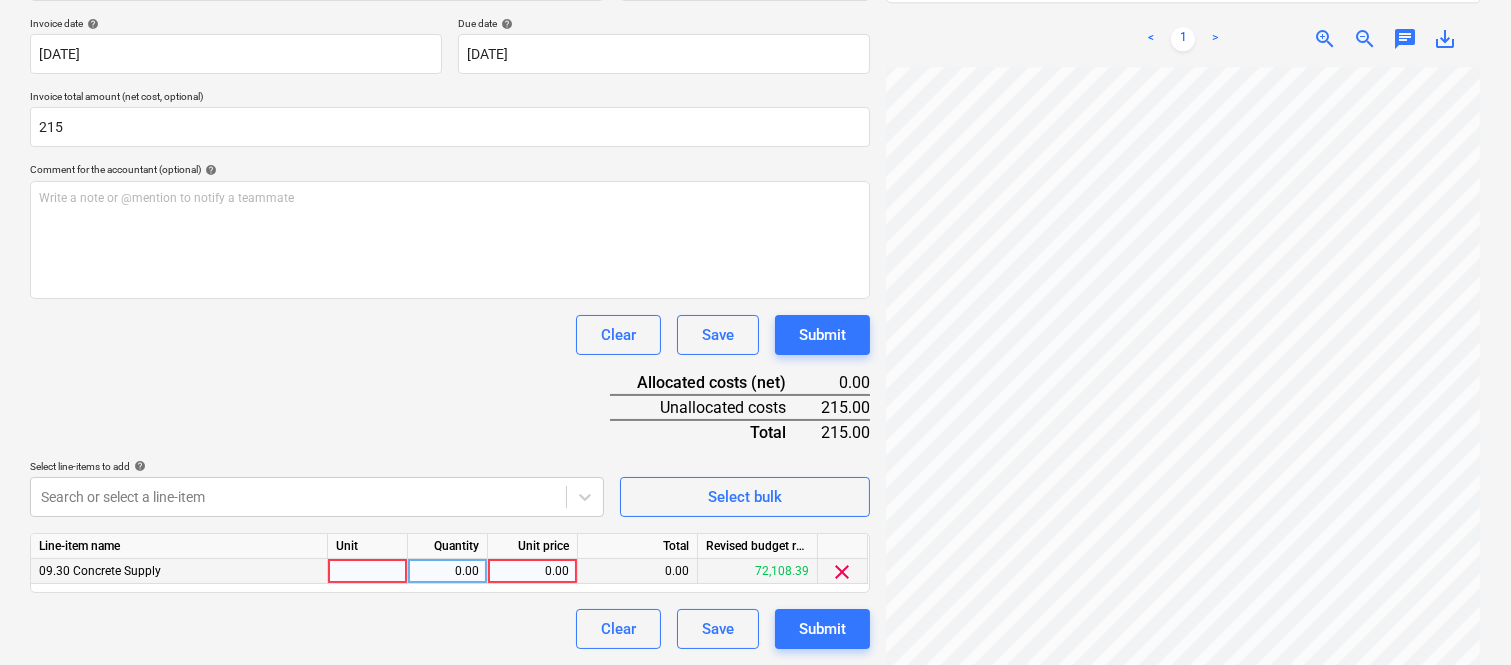 click at bounding box center [368, 571] 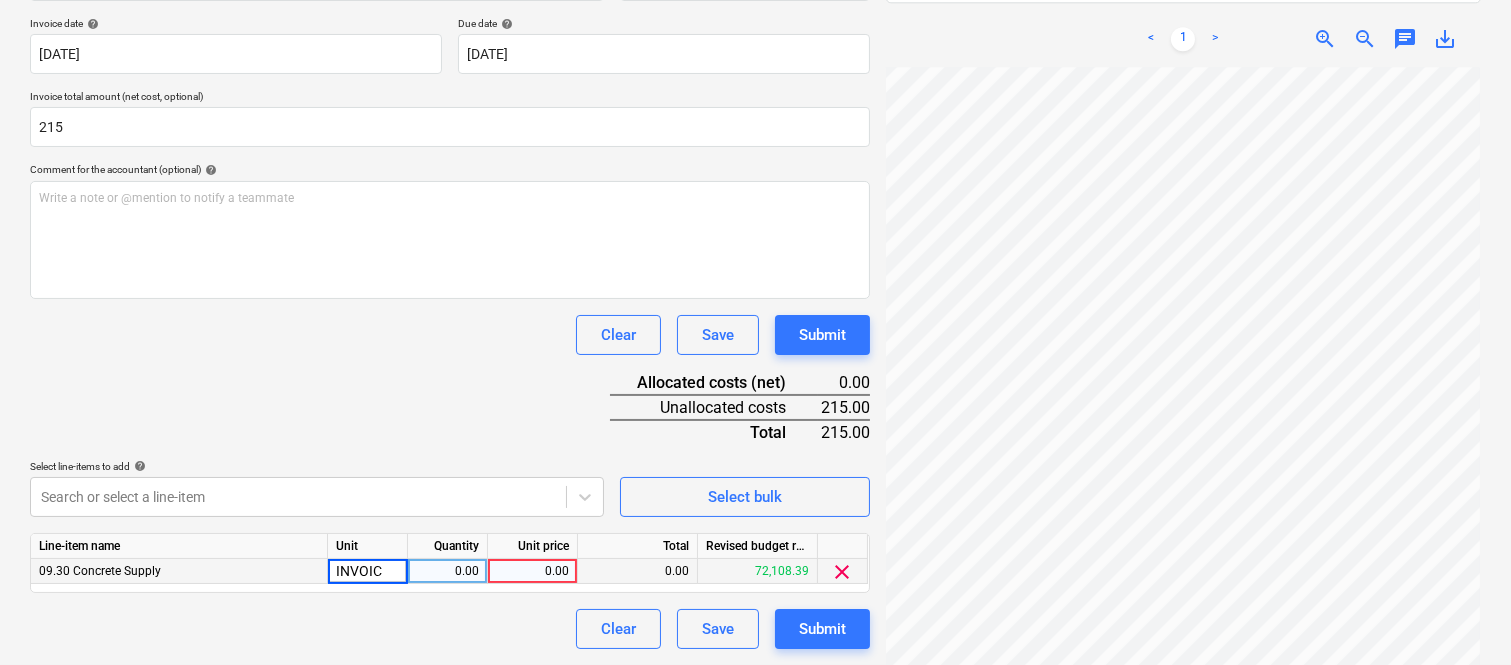 type on "INVOICE" 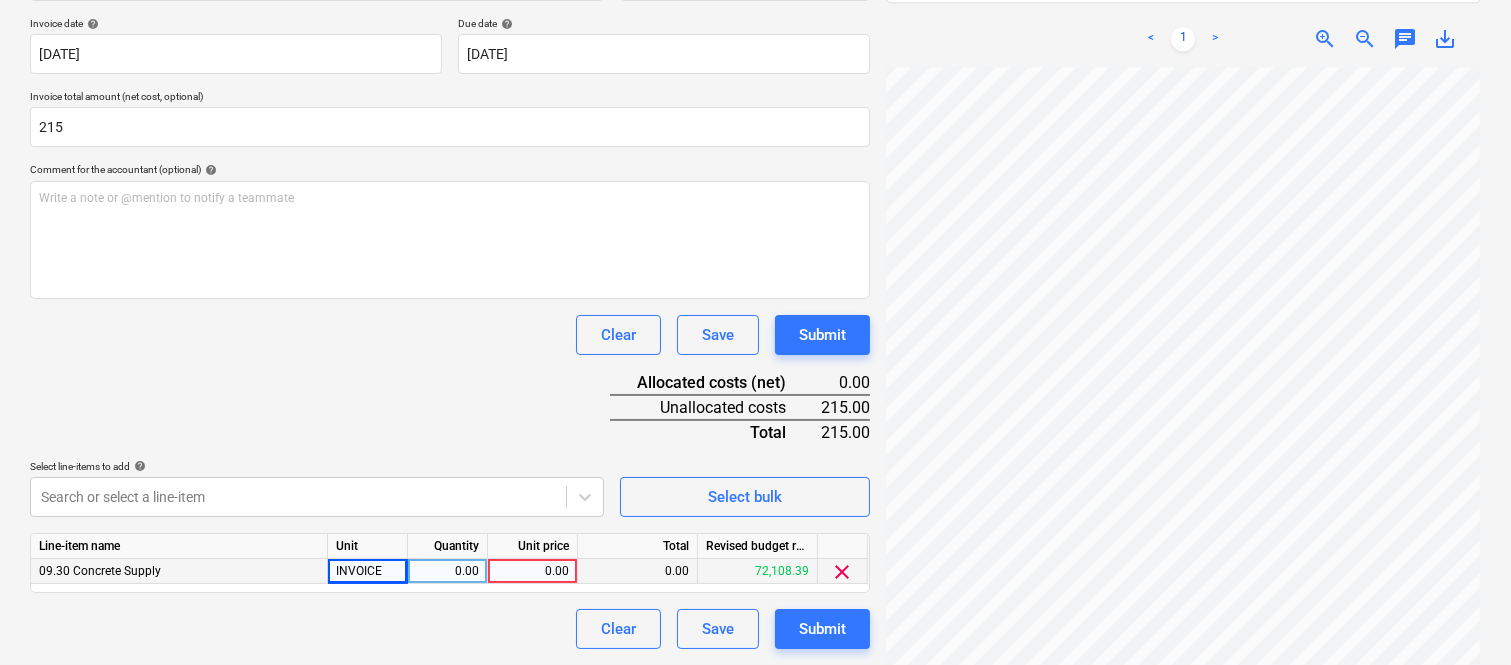 click on "0.00" at bounding box center [447, 571] 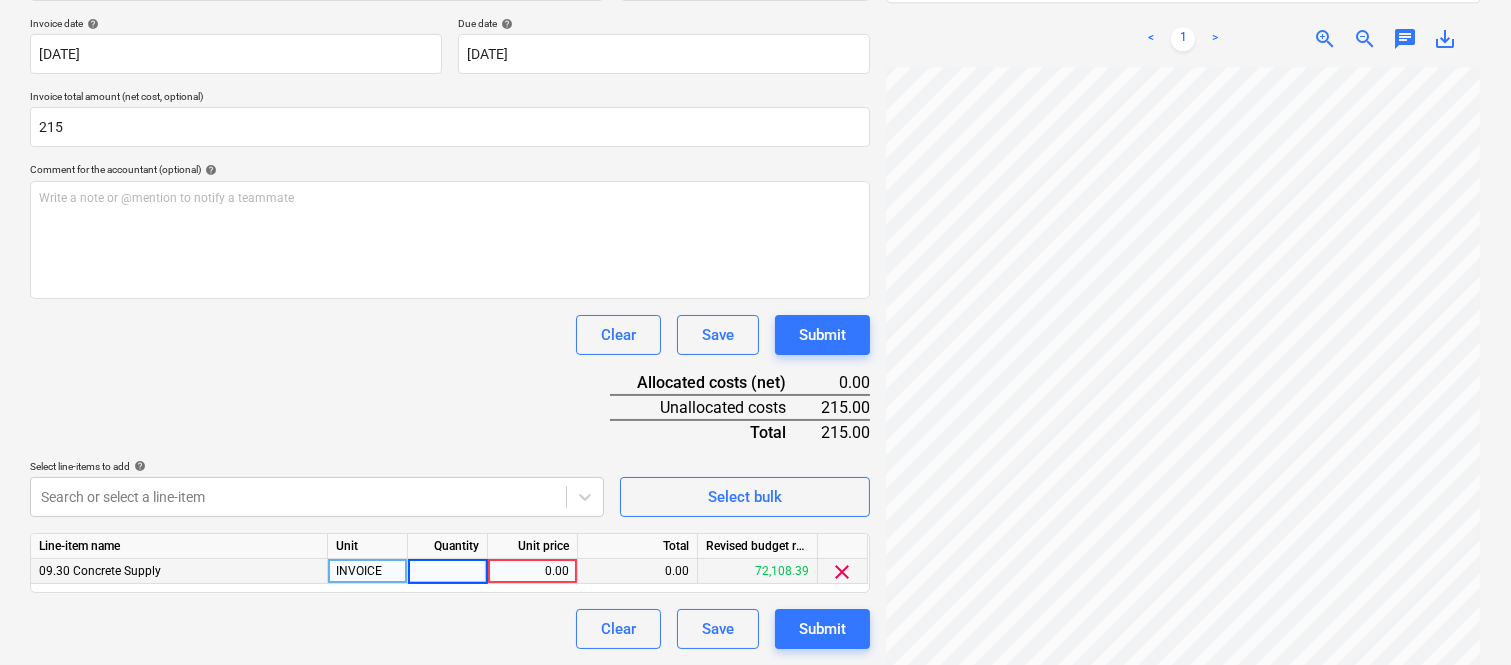 type on "1" 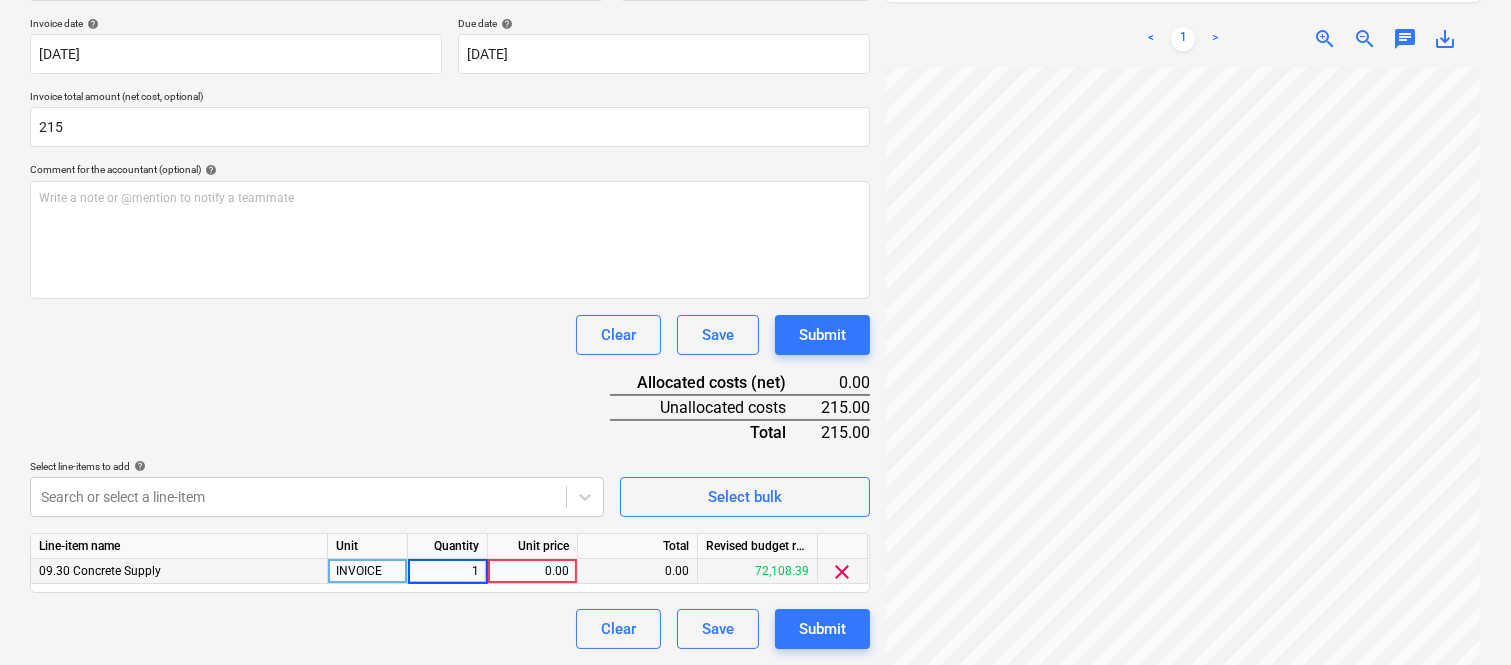 click on "0.00" at bounding box center [532, 571] 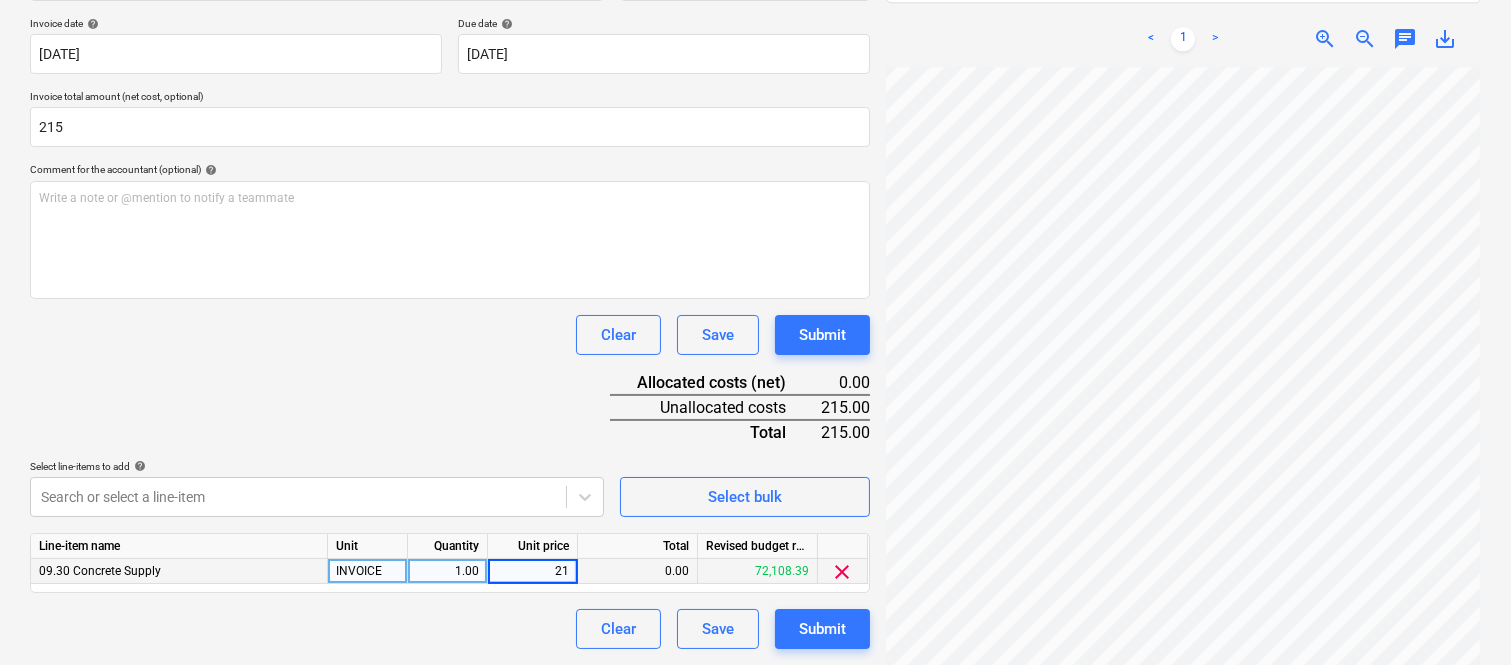 type on "215" 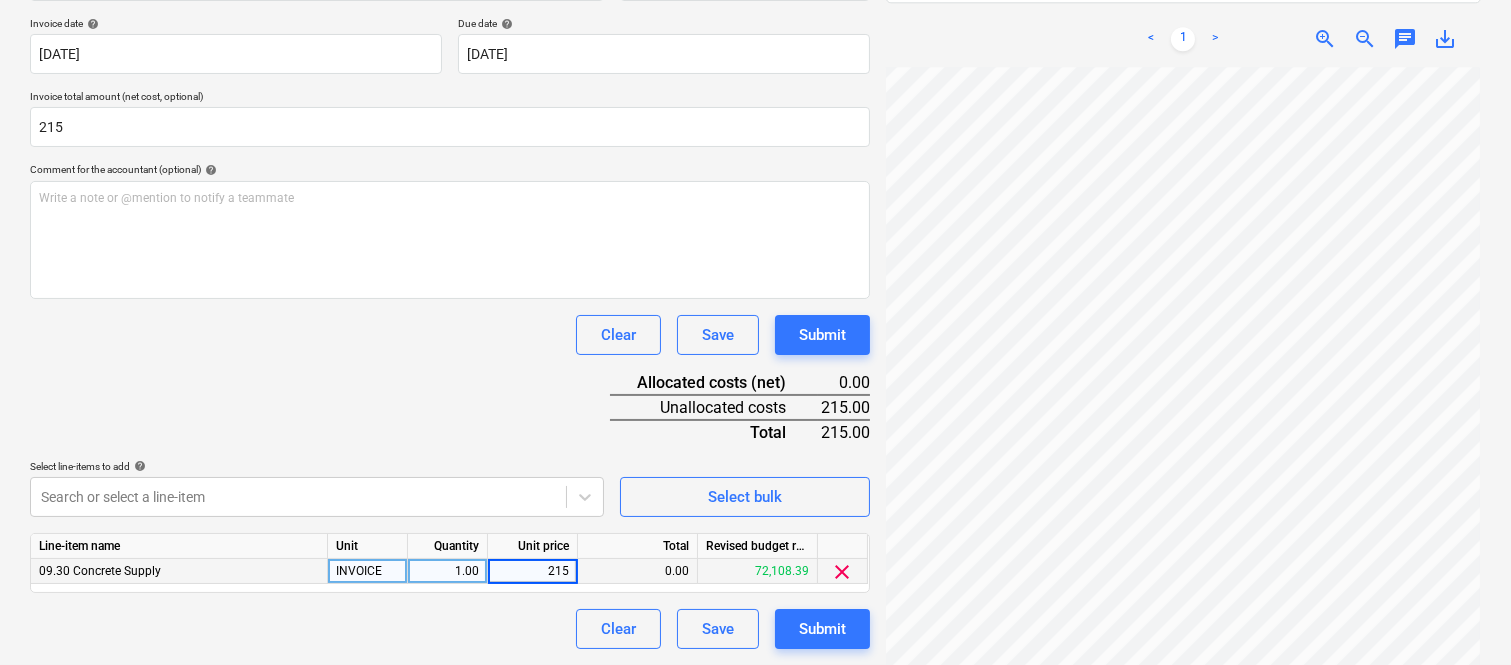 click on "Clear Save Submit" at bounding box center [450, 629] 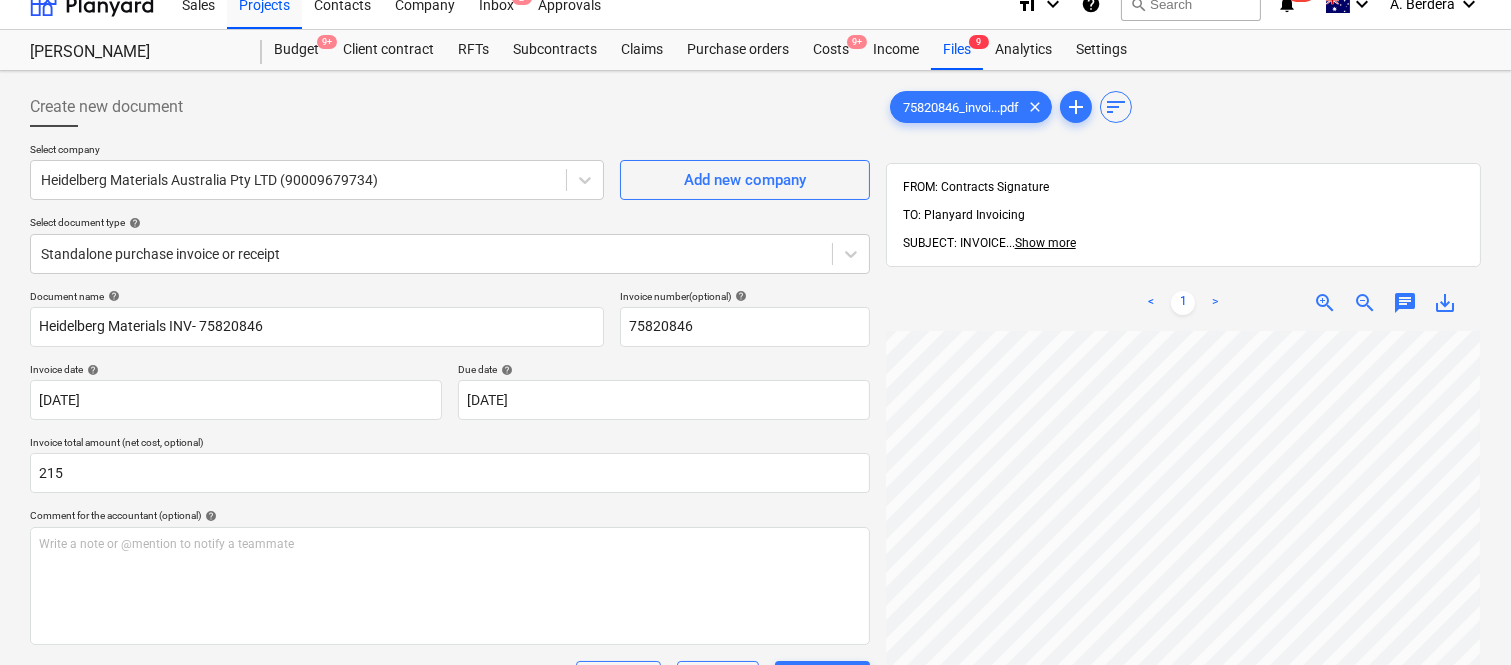 scroll, scrollTop: 0, scrollLeft: 0, axis: both 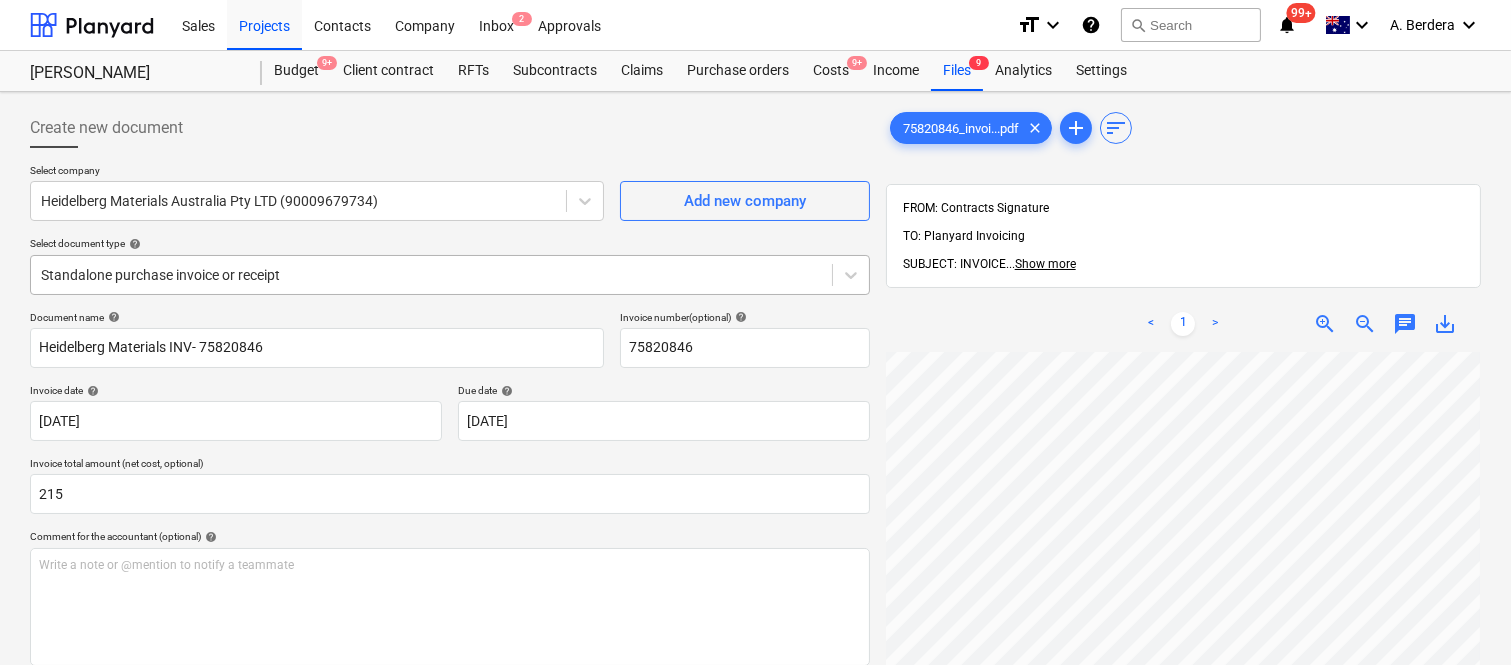 click at bounding box center (431, 275) 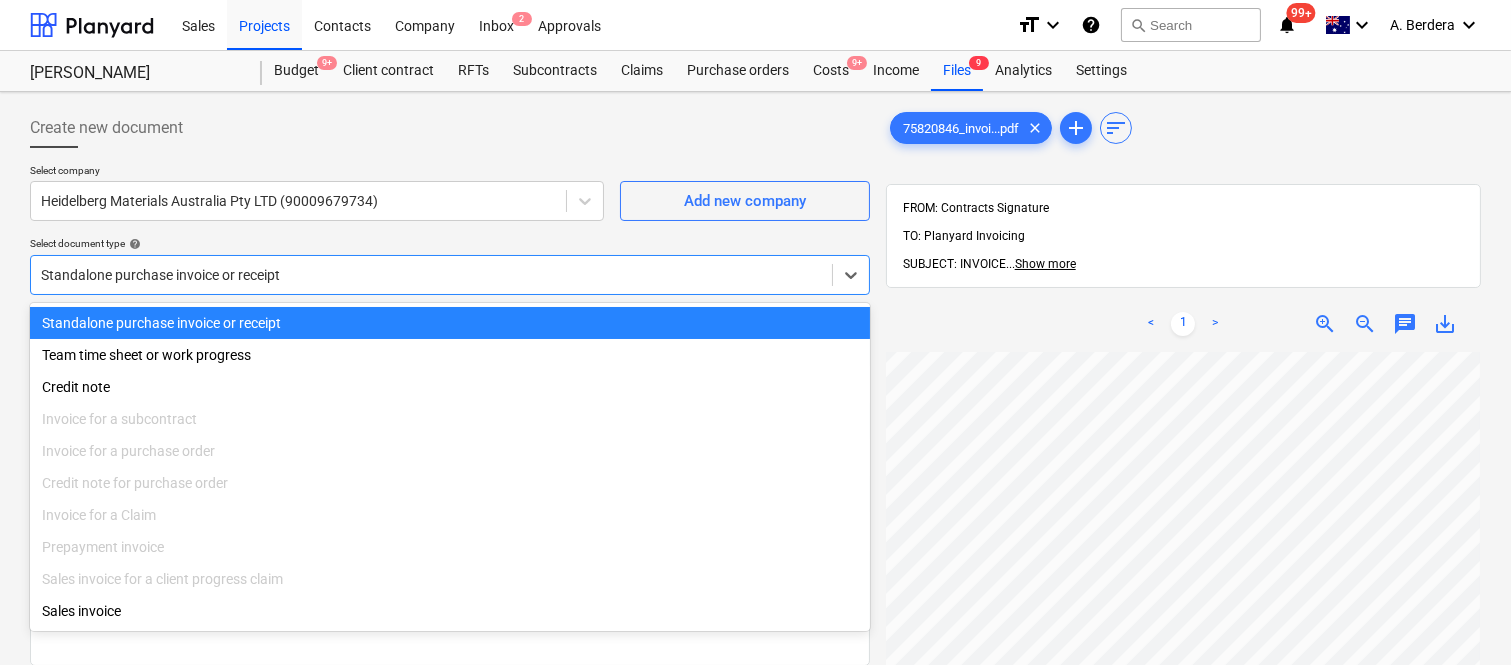 click on "Standalone purchase invoice or receipt" at bounding box center (450, 323) 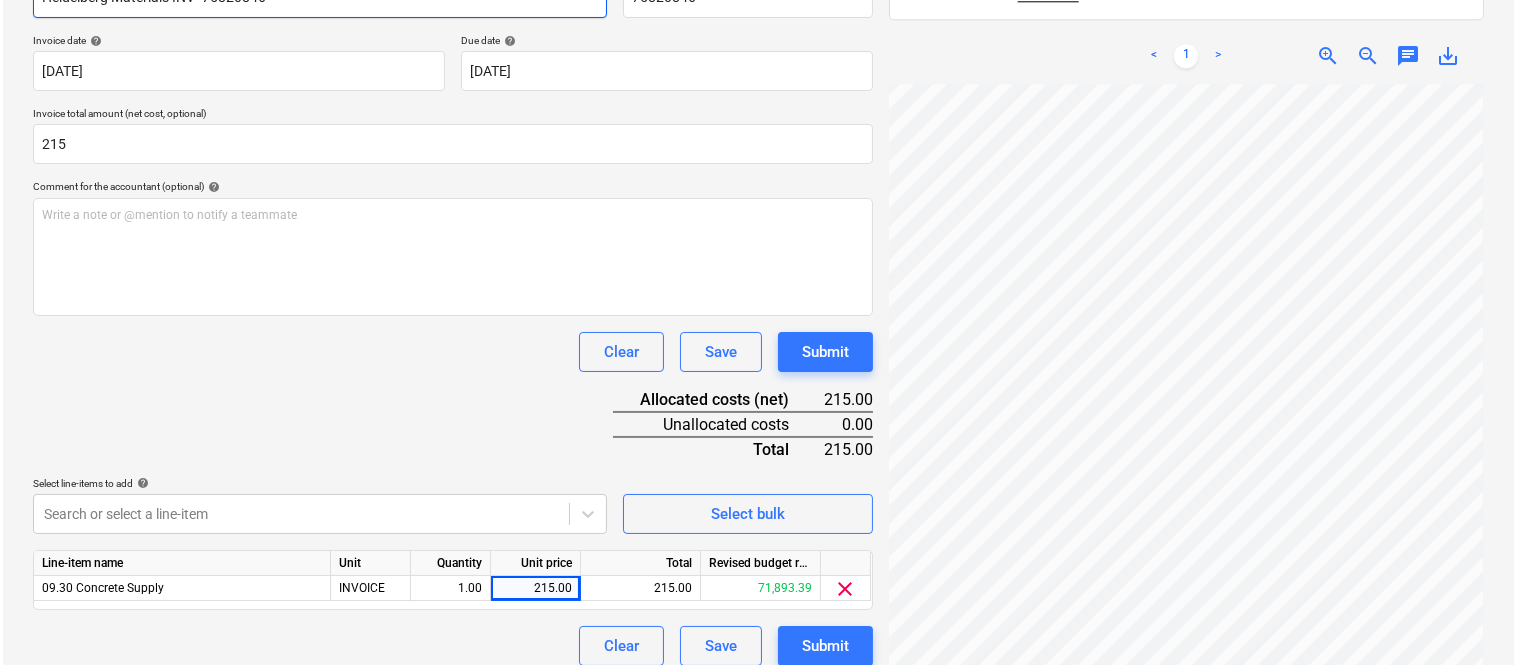 scroll, scrollTop: 367, scrollLeft: 0, axis: vertical 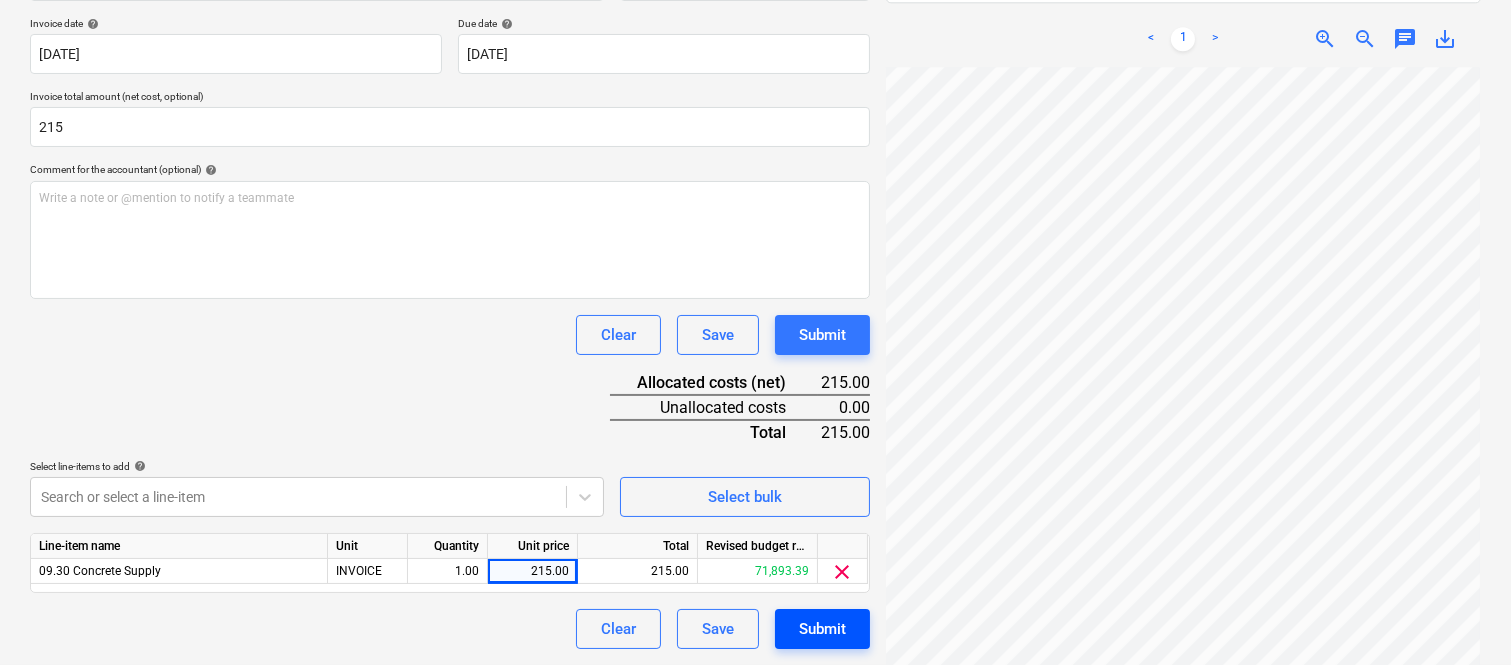 click on "Submit" at bounding box center [822, 629] 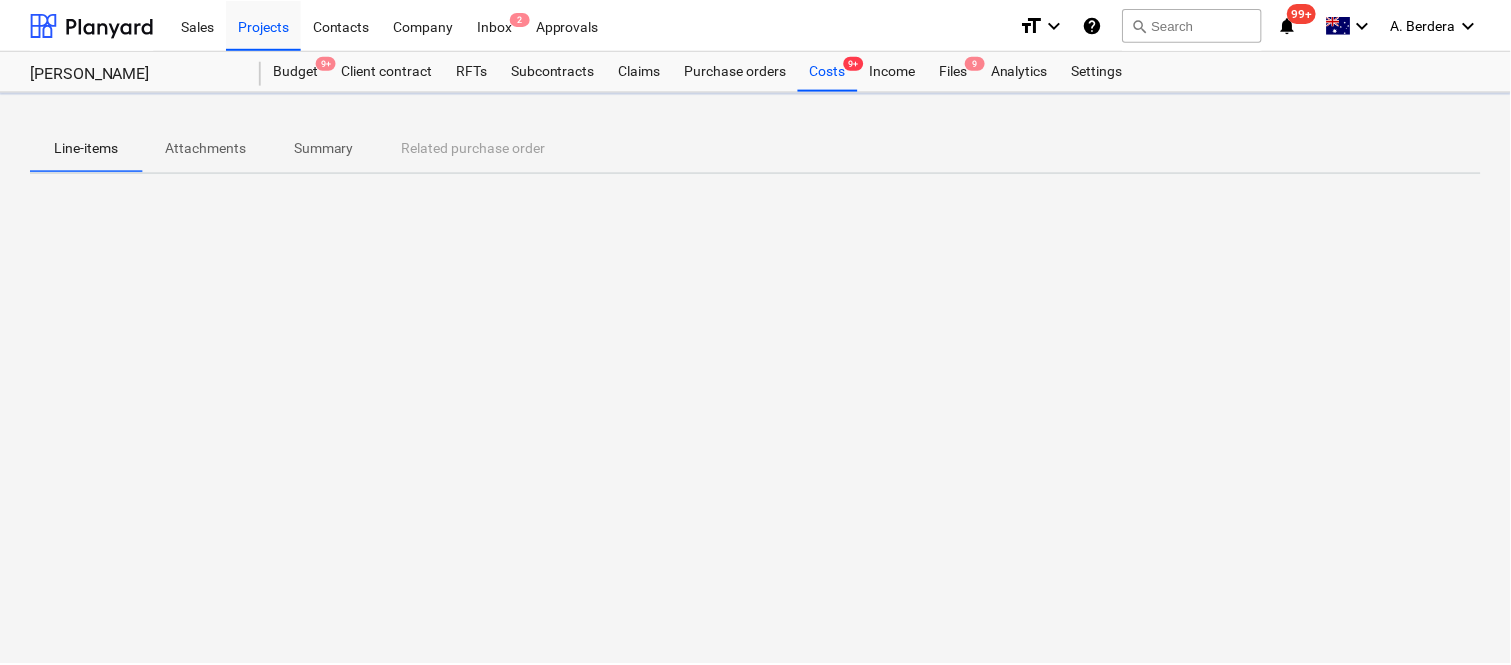 scroll, scrollTop: 0, scrollLeft: 0, axis: both 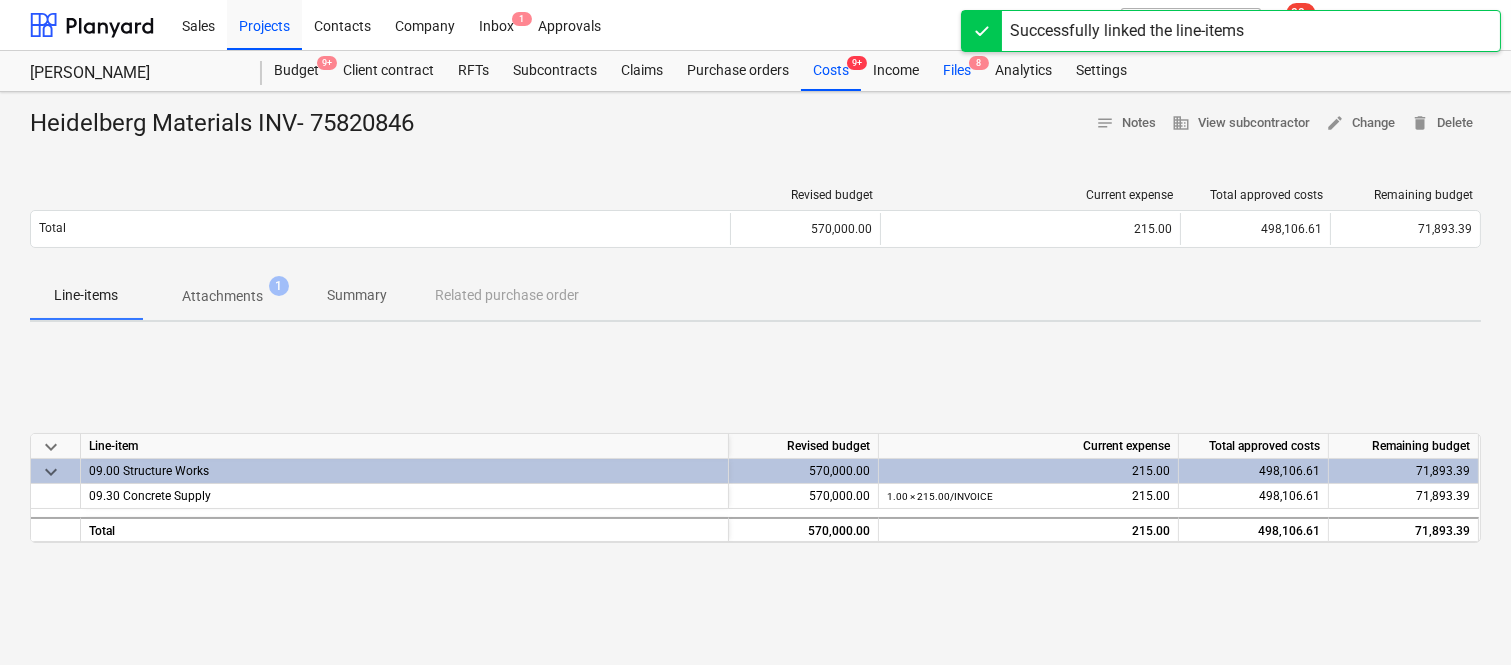 click on "Files 8" at bounding box center [957, 71] 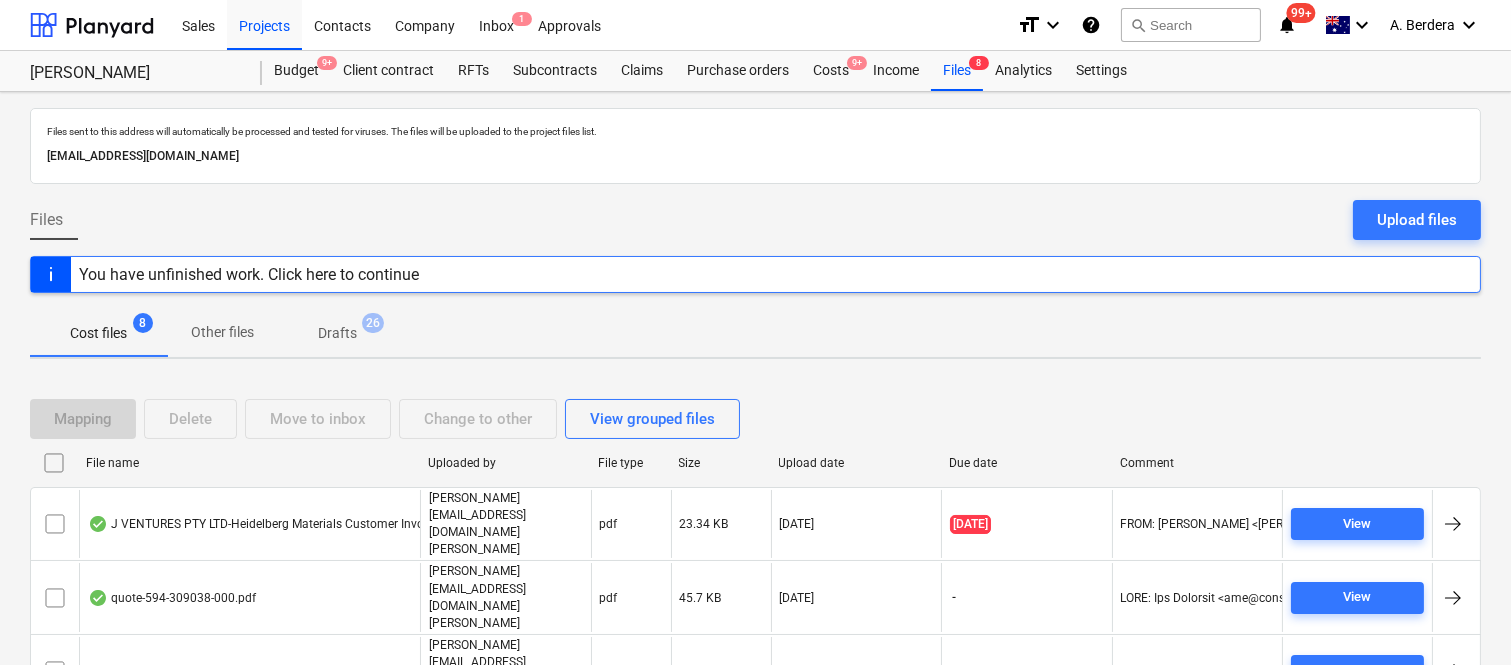 scroll, scrollTop: 191, scrollLeft: 0, axis: vertical 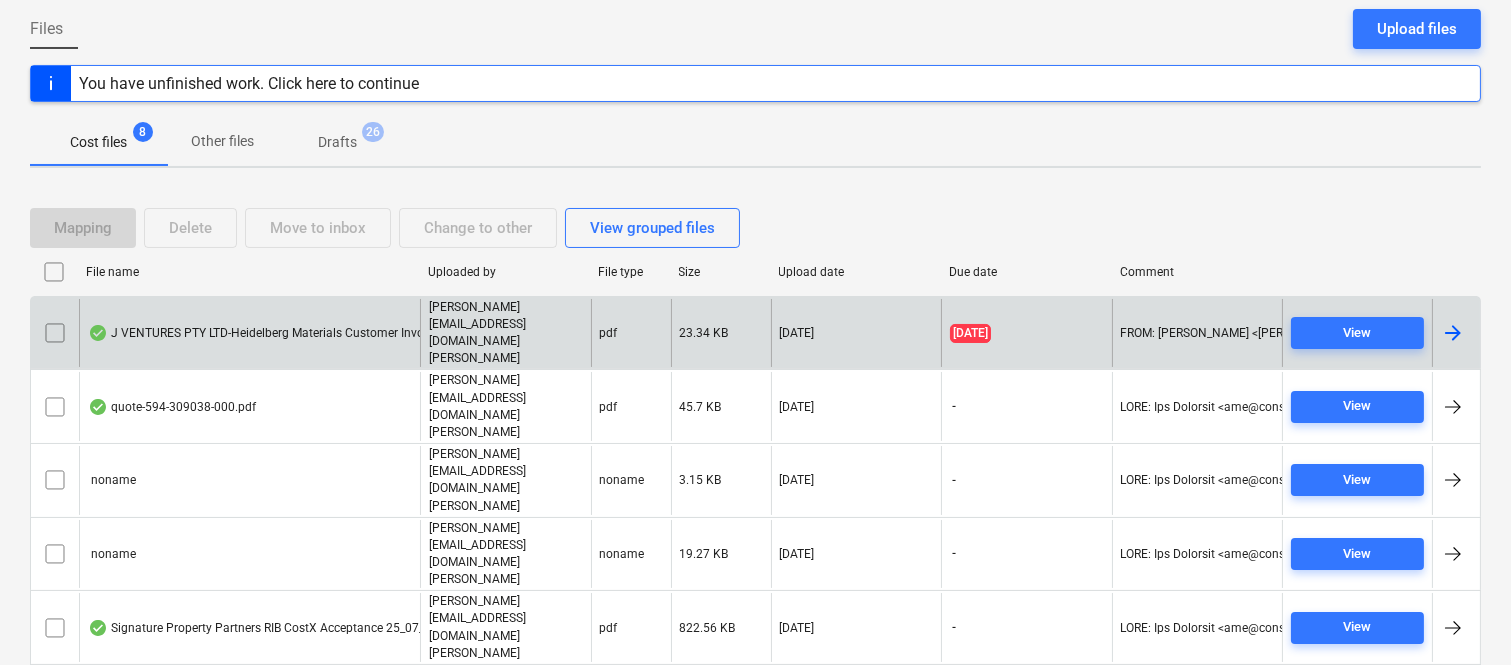 click on "joe@signaturepropertypartners.com.au" at bounding box center [505, 333] 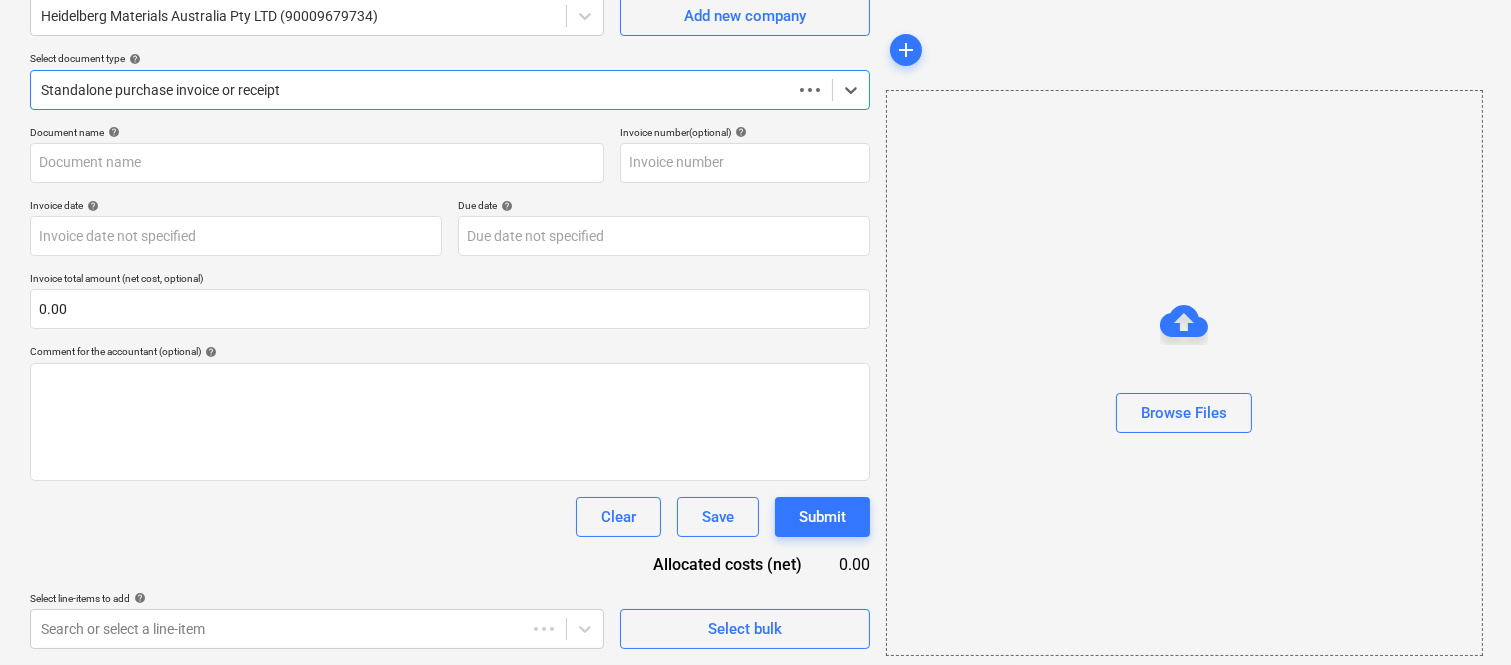 scroll, scrollTop: 185, scrollLeft: 0, axis: vertical 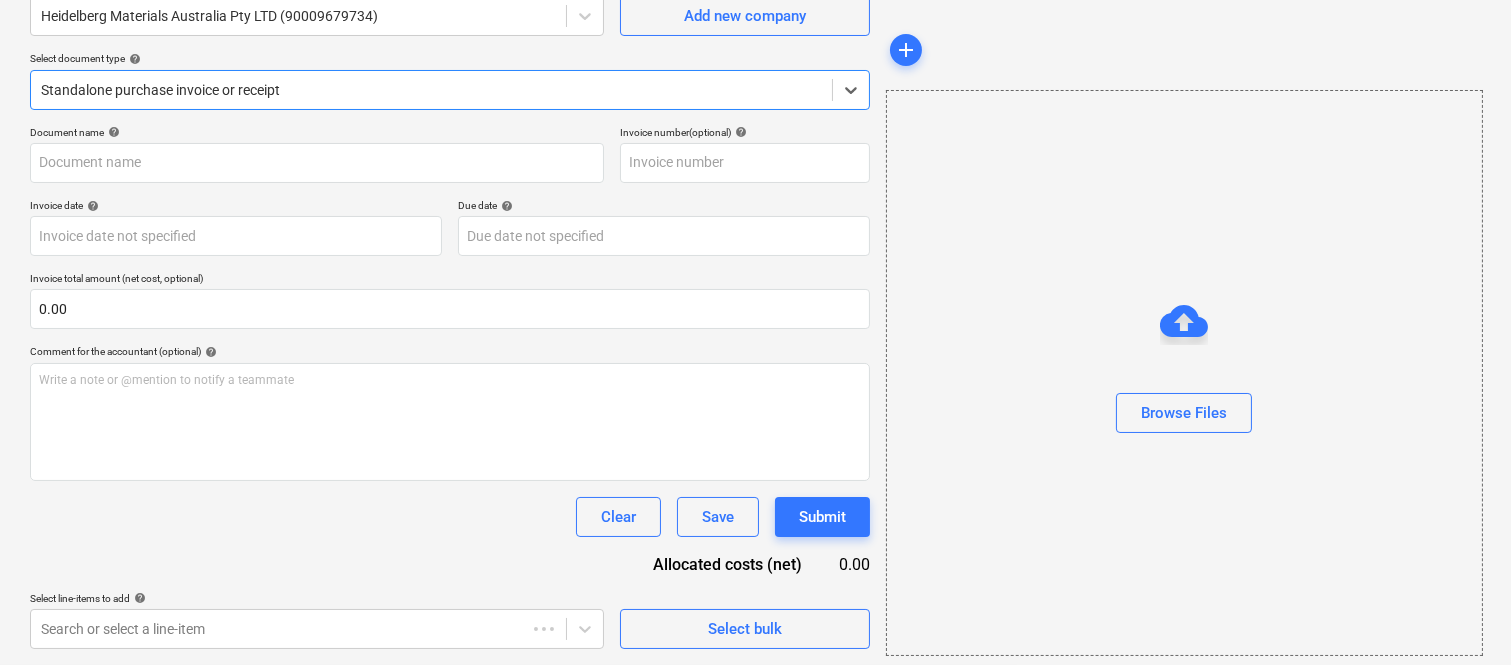 type on "75955841" 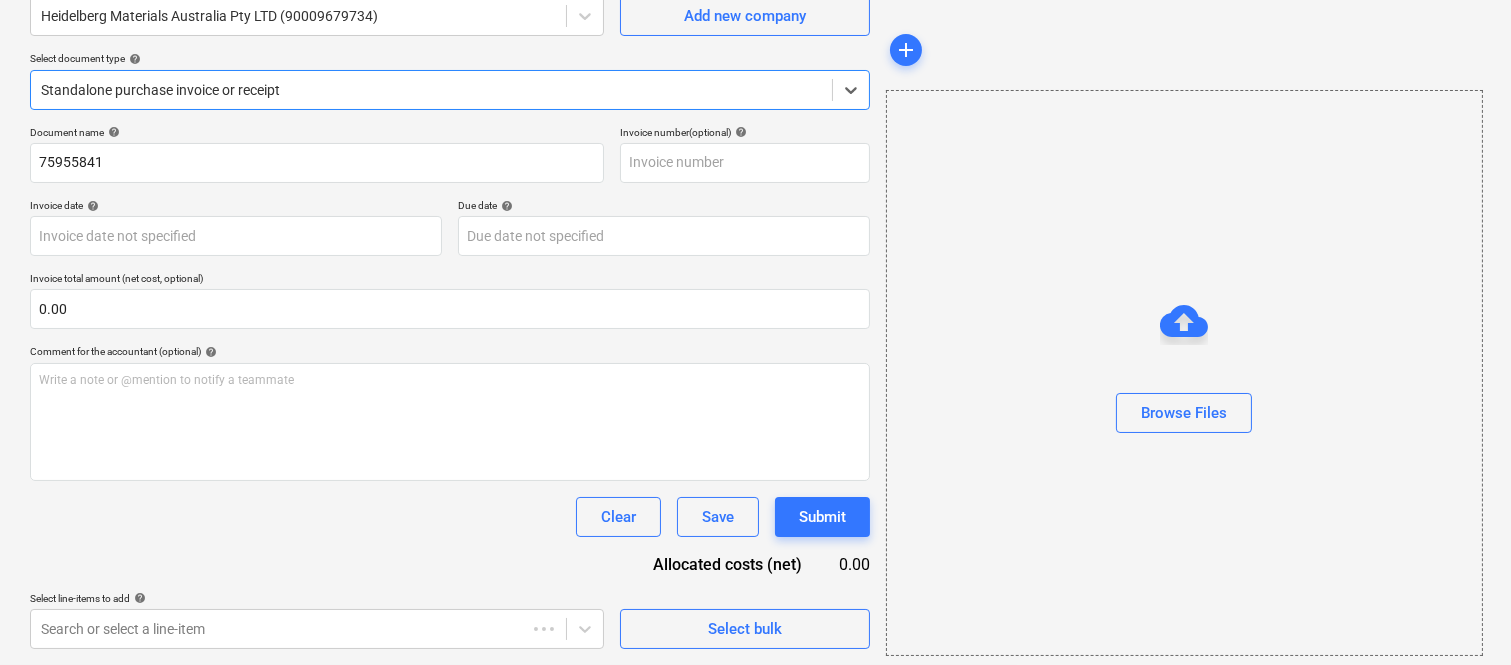 type on "75955841" 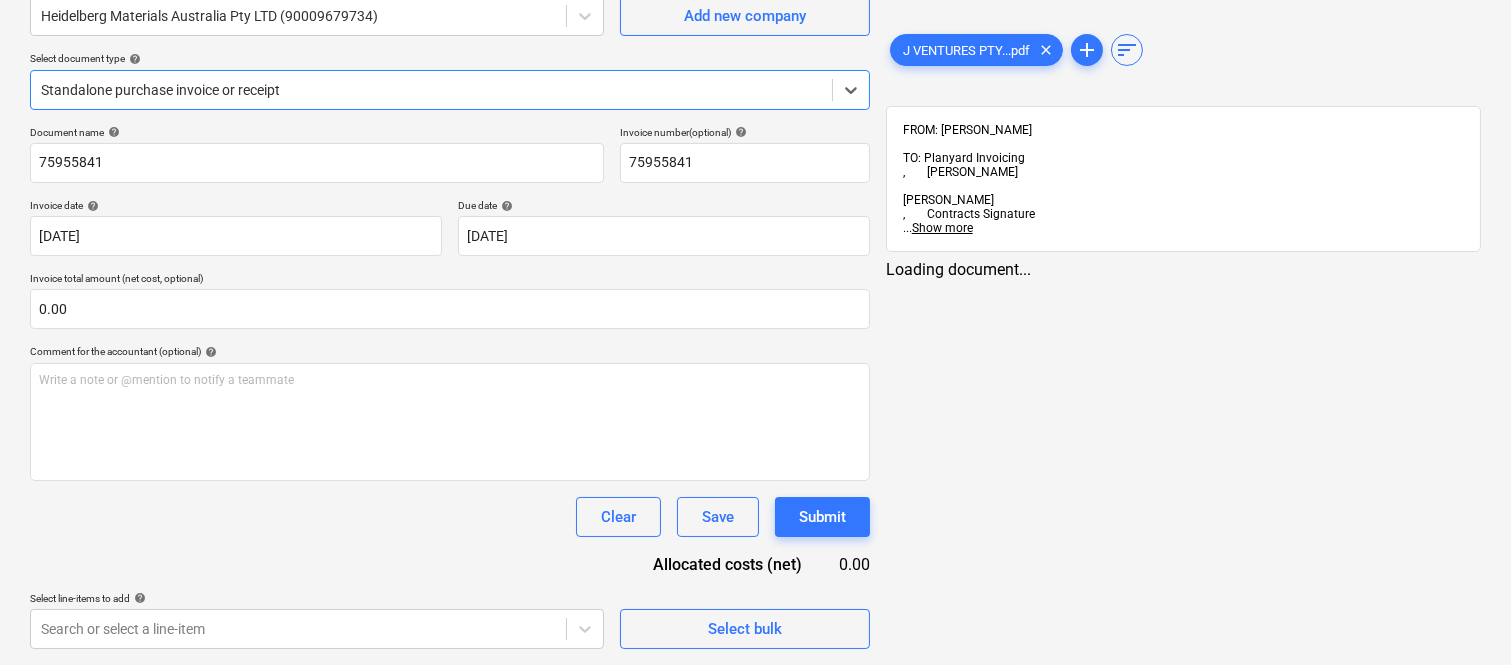 click at bounding box center (431, 90) 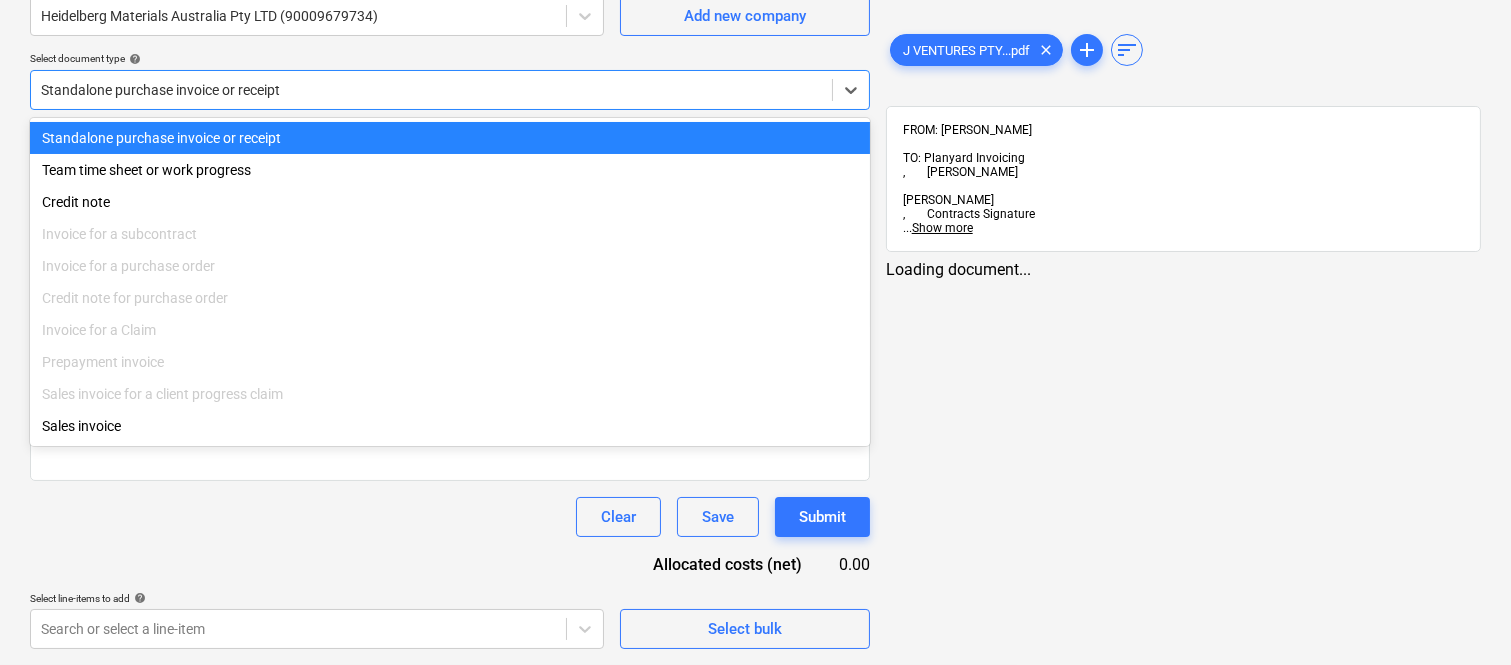 click on "Standalone purchase invoice or receipt" at bounding box center [450, 138] 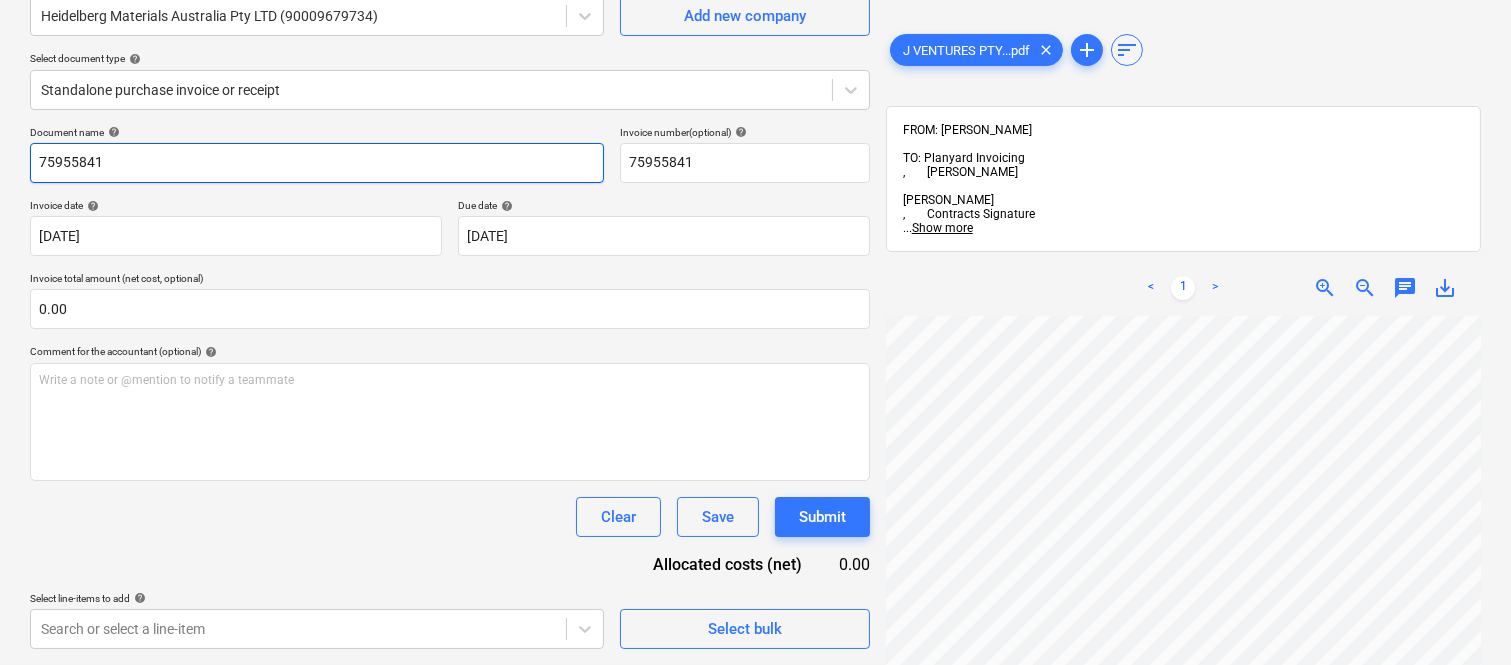 click on "75955841" at bounding box center (317, 163) 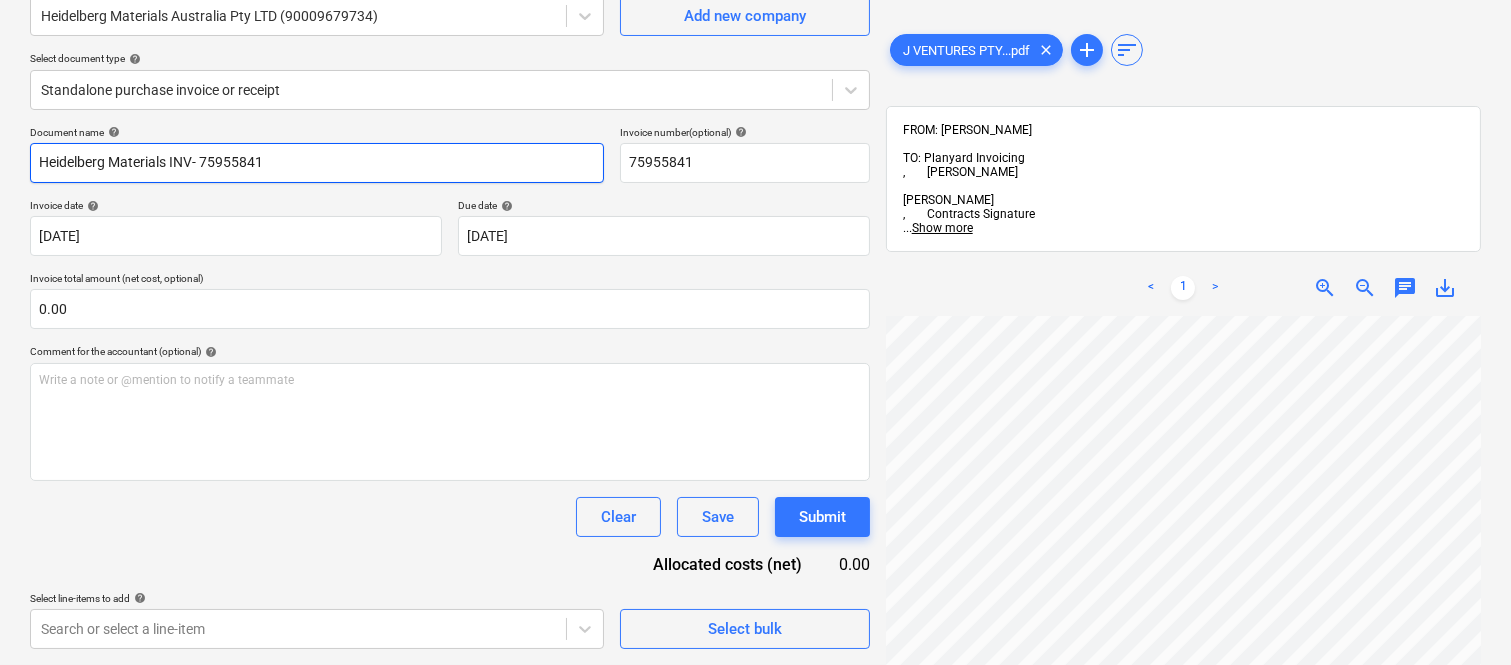 type on "Heidelberg Materials INV- 75955841" 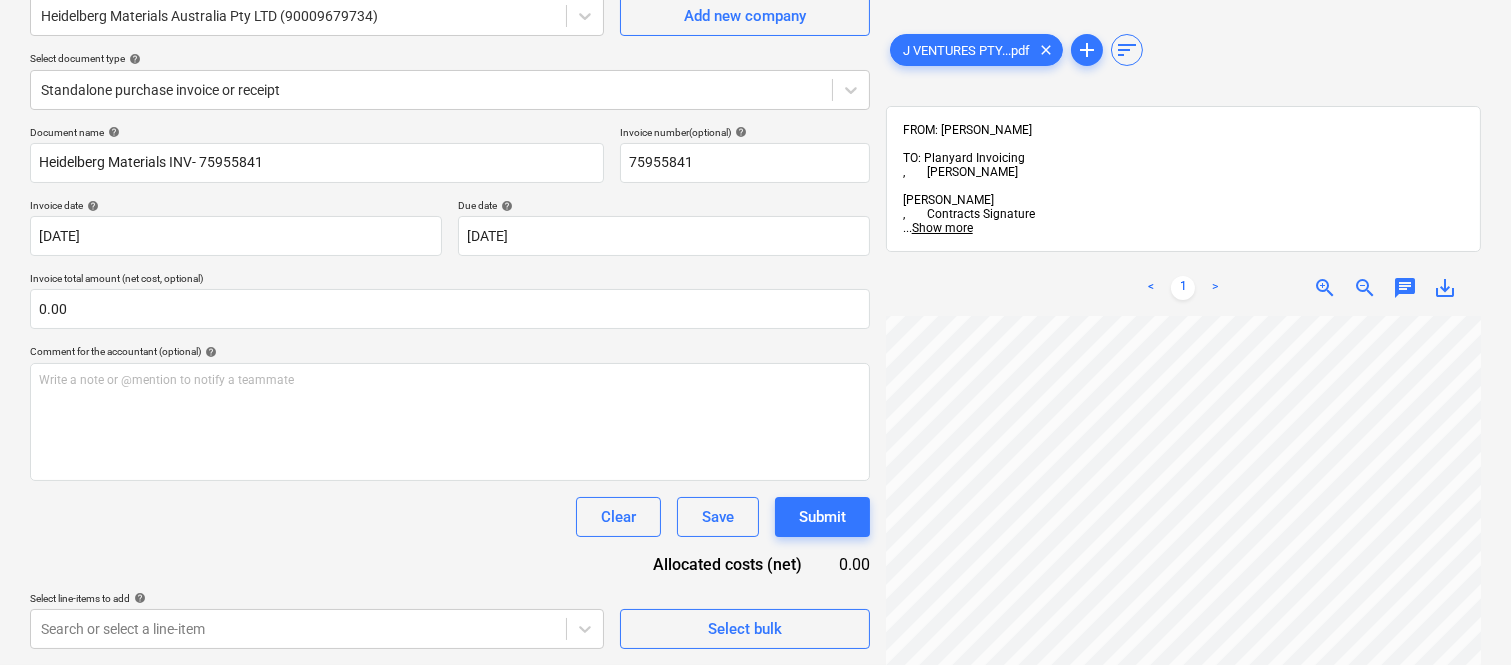 scroll, scrollTop: 184, scrollLeft: 262, axis: both 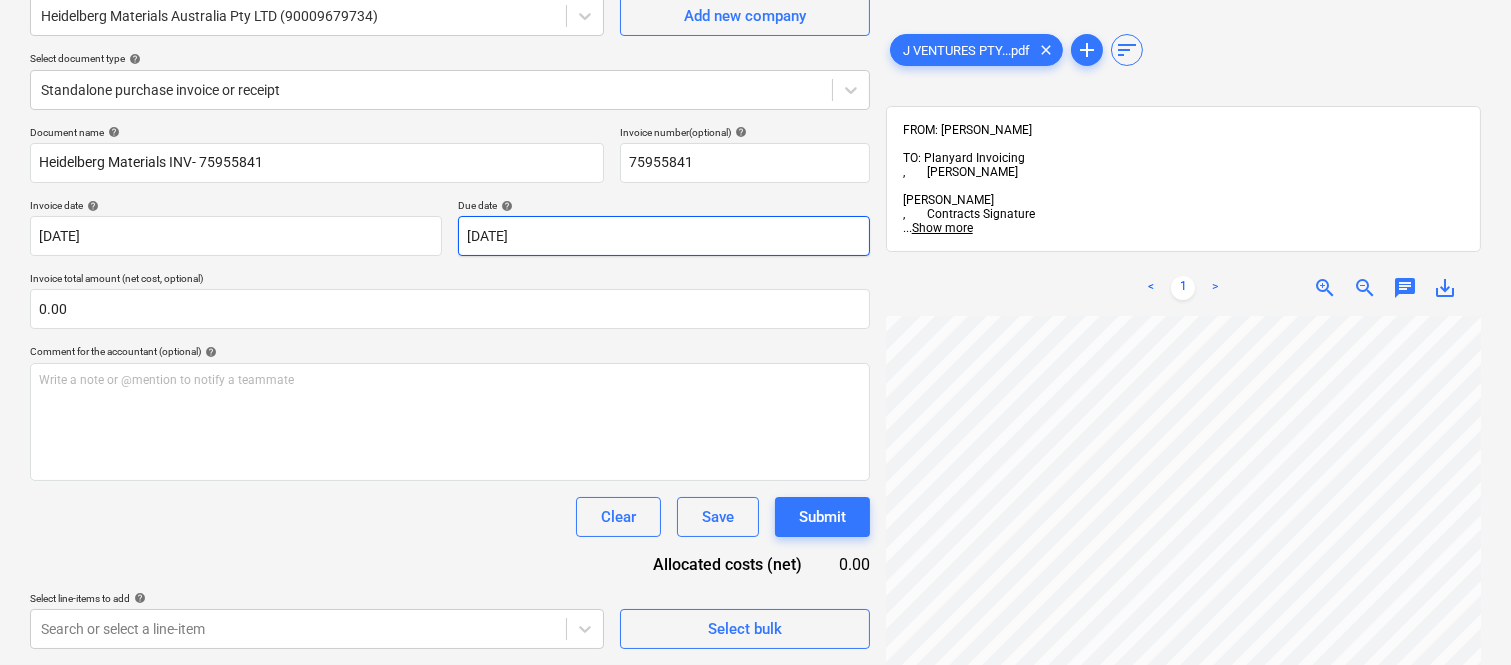 click on "Sales Projects Contacts Company Inbox 1 Approvals format_size keyboard_arrow_down help search Search notifications 99+ keyboard_arrow_down A. Berdera keyboard_arrow_down Della Rosa Della Rosa Budget 9+ Client contract RFTs Subcontracts Claims Purchase orders Costs 9+ Income Files 8 Analytics Settings Create new document Select company Heidelberg Materials Australia Pty LTD (90009679734)  Add new company Select document type help Standalone purchase invoice or receipt Document name help Heidelberg Materials INV- 75955841 Invoice number  (optional) help 75955841 Invoice date help 31 Jul 2025 31.07.2025 Press the down arrow key to interact with the calendar and
select a date. Press the question mark key to get the keyboard shortcuts for changing dates. Due date help 31 Jul 2025 31.07.2025 Press the down arrow key to interact with the calendar and
select a date. Press the question mark key to get the keyboard shortcuts for changing dates. Invoice total amount (net cost, optional) 0.00 help ﻿ Clear add" at bounding box center (755, 147) 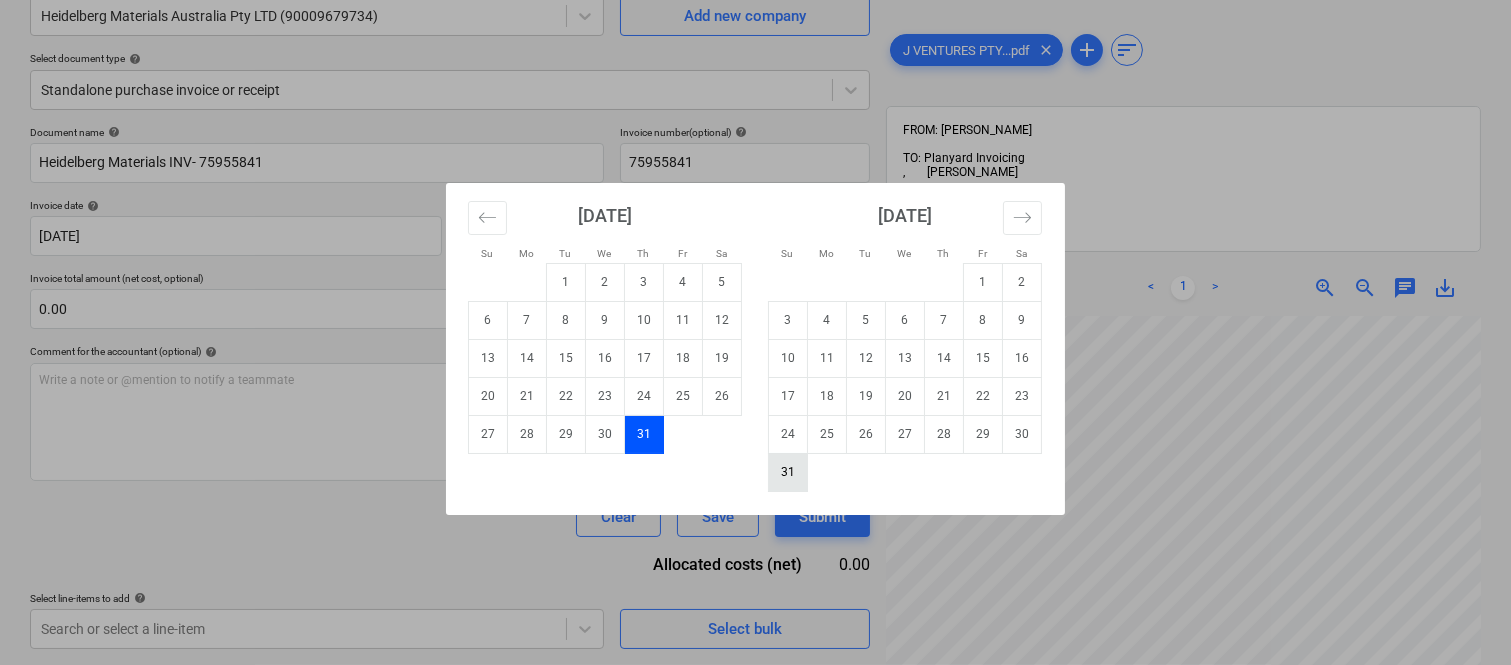 click on "31" at bounding box center (788, 472) 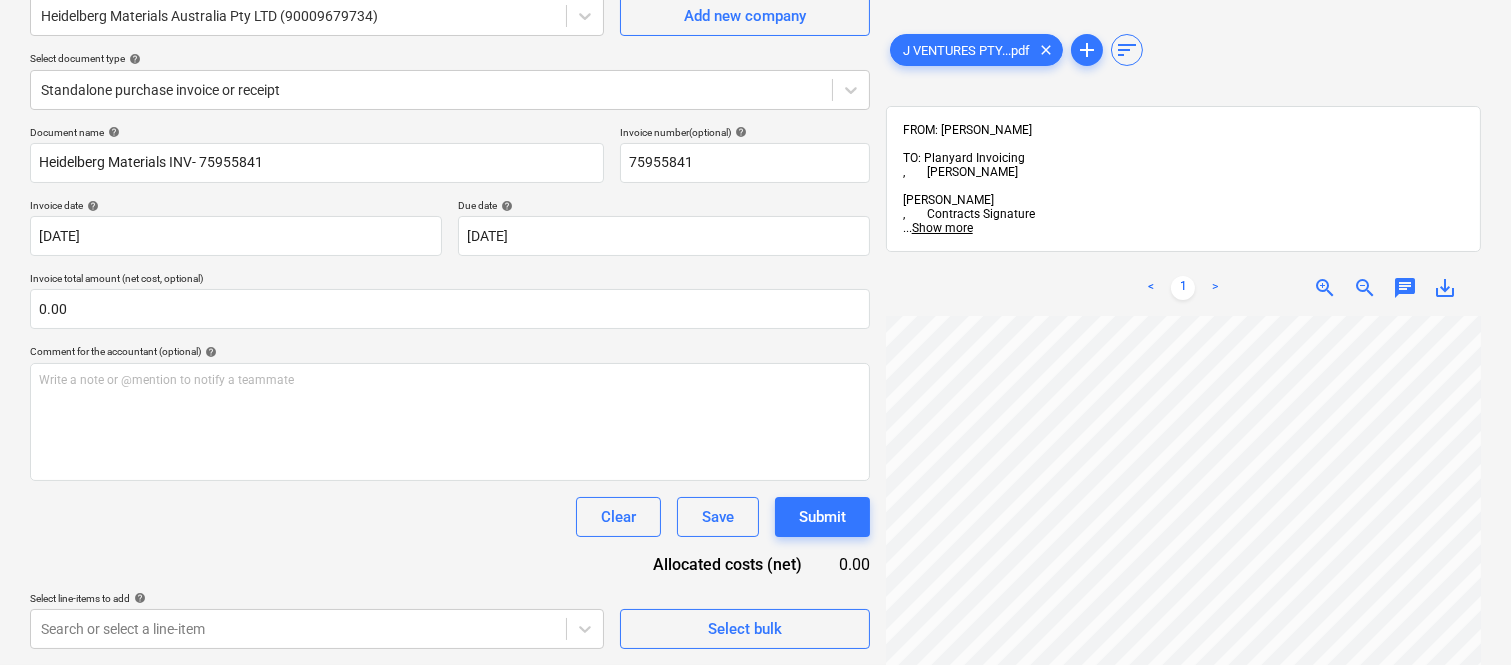 scroll, scrollTop: 320, scrollLeft: 290, axis: both 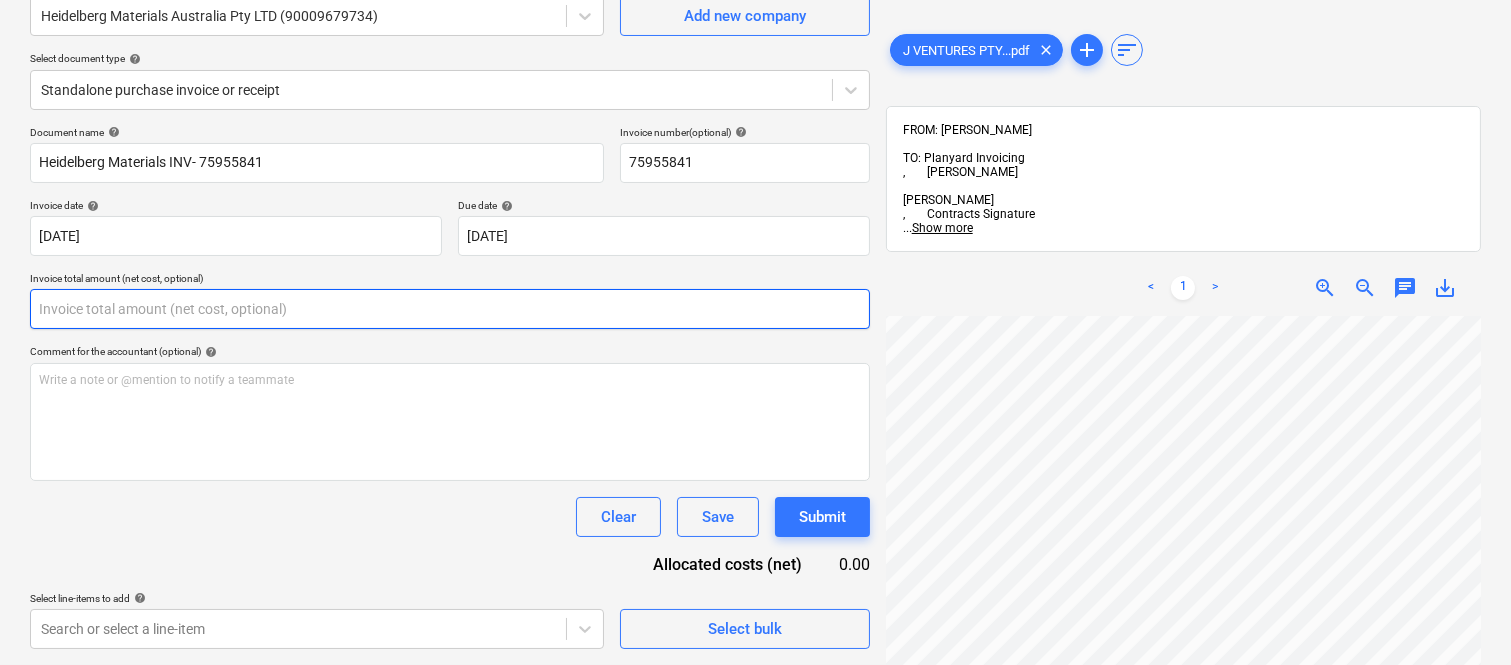 click at bounding box center [450, 309] 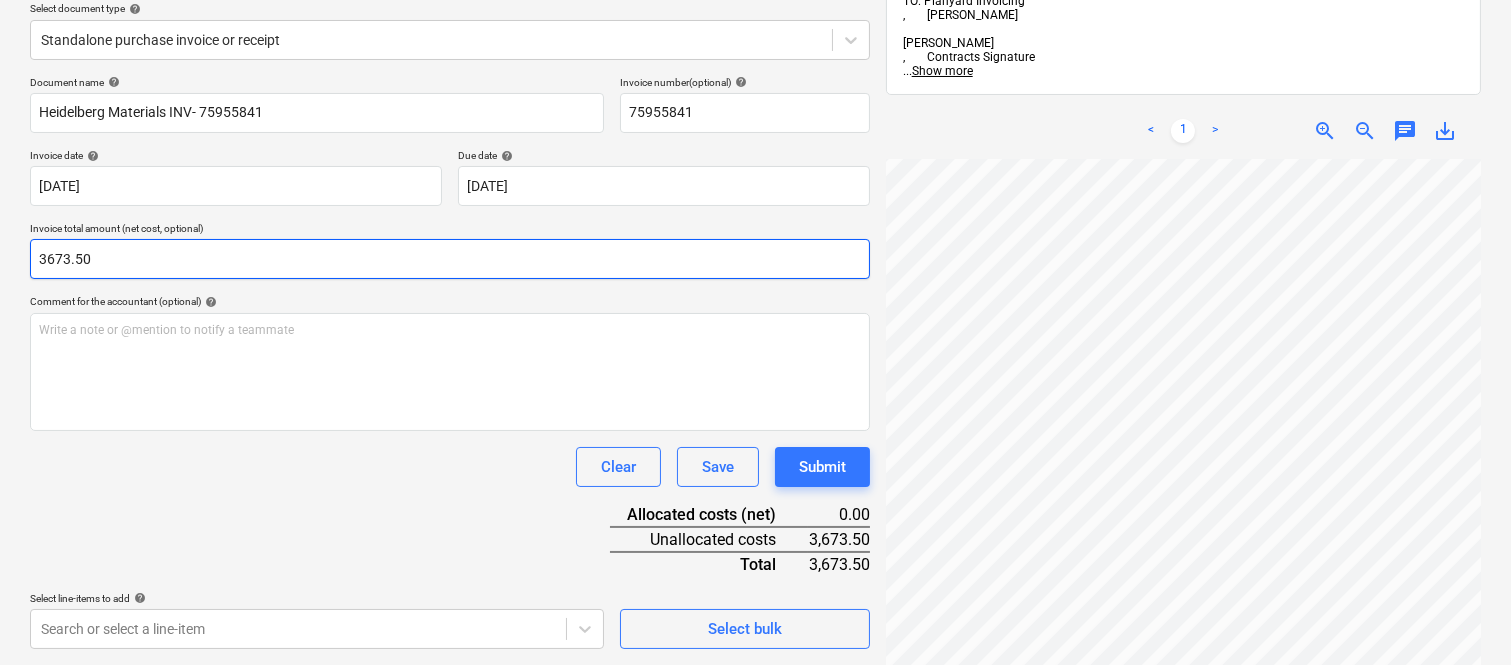 scroll, scrollTop: 285, scrollLeft: 0, axis: vertical 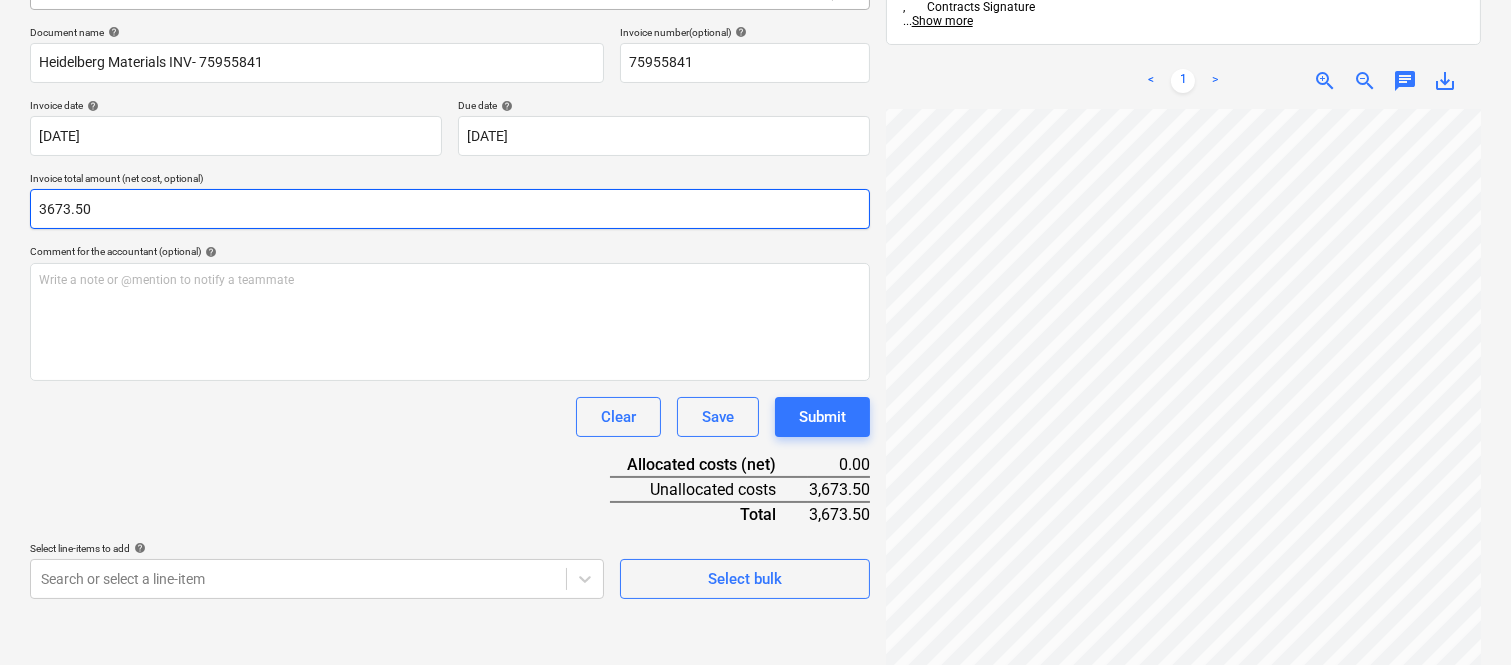 type on "3673.5" 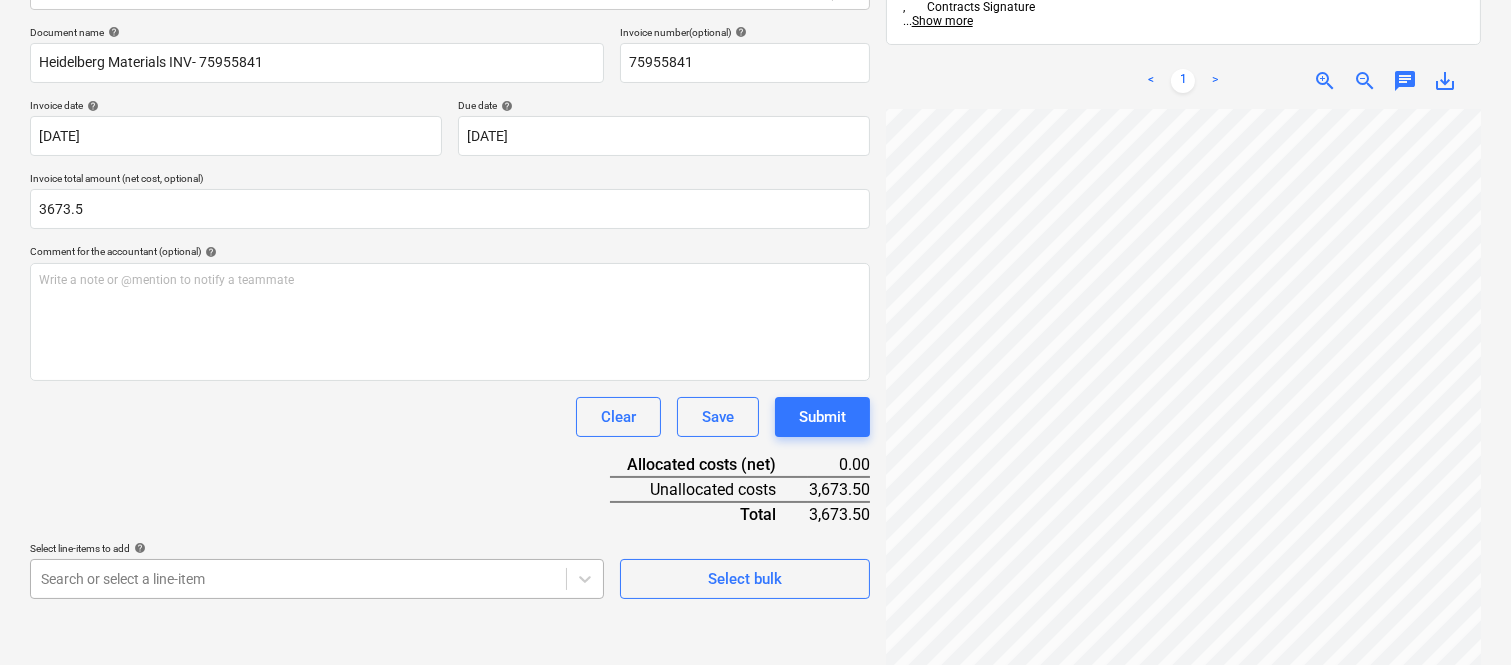 click on "Sales Projects Contacts Company Inbox 1 Approvals format_size keyboard_arrow_down help search Search notifications 99+ keyboard_arrow_down A. Berdera keyboard_arrow_down Della Rosa Della Rosa Budget 9+ Client contract RFTs Subcontracts Claims Purchase orders Costs 9+ Income Files 8 Analytics Settings Create new document Select company Heidelberg Materials Australia Pty LTD (90009679734)  Add new company Select document type help Standalone purchase invoice or receipt Document name help Heidelberg Materials INV- 75955841 Invoice number  (optional) help 75955841 Invoice date help 31 Jul 2025 31.07.2025 Press the down arrow key to interact with the calendar and
select a date. Press the question mark key to get the keyboard shortcuts for changing dates. Due date help 31 Aug 2025 31.08.2025 Press the down arrow key to interact with the calendar and
select a date. Press the question mark key to get the keyboard shortcuts for changing dates. Invoice total amount (net cost, optional) 3673.5 help ﻿ Clear <" at bounding box center [755, 47] 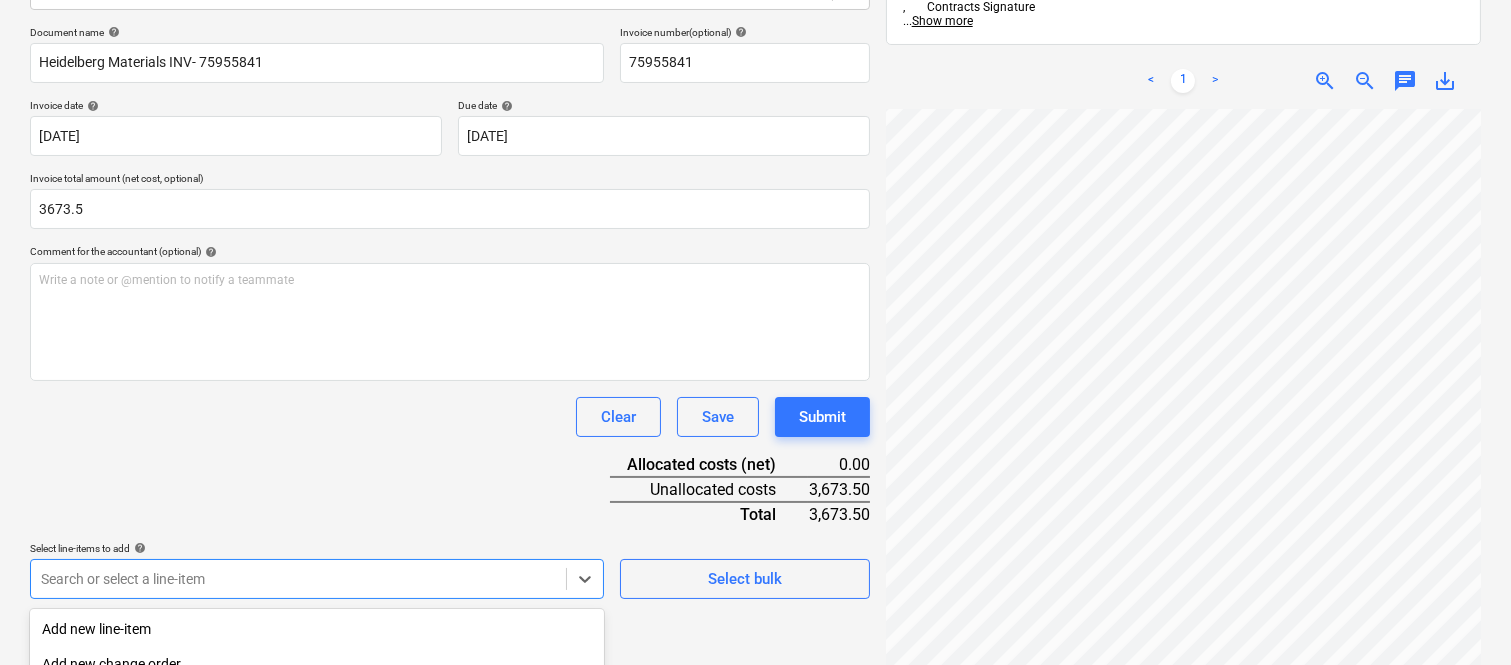scroll, scrollTop: 532, scrollLeft: 0, axis: vertical 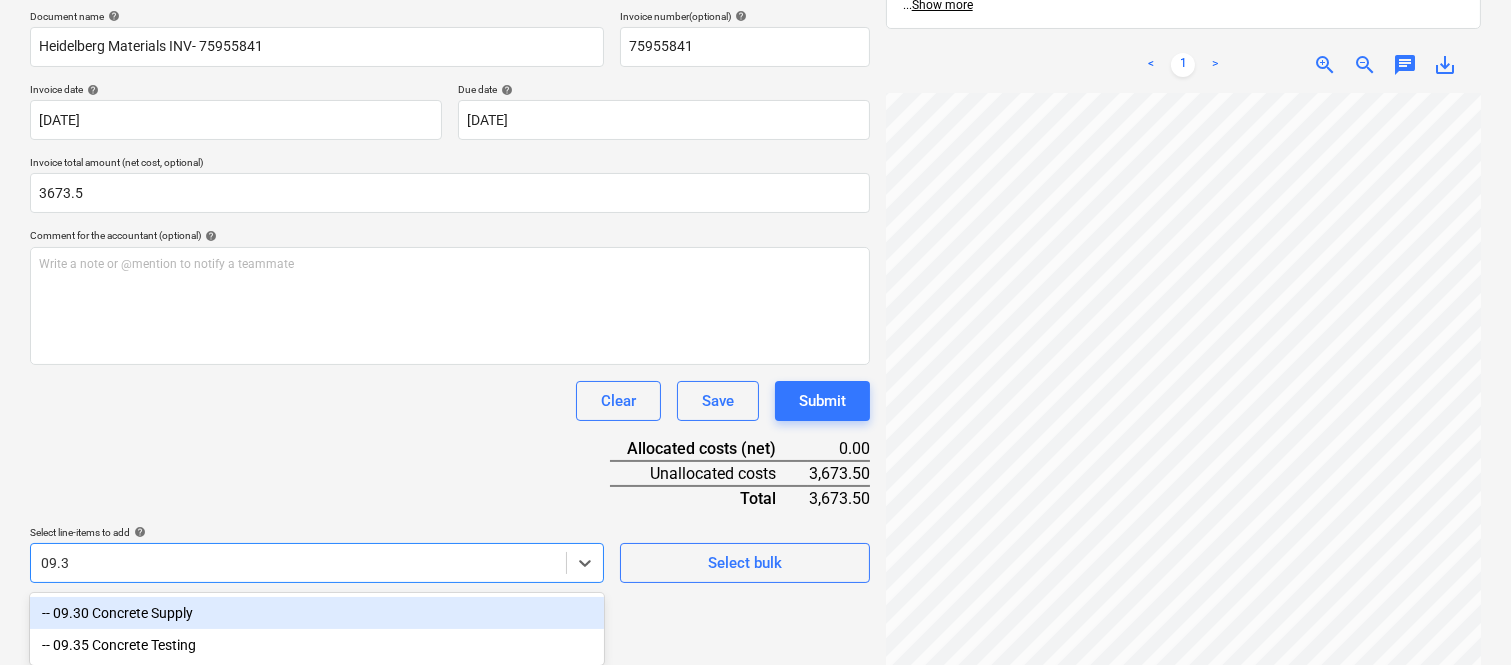 type on "09.30" 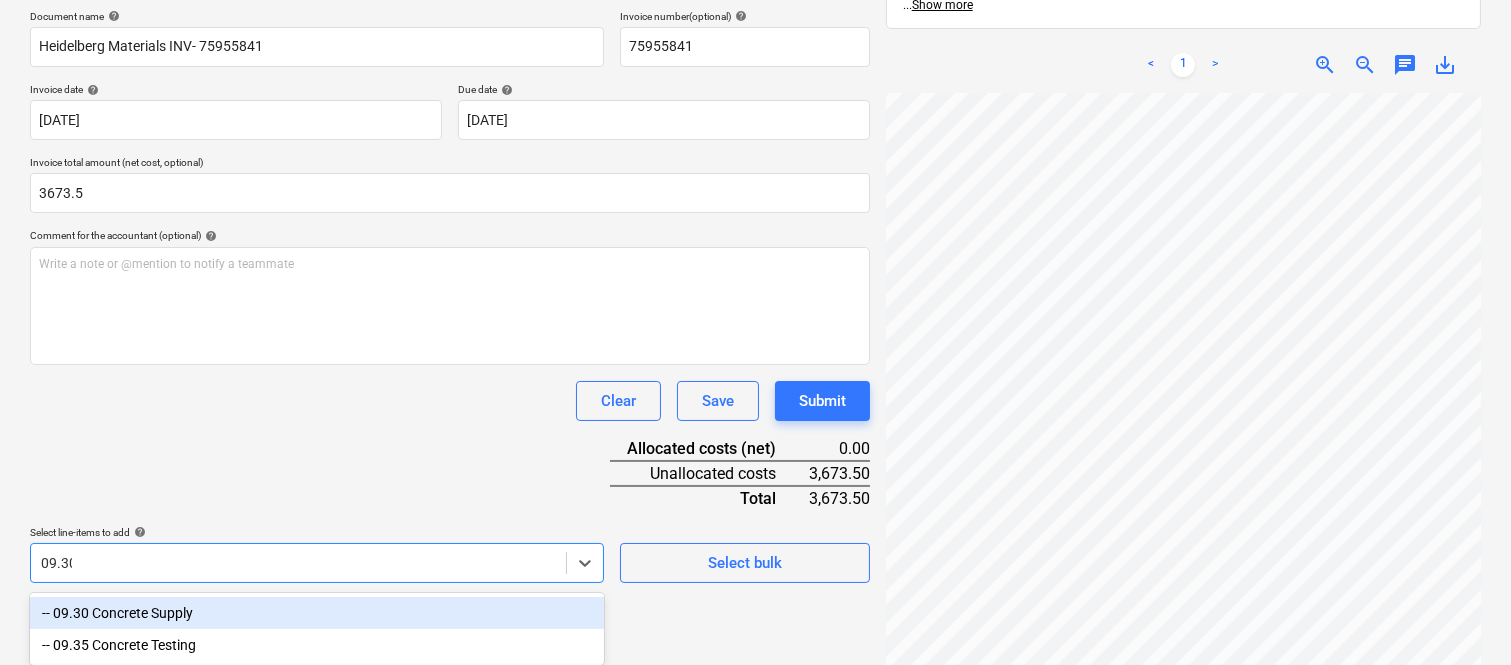 scroll, scrollTop: 285, scrollLeft: 0, axis: vertical 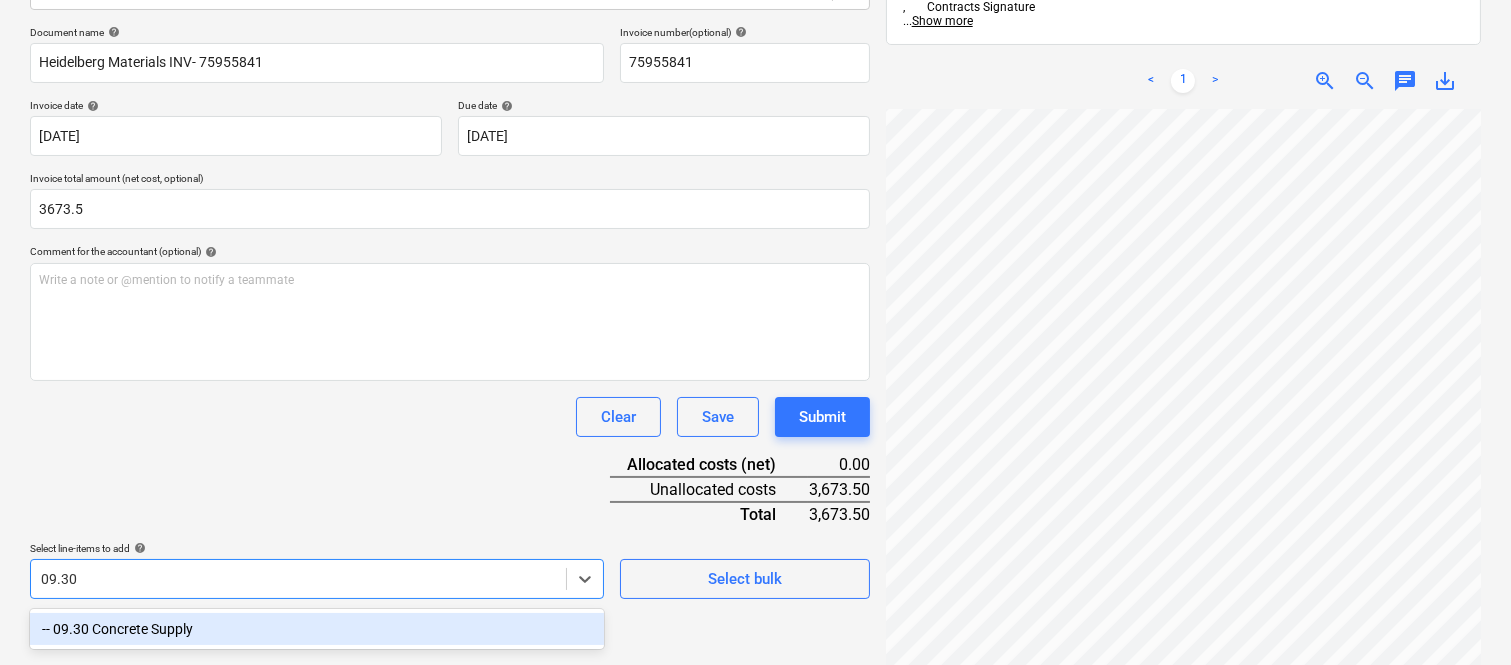 drag, startPoint x: 192, startPoint y: 622, endPoint x: 244, endPoint y: 485, distance: 146.53668 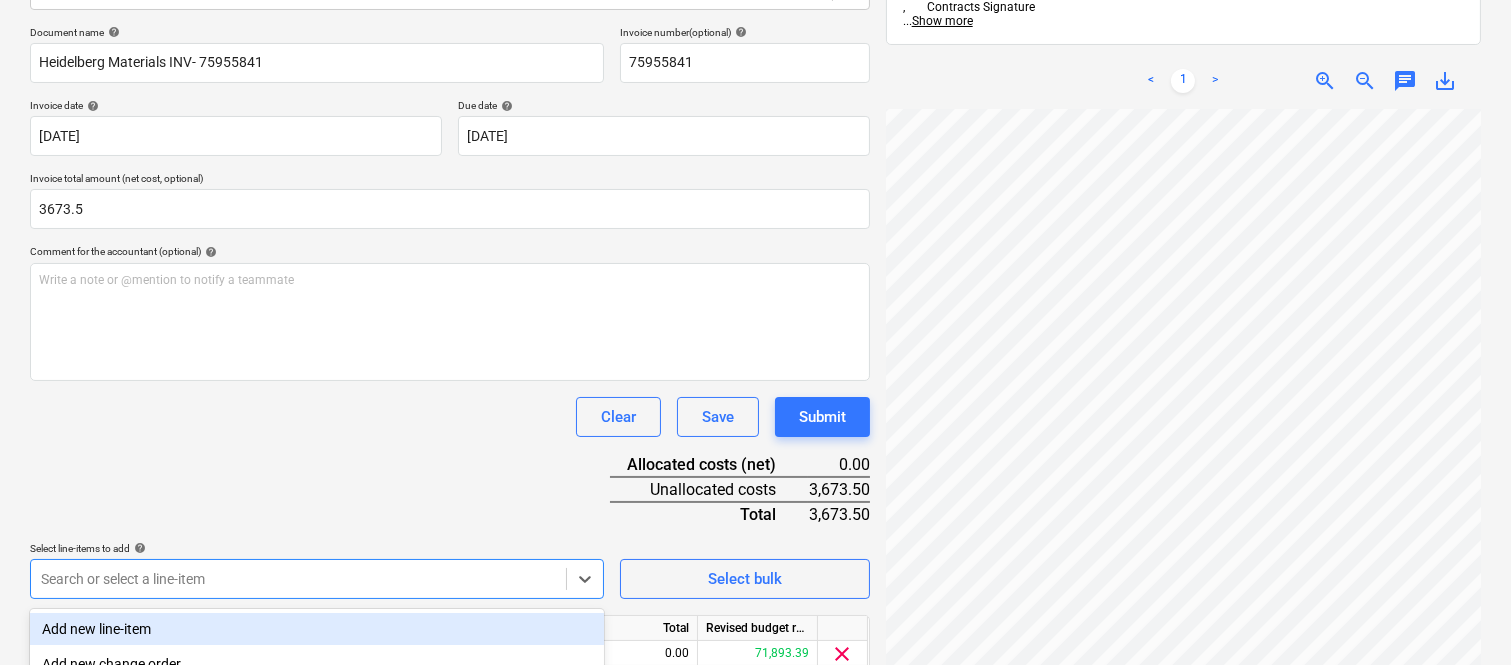 click on "Clear Save Submit" at bounding box center (450, 417) 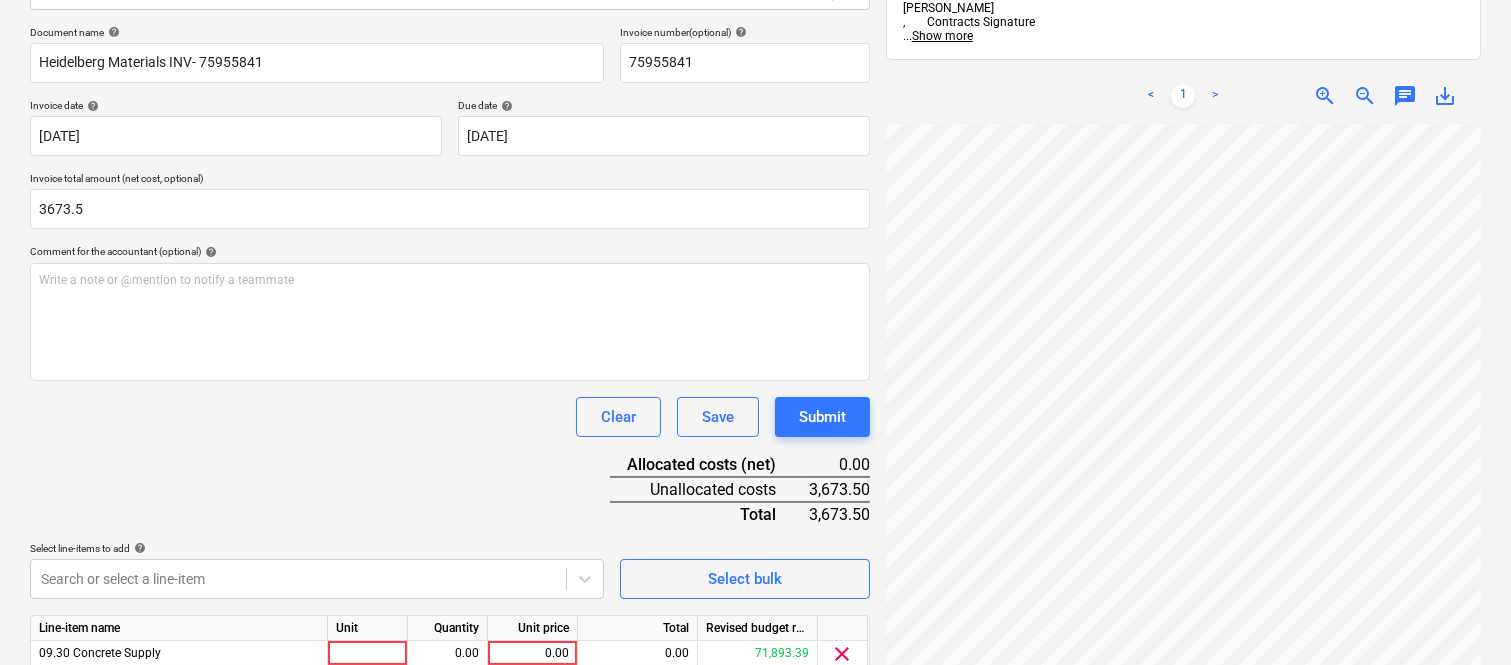 scroll, scrollTop: 367, scrollLeft: 0, axis: vertical 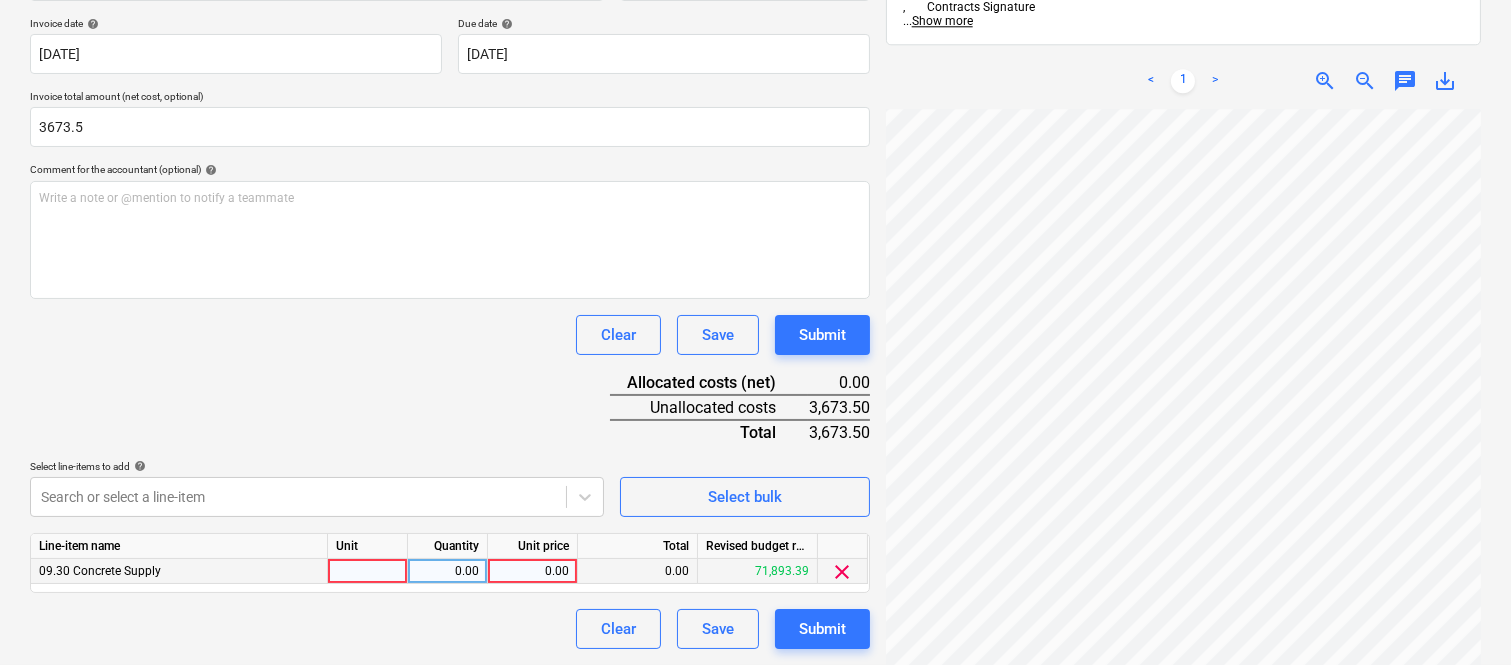 click at bounding box center [368, 571] 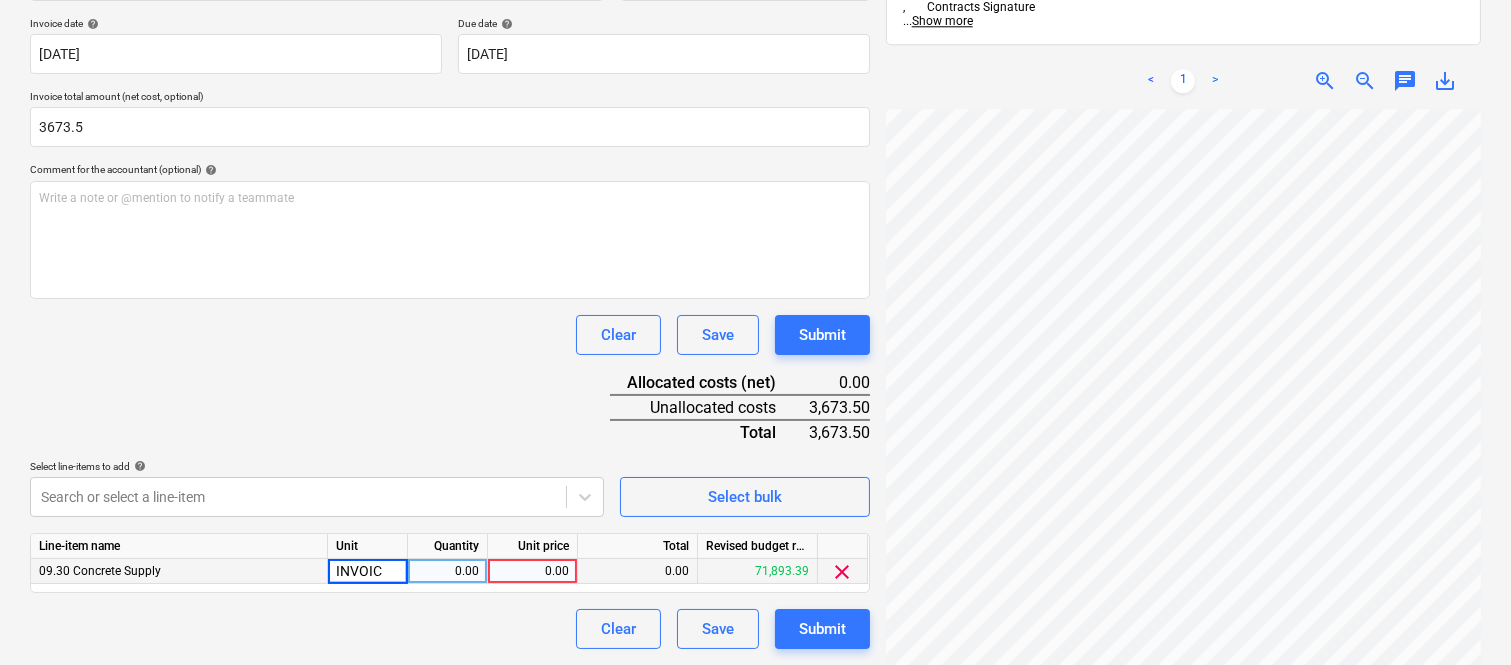 type on "INVOICE" 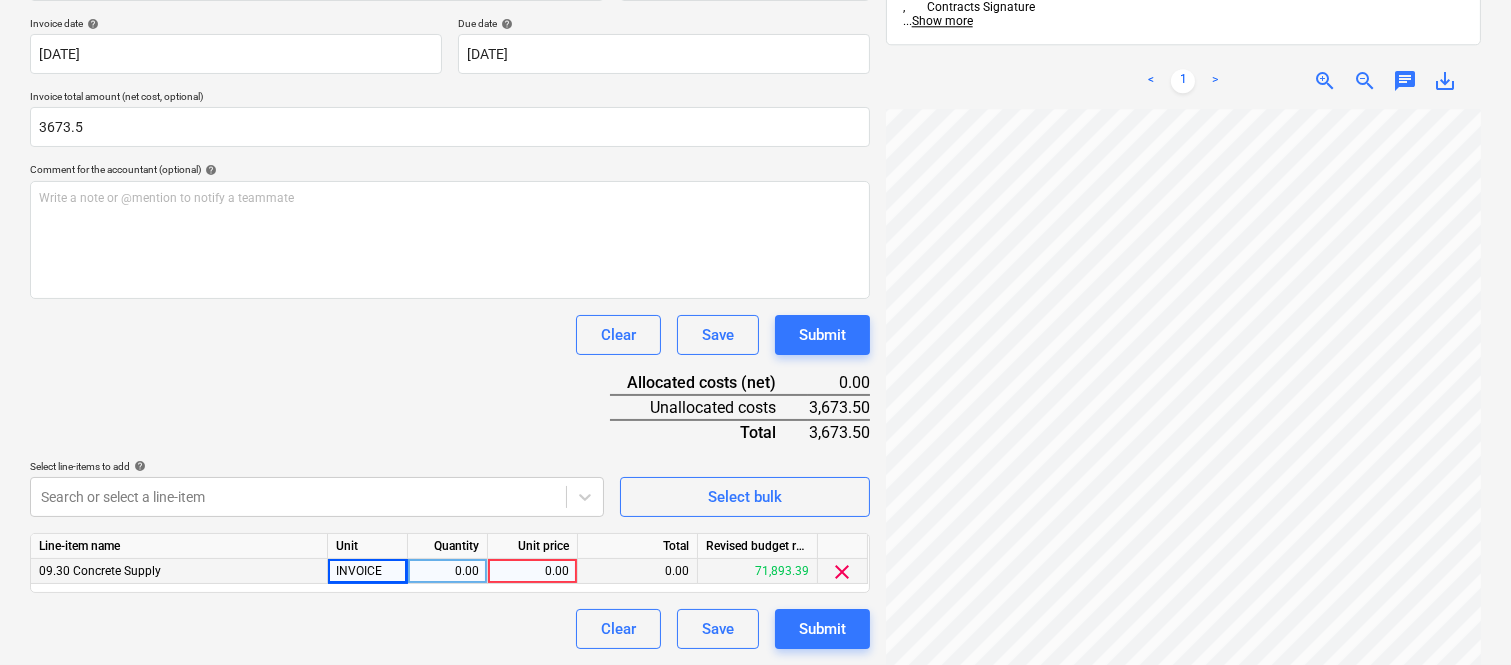 click on "0.00" at bounding box center (447, 571) 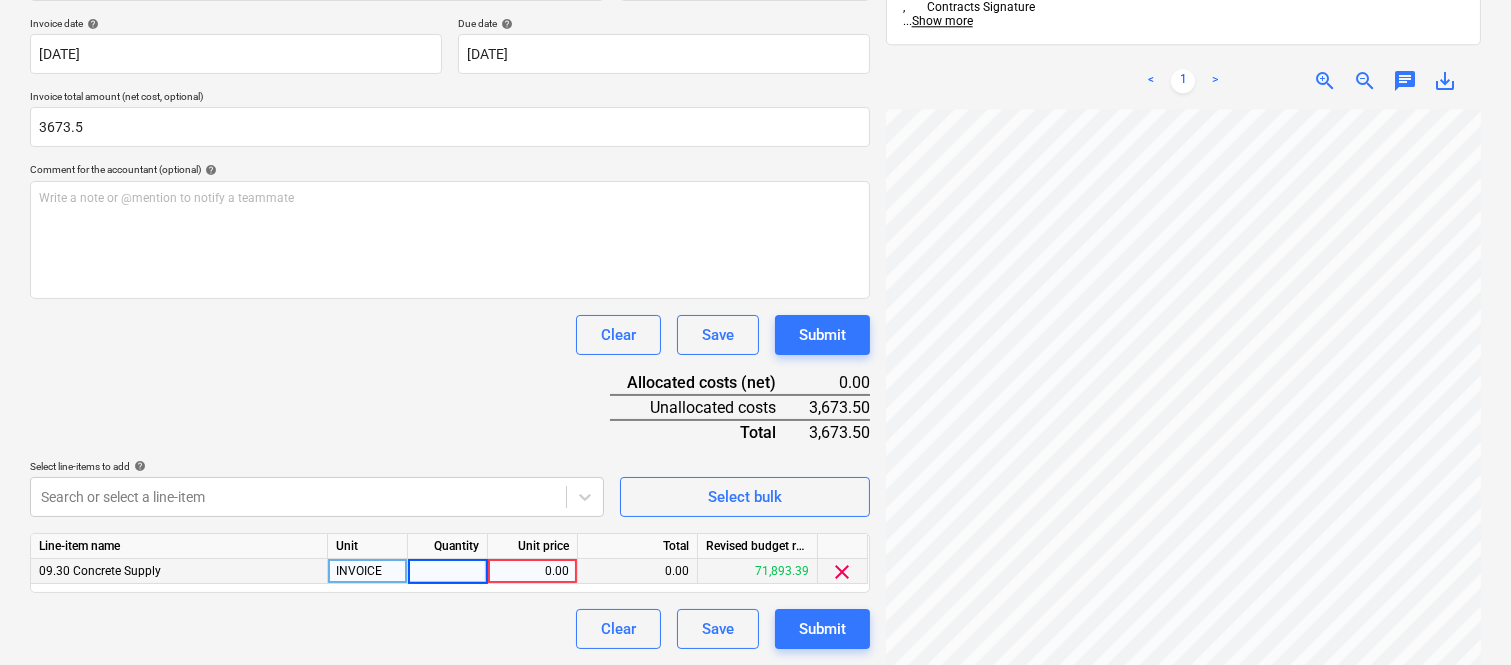type on "1" 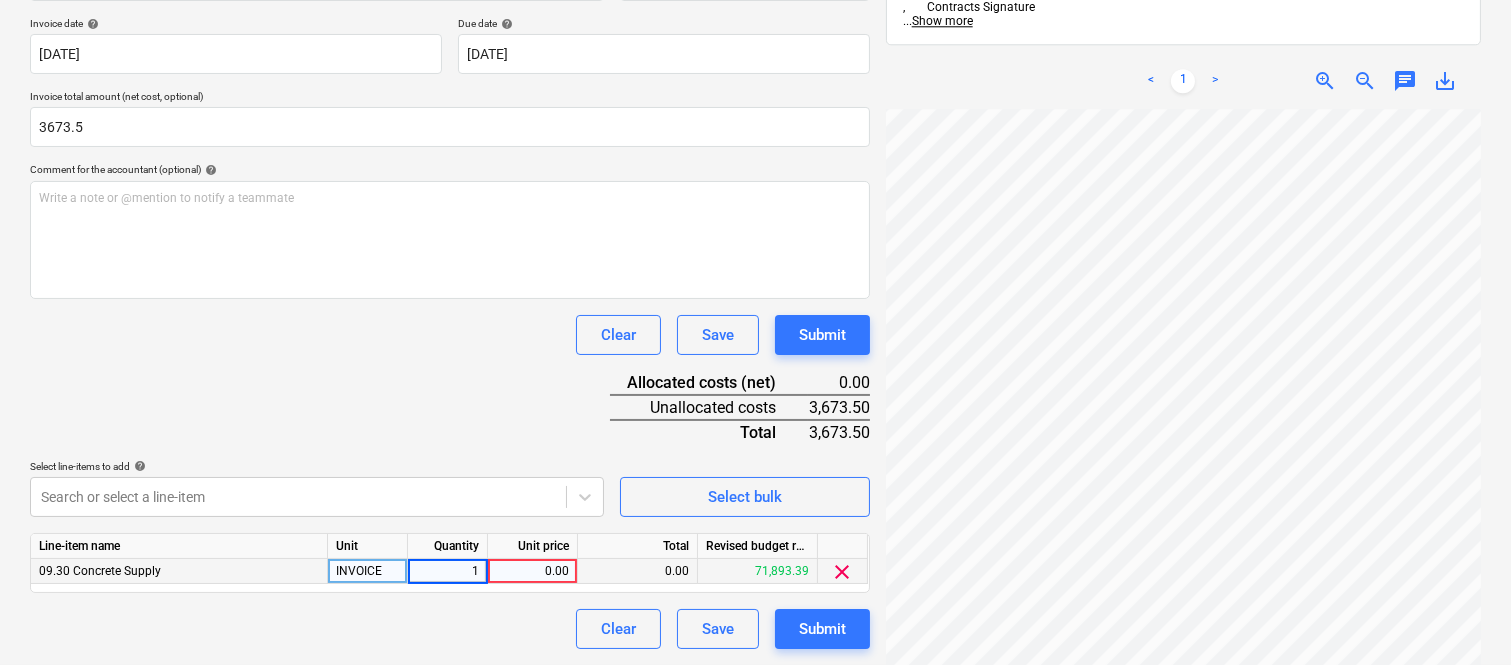 click on "0.00" at bounding box center (532, 571) 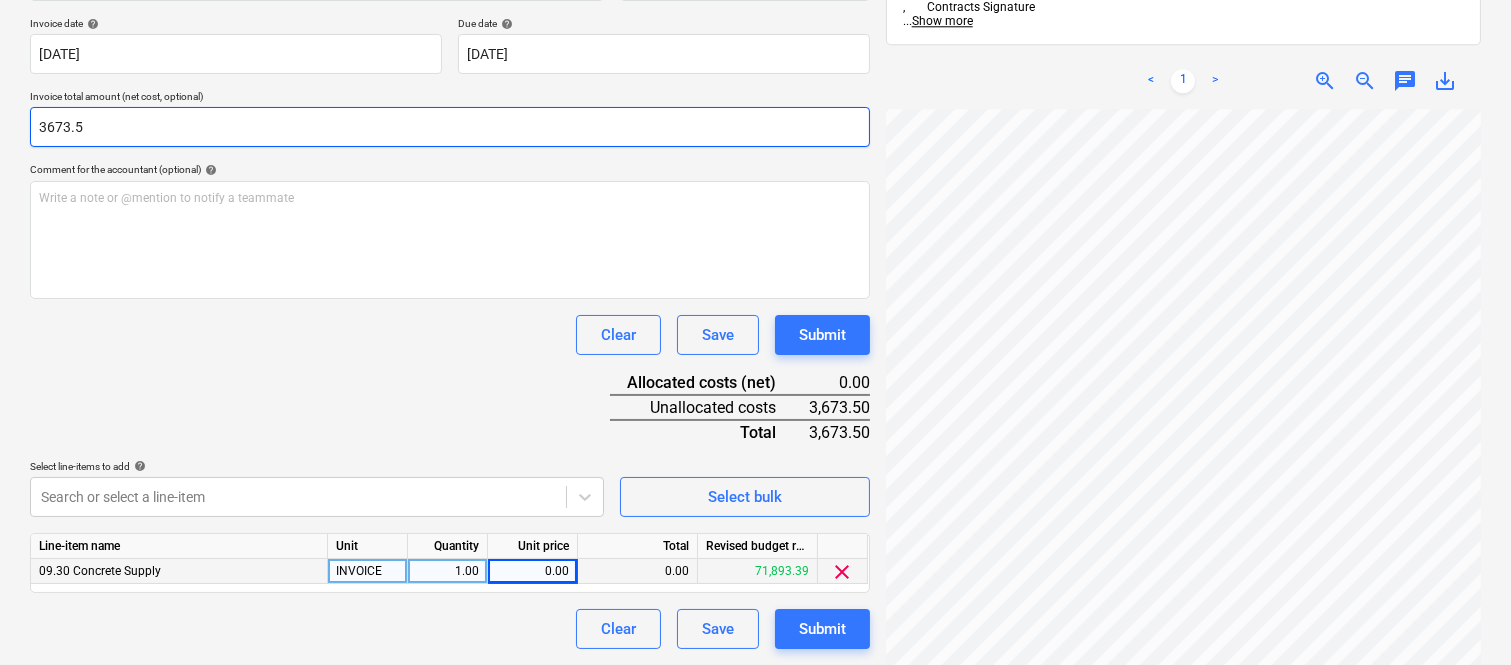 drag, startPoint x: 34, startPoint y: 125, endPoint x: 57, endPoint y: 124, distance: 23.021729 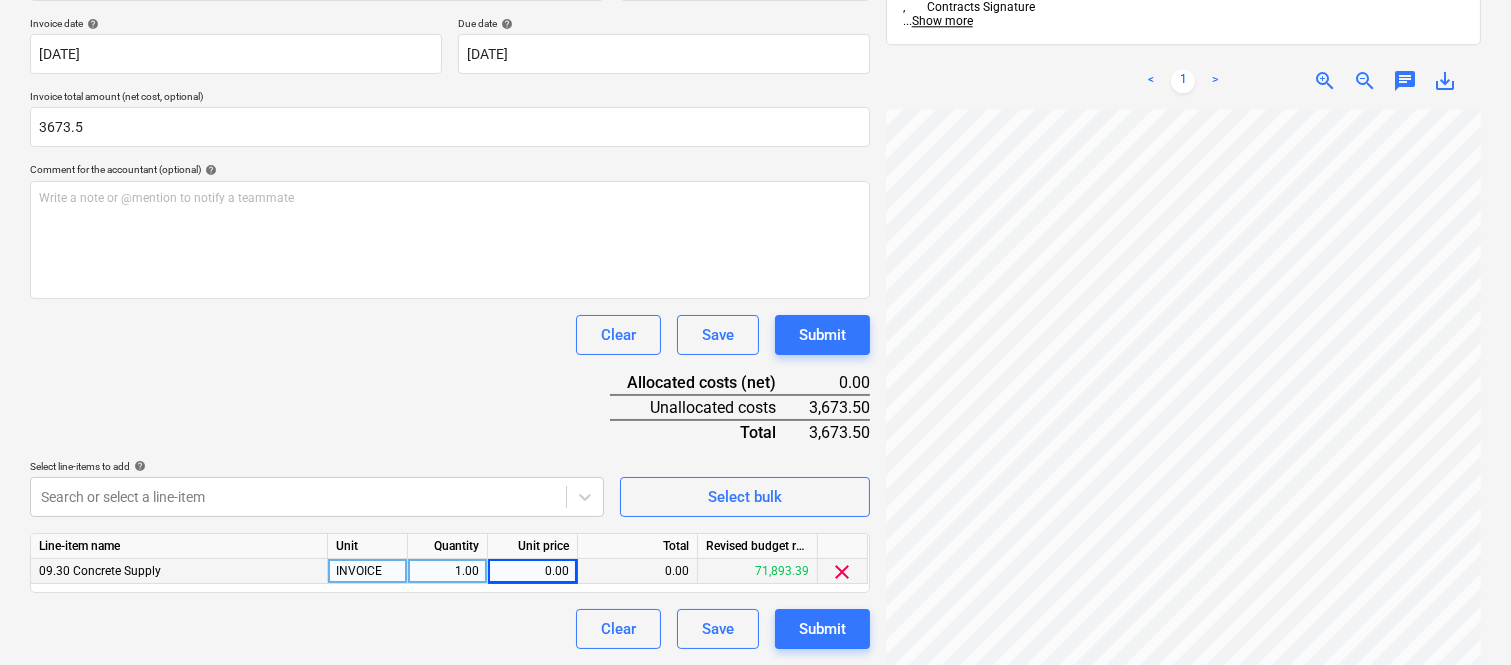 click on "0.00" at bounding box center (532, 571) 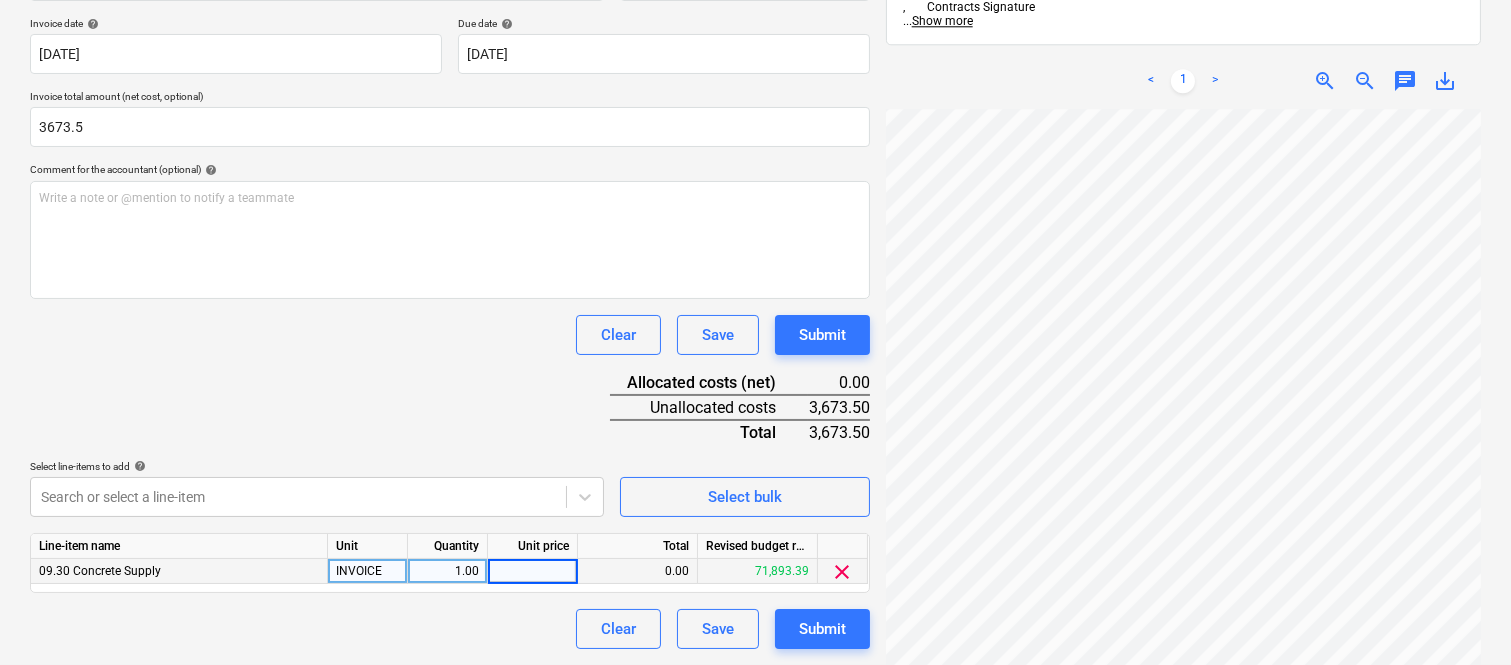type on "3673.5" 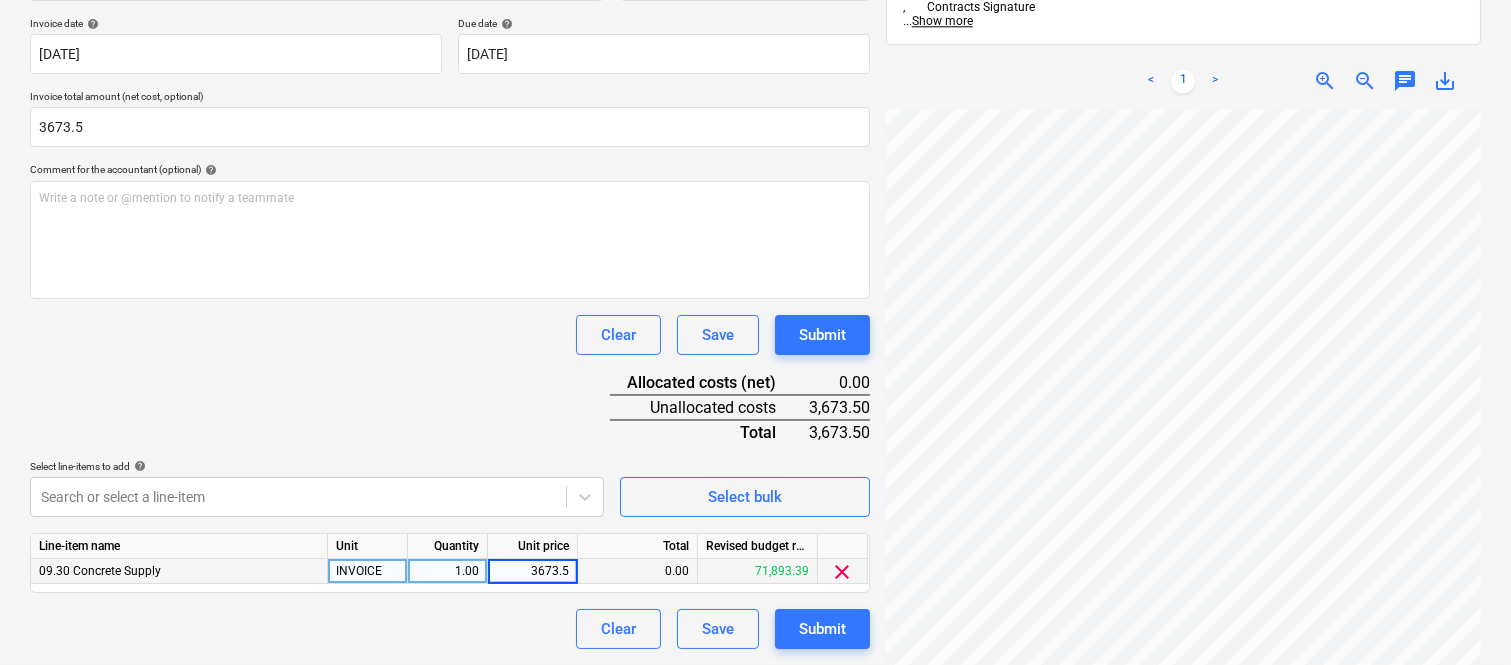 click on "Clear Save Submit" at bounding box center (450, 629) 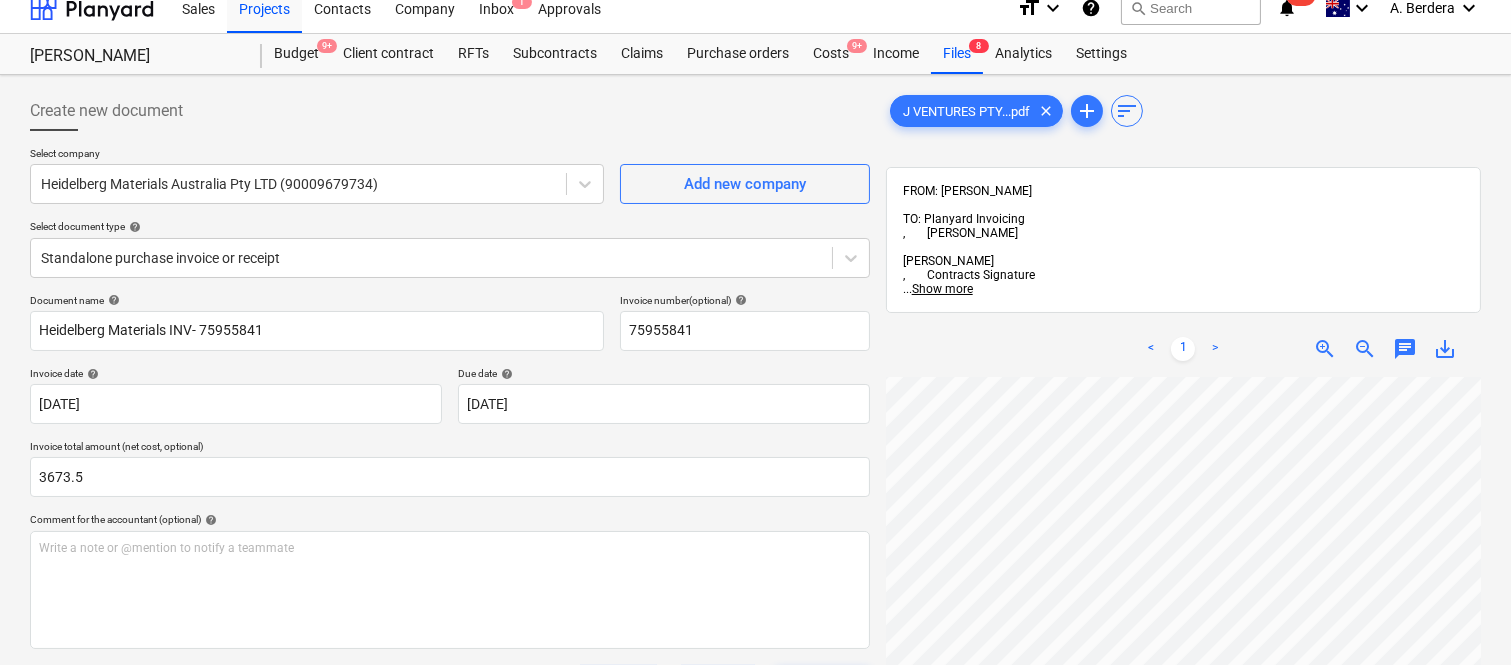 scroll, scrollTop: 0, scrollLeft: 0, axis: both 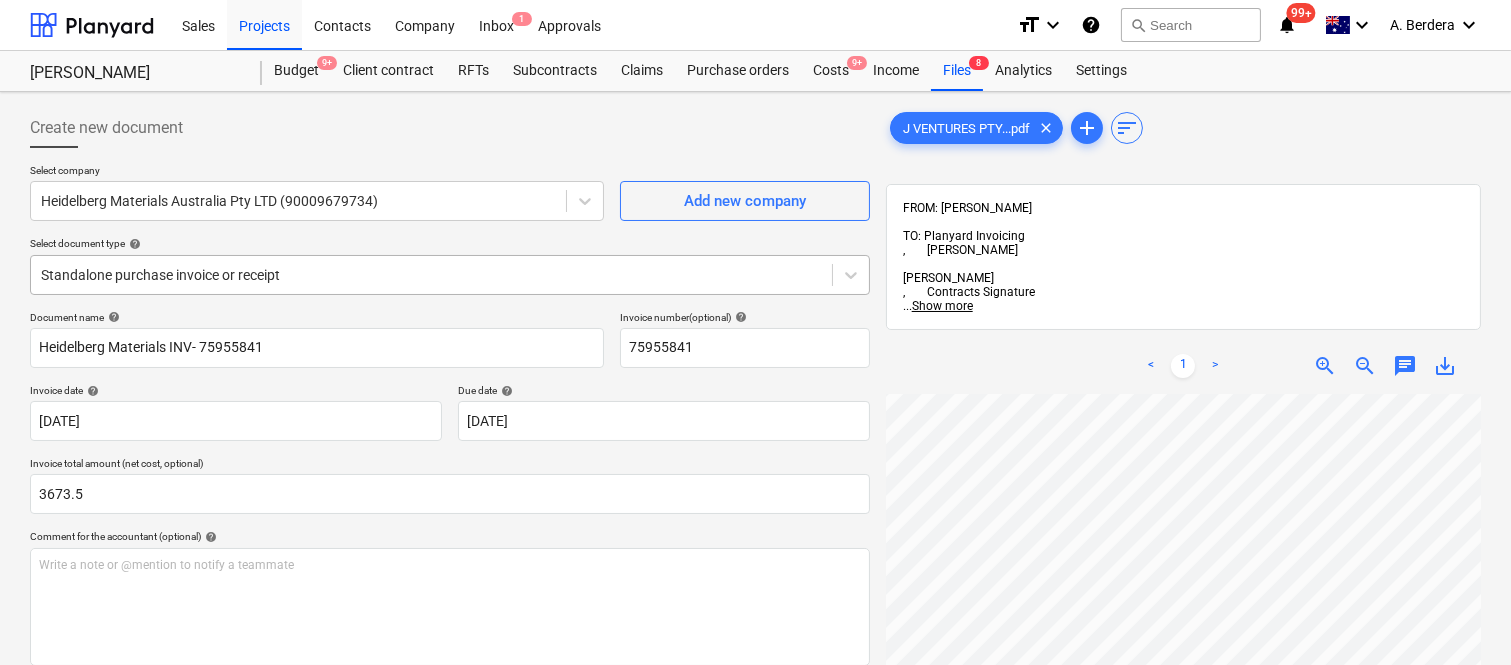 click at bounding box center (431, 275) 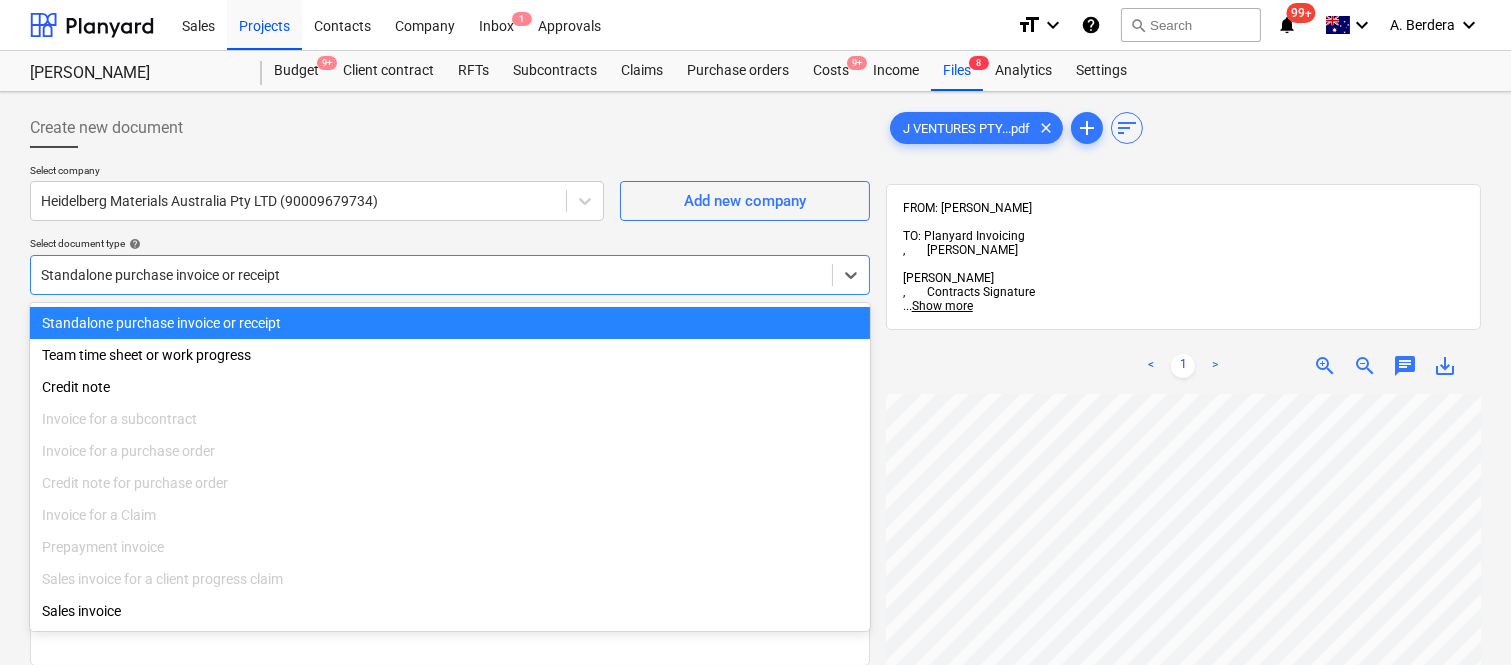 click on "Standalone purchase invoice or receipt" at bounding box center [450, 323] 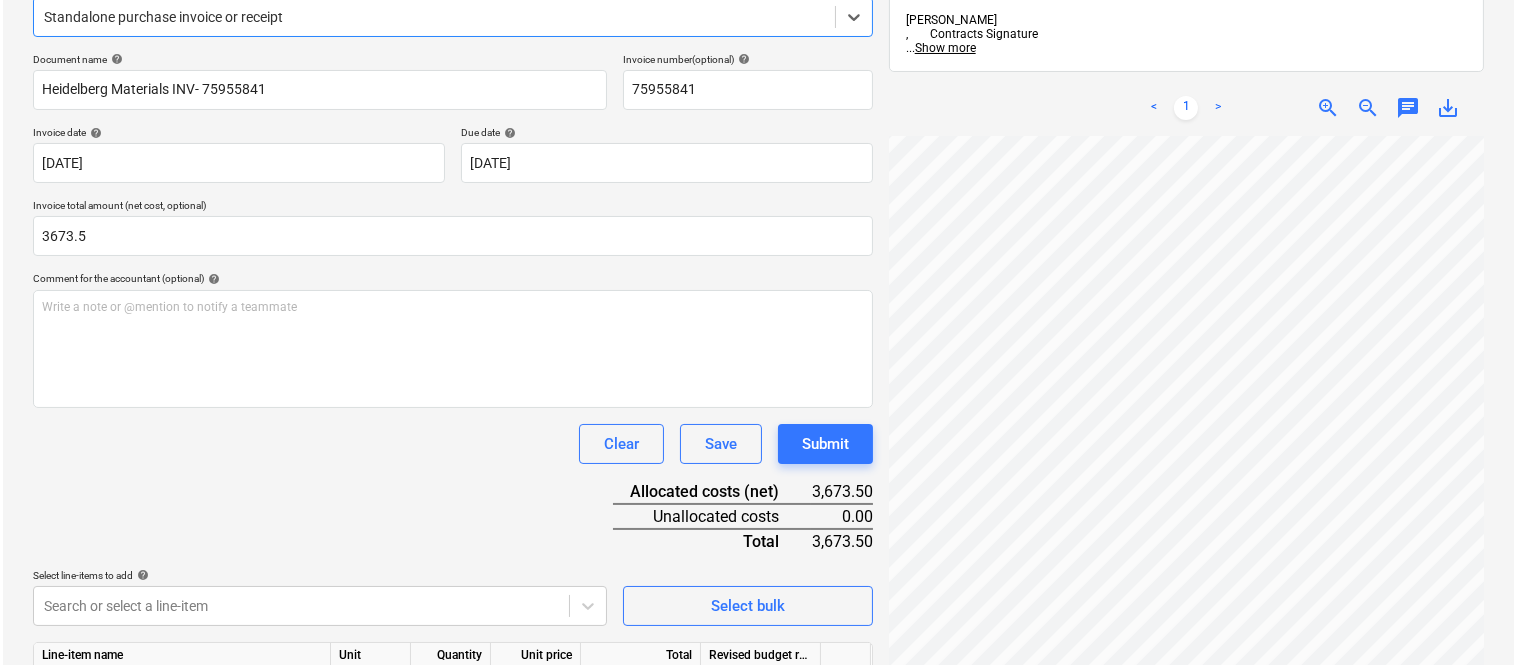 scroll, scrollTop: 367, scrollLeft: 0, axis: vertical 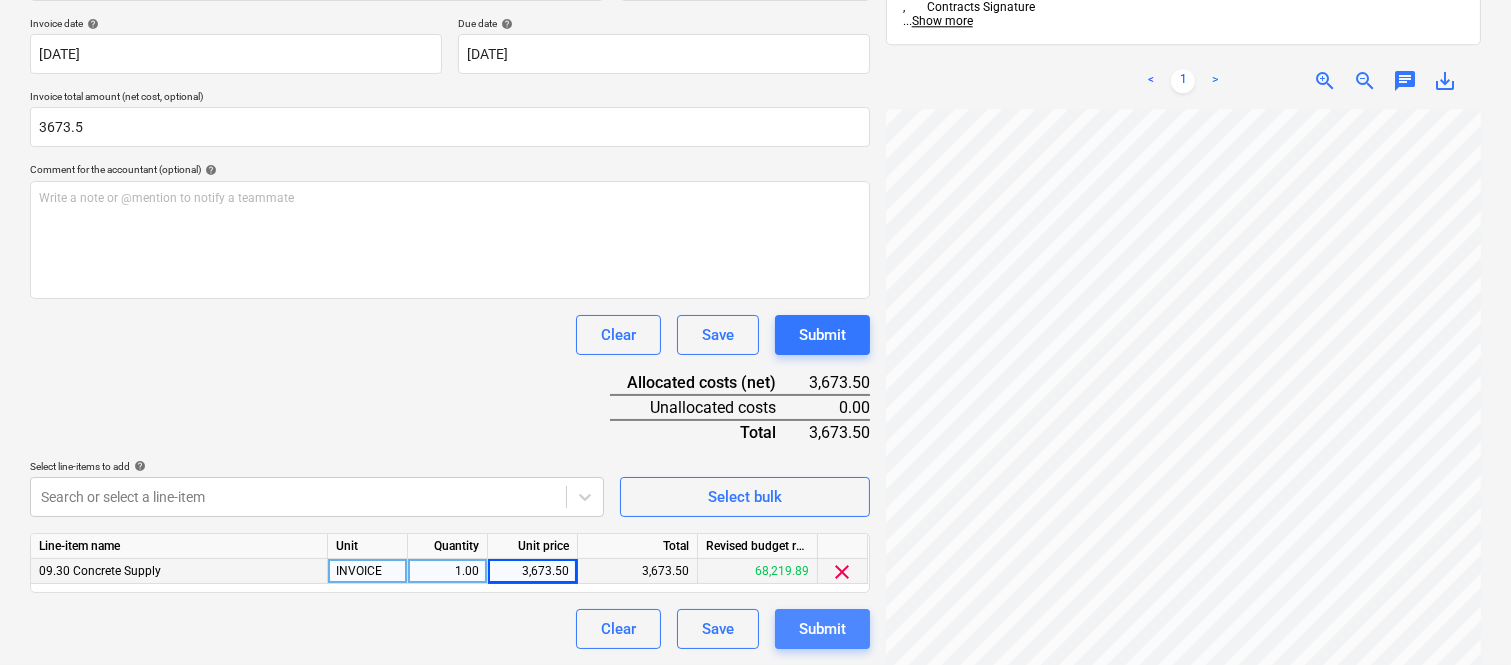 click on "Submit" at bounding box center [822, 629] 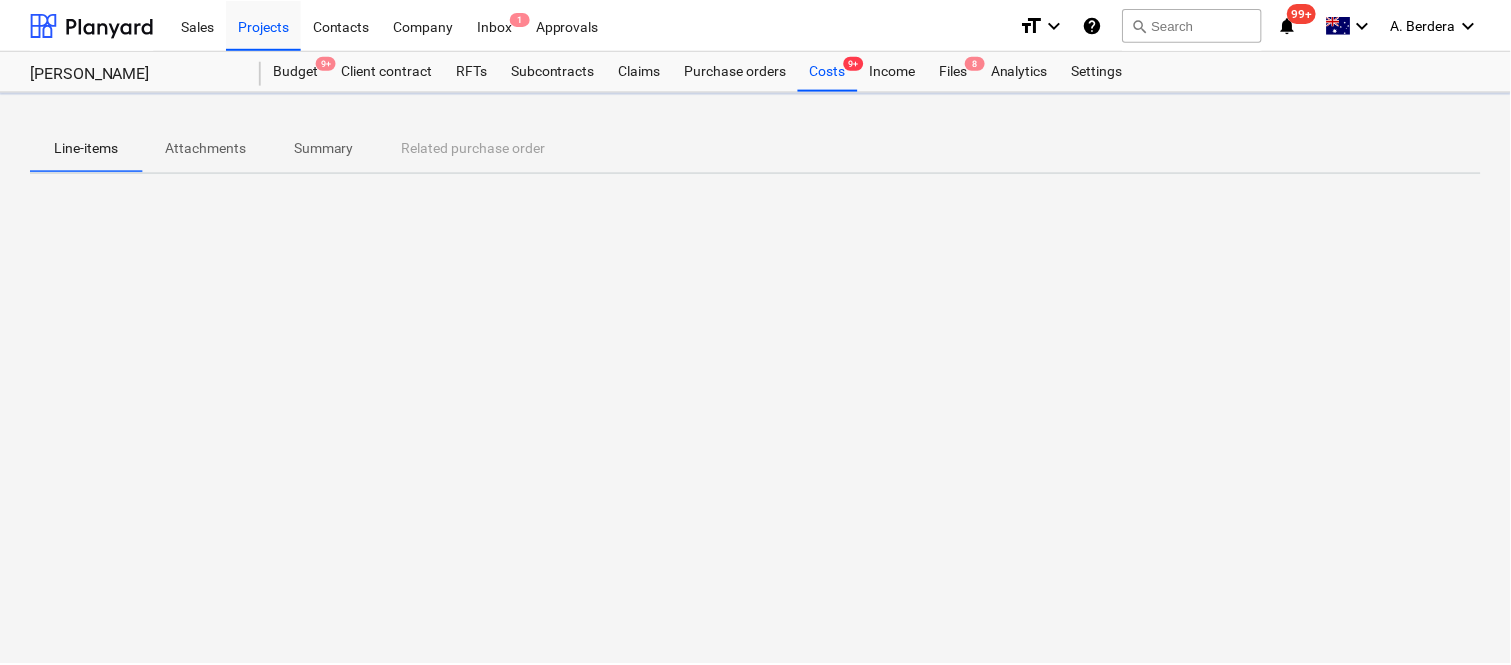 scroll, scrollTop: 0, scrollLeft: 0, axis: both 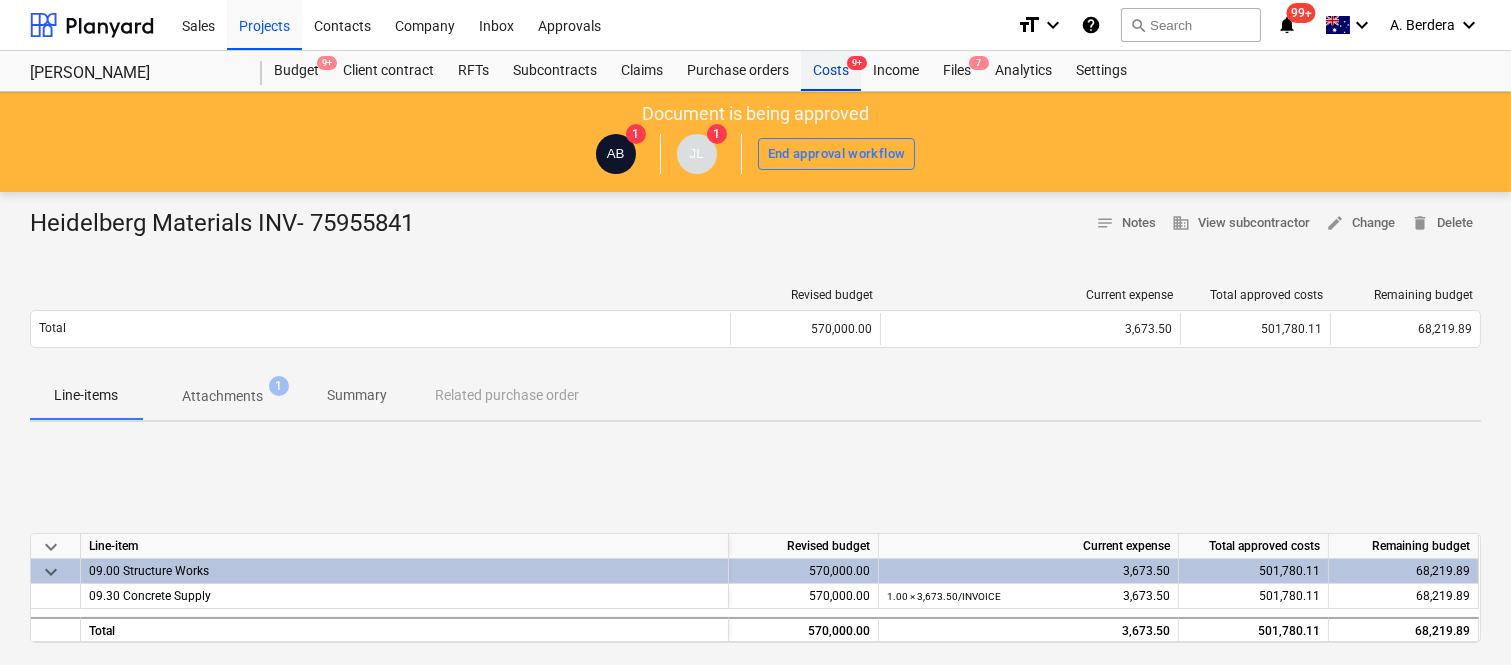 click on "Costs 9+" at bounding box center (831, 71) 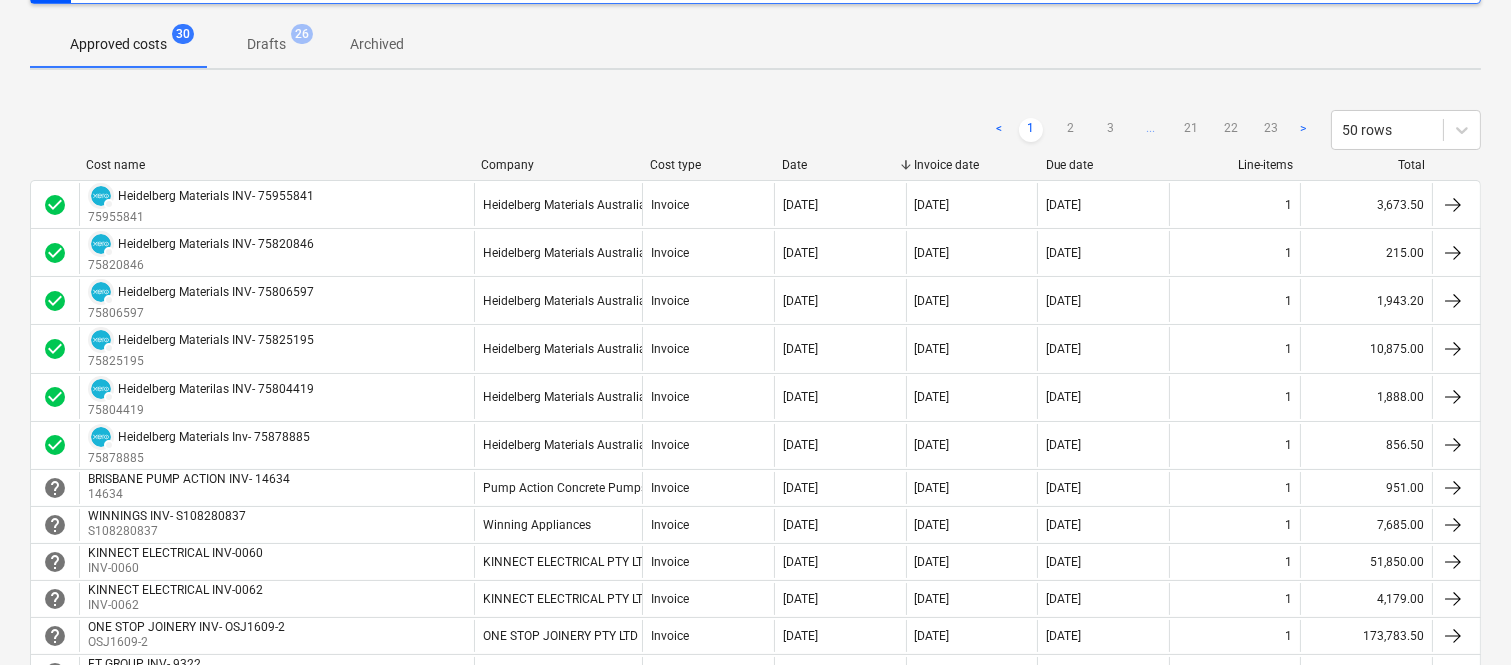 scroll, scrollTop: 172, scrollLeft: 0, axis: vertical 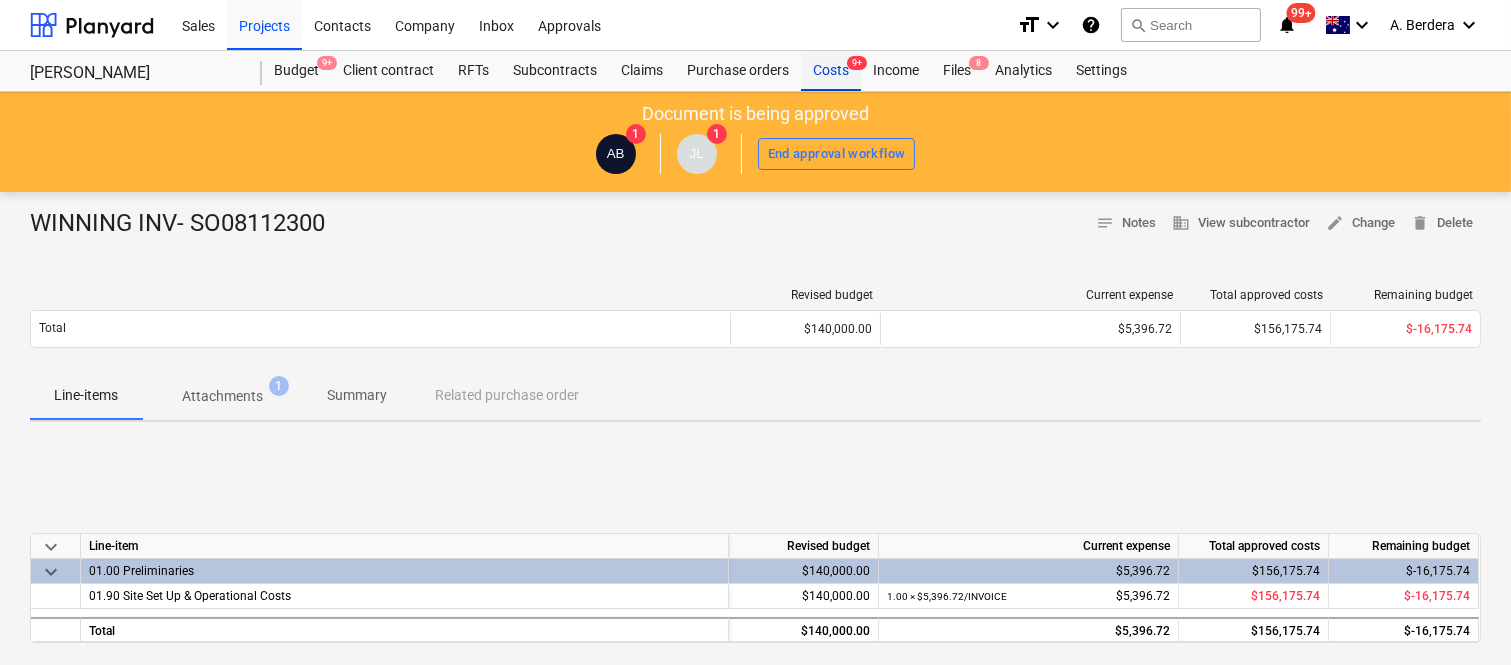 click on "Costs 9+" at bounding box center (831, 71) 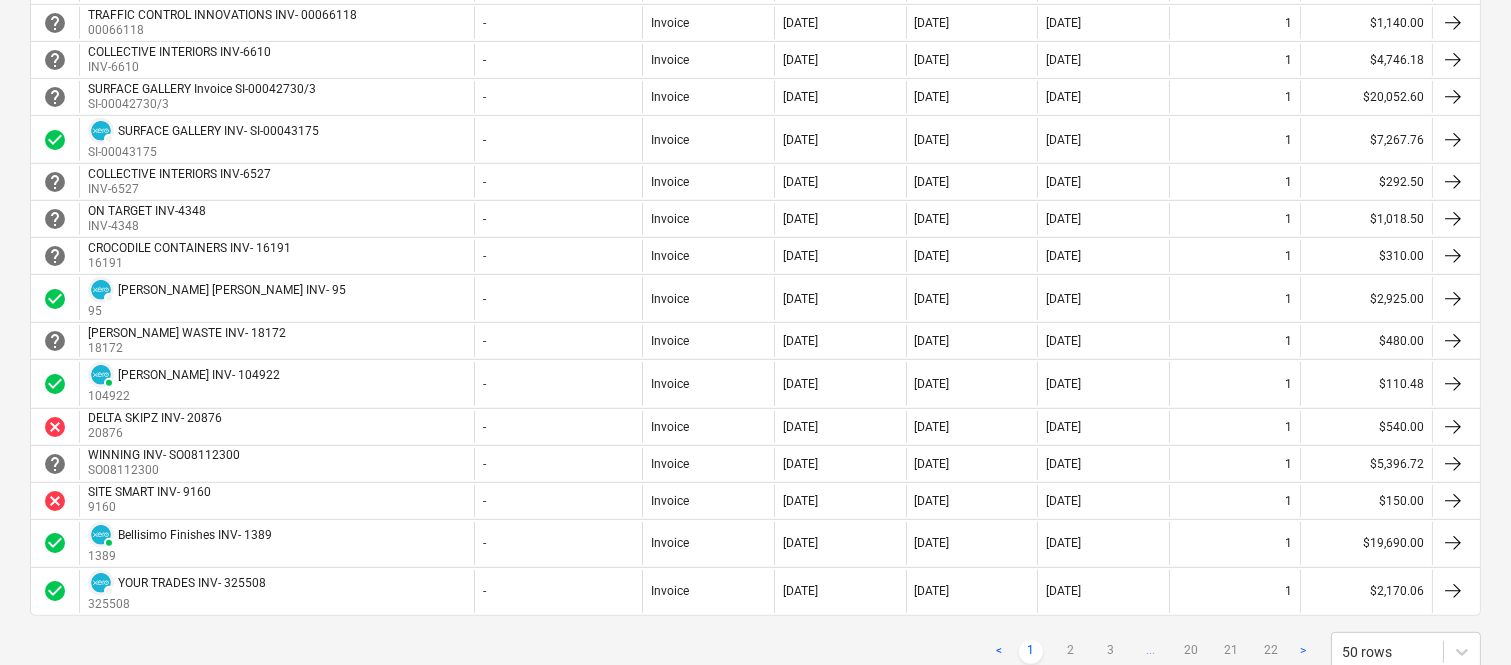 scroll, scrollTop: 0, scrollLeft: 0, axis: both 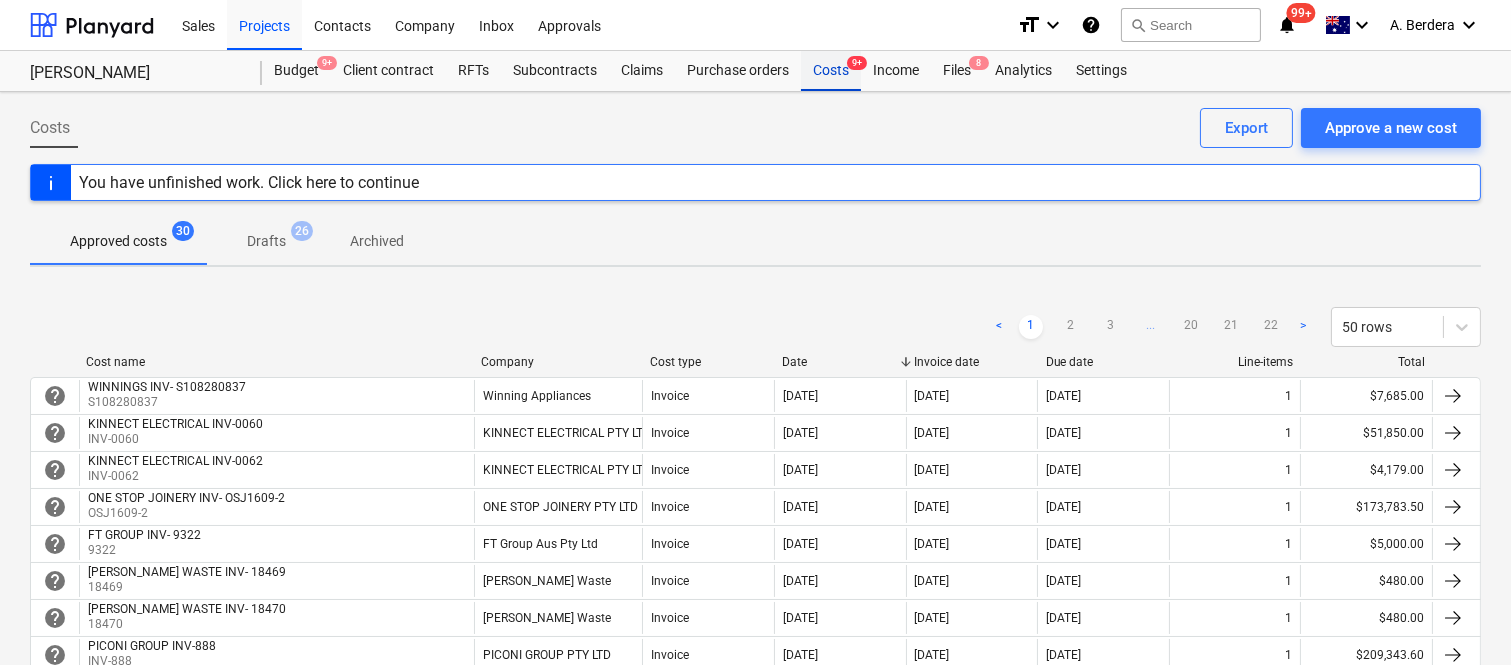 click on "Costs 9+" at bounding box center [831, 71] 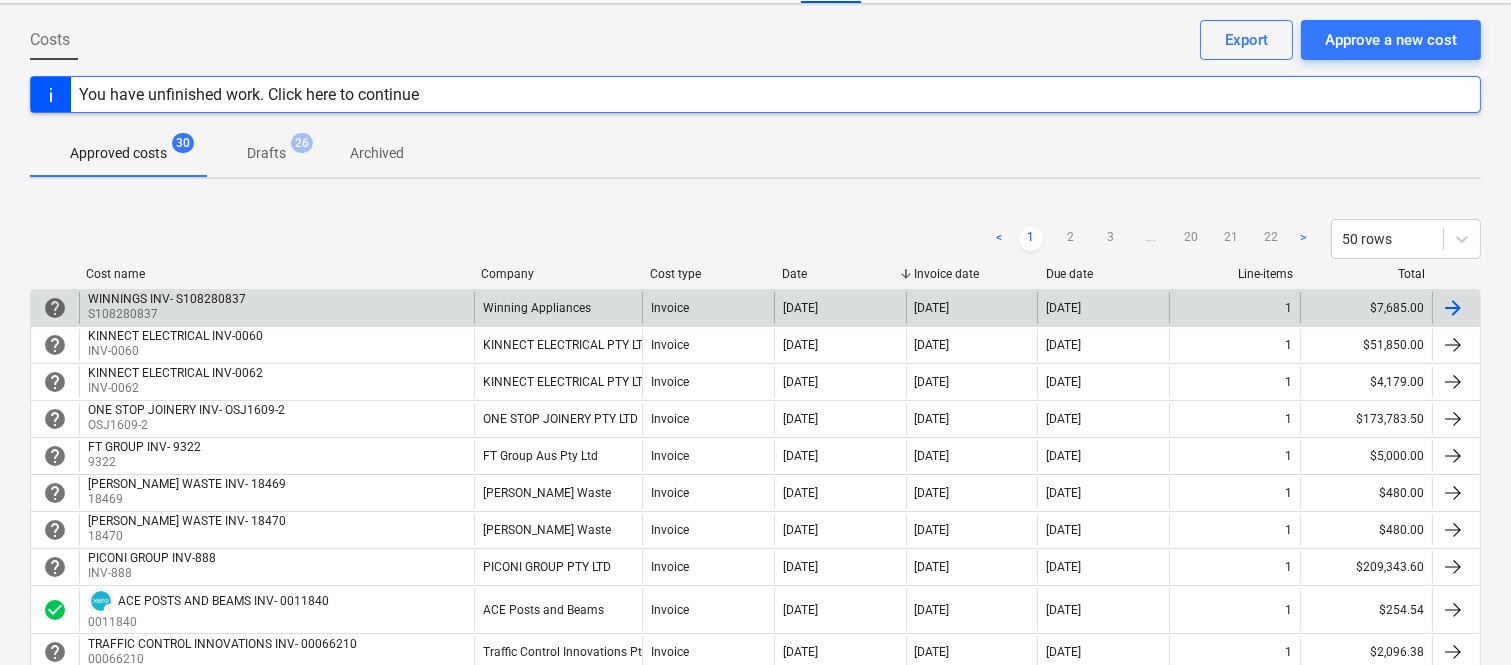 scroll, scrollTop: 133, scrollLeft: 0, axis: vertical 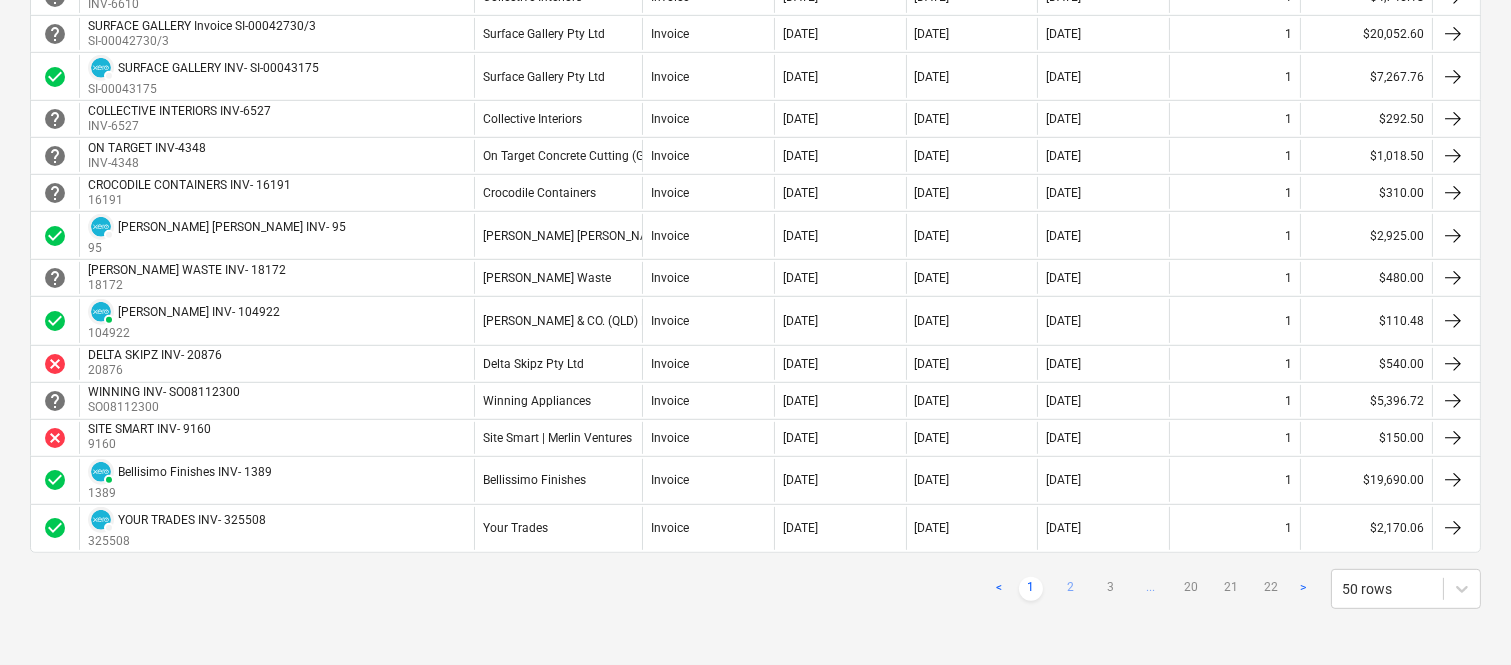 click on "2" at bounding box center (1071, 589) 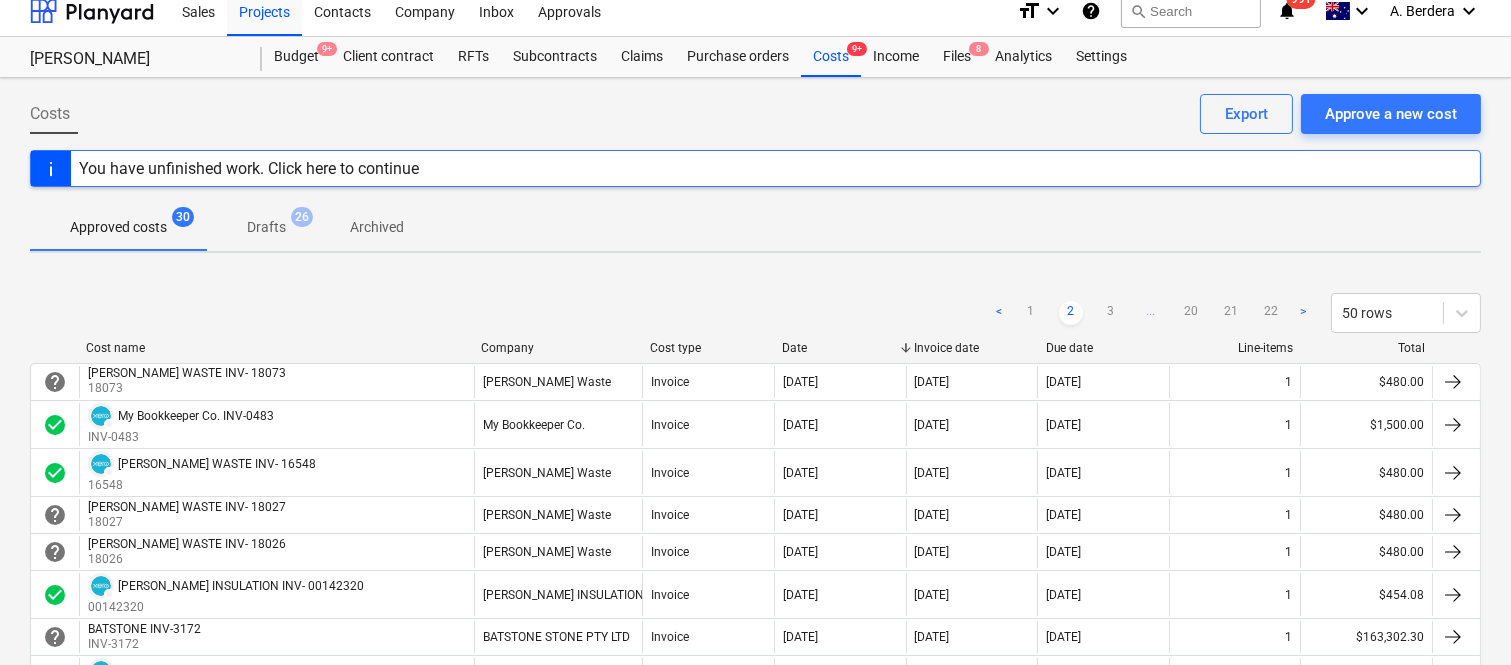 scroll, scrollTop: 0, scrollLeft: 0, axis: both 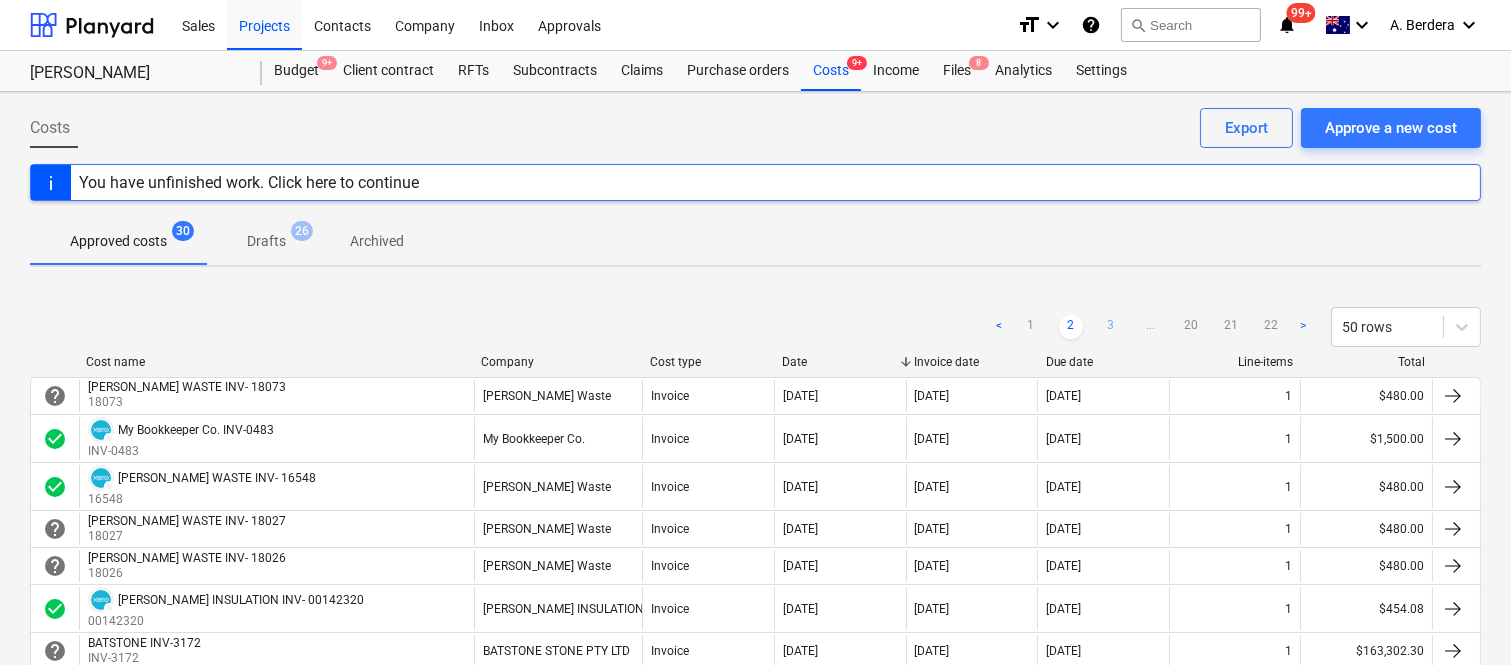 click on "3" at bounding box center [1111, 327] 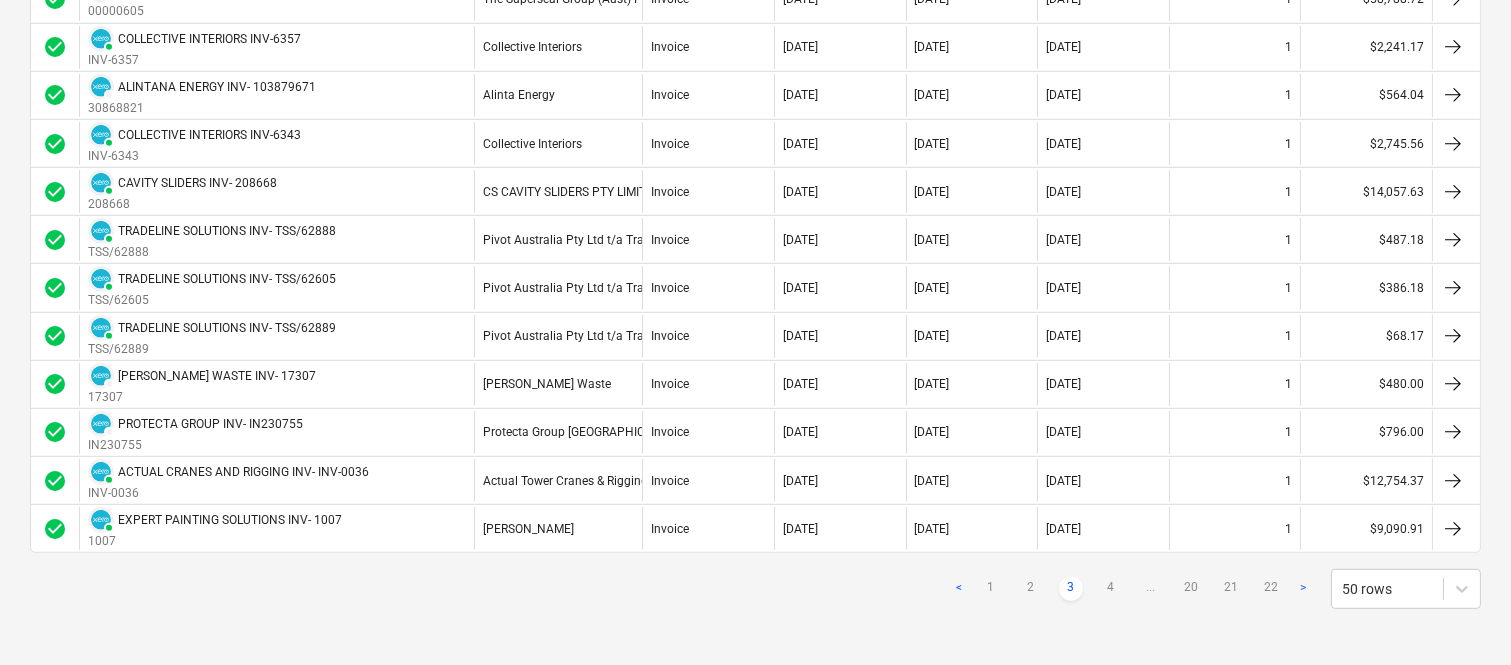 scroll, scrollTop: 2203, scrollLeft: 0, axis: vertical 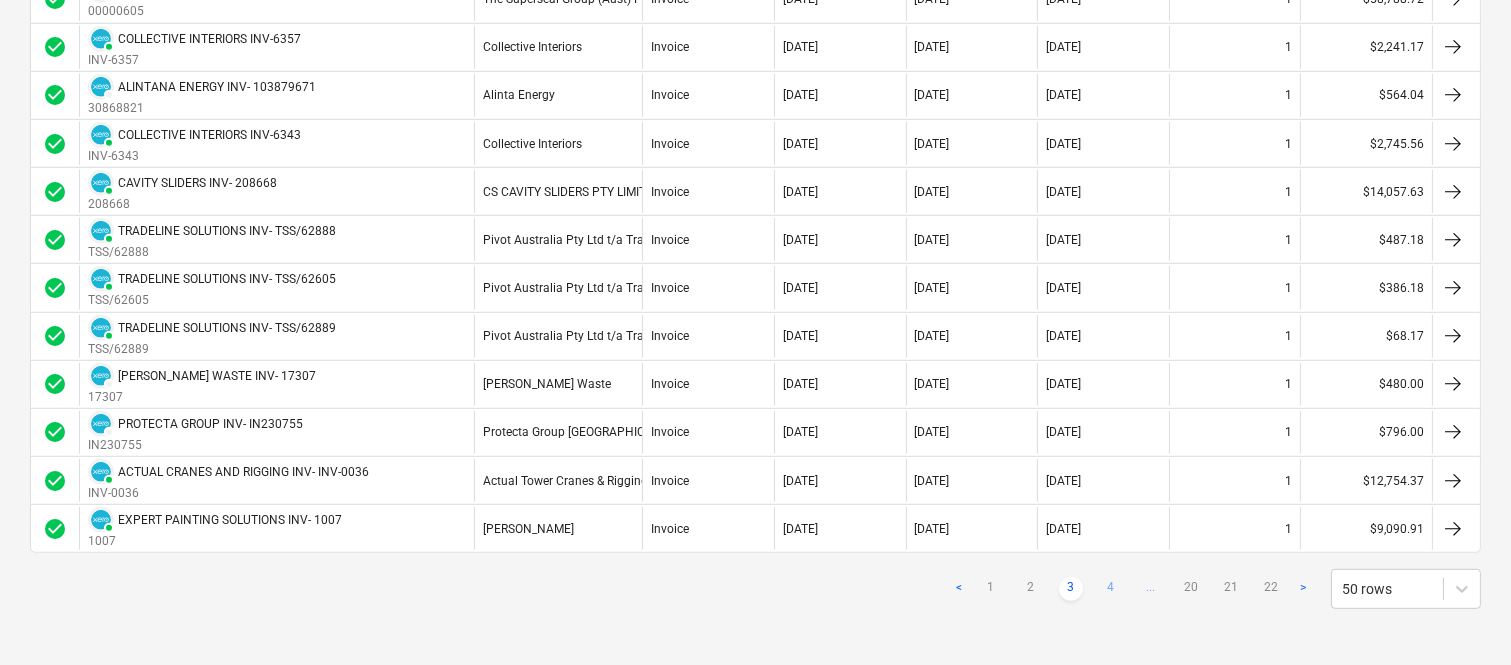 click on "4" at bounding box center (1111, 589) 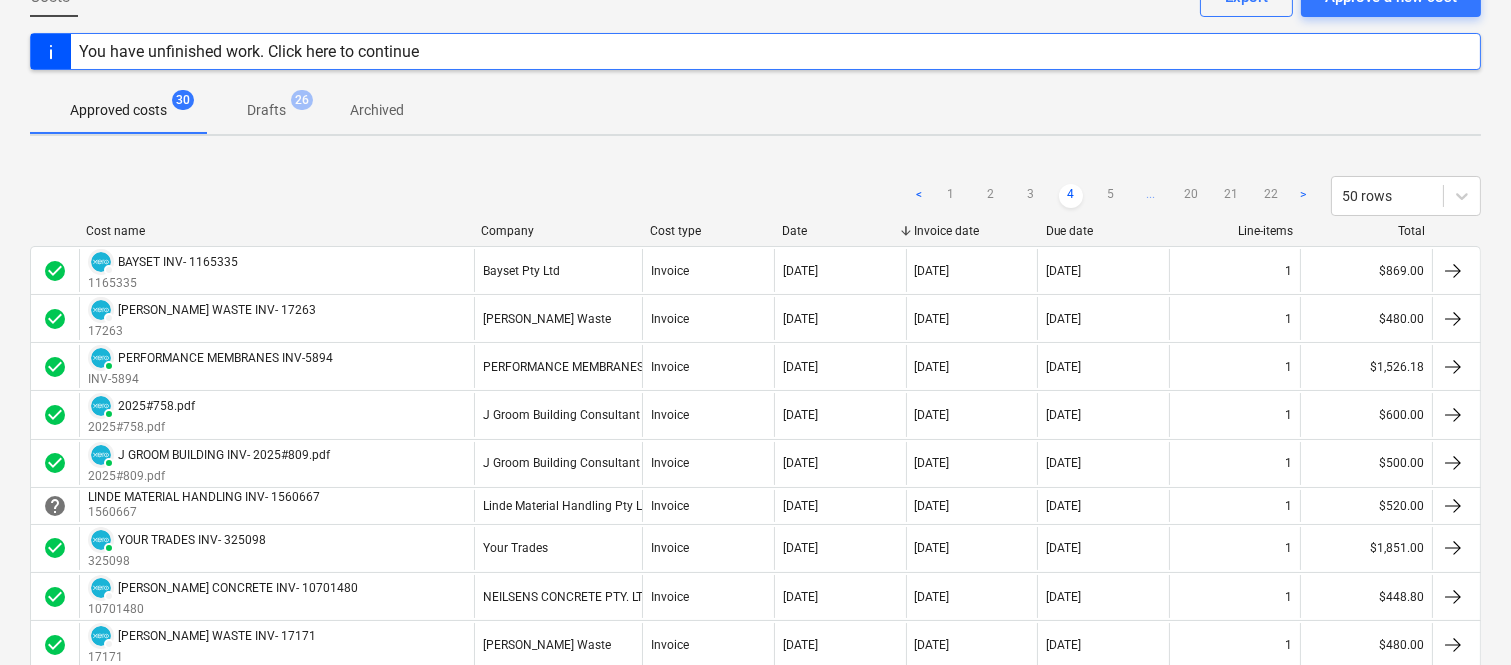 scroll, scrollTop: 103, scrollLeft: 0, axis: vertical 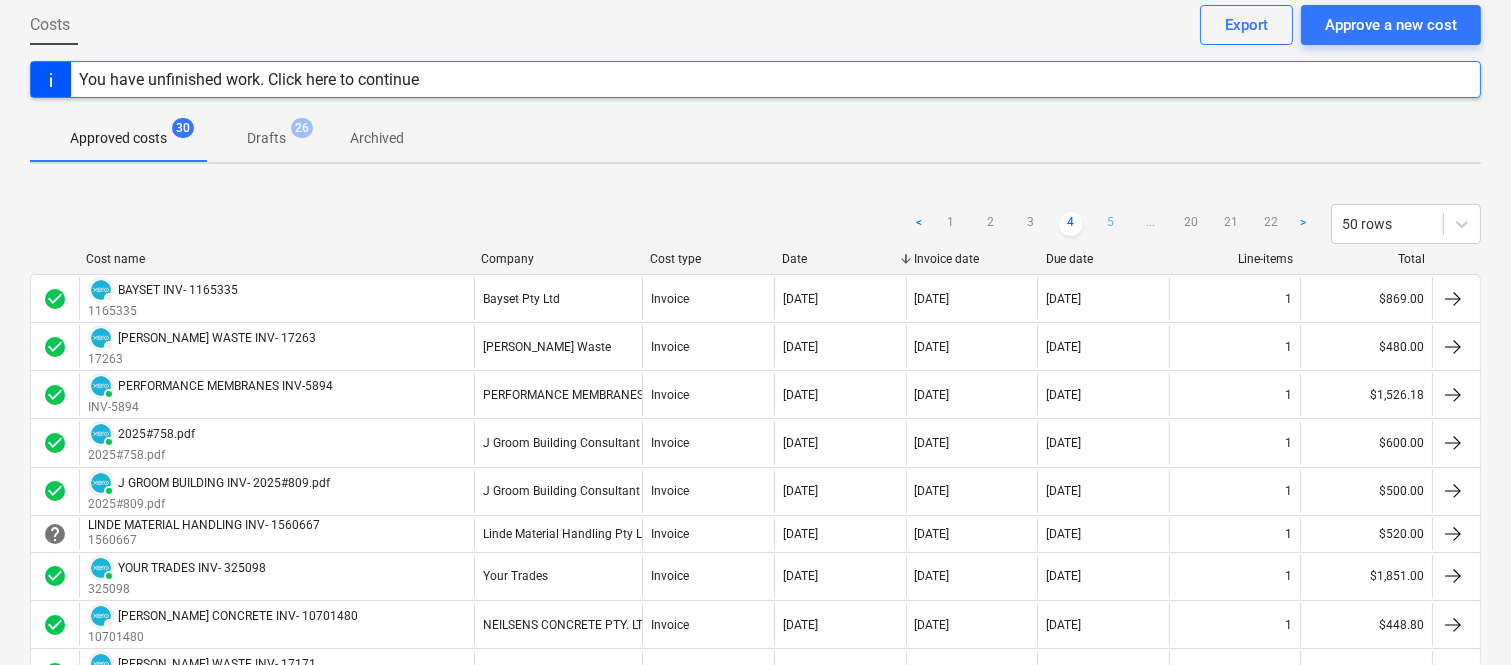 click on "5" at bounding box center [1111, 224] 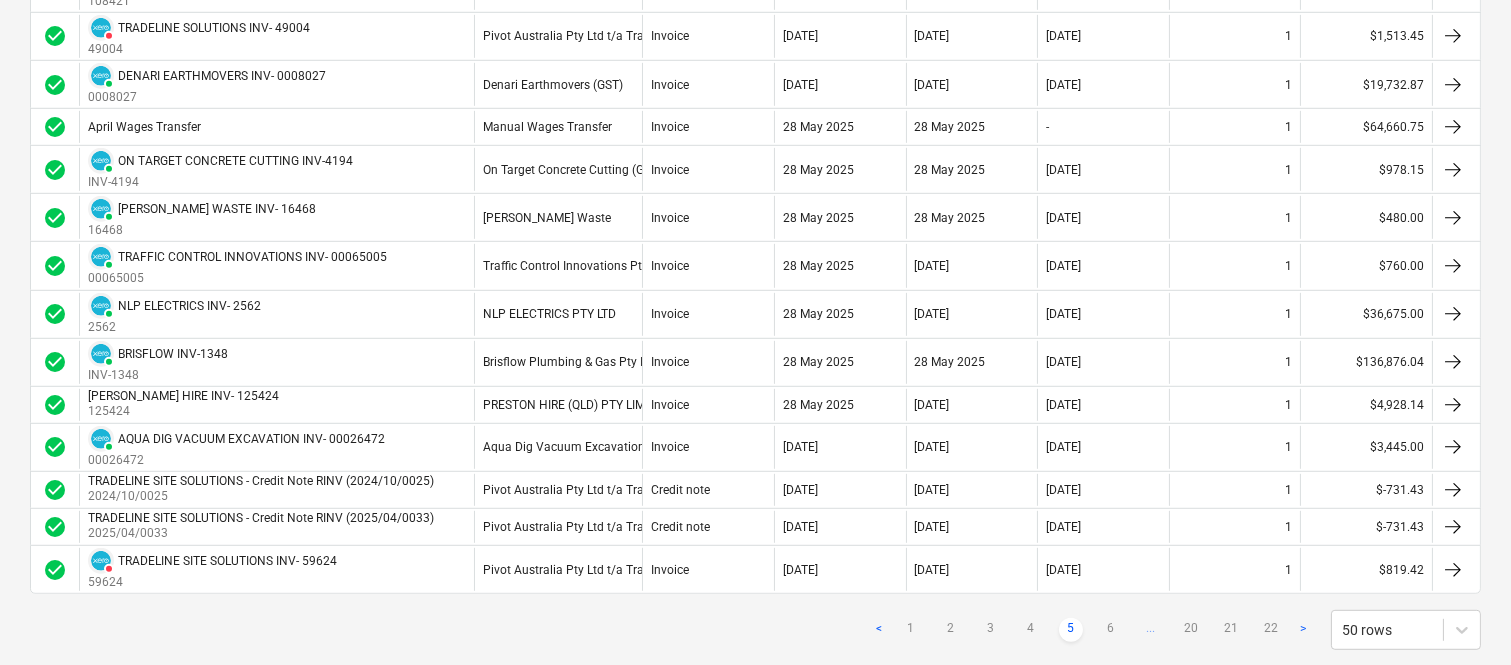 scroll, scrollTop: 2192, scrollLeft: 0, axis: vertical 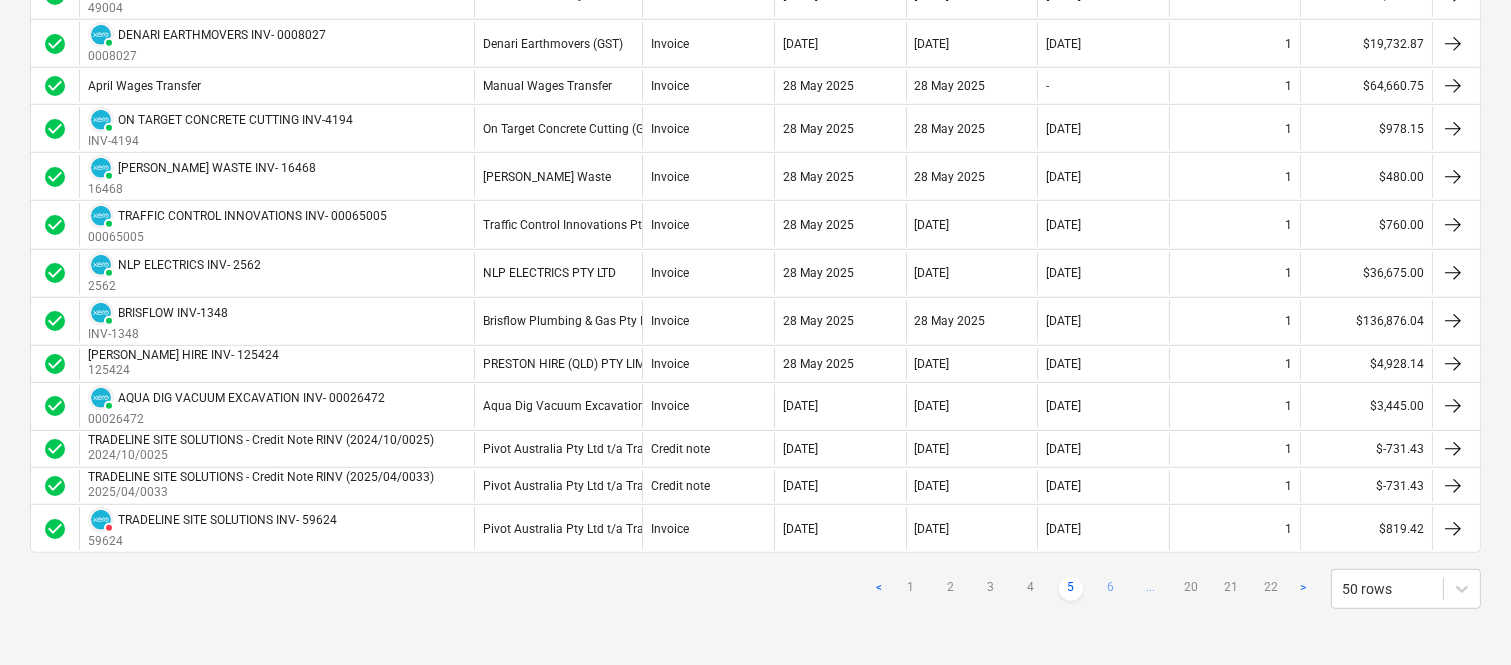click on "6" at bounding box center [1111, 589] 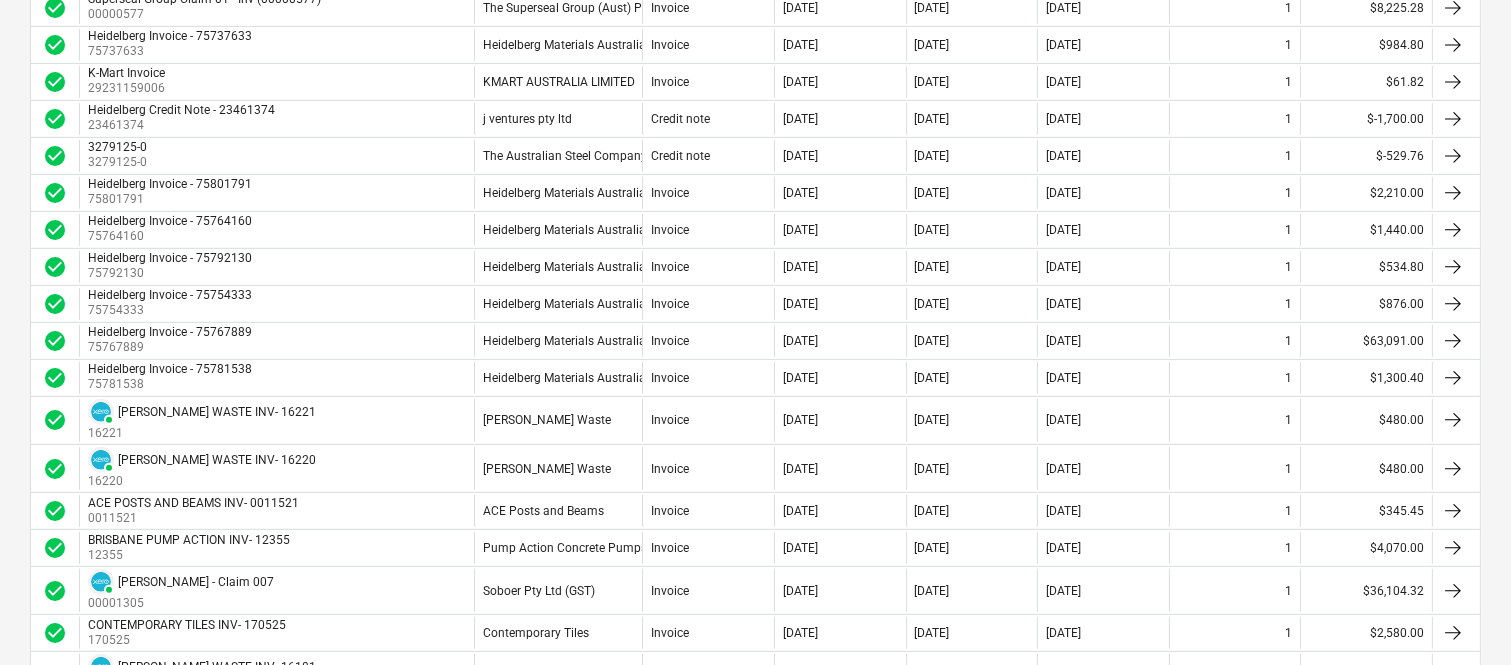 scroll, scrollTop: 1514, scrollLeft: 0, axis: vertical 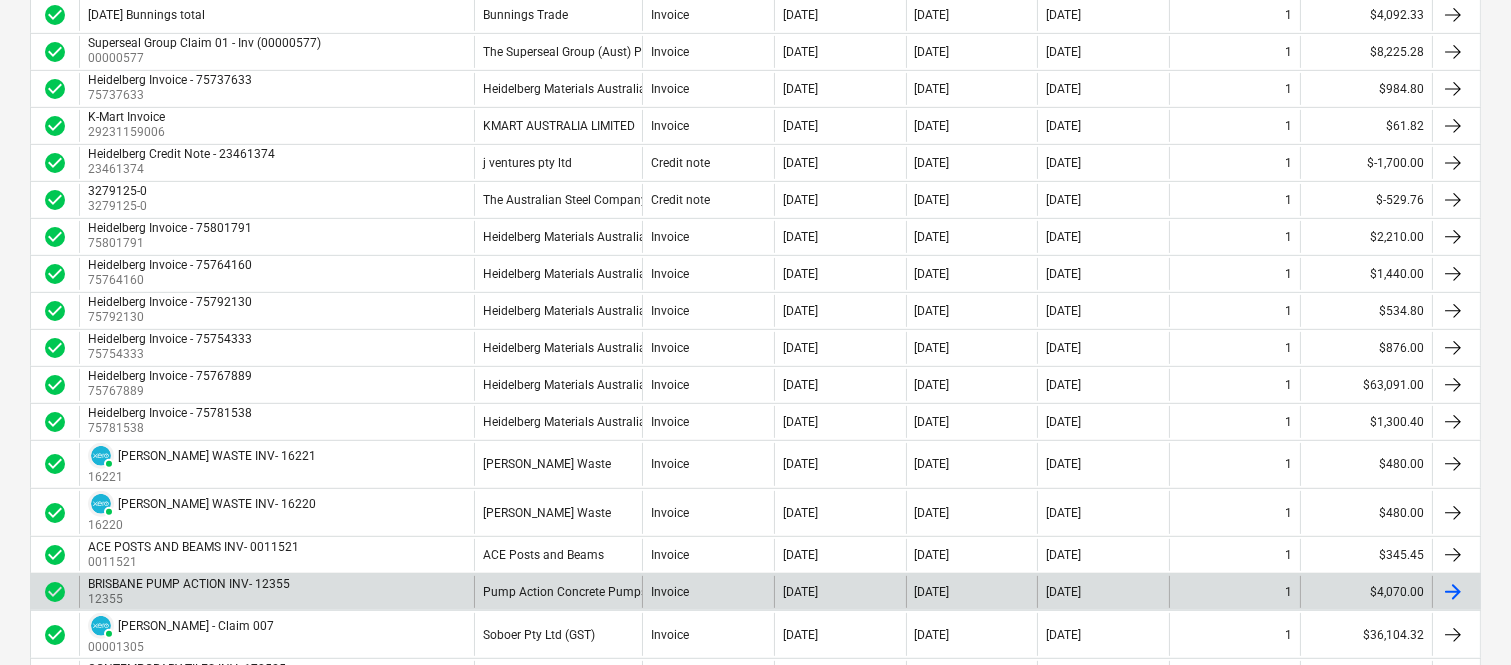click on "Invoice" at bounding box center (708, 592) 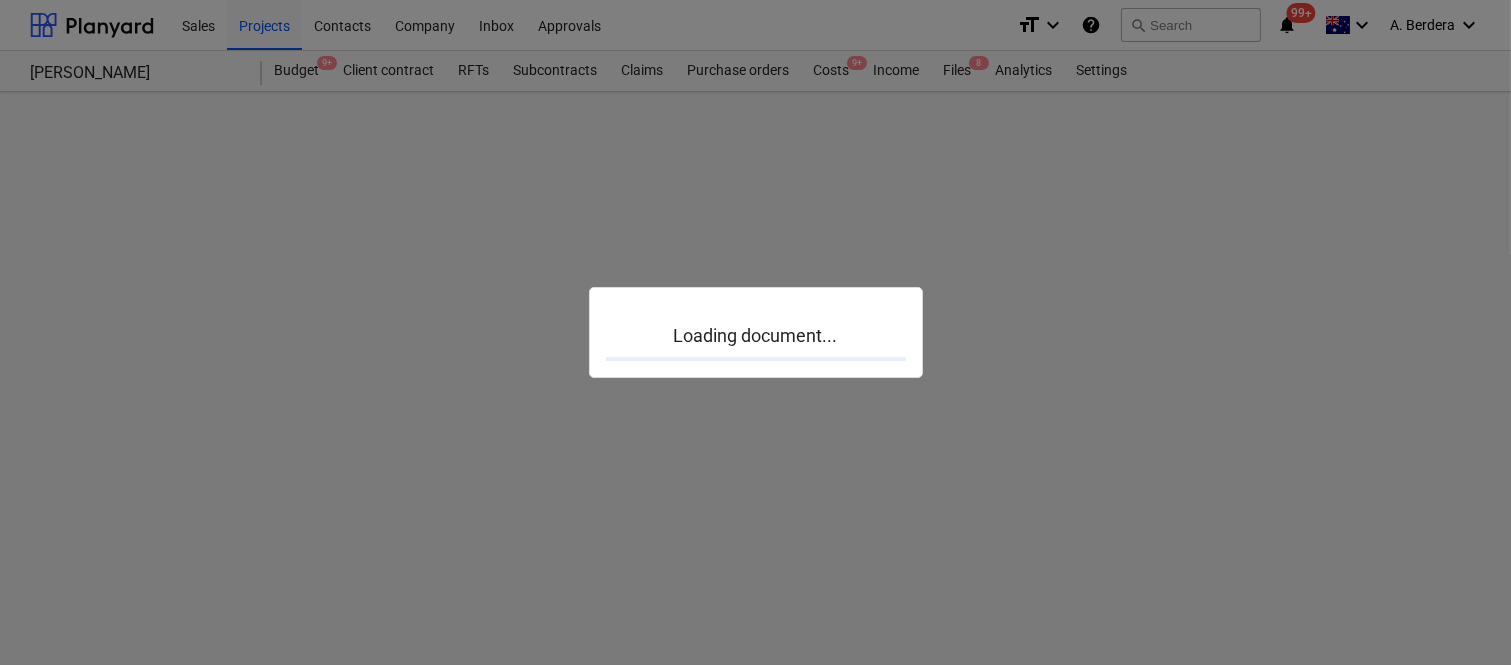 scroll, scrollTop: 0, scrollLeft: 0, axis: both 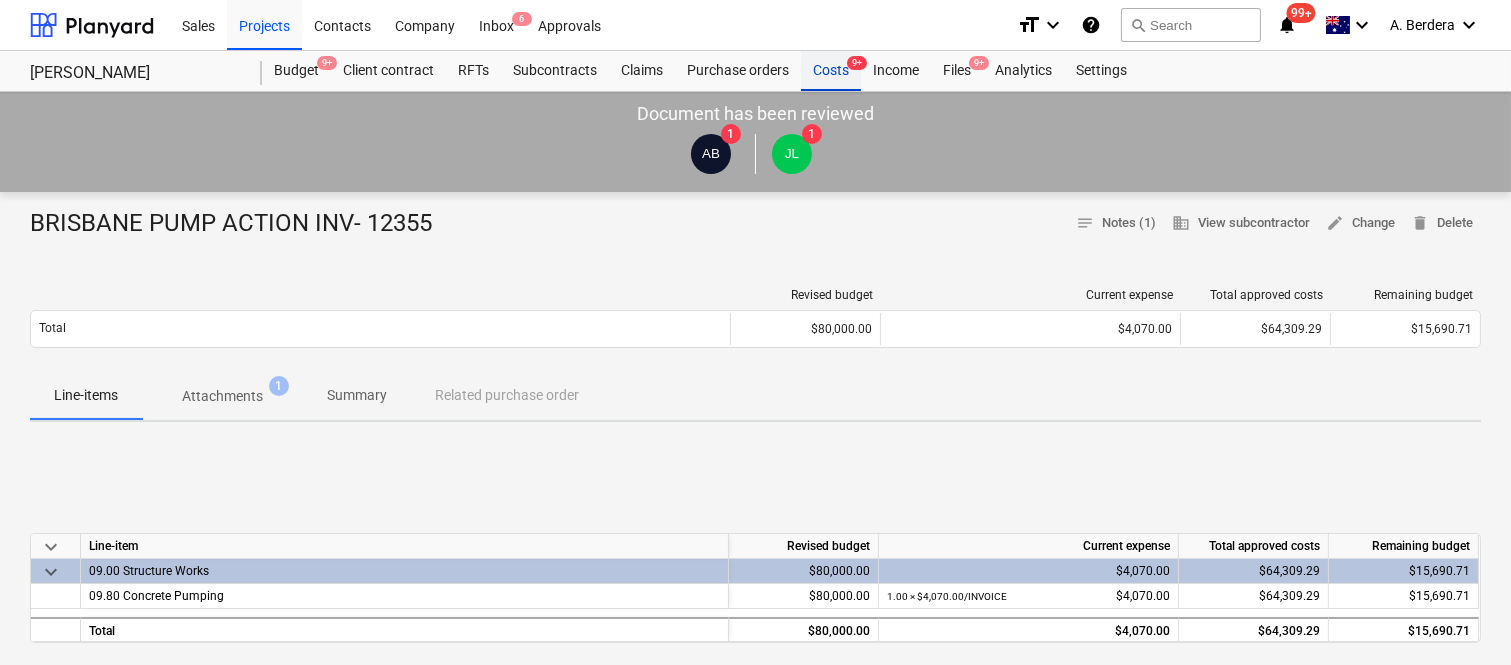 click on "Costs 9+" at bounding box center (831, 71) 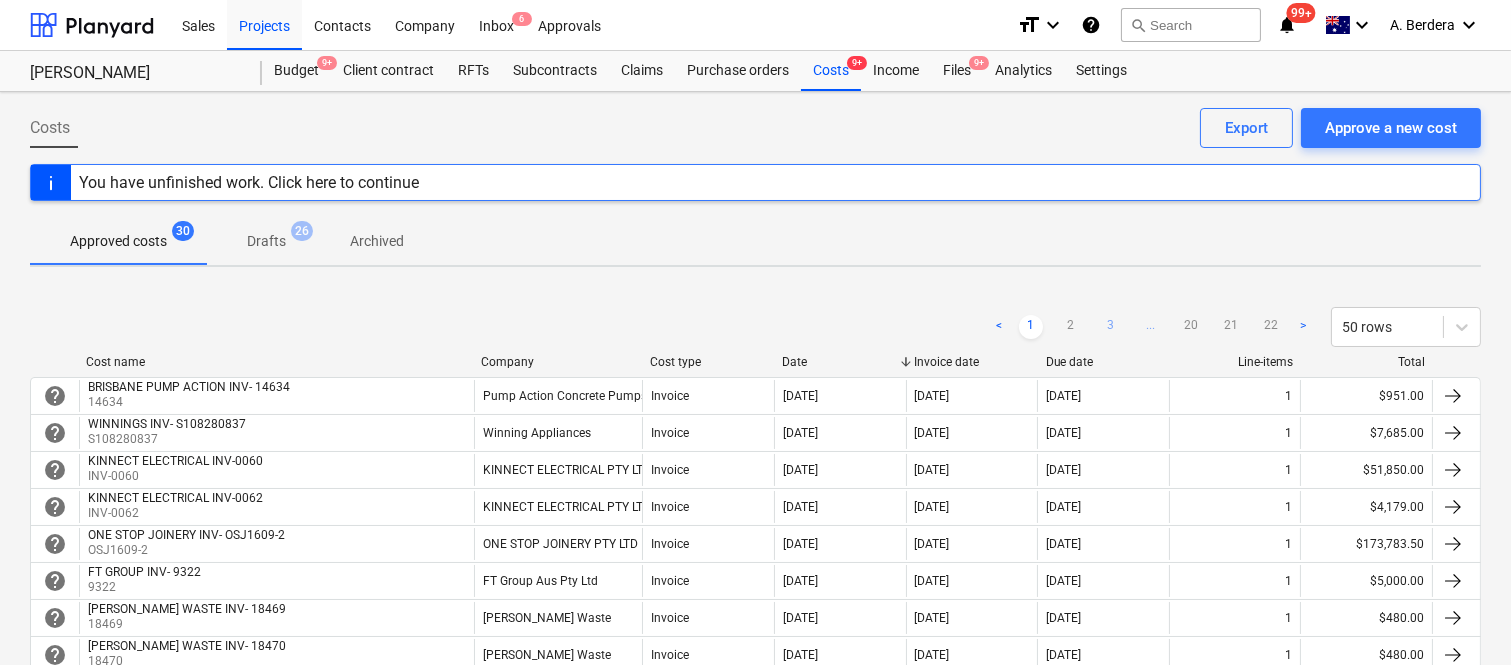 click on "3" at bounding box center [1111, 327] 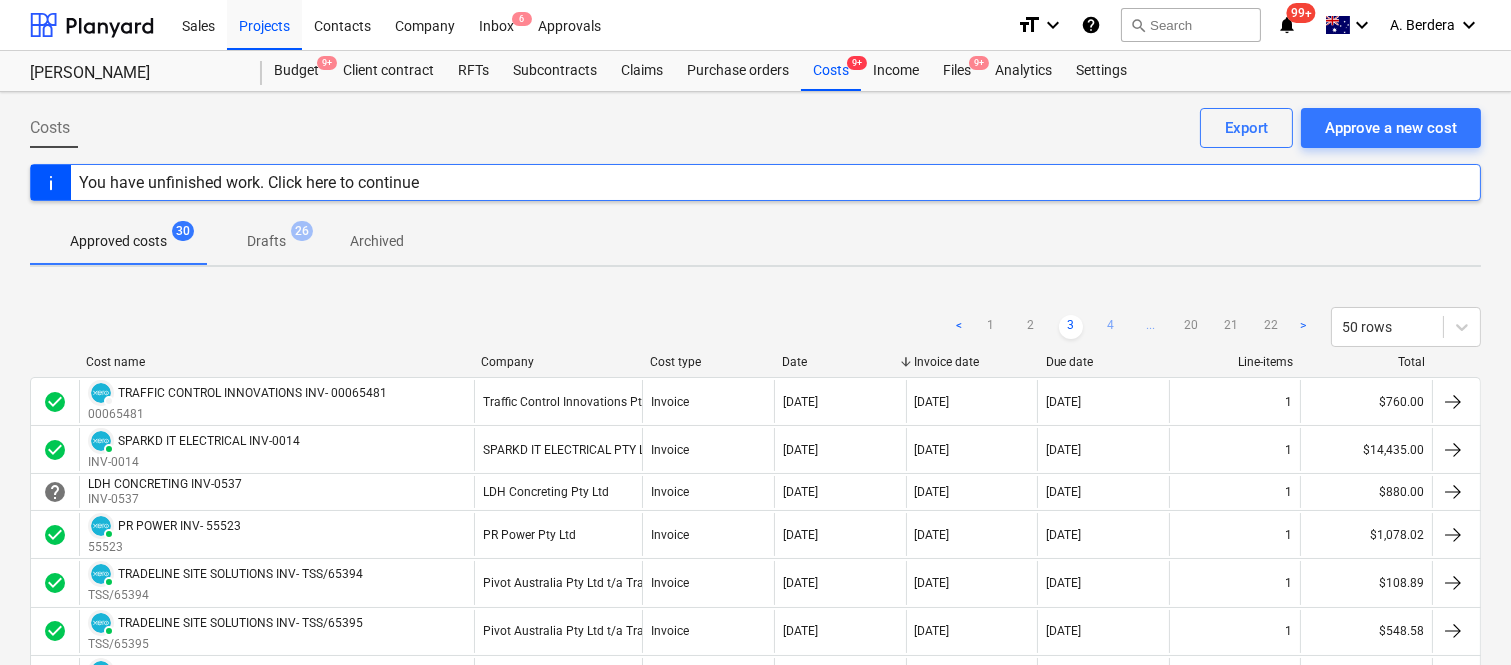 click on "4" at bounding box center [1111, 327] 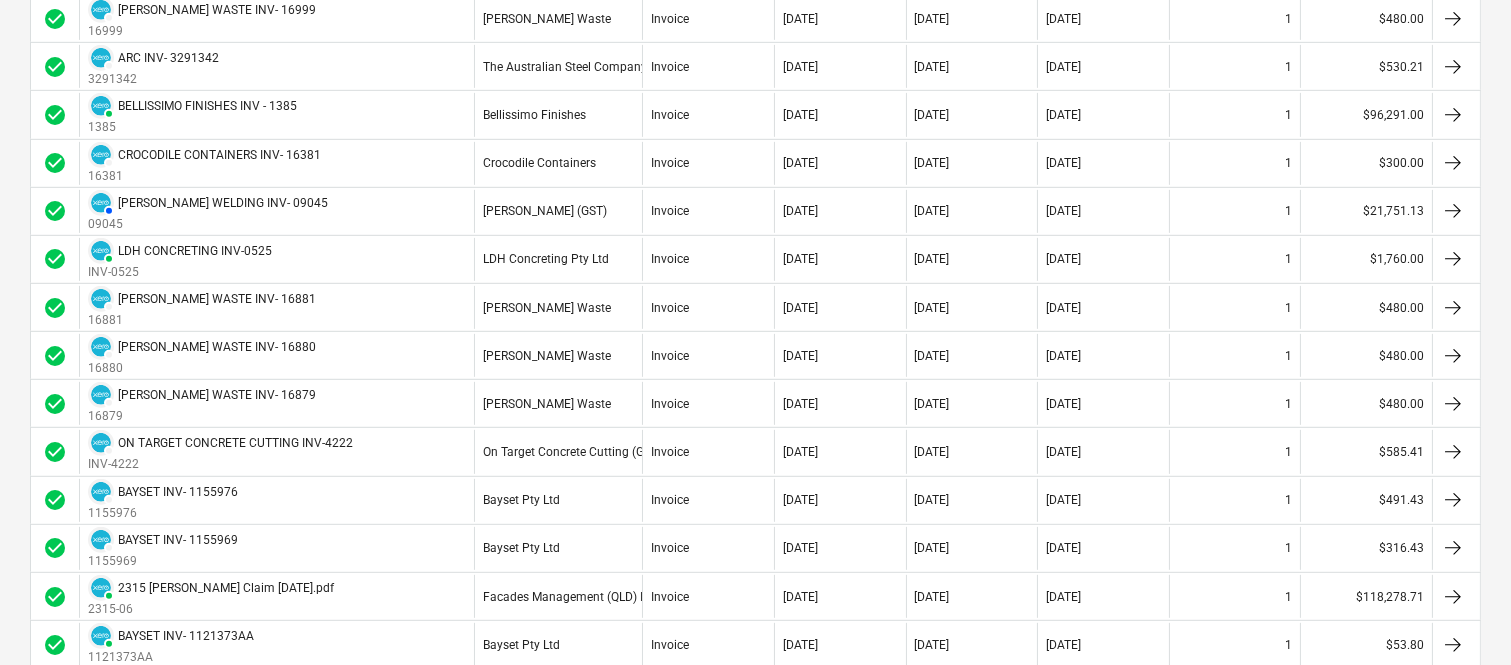 scroll, scrollTop: 2192, scrollLeft: 0, axis: vertical 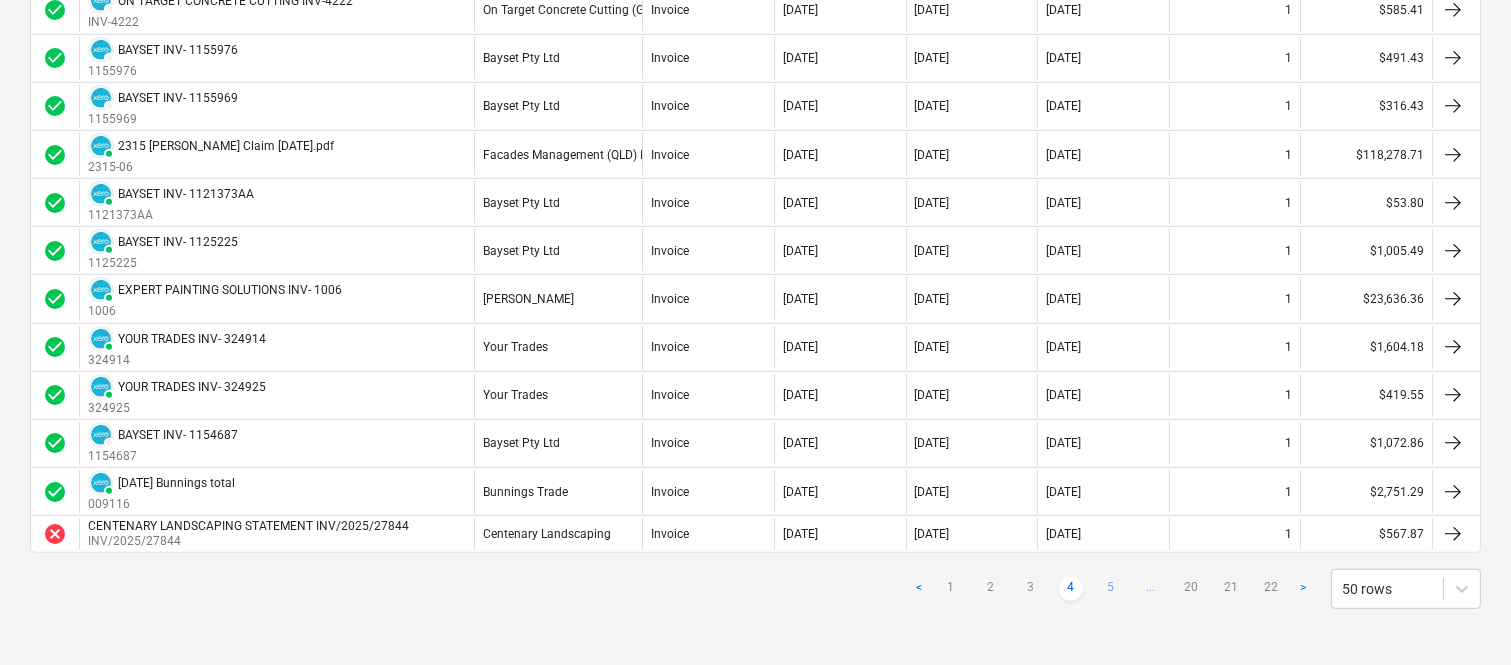 click on "5" at bounding box center [1111, 589] 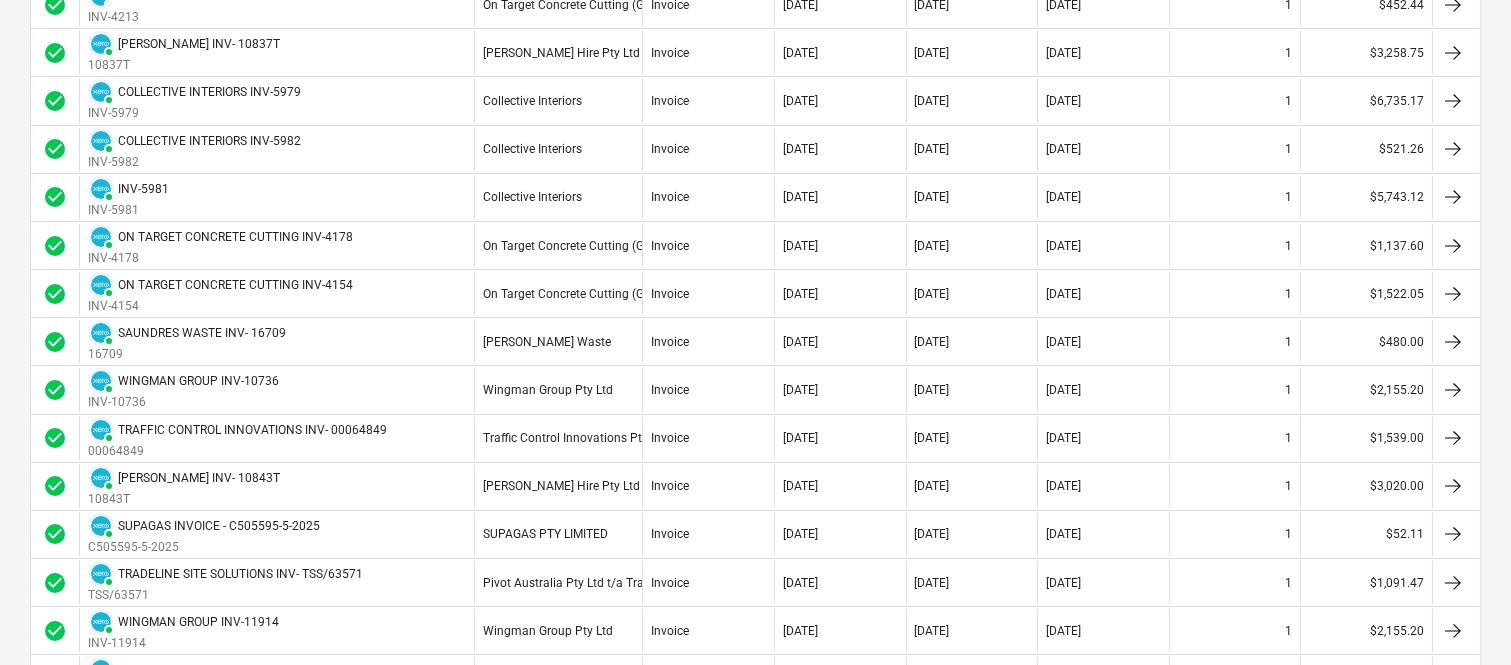 scroll, scrollTop: 0, scrollLeft: 0, axis: both 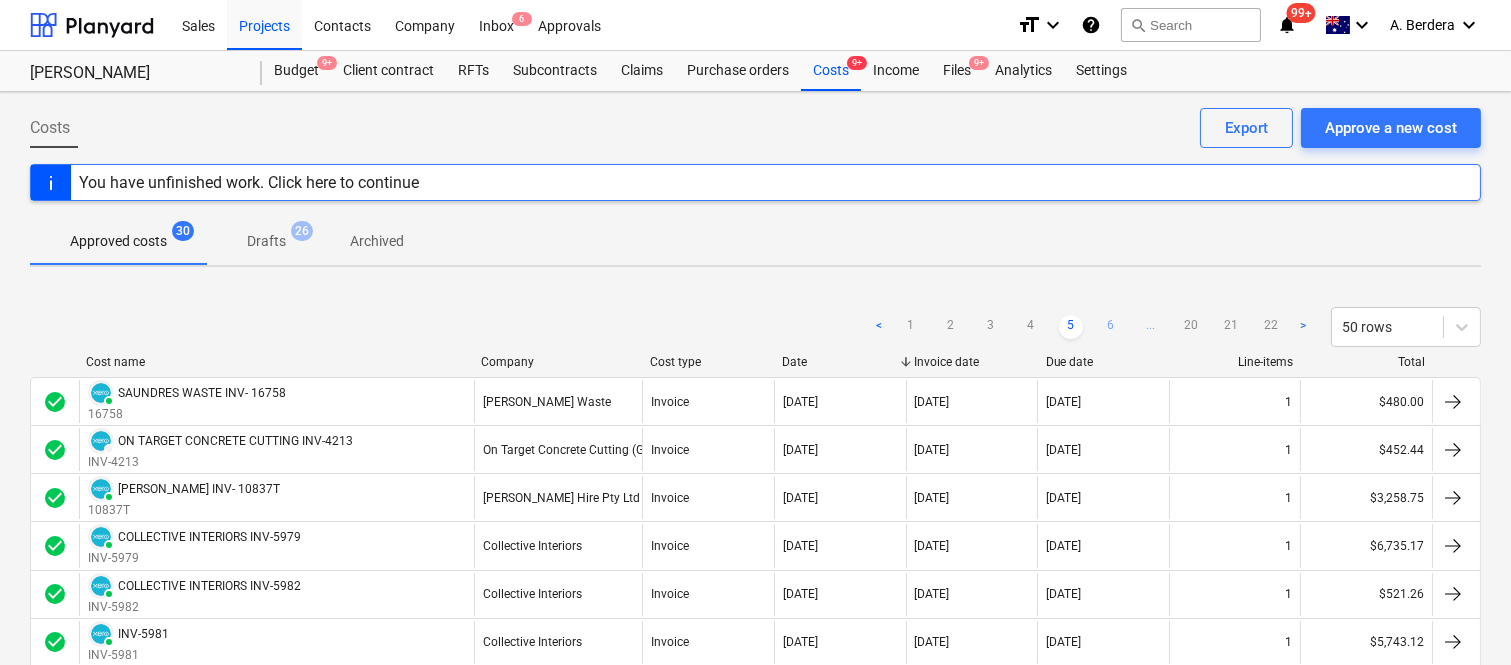 click on "6" at bounding box center (1111, 327) 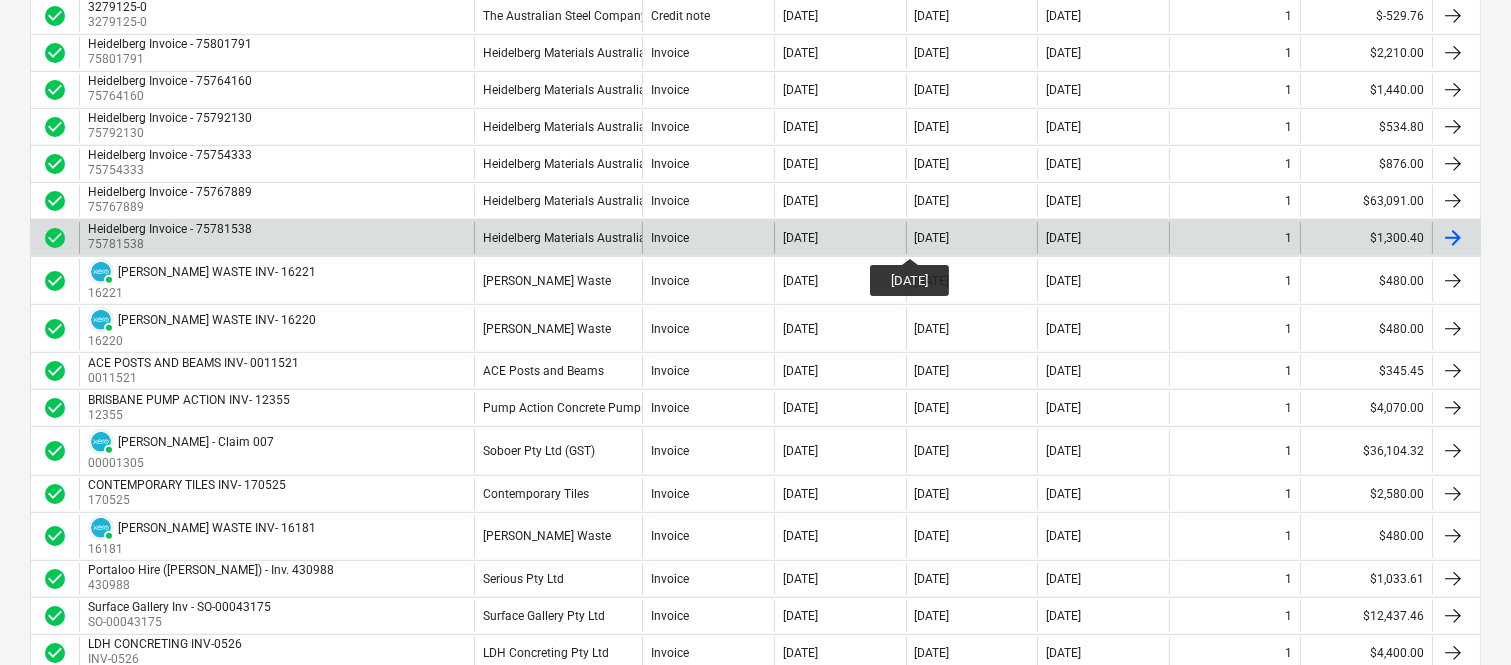 scroll, scrollTop: 1164, scrollLeft: 0, axis: vertical 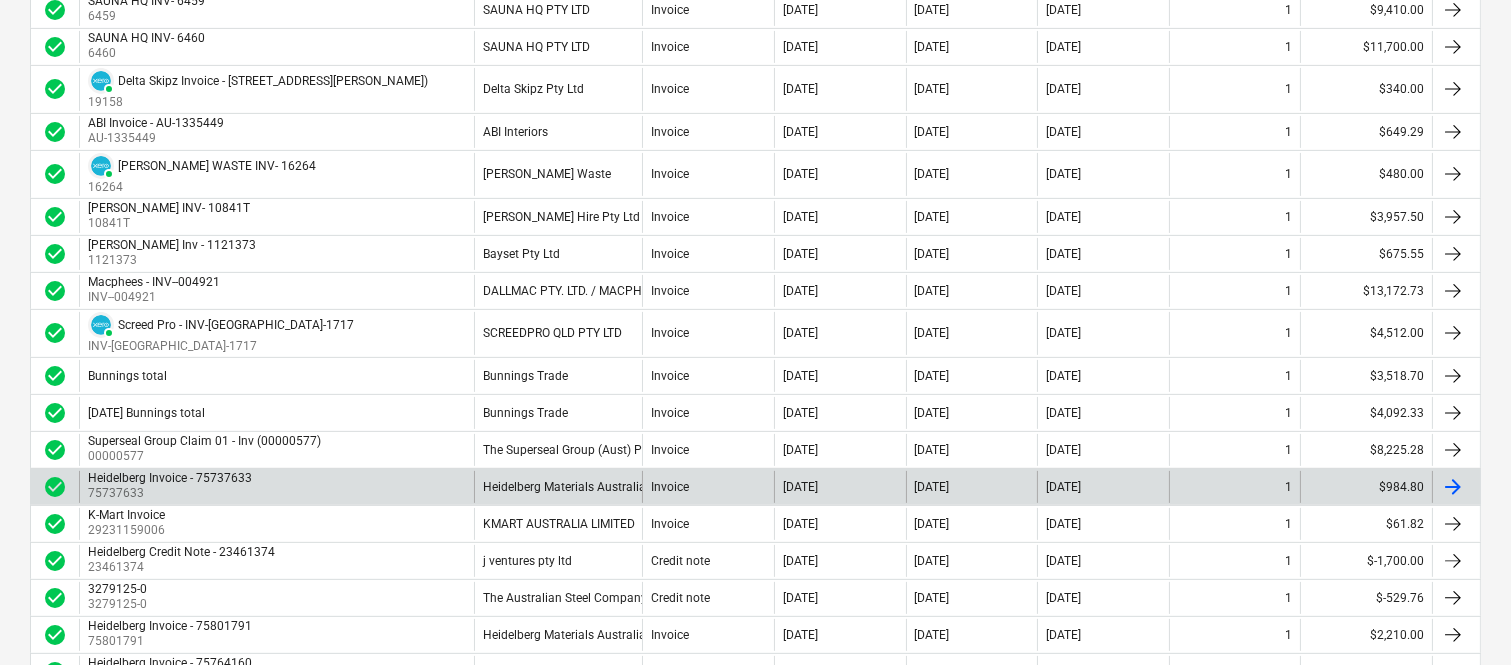 click on "Heidelberg Materials Australia Pty LTD" at bounding box center (558, 487) 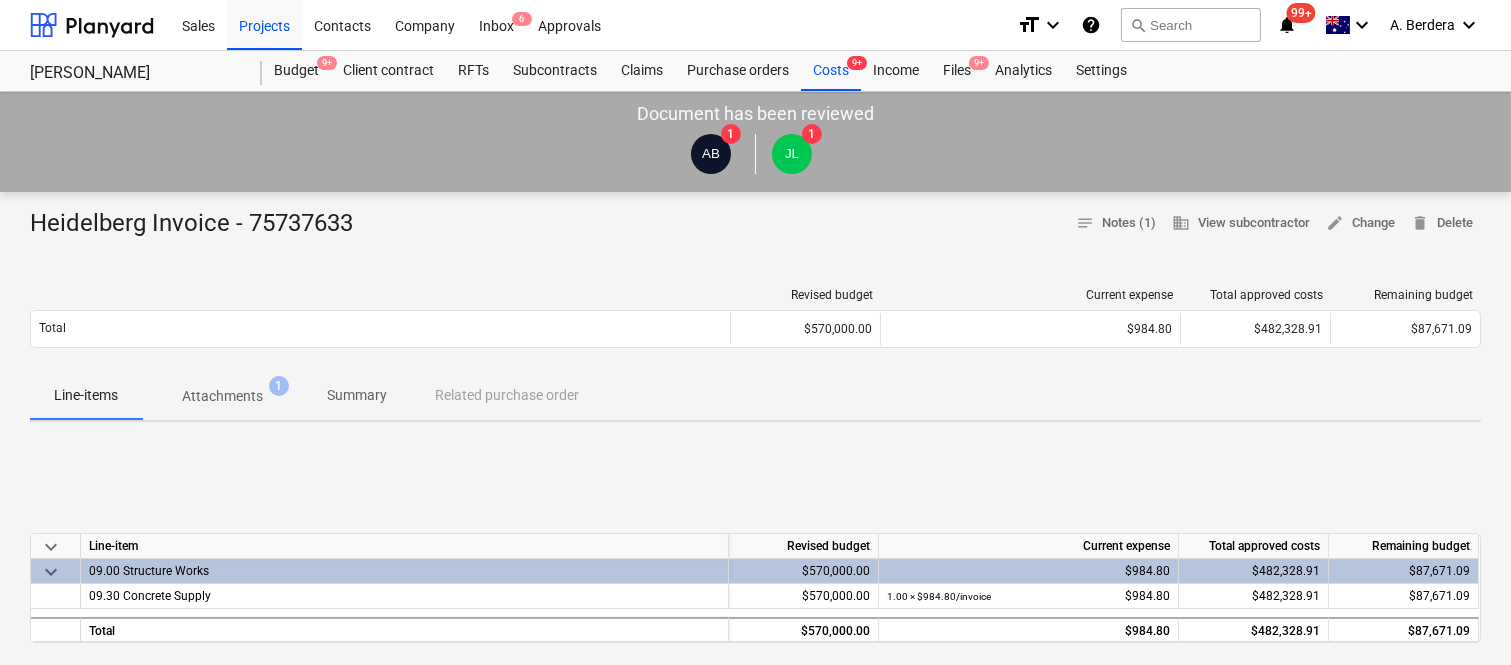click on "Summary" at bounding box center (357, 395) 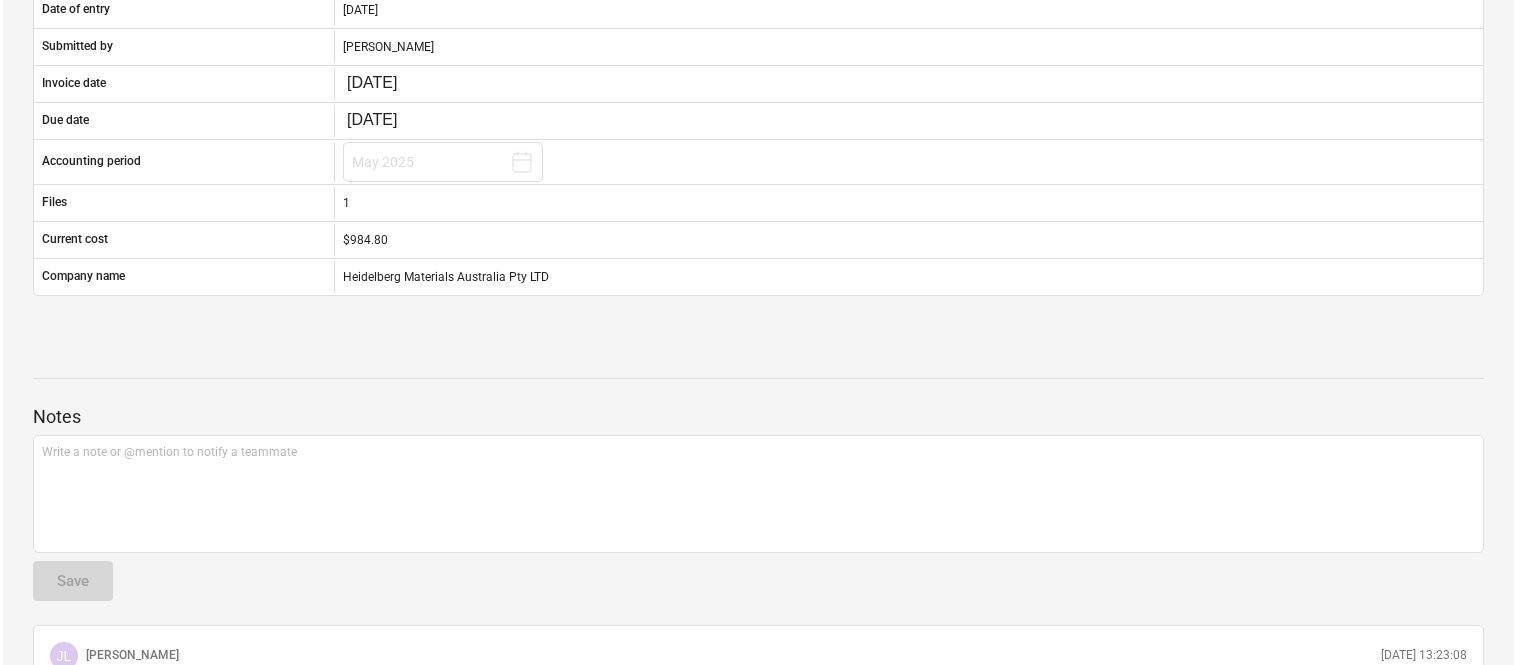 scroll, scrollTop: 0, scrollLeft: 0, axis: both 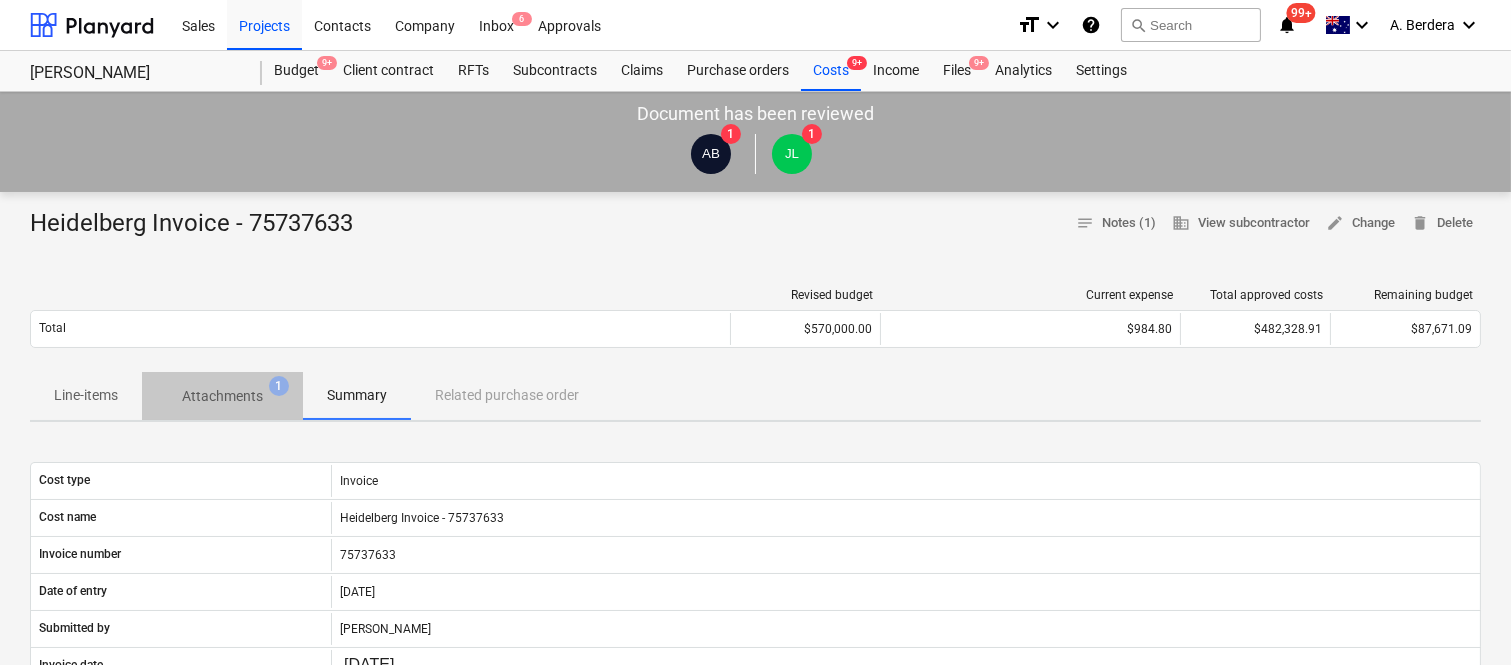 click on "Attachments" at bounding box center (222, 396) 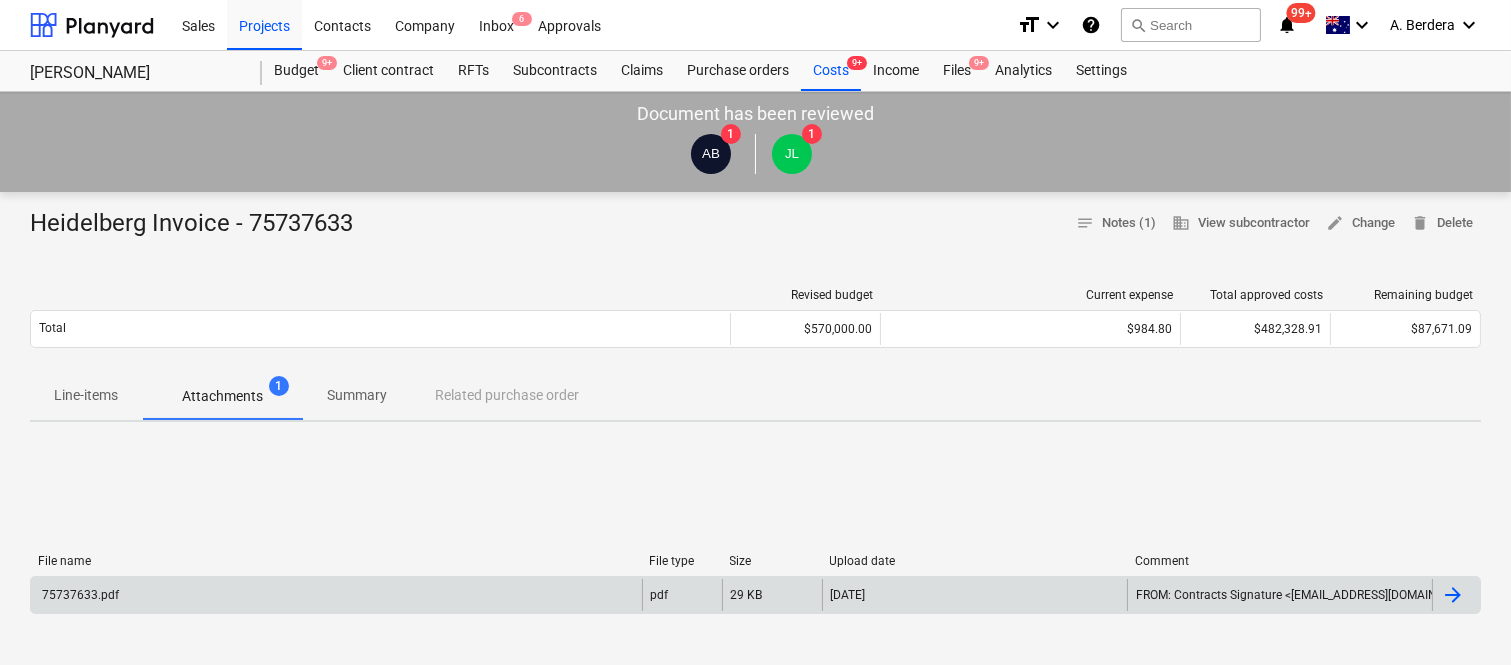 click on "75737633.pdf" at bounding box center (336, 595) 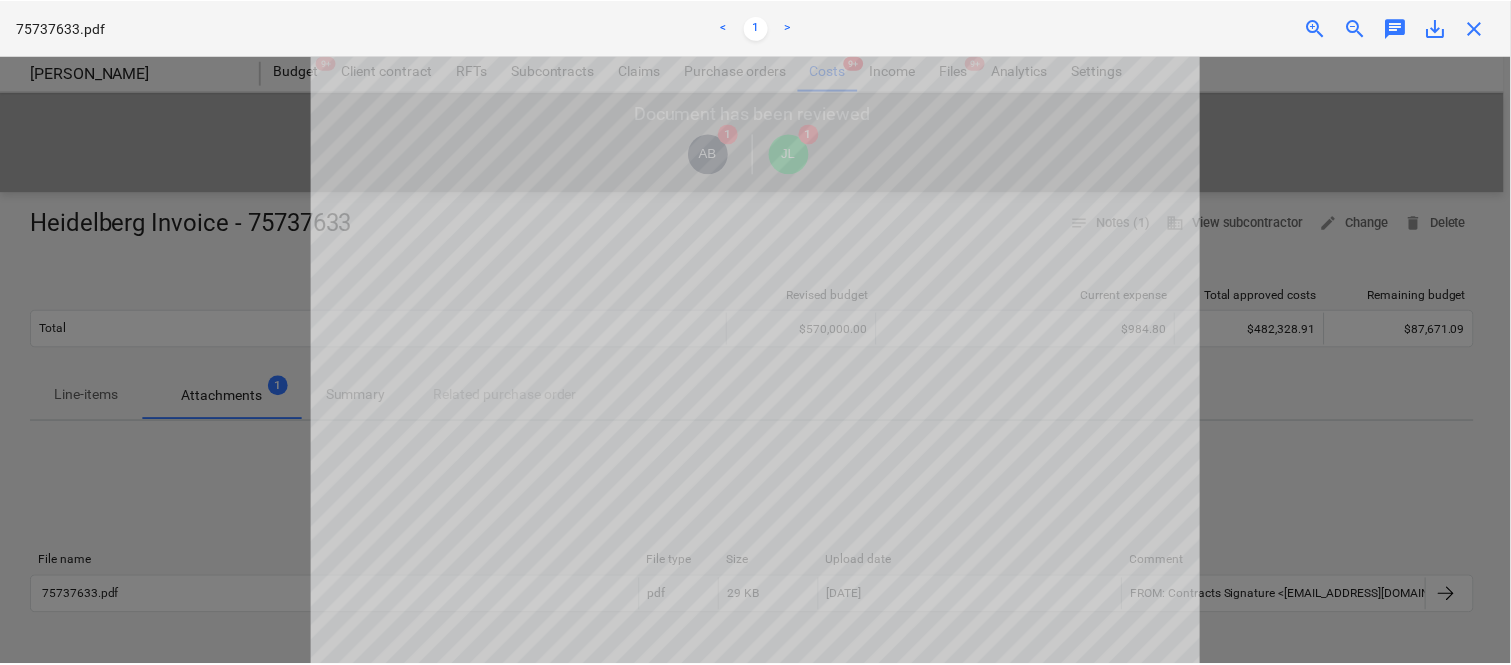scroll, scrollTop: 0, scrollLeft: 0, axis: both 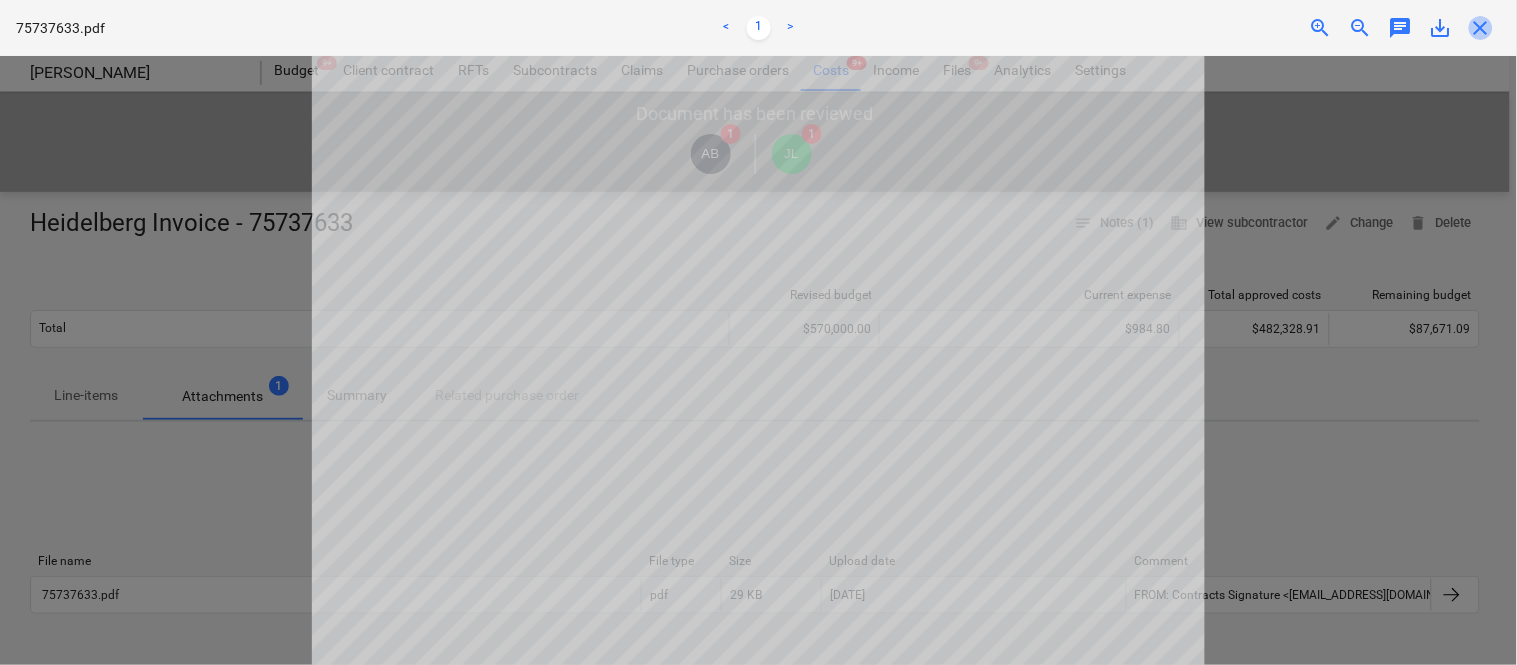 click on "close" at bounding box center [1481, 28] 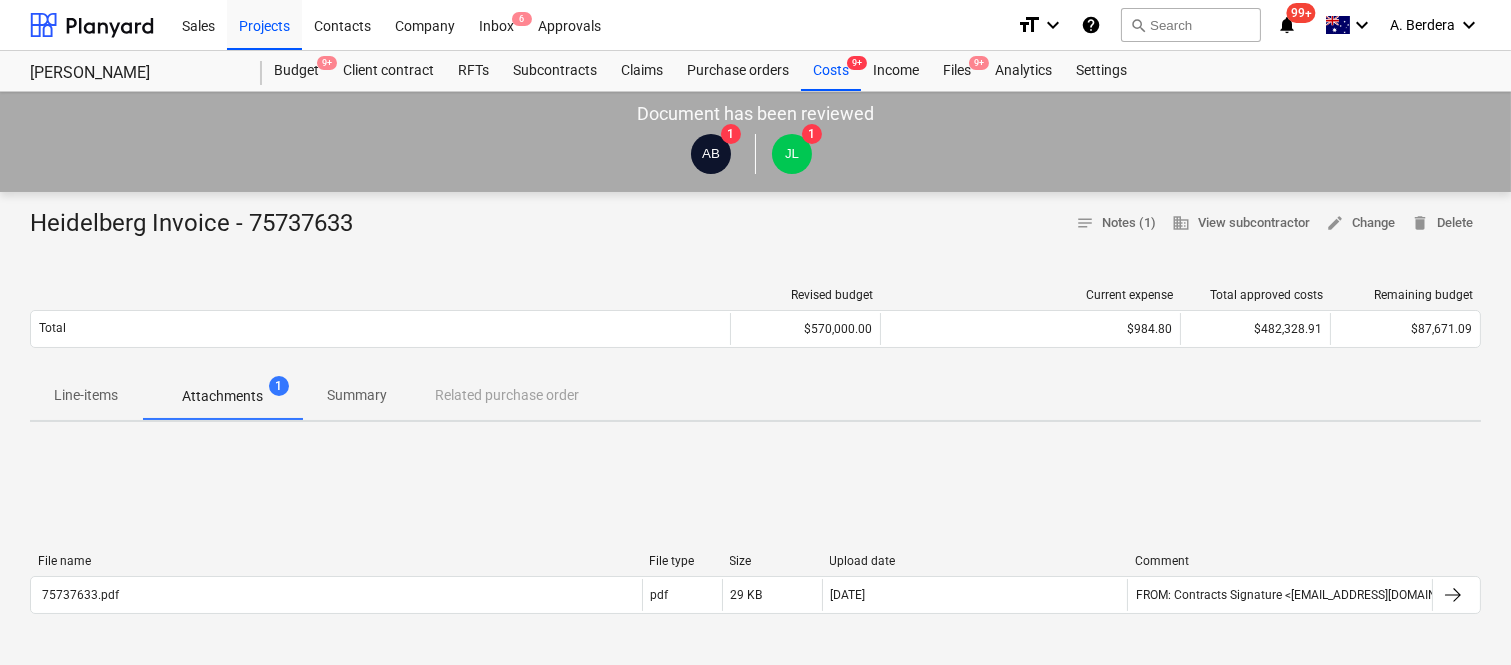 click on "Line-items" at bounding box center [86, 395] 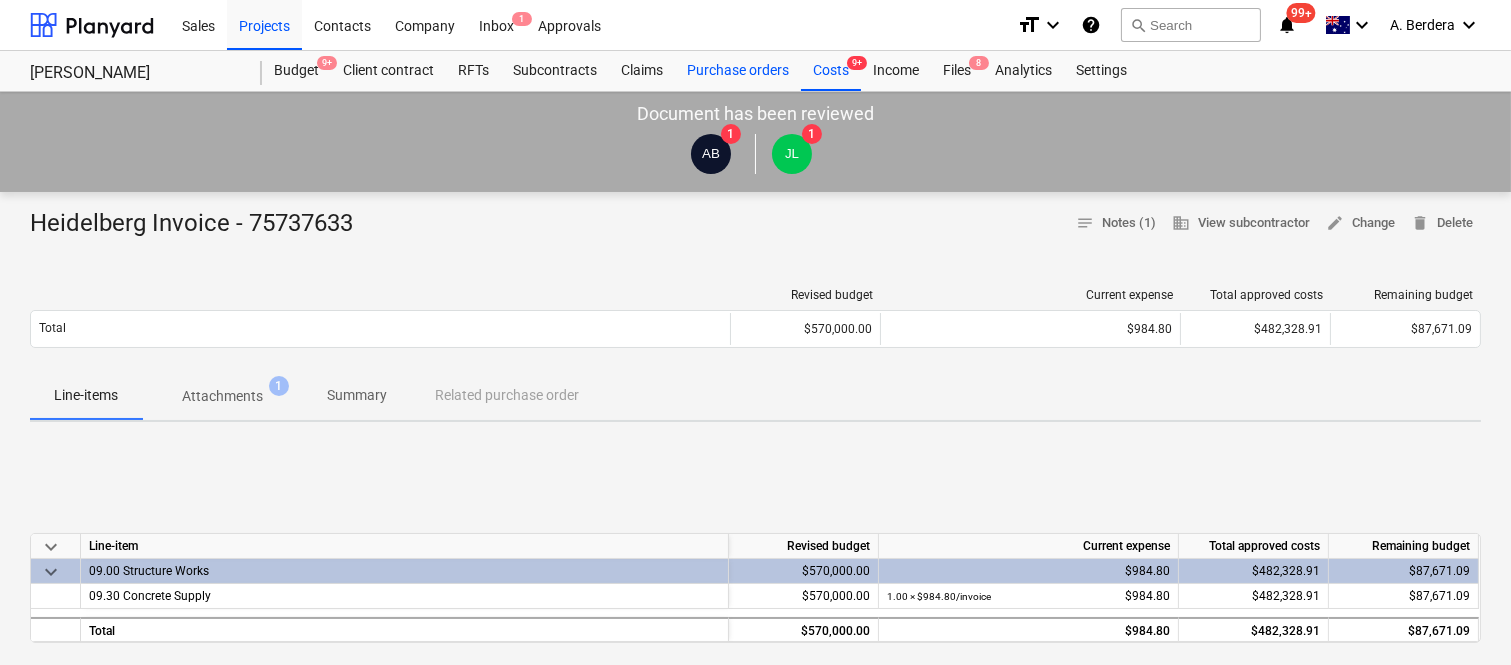 click on "Purchase orders" at bounding box center (738, 71) 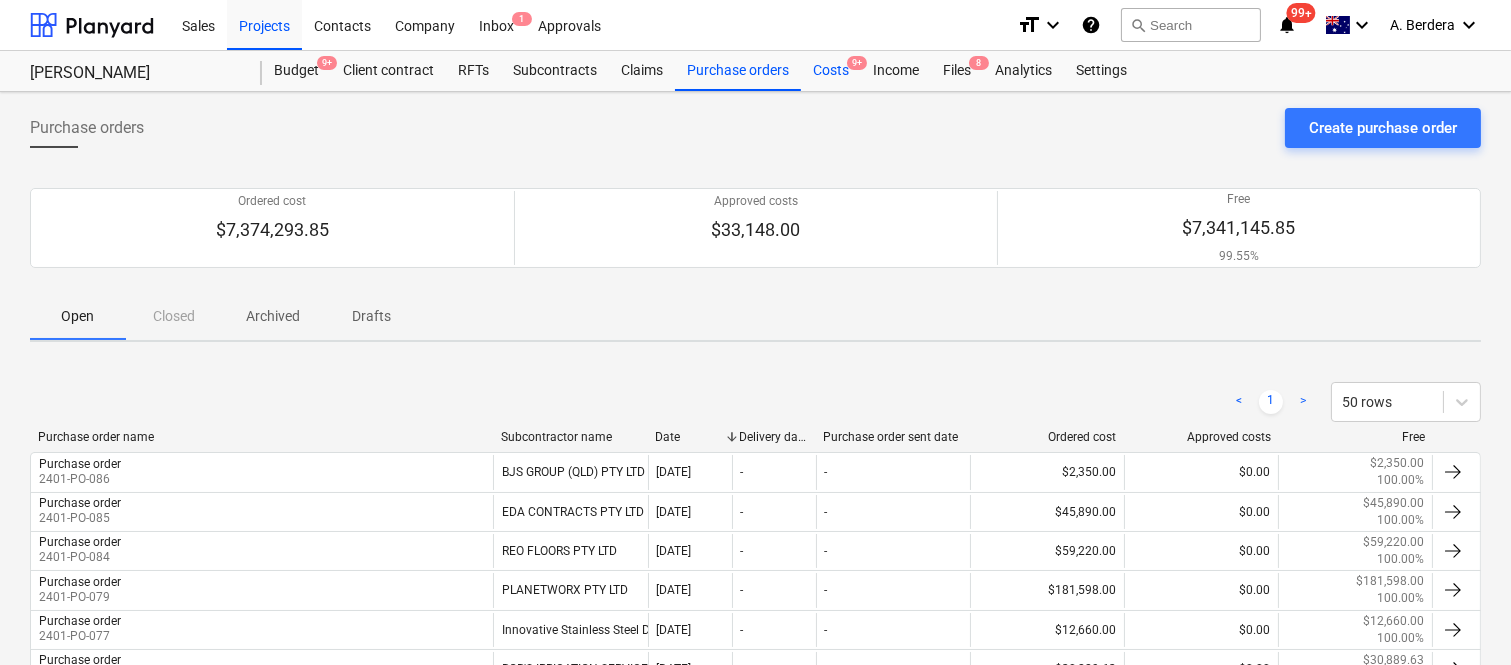 click on "Costs 9+" at bounding box center [831, 71] 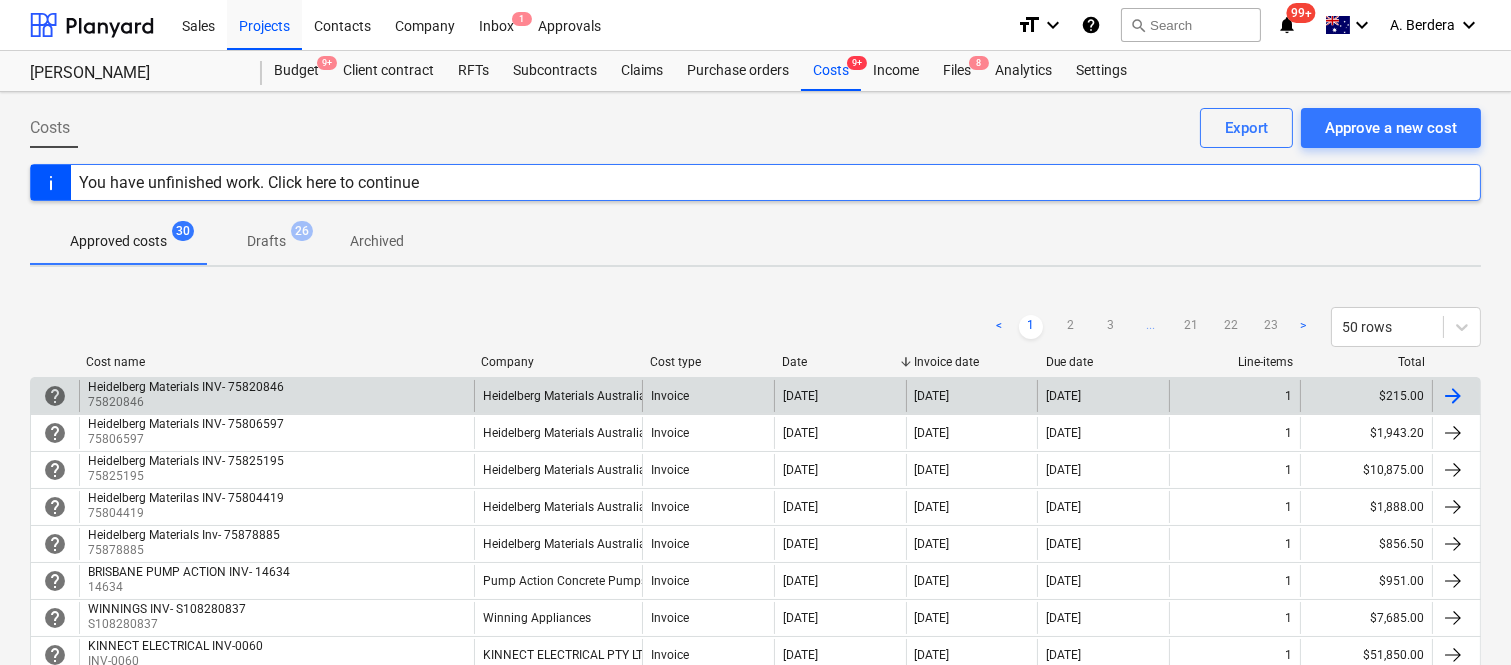 click on "Heidelberg Materials INV- 75820846 75820846" at bounding box center (276, 396) 